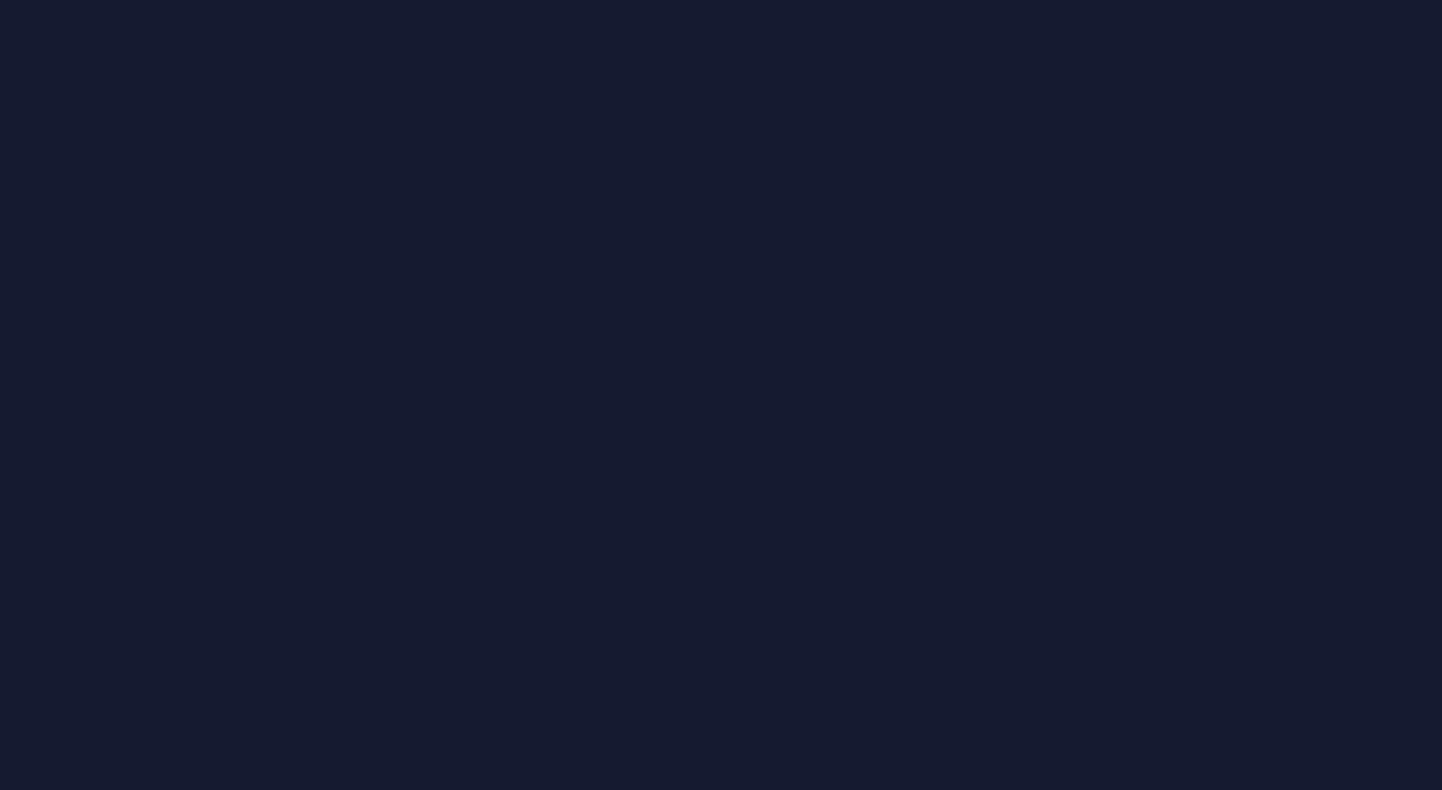 scroll, scrollTop: 0, scrollLeft: 0, axis: both 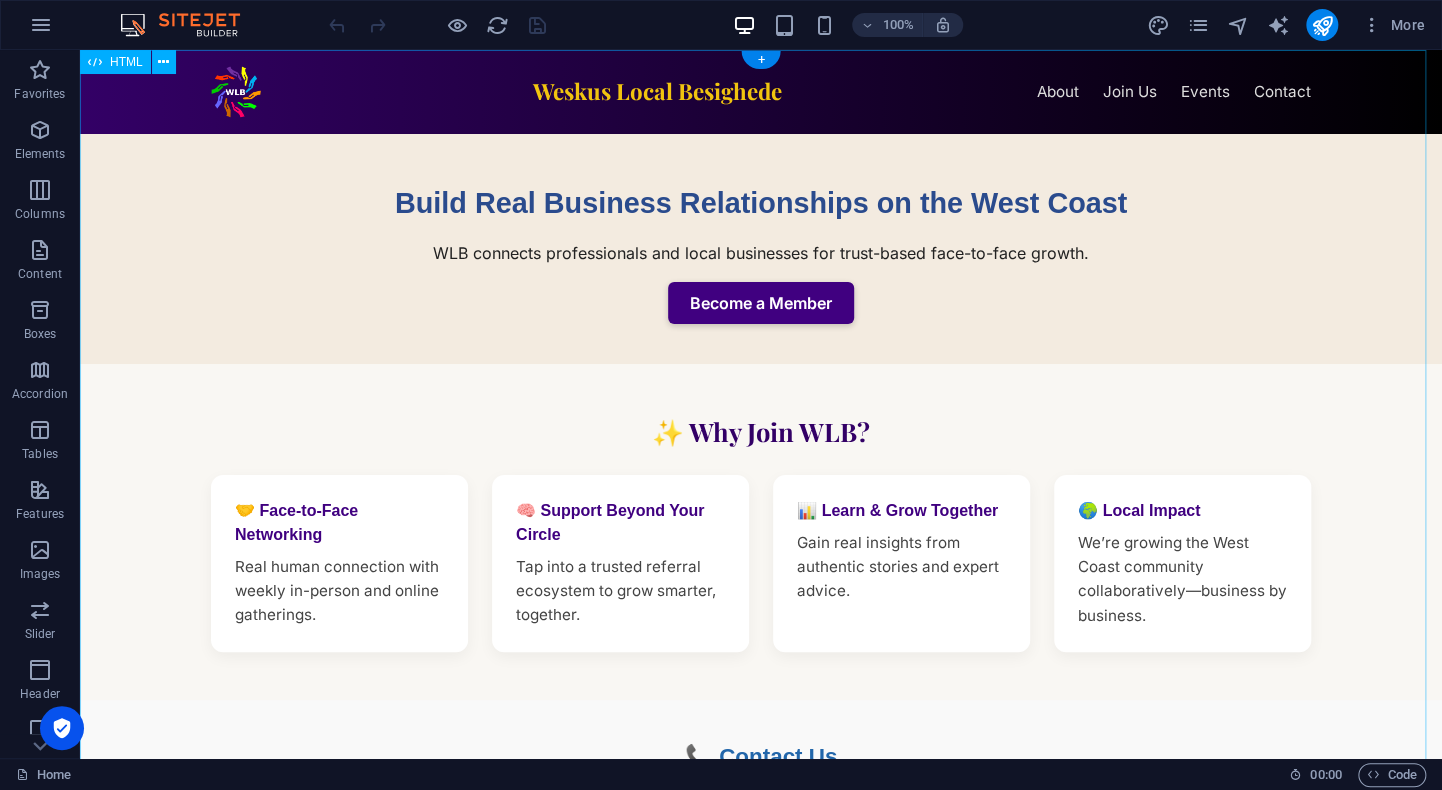 click on "Weskus Local Besighede
Weskus Local Besighede
☰
About
Join Us
Events
Contact
Build Real Business Relationships on the West Coast
WLB connects professionals and local businesses for trust-based face-to-face growth.
Become a Member
✨ Why Join WLB?
🤝 Face-to-Face Networking
Real human connection with weekly in-person and online gatherings.
🧠 Support Beyond Your Circle
Tap into a trusted referral ecosystem to grow smarter, together.
📊 Learn & Grow Together
Gain real insights from authentic stories and expert advice.
🌍 Local Impact
We’re growing the West Coast community collaboratively—business by business." at bounding box center (761, 635) 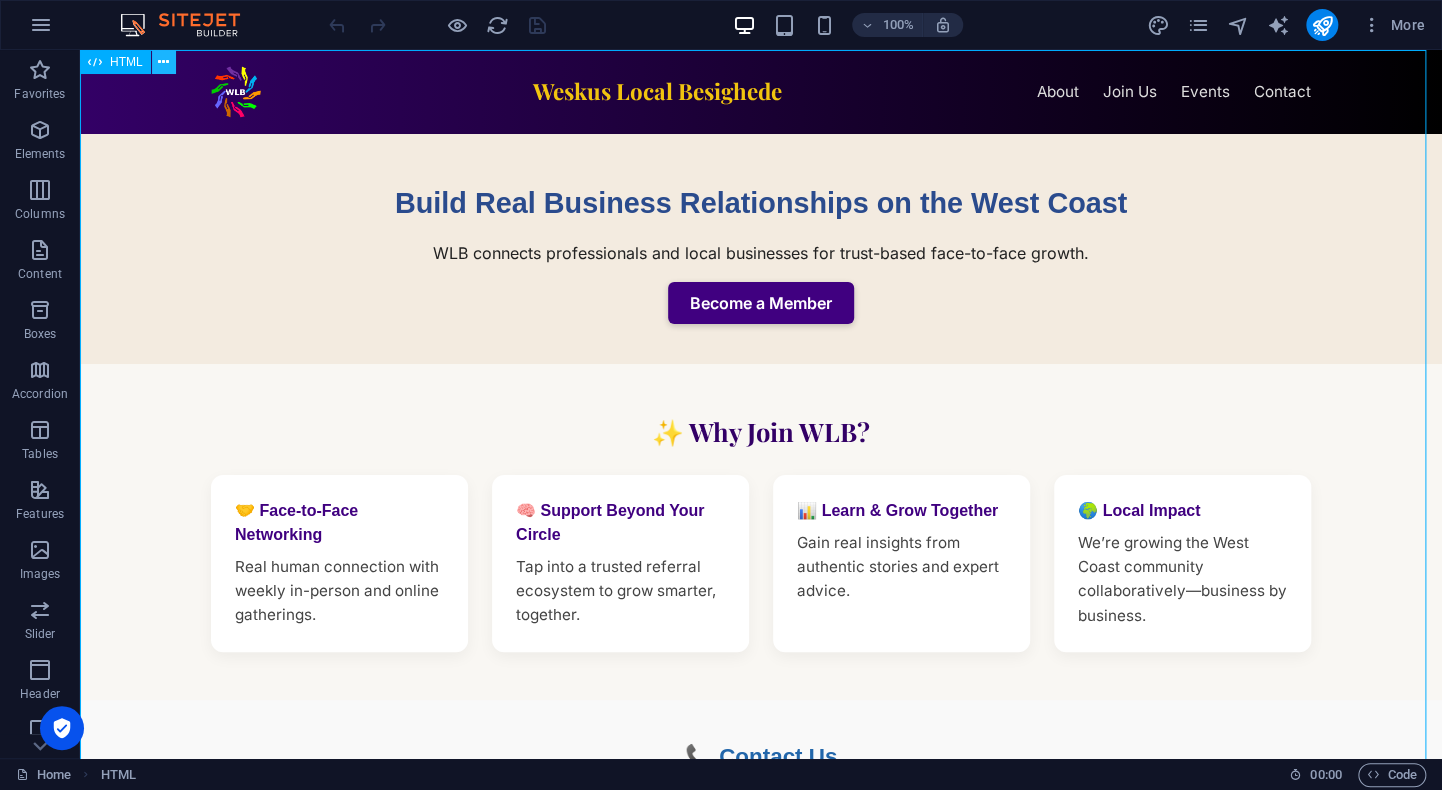 click at bounding box center (163, 62) 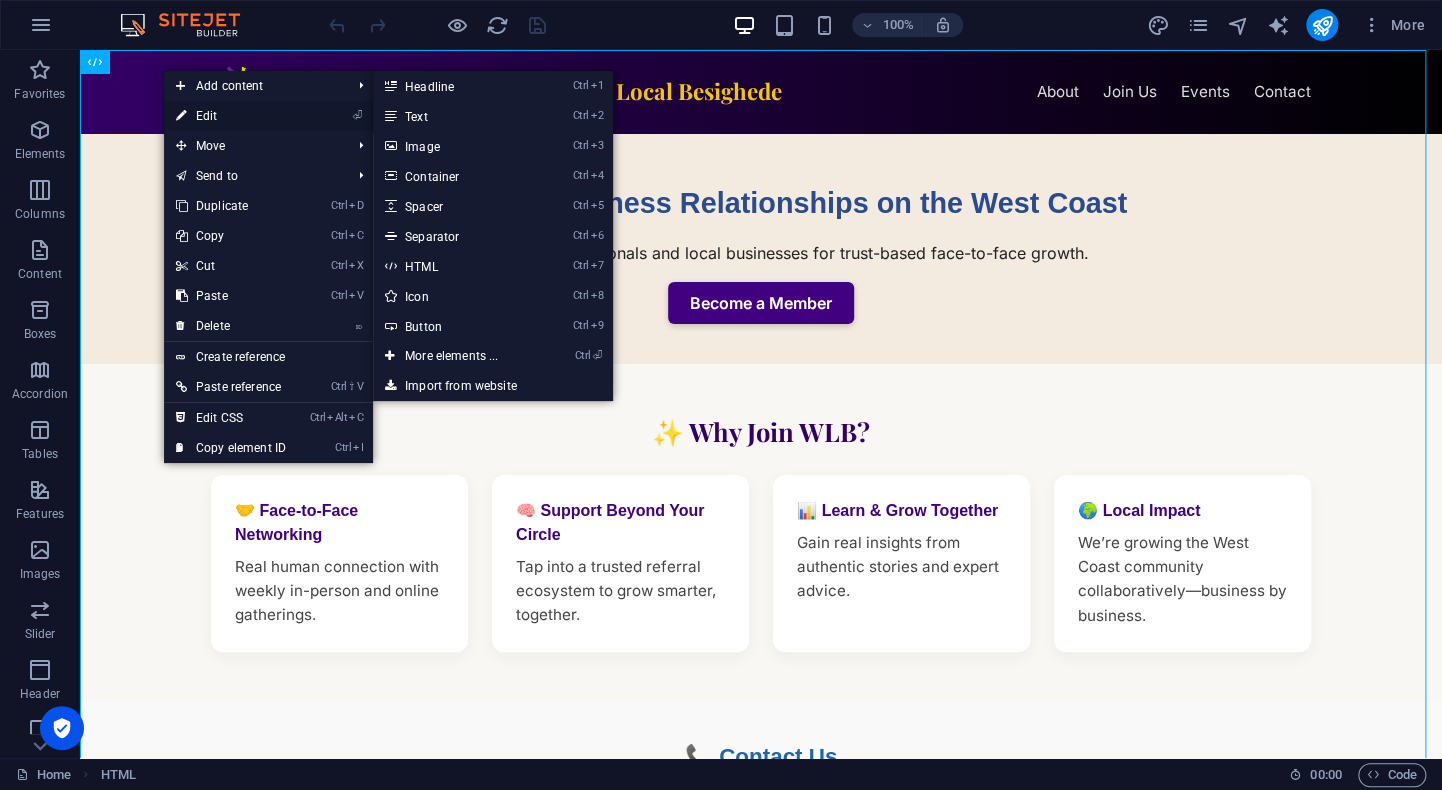 click on "⏎  Edit" at bounding box center [231, 116] 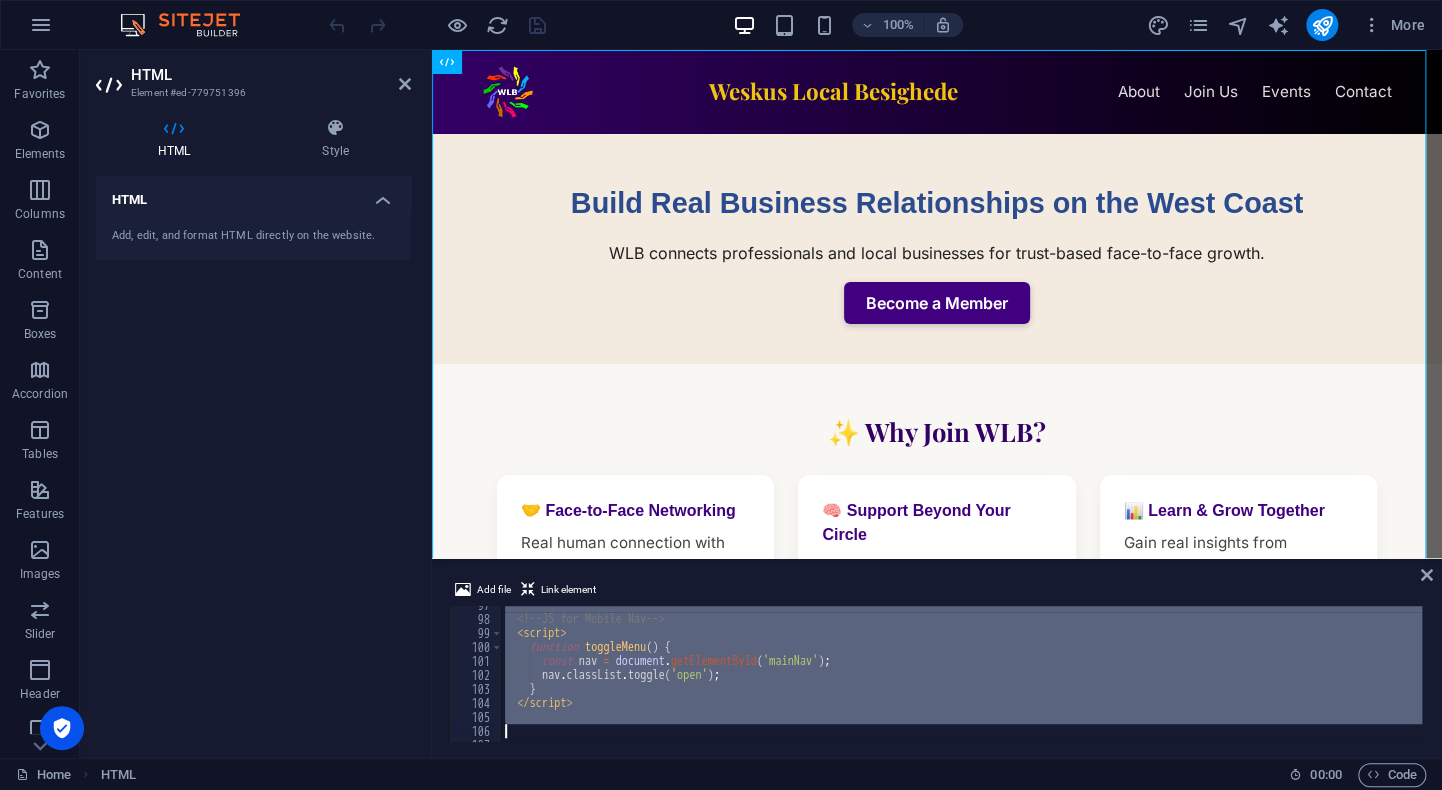 scroll, scrollTop: 1380, scrollLeft: 0, axis: vertical 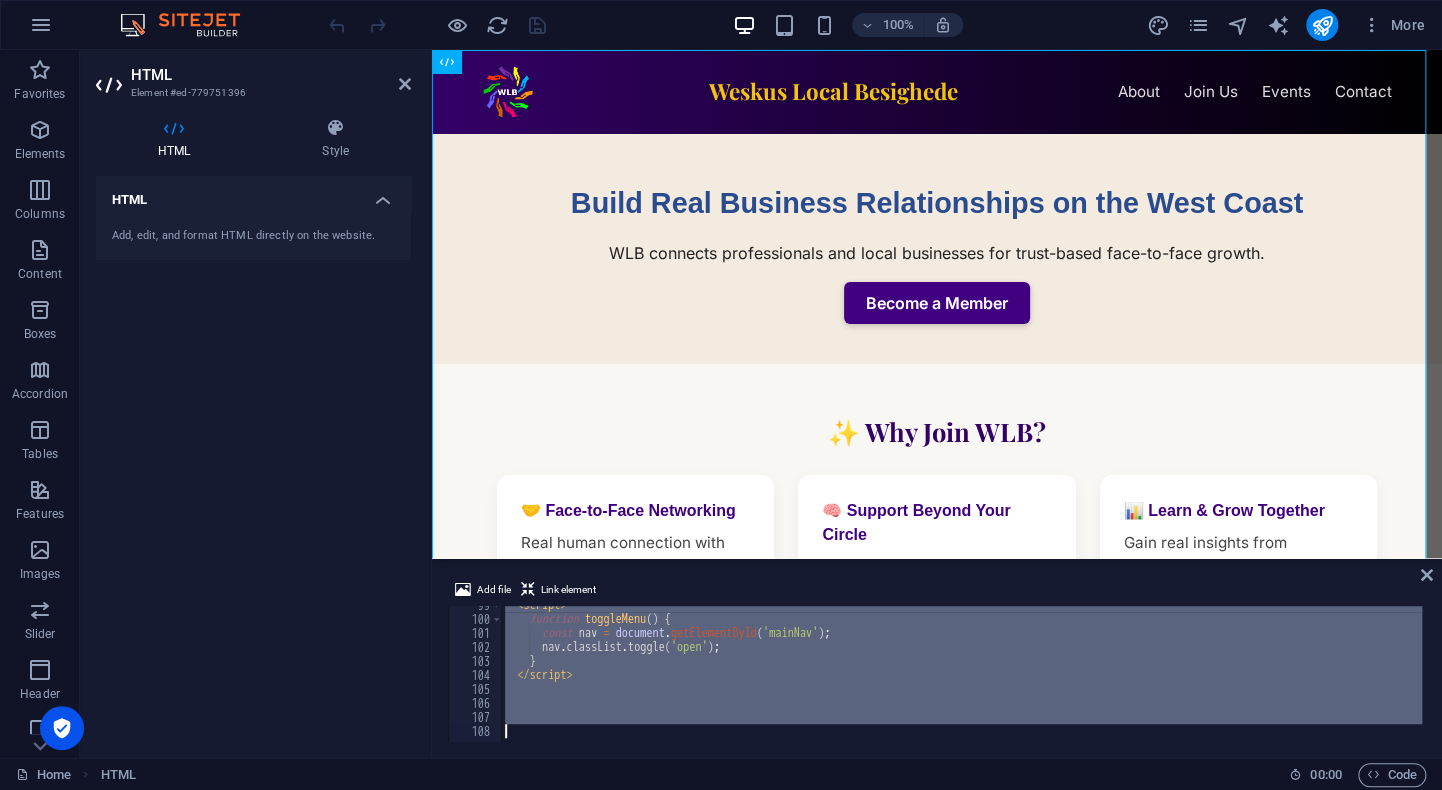 drag, startPoint x: 515, startPoint y: 607, endPoint x: 545, endPoint y: 788, distance: 183.46935 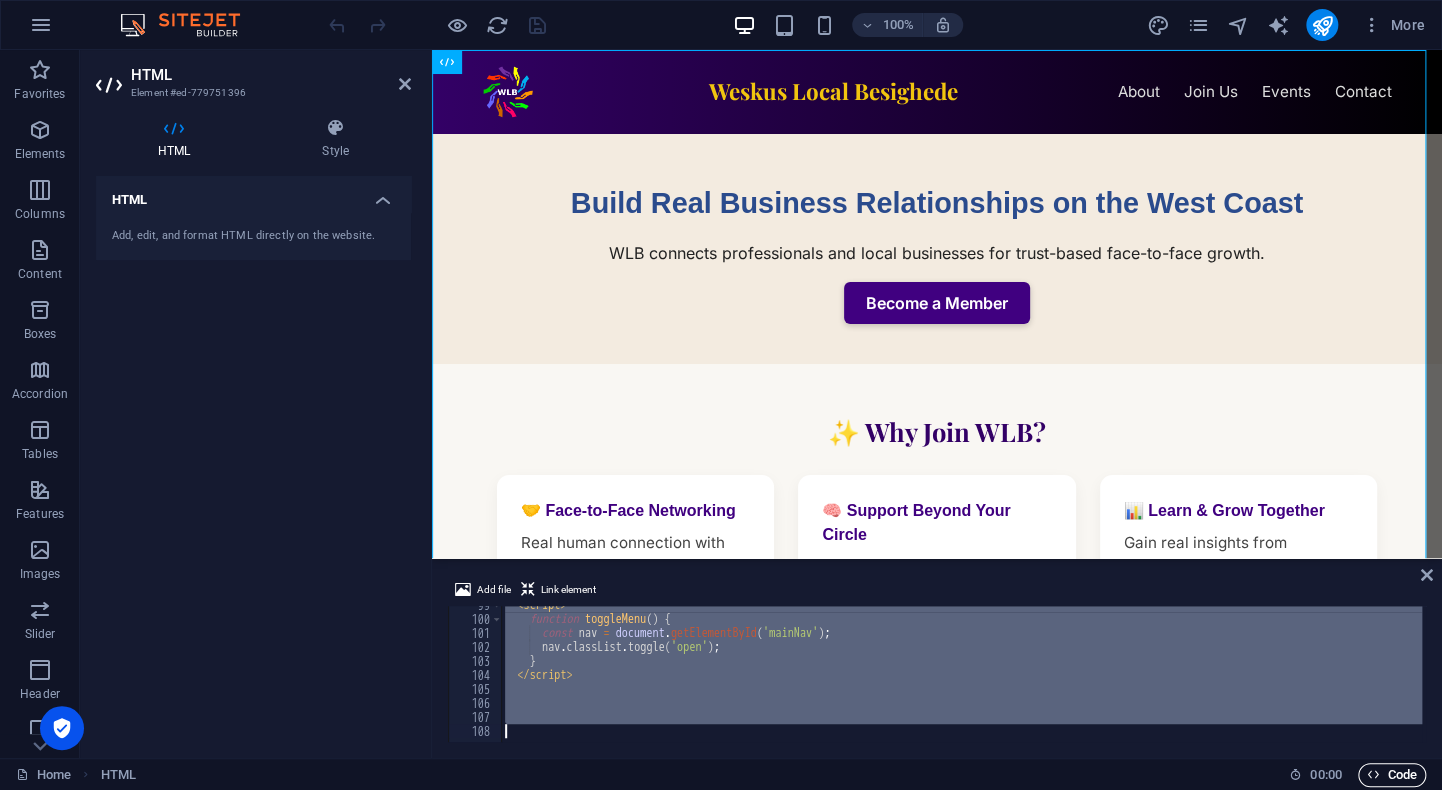 click on "Code" at bounding box center [1392, 775] 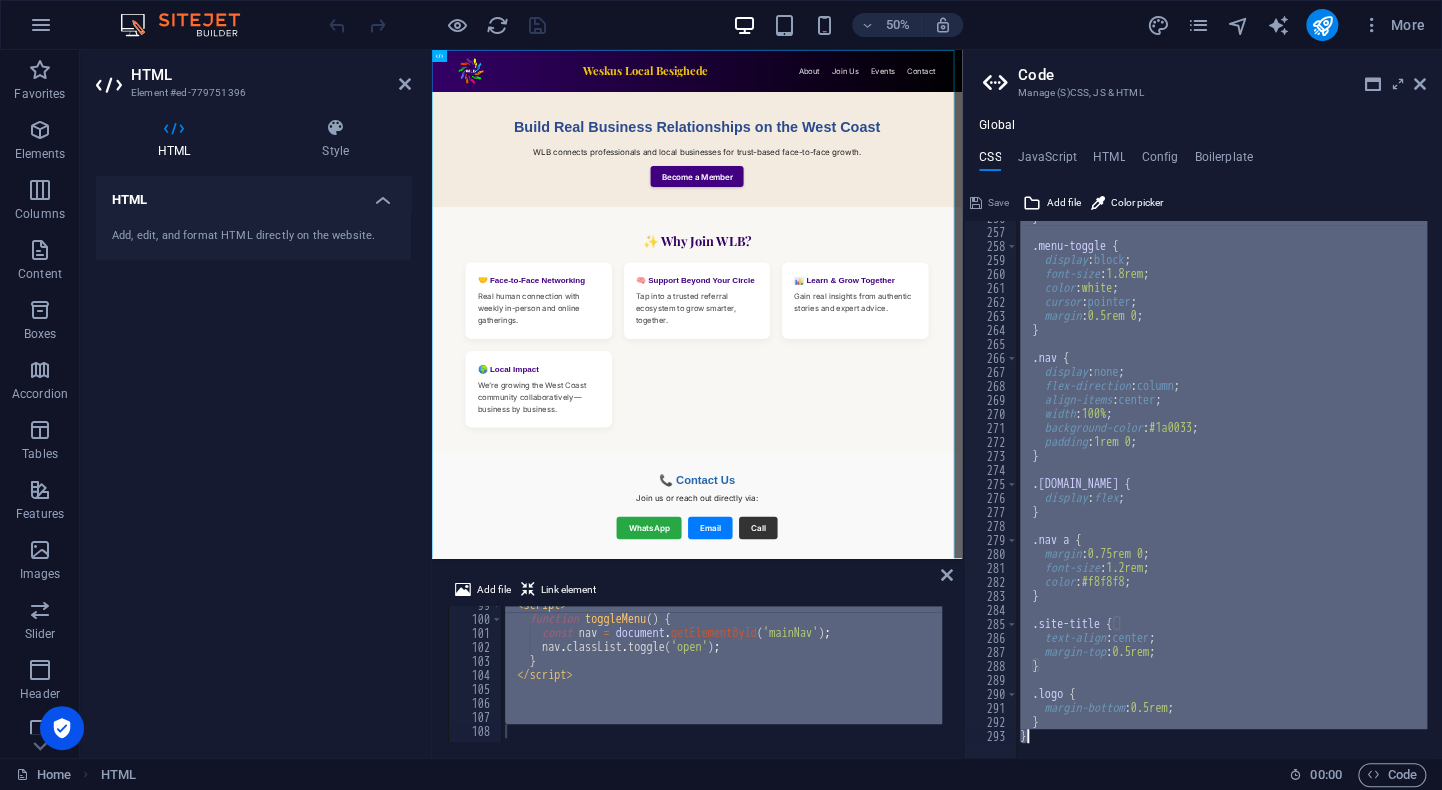 scroll, scrollTop: 3580, scrollLeft: 0, axis: vertical 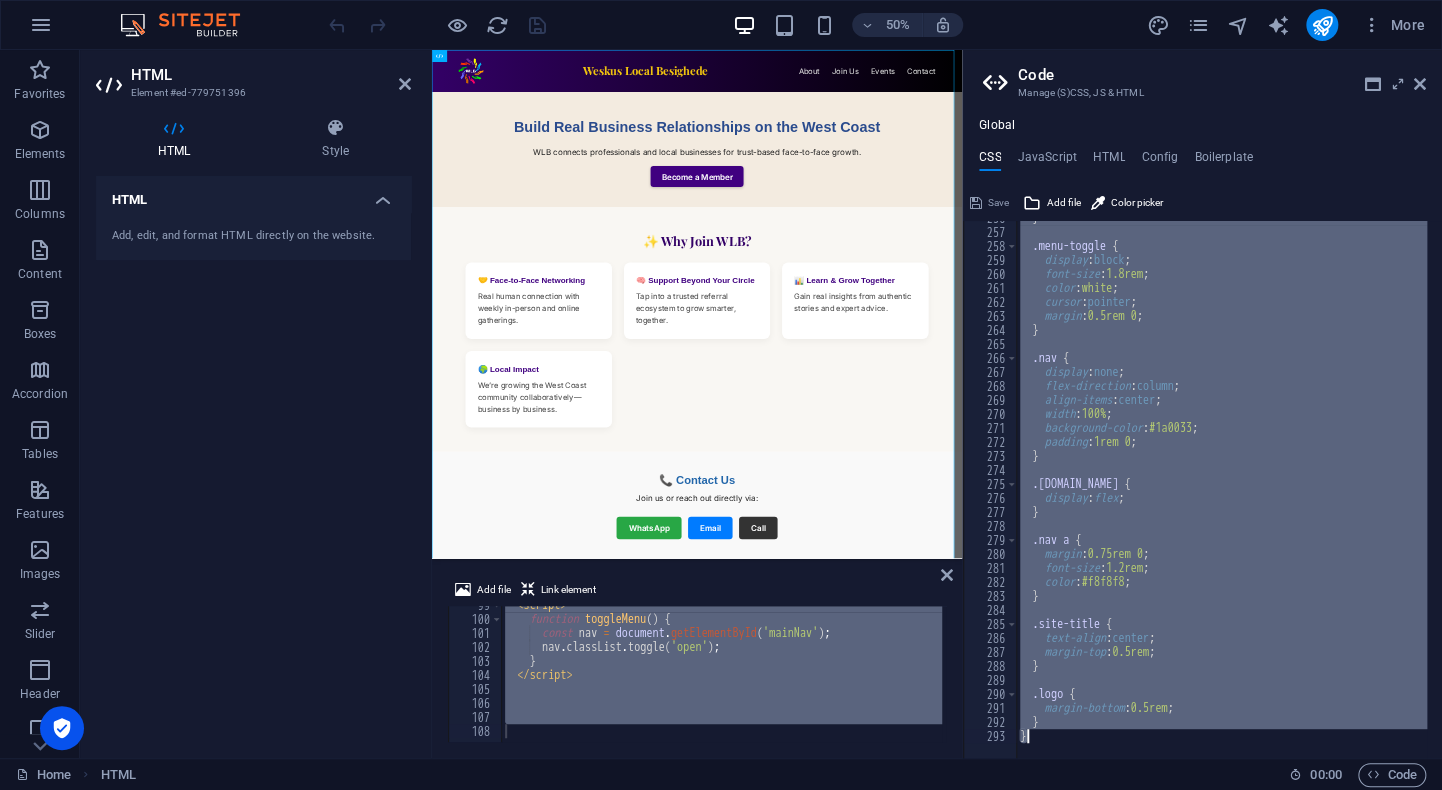 drag, startPoint x: 1014, startPoint y: 228, endPoint x: 1094, endPoint y: 777, distance: 554.79816 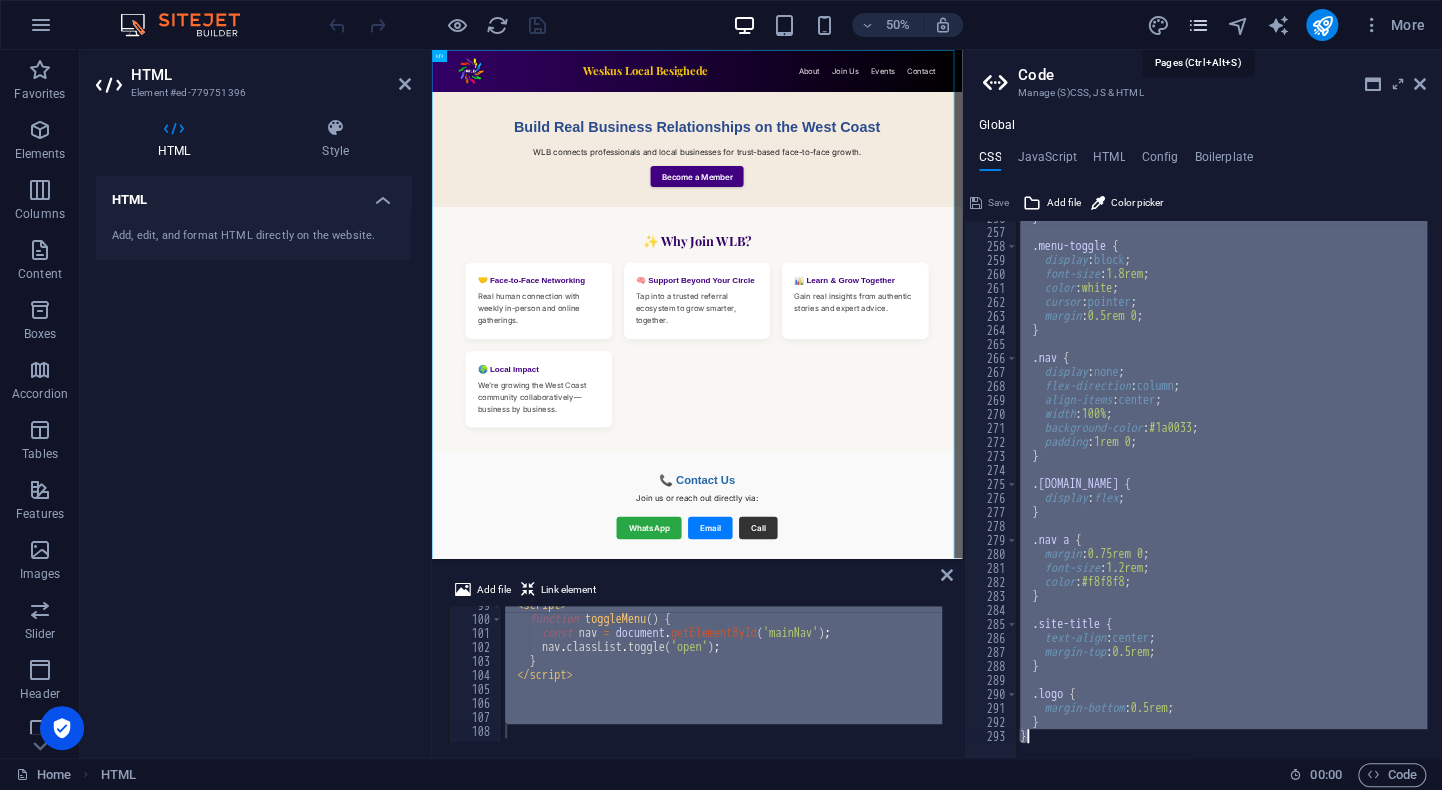 click at bounding box center (1197, 25) 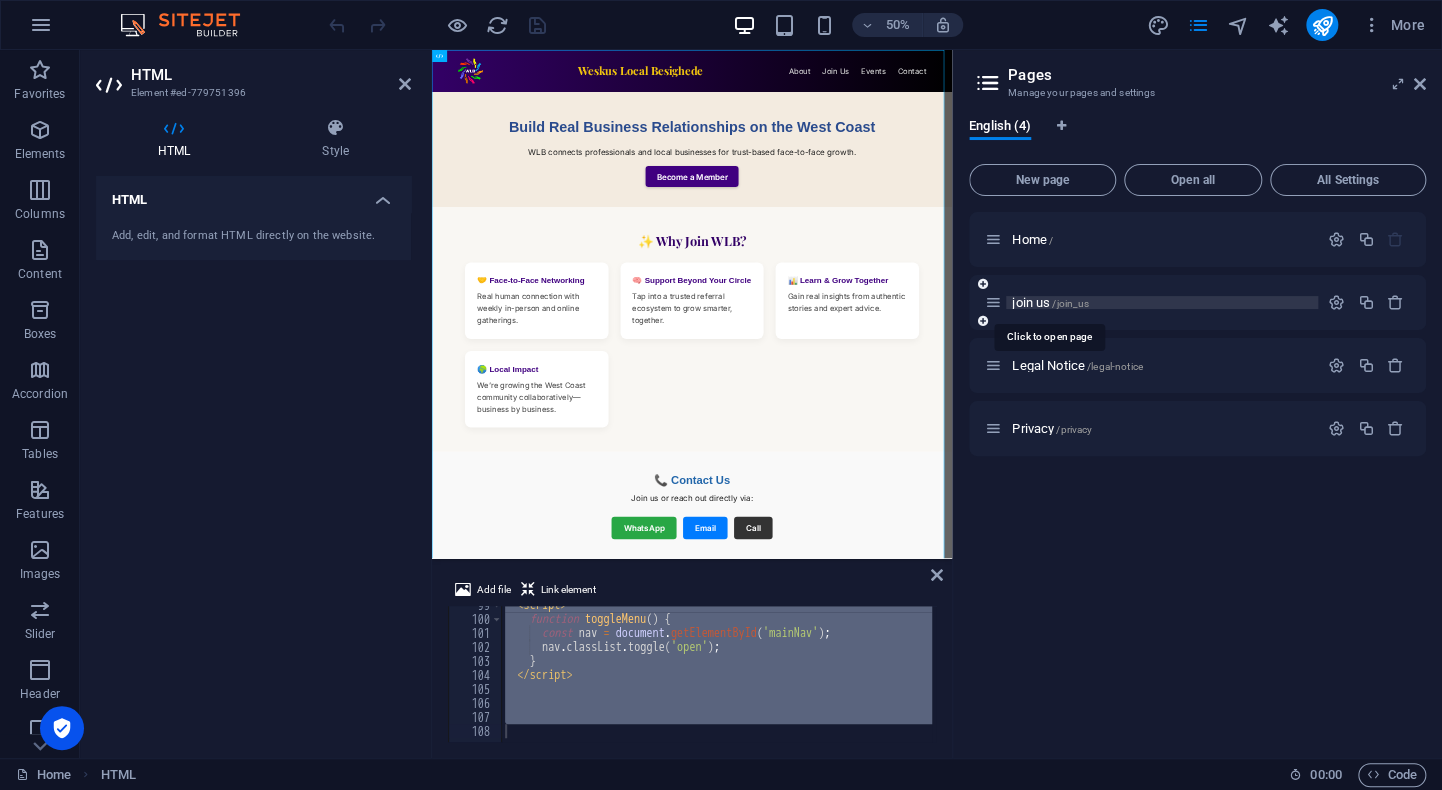 click on "join us /join_us" at bounding box center [1050, 302] 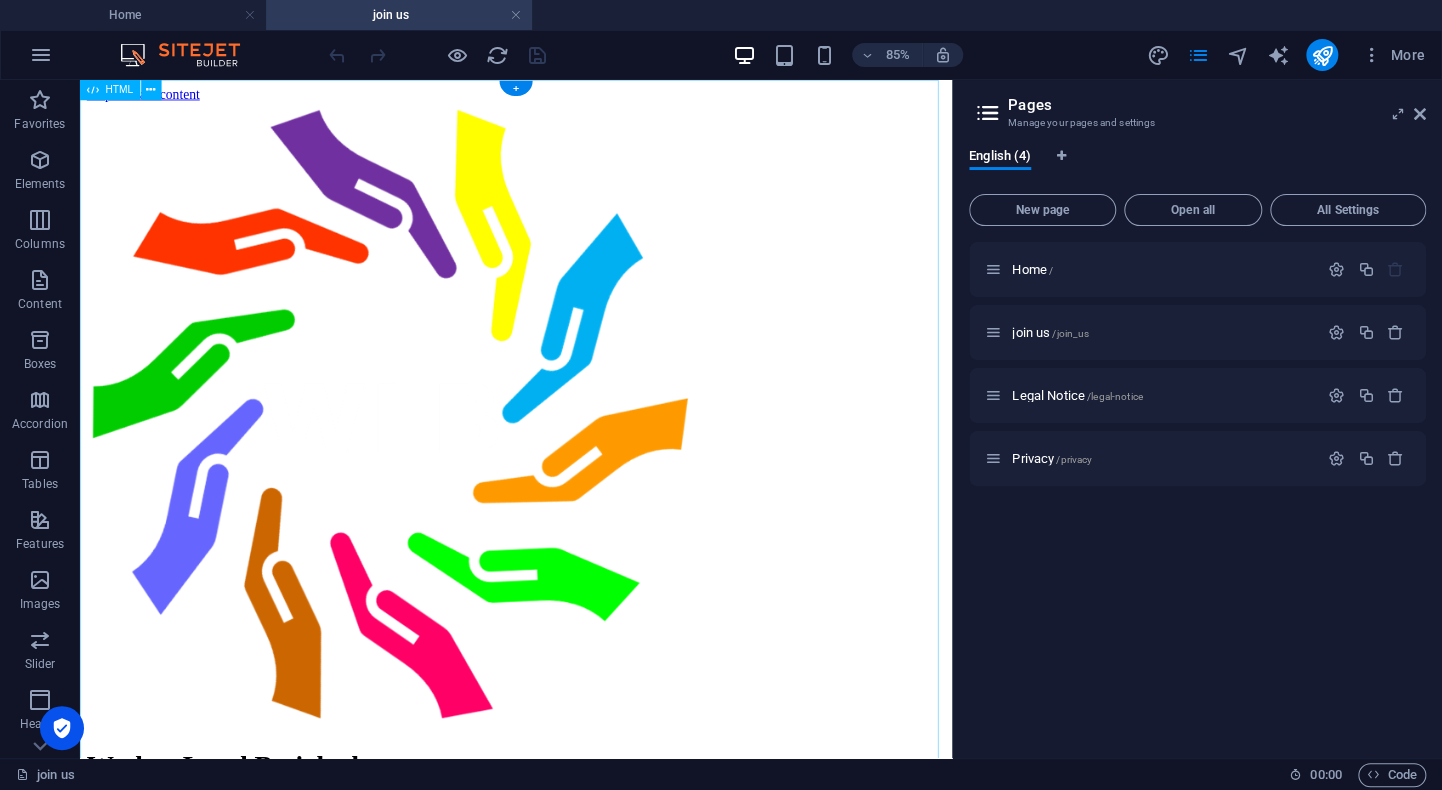 scroll, scrollTop: 0, scrollLeft: 0, axis: both 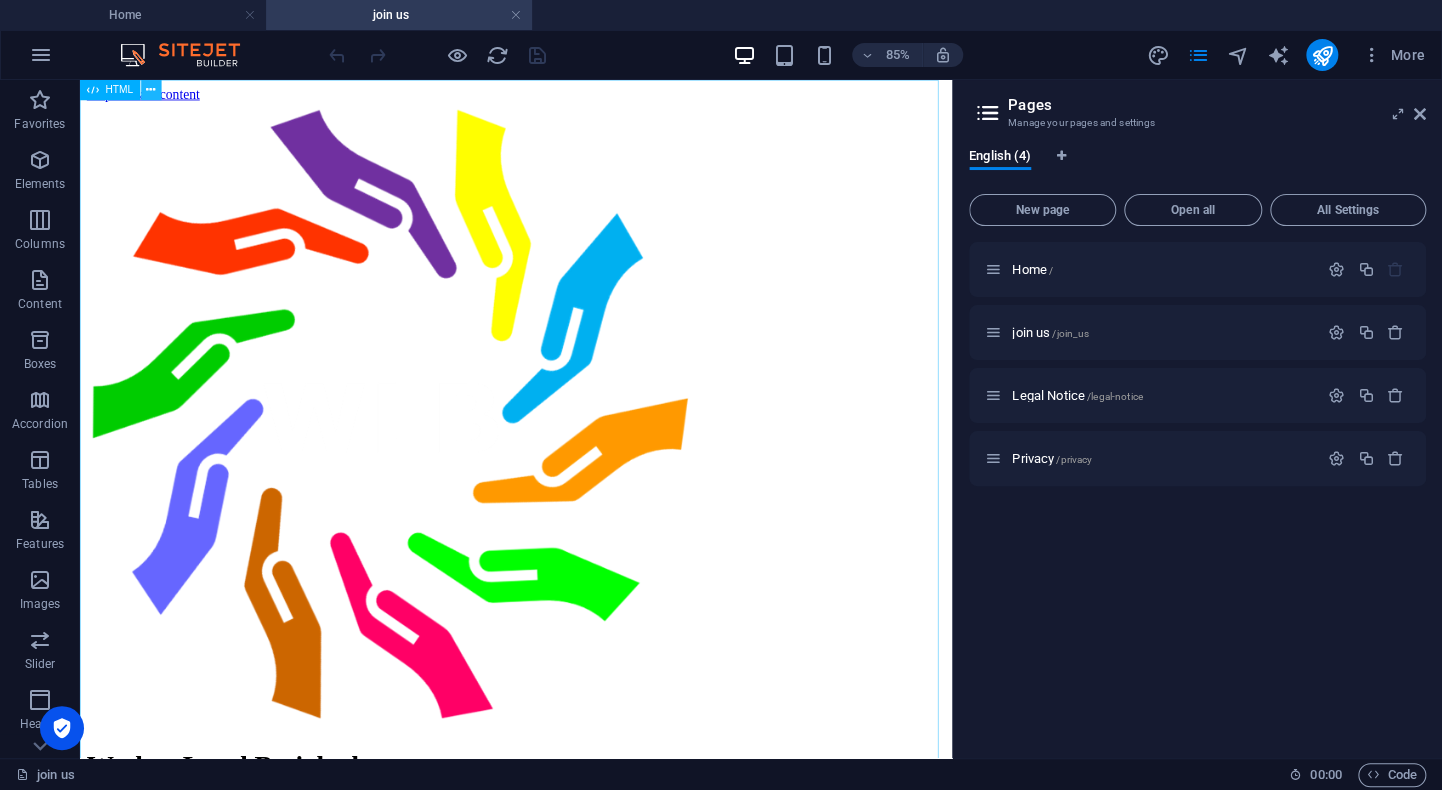click at bounding box center [150, 90] 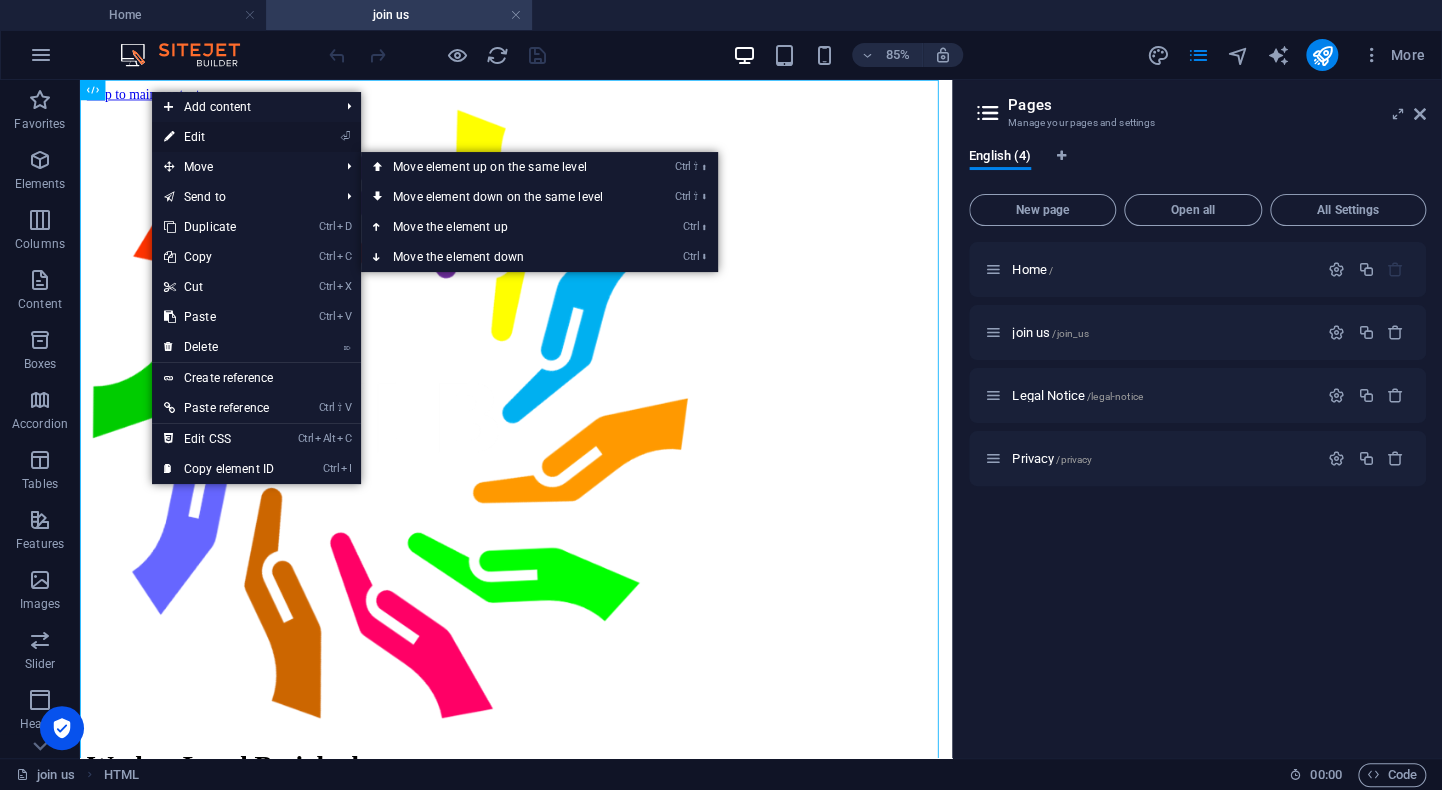 click on "⏎  Edit" at bounding box center [219, 137] 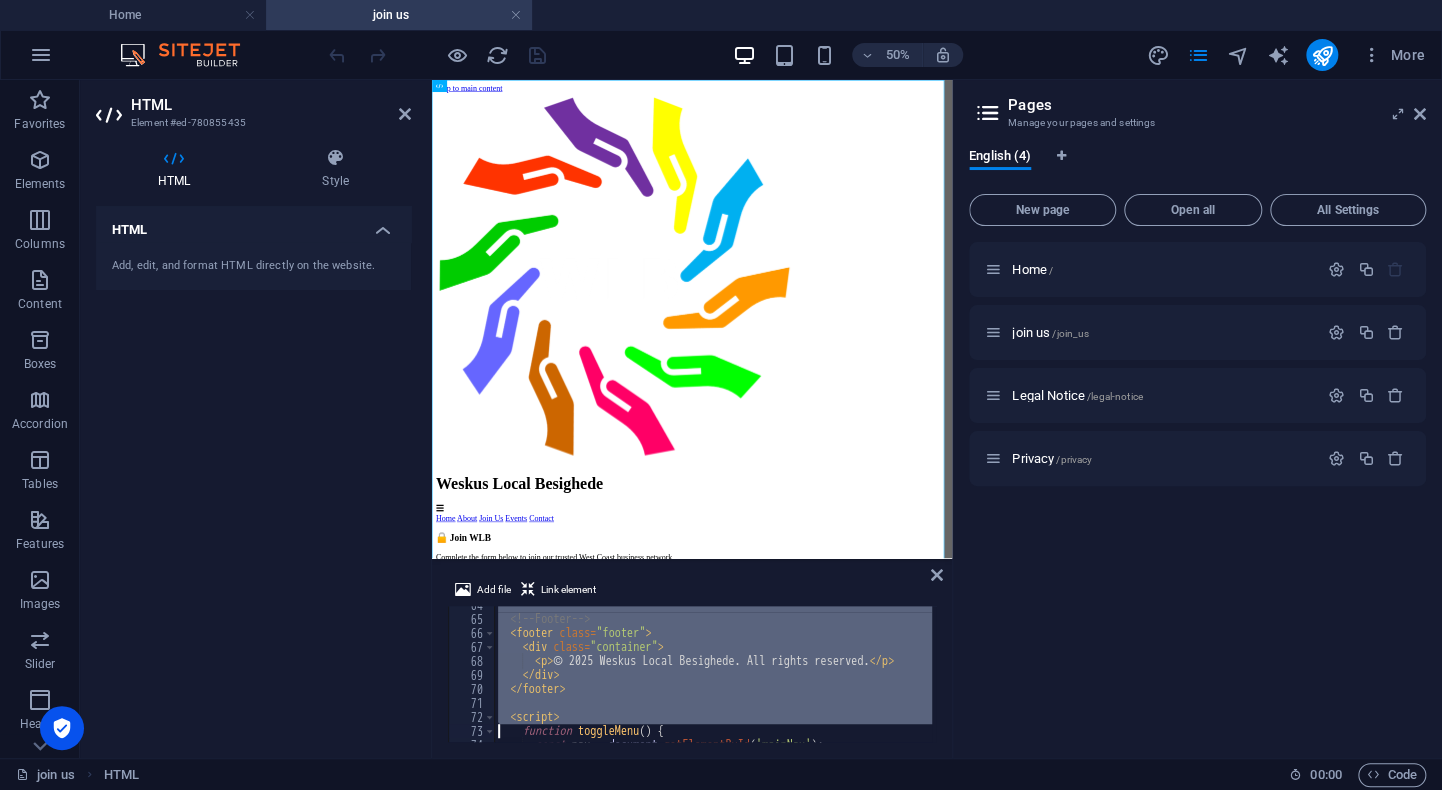 scroll, scrollTop: 1002, scrollLeft: 0, axis: vertical 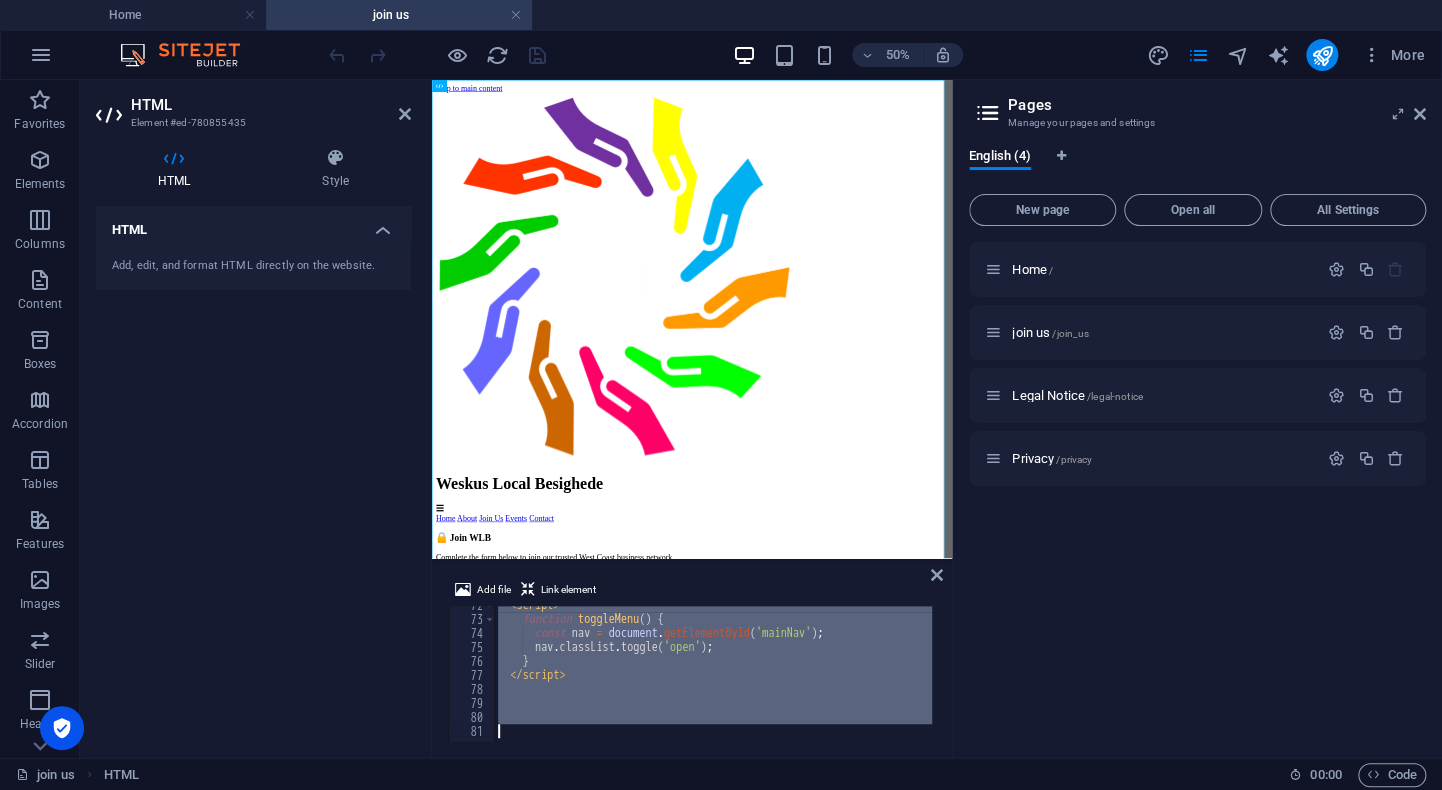 drag, startPoint x: 501, startPoint y: 608, endPoint x: 493, endPoint y: 793, distance: 185.1729 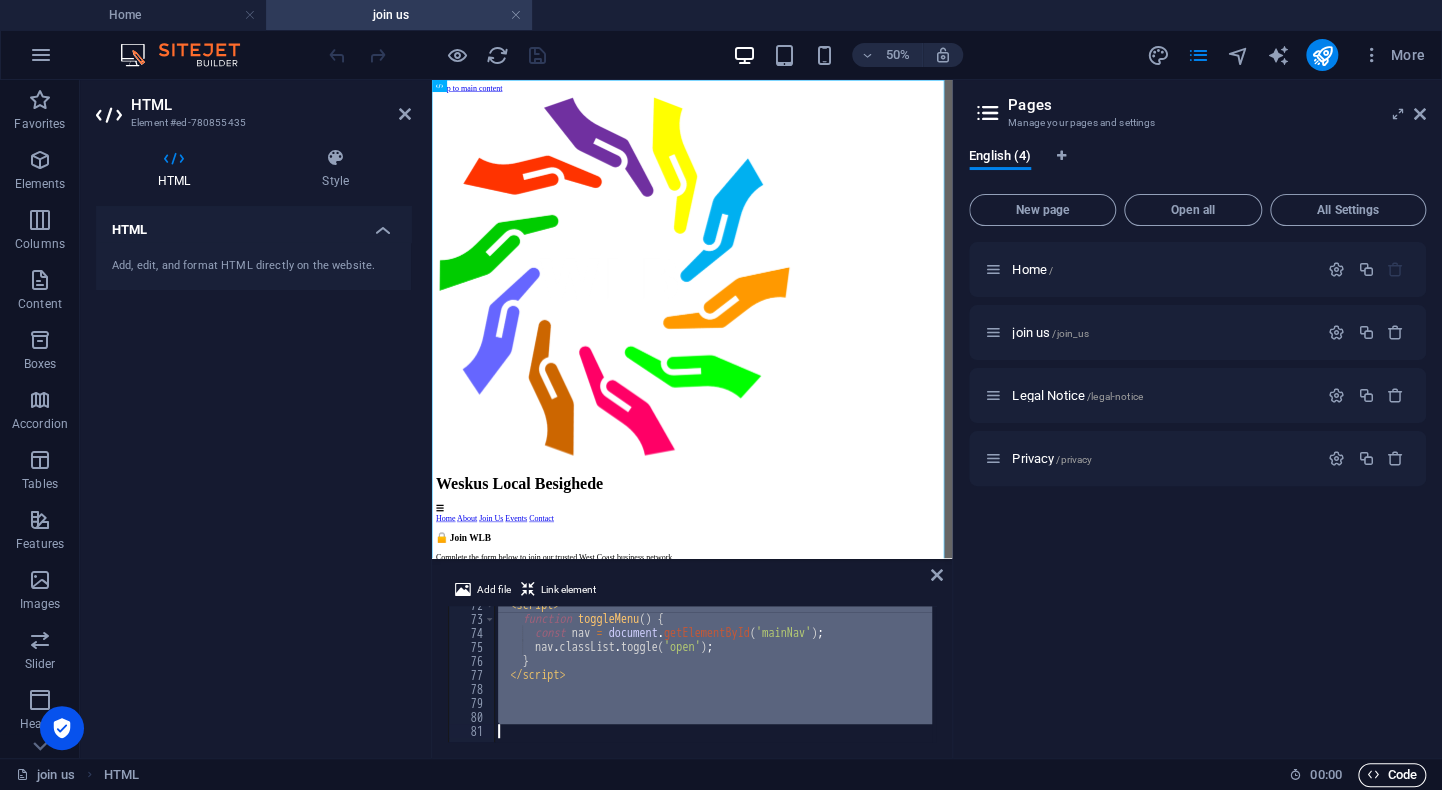 click on "Code" at bounding box center [1392, 775] 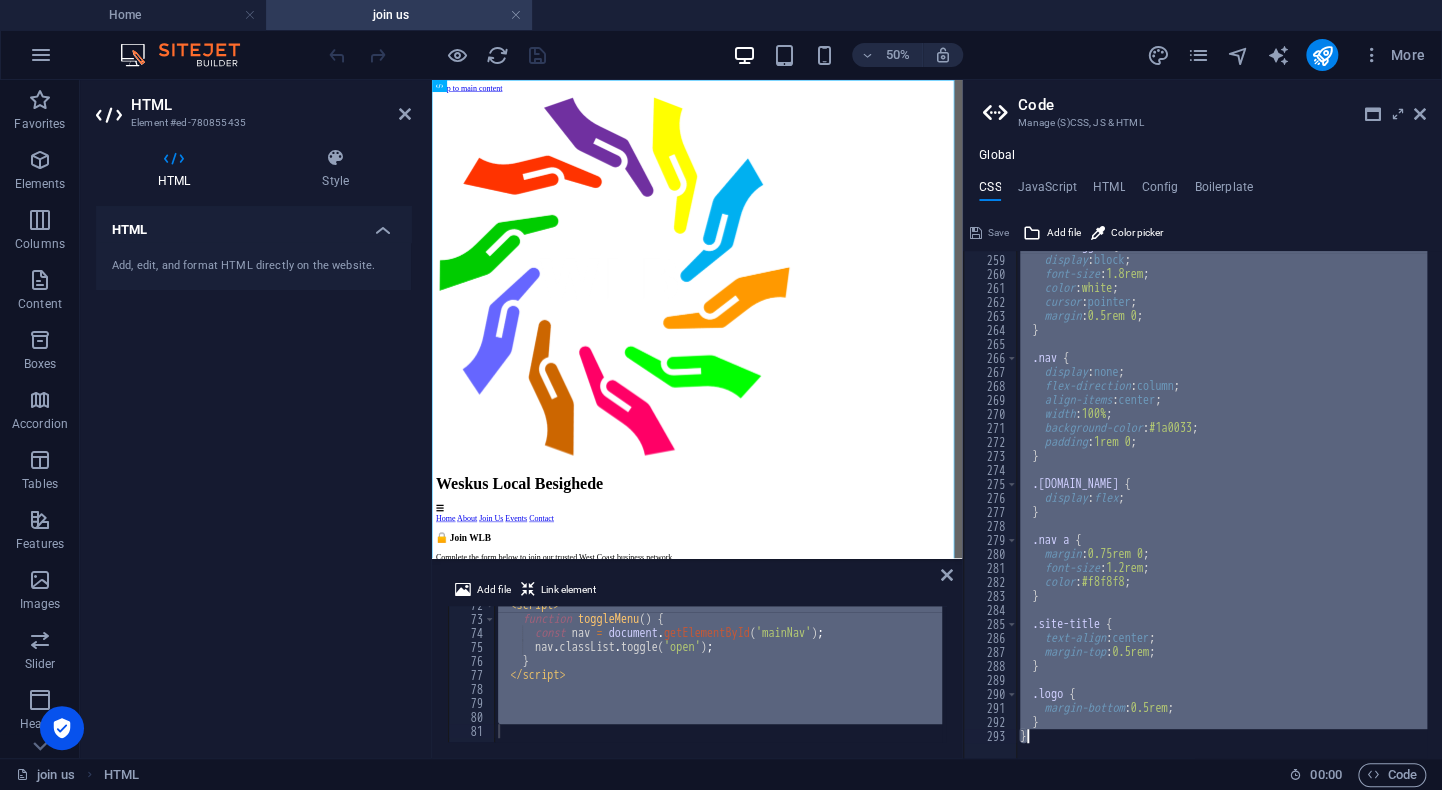 scroll, scrollTop: 3610, scrollLeft: 0, axis: vertical 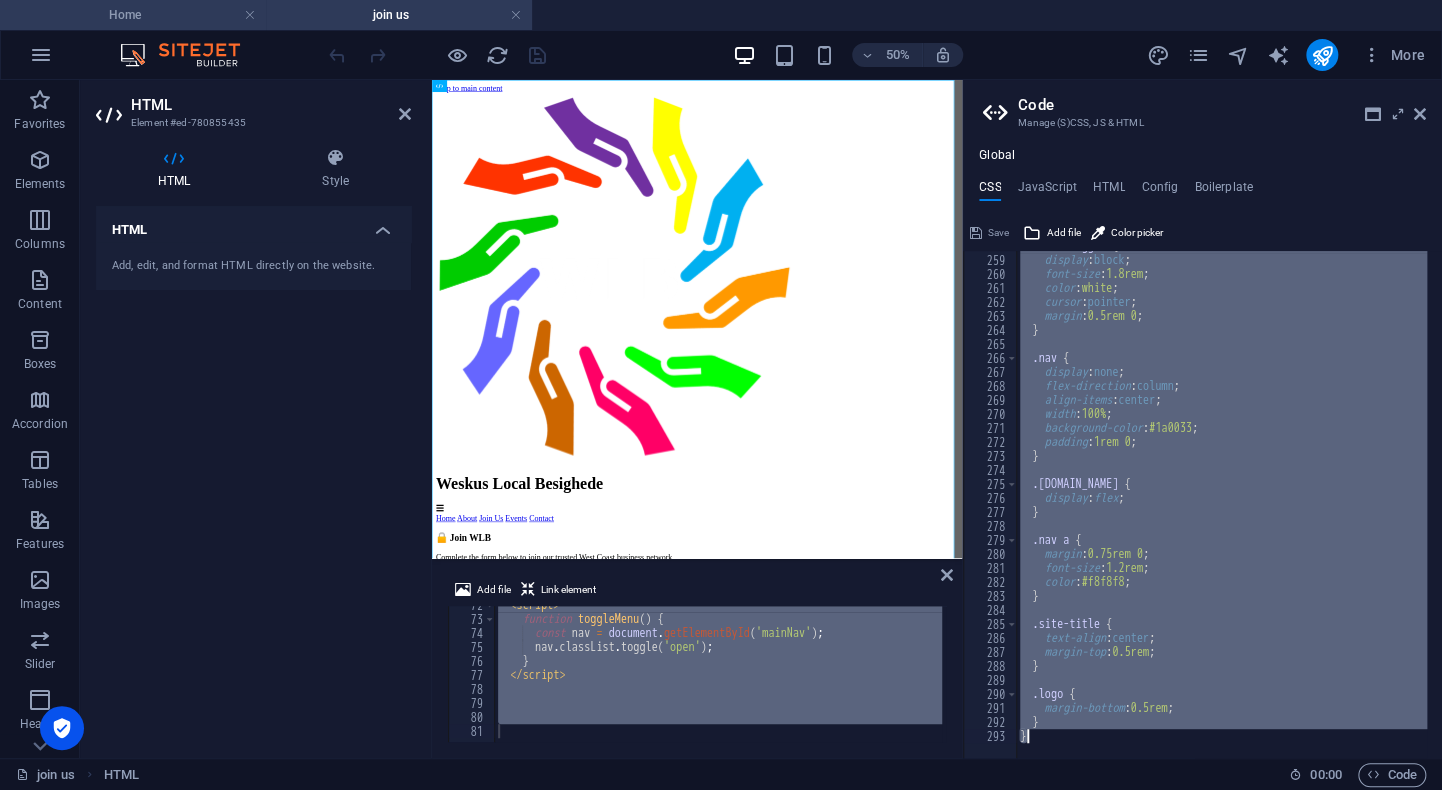 click on "Home" at bounding box center (133, 15) 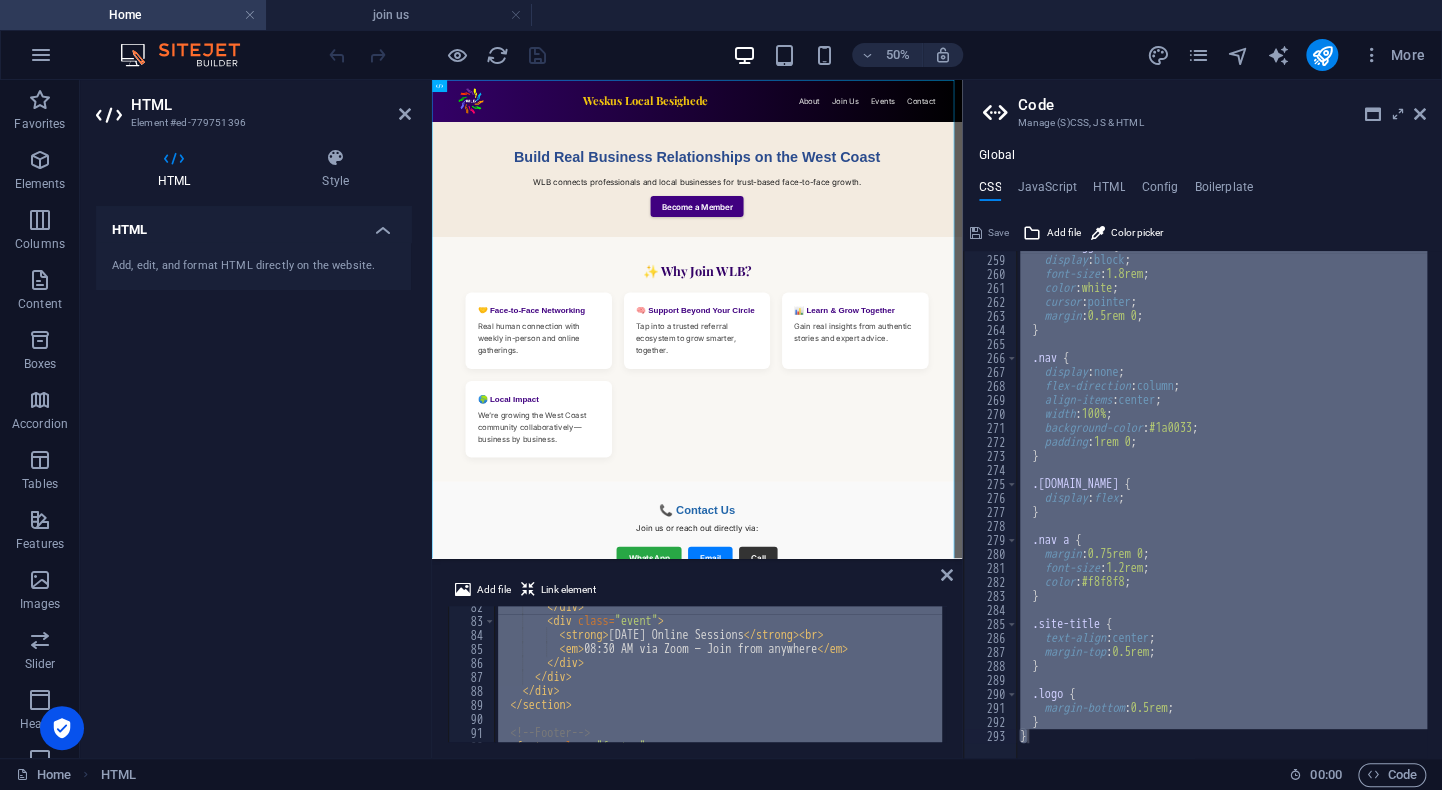 scroll, scrollTop: 840, scrollLeft: 0, axis: vertical 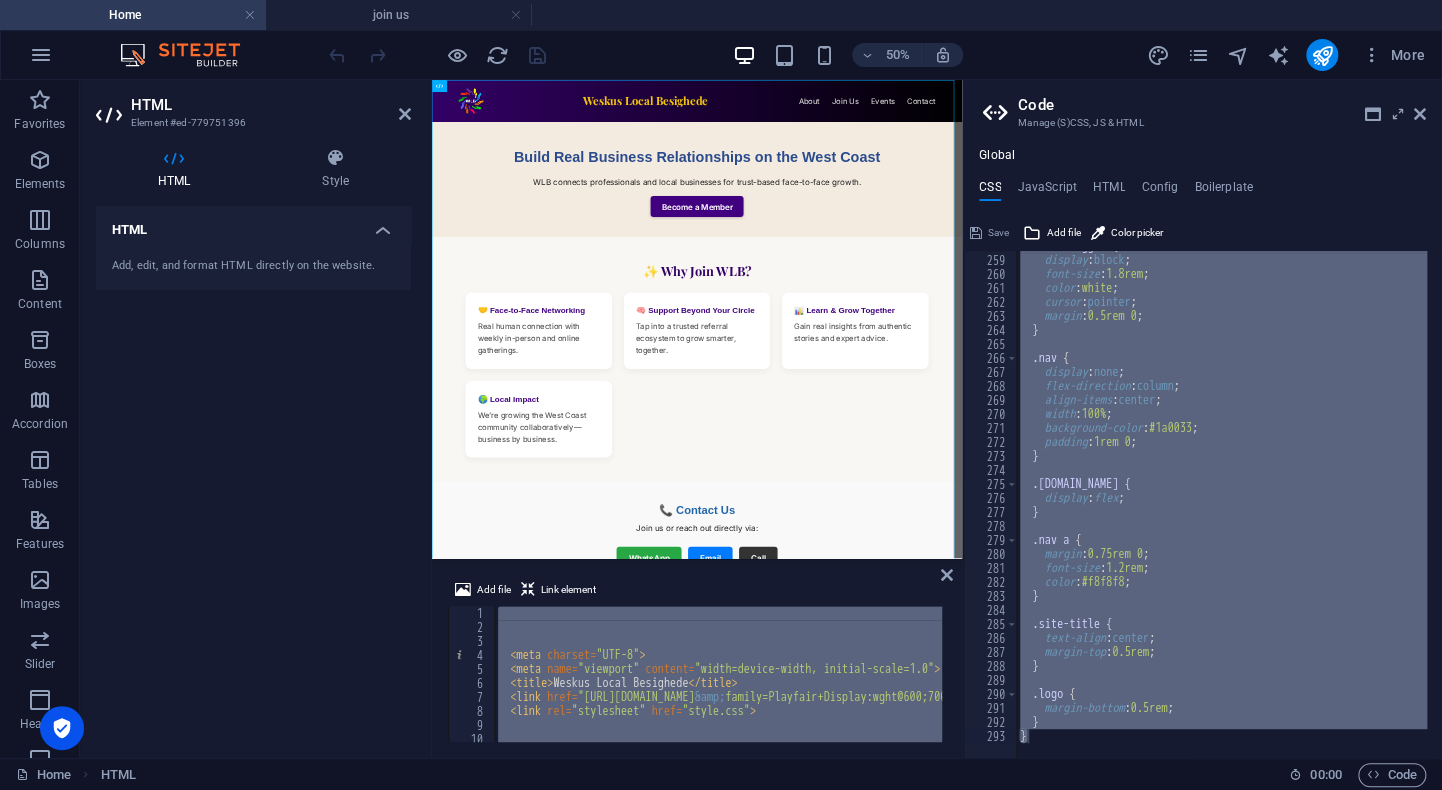 paste 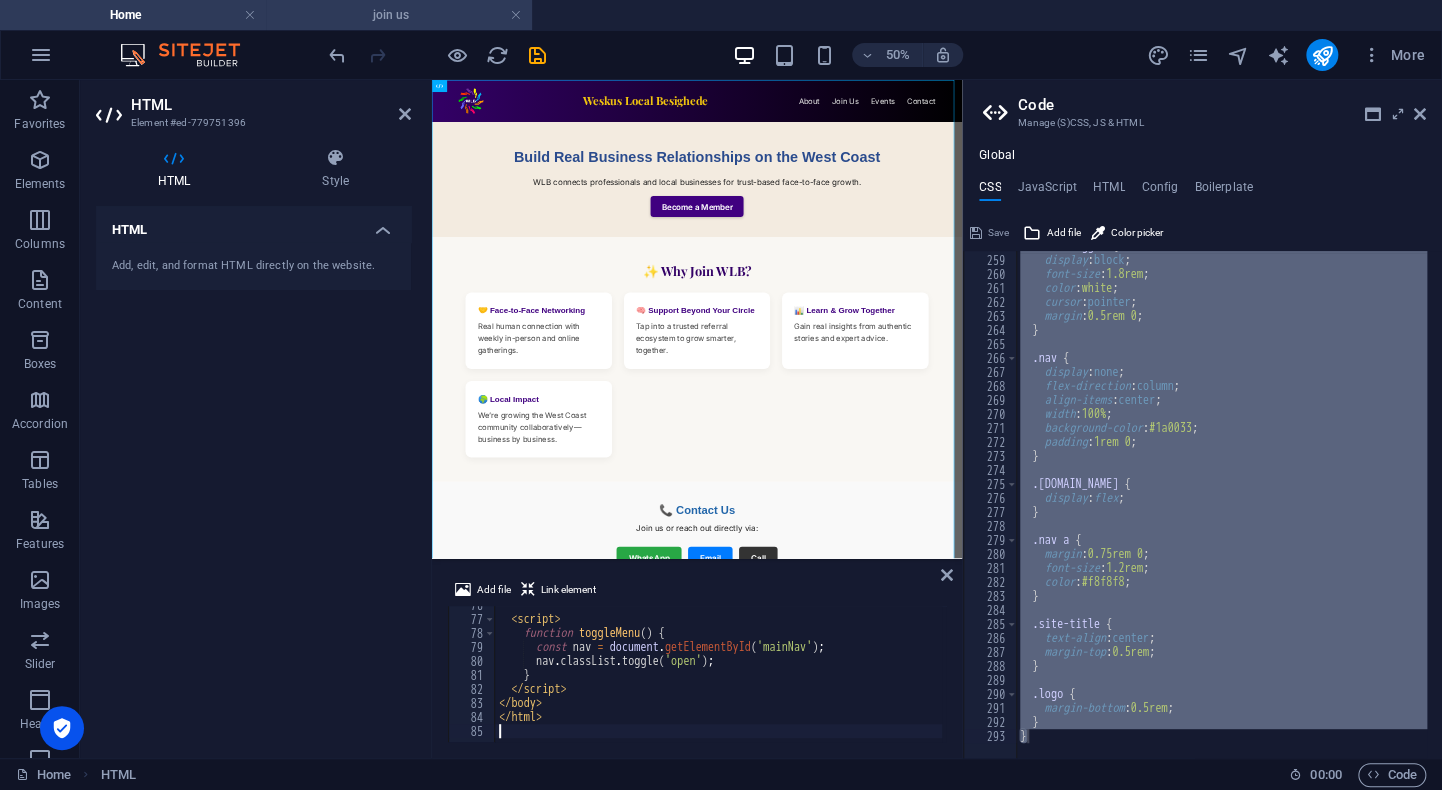 click on "join us" at bounding box center (399, 15) 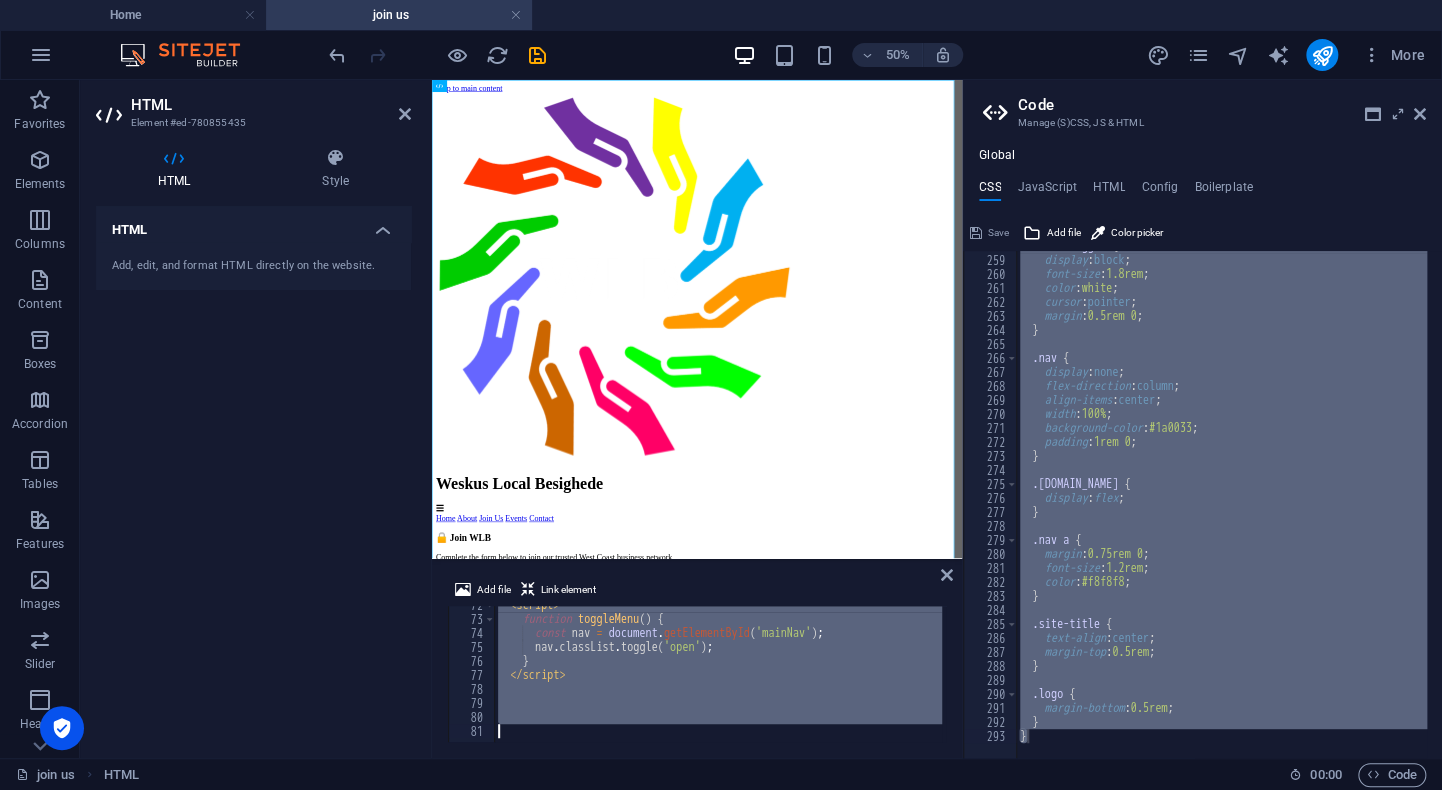 paste 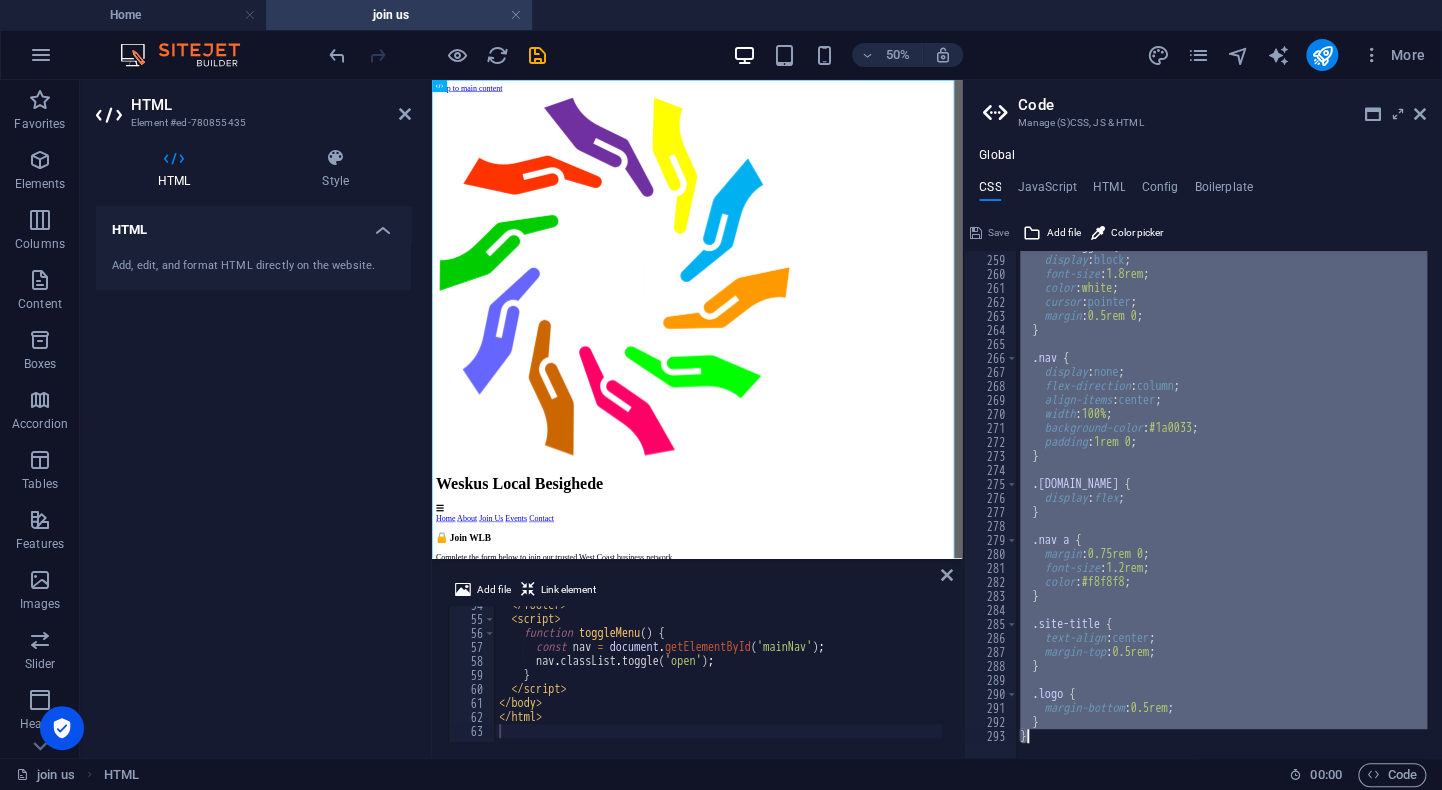 paste 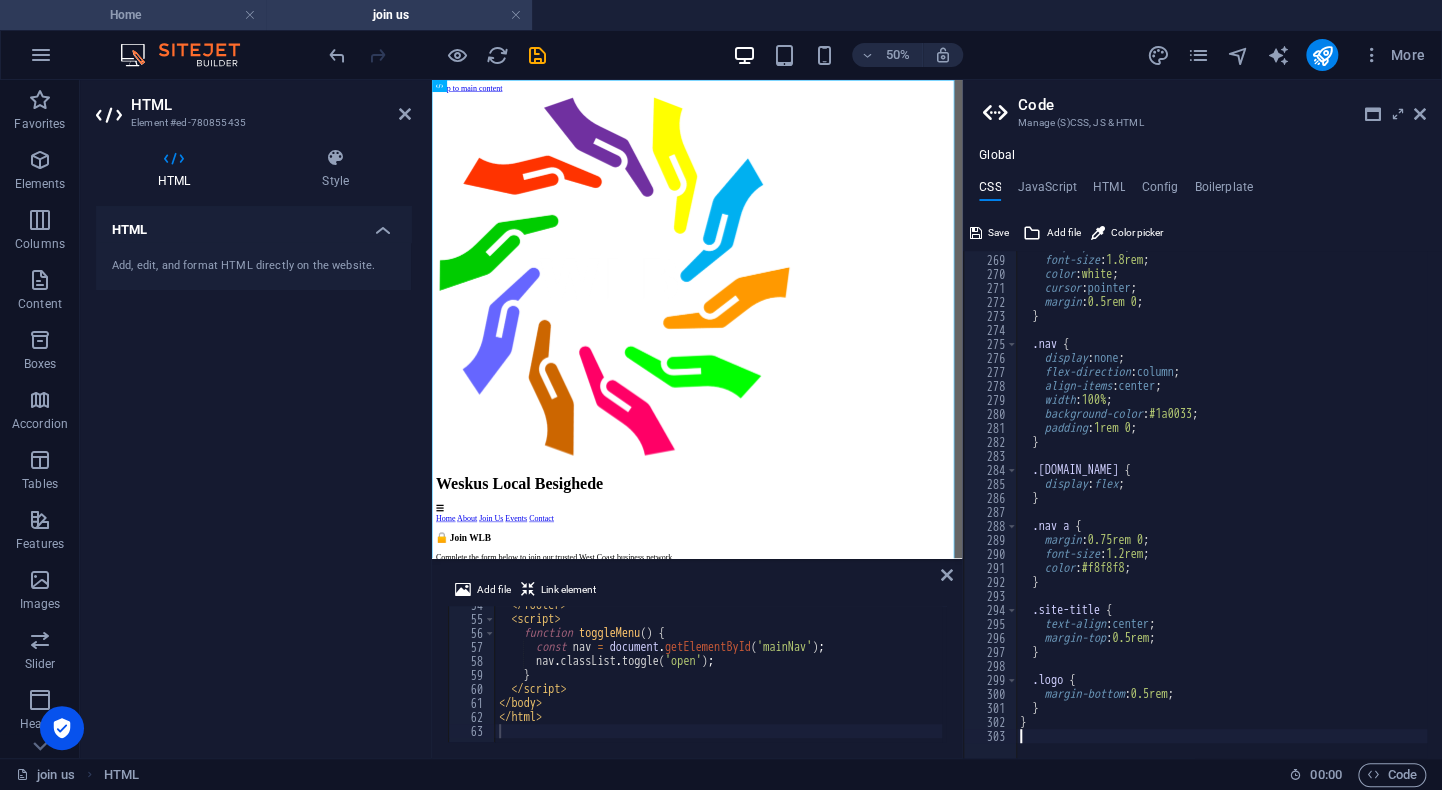click on "Home" at bounding box center [133, 15] 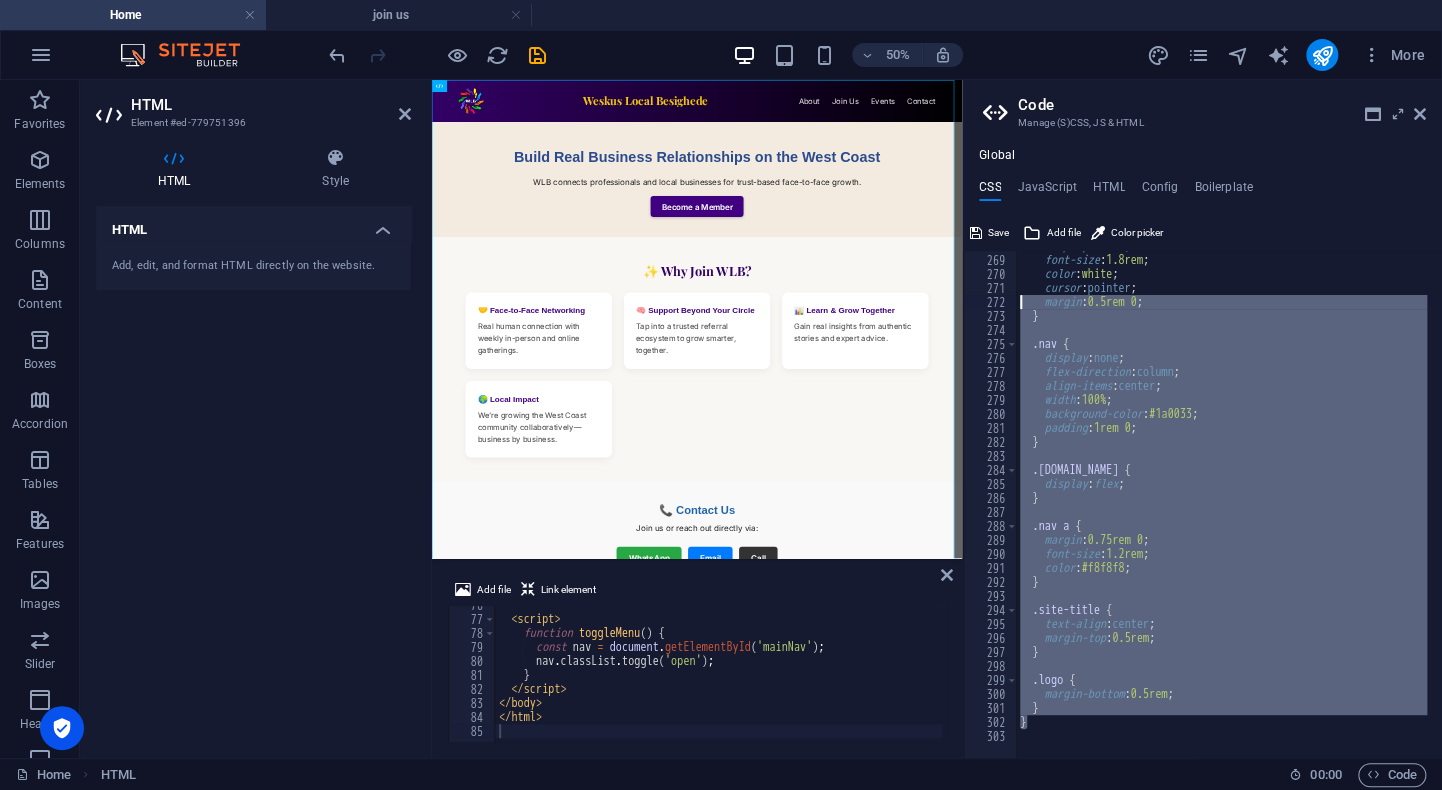 drag, startPoint x: 997, startPoint y: 306, endPoint x: 997, endPoint y: 290, distance: 16 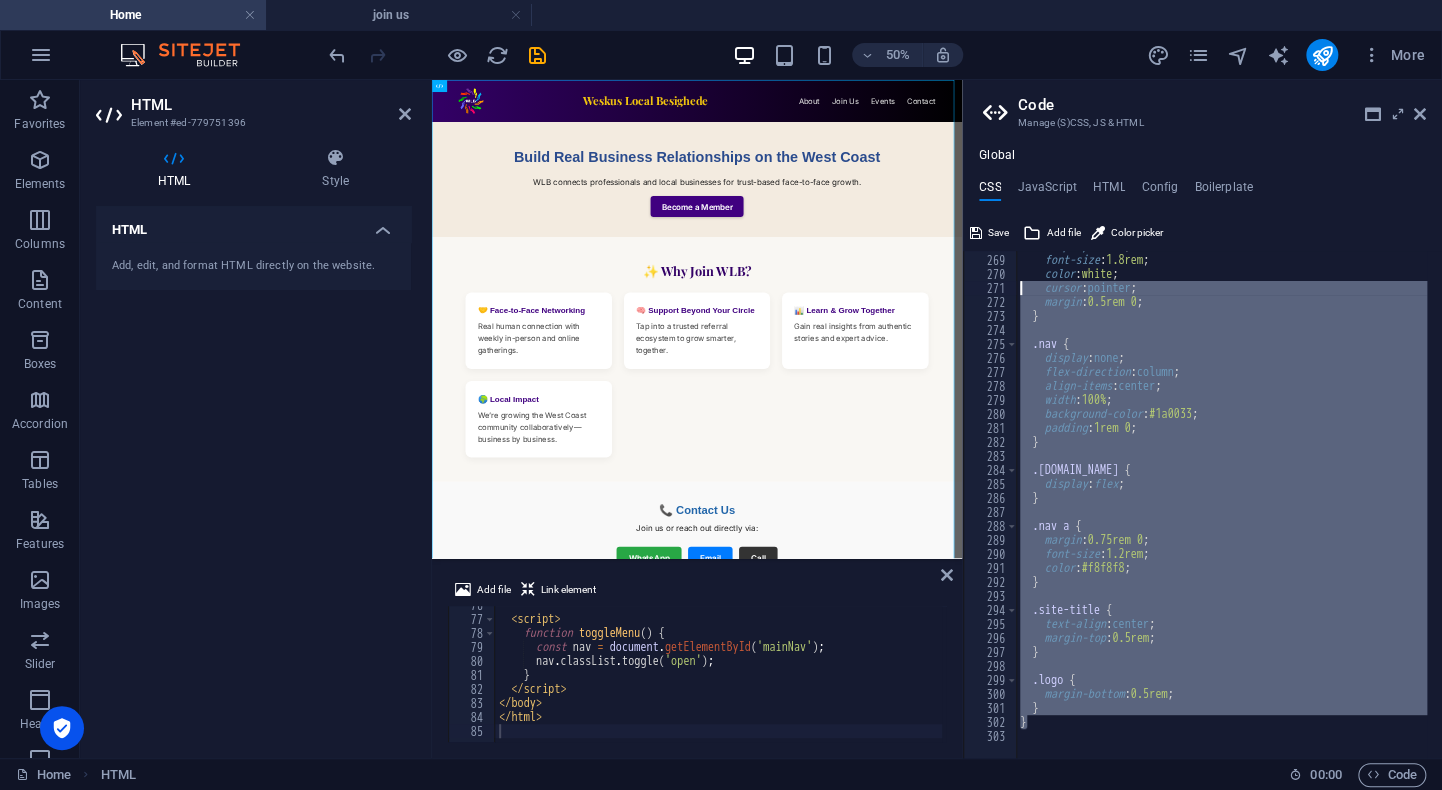 drag, startPoint x: 997, startPoint y: 290, endPoint x: 1316, endPoint y: 150, distance: 348.36905 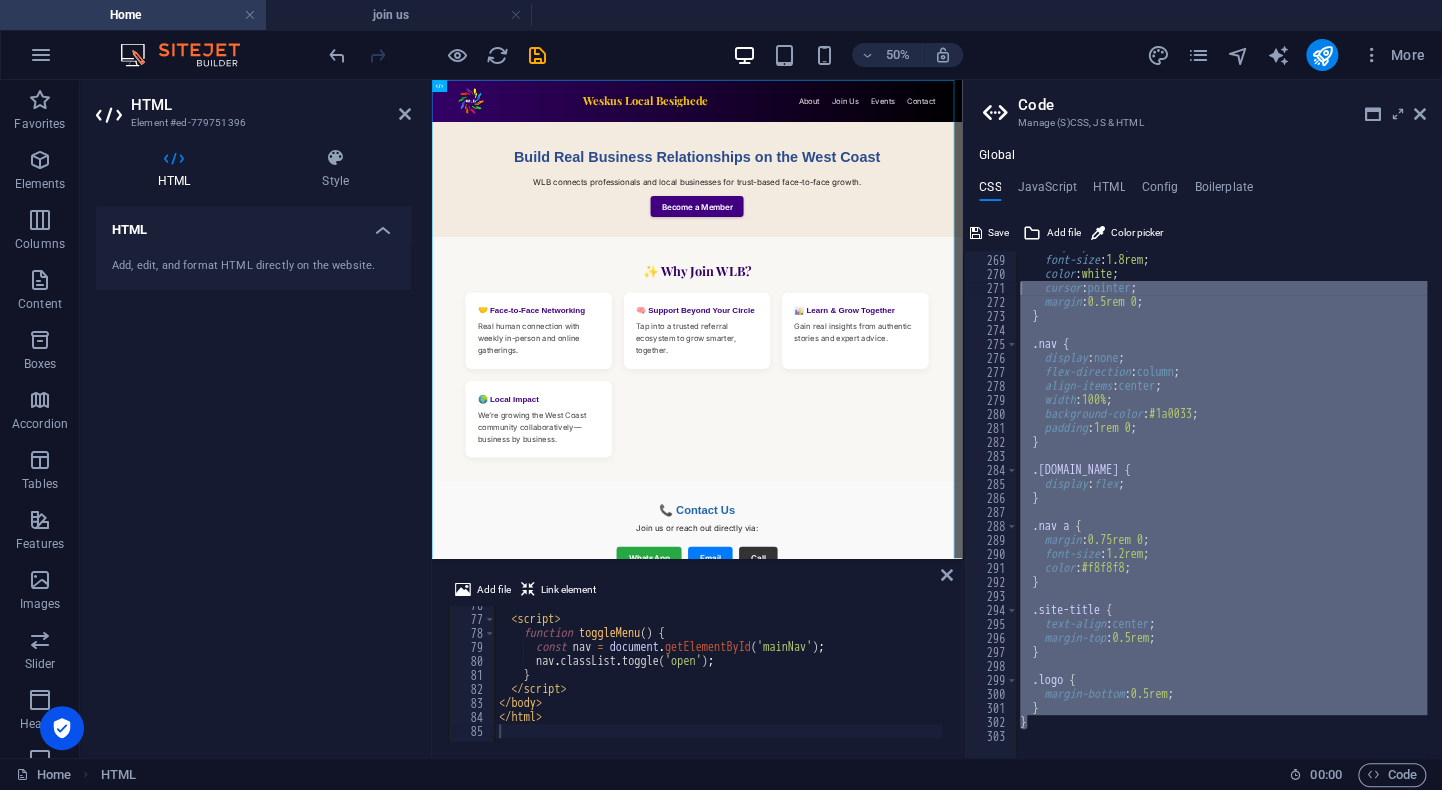 scroll, scrollTop: 3750, scrollLeft: 0, axis: vertical 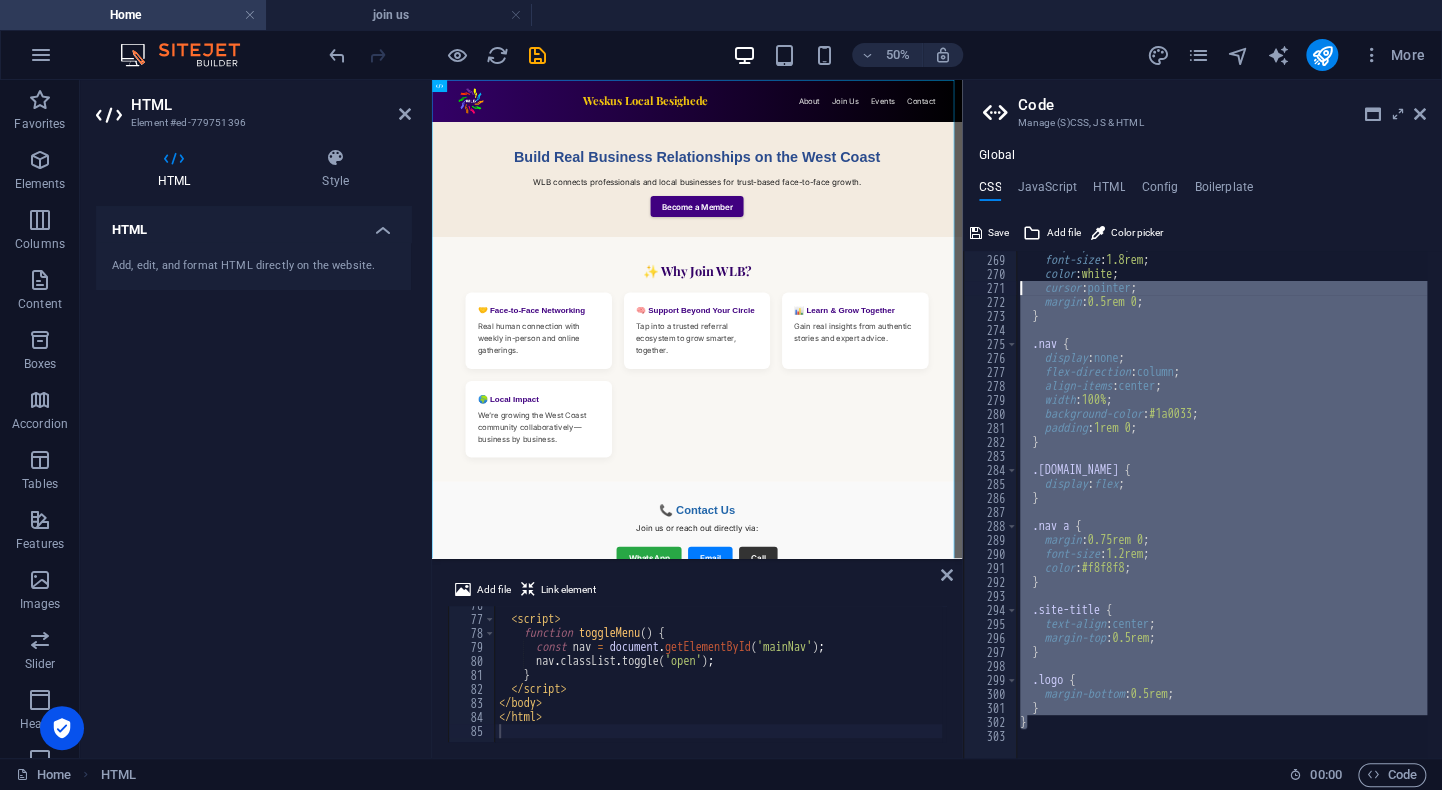 click on "display :  block ;      font-size :  1.8rem ;      color :  white ;      cursor :  pointer ;      margin :  0.5rem   0 ;    }    .nav   {      display :  none ;      flex-direction :  column ;      align-items :  center ;      width :  100% ;      background-color :  #1a0033 ;      padding :  1rem   0 ;    }    .nav.open   {      display :  flex ;    }    .nav   a   {      margin :  0.75rem   0 ;      font-size :  1.2rem ;      color :  #f8f8f8 ;    }    .site-title   {      text-align :  center ;      margin-top :  0.5rem ;    }    .logo   {      margin-bottom :  0.5rem ;    } }" at bounding box center [1221, 504] 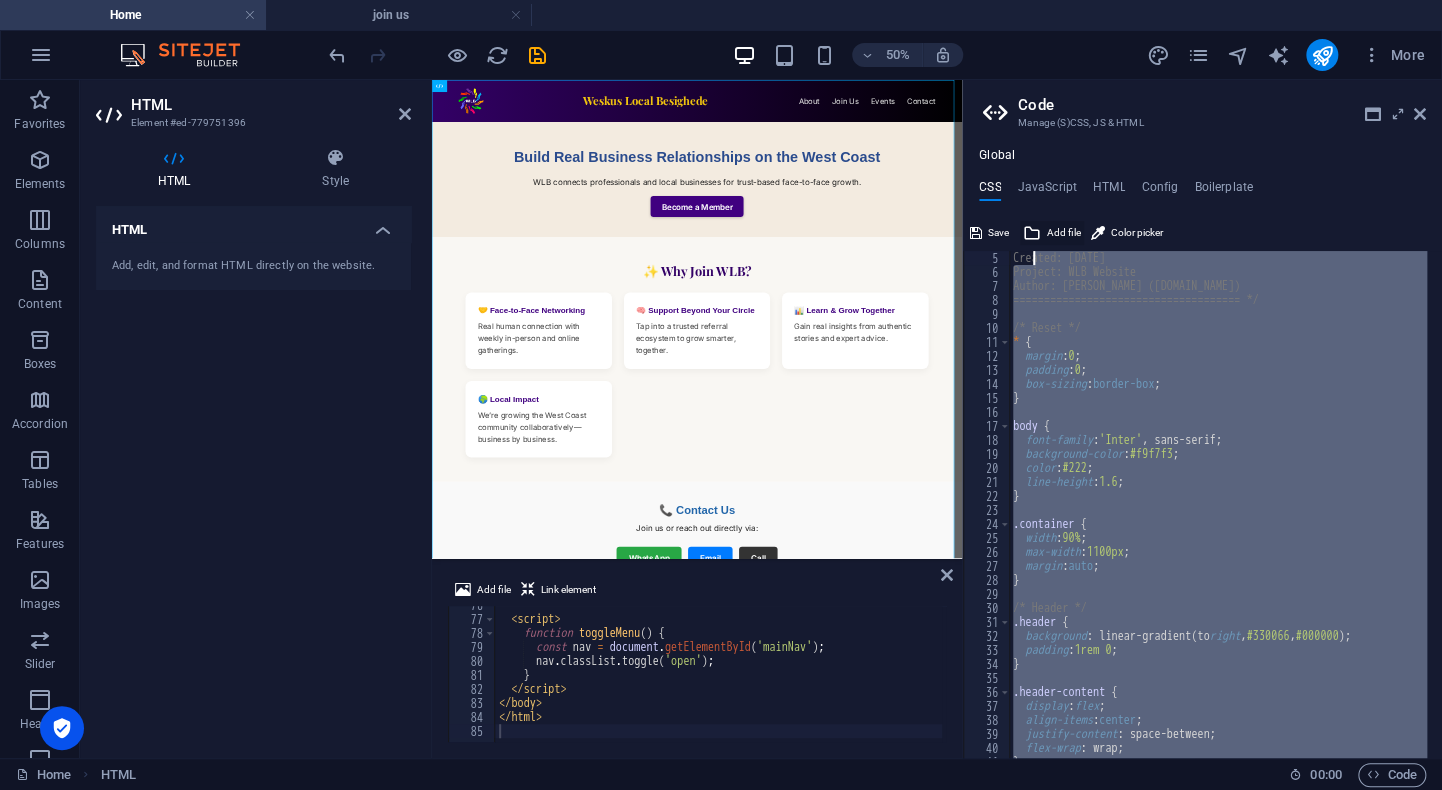 scroll, scrollTop: 0, scrollLeft: 0, axis: both 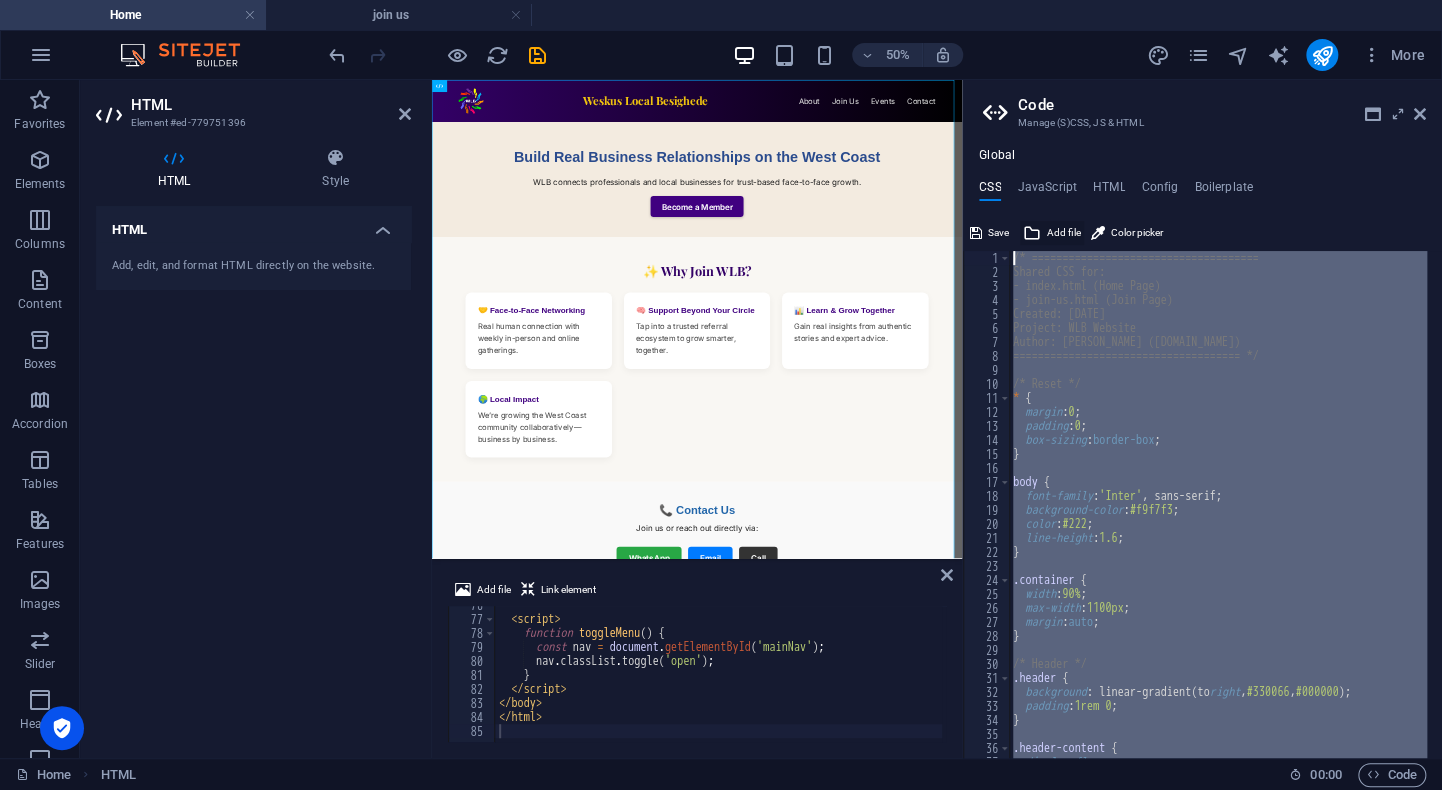 drag, startPoint x: 1050, startPoint y: 727, endPoint x: 1032, endPoint y: 237, distance: 490.3305 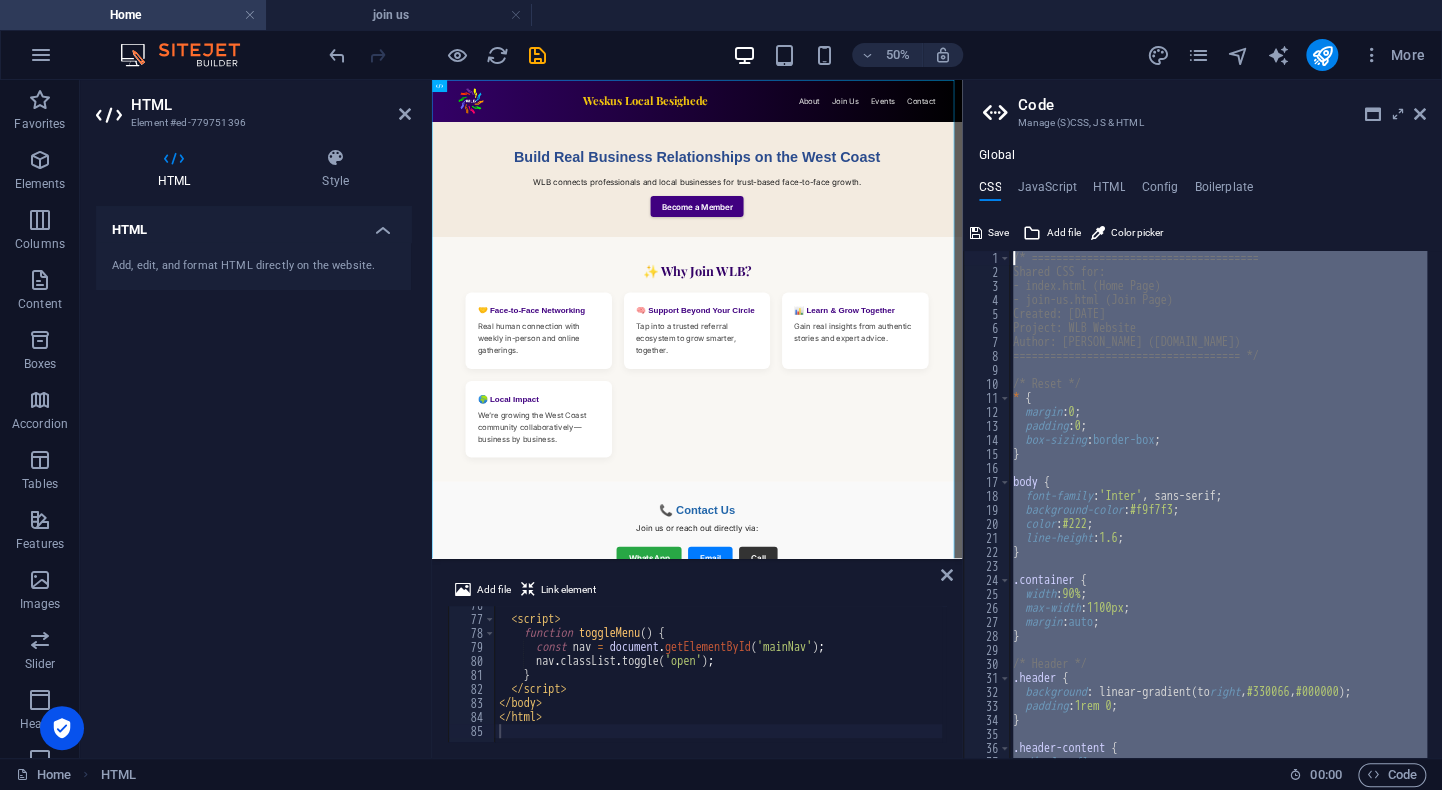 paste 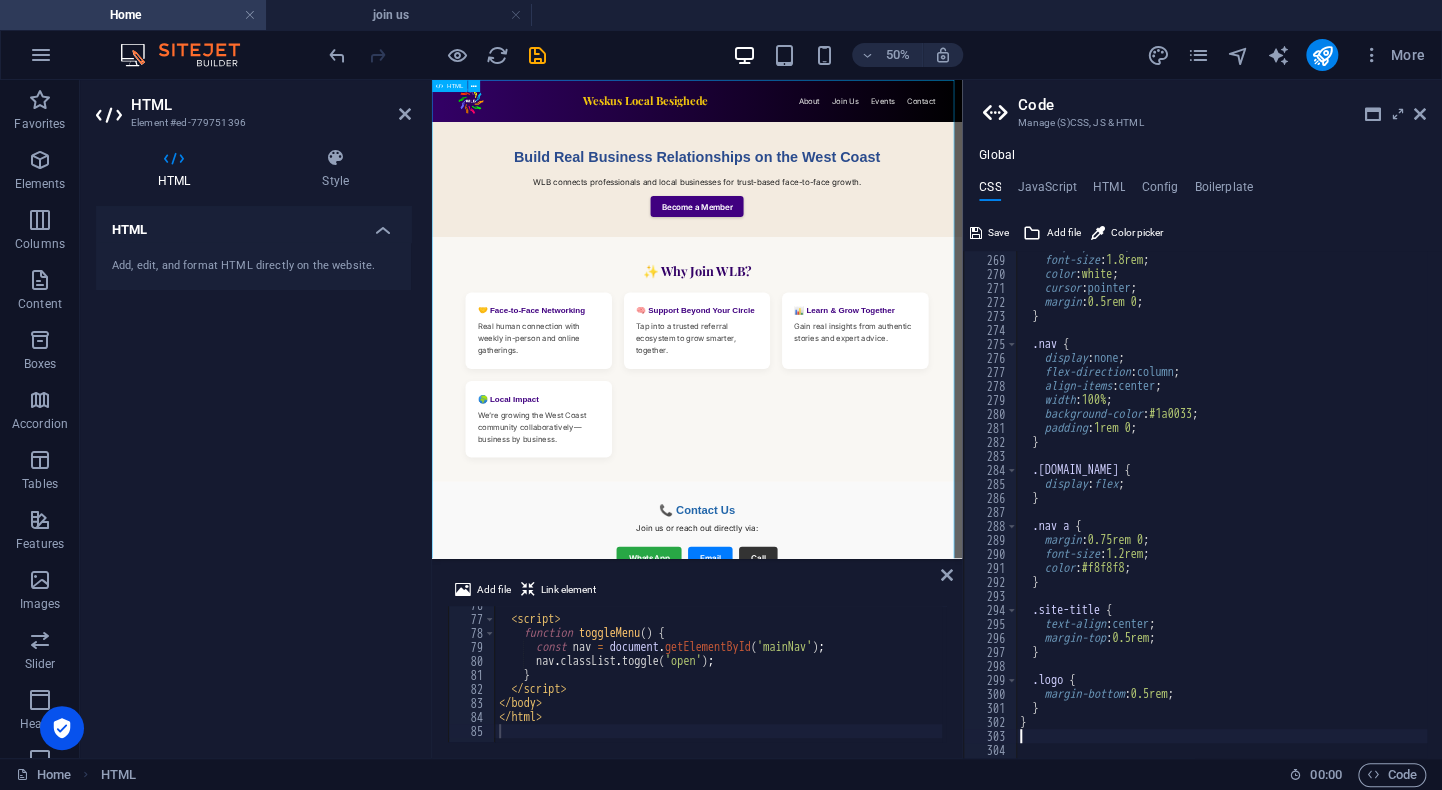 scroll, scrollTop: 3750, scrollLeft: 0, axis: vertical 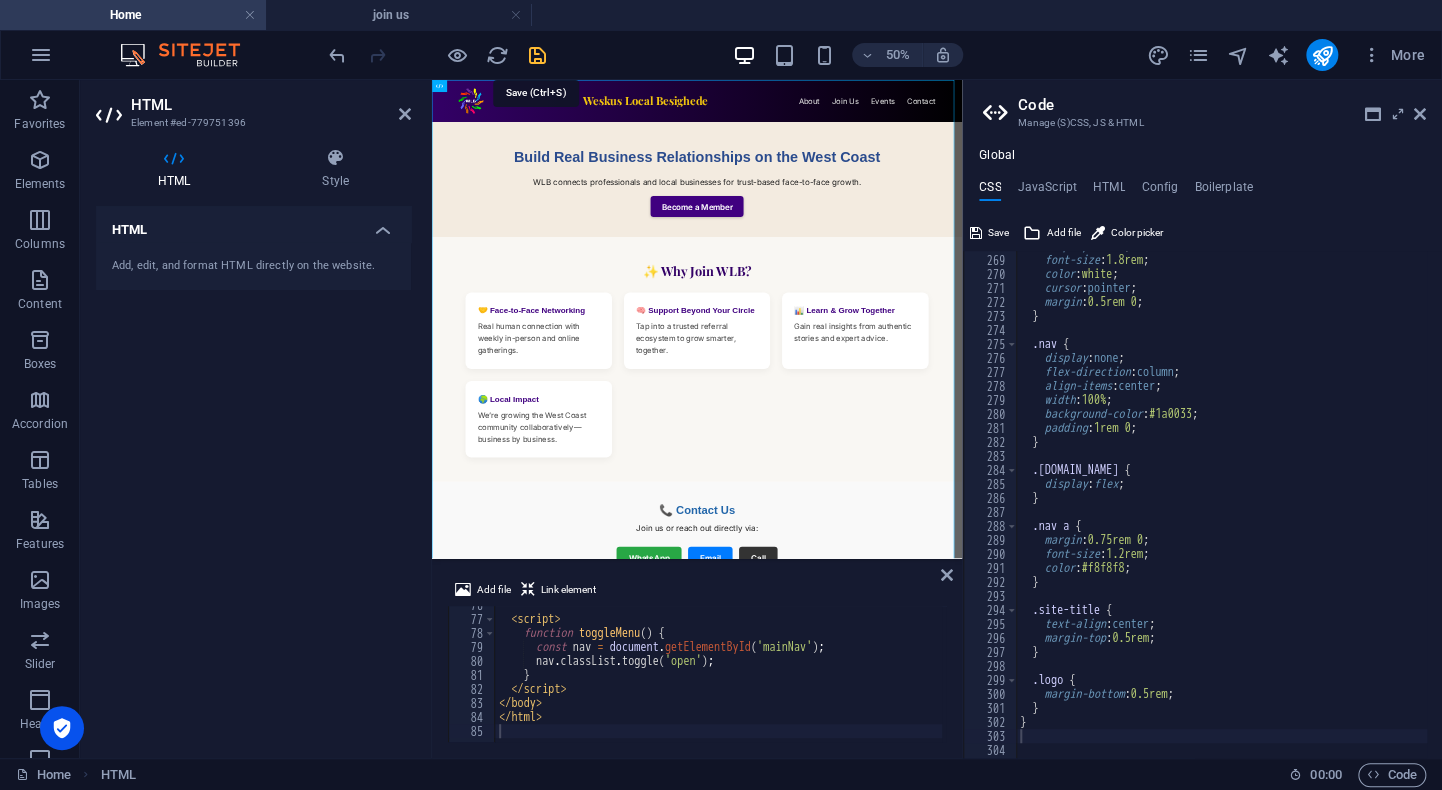 click at bounding box center [537, 55] 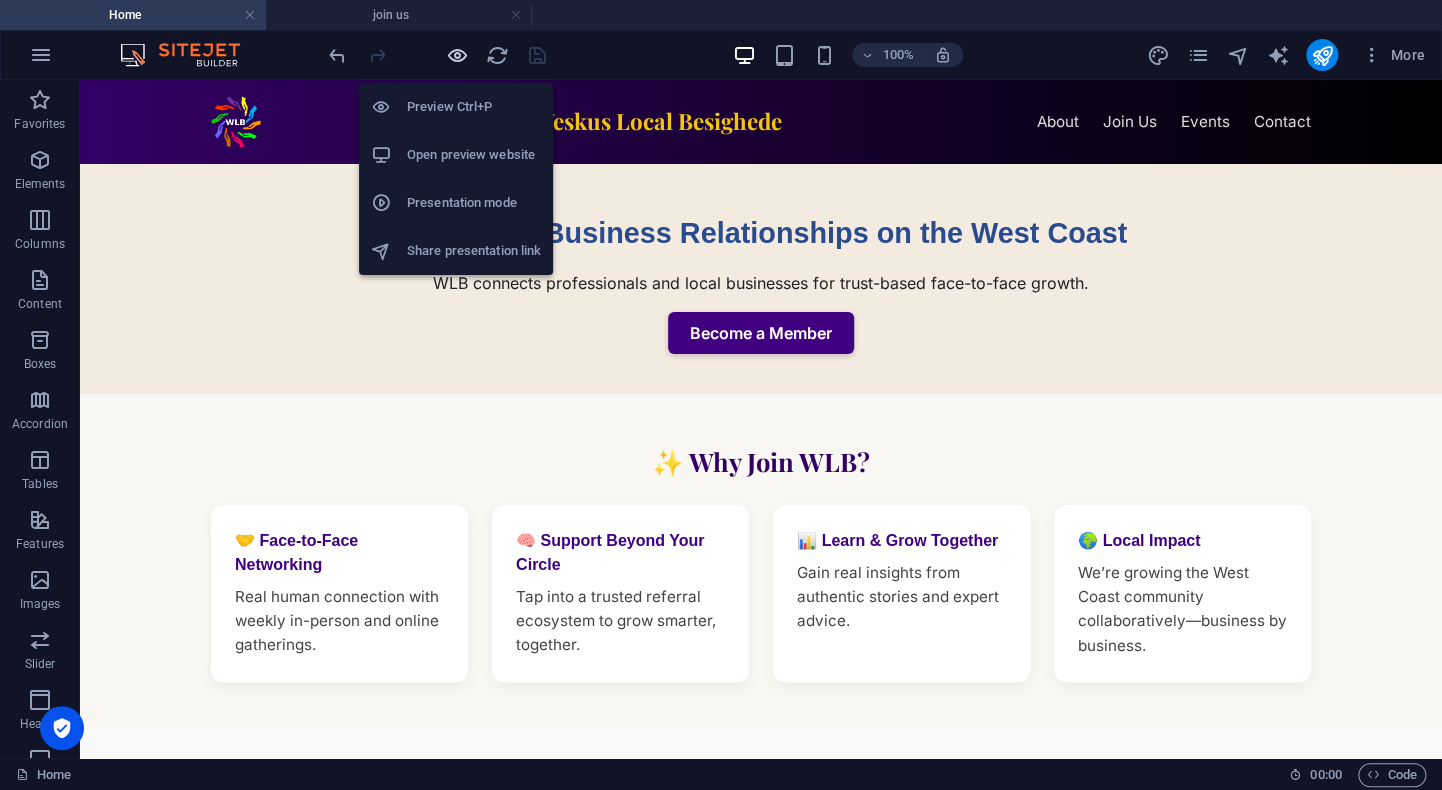 click at bounding box center (457, 55) 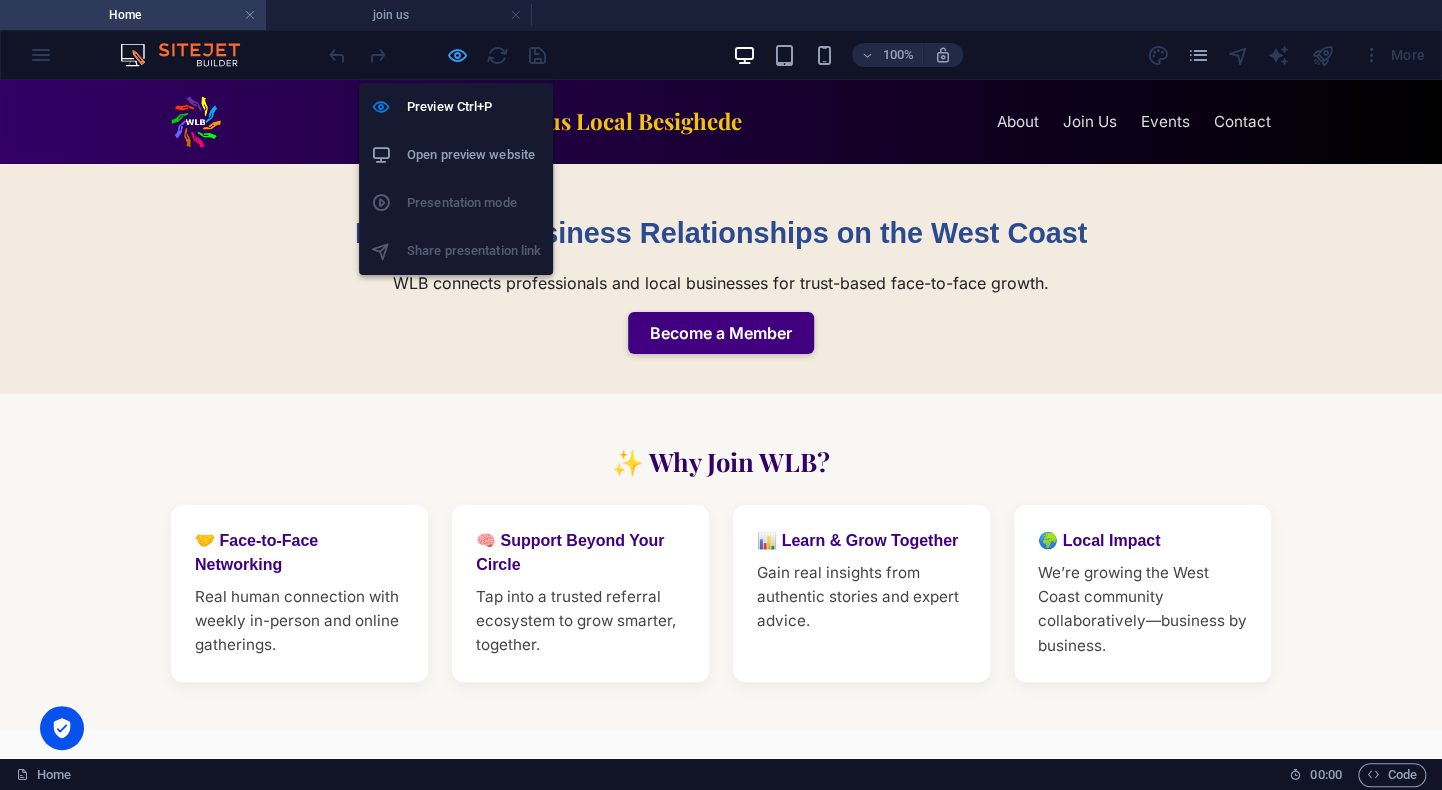 click at bounding box center [457, 55] 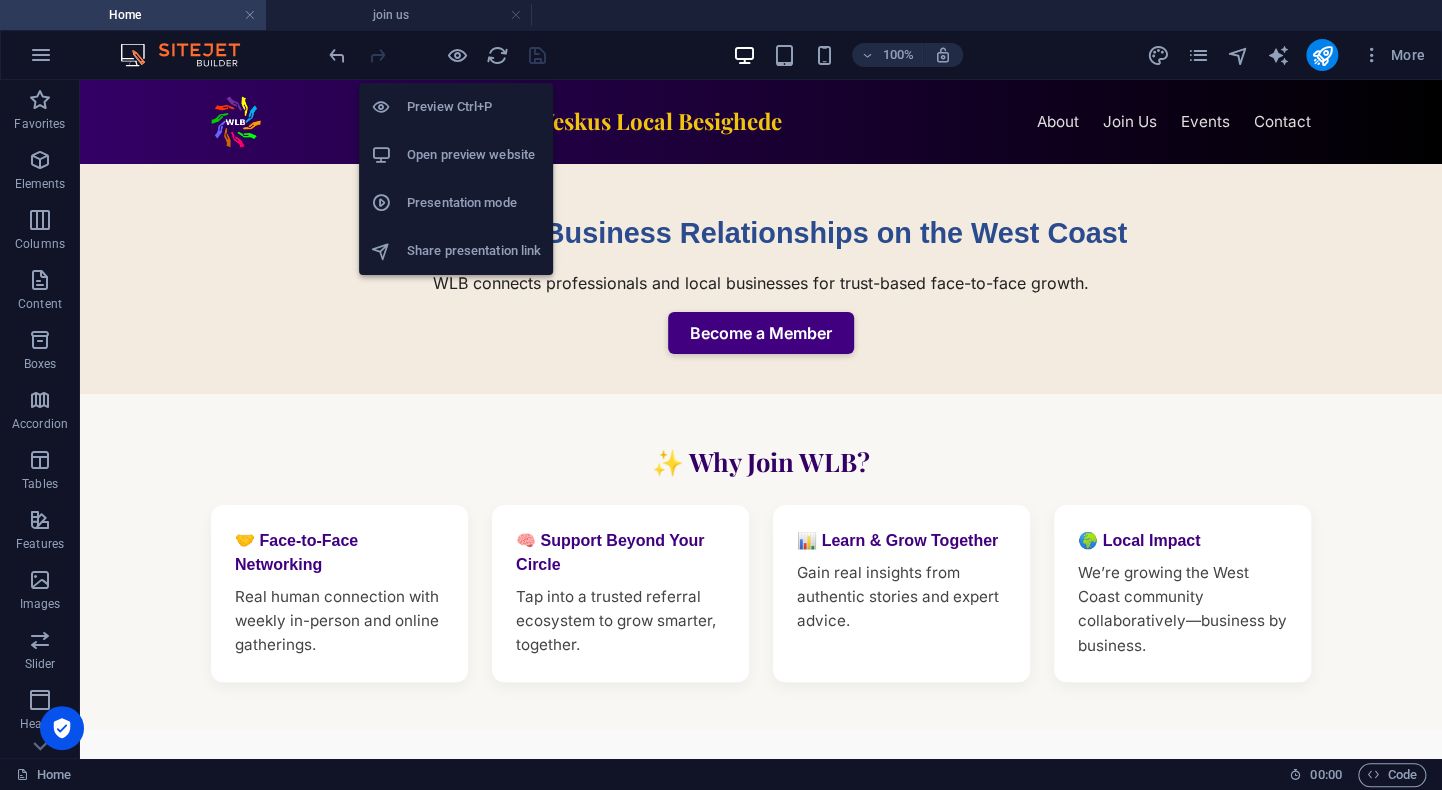 click on "Open preview website" at bounding box center [474, 155] 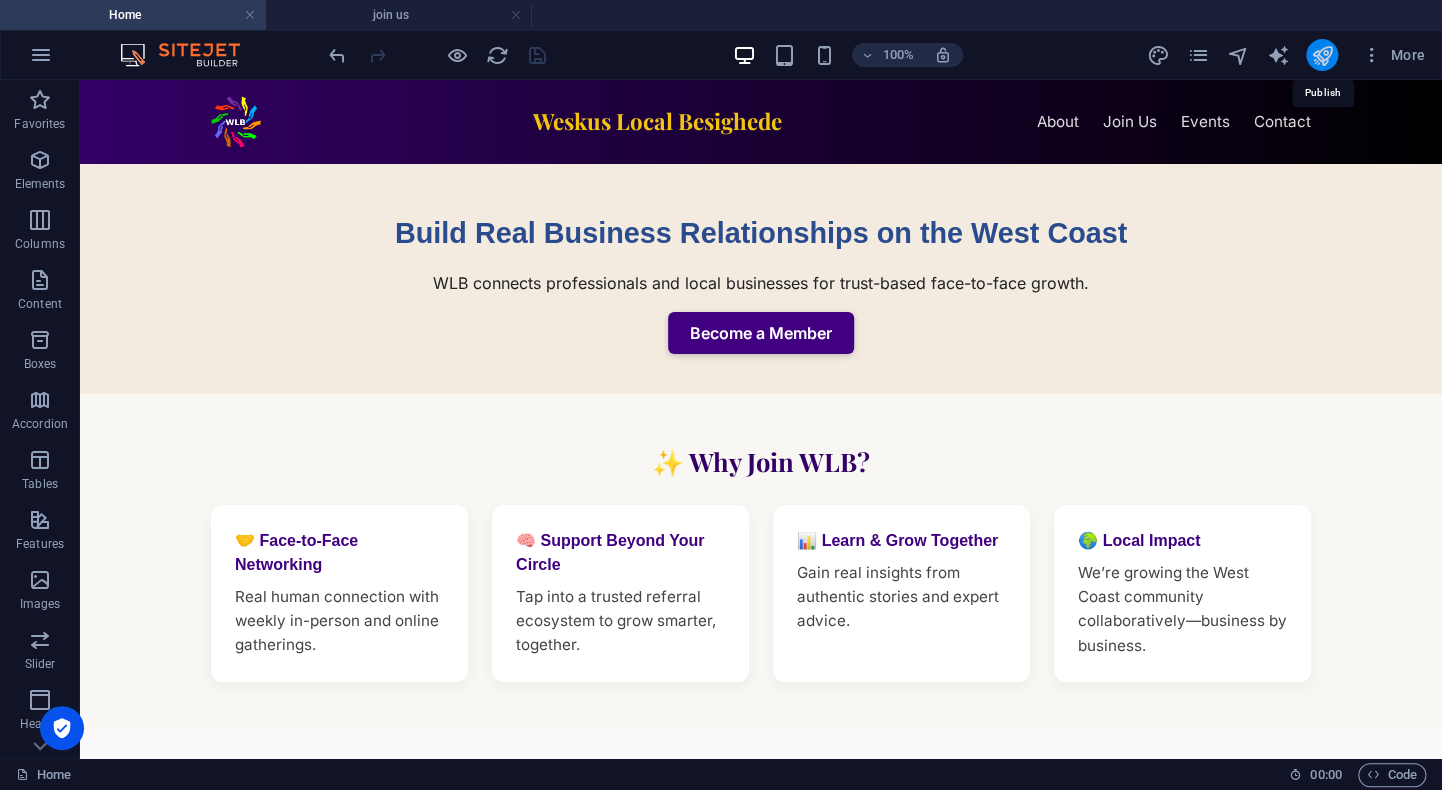 click at bounding box center (1321, 55) 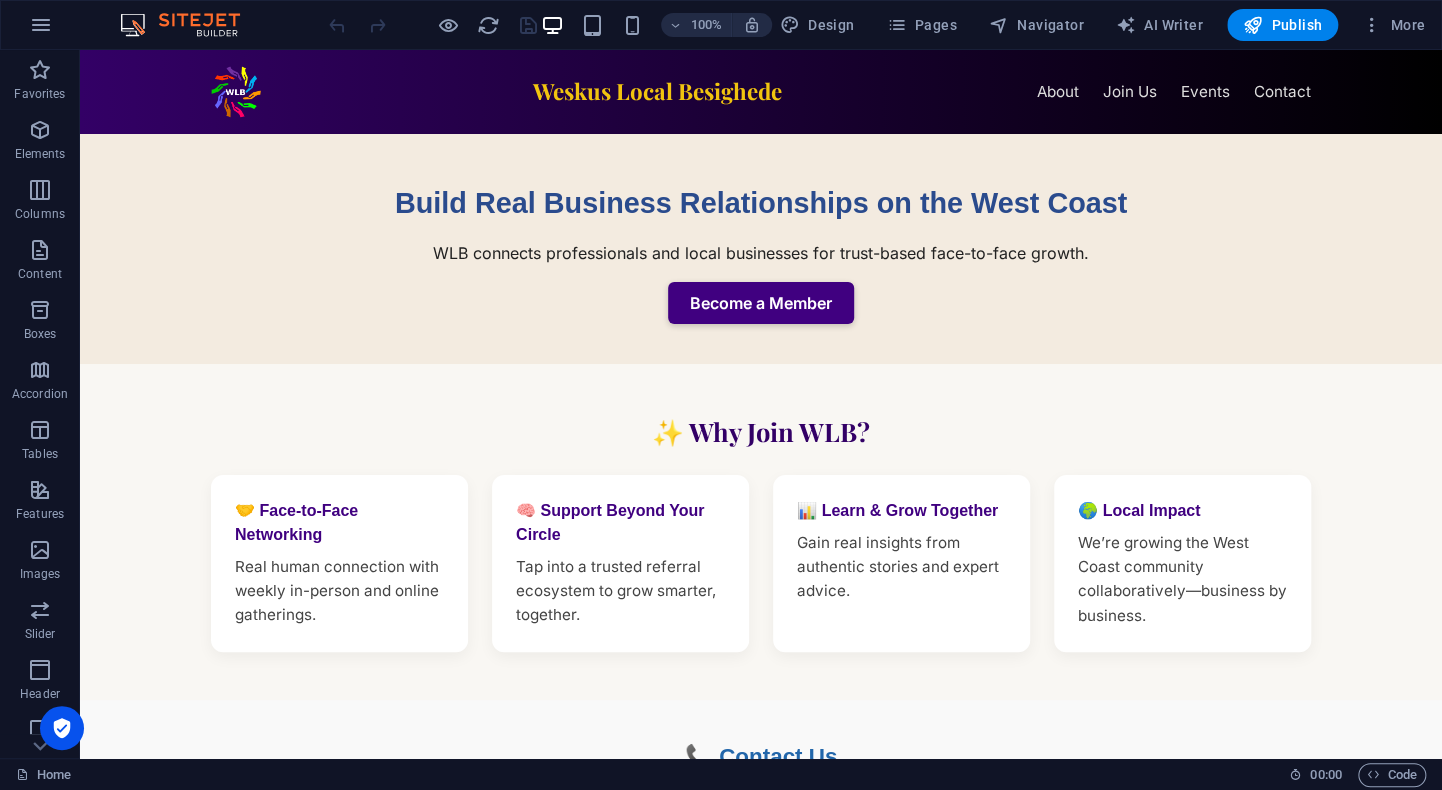 scroll, scrollTop: 0, scrollLeft: 0, axis: both 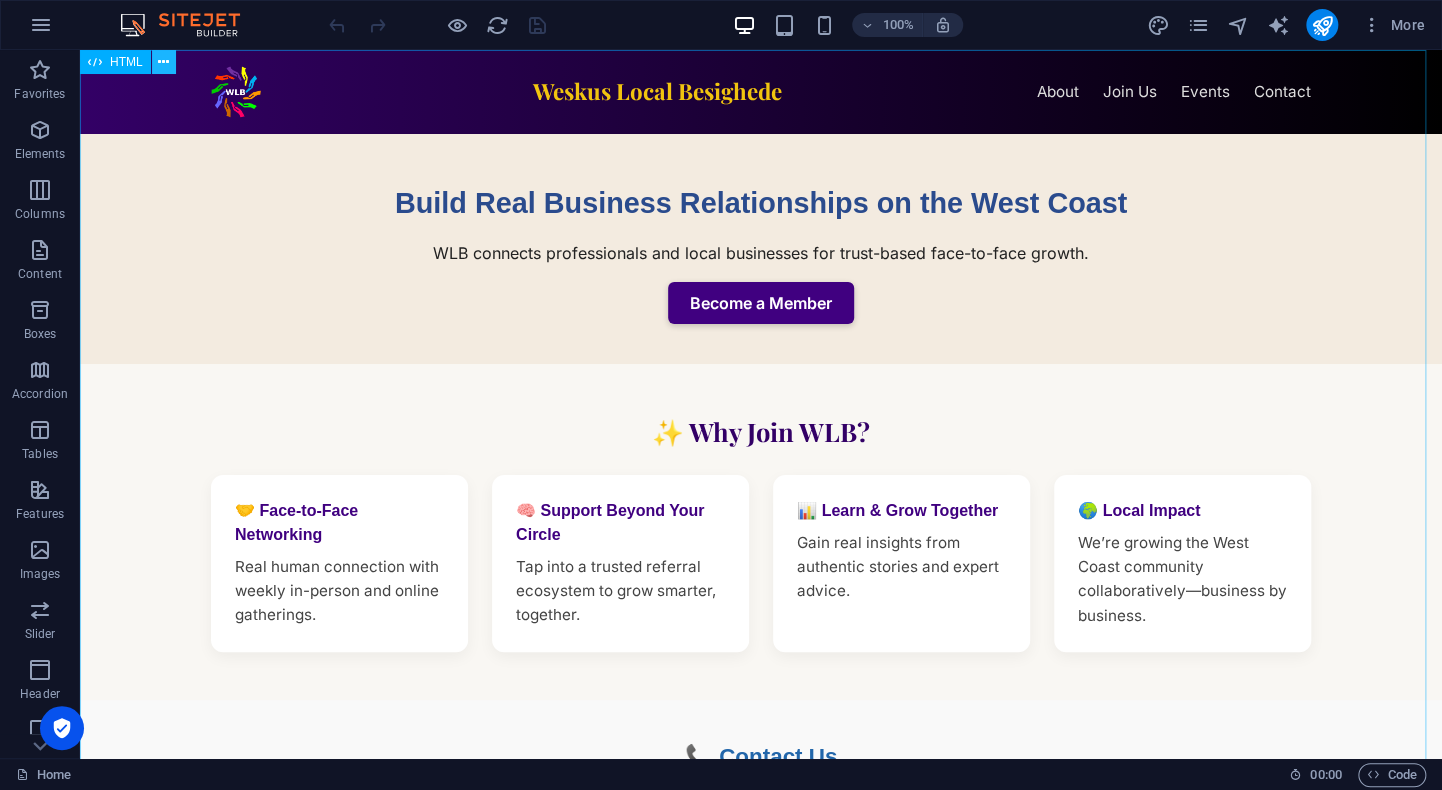 click at bounding box center (163, 62) 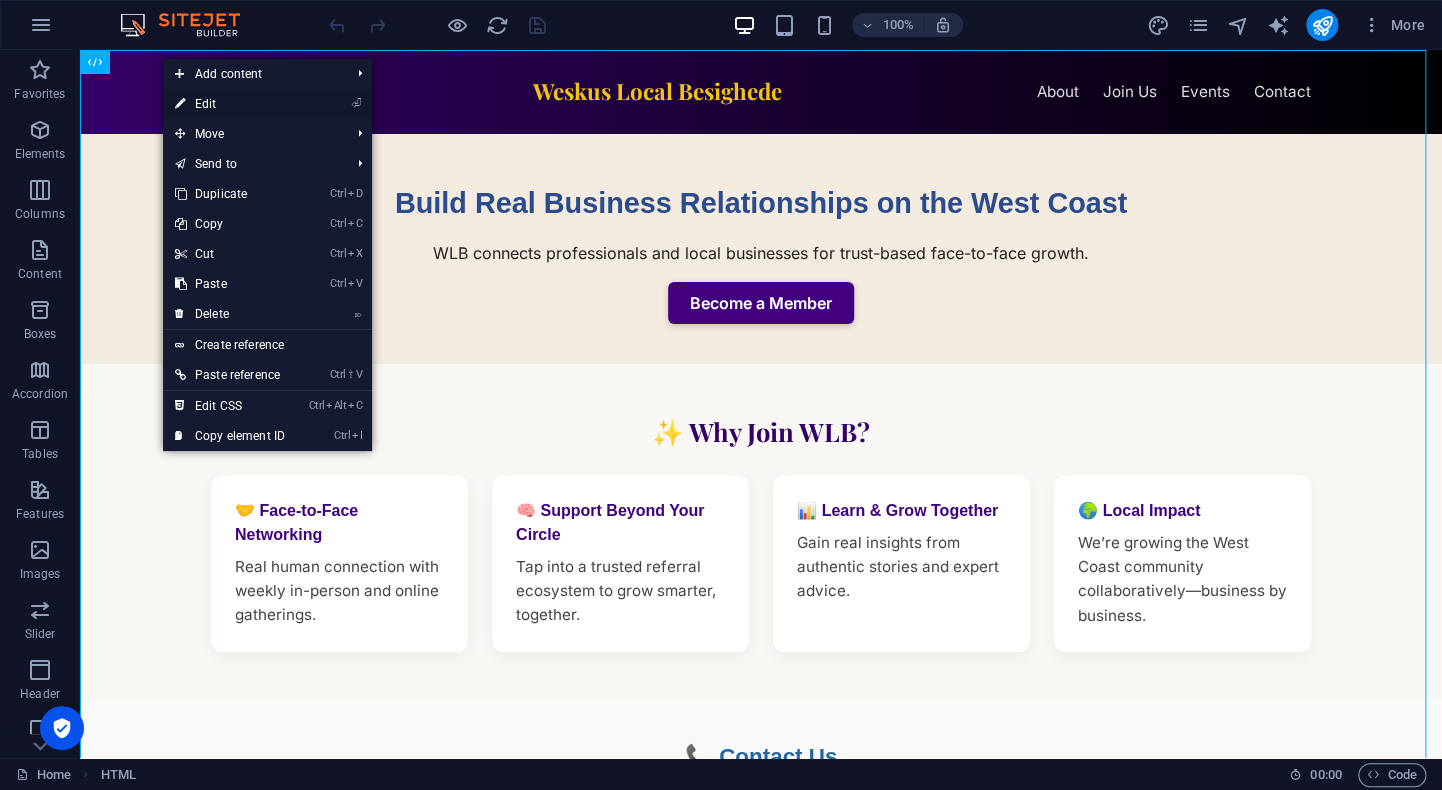 click on "⏎  Edit" at bounding box center (230, 104) 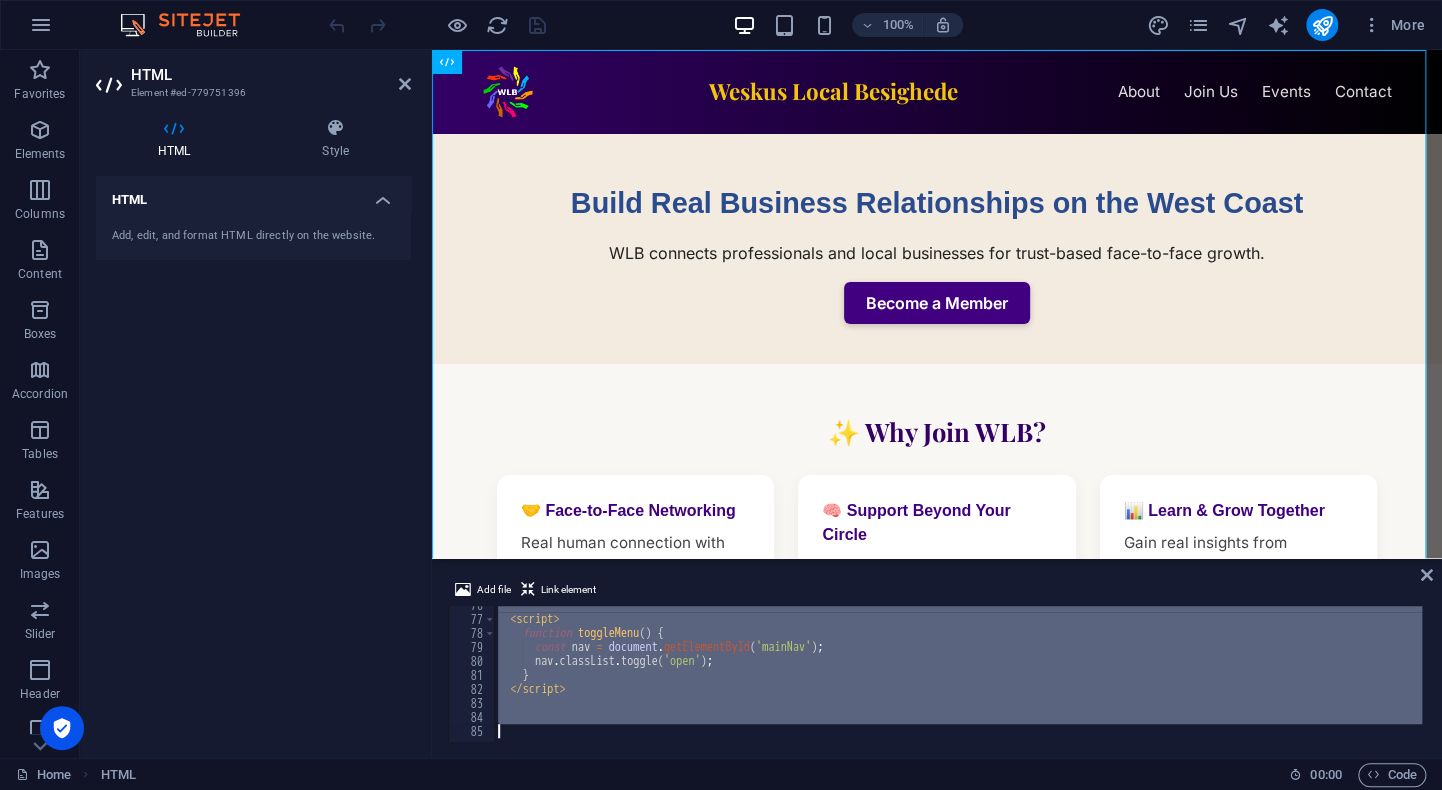 scroll, scrollTop: 1058, scrollLeft: 0, axis: vertical 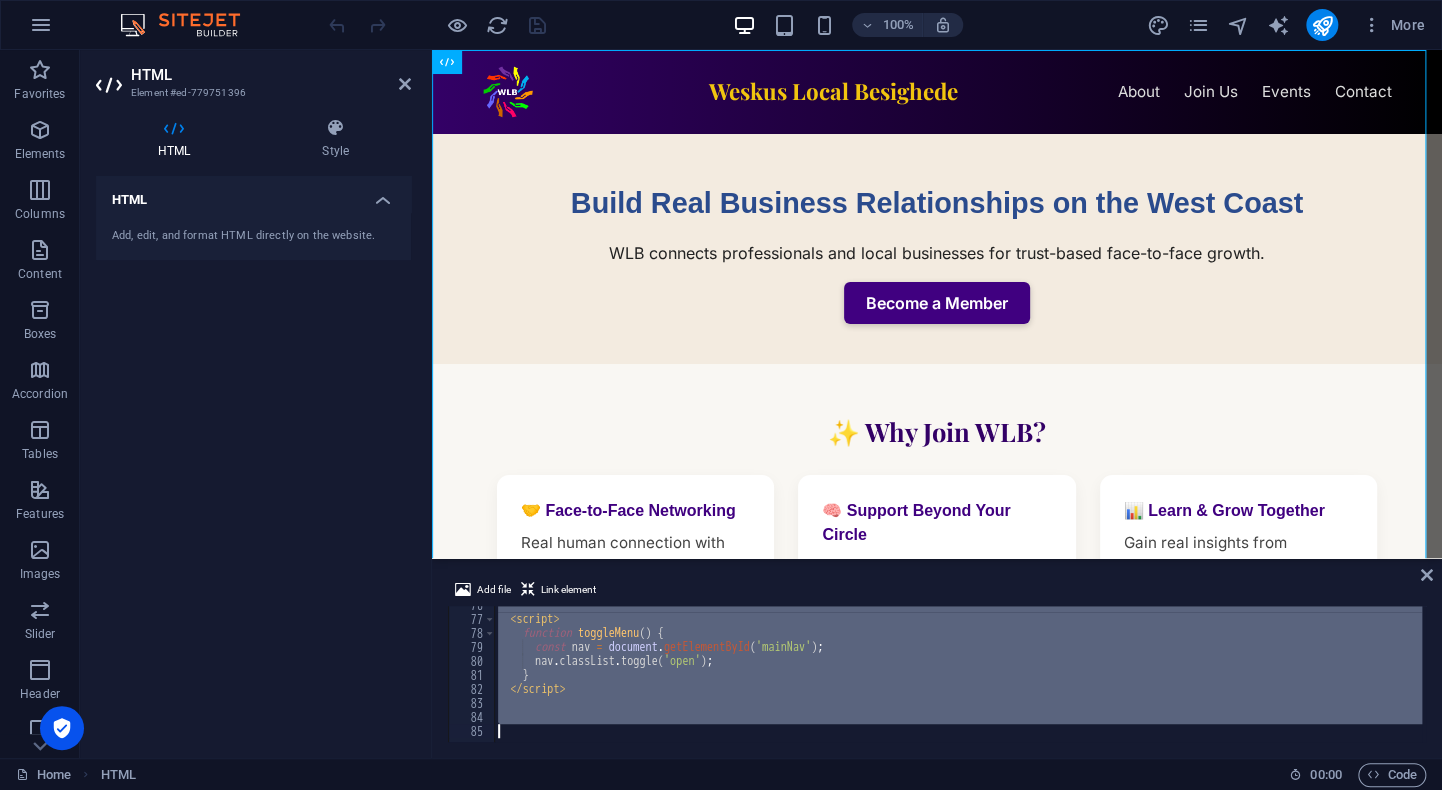 type 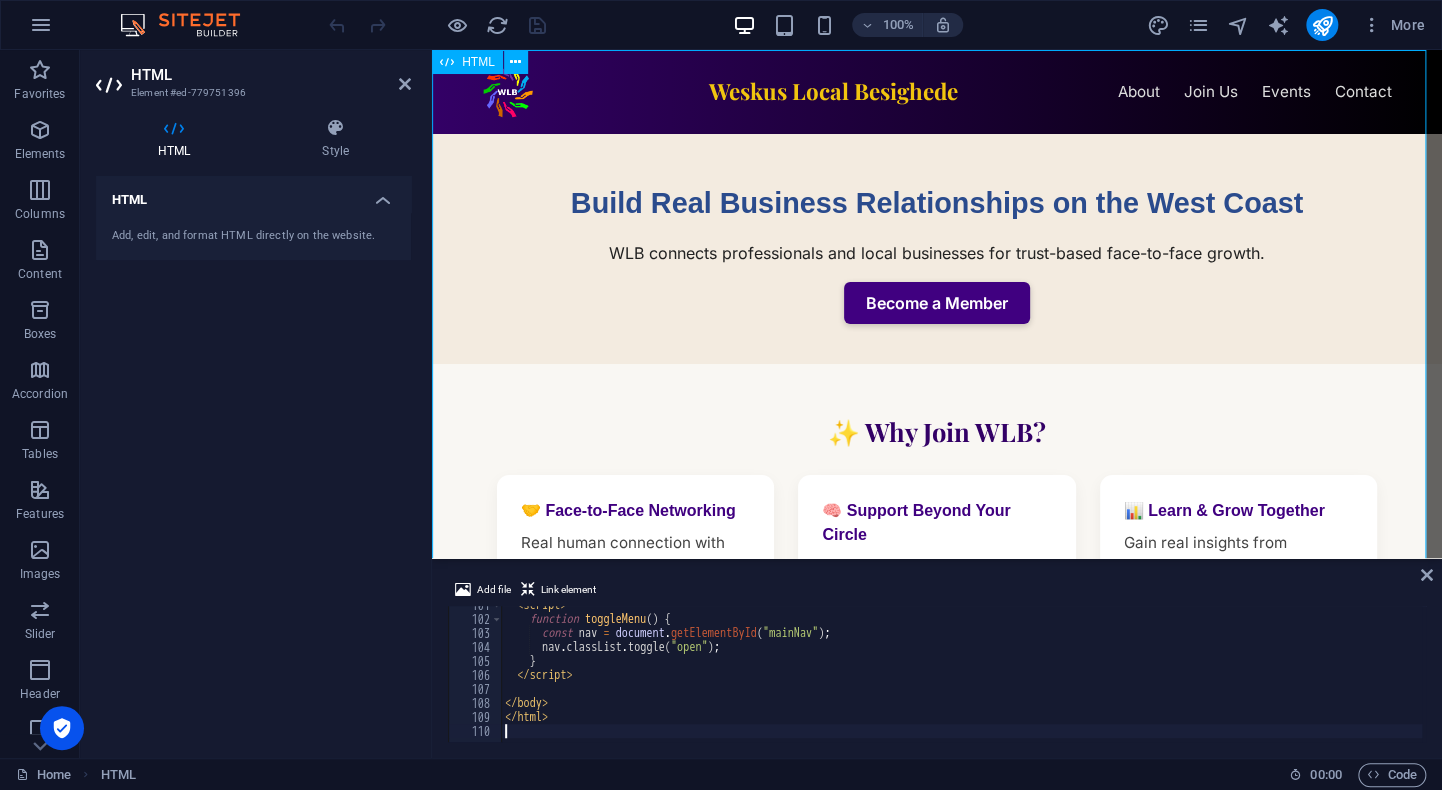scroll, scrollTop: 1408, scrollLeft: 0, axis: vertical 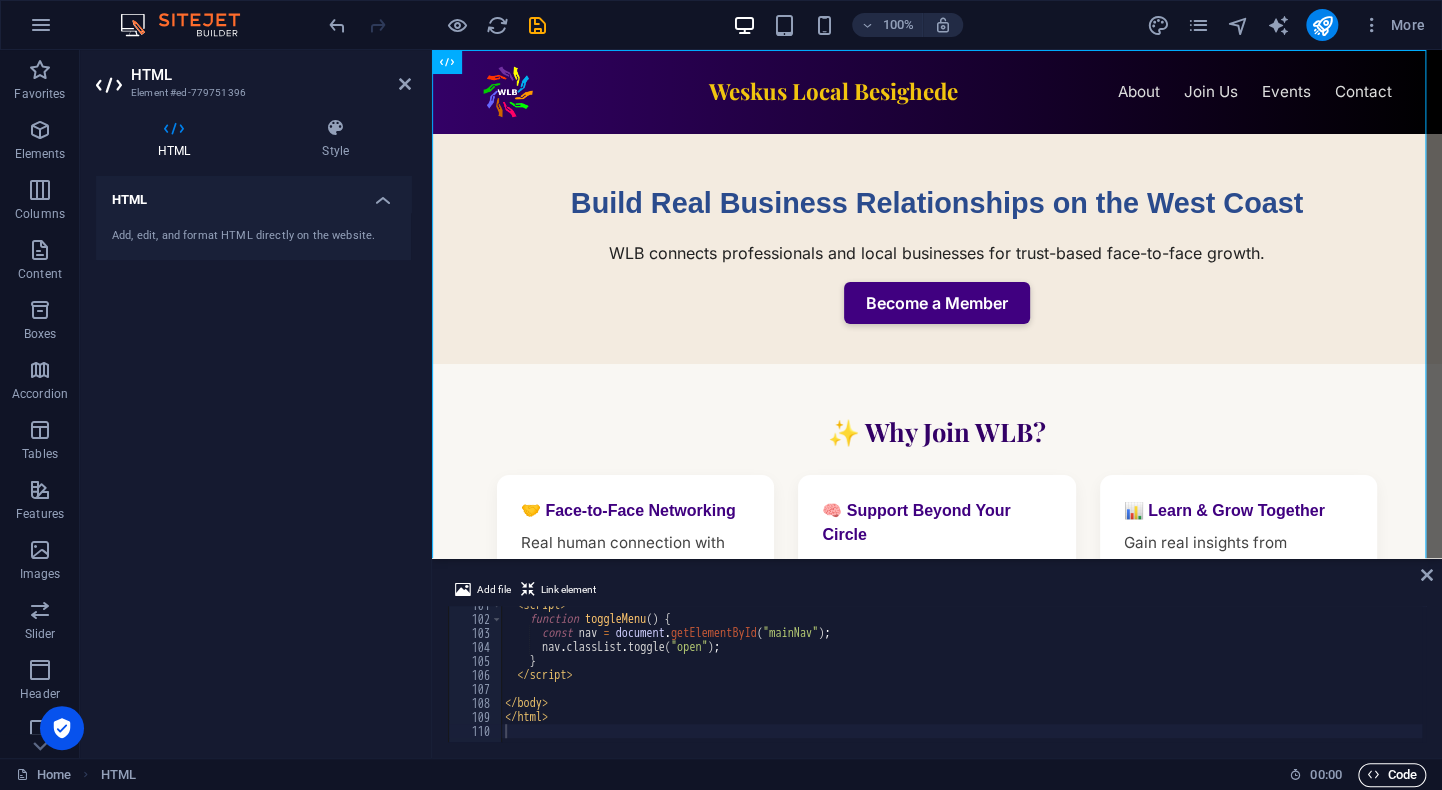 click on "Code" at bounding box center (1392, 775) 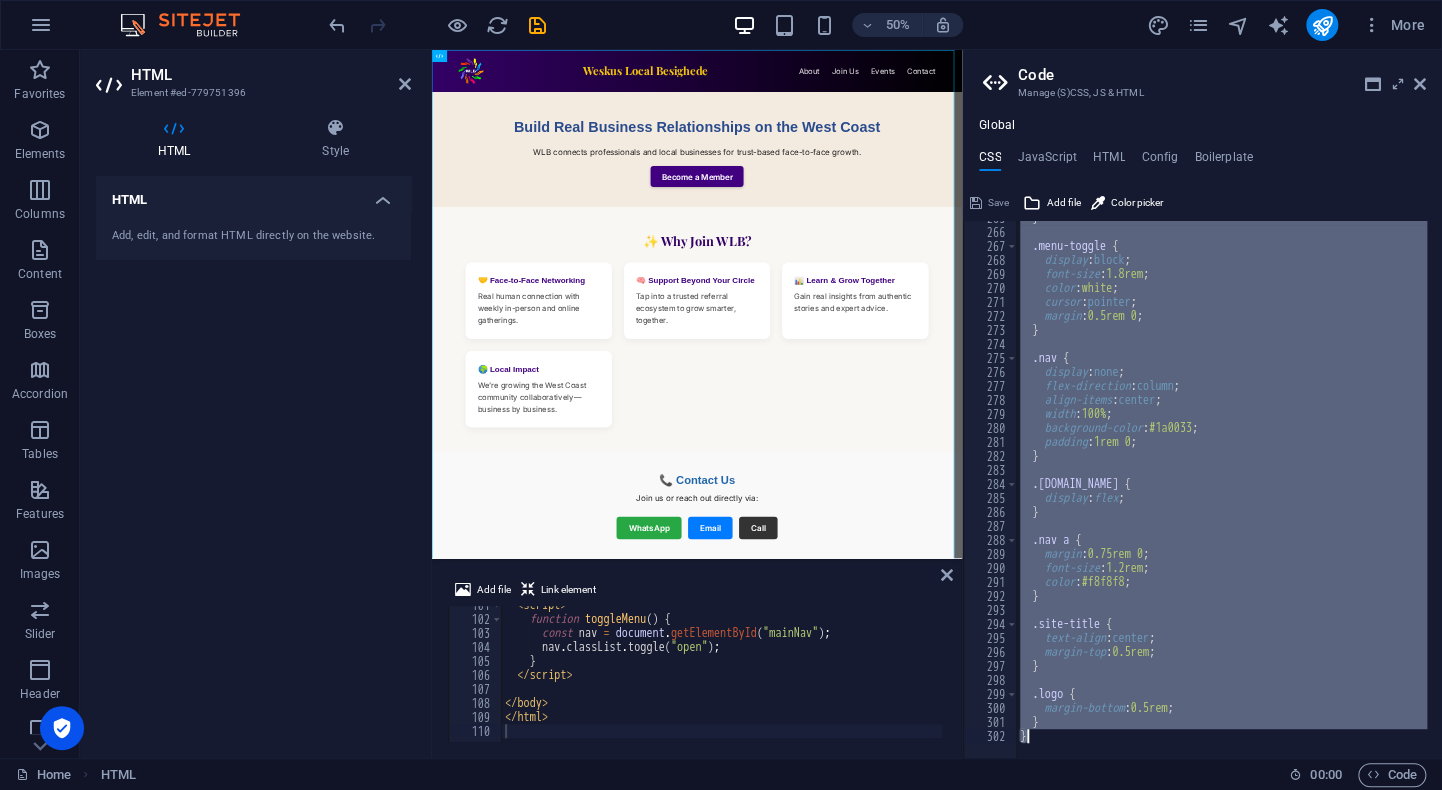 scroll, scrollTop: 3706, scrollLeft: 0, axis: vertical 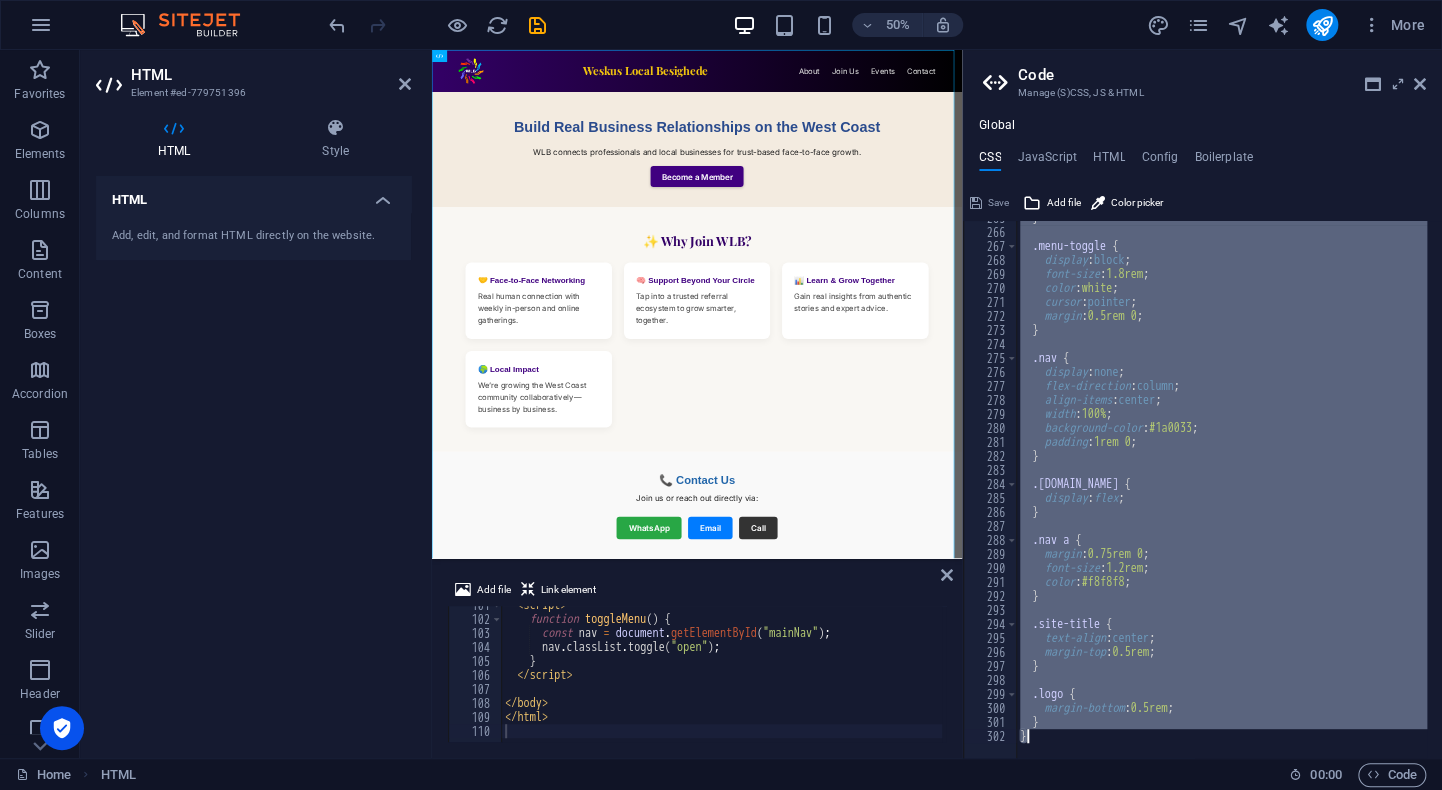 type 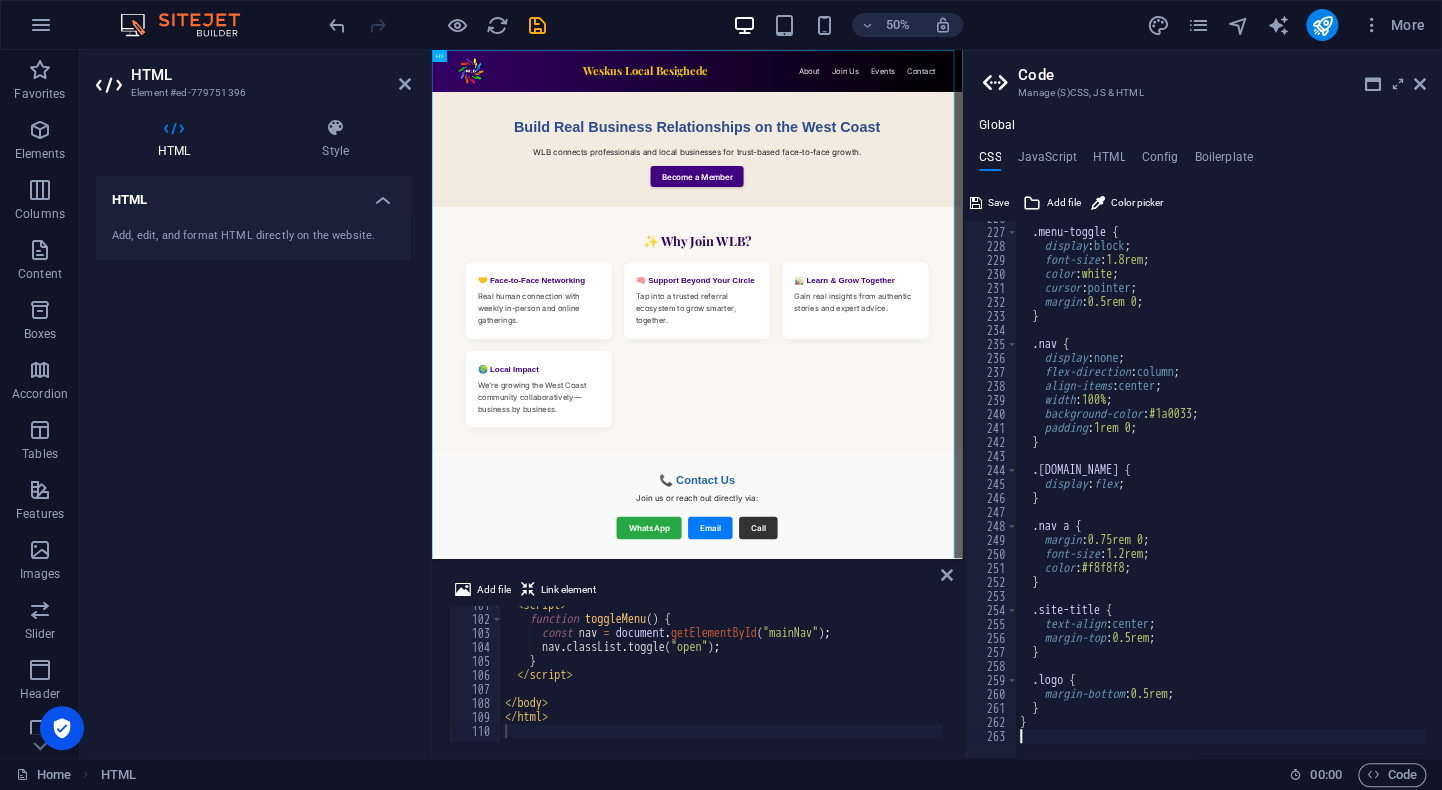 click on "50% More" at bounding box center (879, 25) 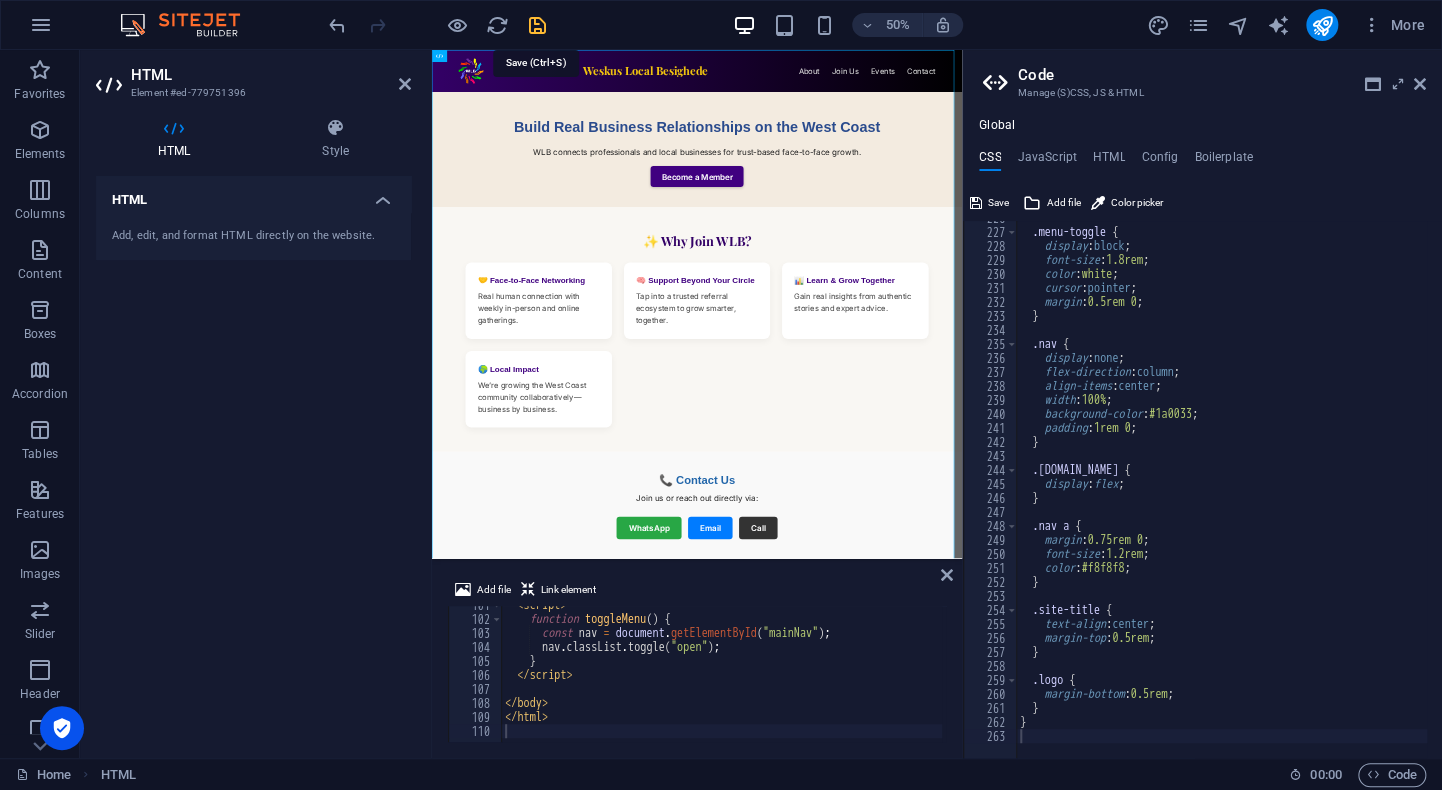 click at bounding box center (537, 25) 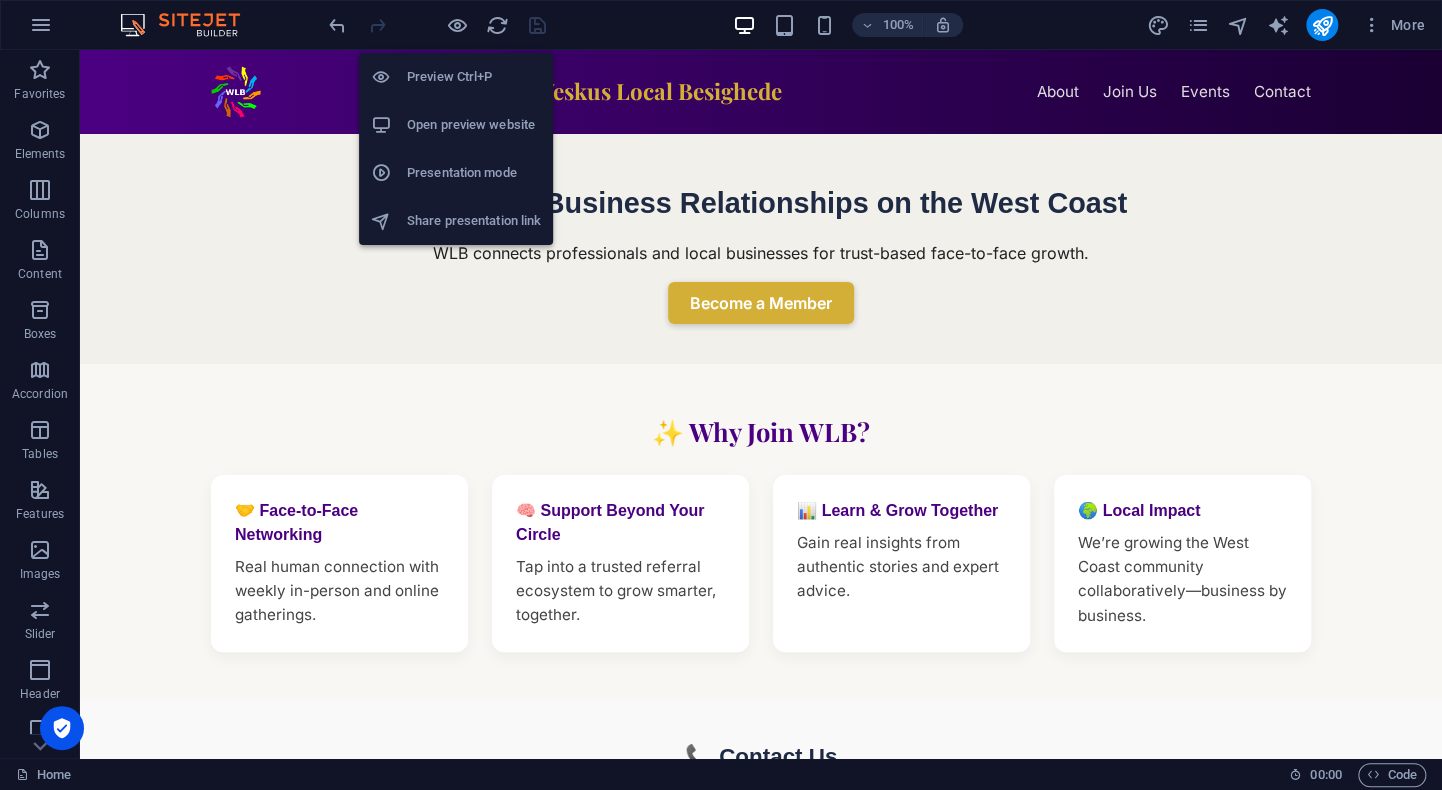 click on "Open preview website" at bounding box center (474, 125) 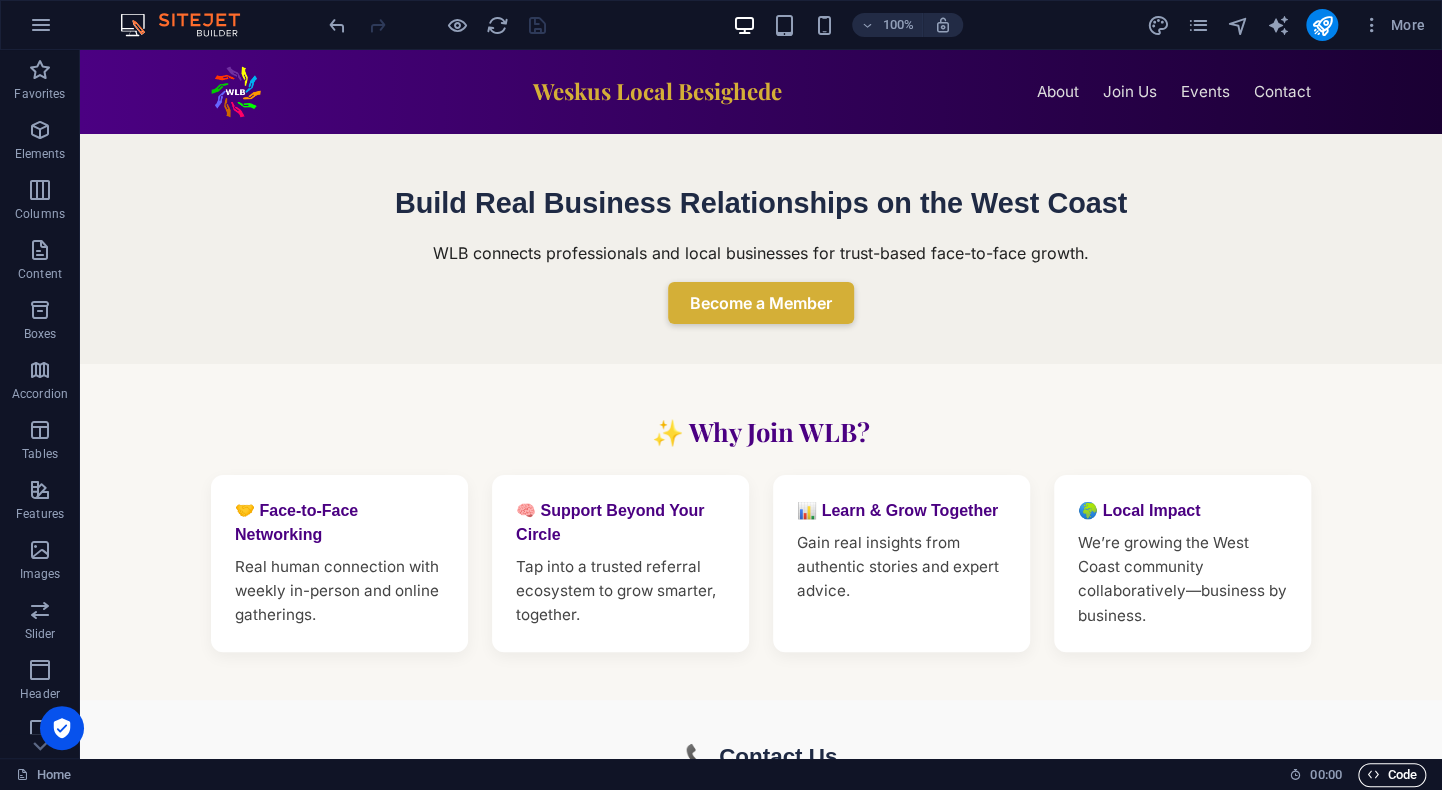 click on "Code" at bounding box center [1392, 775] 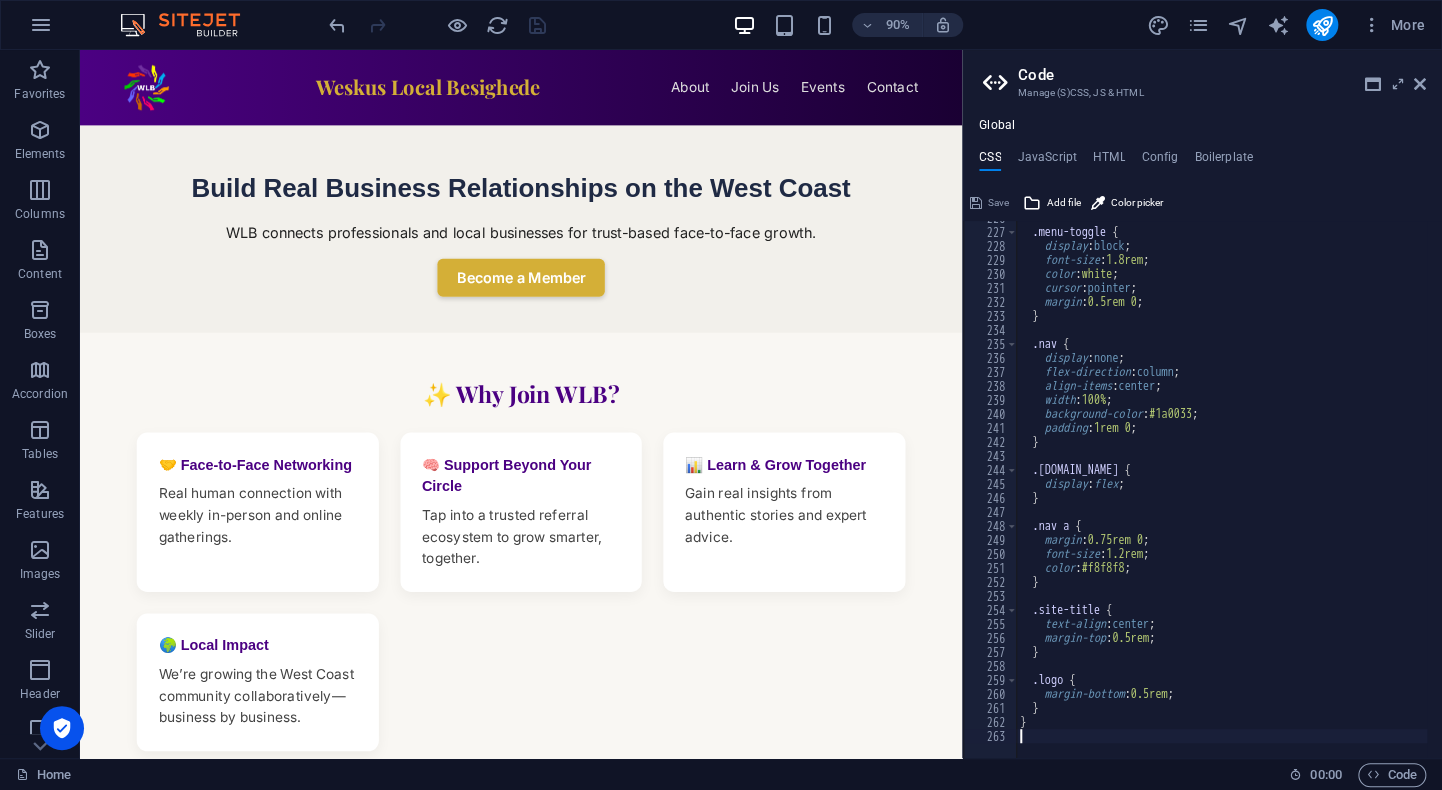 scroll, scrollTop: 3160, scrollLeft: 0, axis: vertical 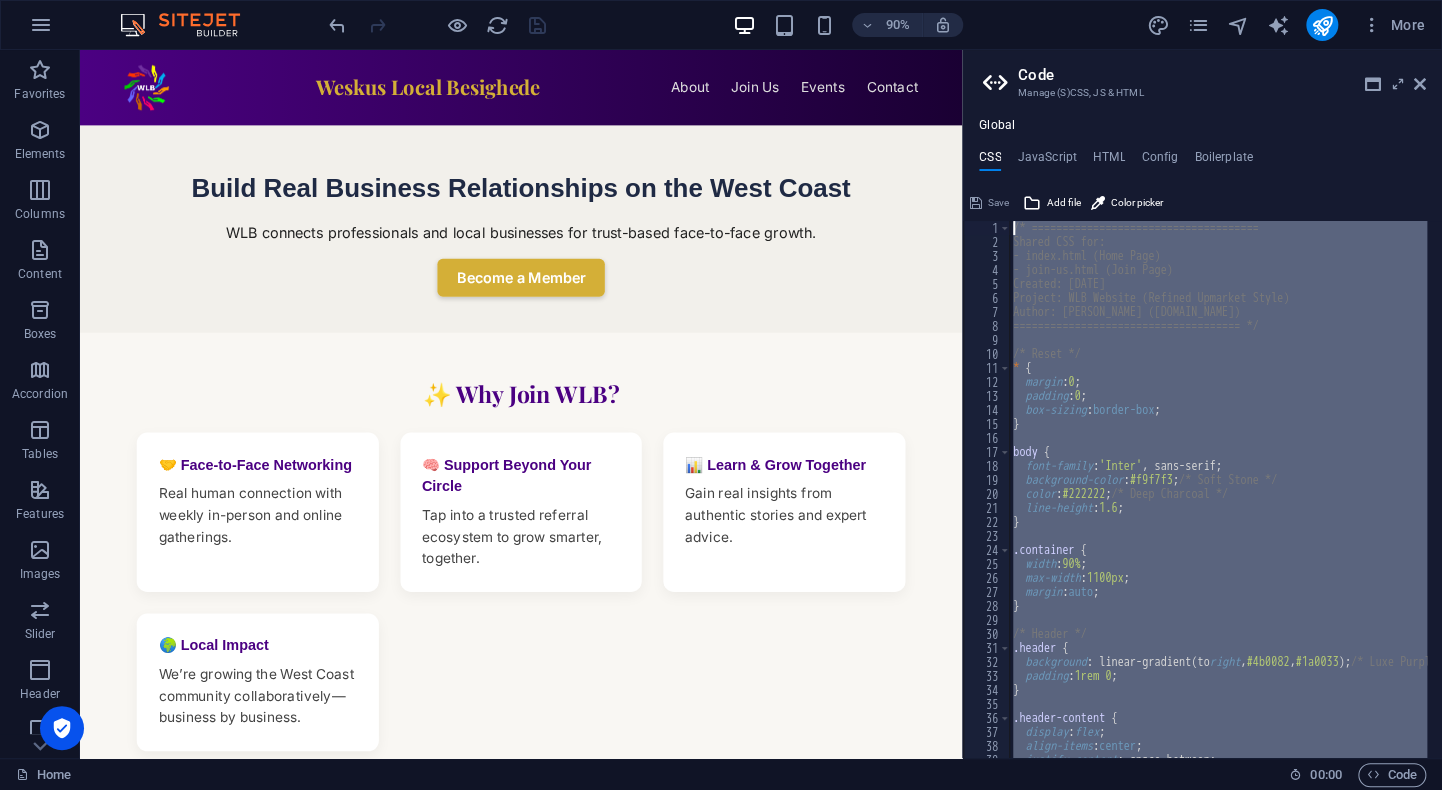 drag, startPoint x: 1048, startPoint y: 730, endPoint x: 1033, endPoint y: 135, distance: 595.189 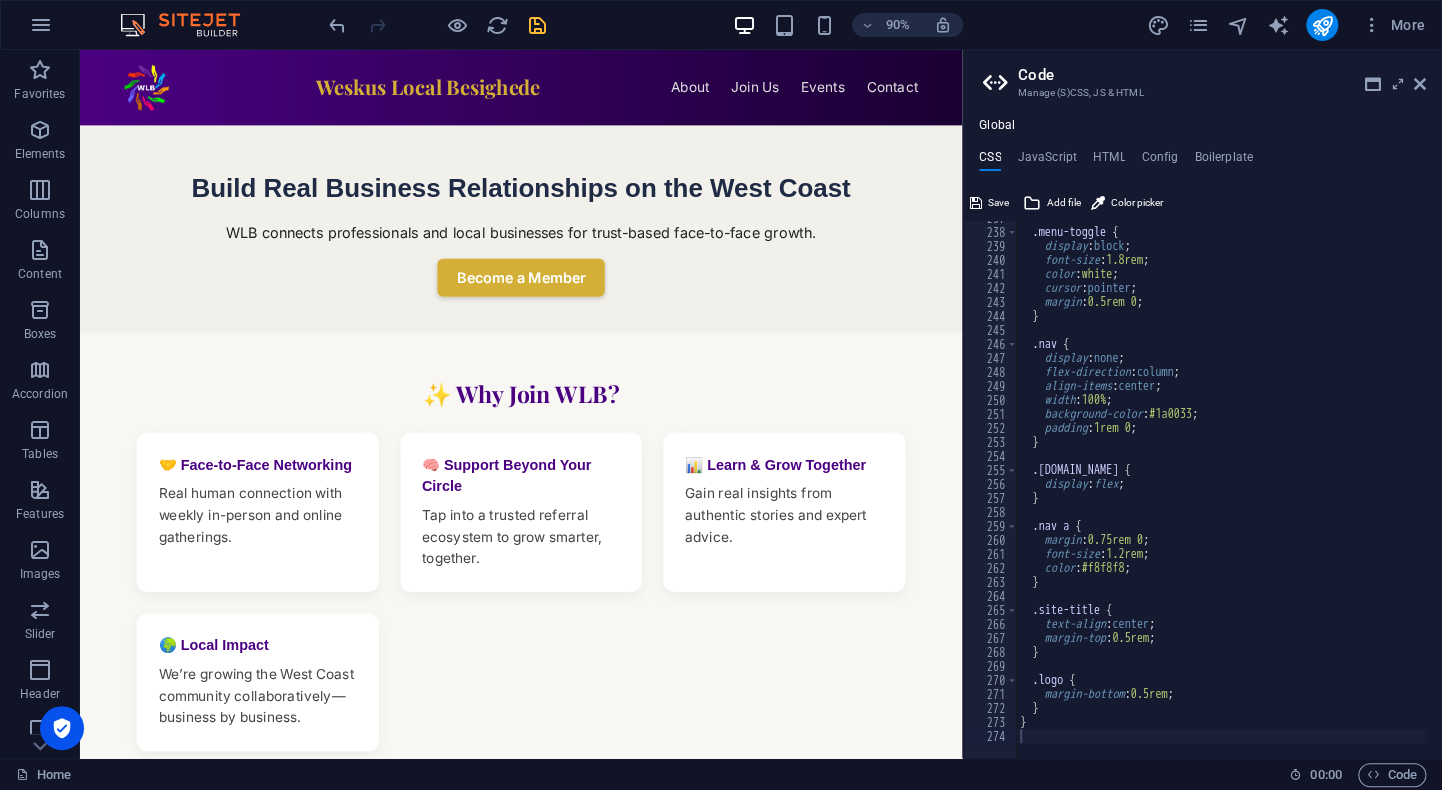 click on "90% More" at bounding box center (879, 25) 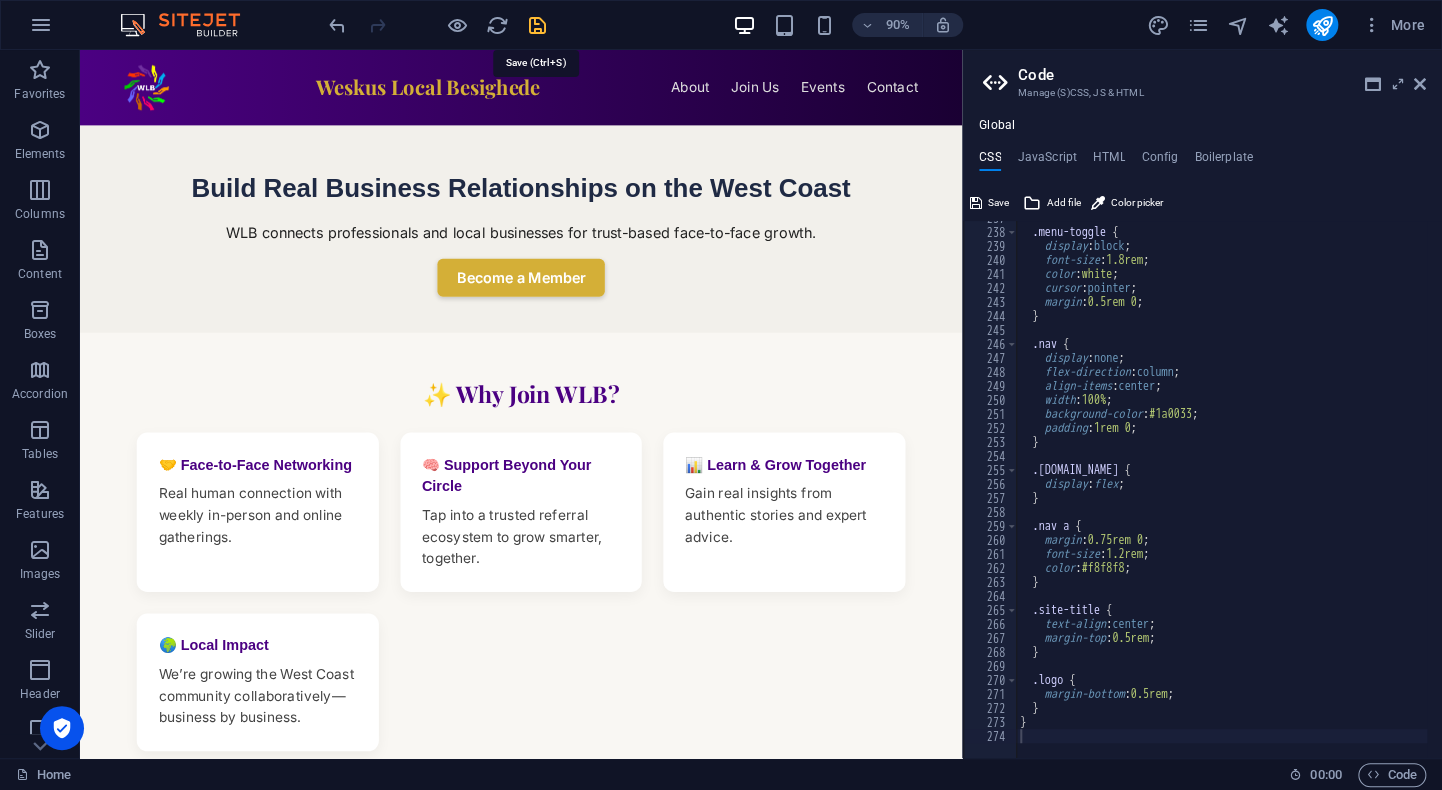 click at bounding box center [537, 25] 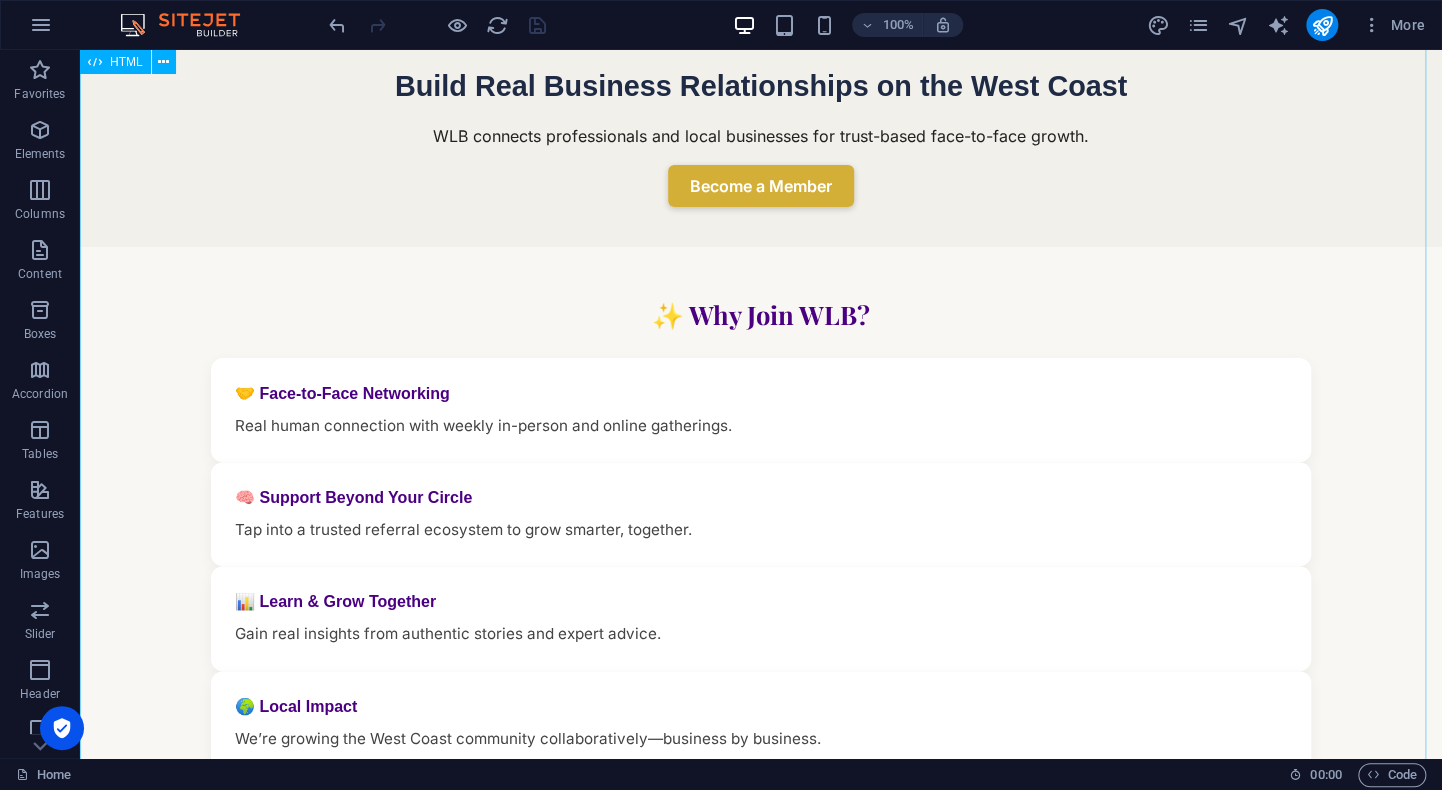 scroll, scrollTop: 0, scrollLeft: 0, axis: both 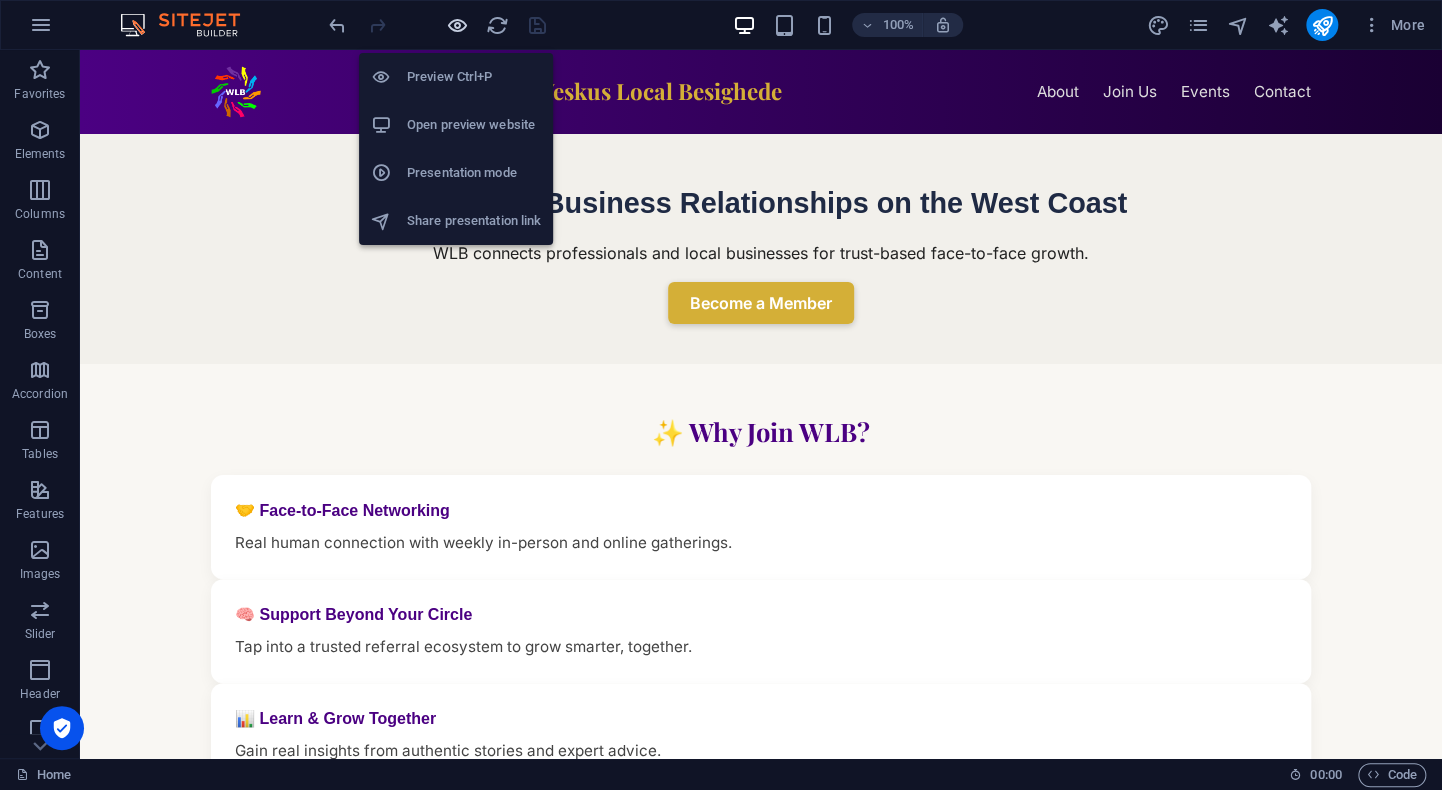 click at bounding box center [457, 25] 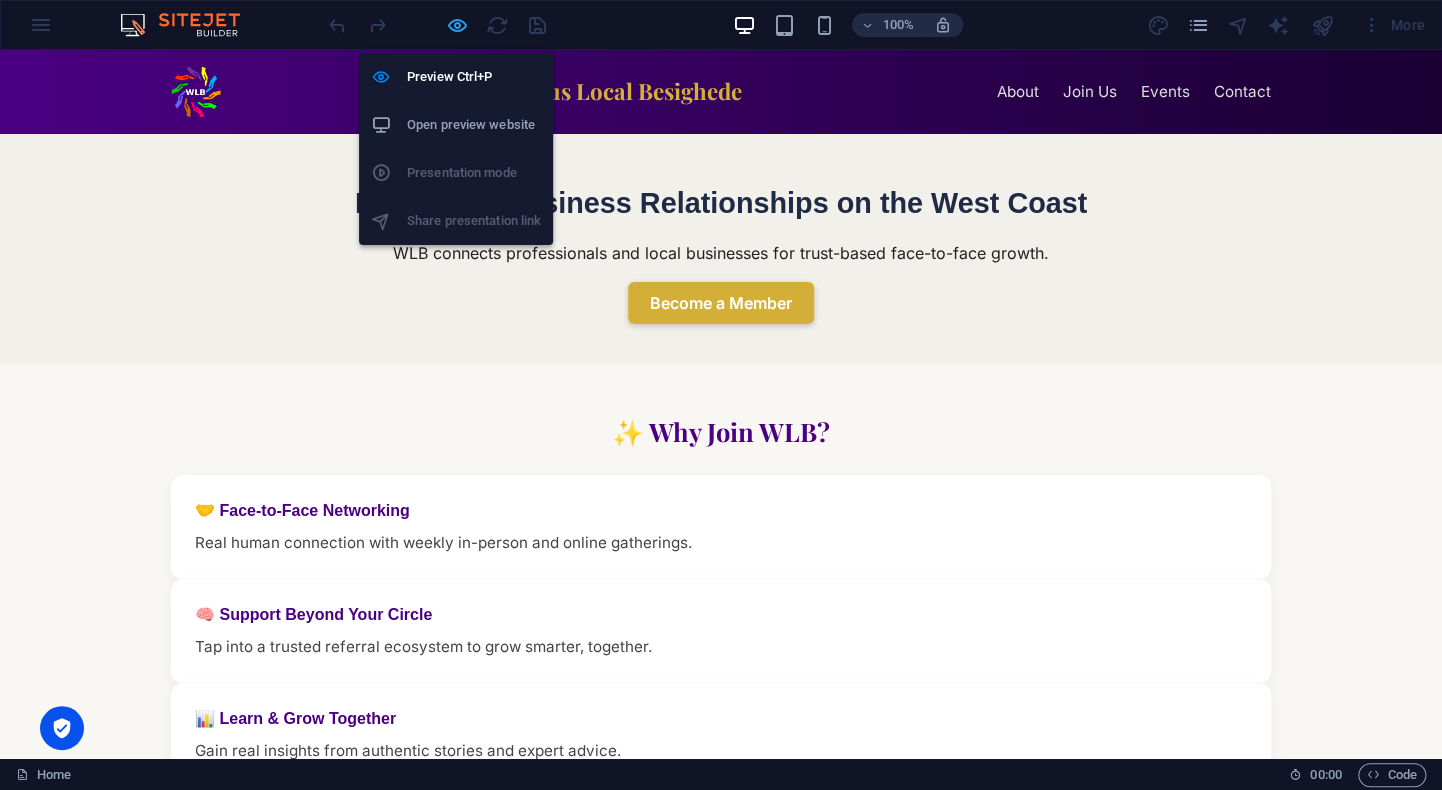 click at bounding box center [457, 25] 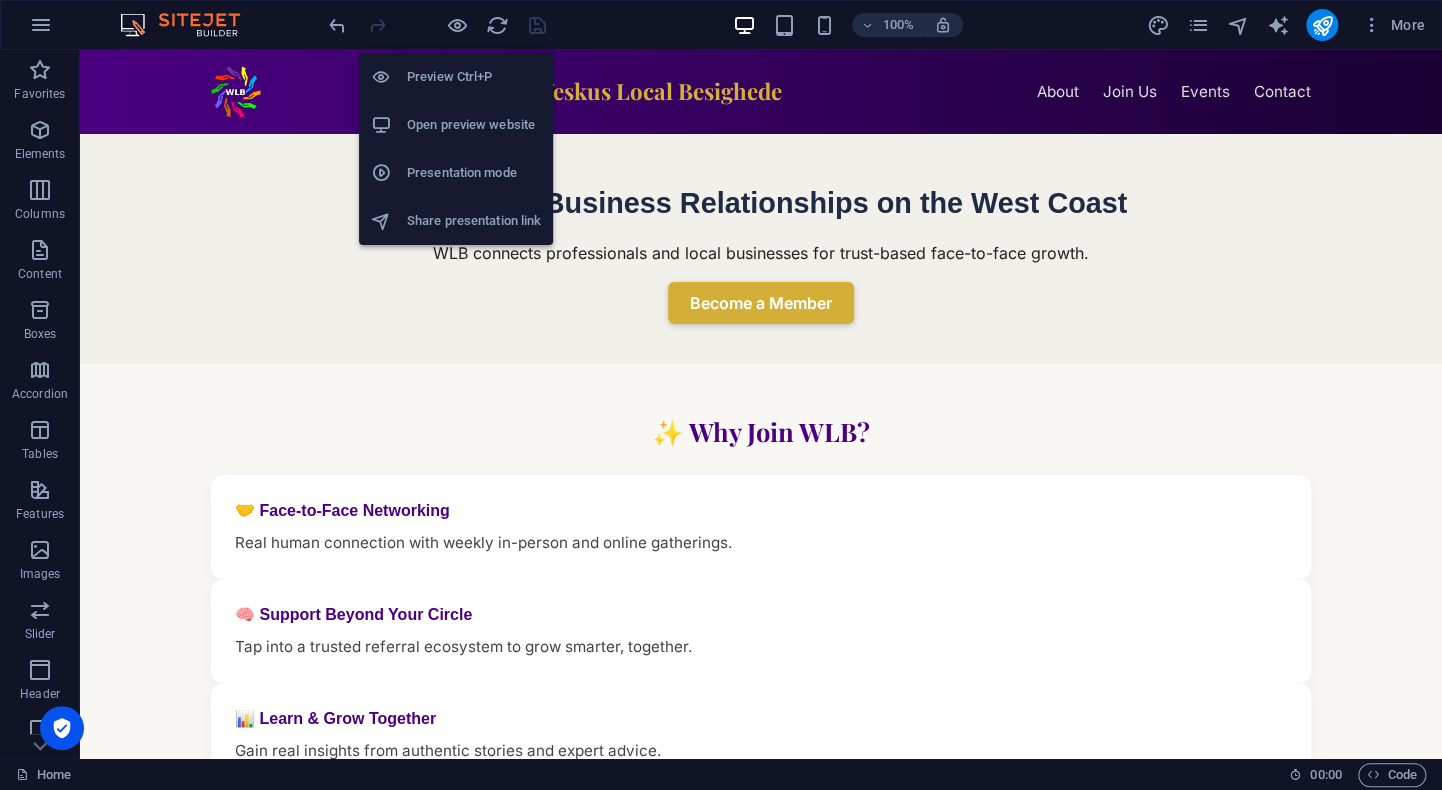 click on "Open preview website" at bounding box center (474, 125) 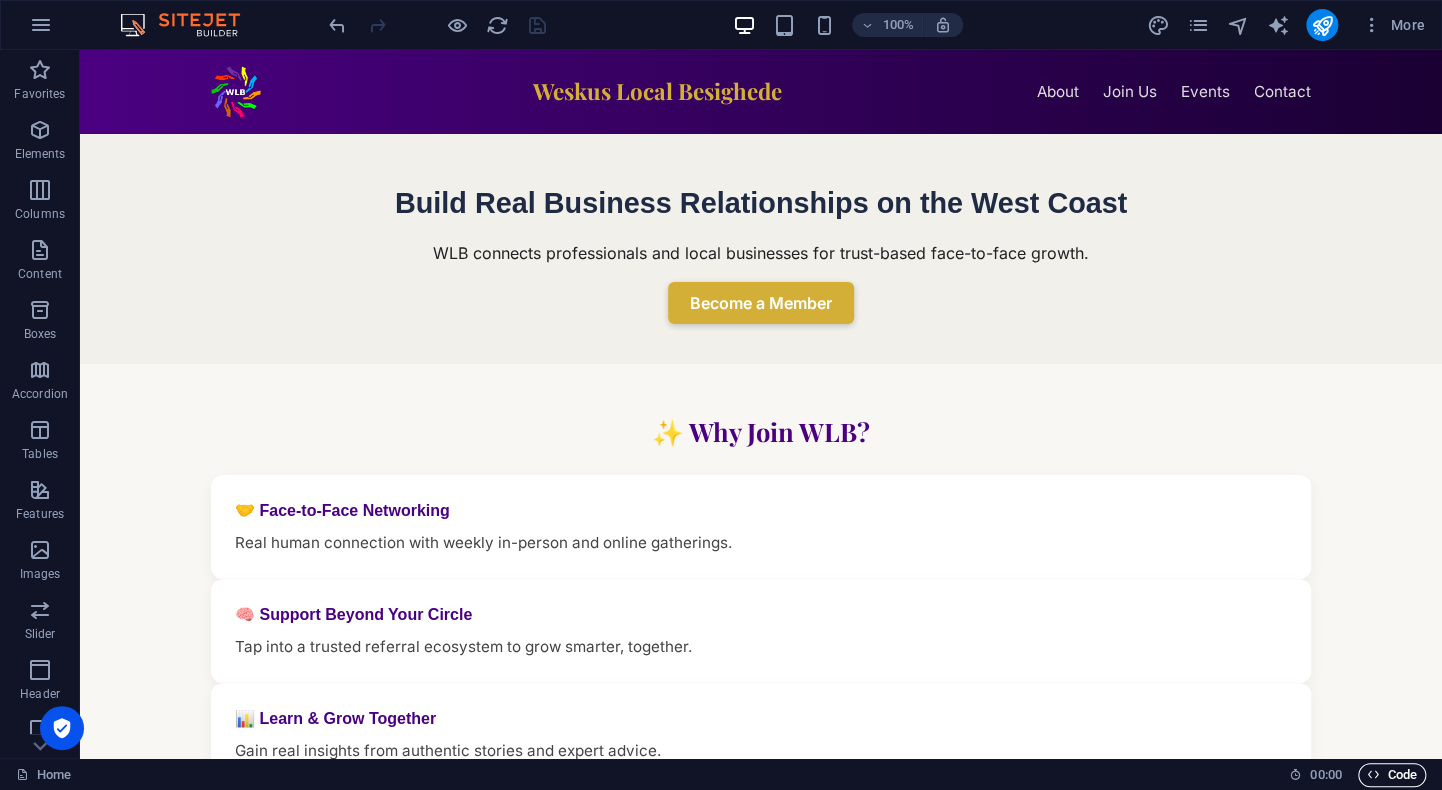 click on "Code" at bounding box center [1392, 775] 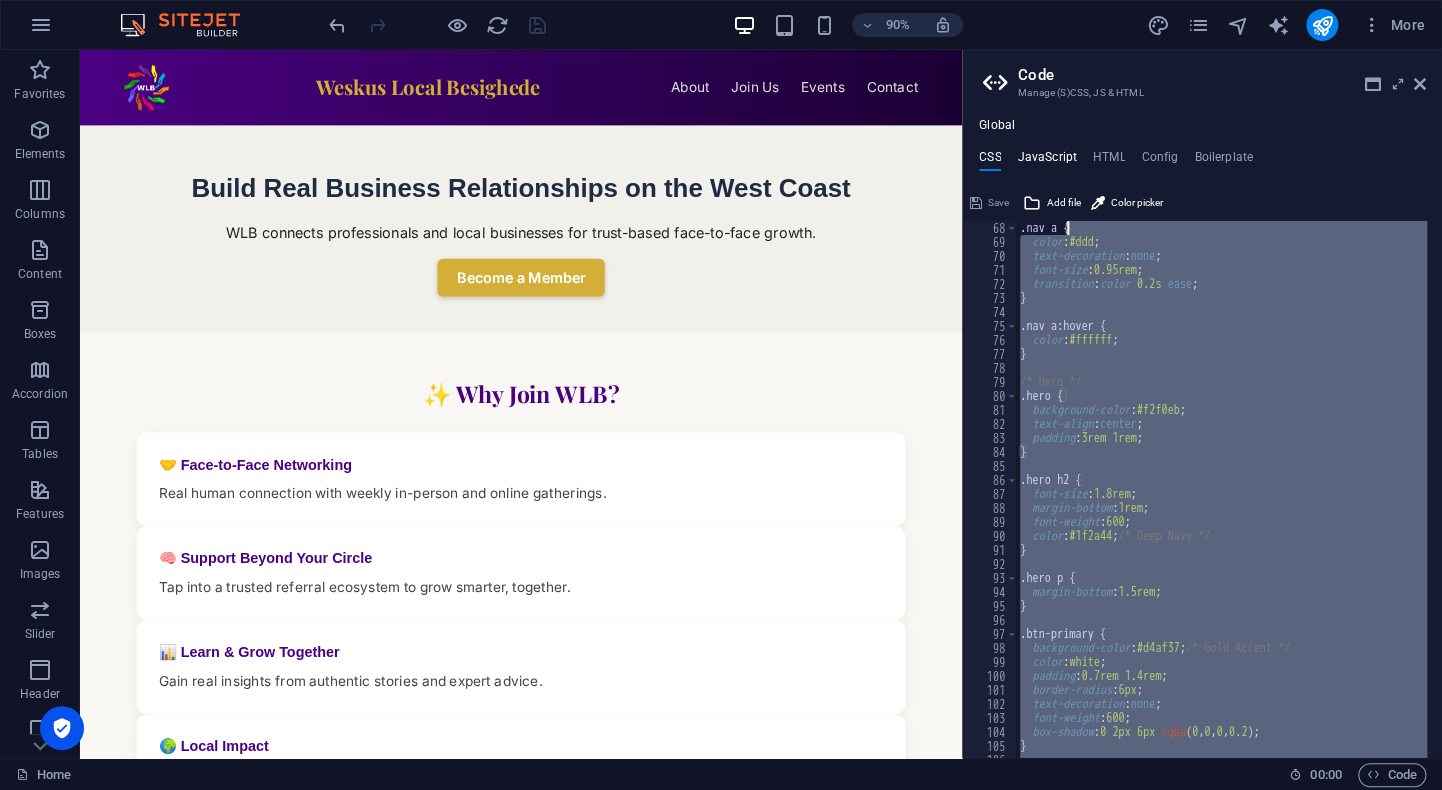 scroll, scrollTop: 0, scrollLeft: 0, axis: both 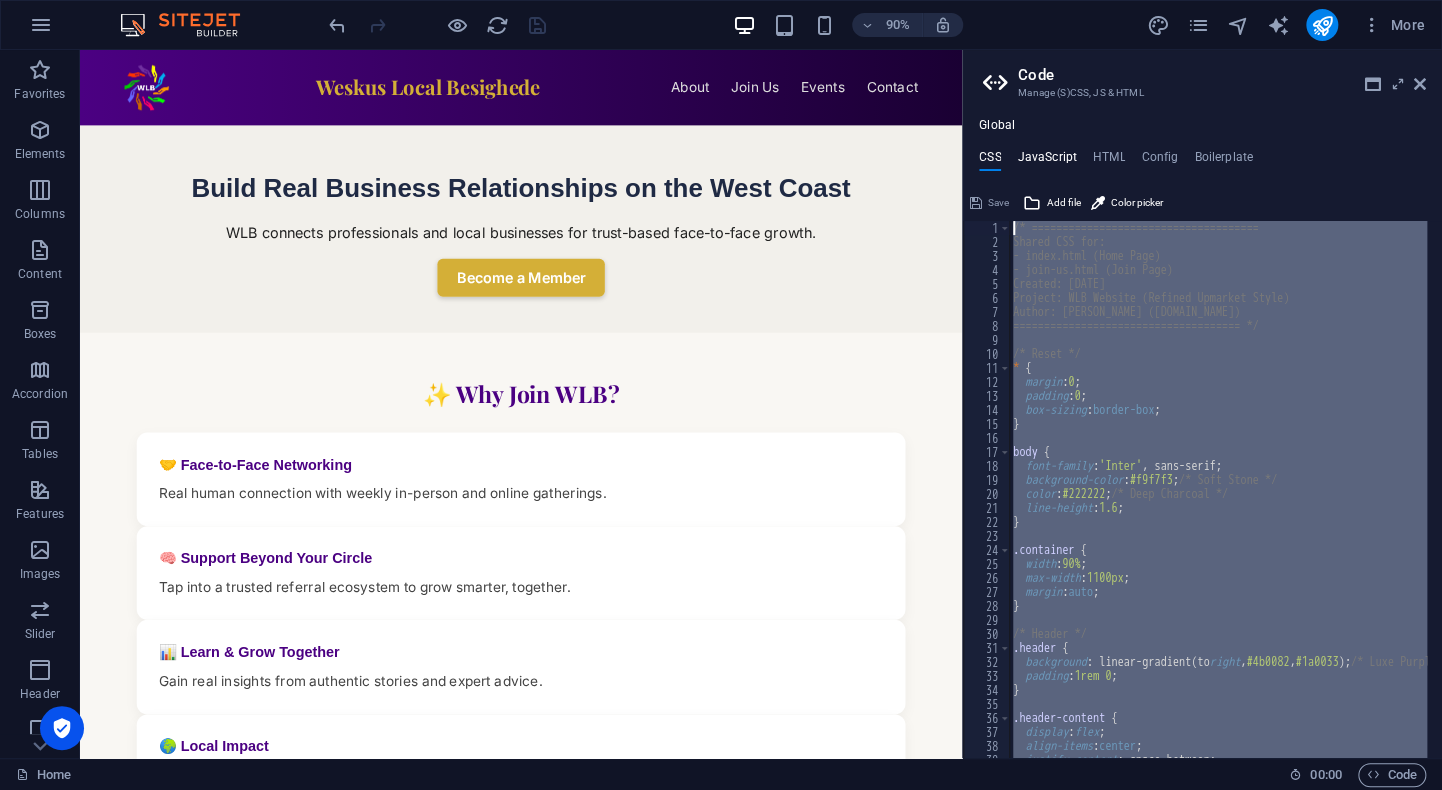drag, startPoint x: 1037, startPoint y: 735, endPoint x: 1069, endPoint y: 150, distance: 585.8746 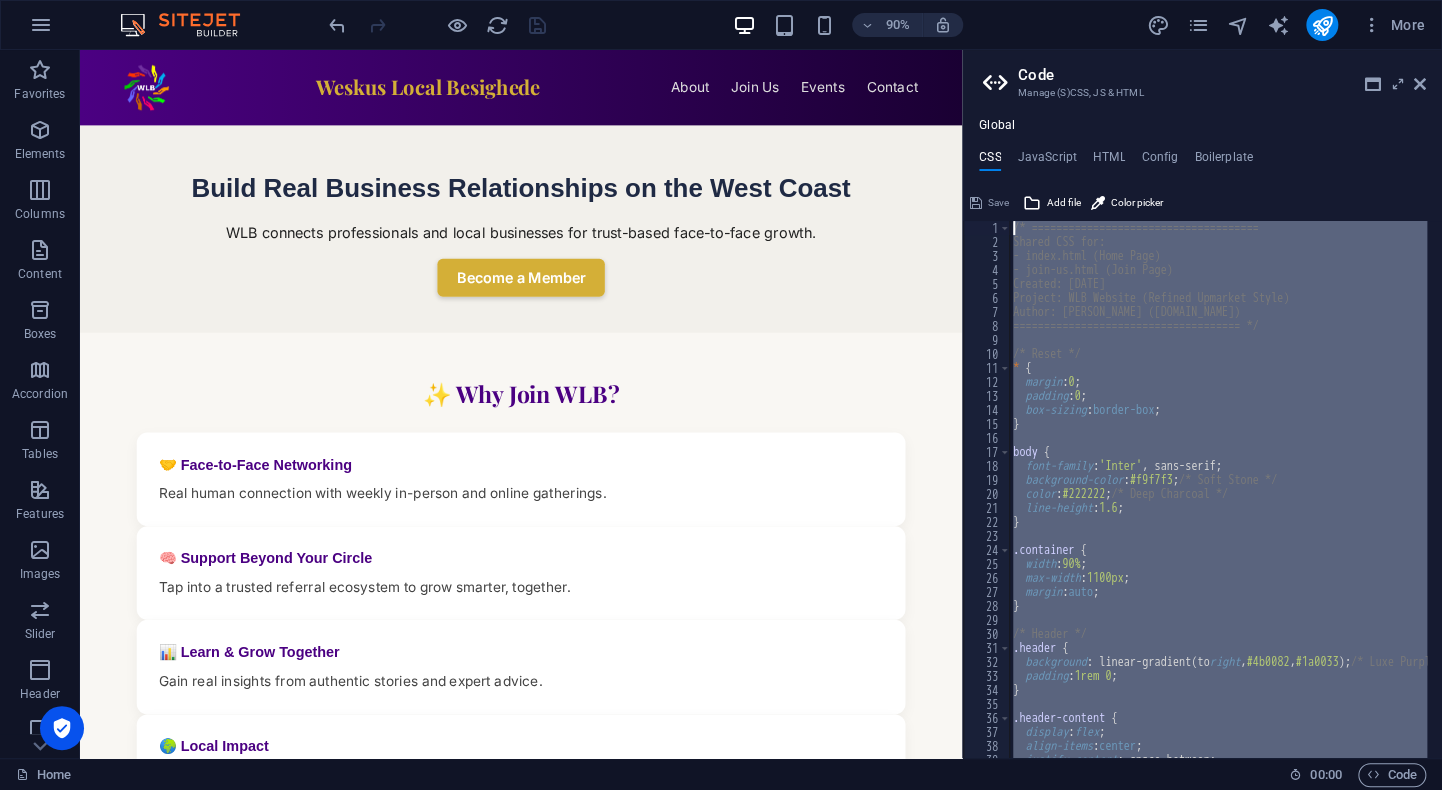 scroll, scrollTop: 3314, scrollLeft: 0, axis: vertical 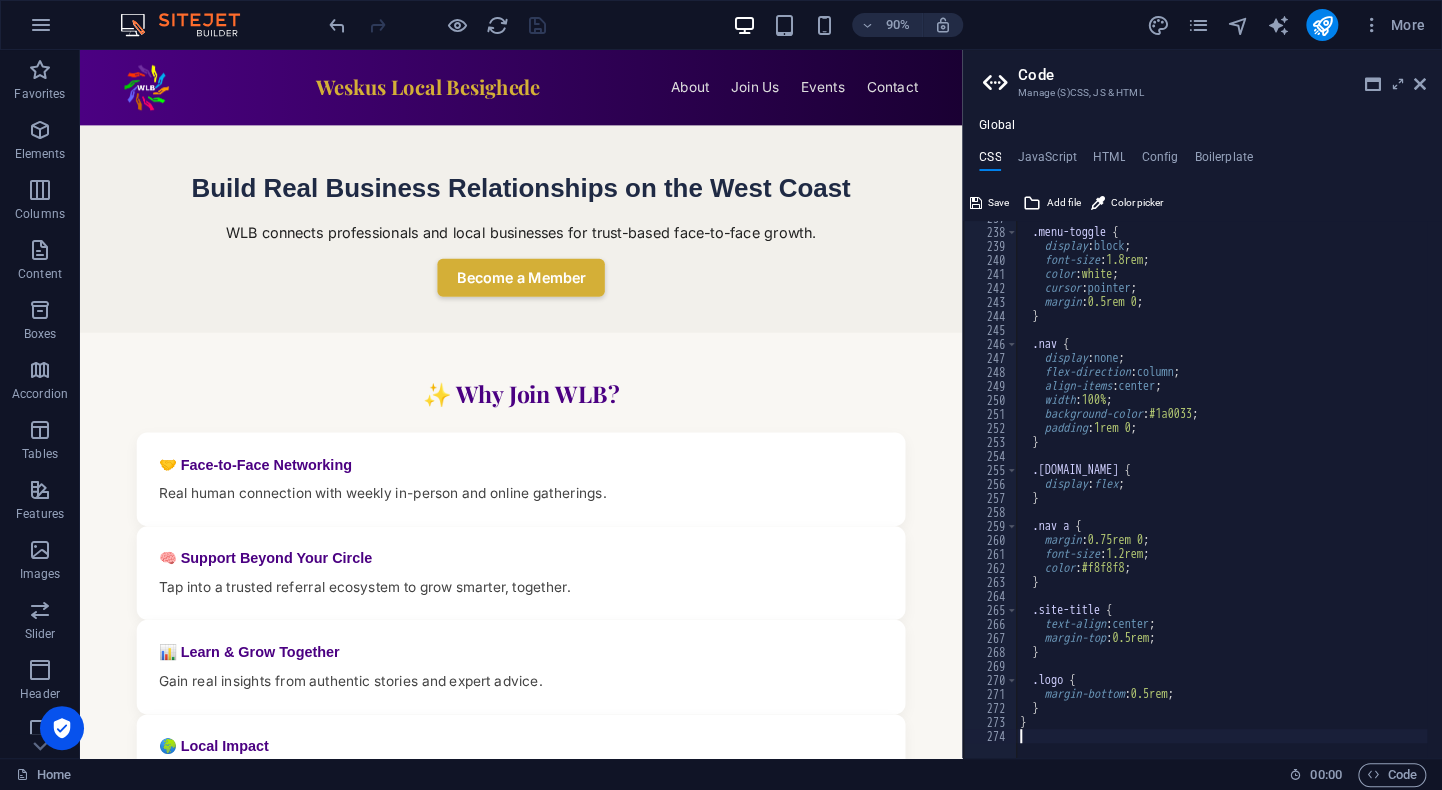 click on "90% More" at bounding box center (879, 25) 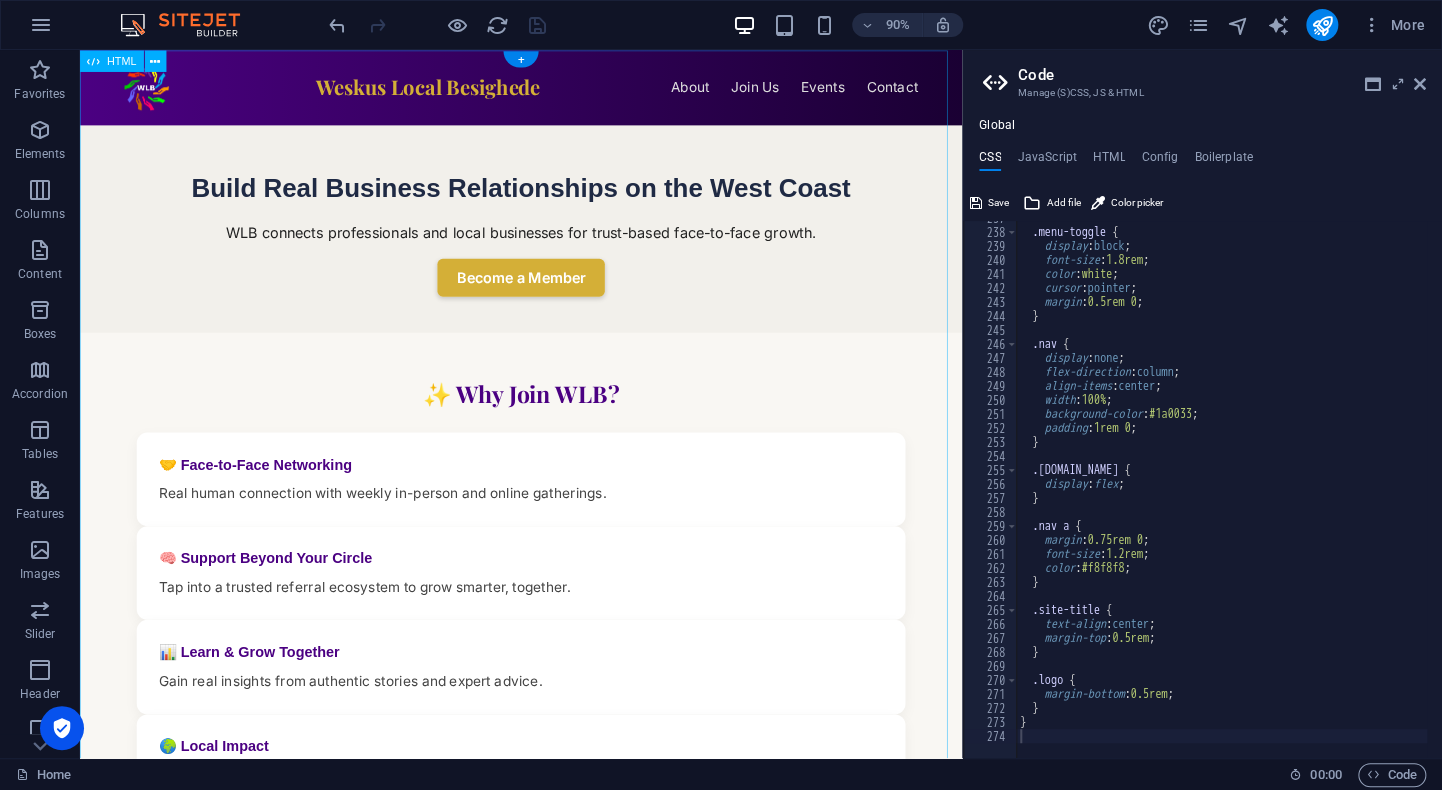 click on "Weskus Local Besighede
Weskus Local Besighede
☰
About
Join Us
Events
Contact
Build Real Business Relationships on the West Coast
WLB connects professionals and local businesses for trust-based face-to-face growth.
Become a Member
✨ Why Join WLB?
🤝 Face-to-Face Networking
Real human connection with weekly in-person and online gatherings.
🧠 Support Beyond Your Circle
Tap into a trusted referral ecosystem to grow smarter, together.
📊 Learn & Grow Together
Gain real insights from authentic stories and expert advice.
🌍 Local Impact
We’re growing the West Coast community collaboratively—business by business." at bounding box center (570, 755) 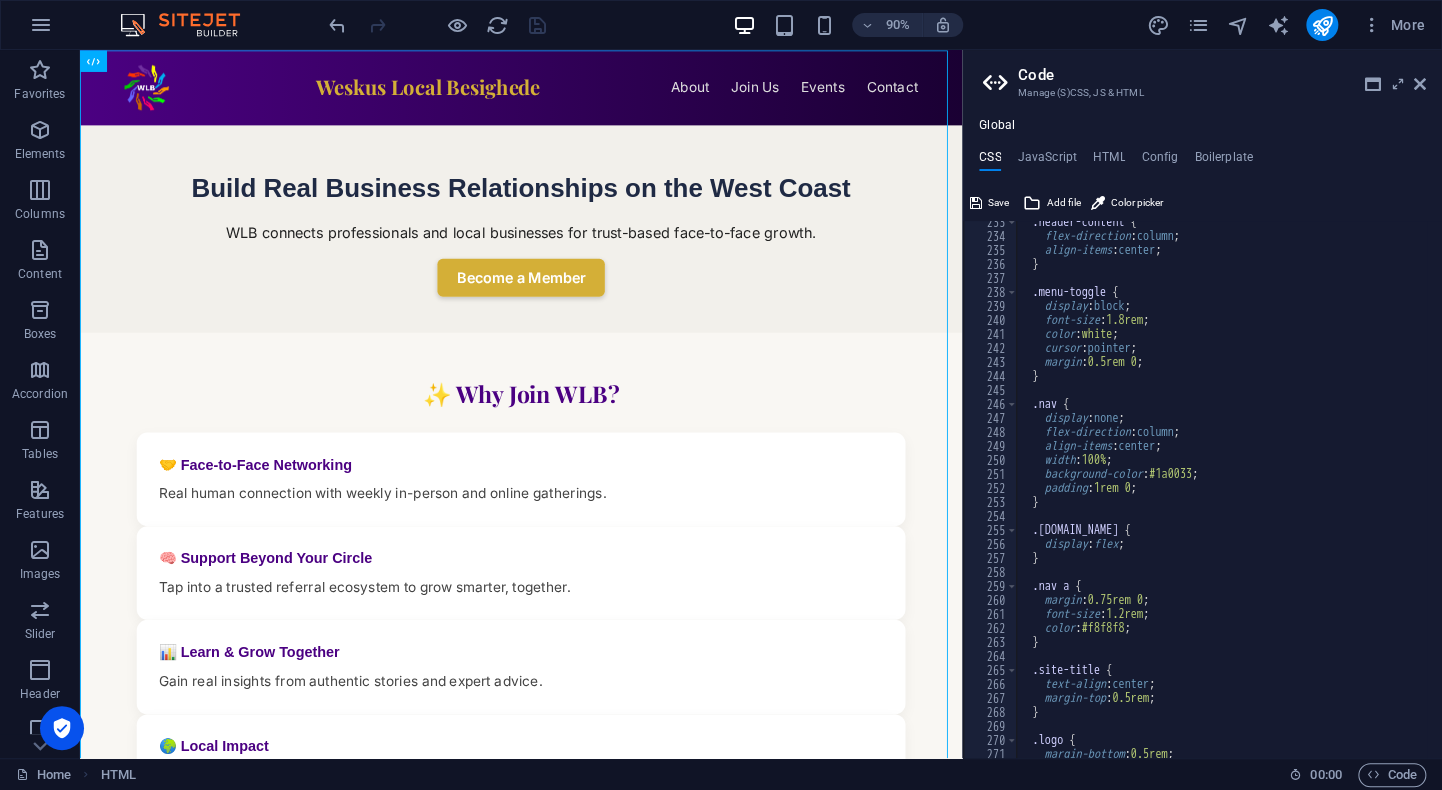 scroll, scrollTop: 3014, scrollLeft: 0, axis: vertical 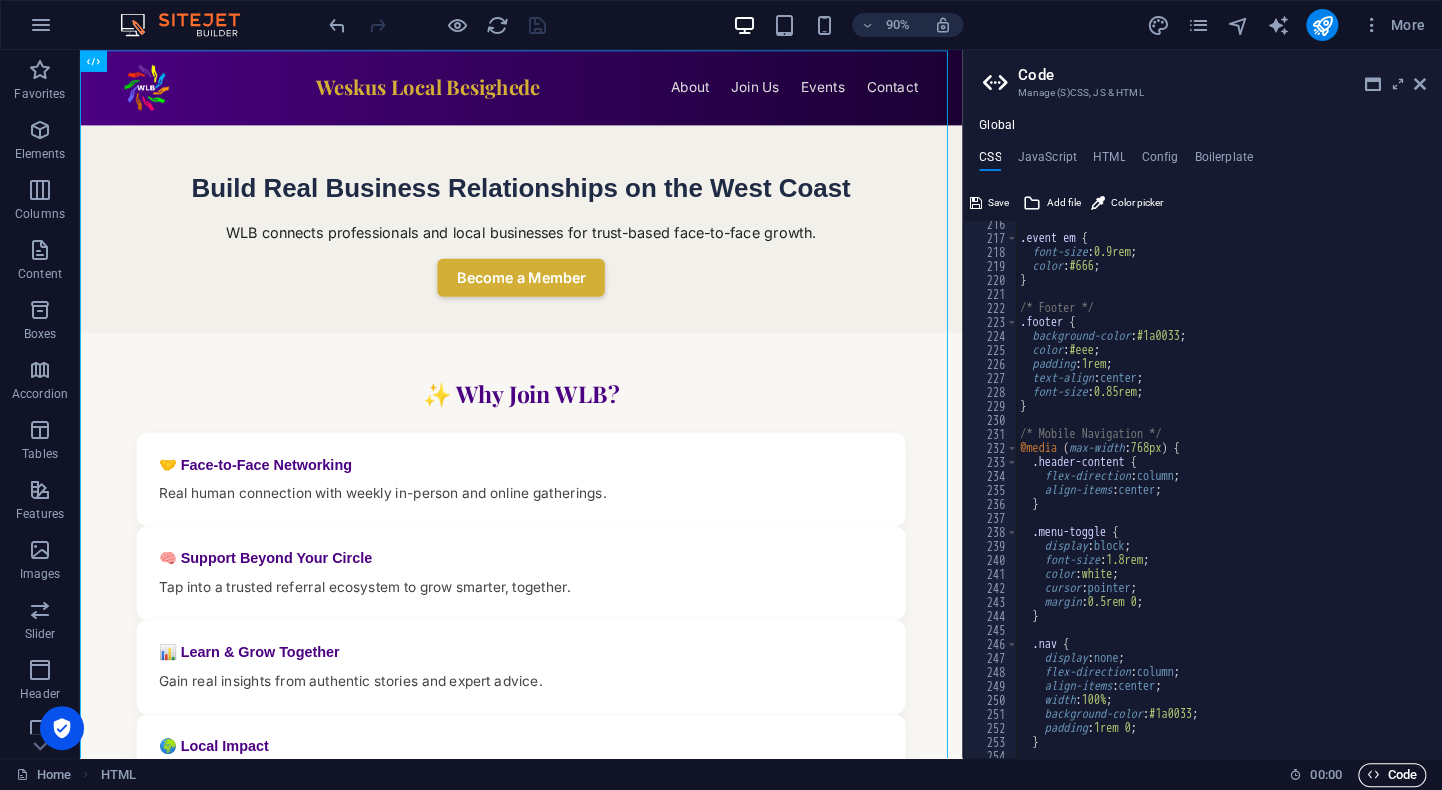 click on "Code" at bounding box center [1392, 775] 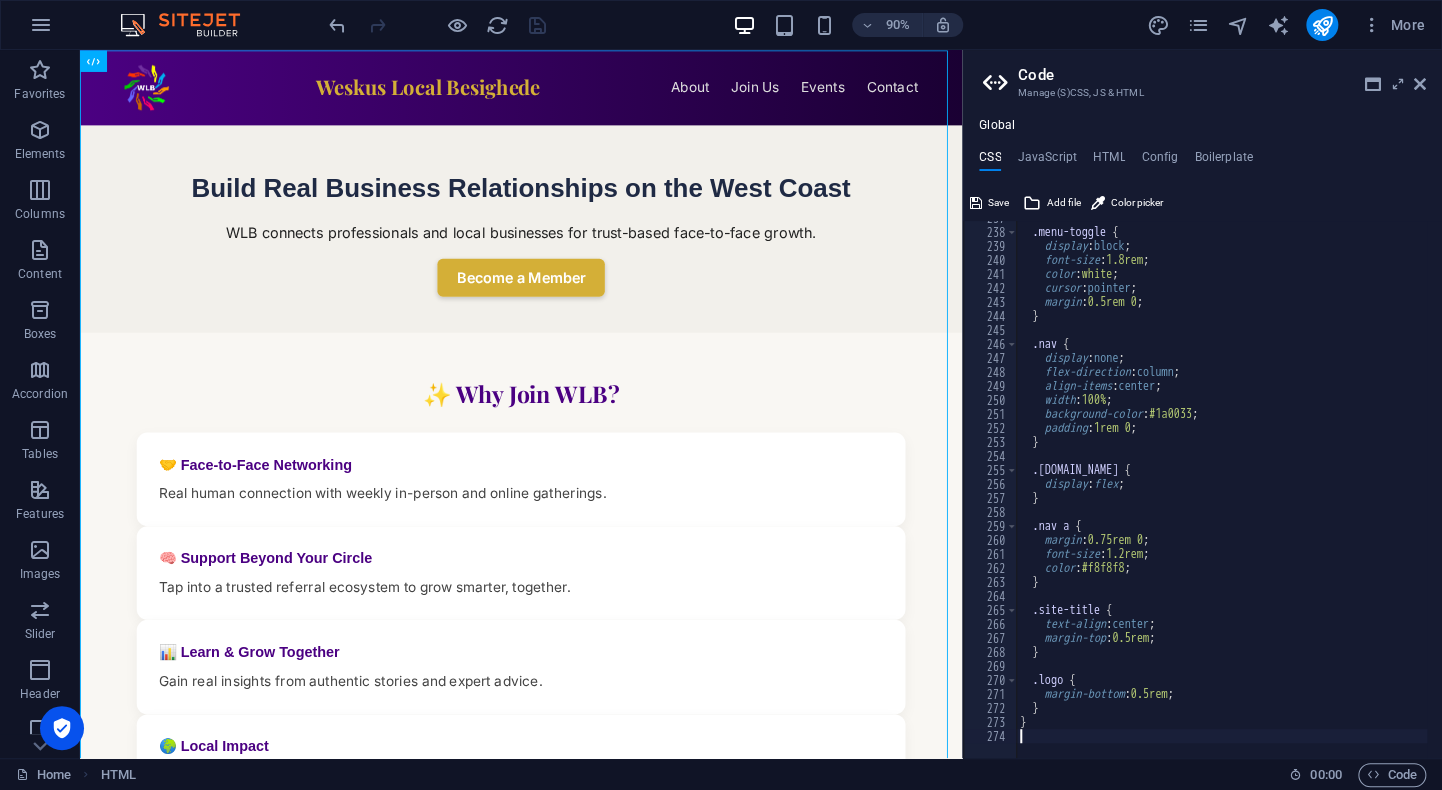 scroll, scrollTop: 3314, scrollLeft: 0, axis: vertical 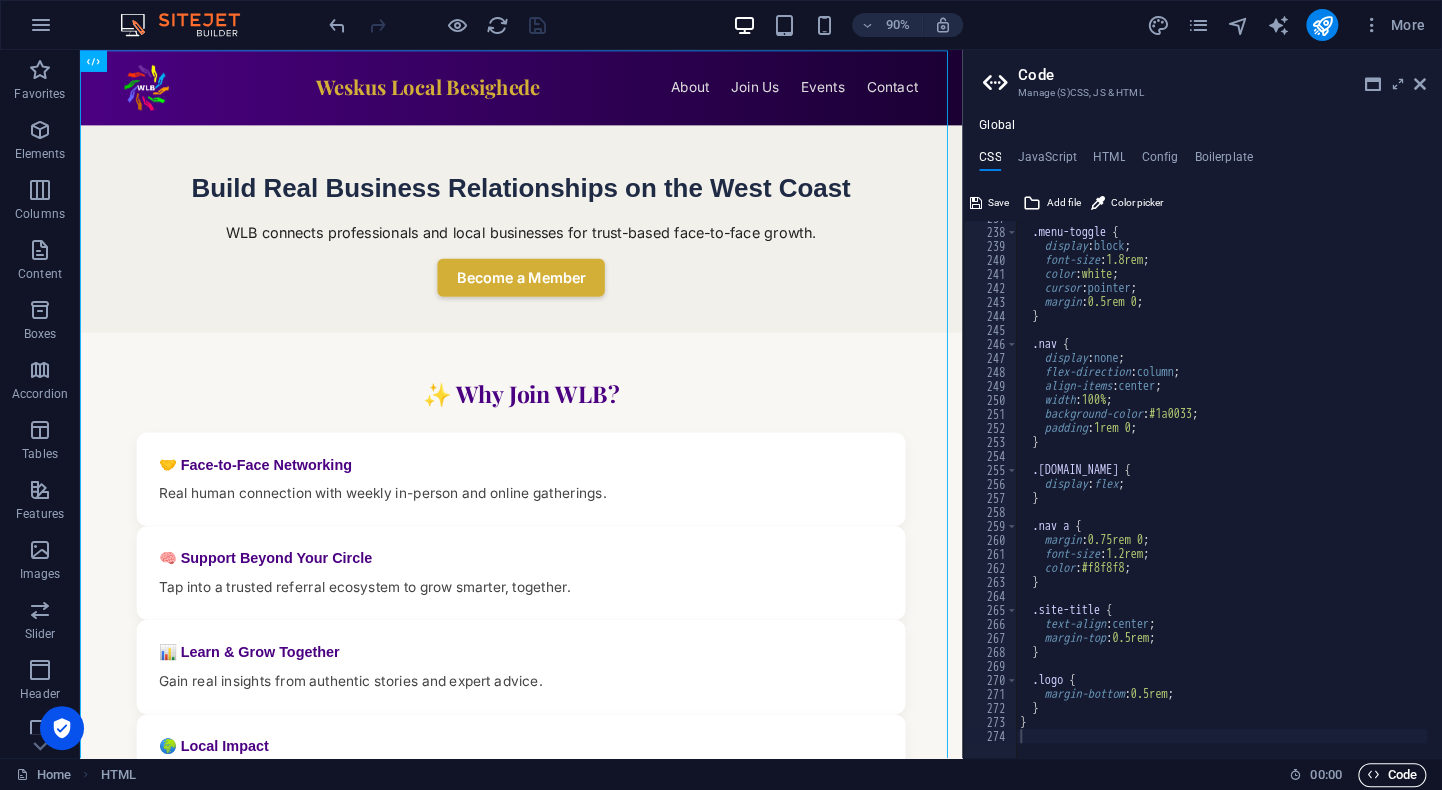 click on "Code" at bounding box center (1392, 775) 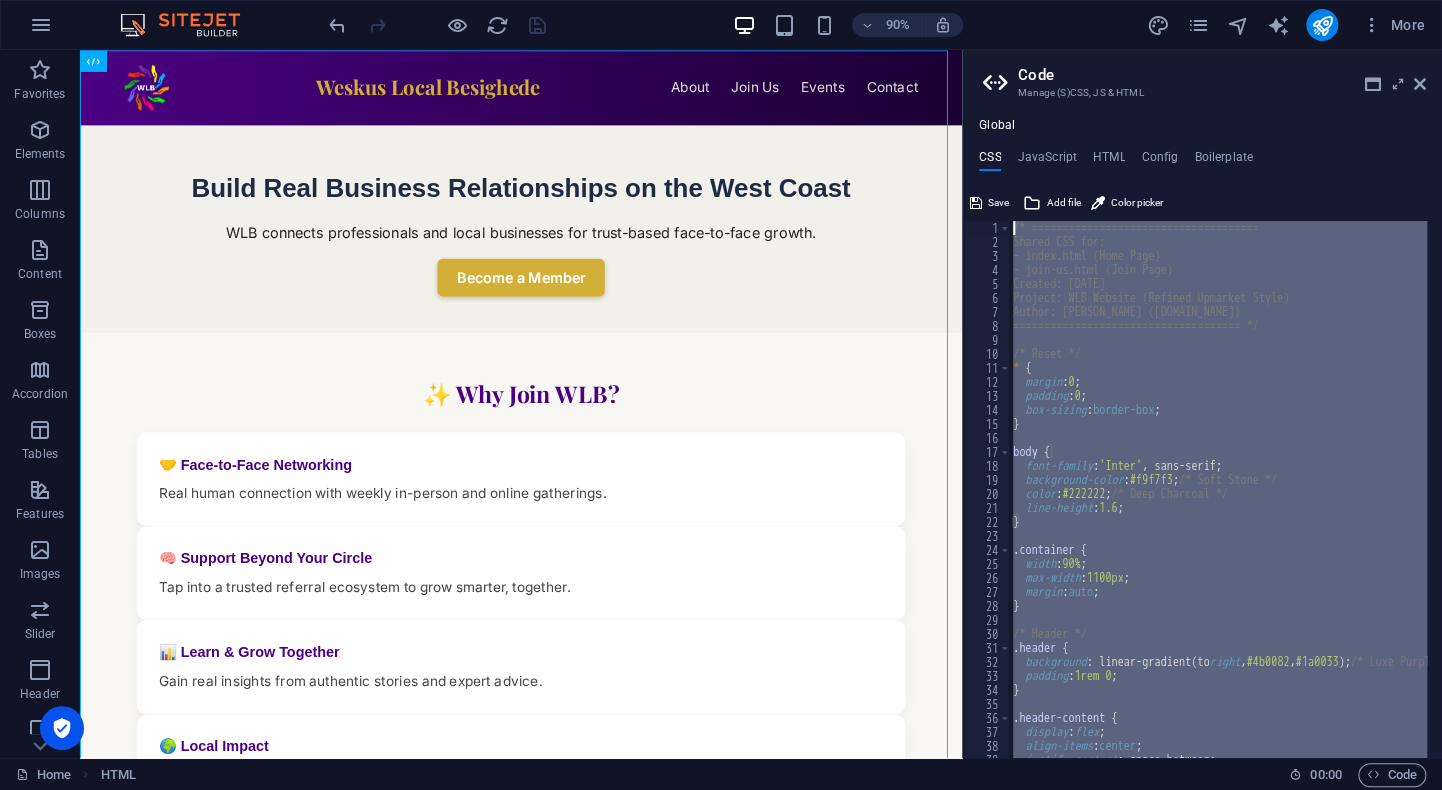 scroll, scrollTop: 0, scrollLeft: 0, axis: both 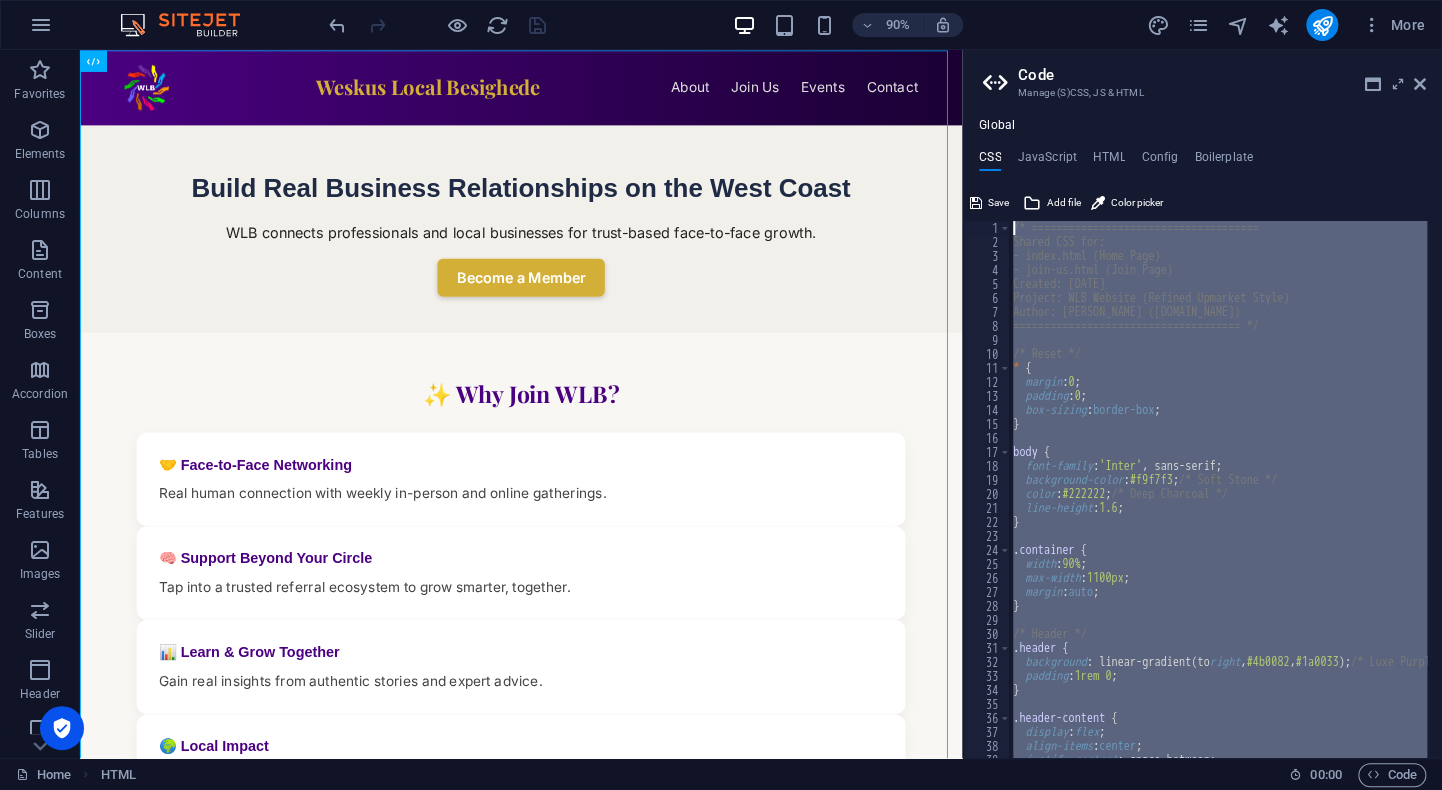 drag, startPoint x: 1036, startPoint y: 731, endPoint x: 1089, endPoint y: -70, distance: 802.7515 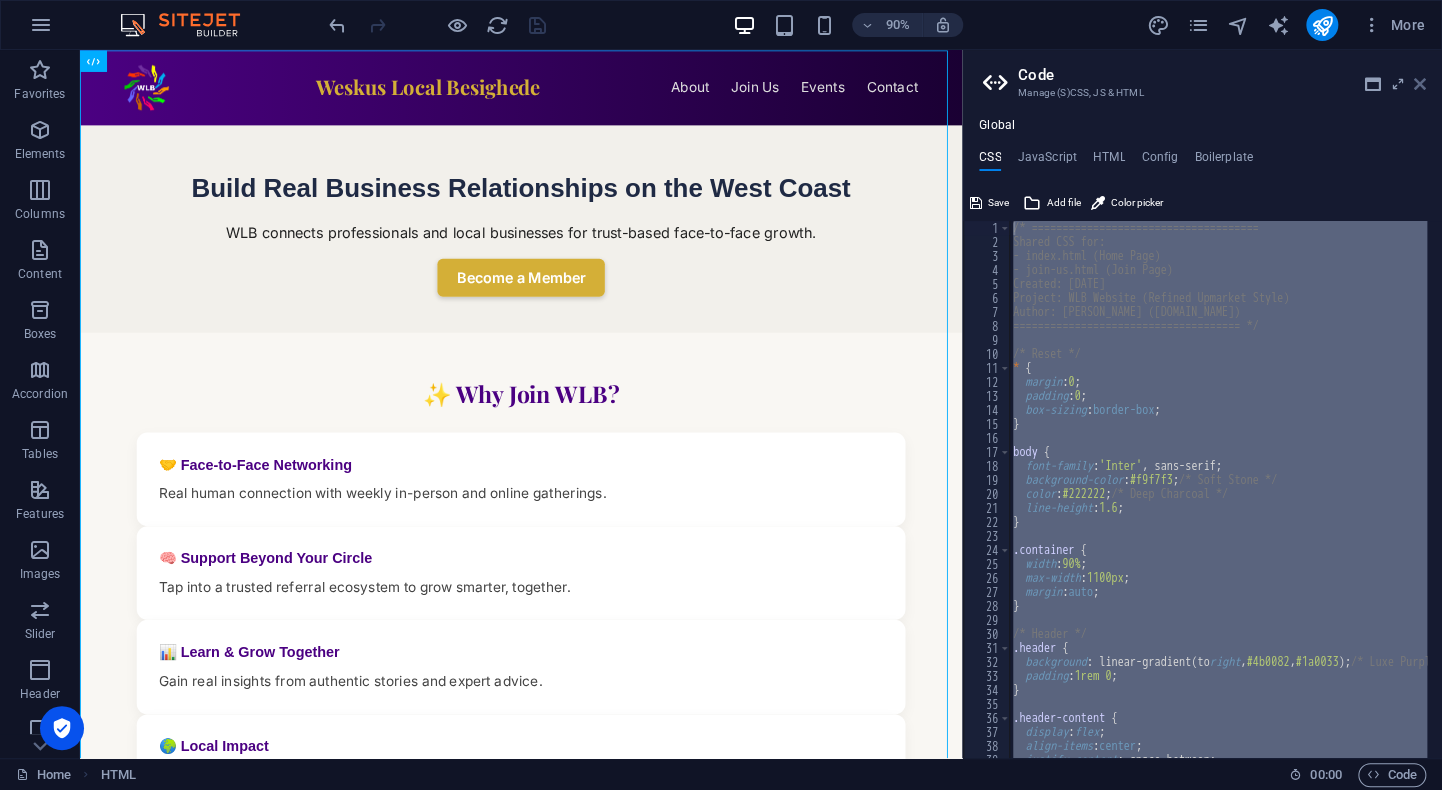 click at bounding box center [1420, 84] 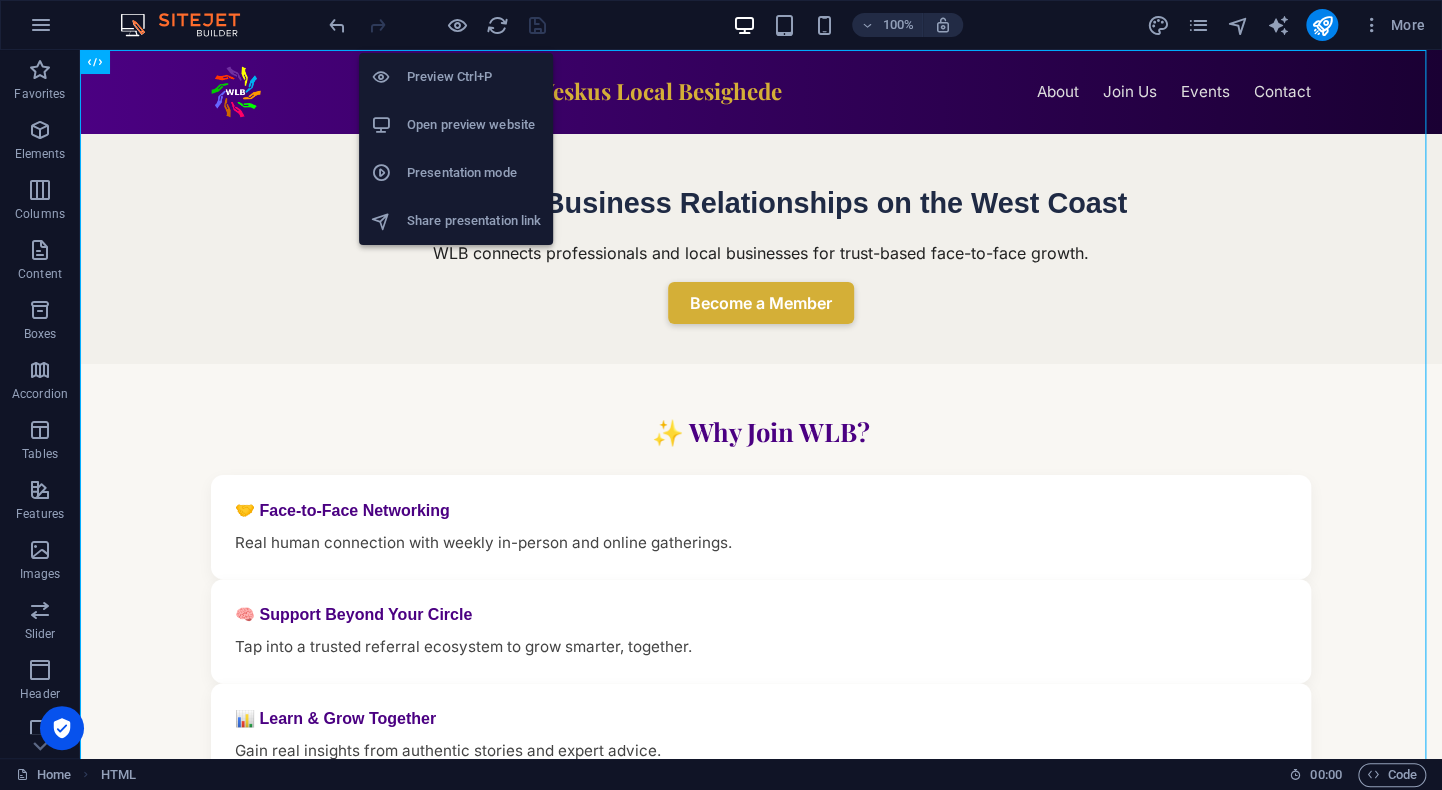 click on "Preview Ctrl+P" at bounding box center (474, 77) 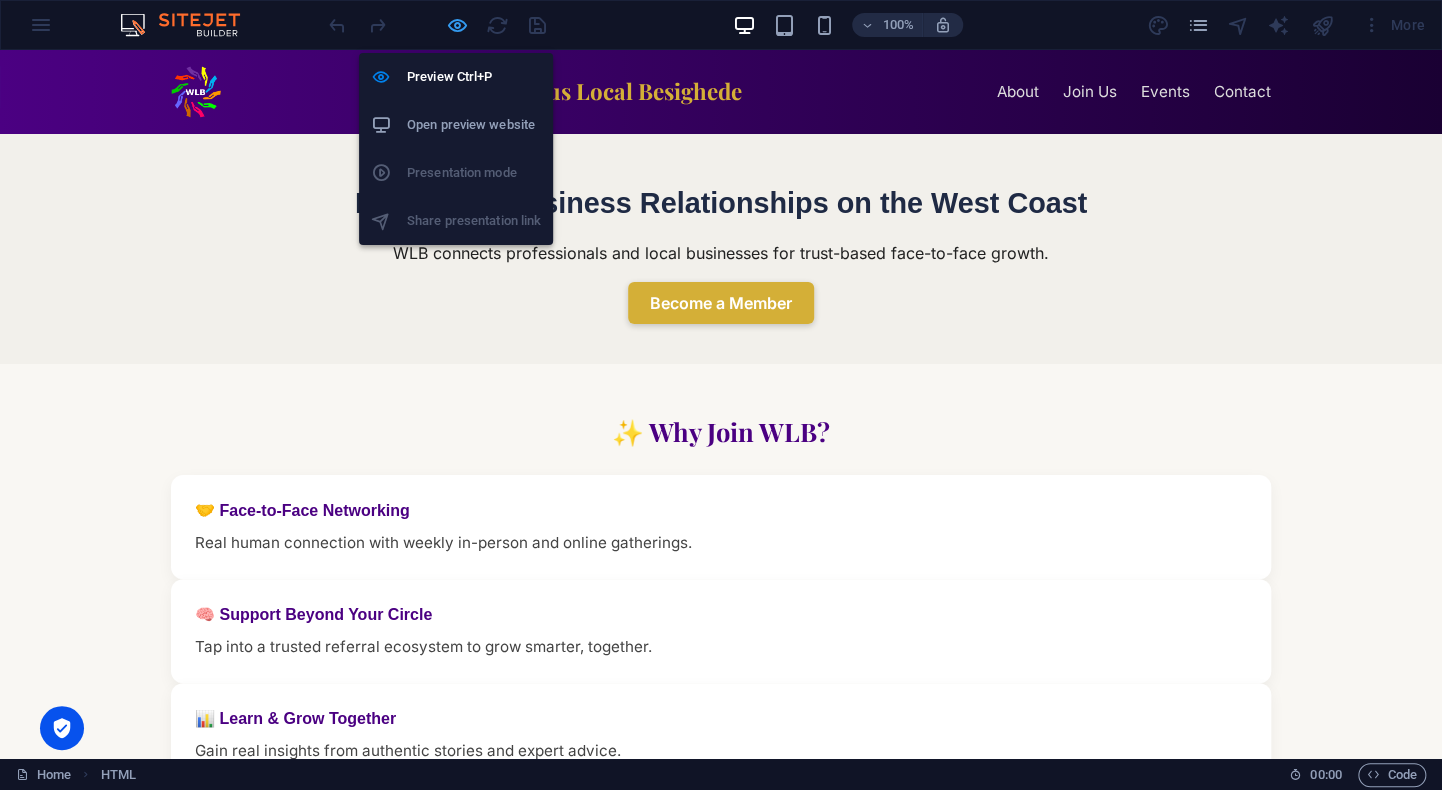 click at bounding box center [457, 25] 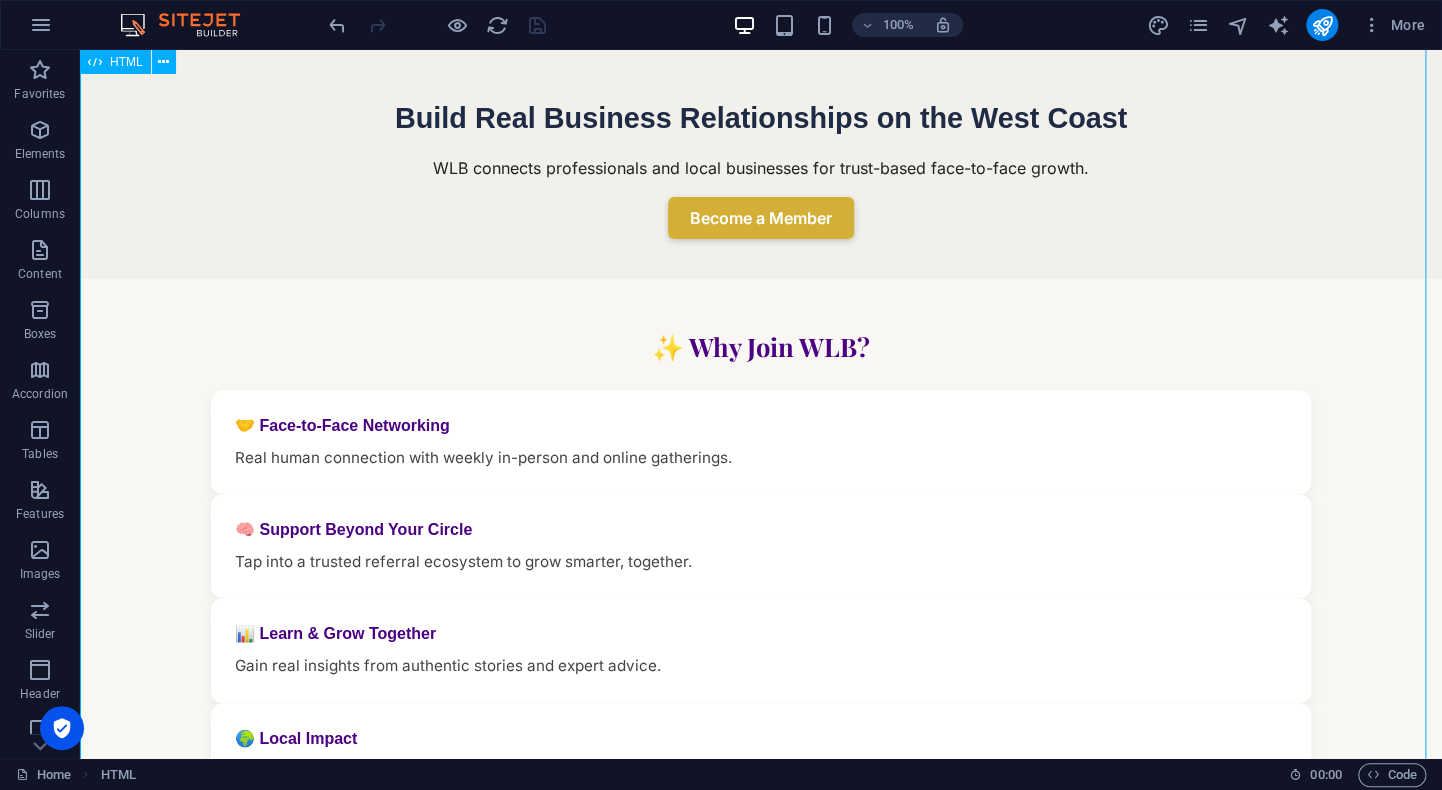 scroll, scrollTop: 0, scrollLeft: 0, axis: both 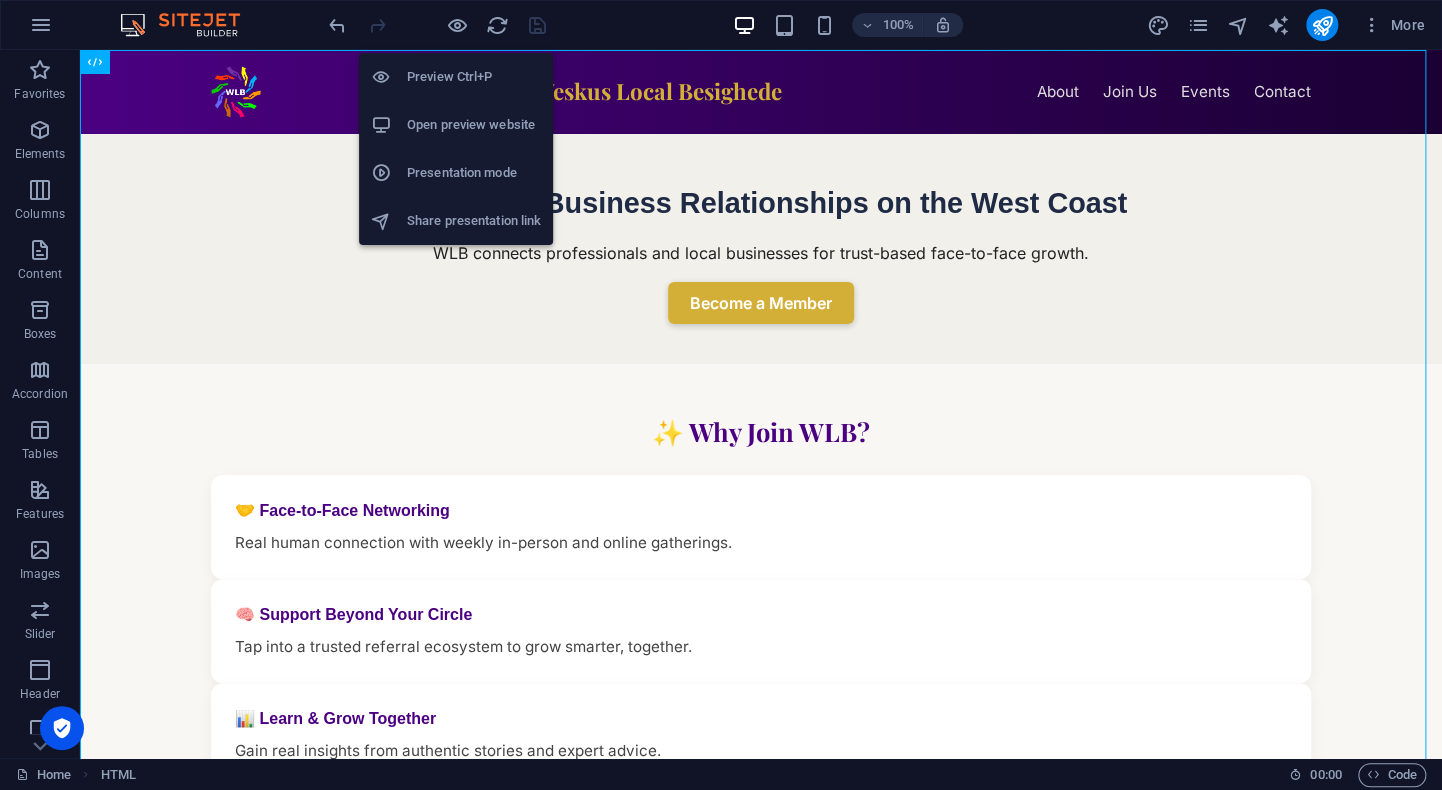 click on "Open preview website" at bounding box center (474, 125) 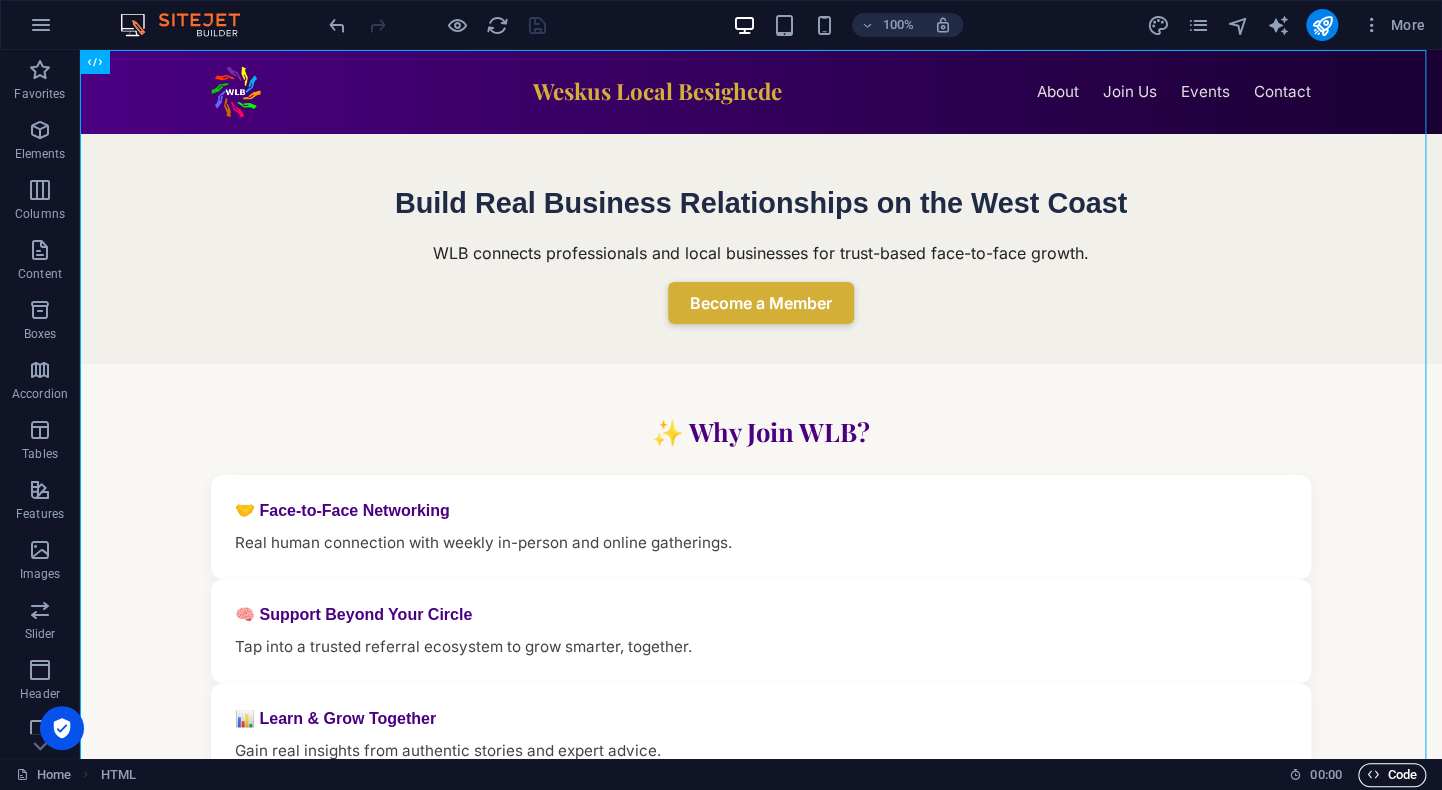 click on "Code" at bounding box center (1392, 775) 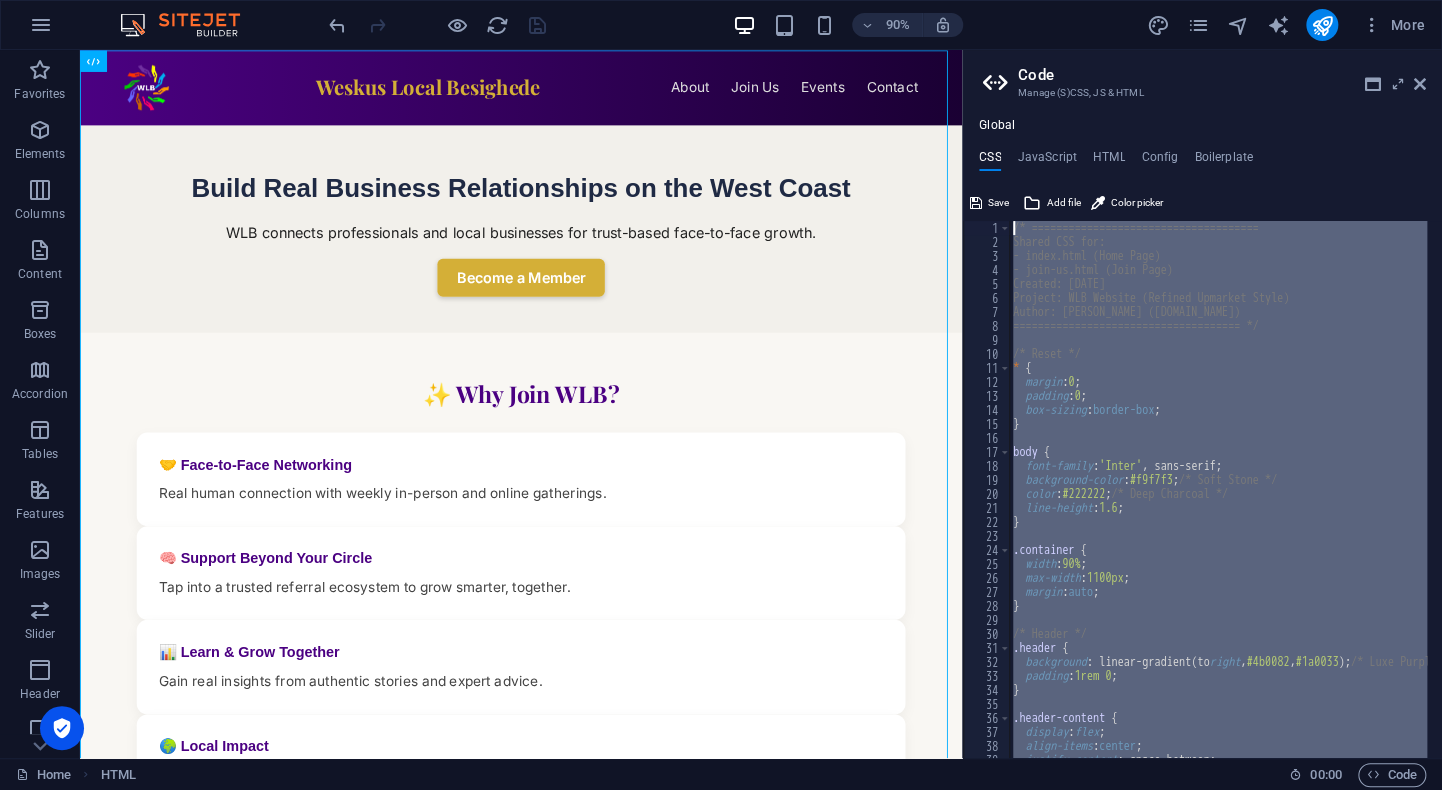 type 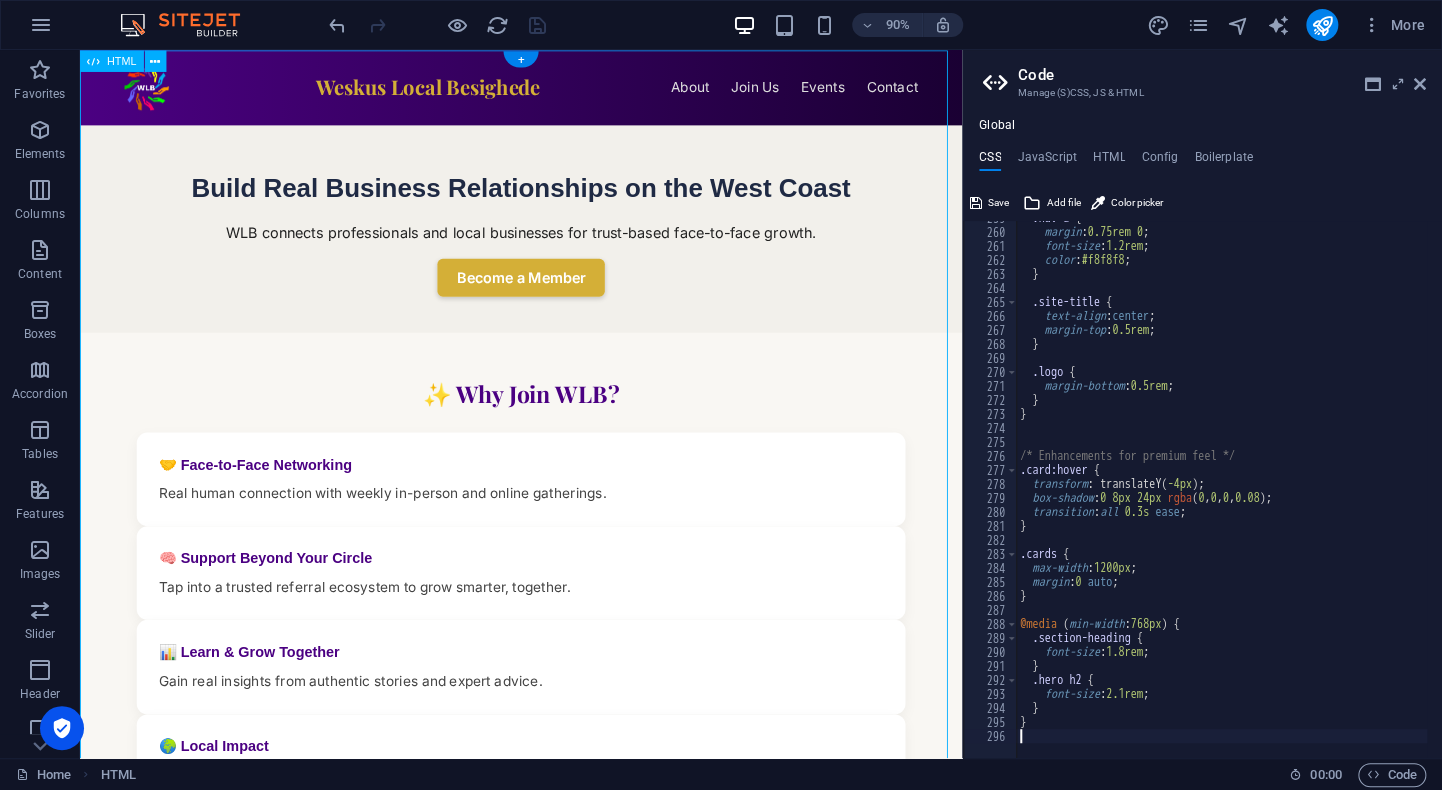 scroll, scrollTop: 3622, scrollLeft: 0, axis: vertical 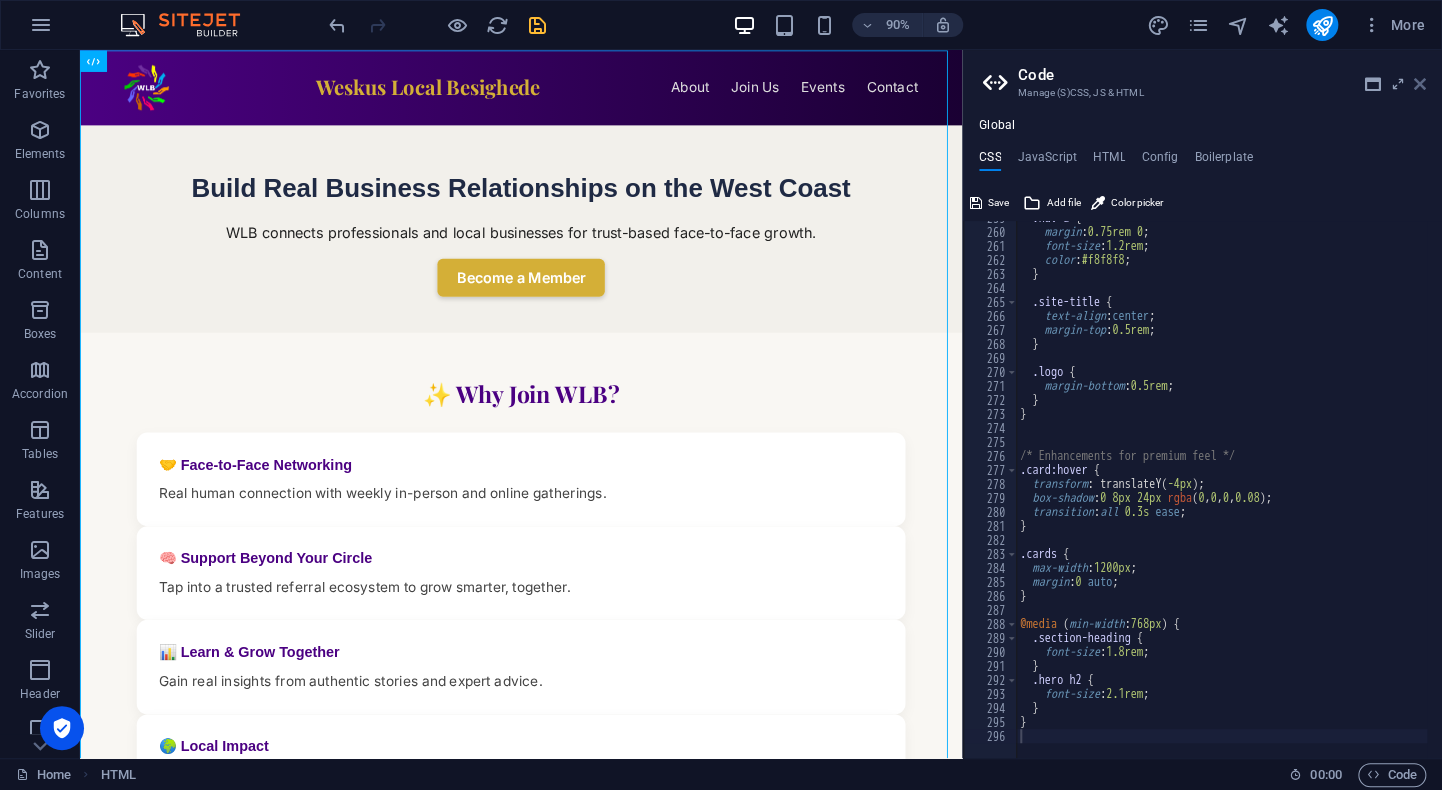 click at bounding box center (1420, 84) 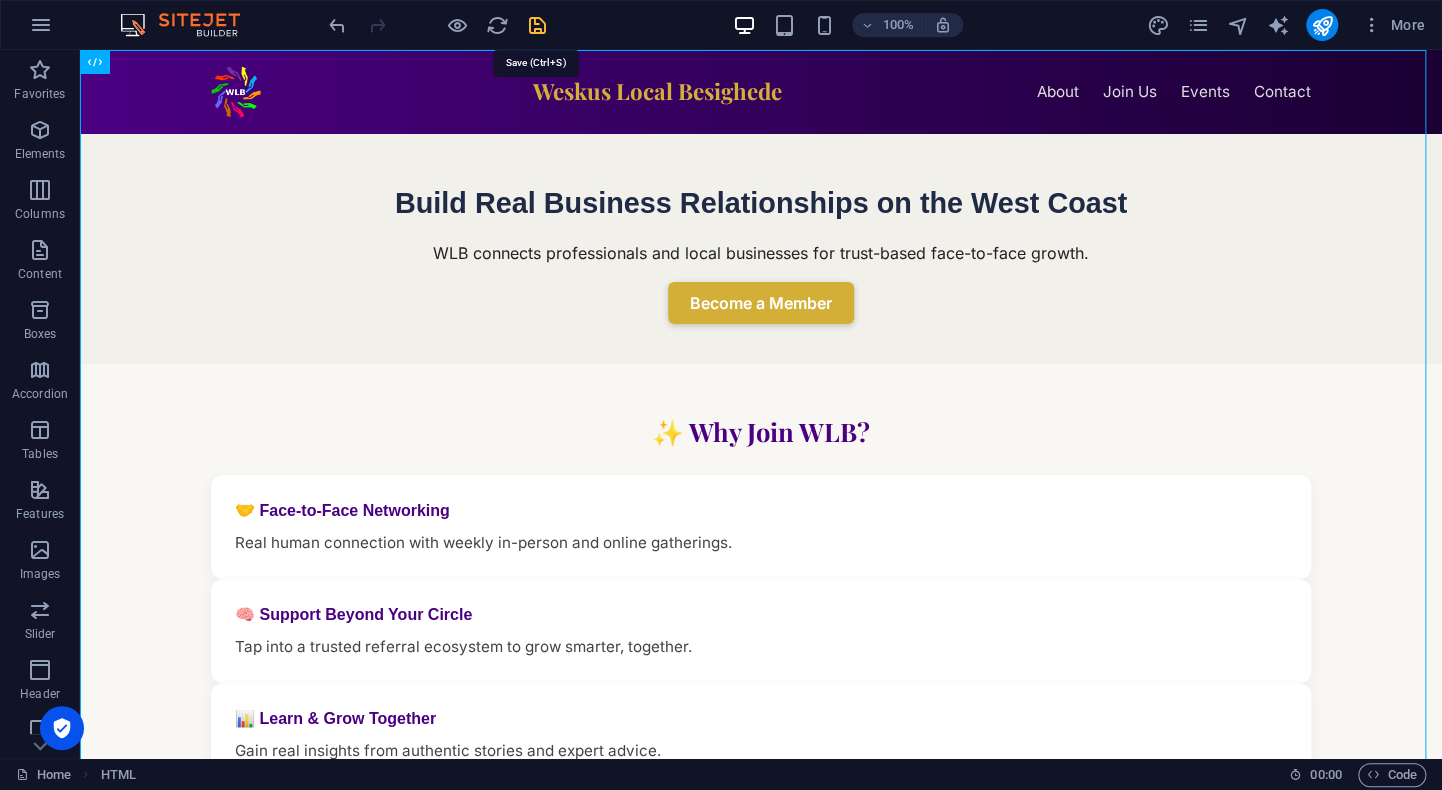 click at bounding box center (537, 25) 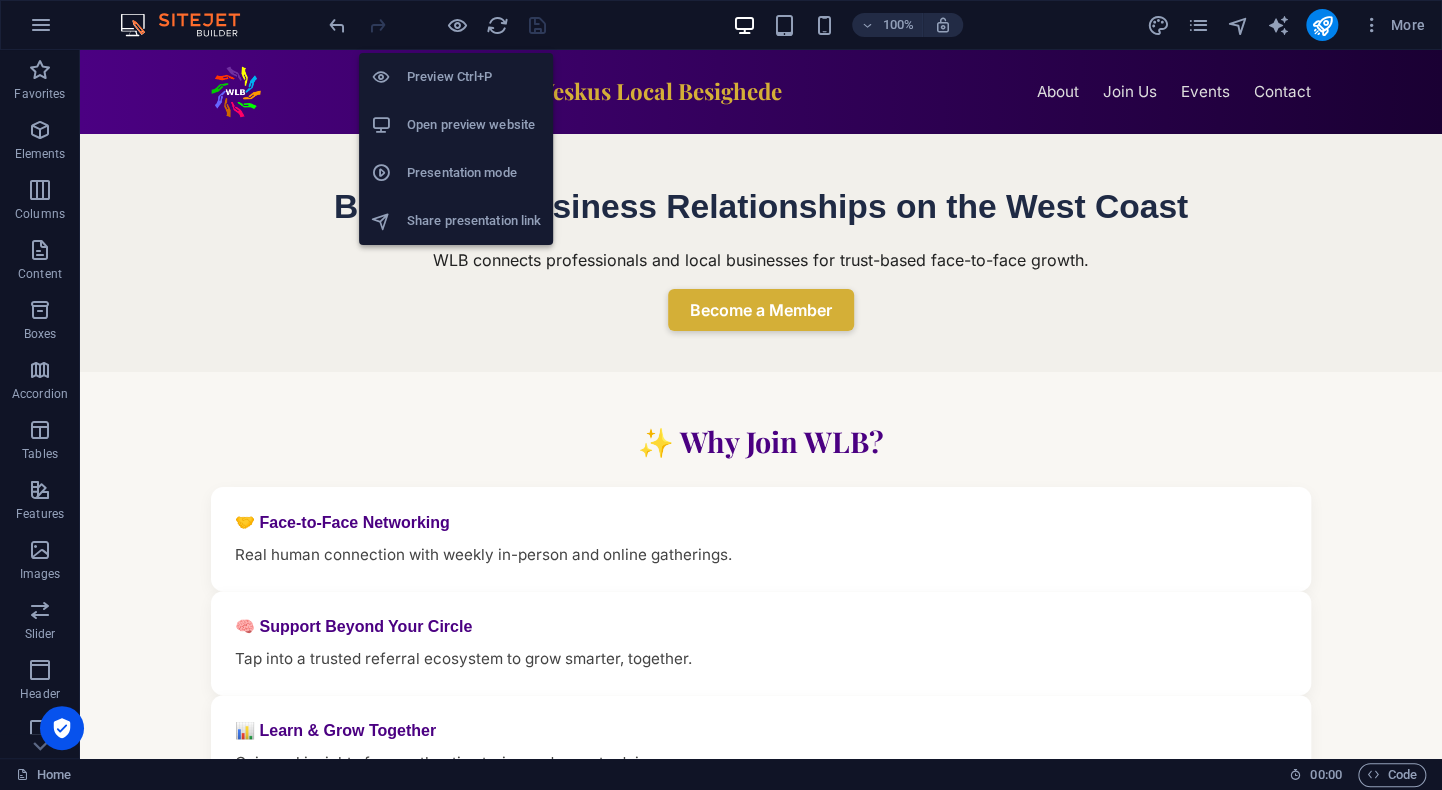 click on "Open preview website" at bounding box center (474, 125) 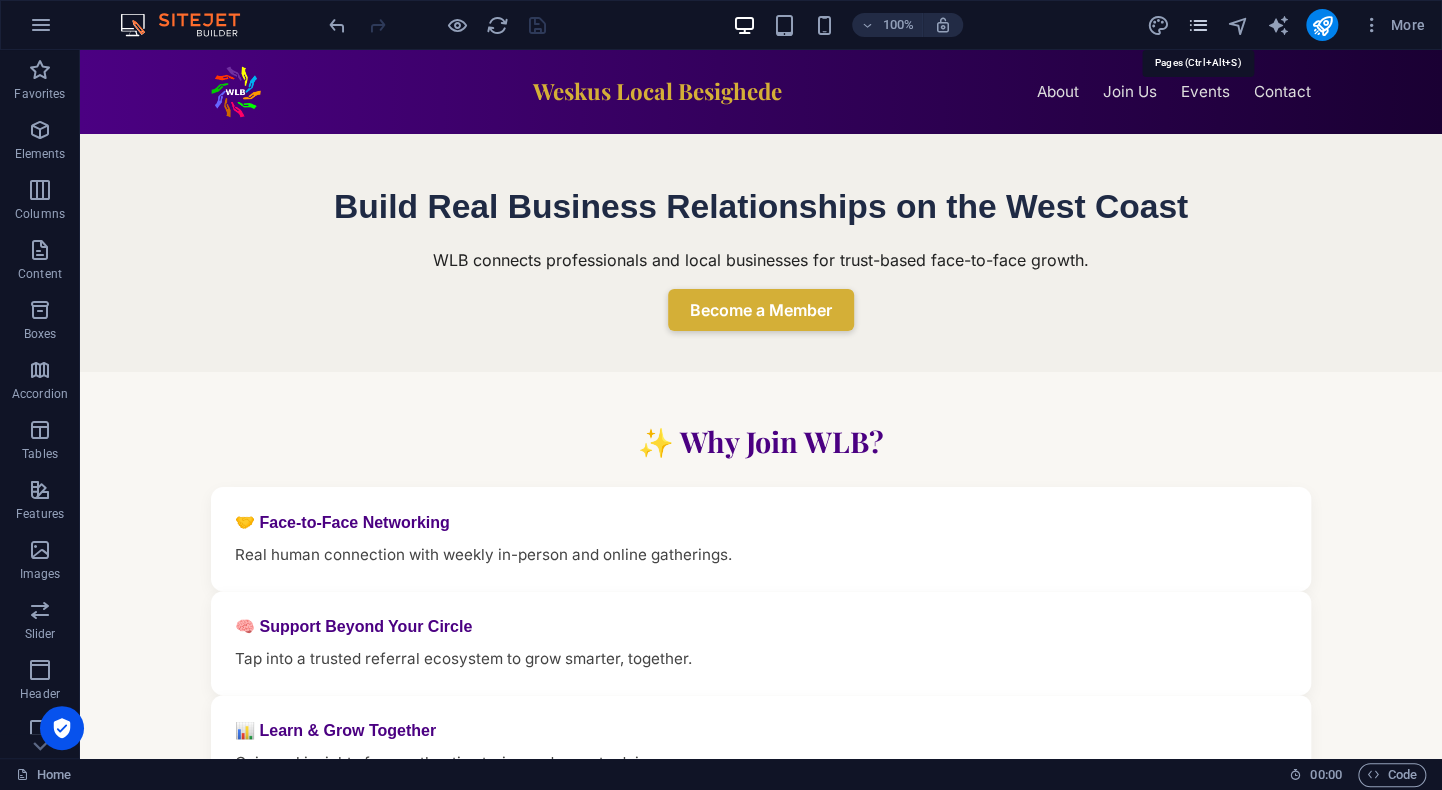 click at bounding box center (1197, 25) 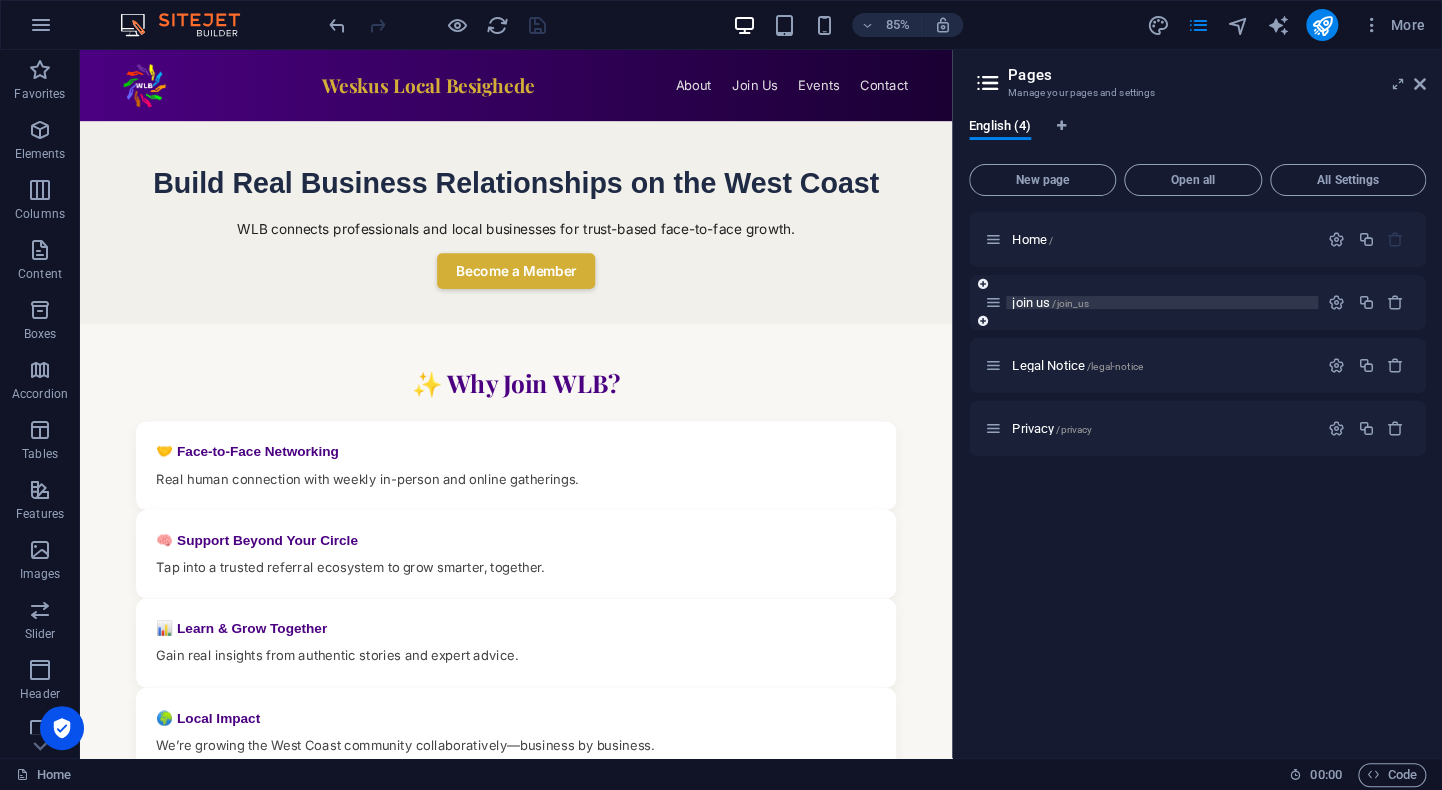click on "/join_us" at bounding box center [1070, 303] 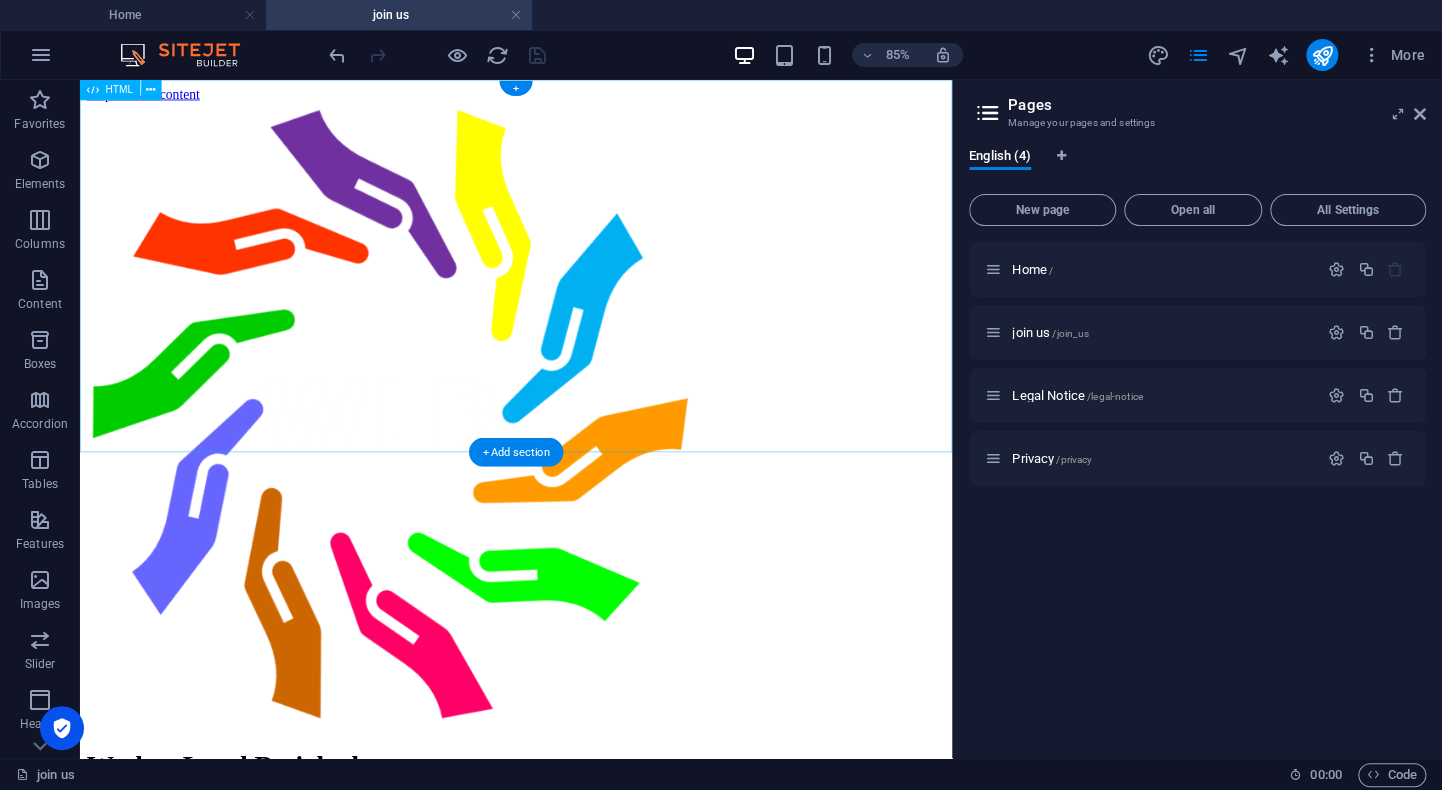 scroll, scrollTop: 0, scrollLeft: 0, axis: both 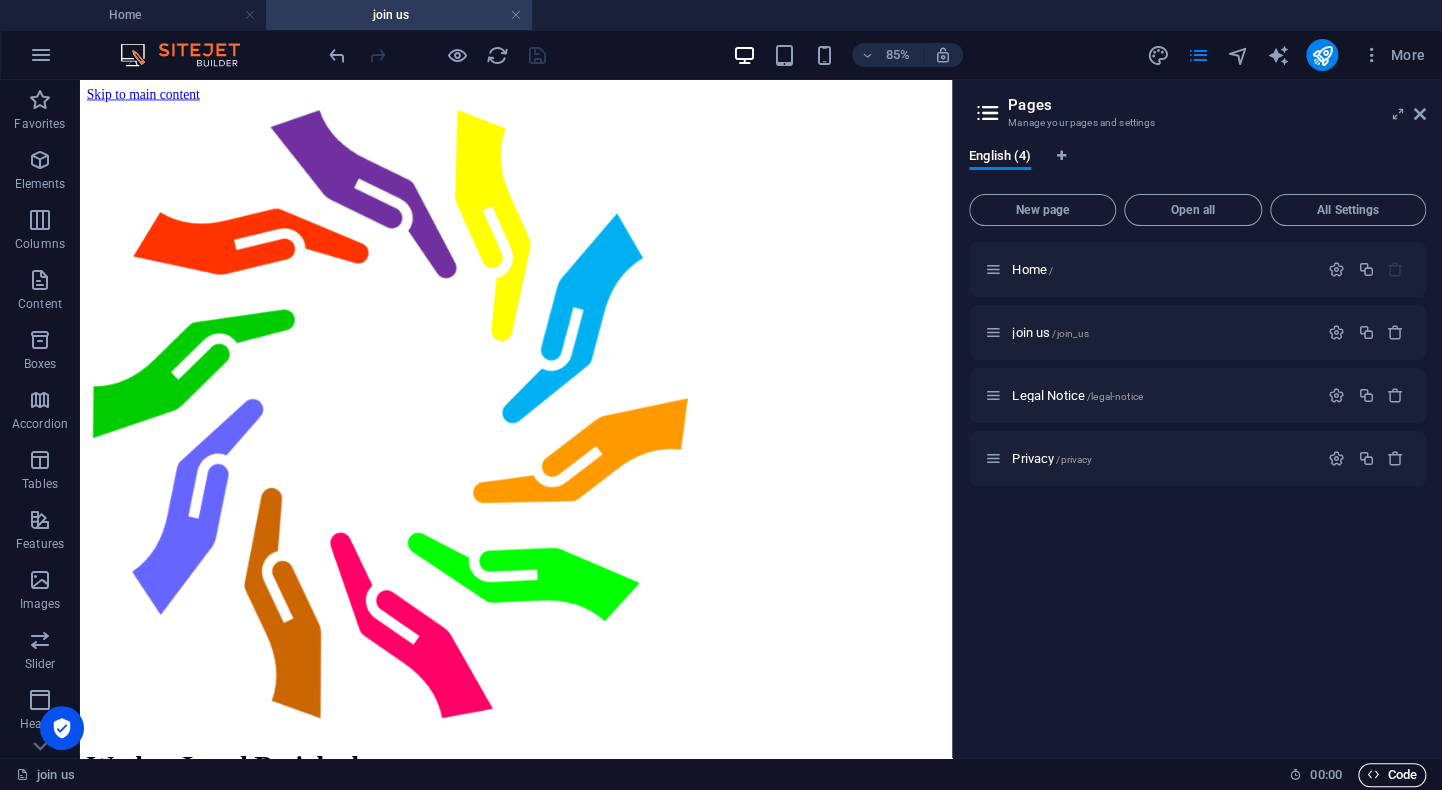 click on "Code" at bounding box center [1392, 775] 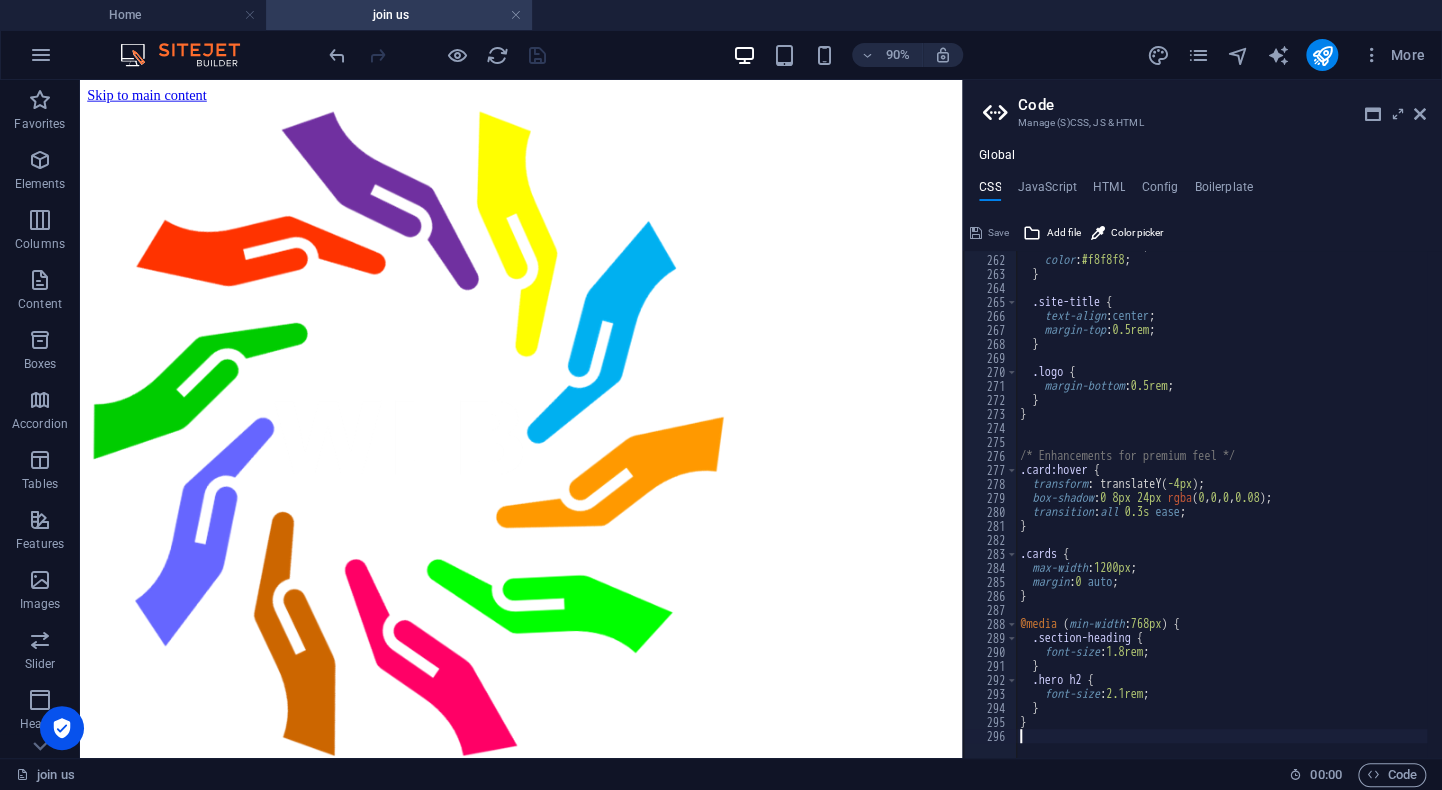 scroll, scrollTop: 3652, scrollLeft: 0, axis: vertical 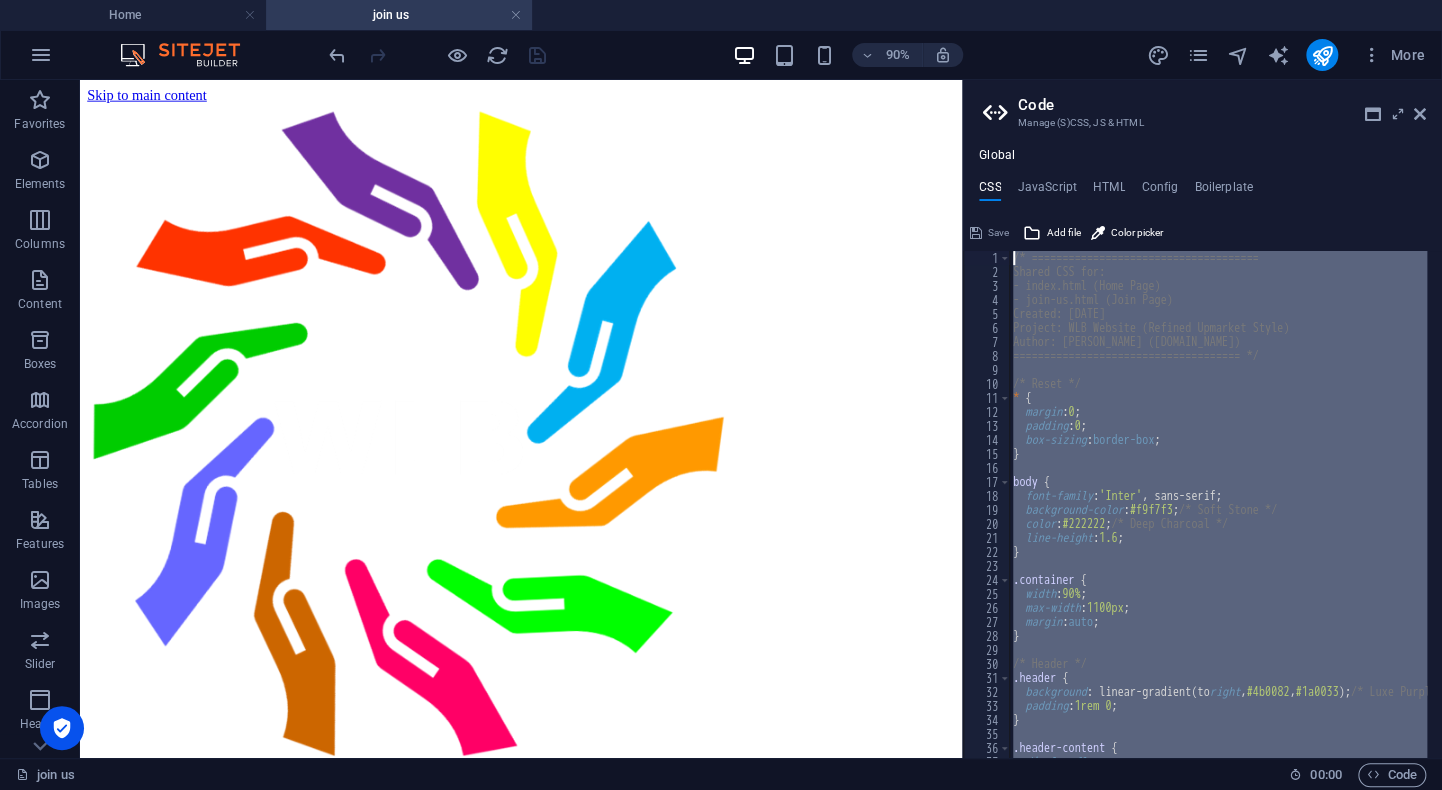 drag, startPoint x: 1045, startPoint y: 732, endPoint x: 1092, endPoint y: 106, distance: 627.7619 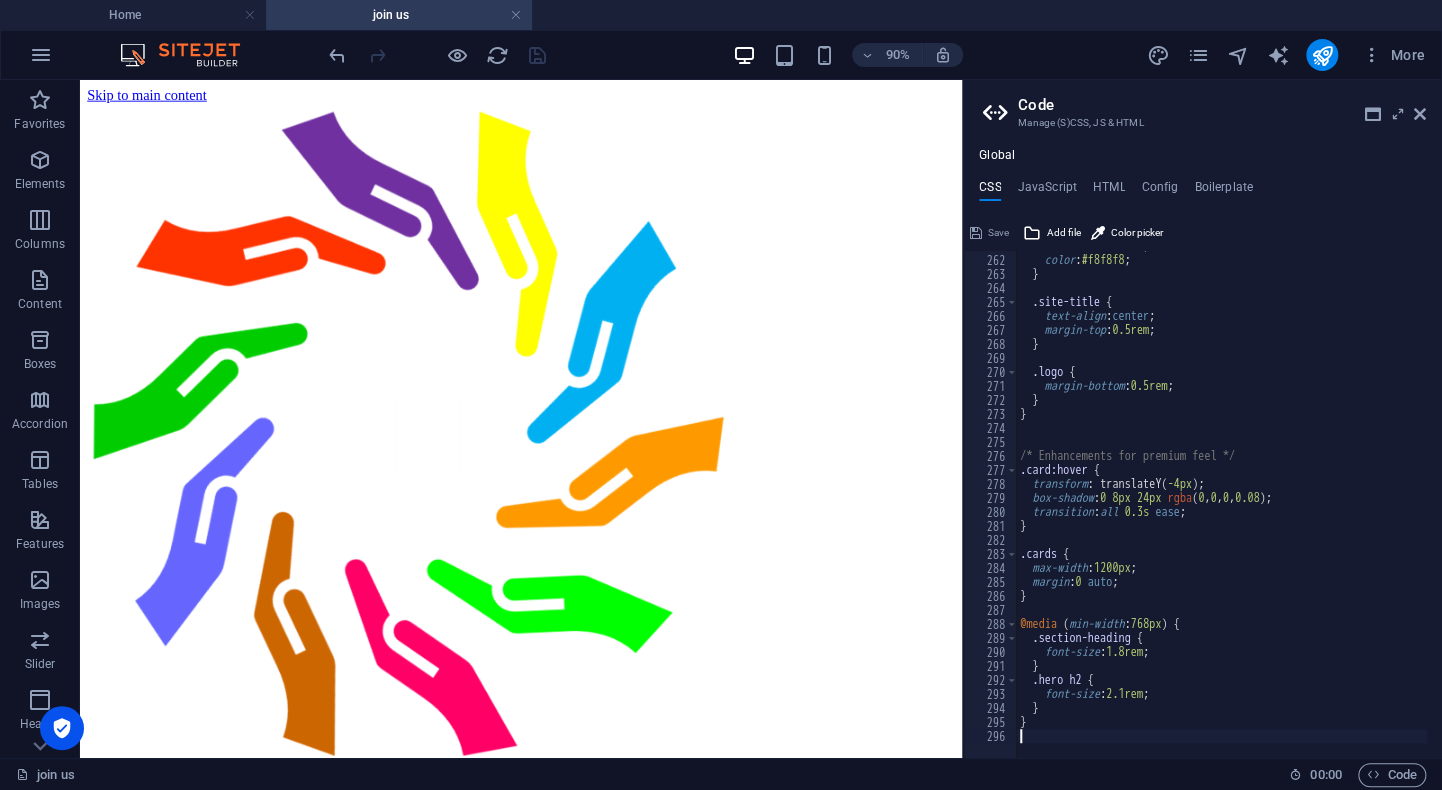 scroll, scrollTop: 3652, scrollLeft: 0, axis: vertical 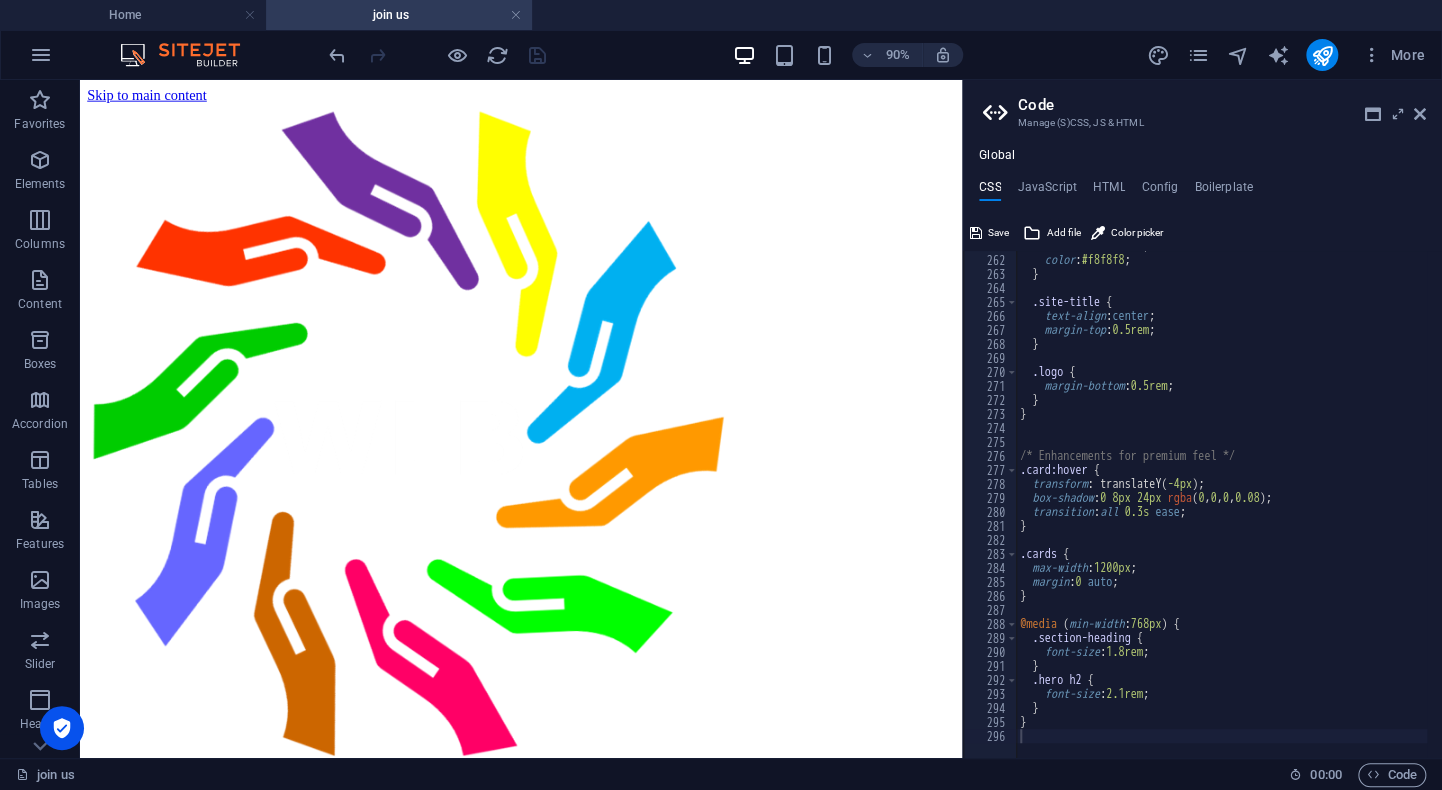 click on "Skip to main content
Join WLB
Weskus Local Besighede
☰
Home
About
Join Us
Events
Contact
🔒 Join WLB
Complete the form below to join our trusted West Coast business network.
Do you stay on the West Coast? *
Yes
No
Have you read our objectives and rules? Do you agree with them? *
Yes
No
Join WLB
© 2025 Weskus Local Besighede. All rights reserved." at bounding box center (570, 686) 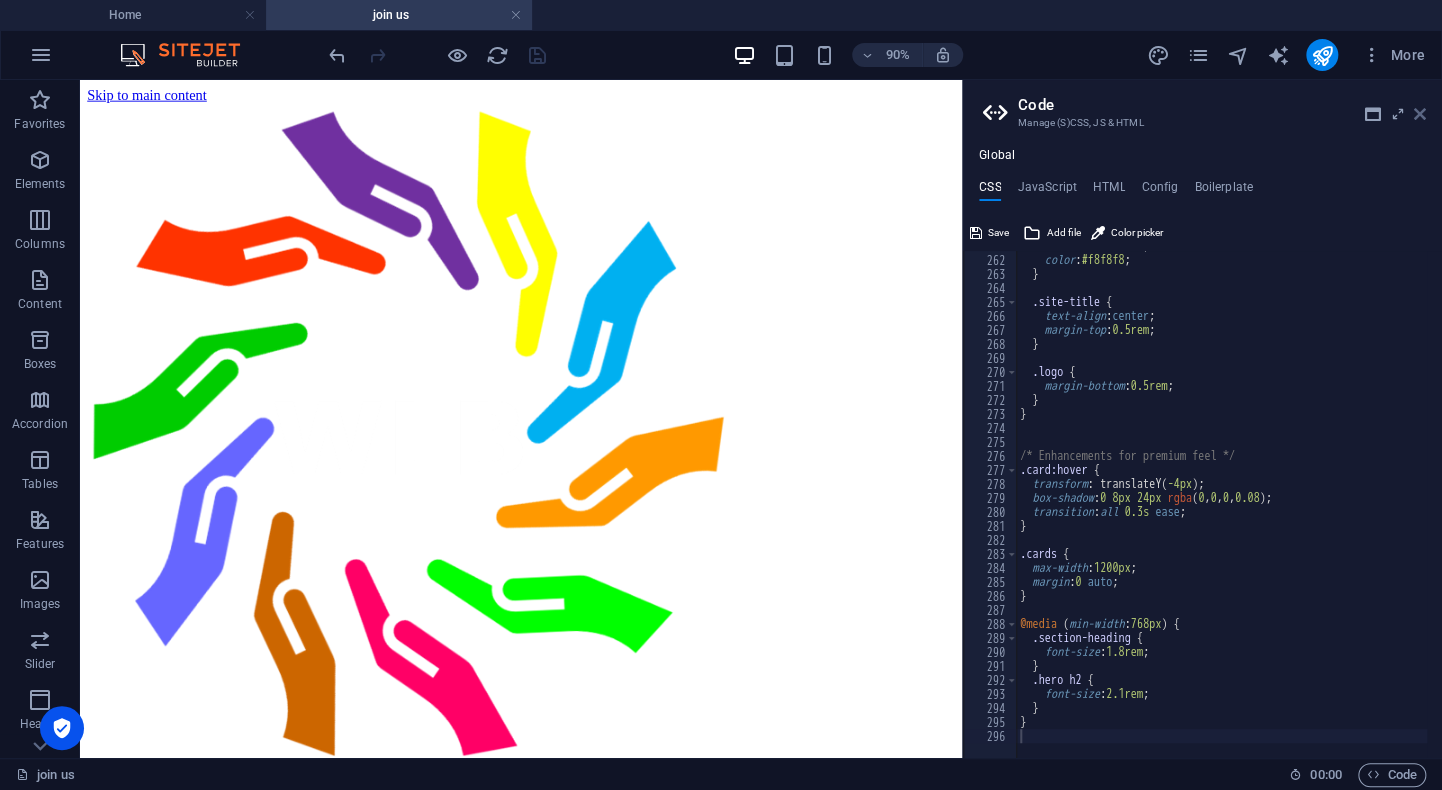 click at bounding box center (1420, 114) 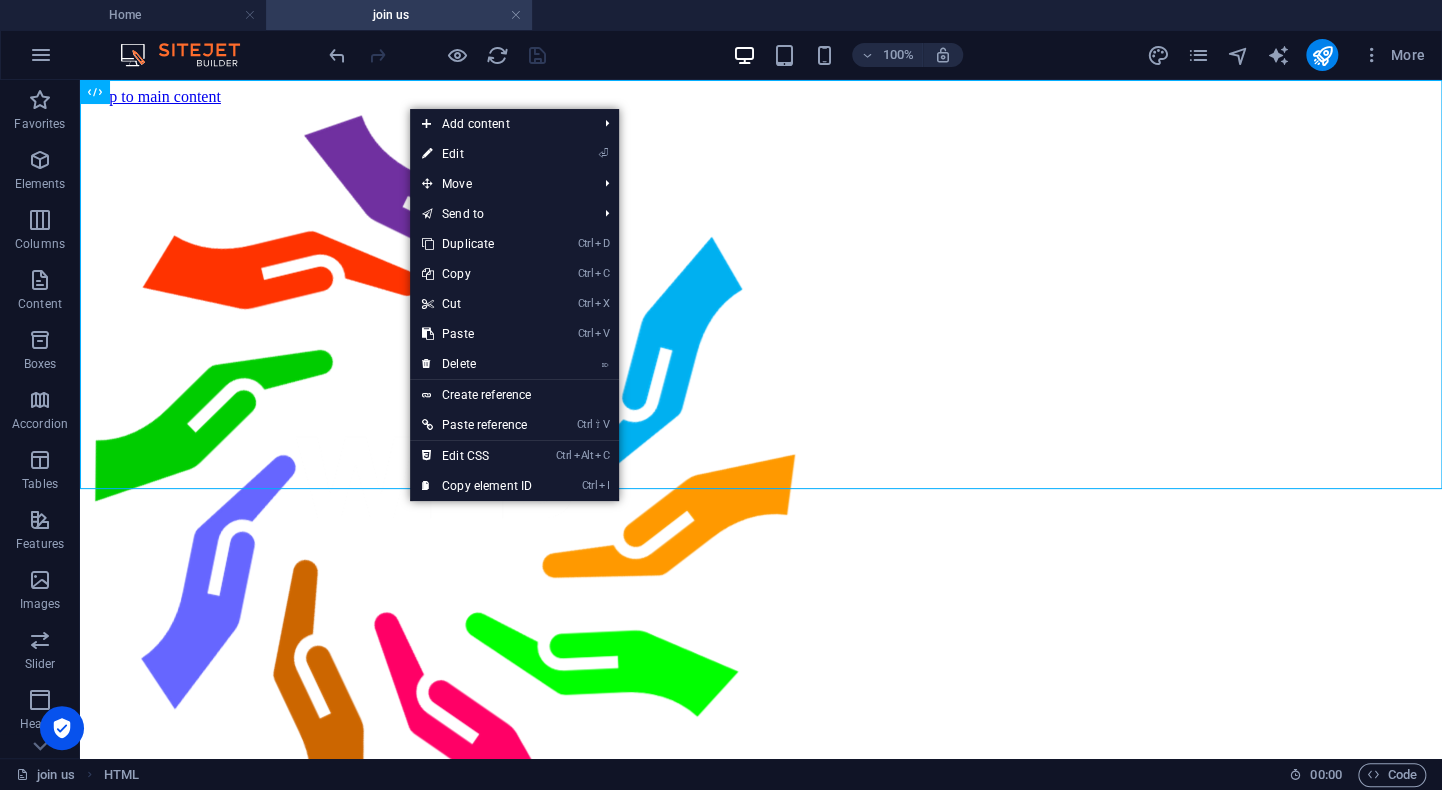 click on "Skip to main content
Join WLB
Weskus Local Besighede
☰
Home
About
Join Us
Events
Contact
🔒 Join WLB
Complete the form below to join our trusted West Coast business network.
Do you stay on the West Coast? *
Yes
No
Have you read our objectives and rules? Do you agree with them? *
Yes
No
Join WLB
© 2025 Weskus Local Besighede. All rights reserved." at bounding box center [761, 686] 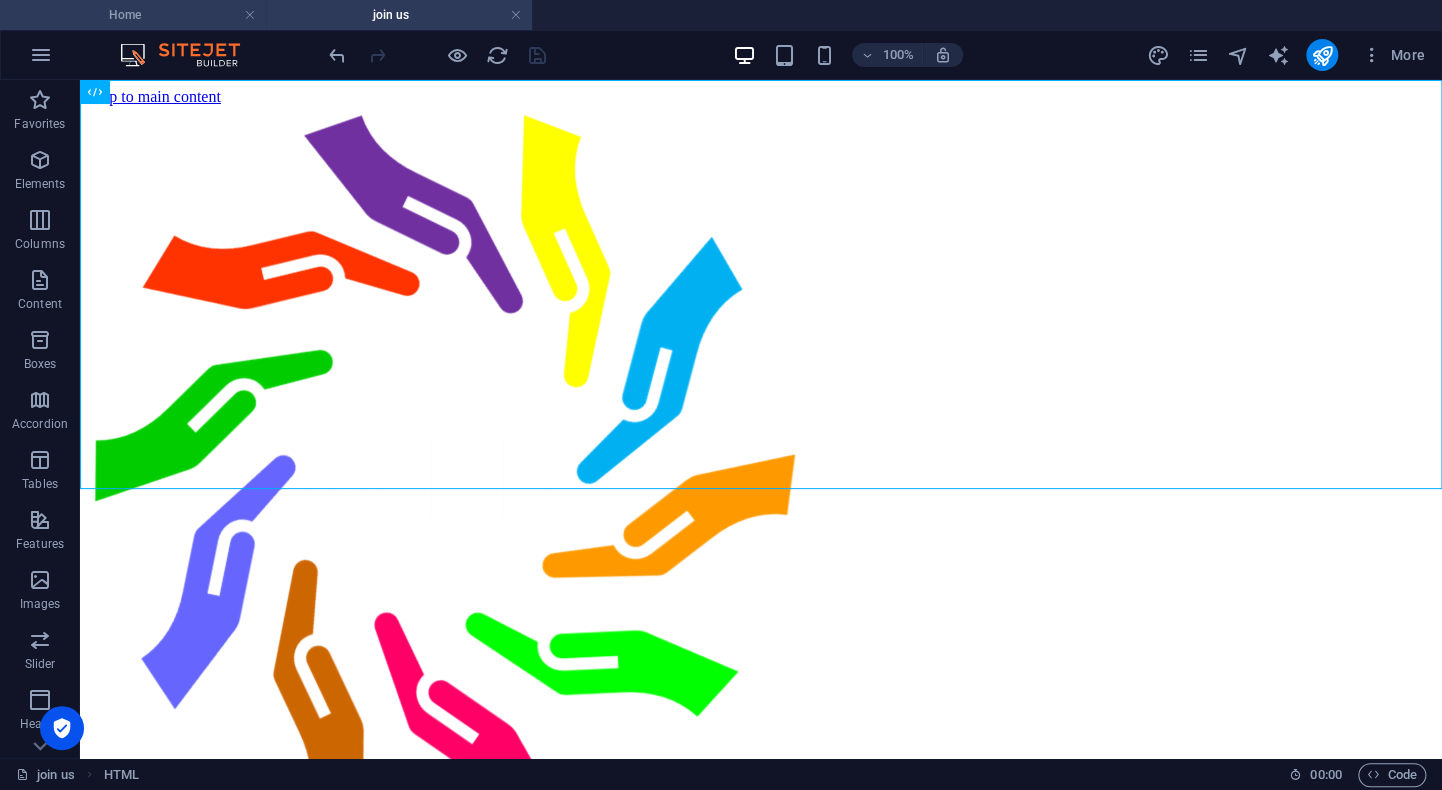 click on "Home" at bounding box center (133, 15) 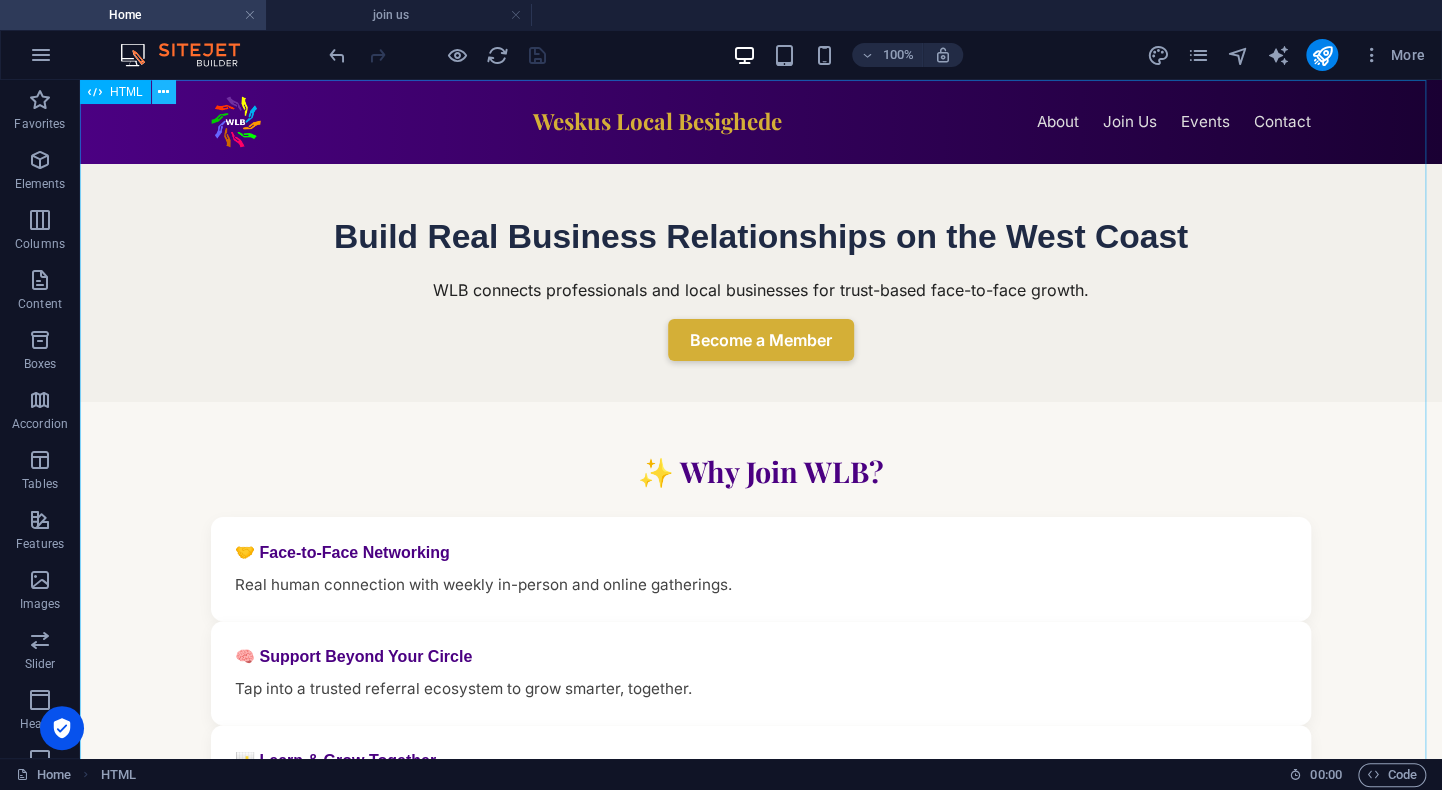 click at bounding box center (163, 92) 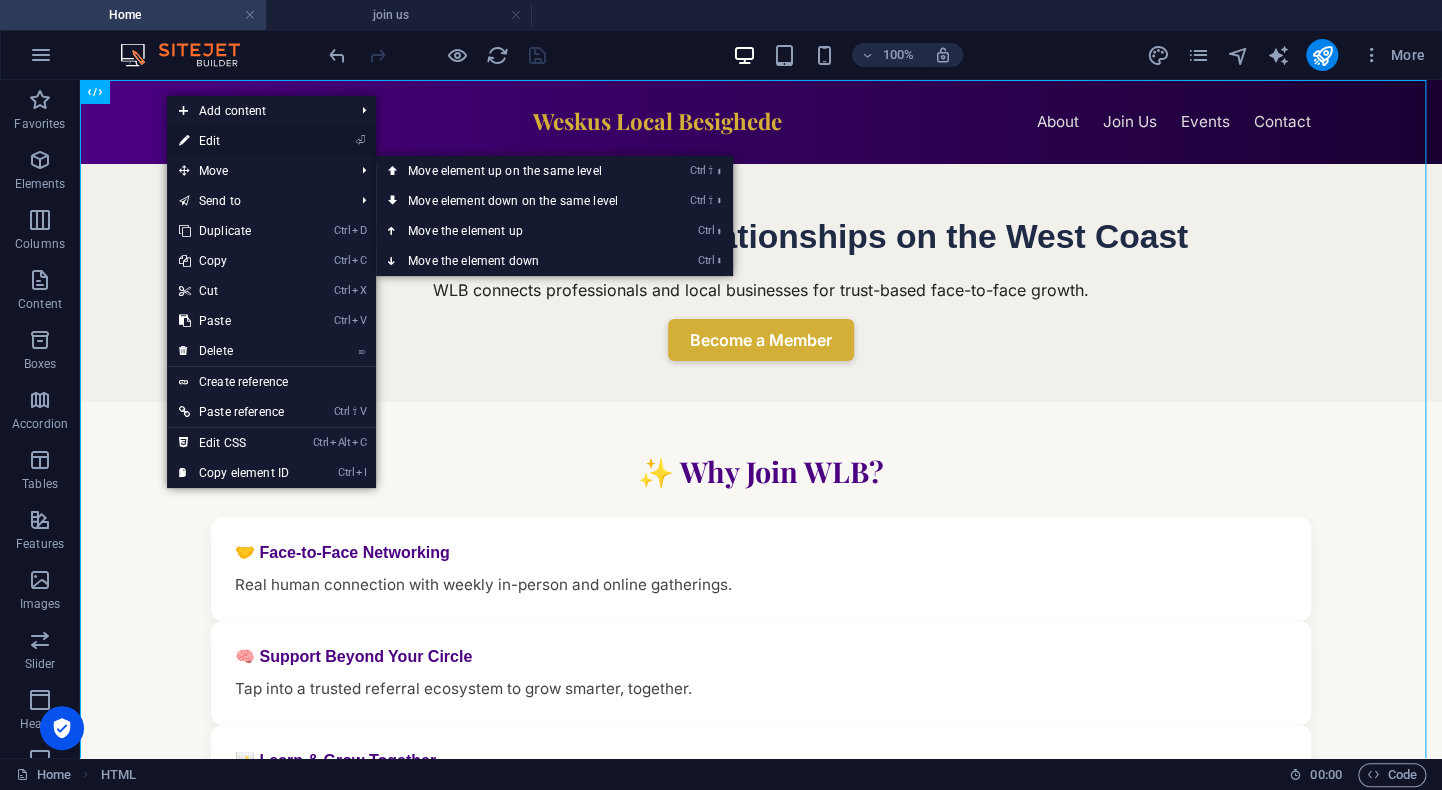 click on "⏎  Edit" at bounding box center (234, 141) 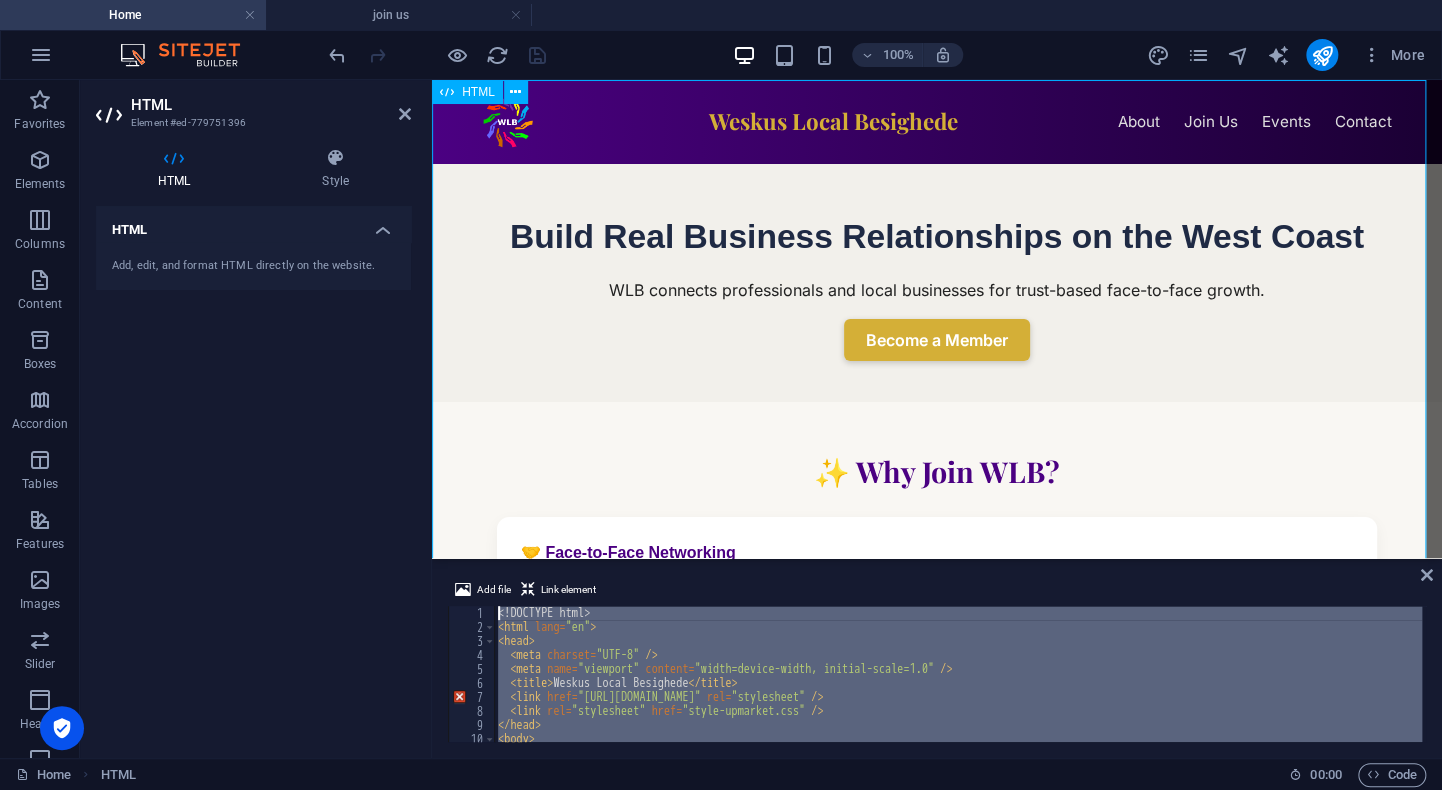 scroll, scrollTop: 0, scrollLeft: 0, axis: both 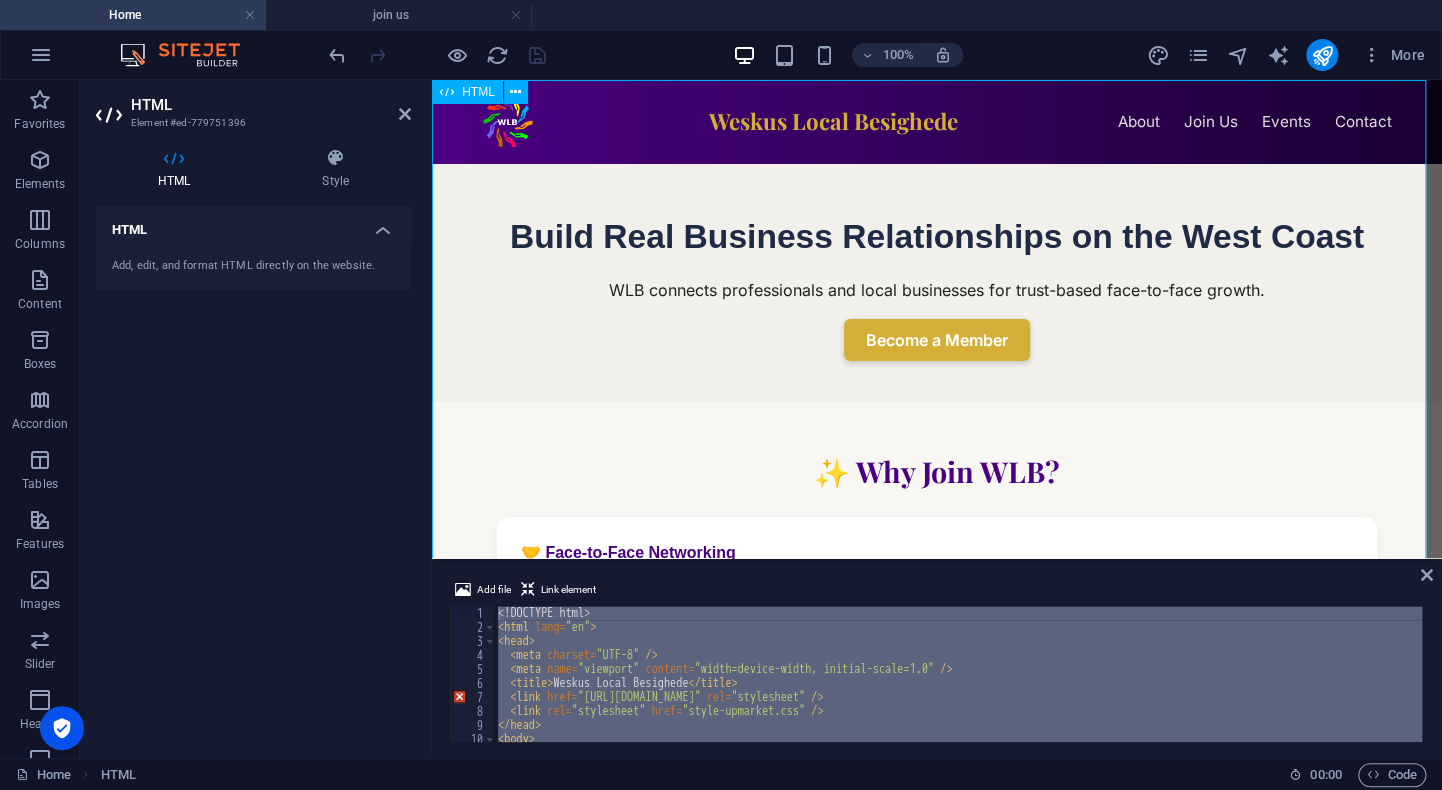 type on "<!DOCTYPE html>
<html lang="en">" 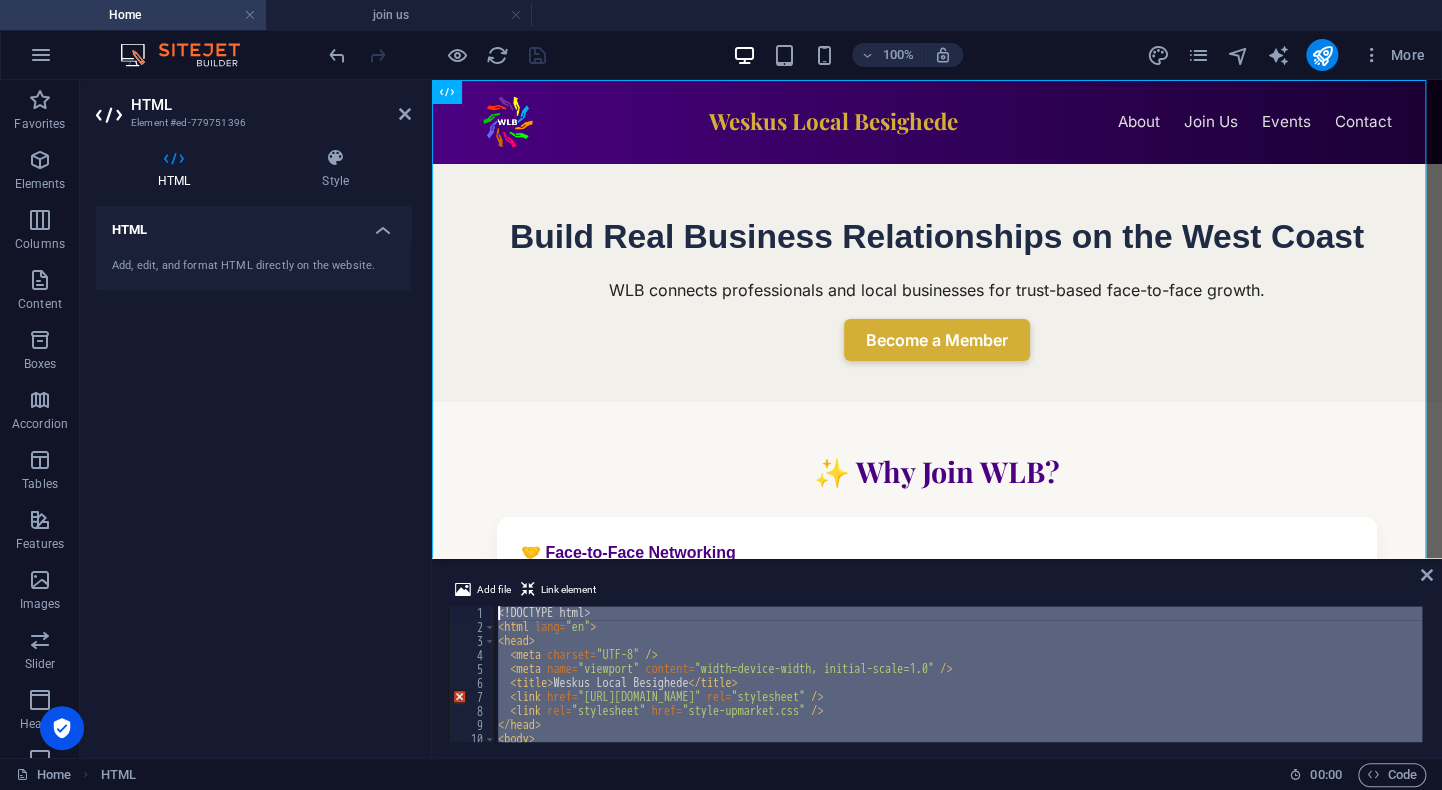 paste 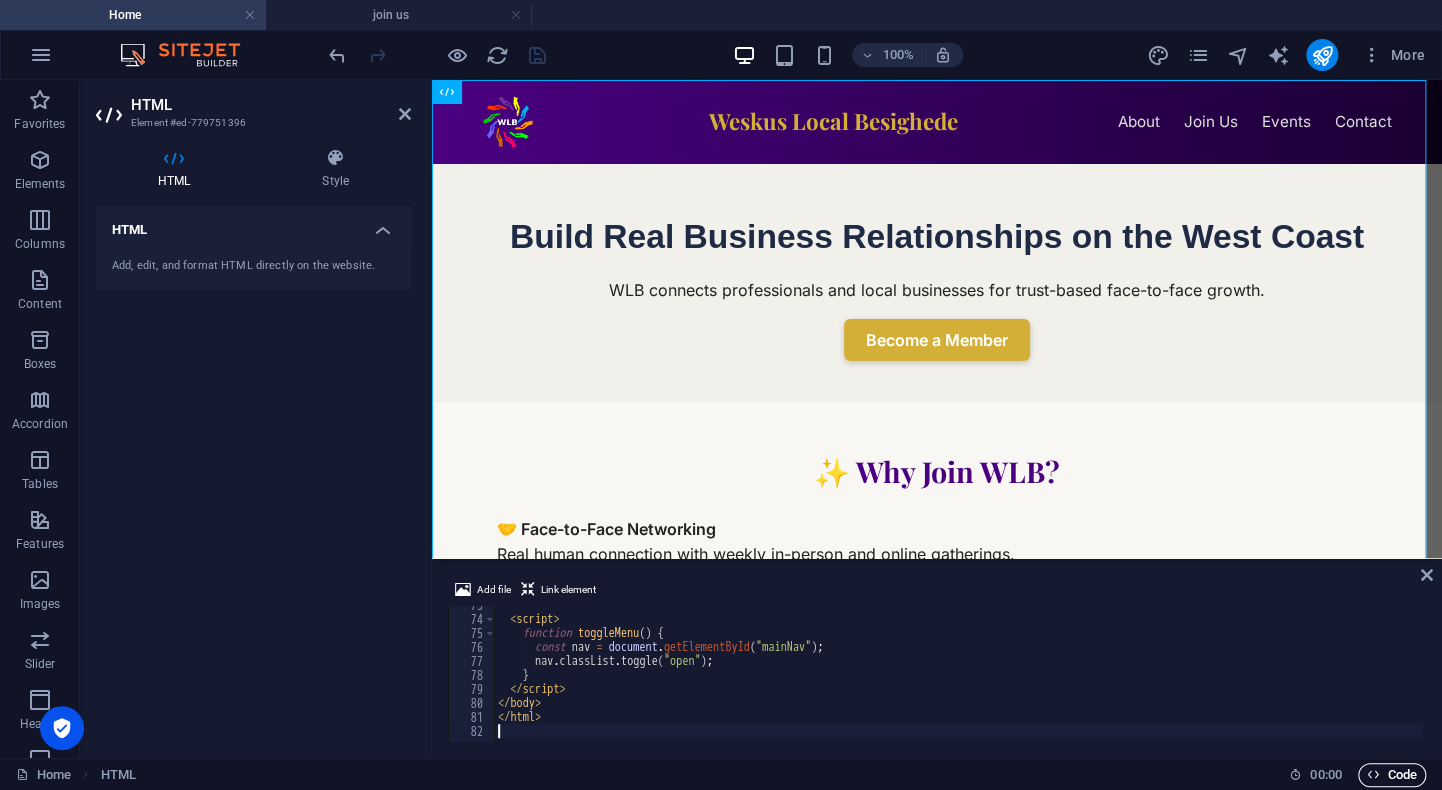 click on "Code" at bounding box center [1392, 775] 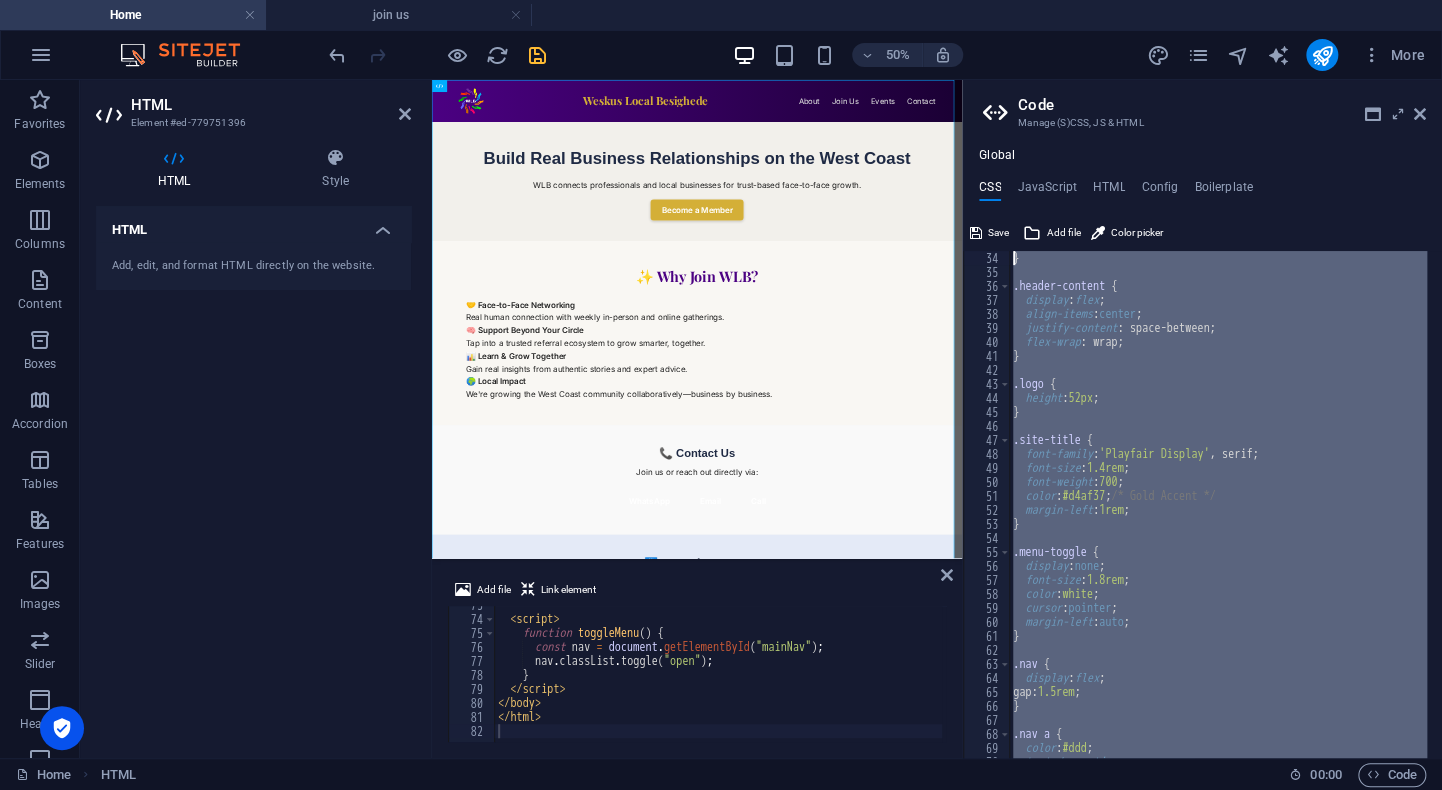 scroll, scrollTop: 0, scrollLeft: 0, axis: both 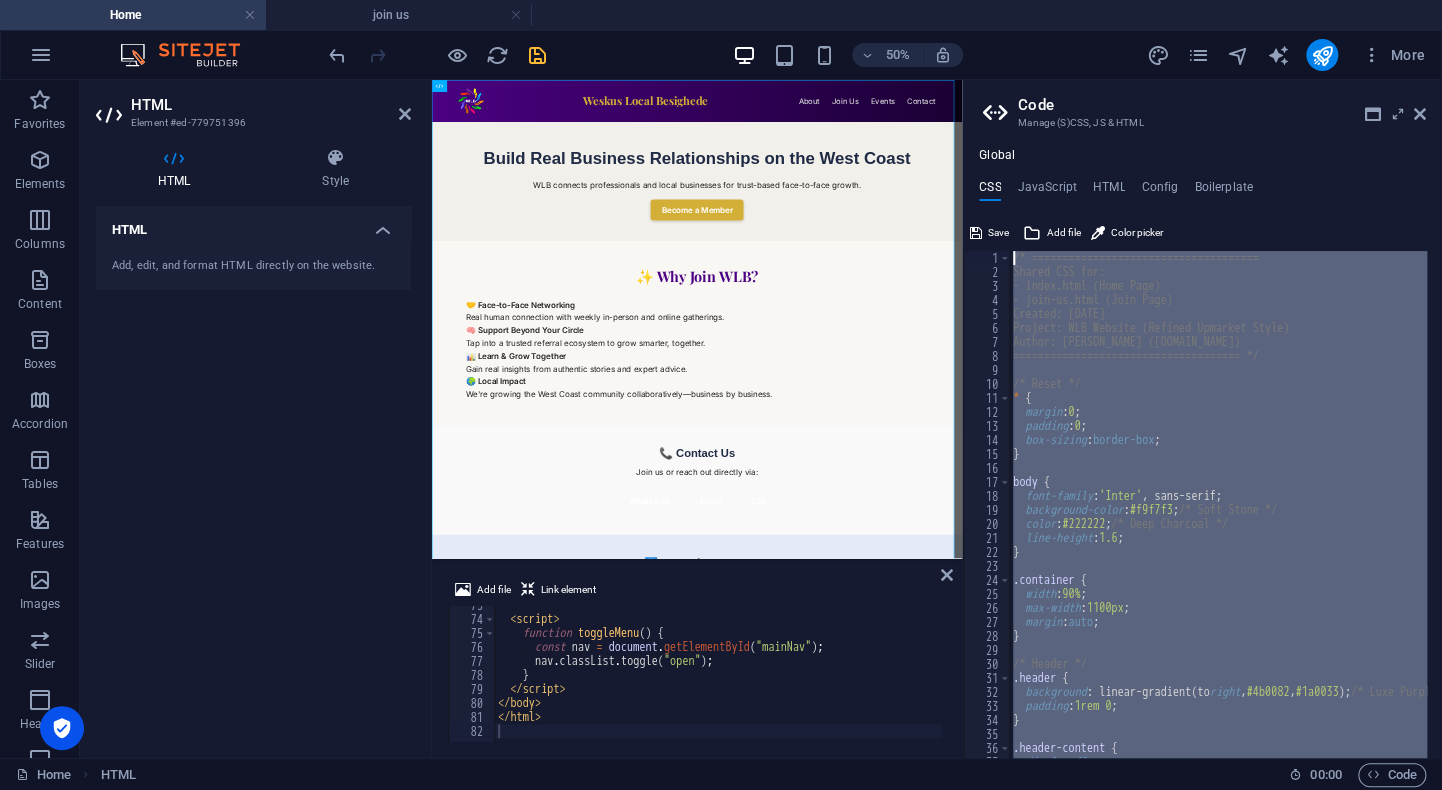 drag, startPoint x: 1037, startPoint y: 734, endPoint x: 993, endPoint y: 178, distance: 557.7383 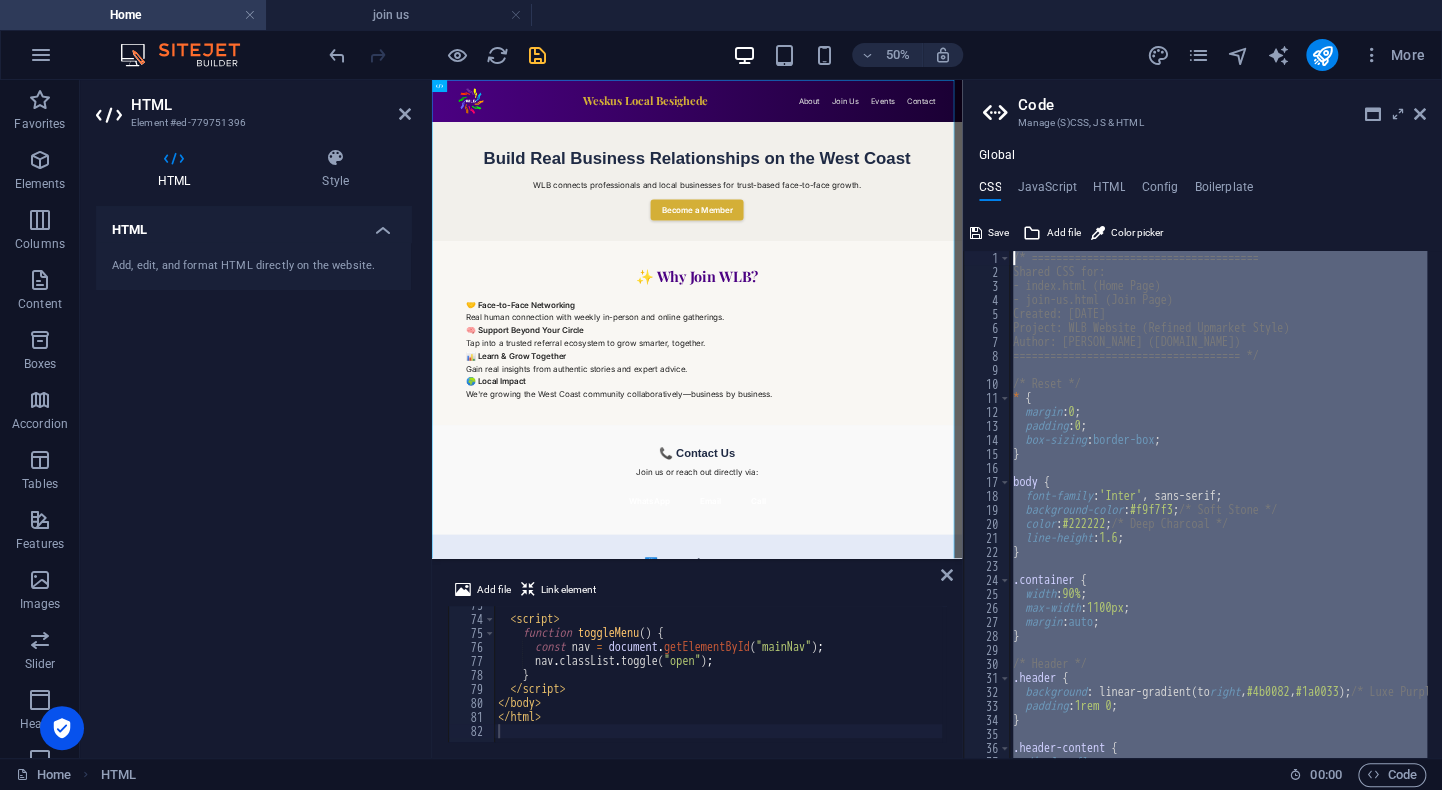 paste 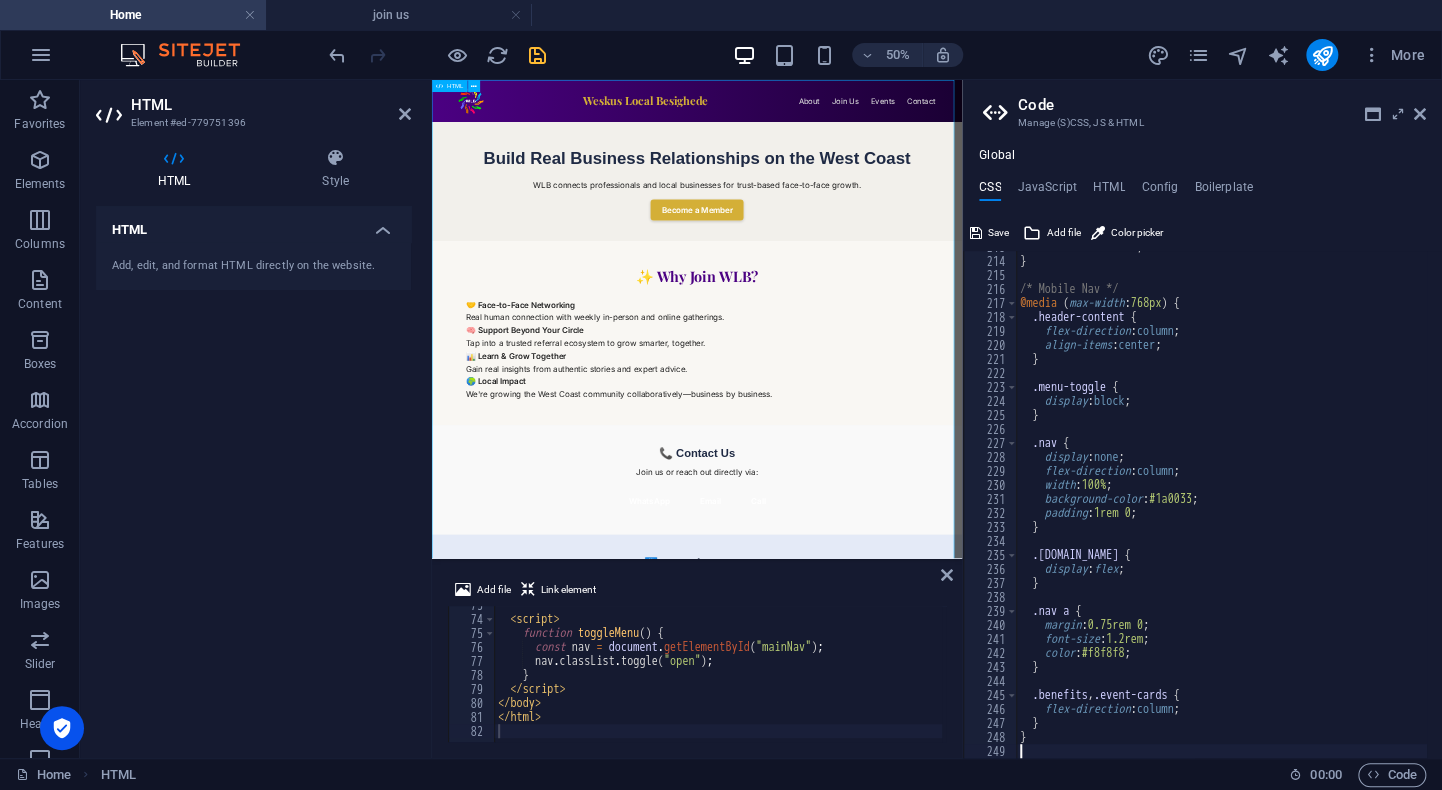 scroll, scrollTop: 2979, scrollLeft: 0, axis: vertical 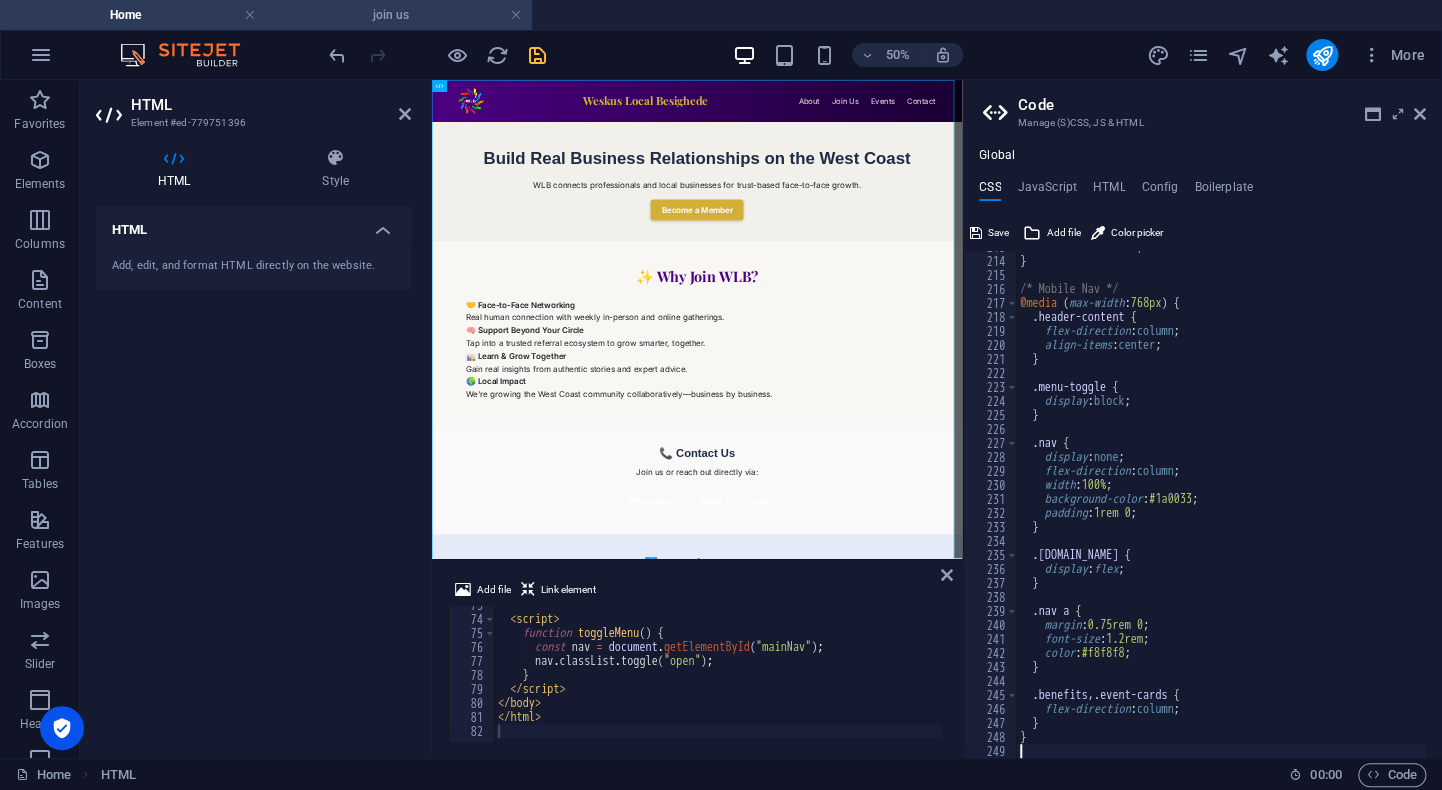 click on "join us" at bounding box center [399, 15] 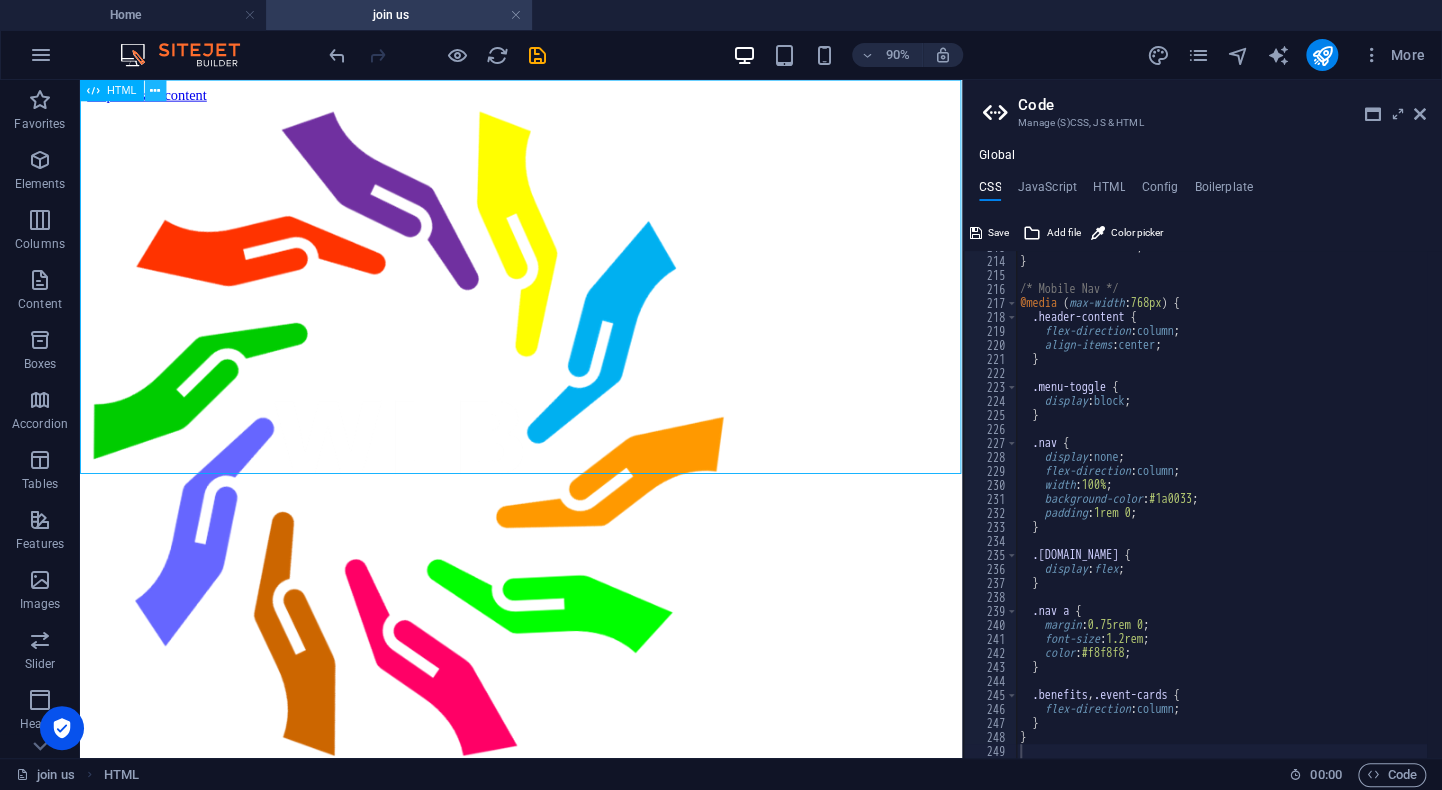 click at bounding box center [155, 90] 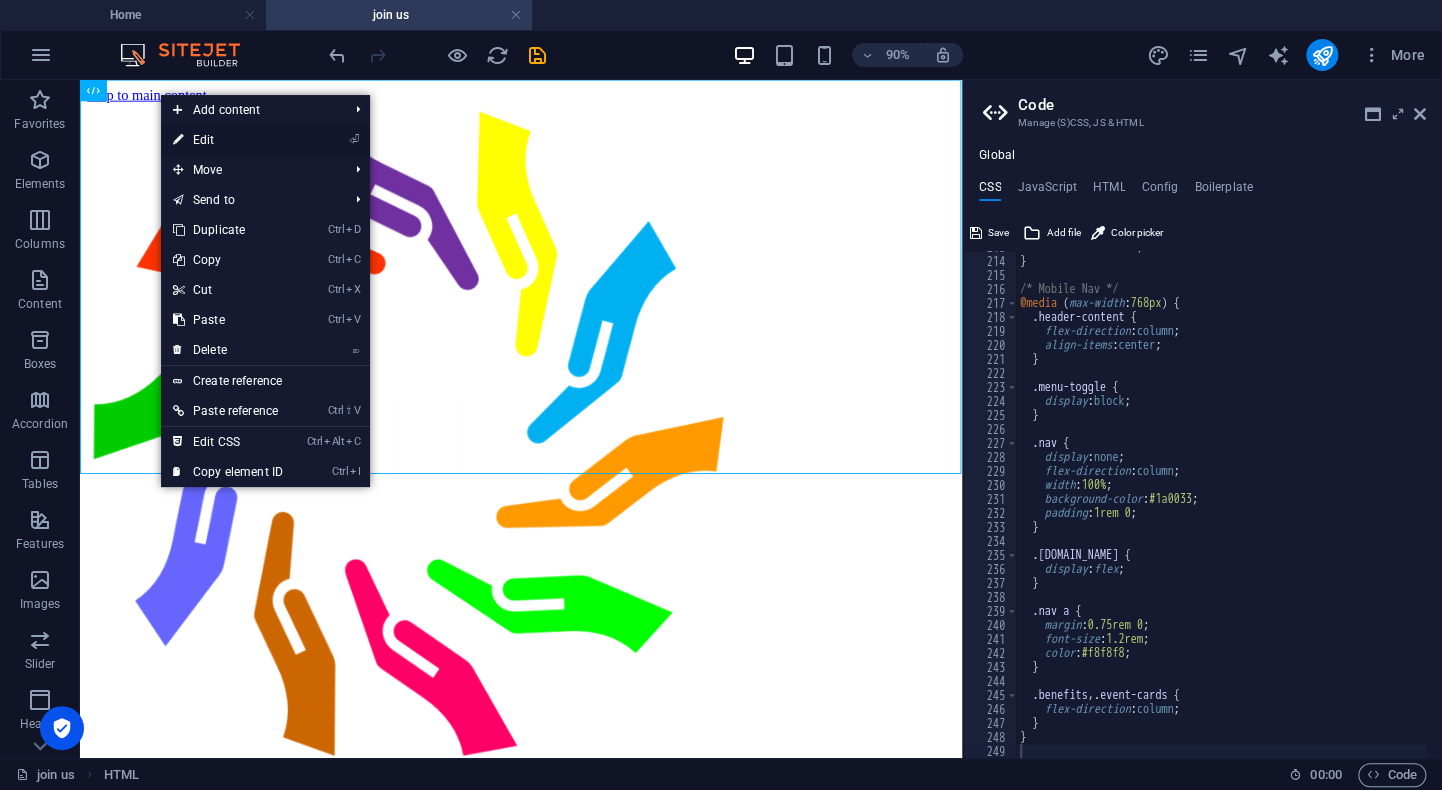 click on "⏎  Edit" at bounding box center (228, 140) 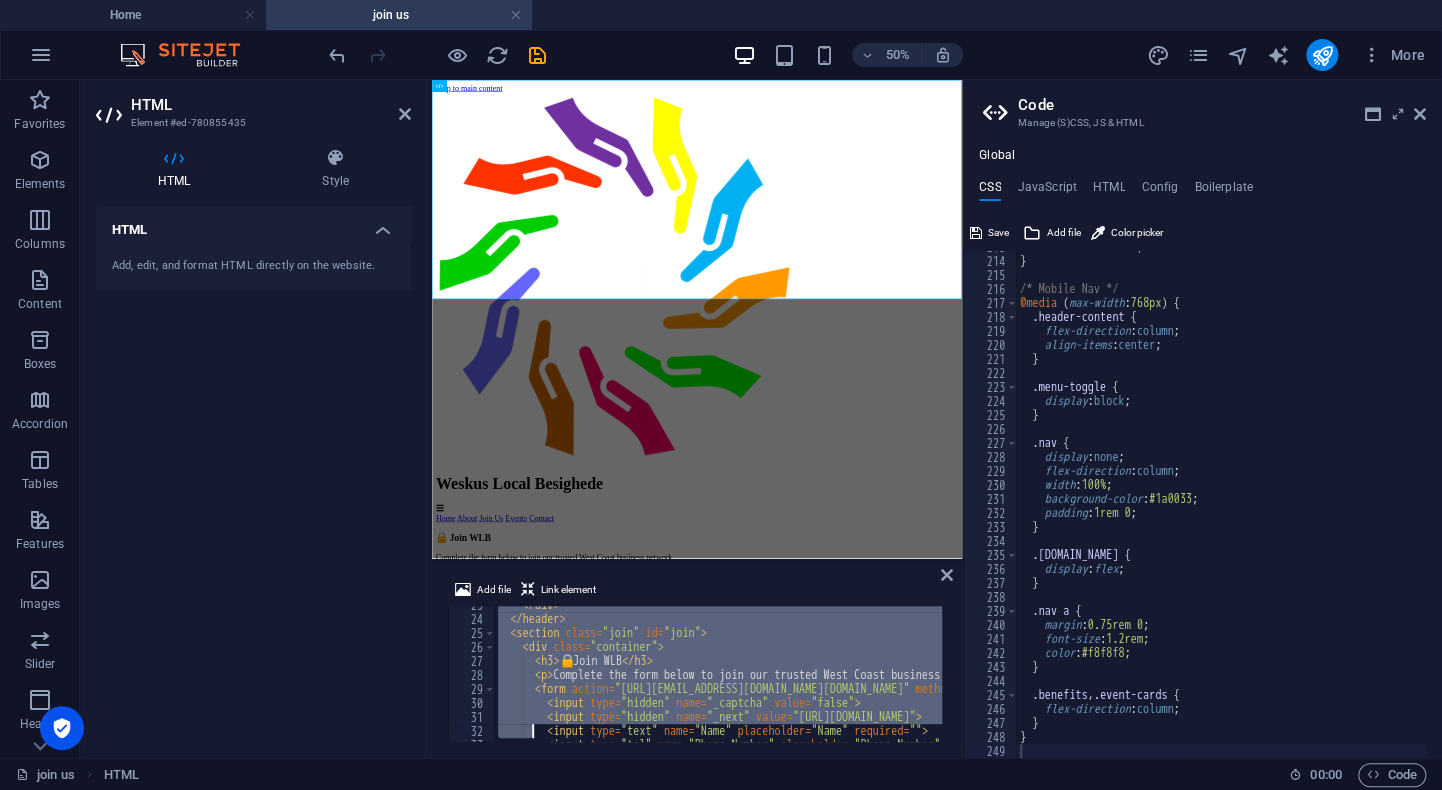 scroll, scrollTop: 750, scrollLeft: 0, axis: vertical 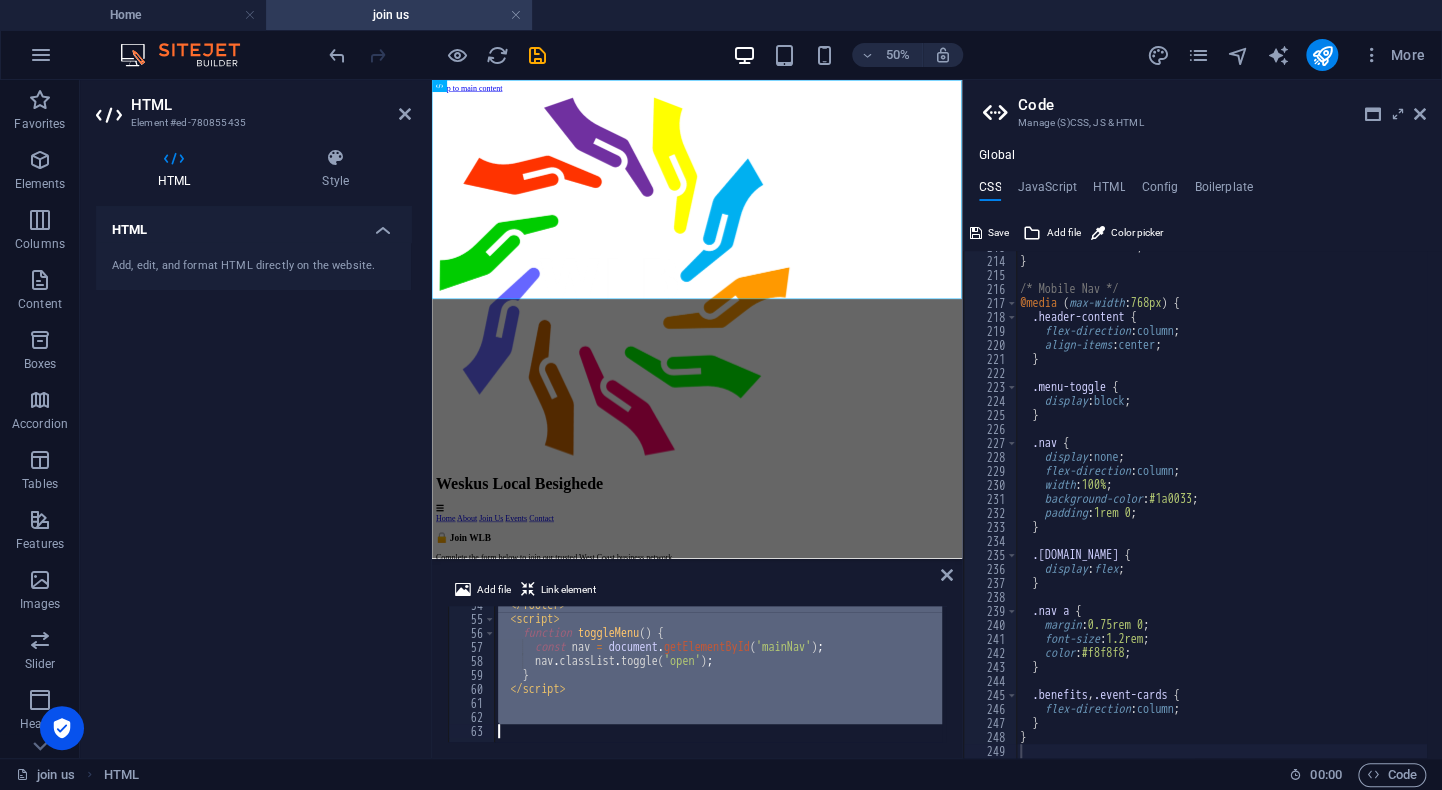 drag, startPoint x: 510, startPoint y: 610, endPoint x: 529, endPoint y: 793, distance: 183.98369 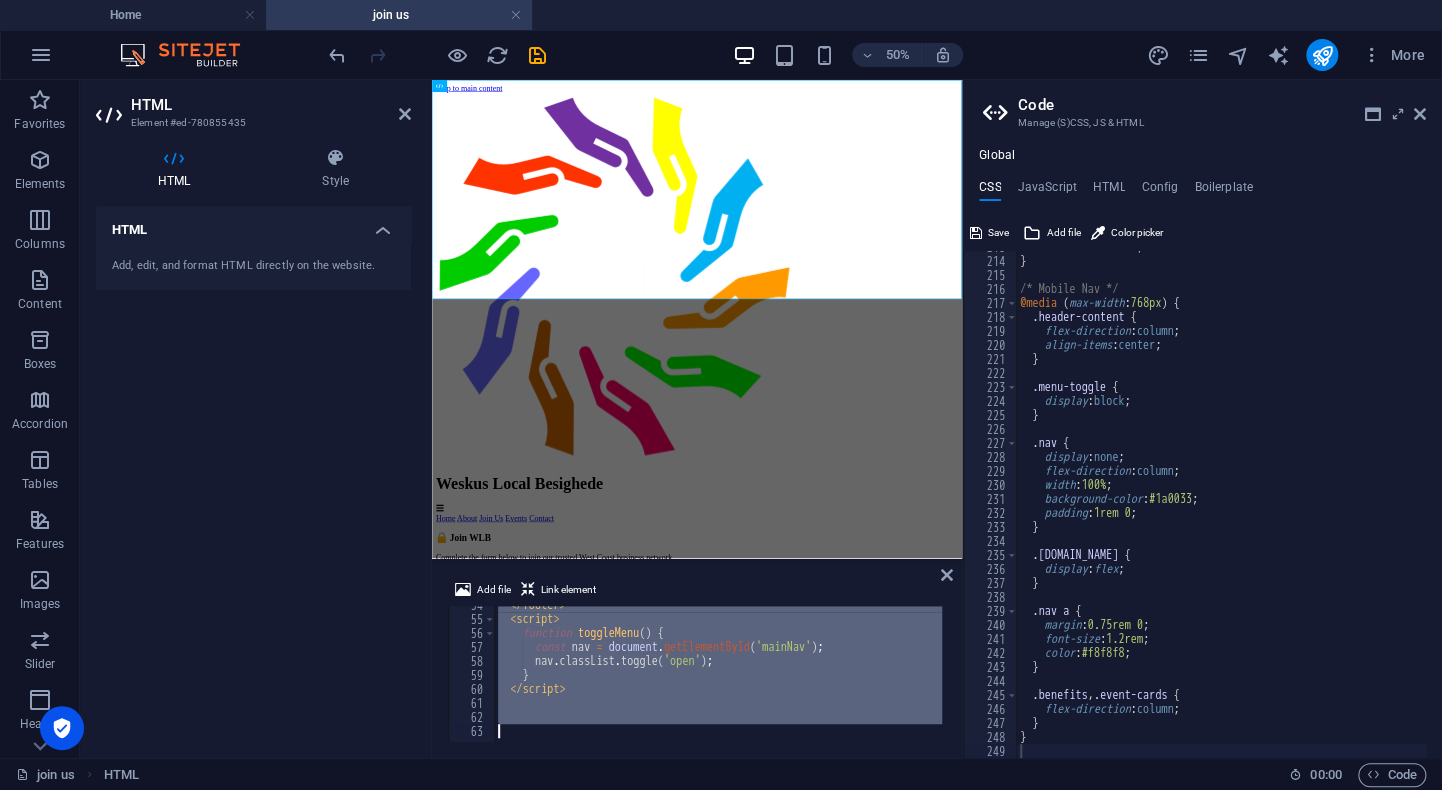type 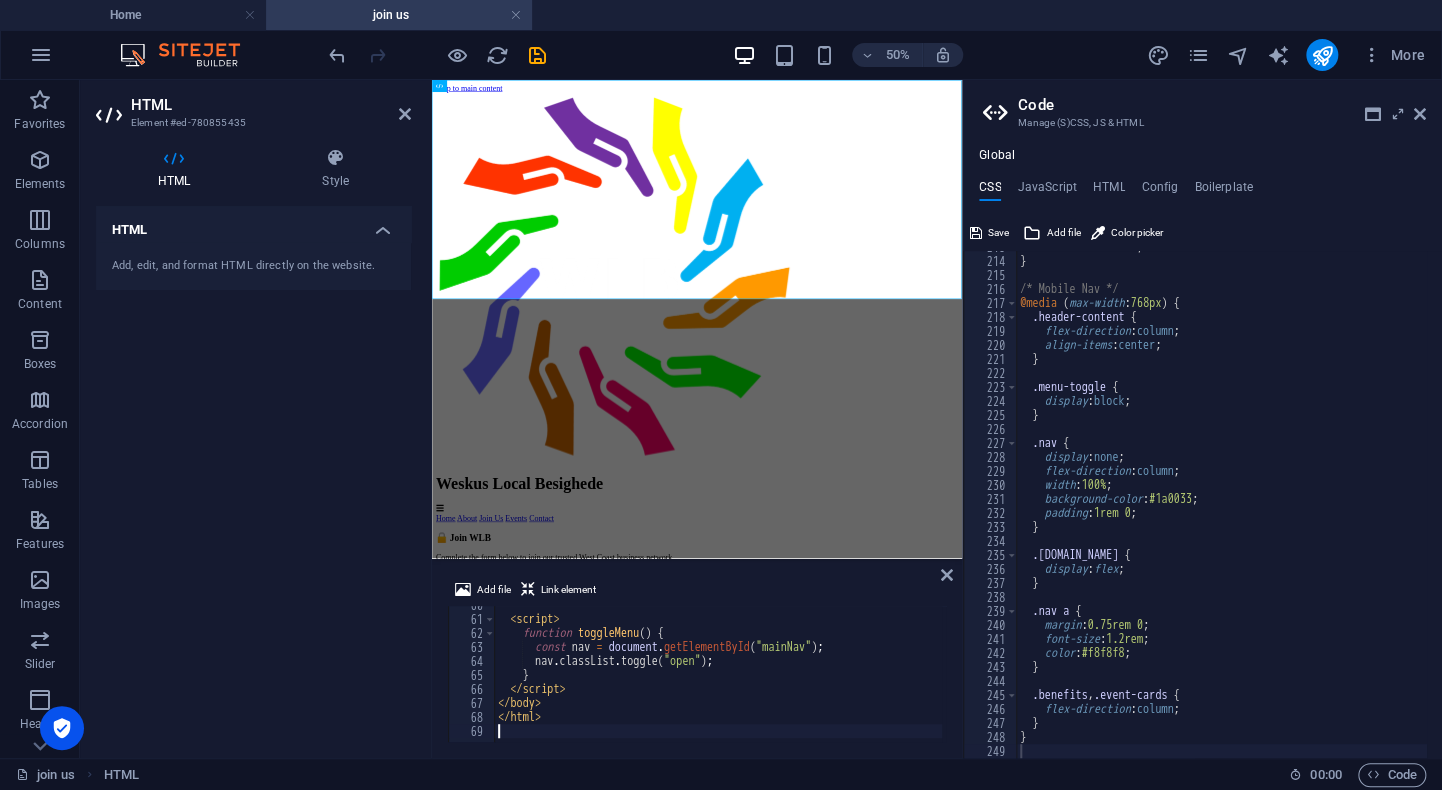 scroll, scrollTop: 834, scrollLeft: 0, axis: vertical 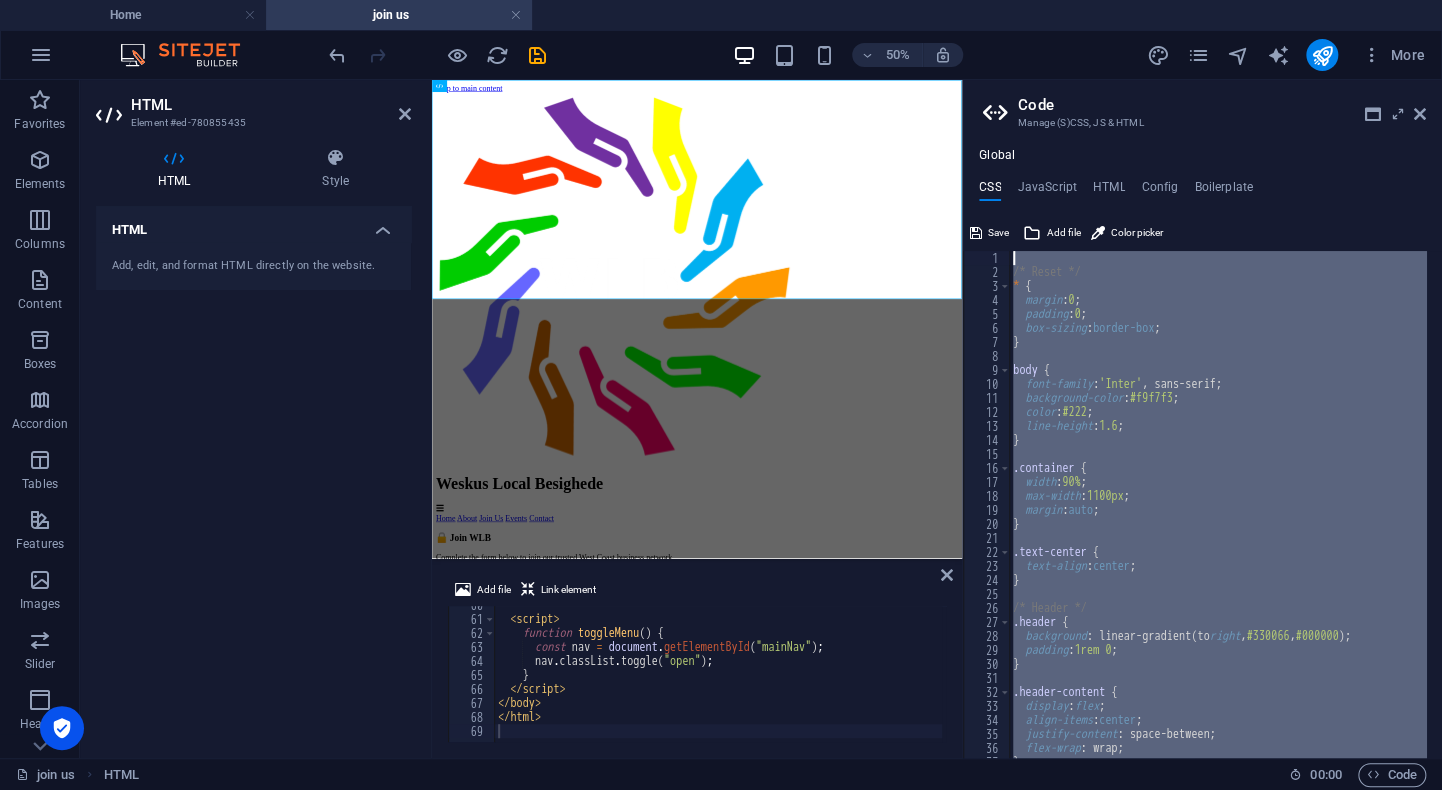 drag, startPoint x: 1029, startPoint y: 745, endPoint x: 1078, endPoint y: 167, distance: 580.07324 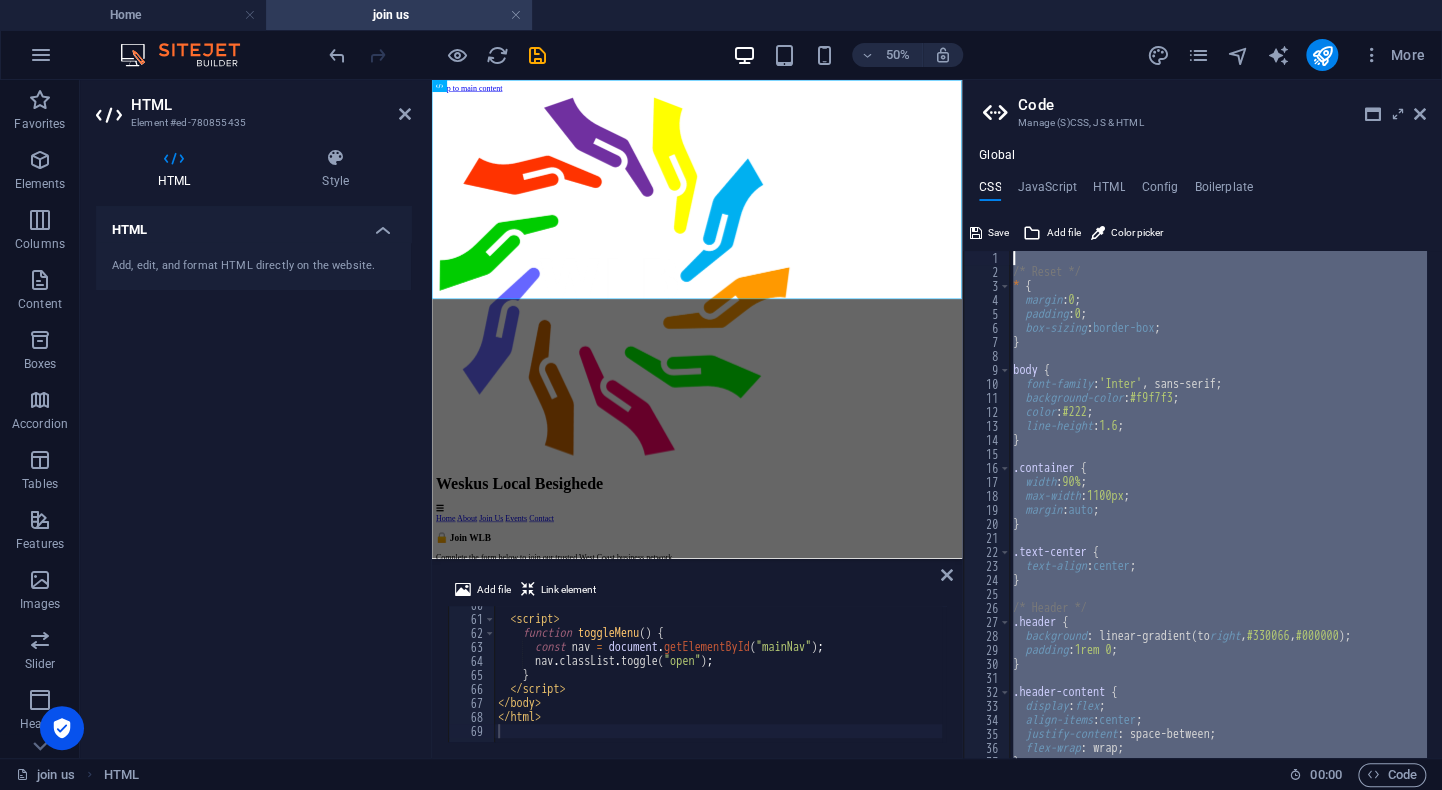 paste 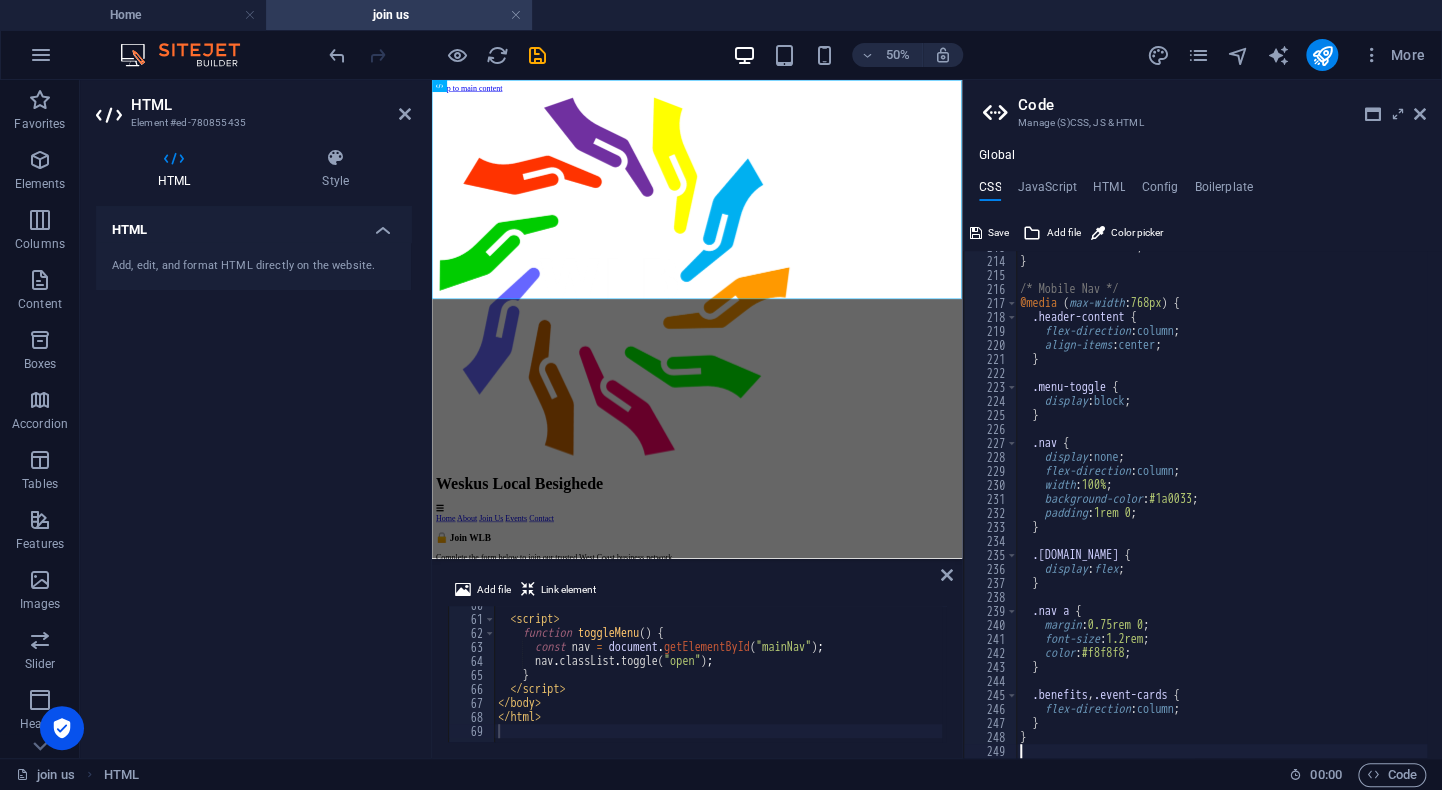 scroll, scrollTop: 2979, scrollLeft: 0, axis: vertical 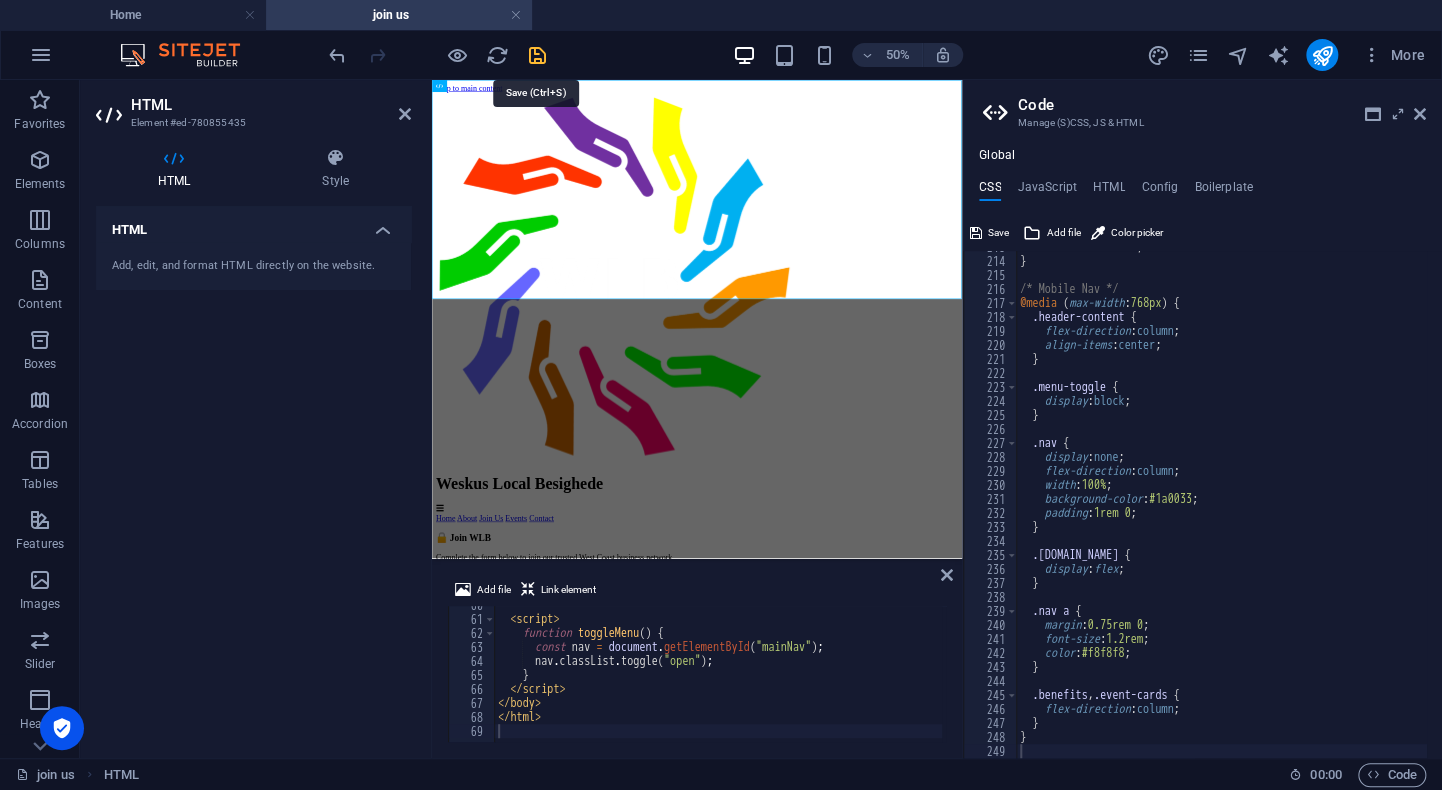 click at bounding box center [537, 55] 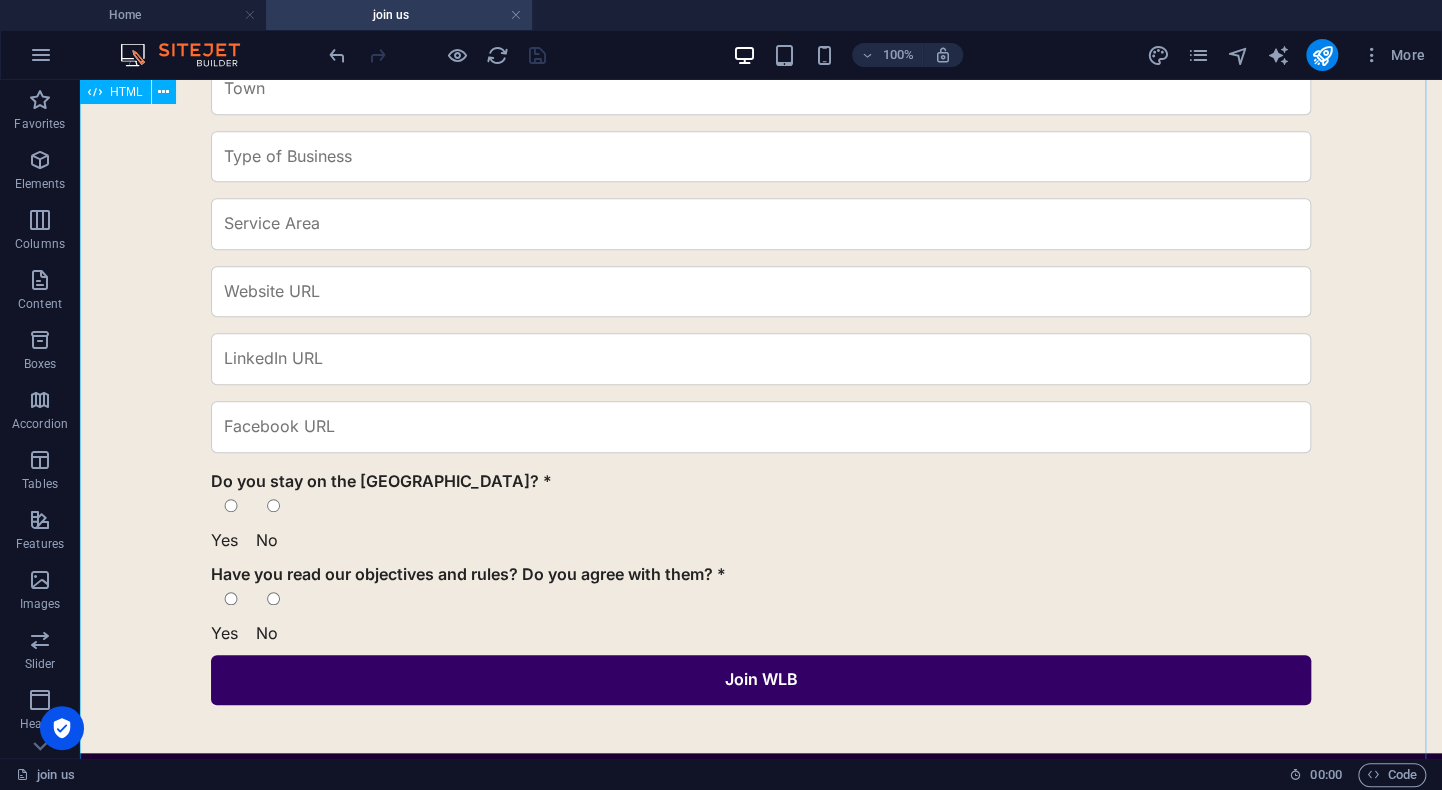 scroll, scrollTop: 560, scrollLeft: 0, axis: vertical 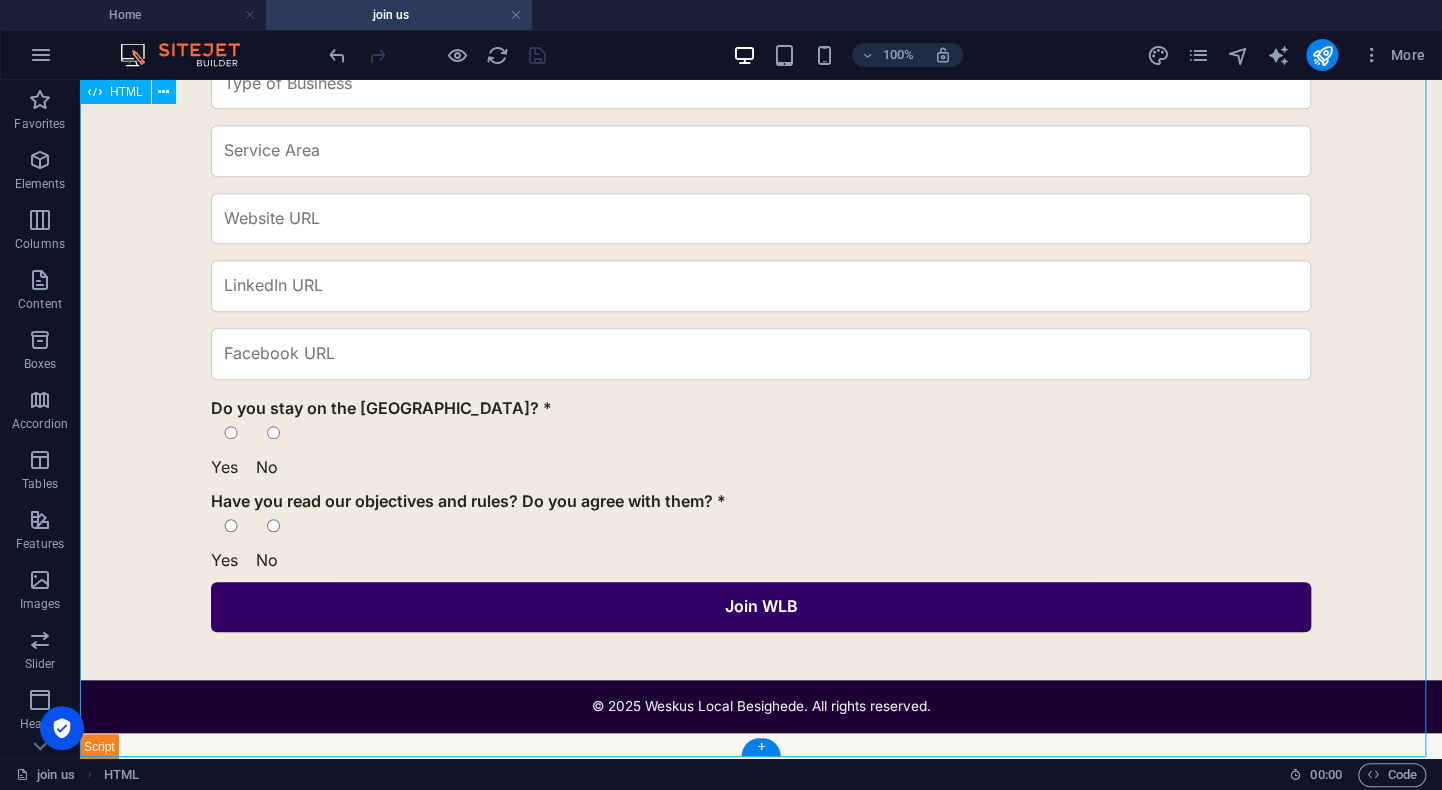 click on "Join WLB
Weskus Local Besighede
☰
Home
About
Join Us
Events
Contact
🔒 Join WLB
Complete the form below to join our trusted West Coast business network.
Do you stay on the West Coast? *
Yes
No
Have you read our objectives and rules? Do you agree with them? *
Yes
No
Join WLB
© 2025 Weskus Local Besighede. All rights reserved." at bounding box center (761, 140) 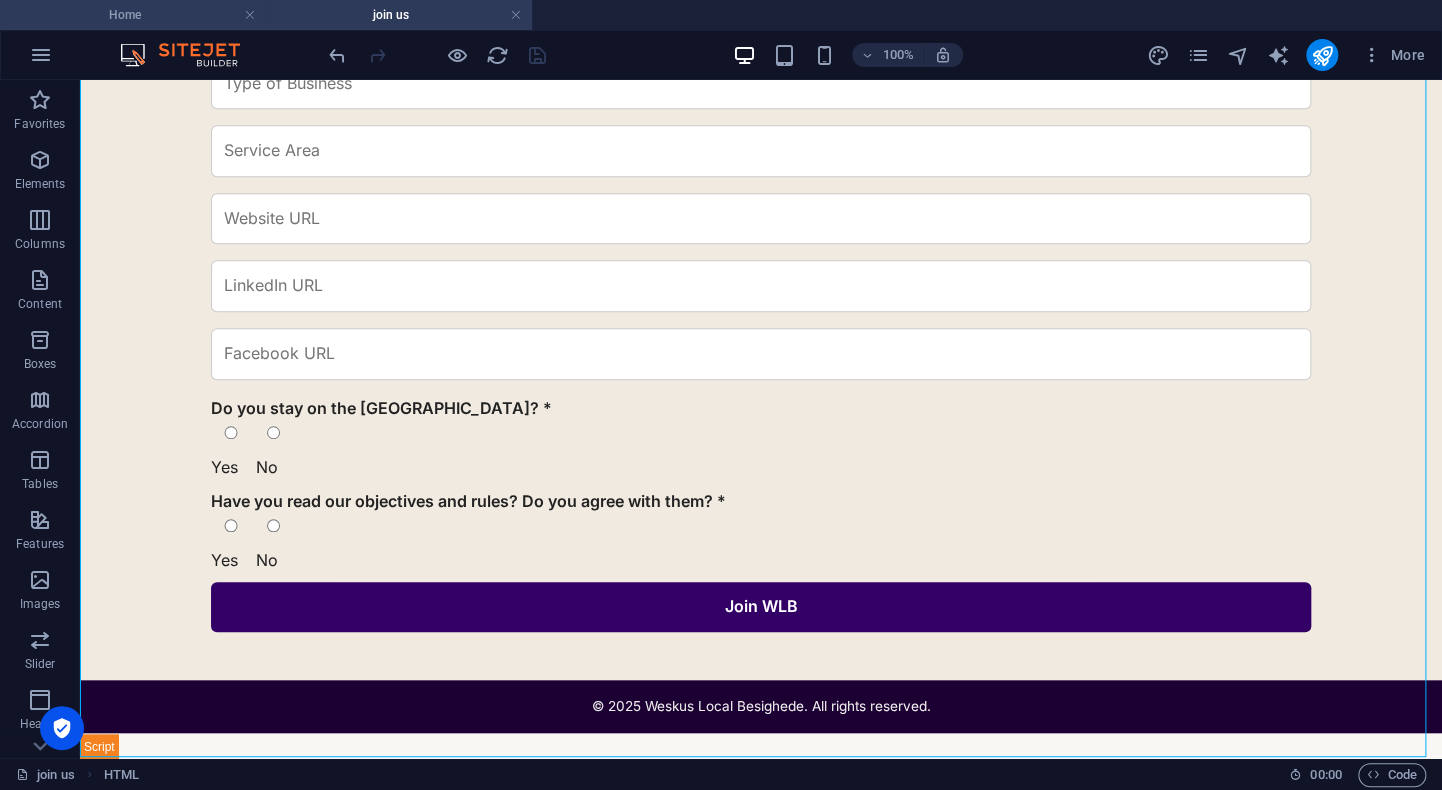 click on "Home" at bounding box center [133, 15] 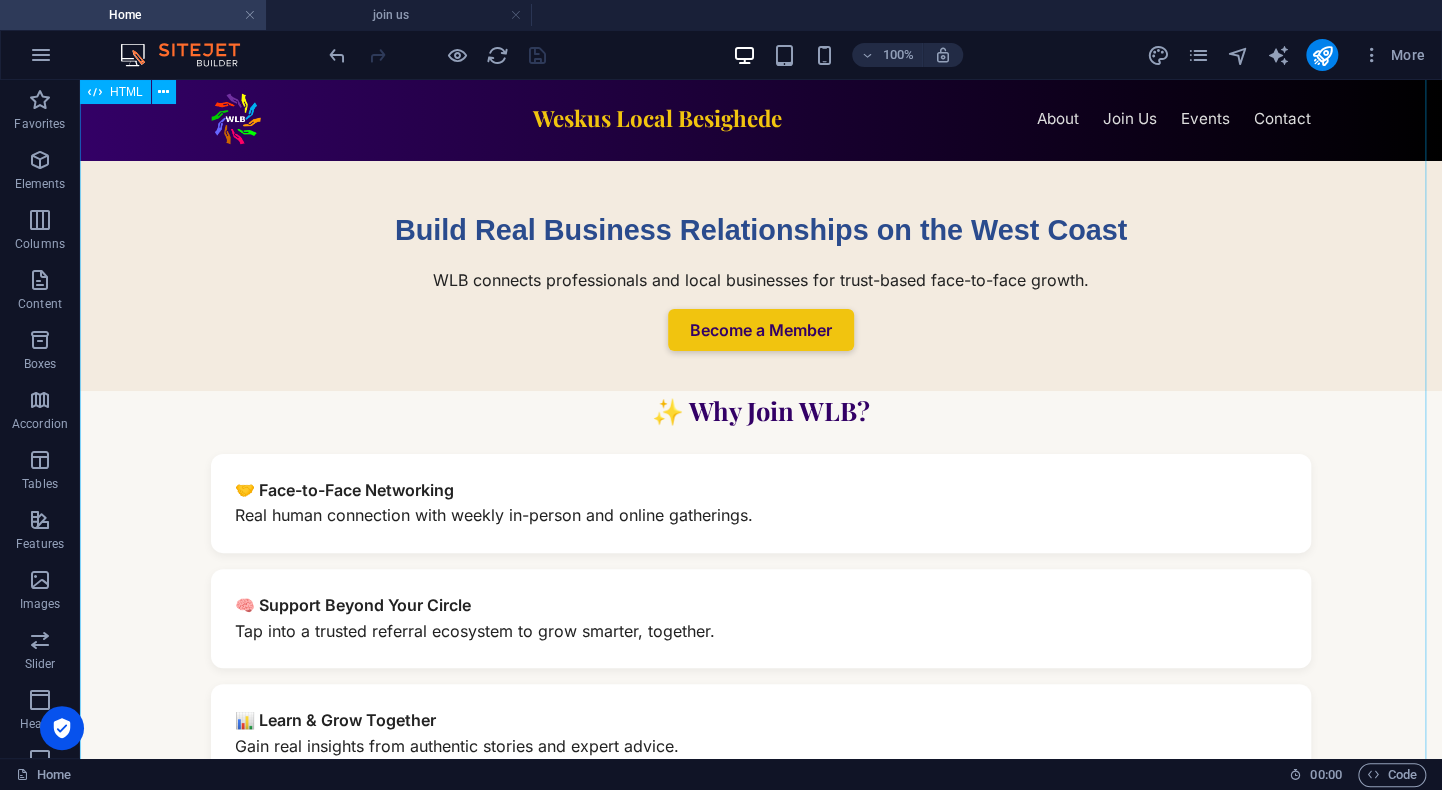 scroll, scrollTop: 0, scrollLeft: 0, axis: both 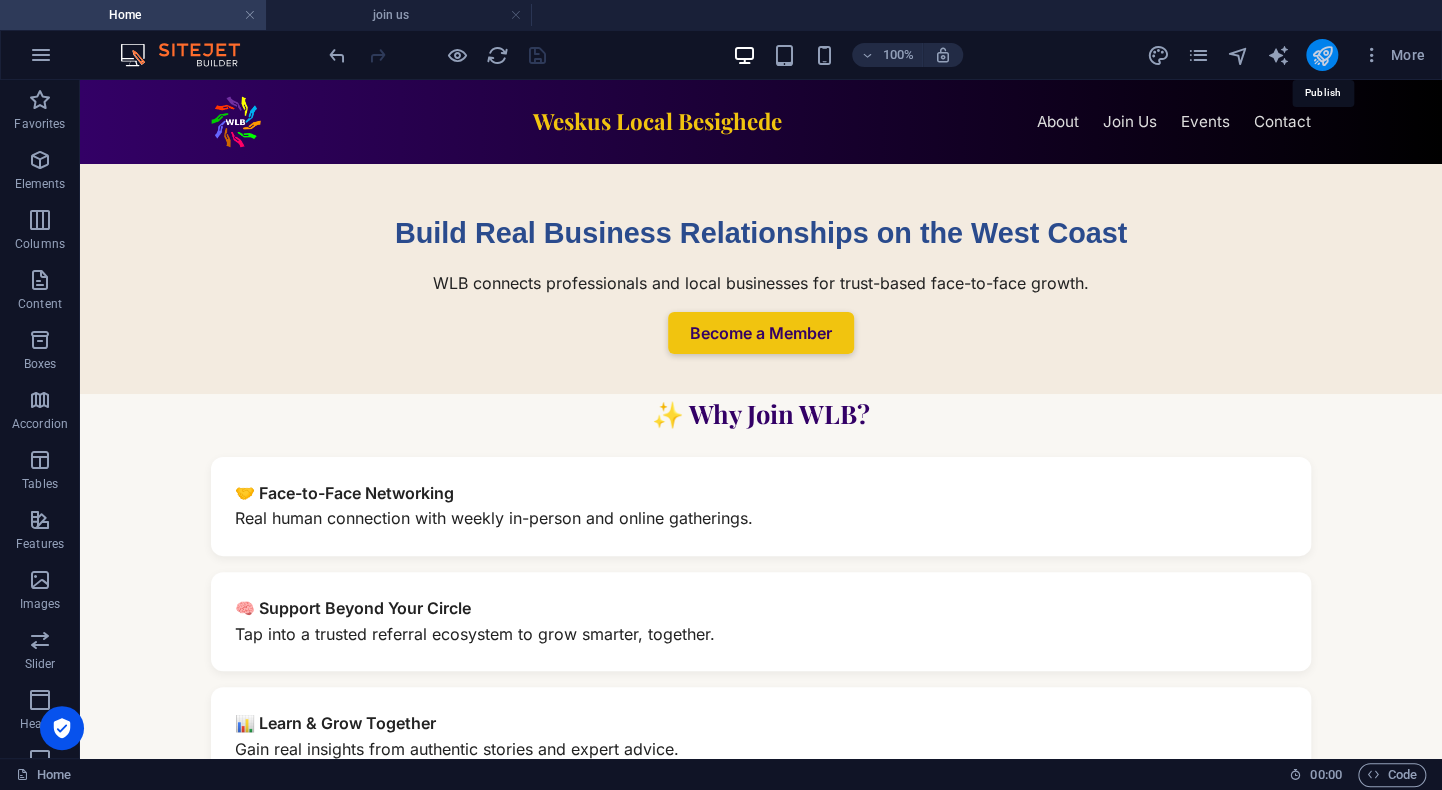 click at bounding box center [1321, 55] 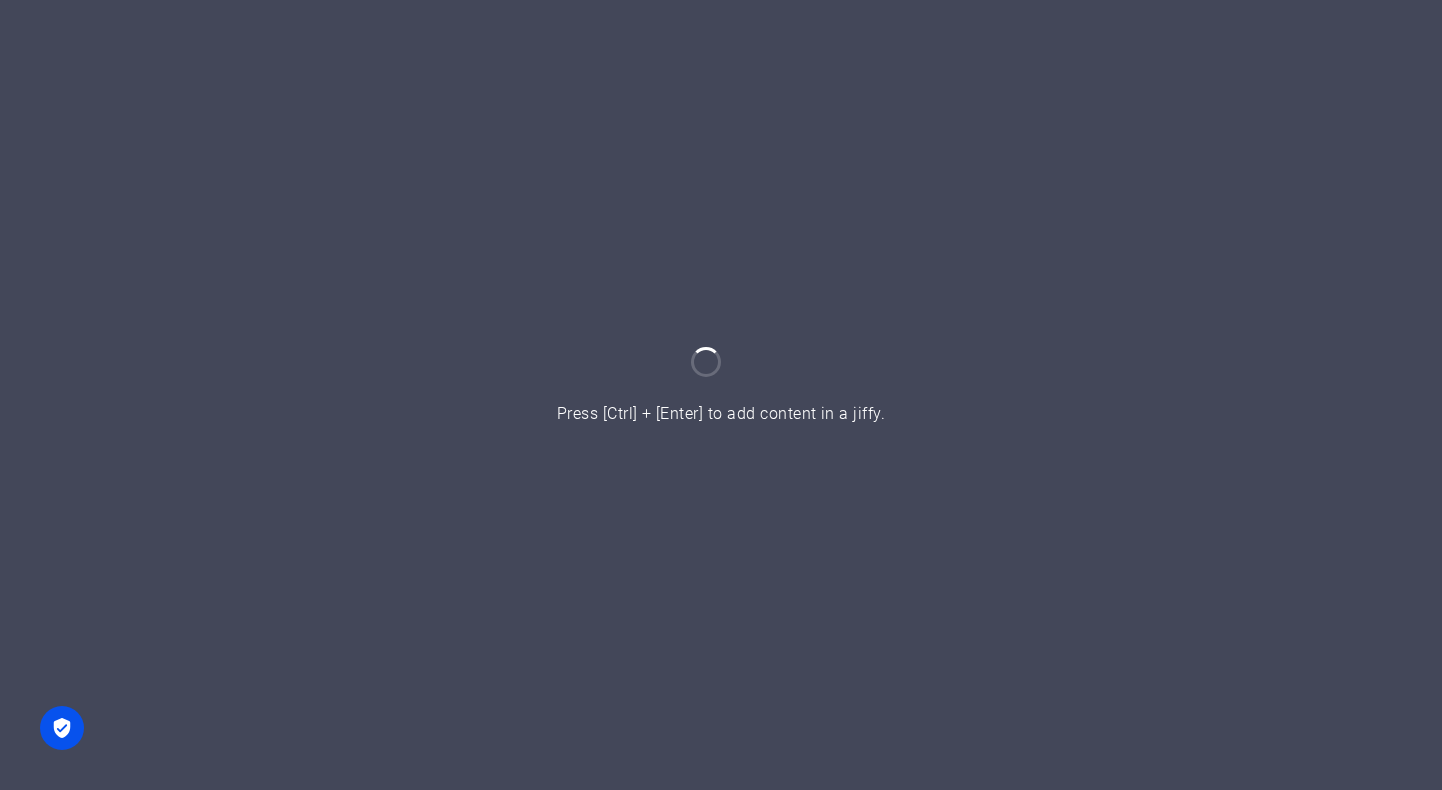 scroll, scrollTop: 0, scrollLeft: 0, axis: both 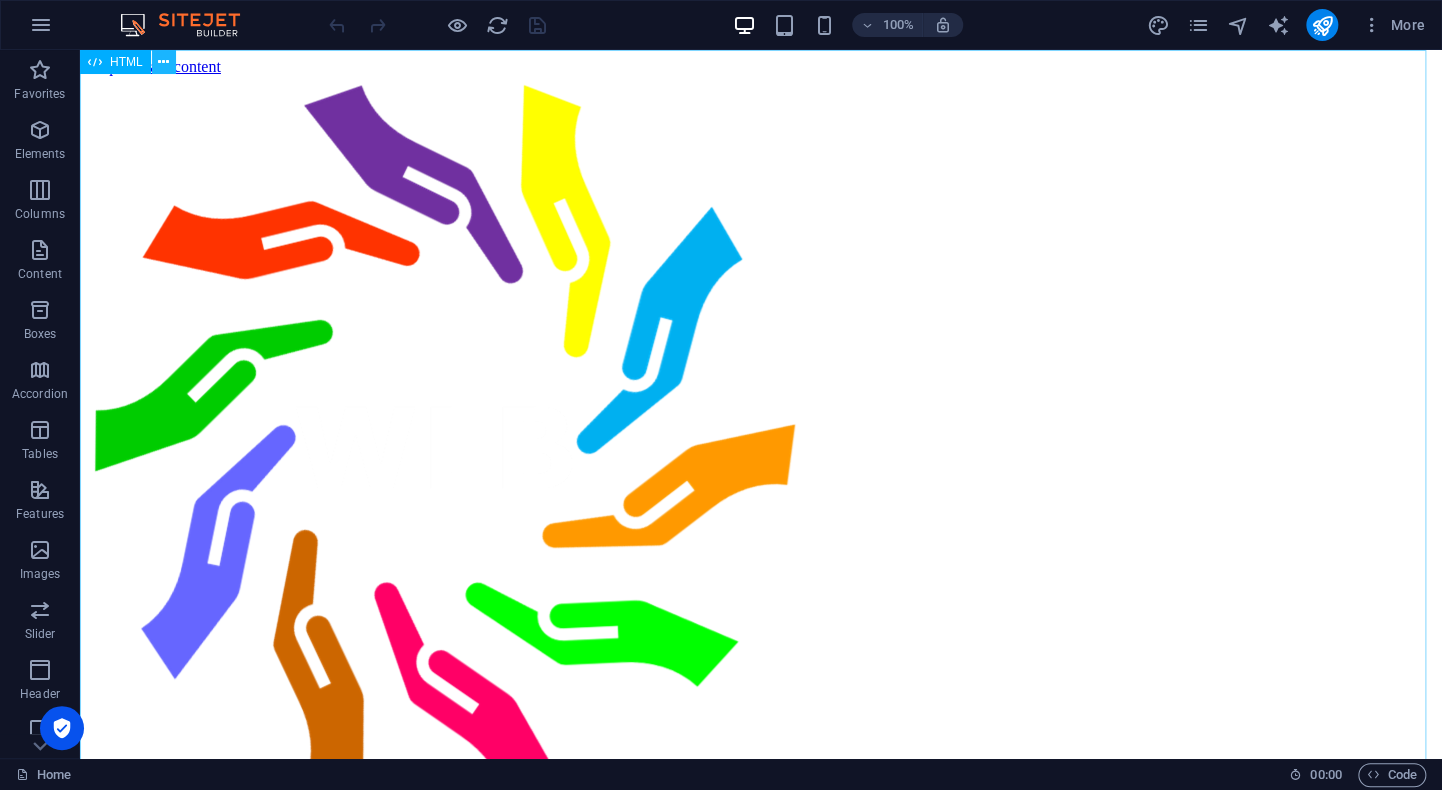 click at bounding box center [163, 62] 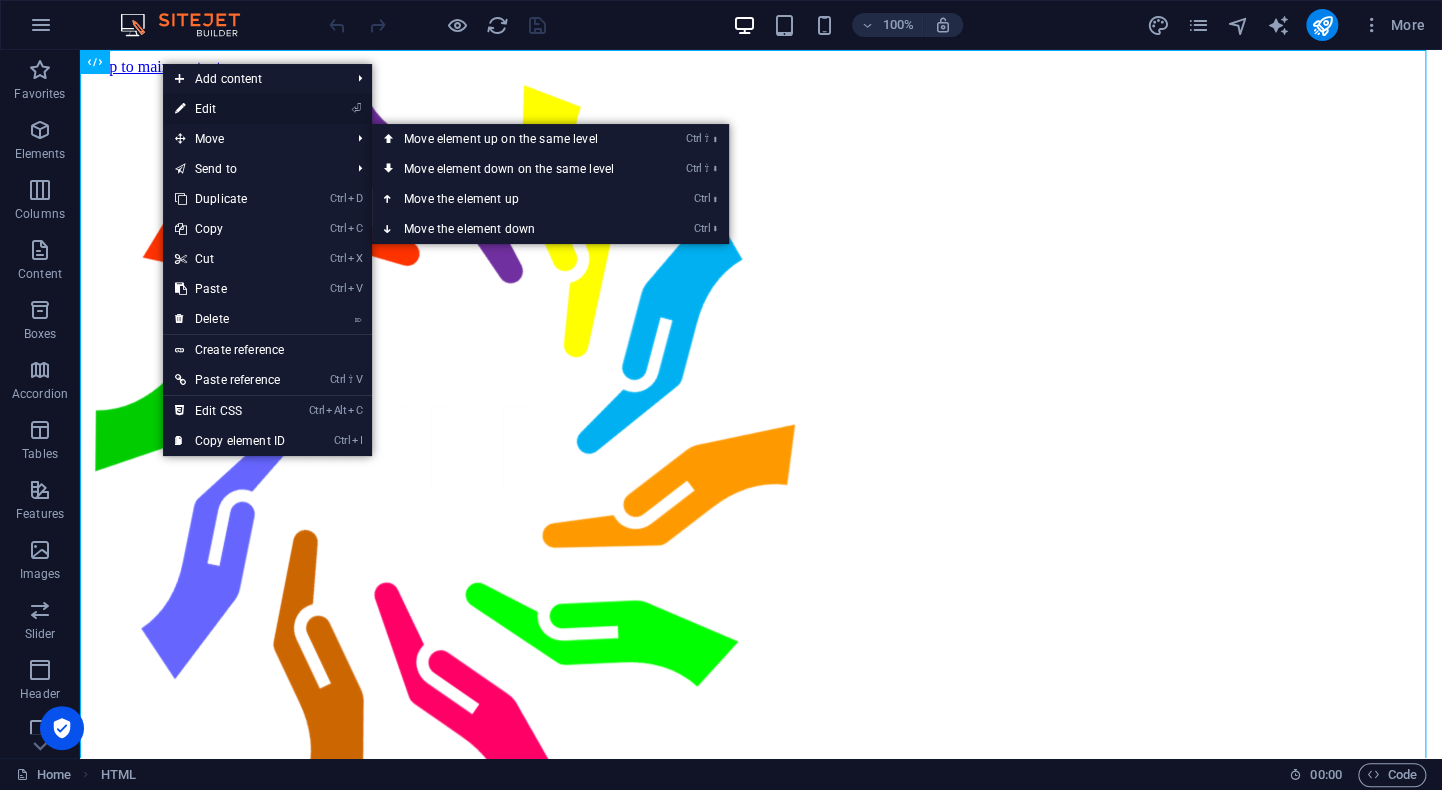 click on "⏎  Edit" at bounding box center [230, 109] 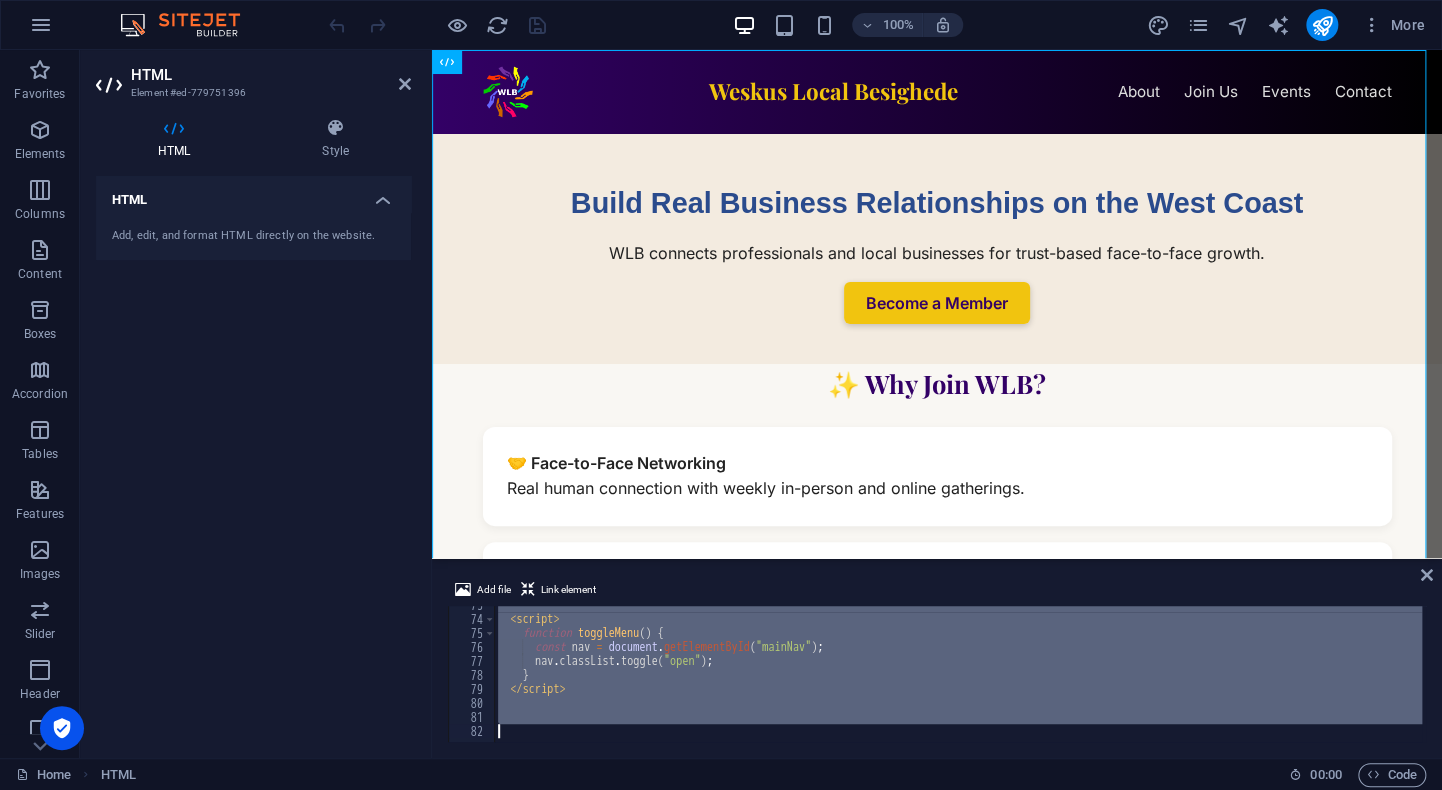 scroll, scrollTop: 1016, scrollLeft: 0, axis: vertical 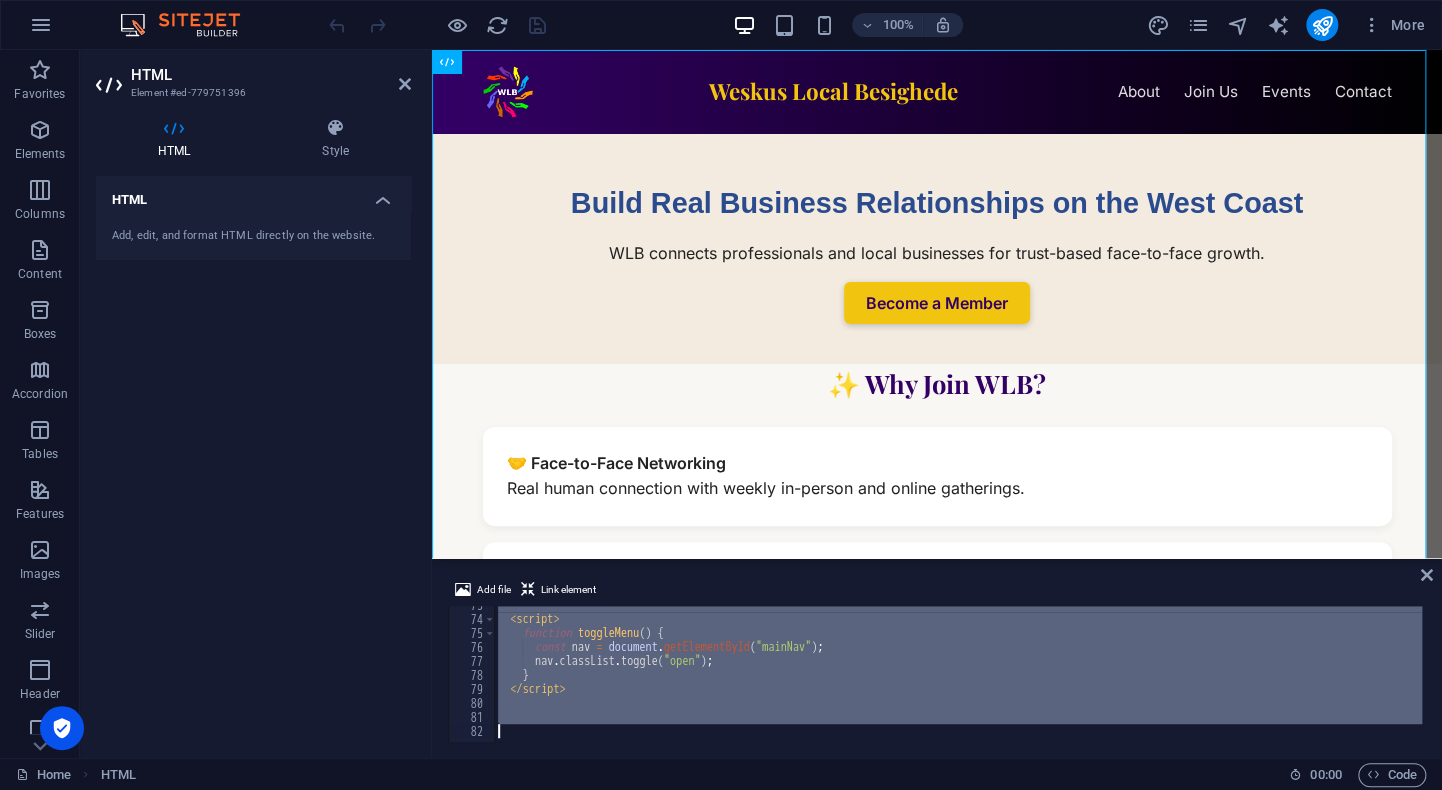 type 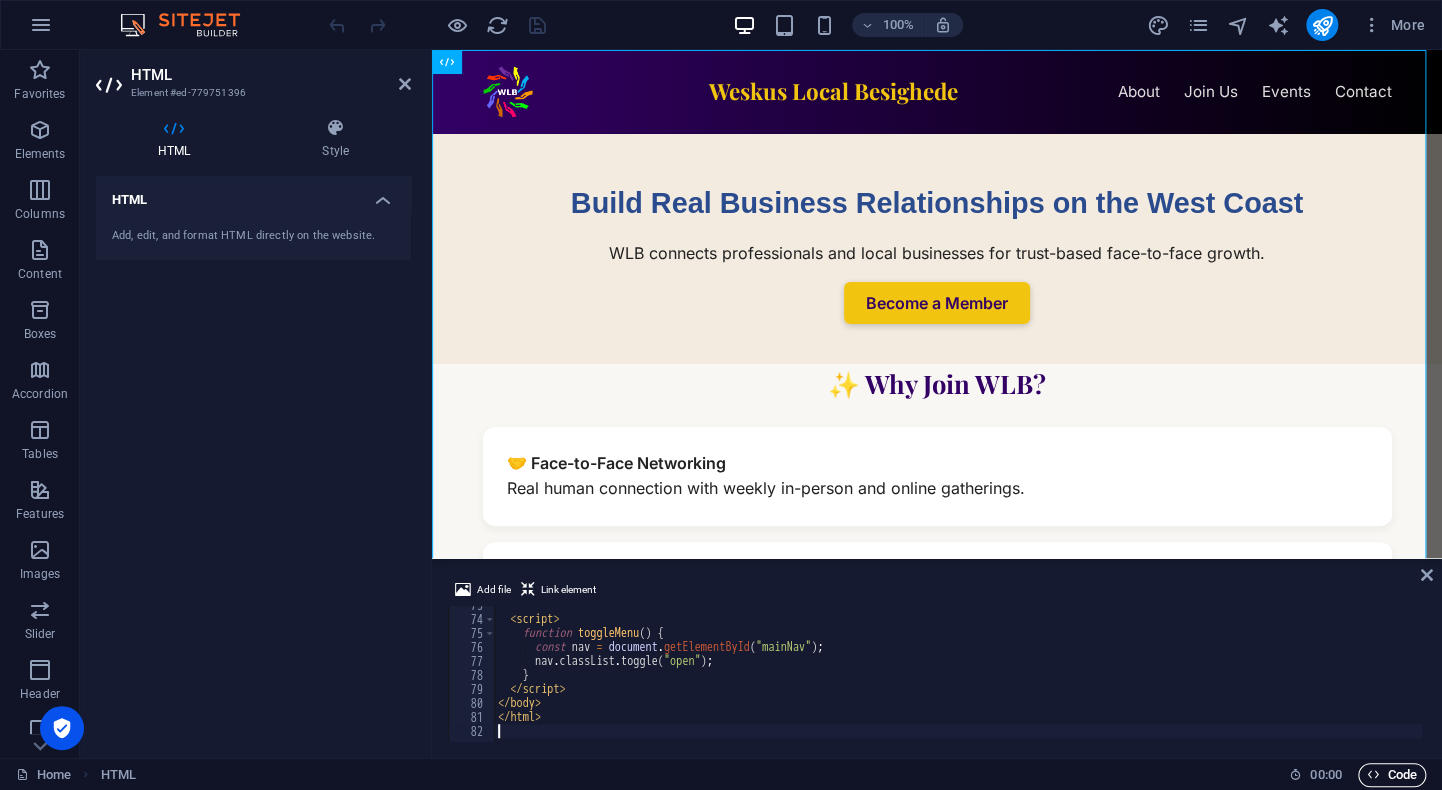 click on "Code" at bounding box center (1392, 775) 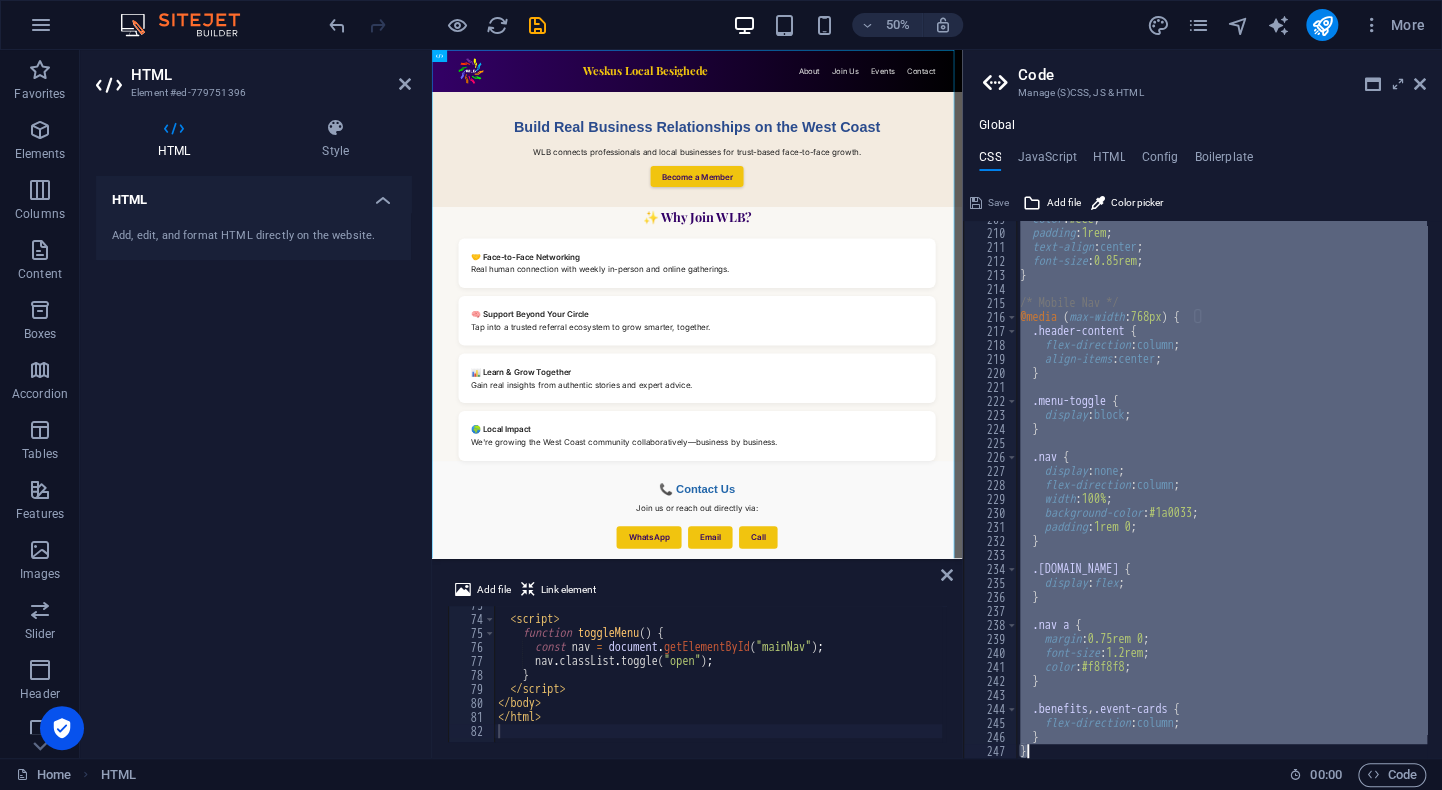 scroll, scrollTop: 2920, scrollLeft: 0, axis: vertical 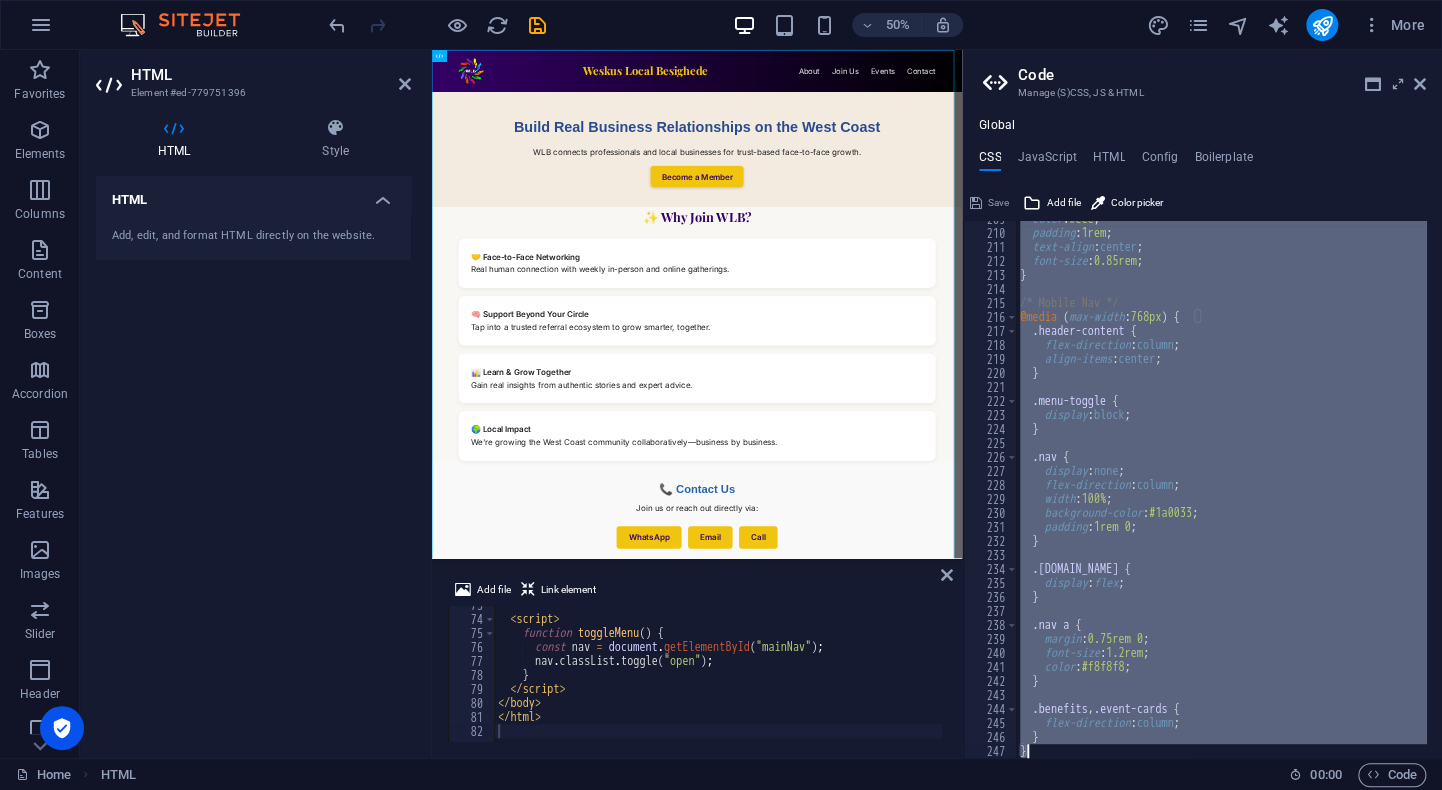 paste 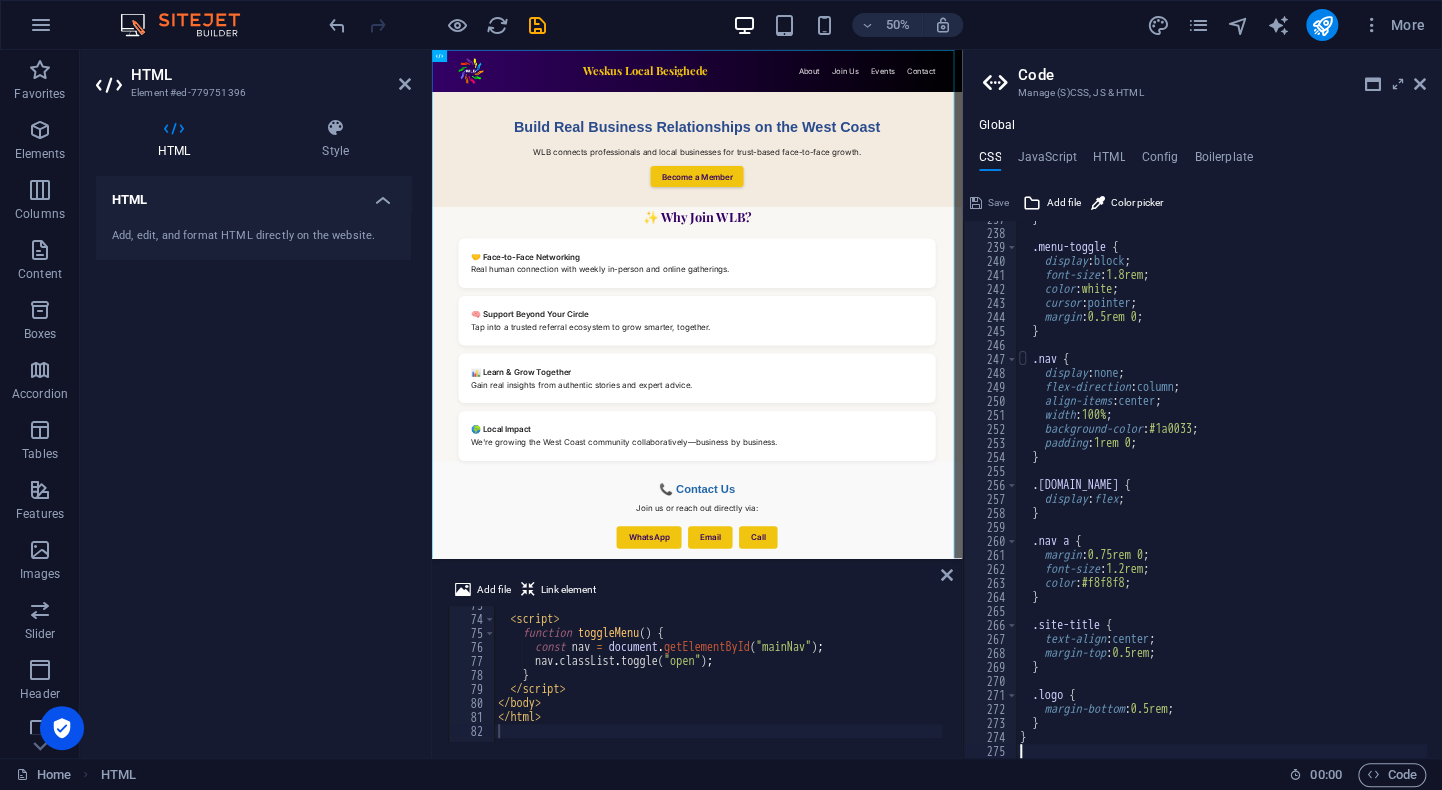 scroll, scrollTop: 3312, scrollLeft: 0, axis: vertical 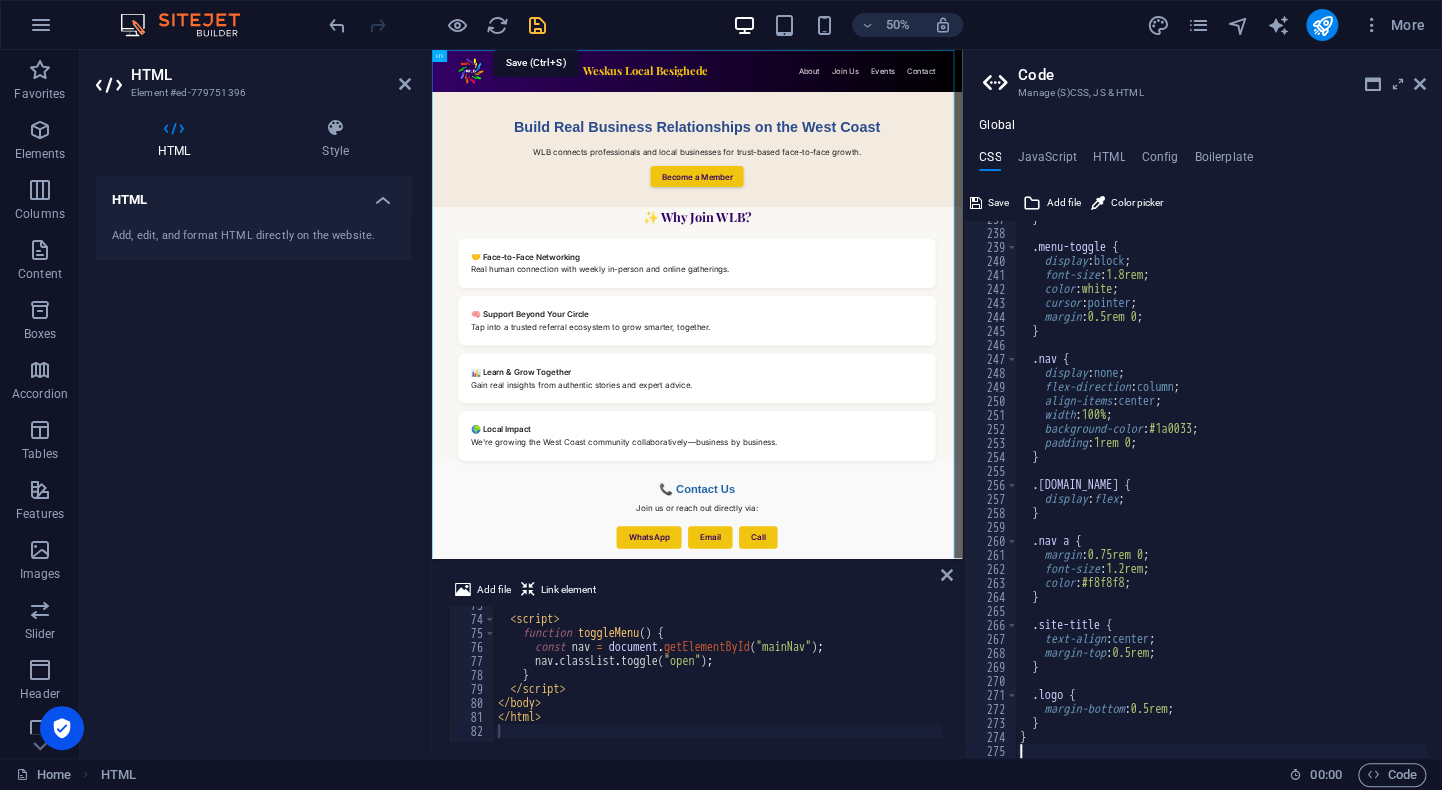 click at bounding box center [537, 25] 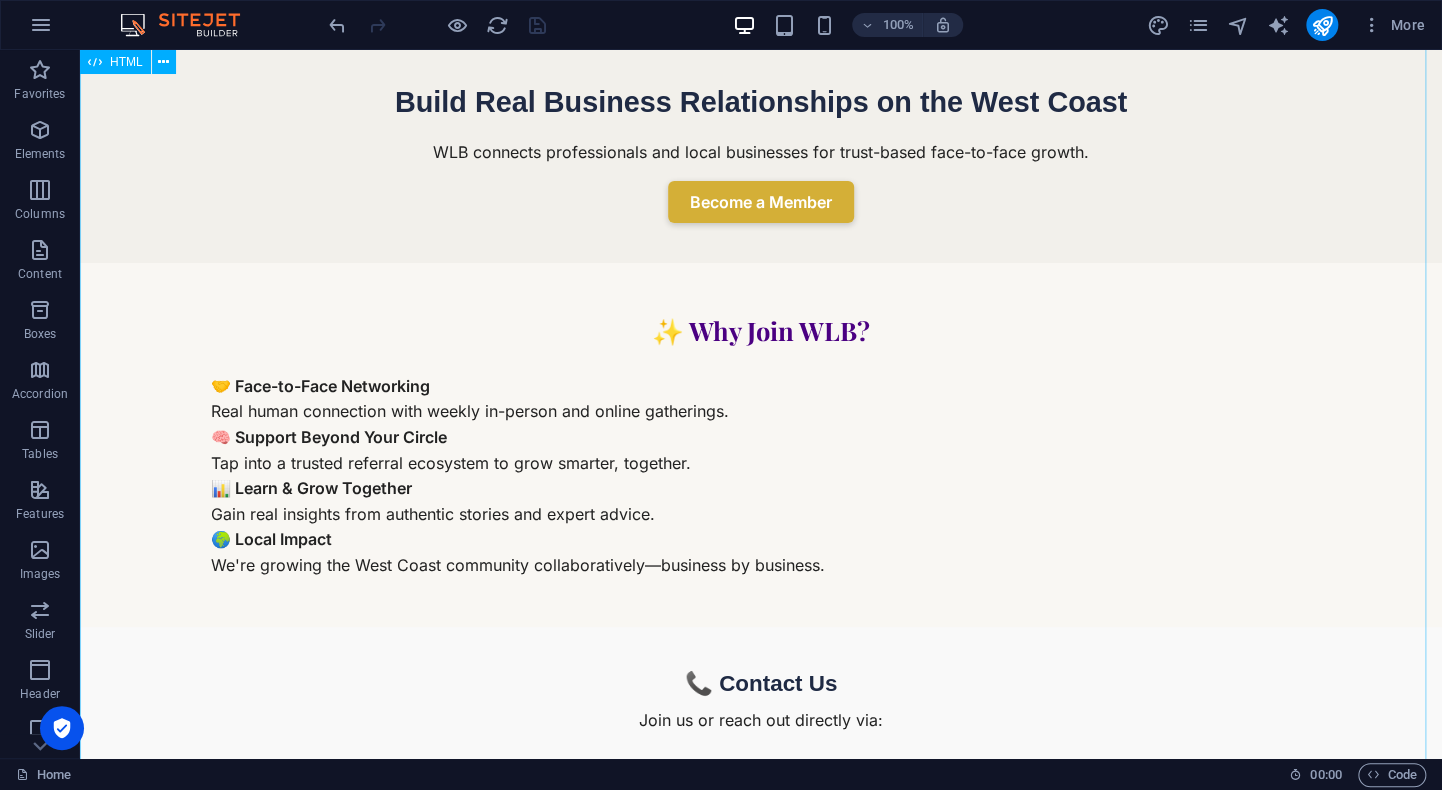 scroll, scrollTop: 100, scrollLeft: 0, axis: vertical 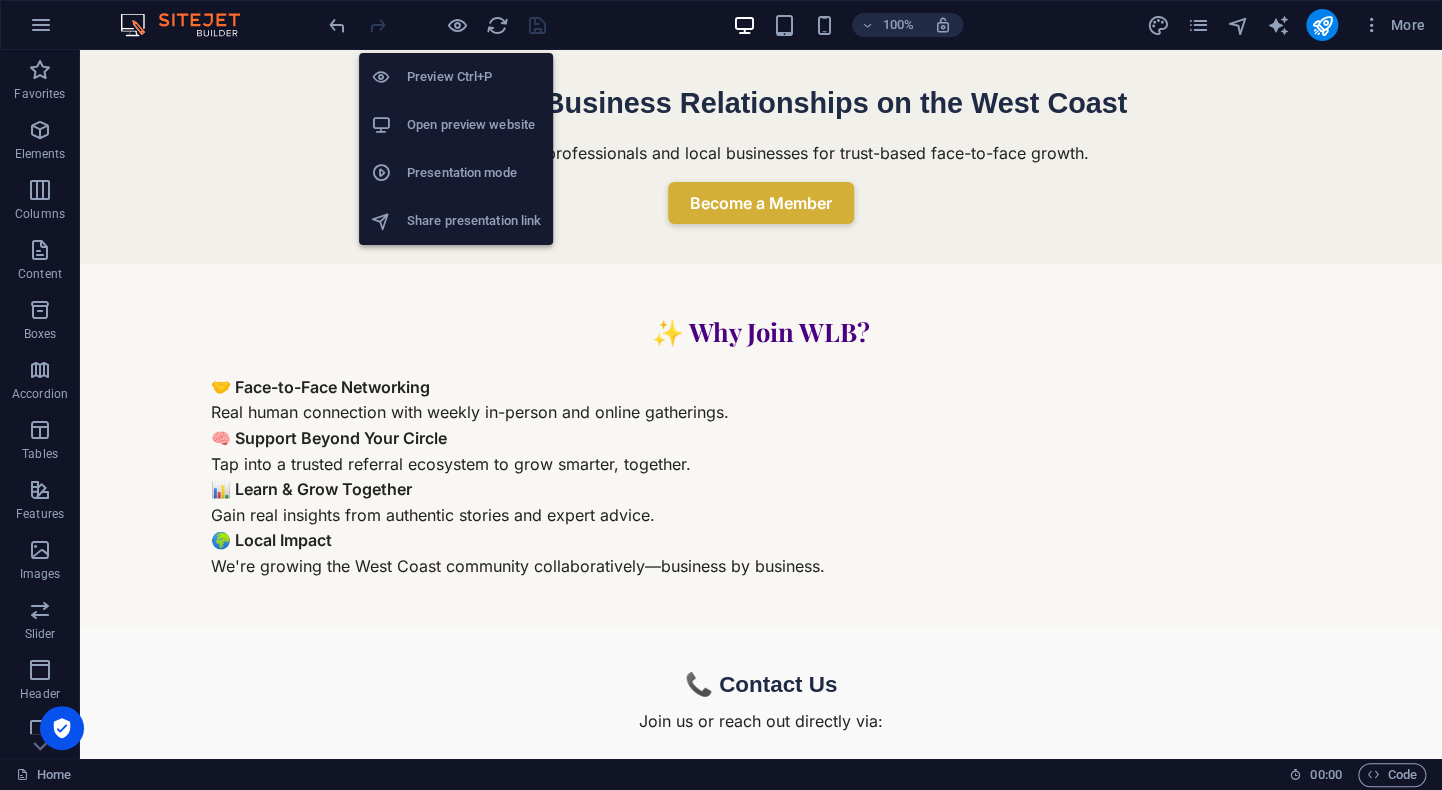 click on "Open preview website" at bounding box center (474, 125) 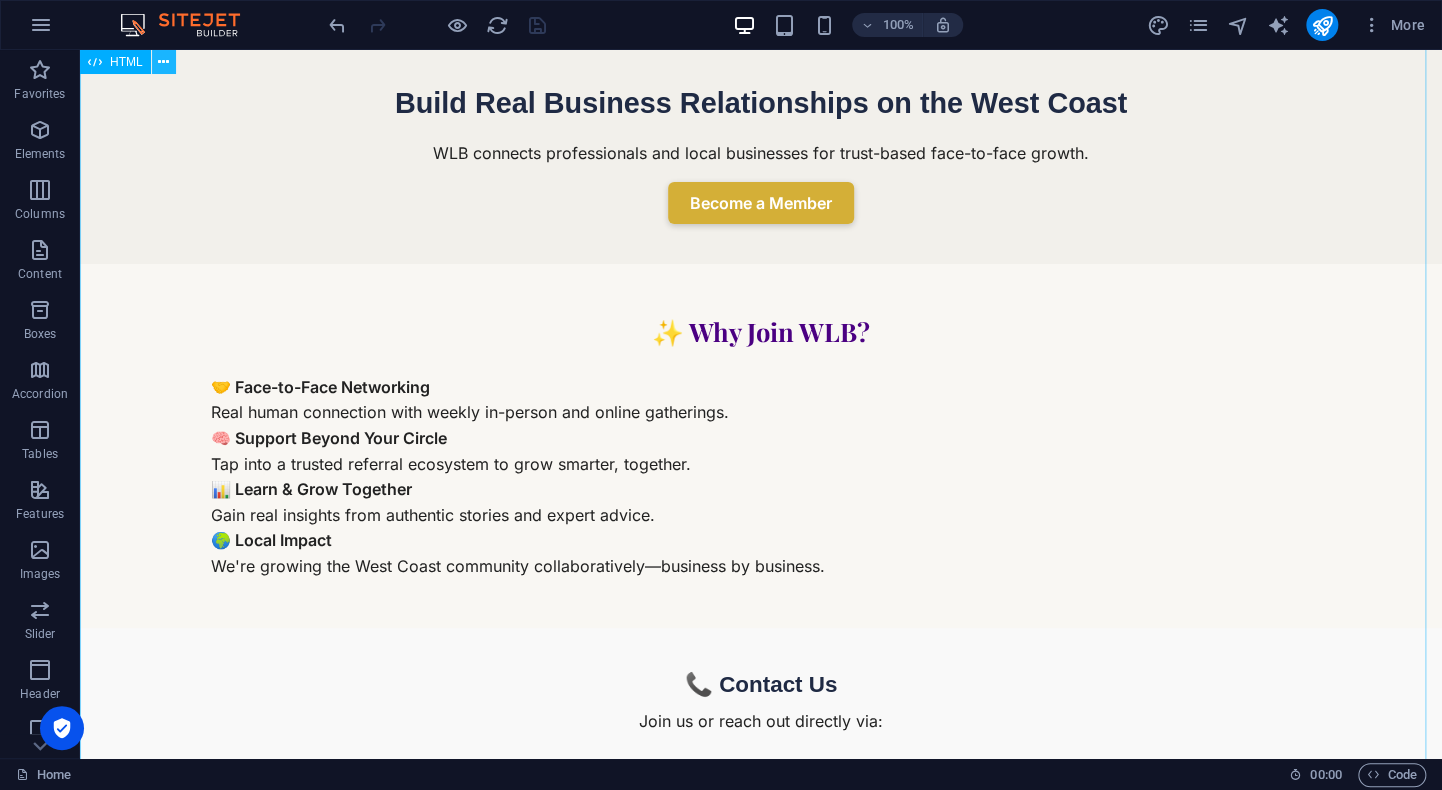 click at bounding box center [163, 62] 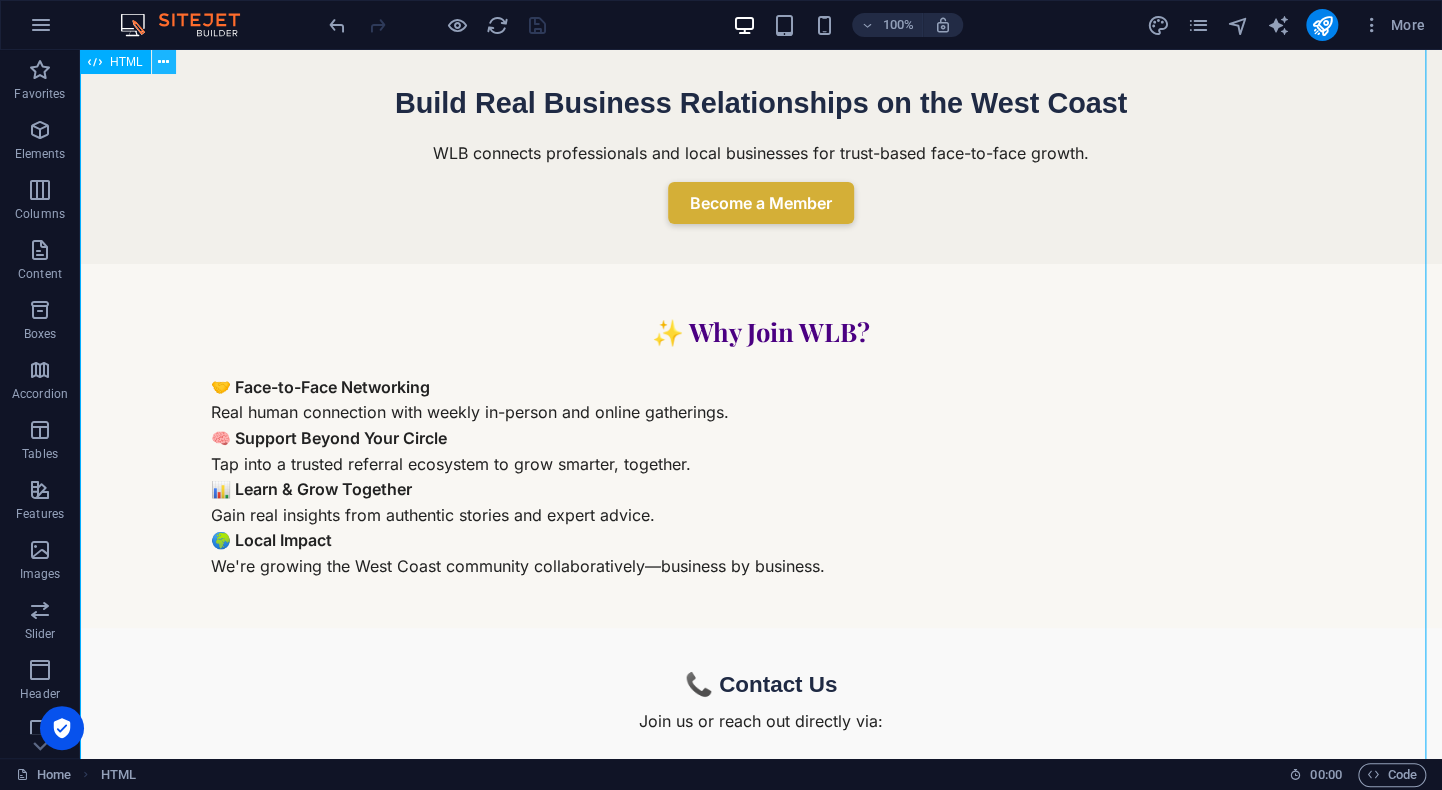 click at bounding box center (163, 62) 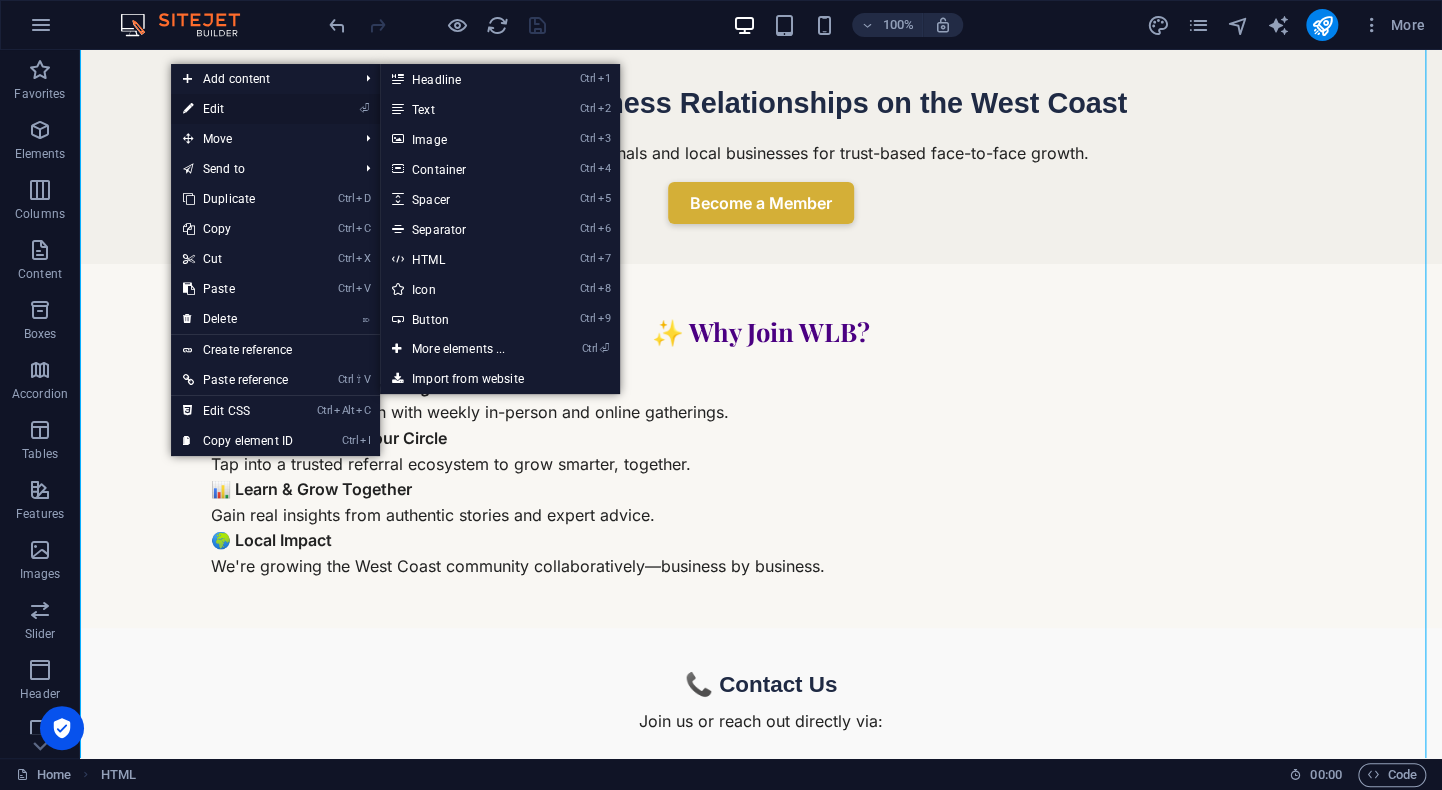 click on "⏎  Edit" at bounding box center [238, 109] 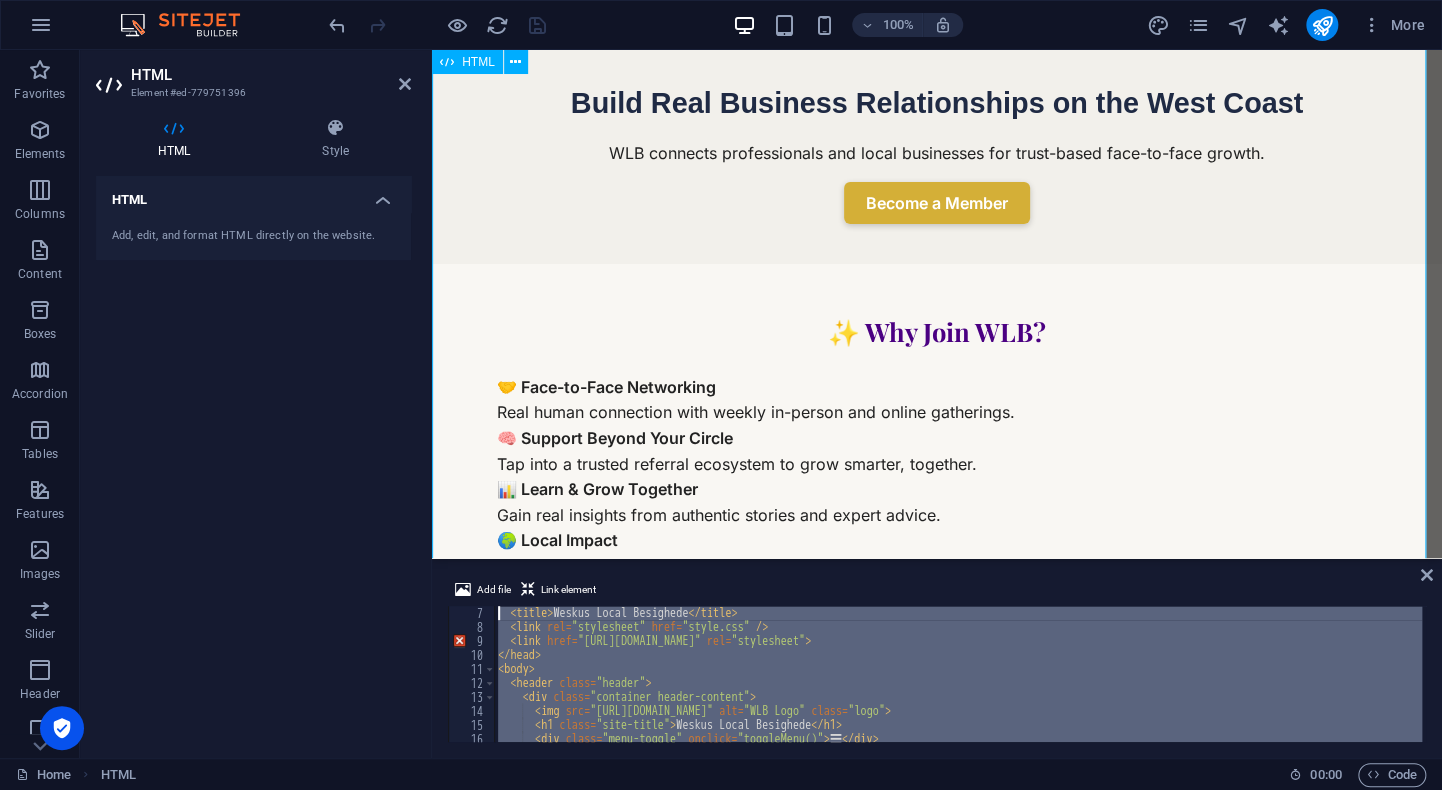 scroll, scrollTop: 0, scrollLeft: 0, axis: both 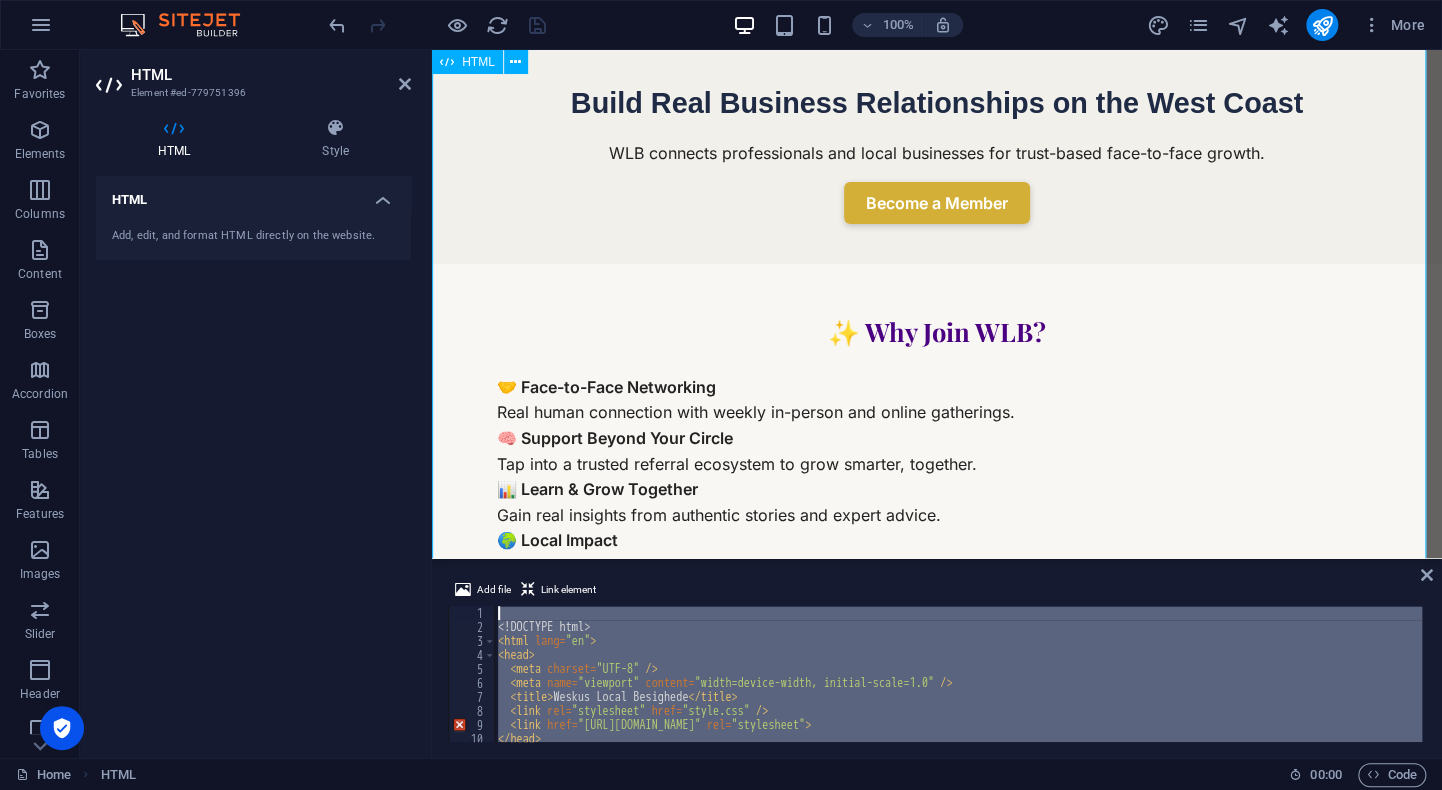 drag, startPoint x: 974, startPoint y: 774, endPoint x: 494, endPoint y: 490, distance: 557.72394 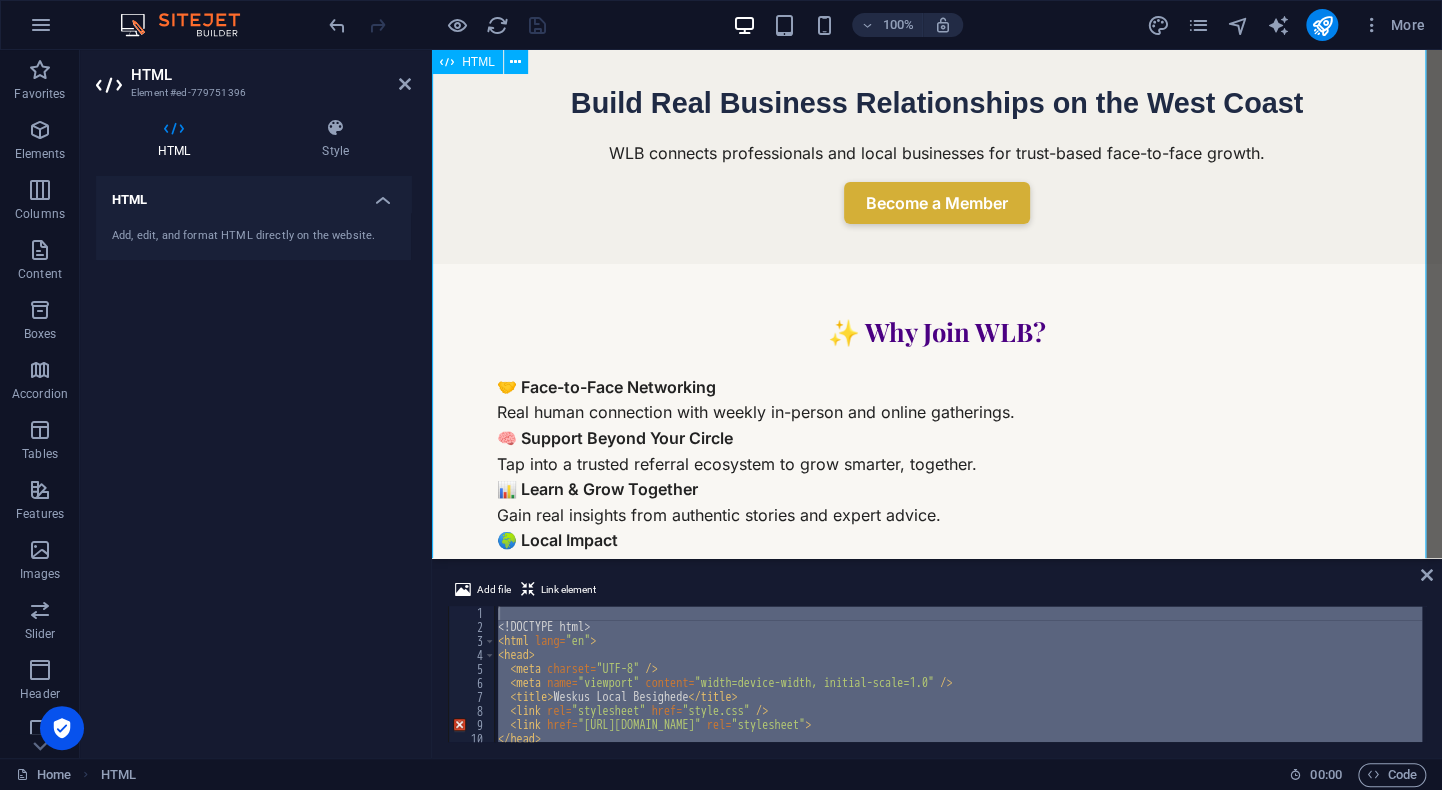 type on "<!DOCTYPE html>" 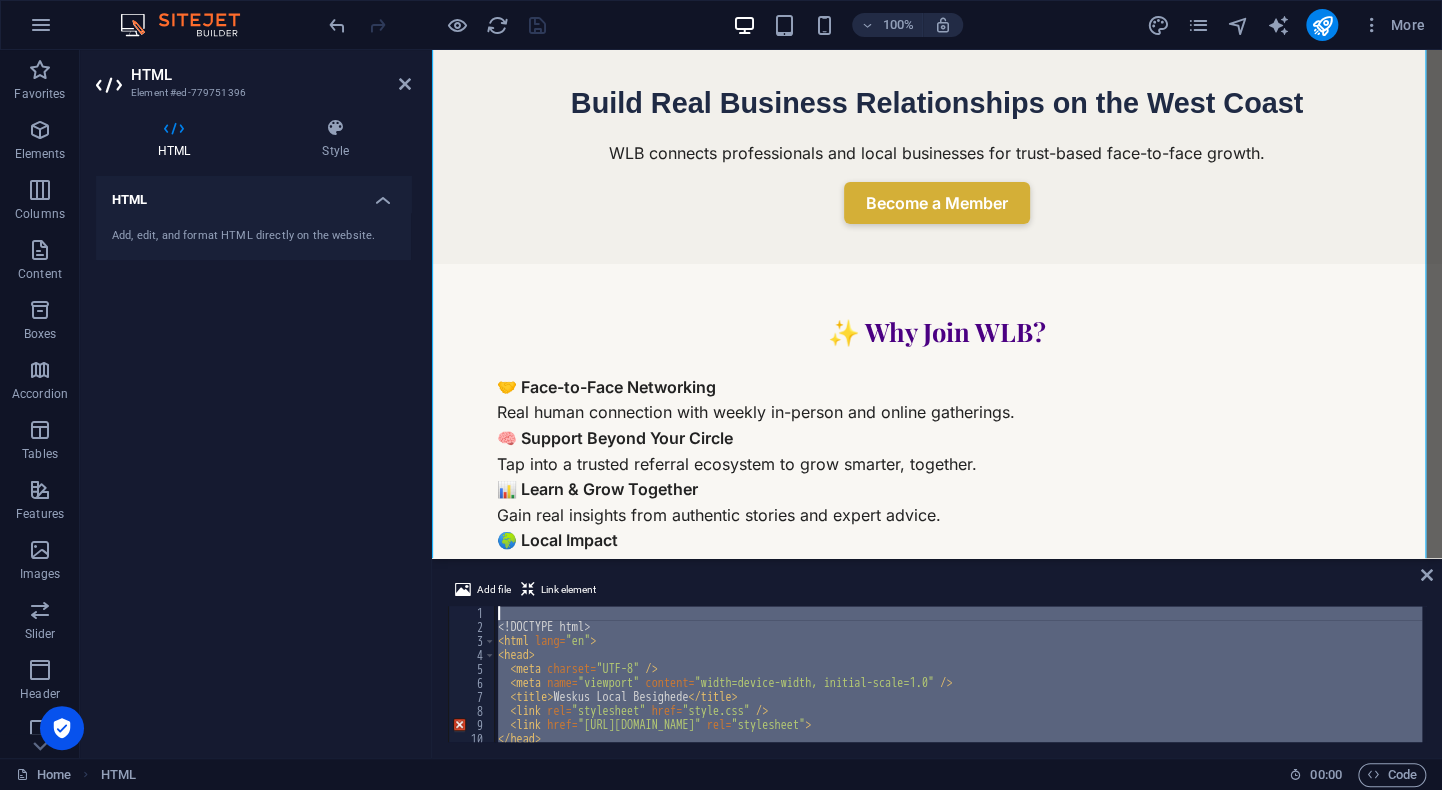 paste 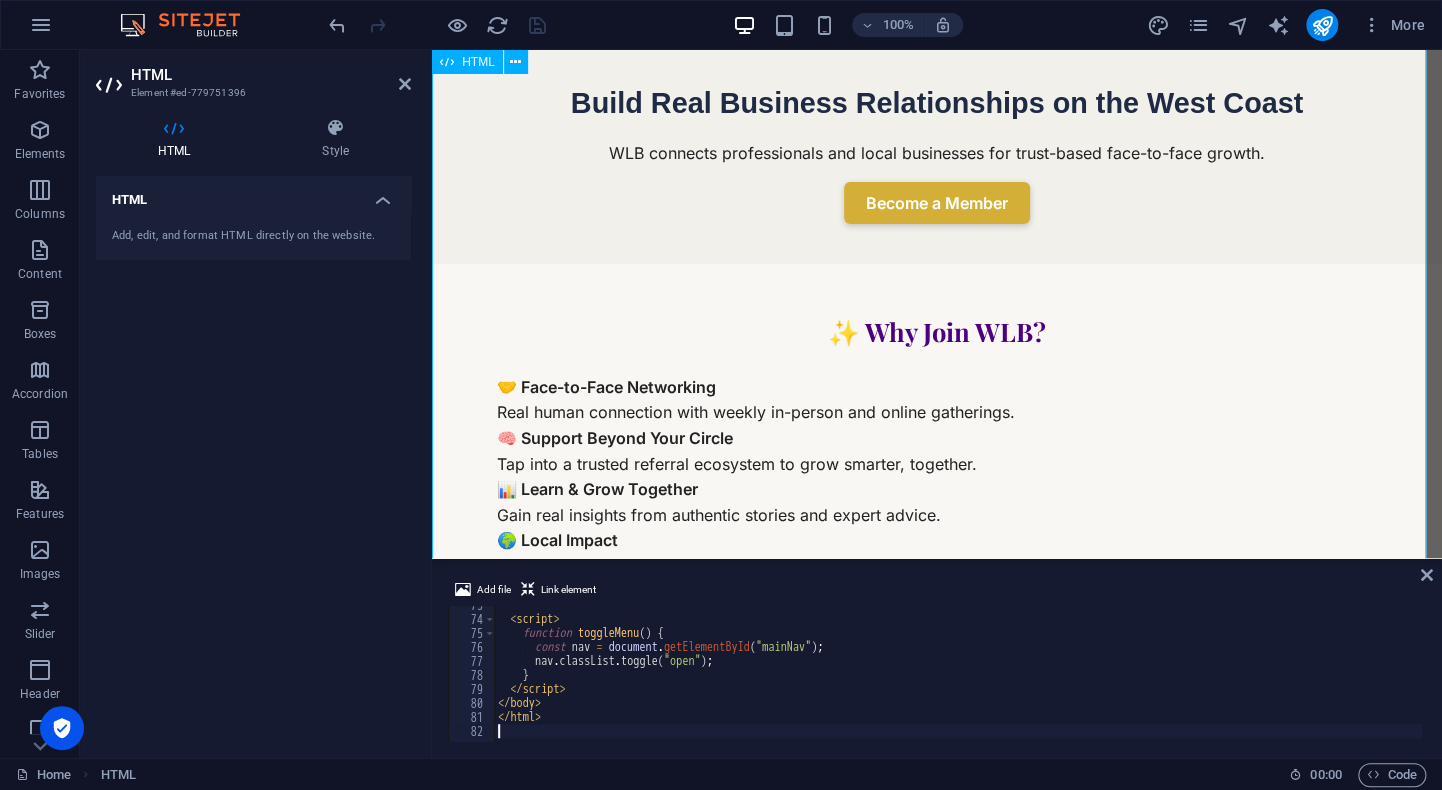 scroll, scrollTop: 1016, scrollLeft: 0, axis: vertical 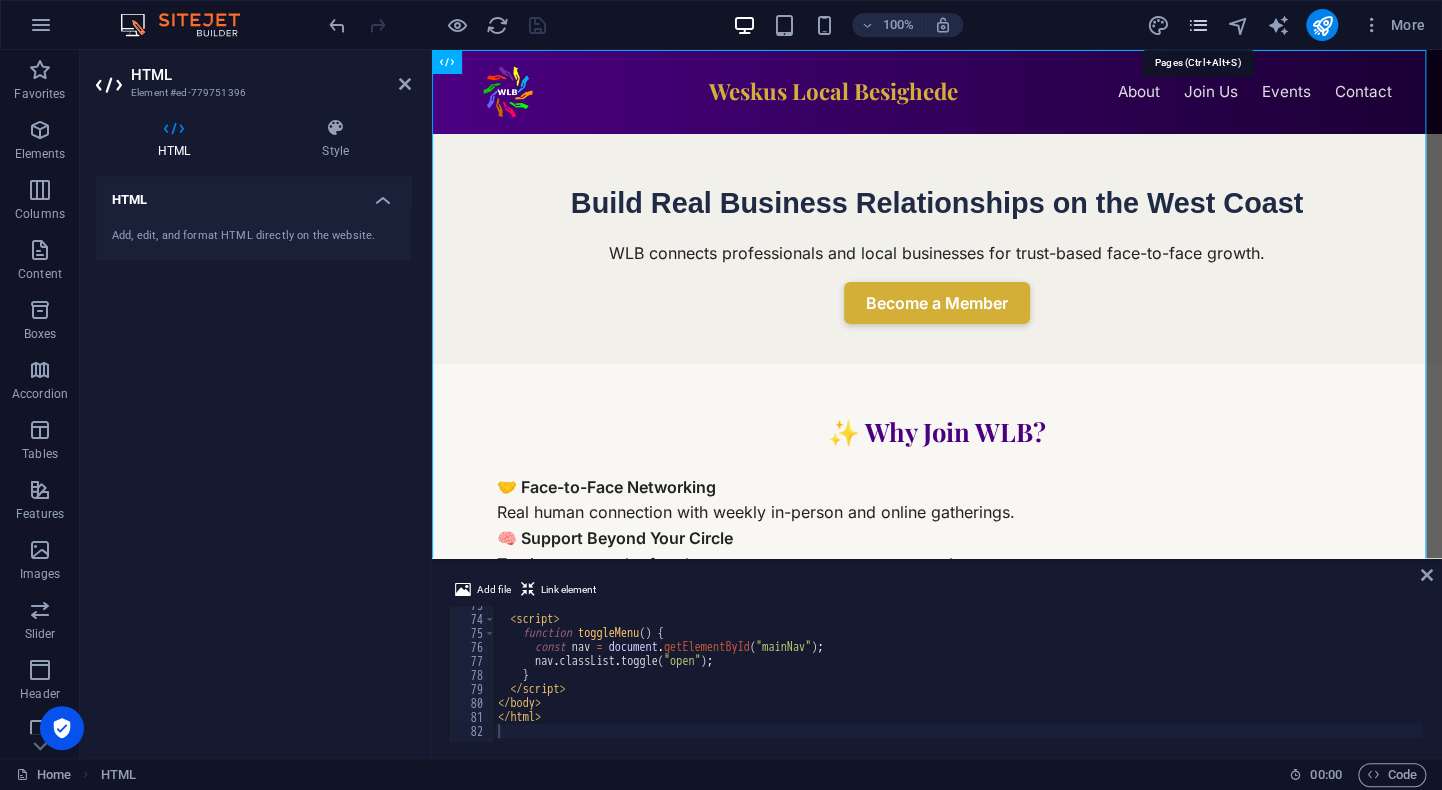 click at bounding box center (1197, 25) 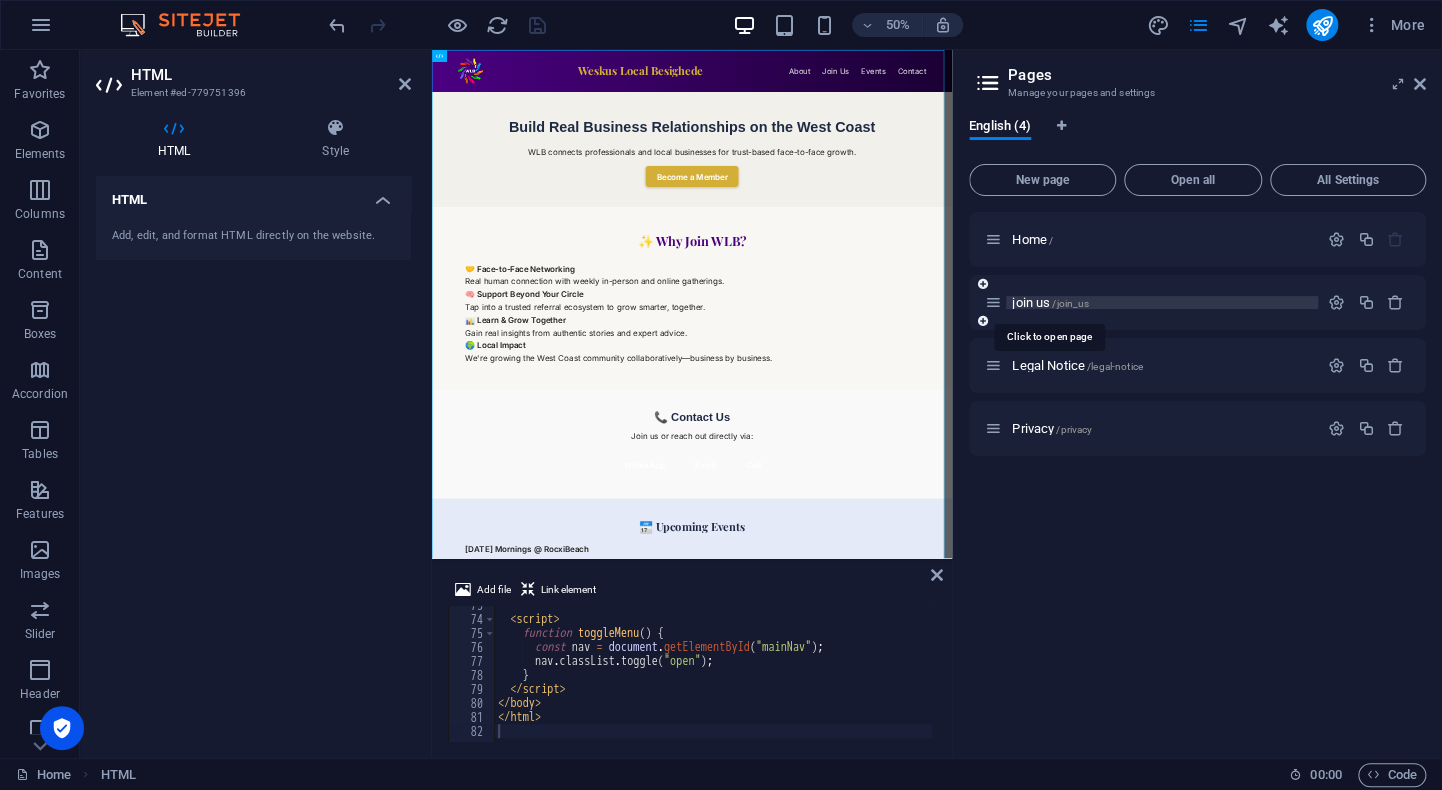 click on "join us /join_us" at bounding box center [1050, 302] 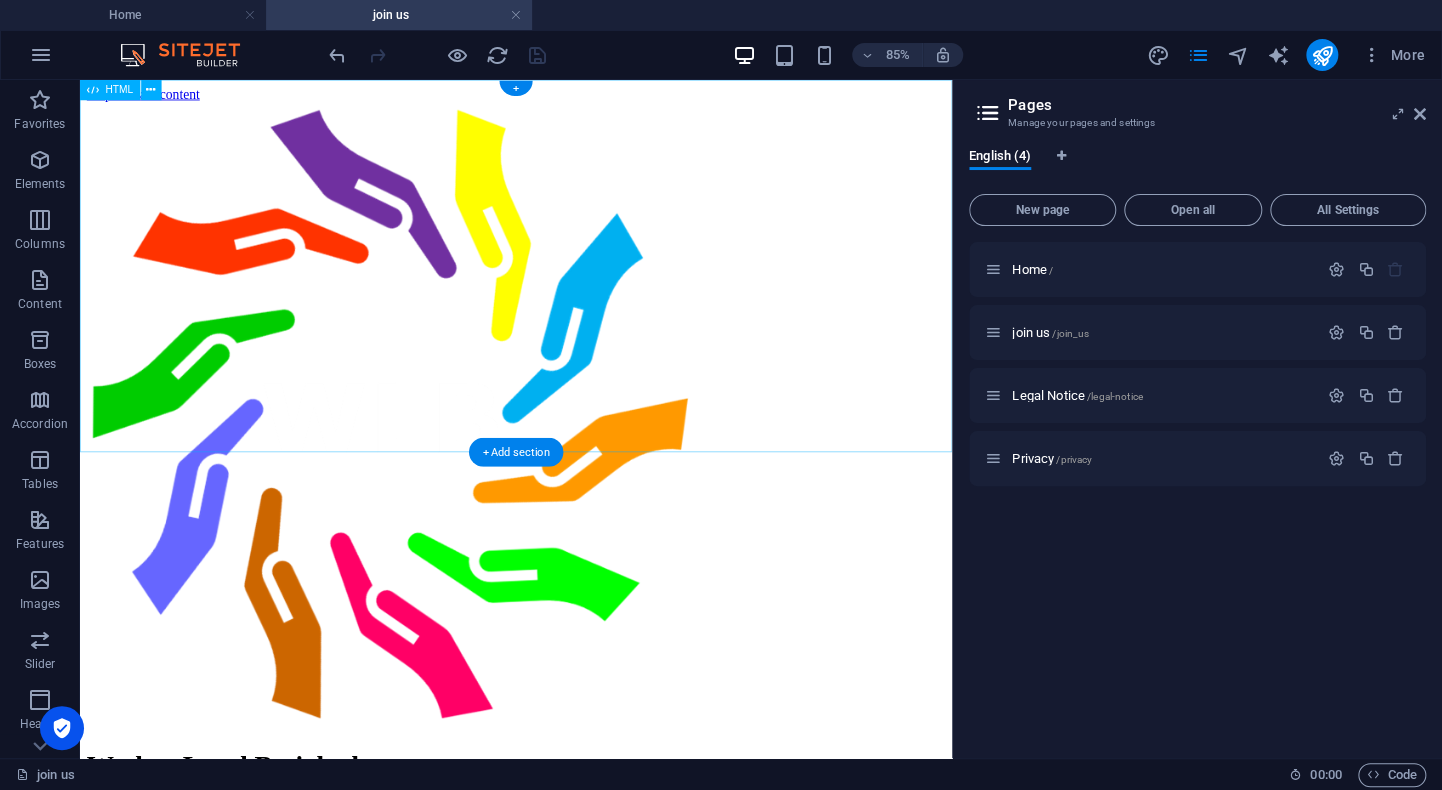 scroll, scrollTop: 0, scrollLeft: 0, axis: both 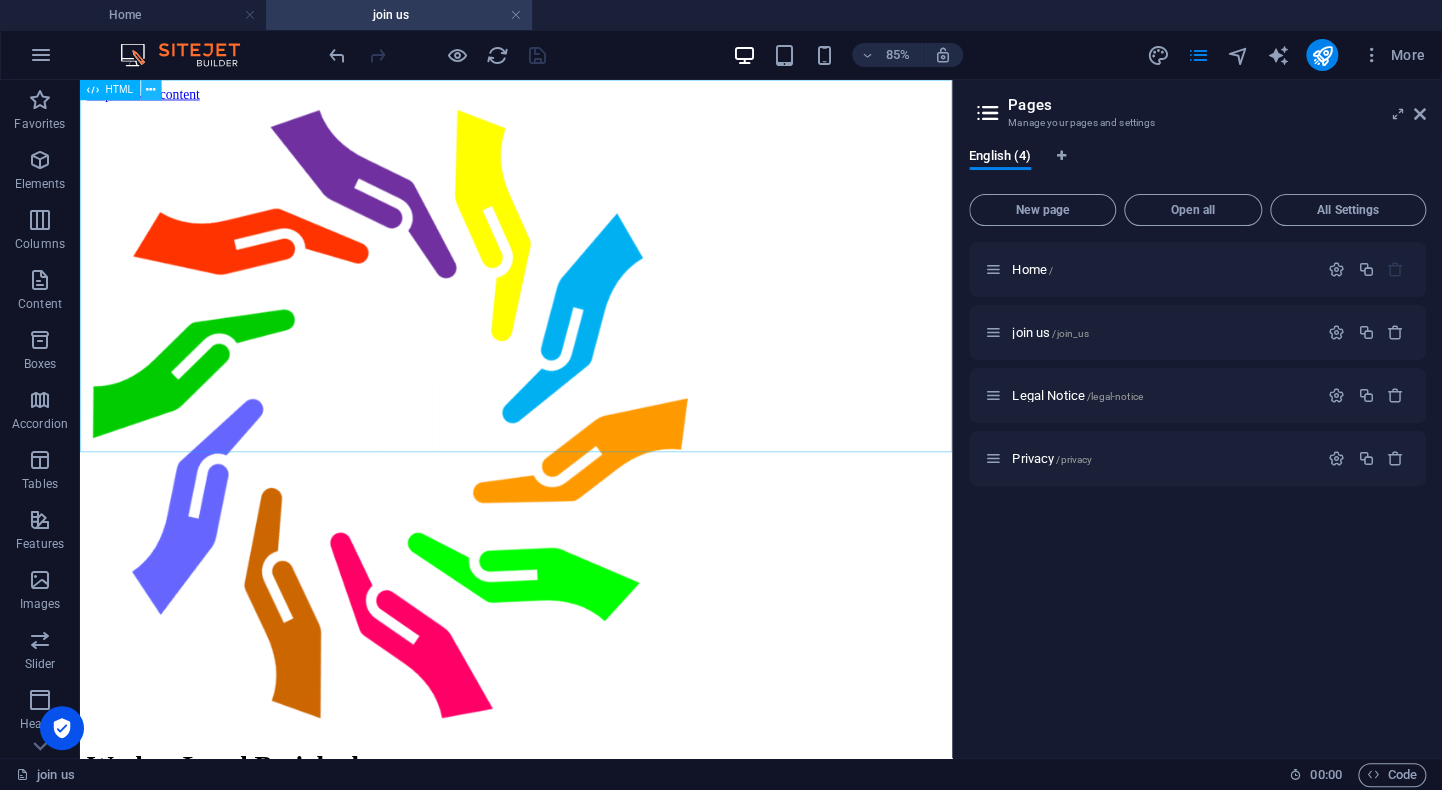 click at bounding box center (150, 90) 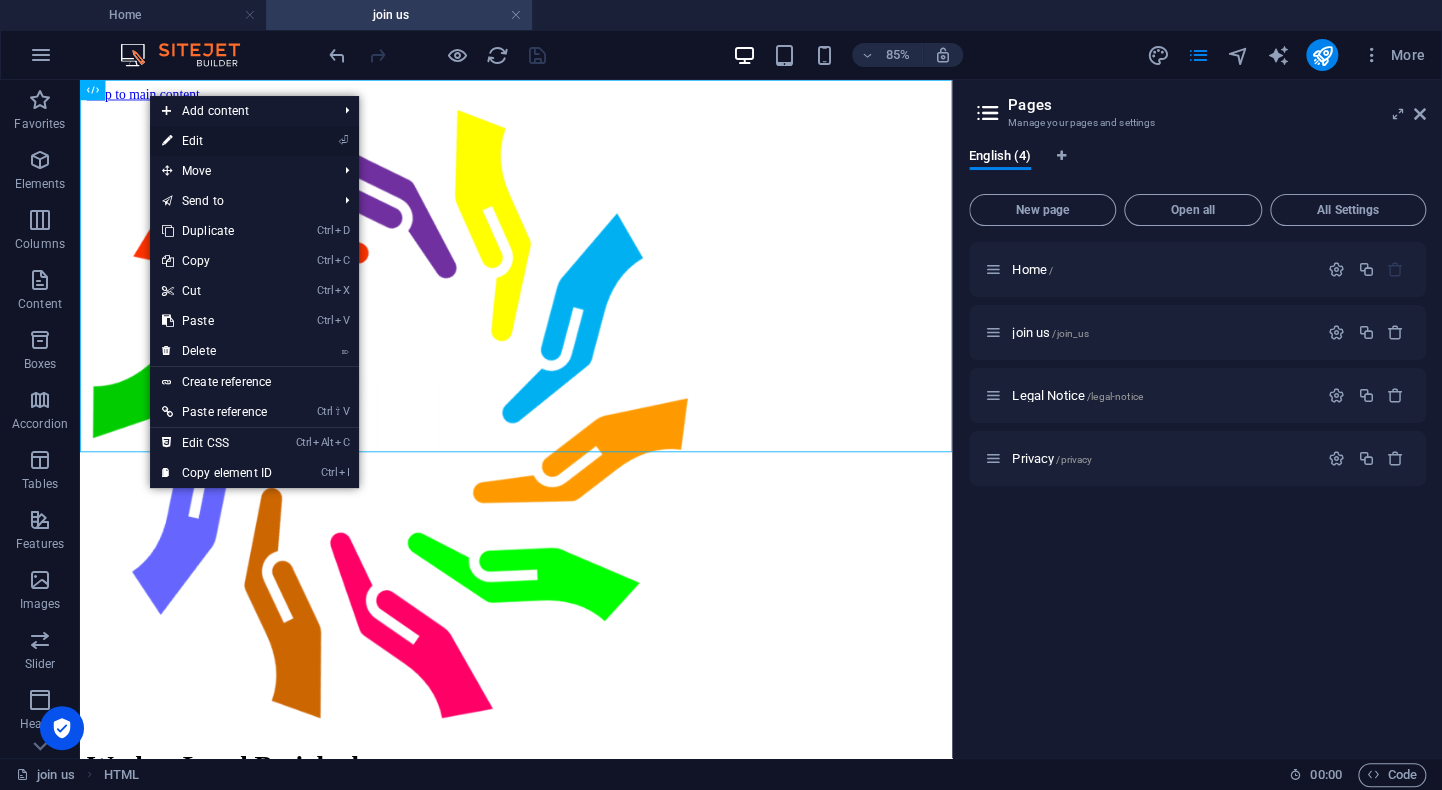 click on "⏎  Edit" at bounding box center [217, 141] 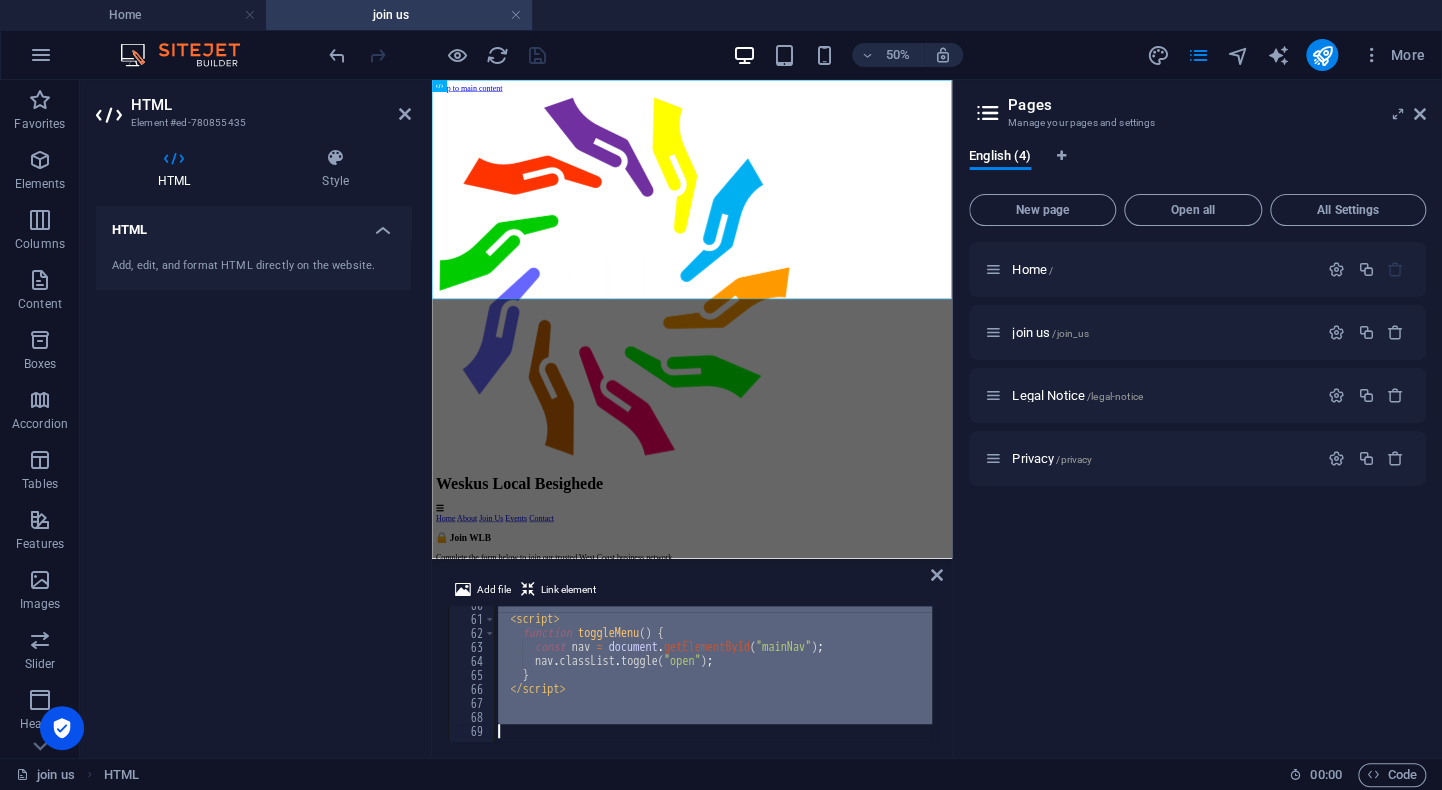 scroll, scrollTop: 834, scrollLeft: 0, axis: vertical 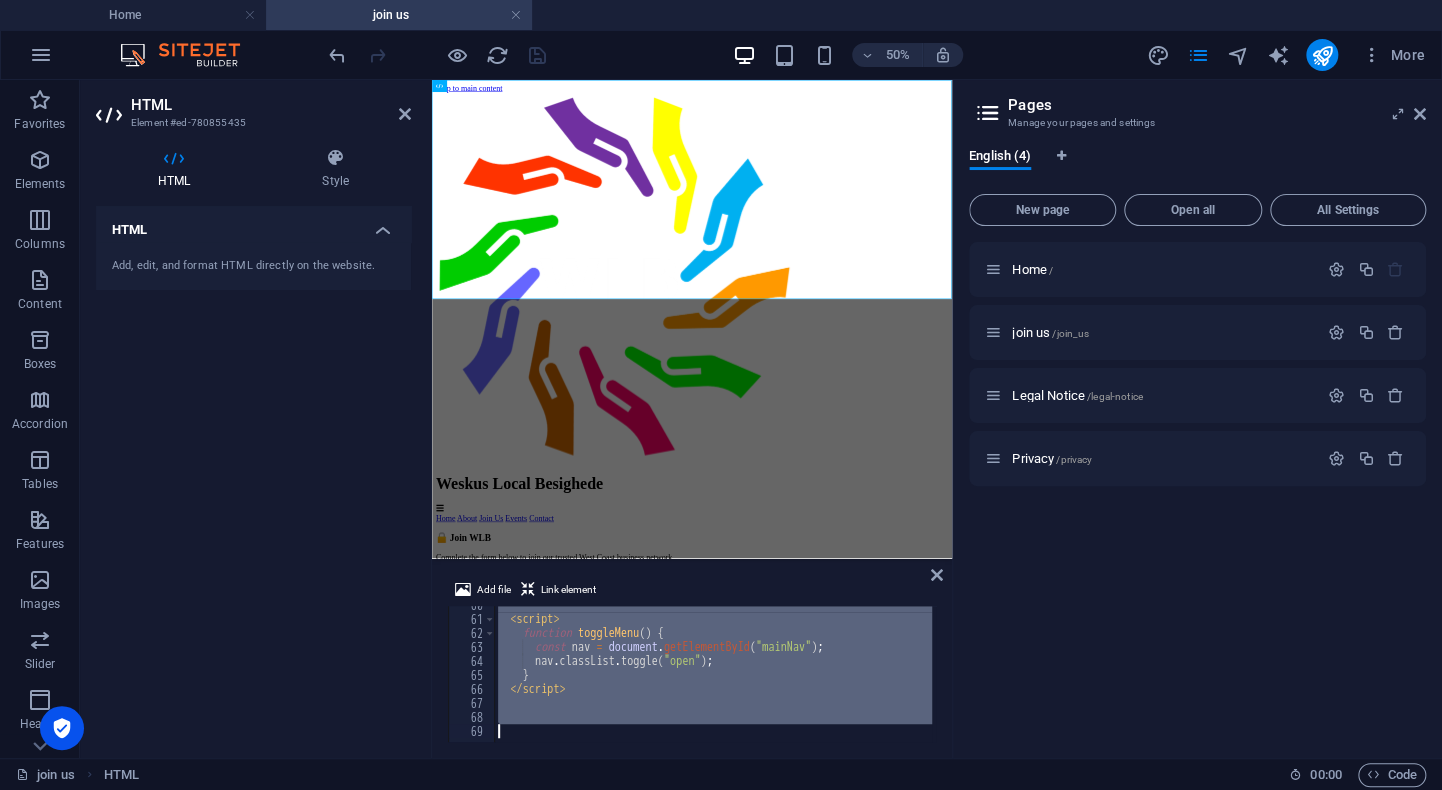 type 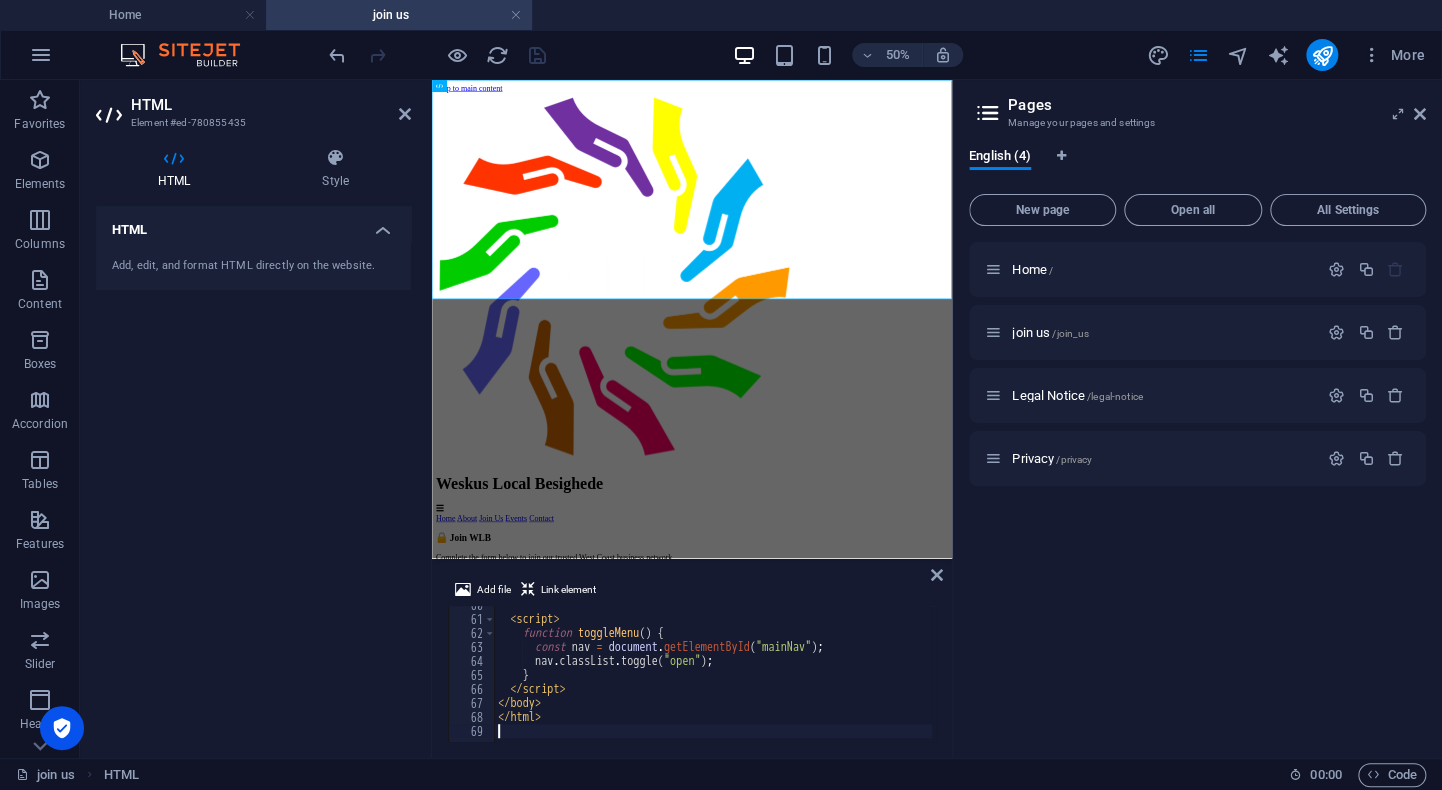 click on "50% More" at bounding box center [879, 55] 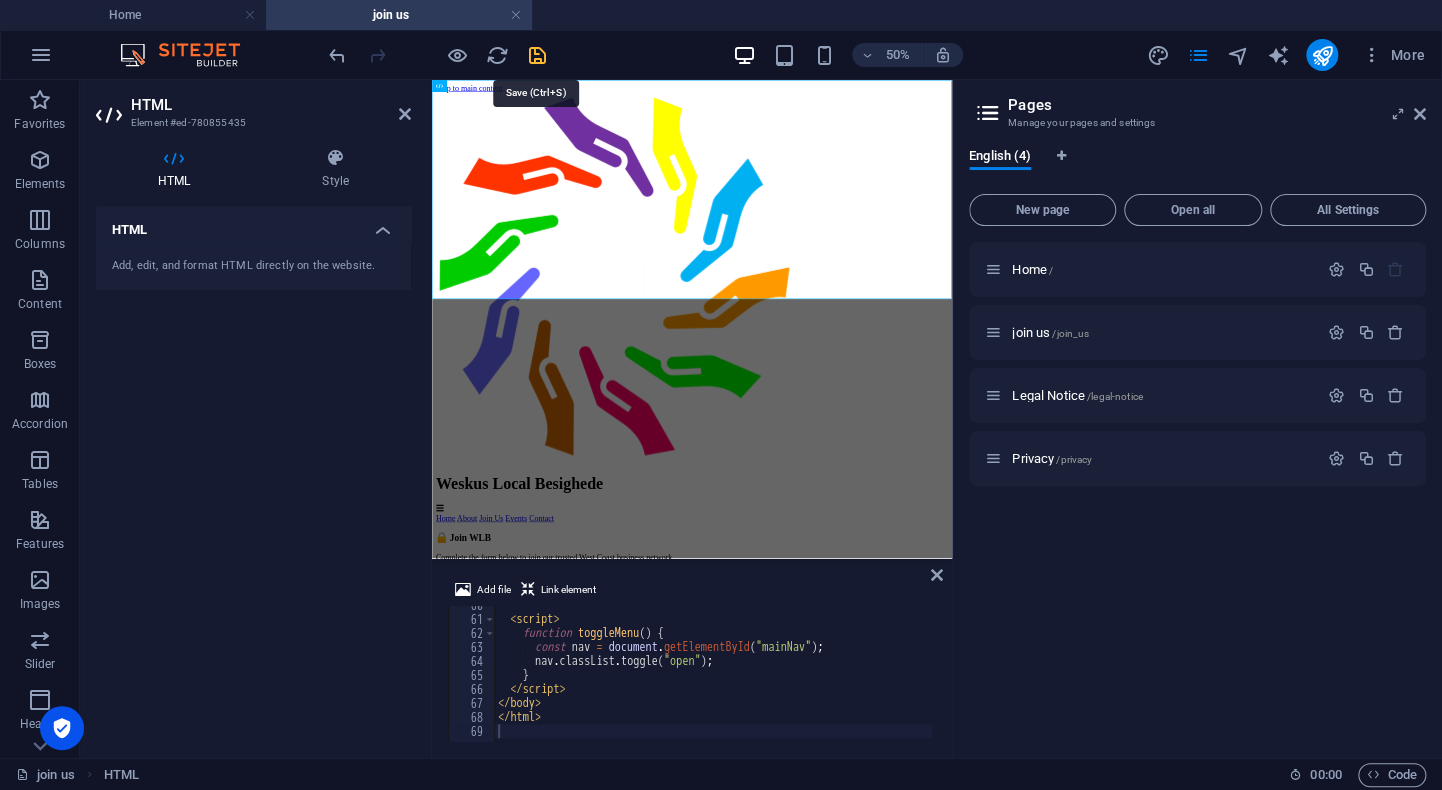 click at bounding box center [537, 55] 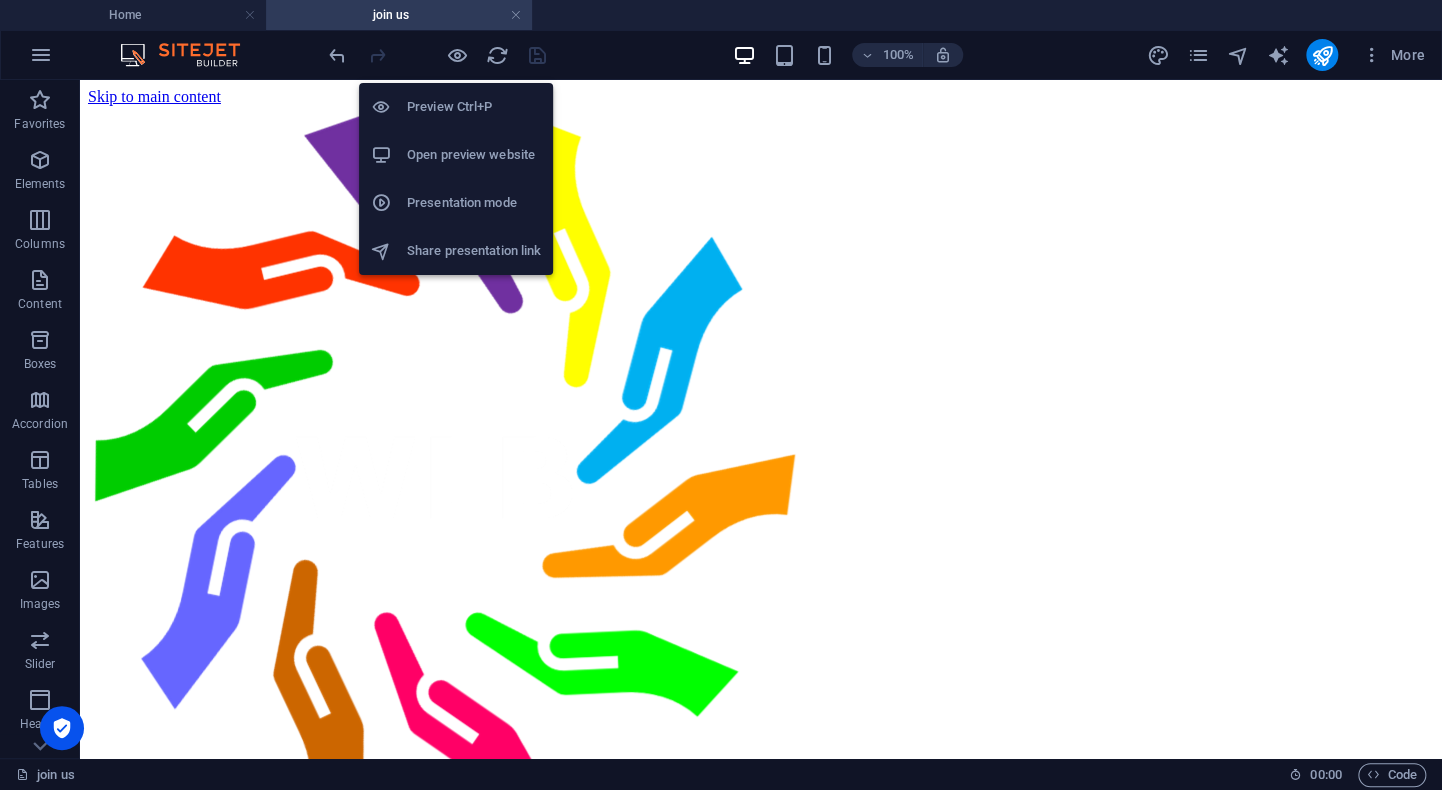 click on "Open preview website" at bounding box center [474, 155] 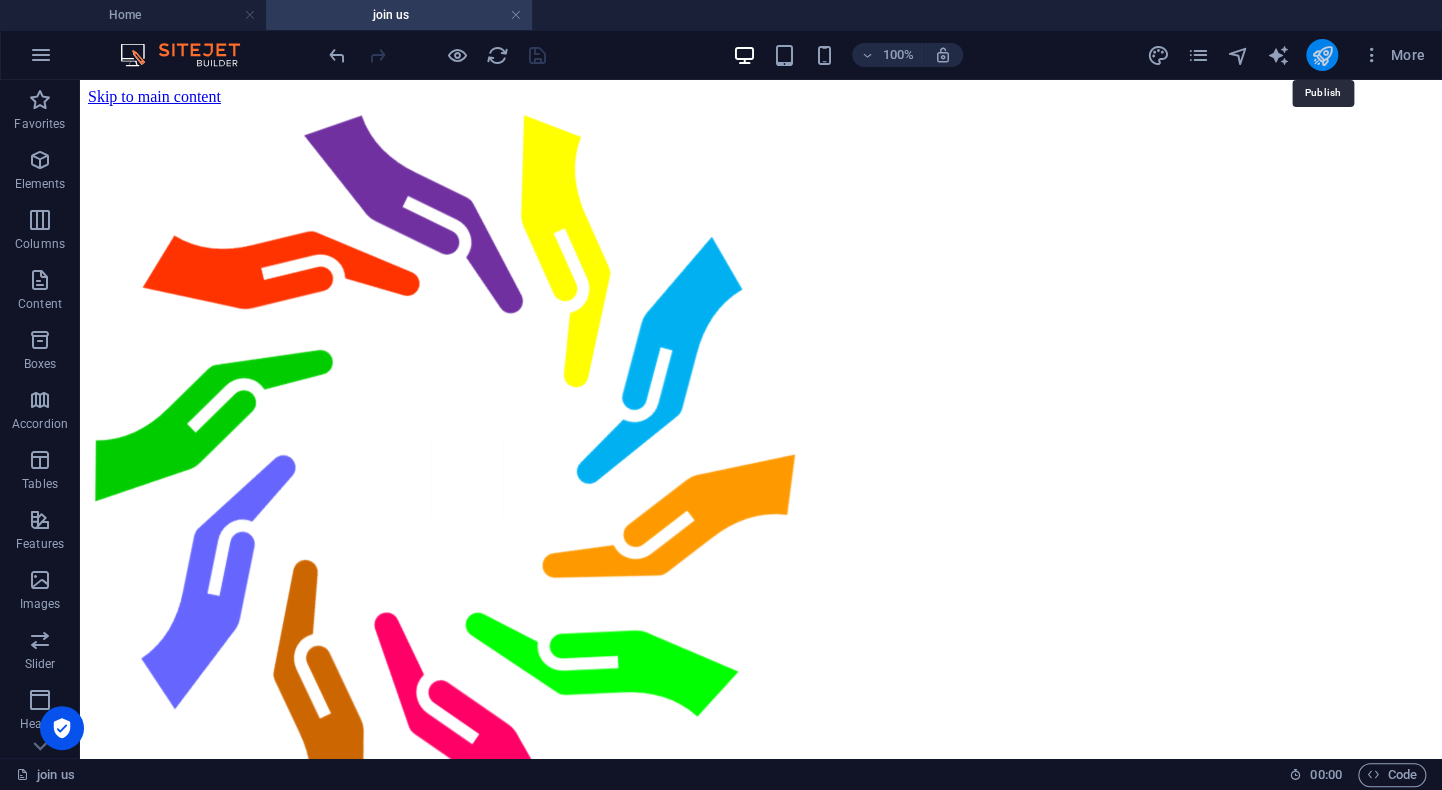 click at bounding box center (1321, 55) 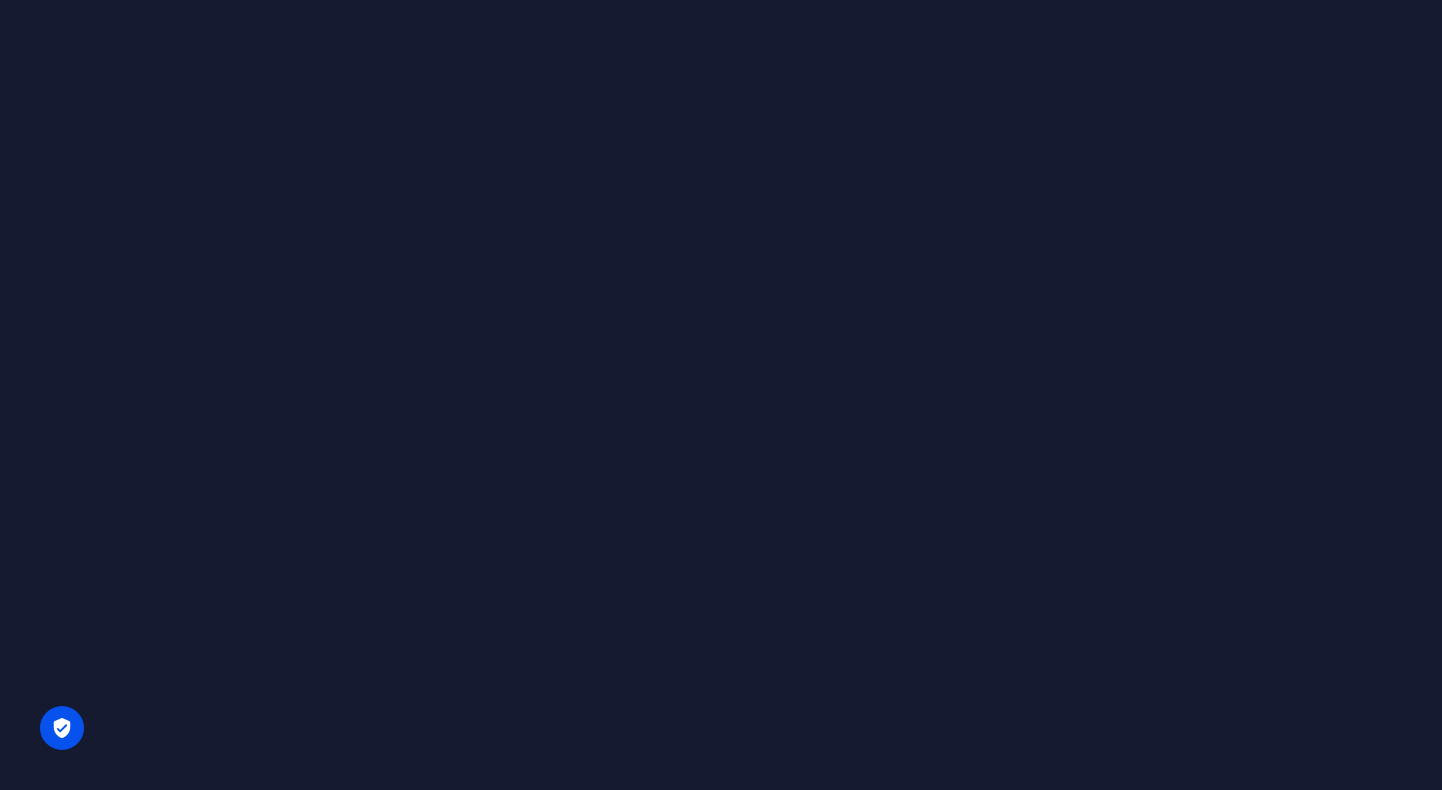 scroll, scrollTop: 0, scrollLeft: 0, axis: both 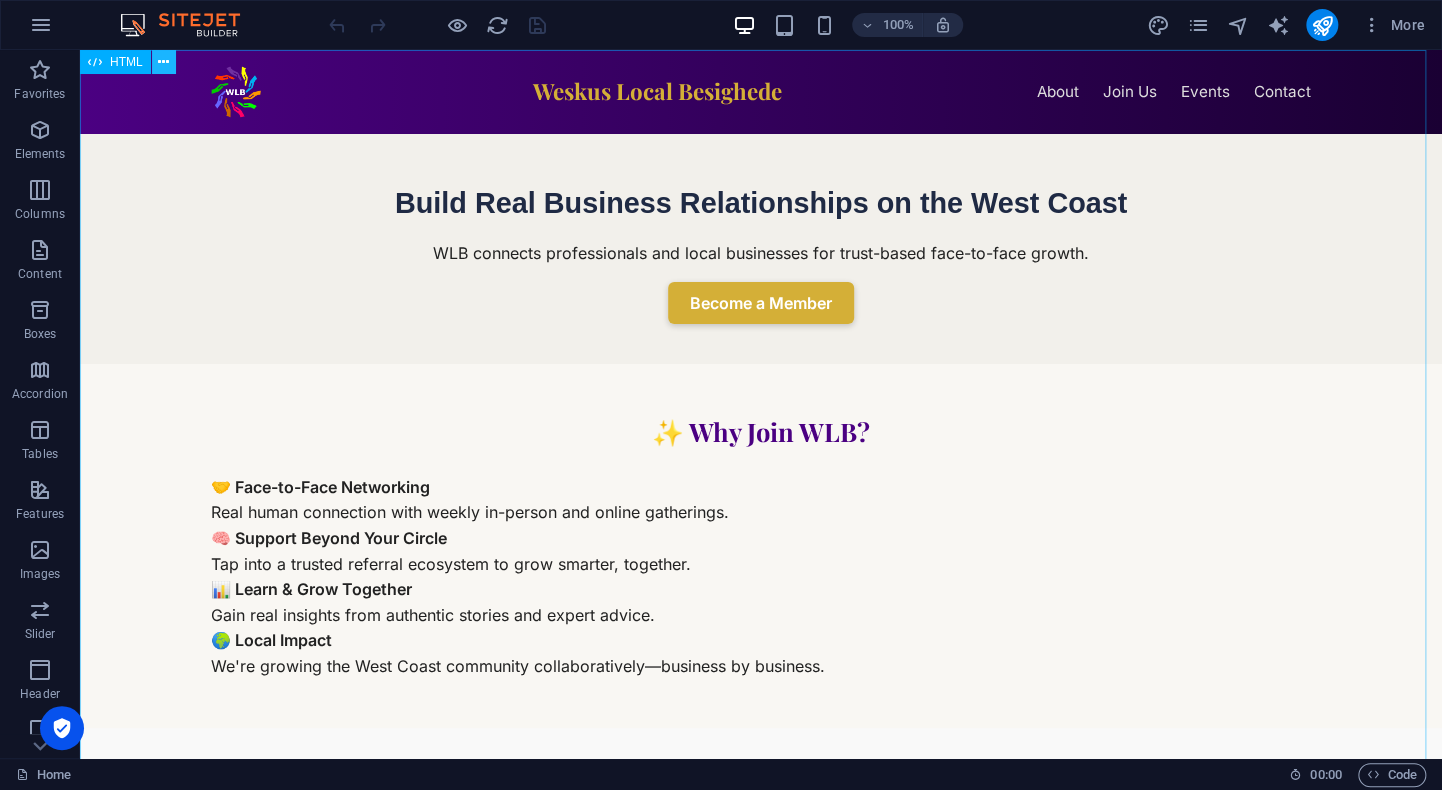 click at bounding box center [163, 62] 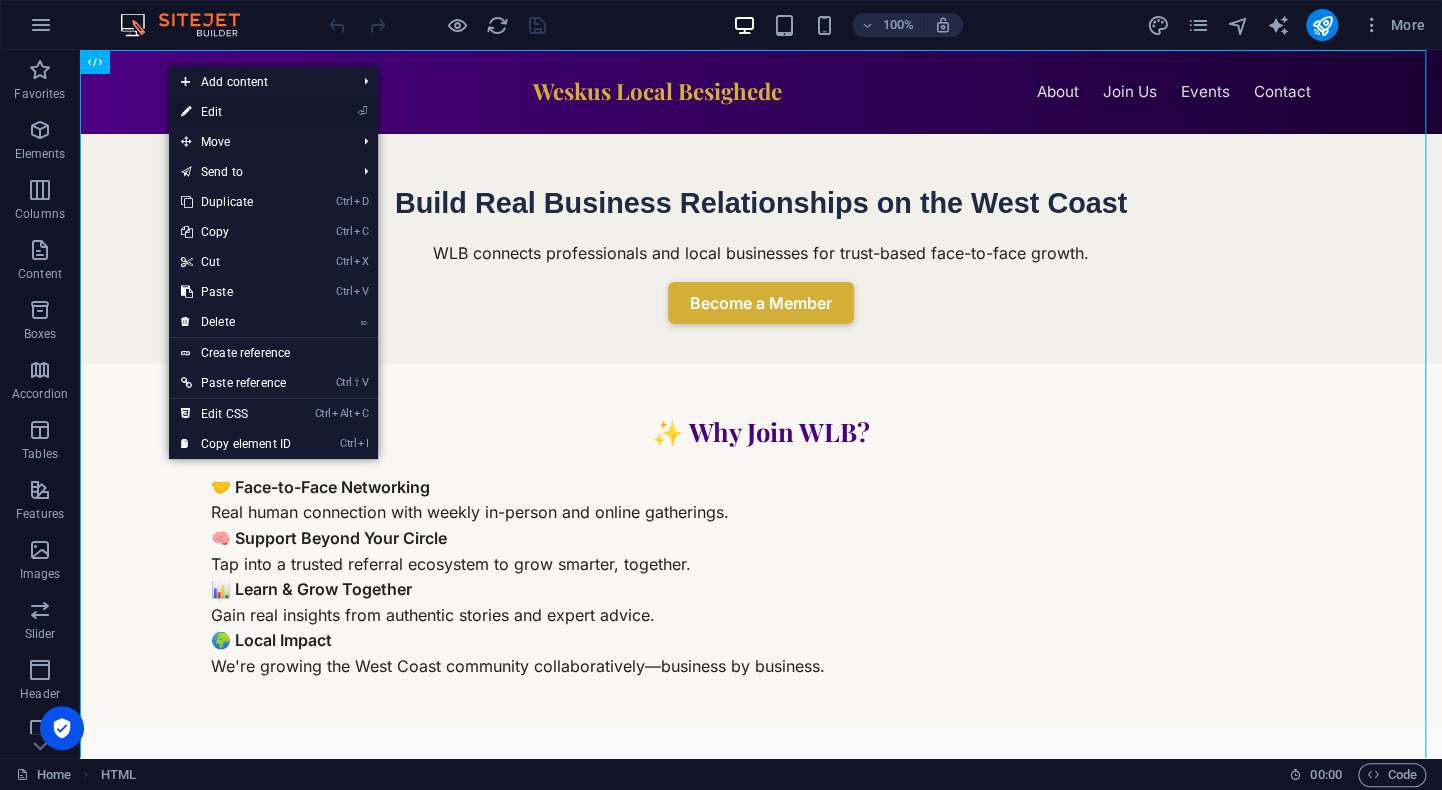 click on "⏎  Edit" at bounding box center (236, 112) 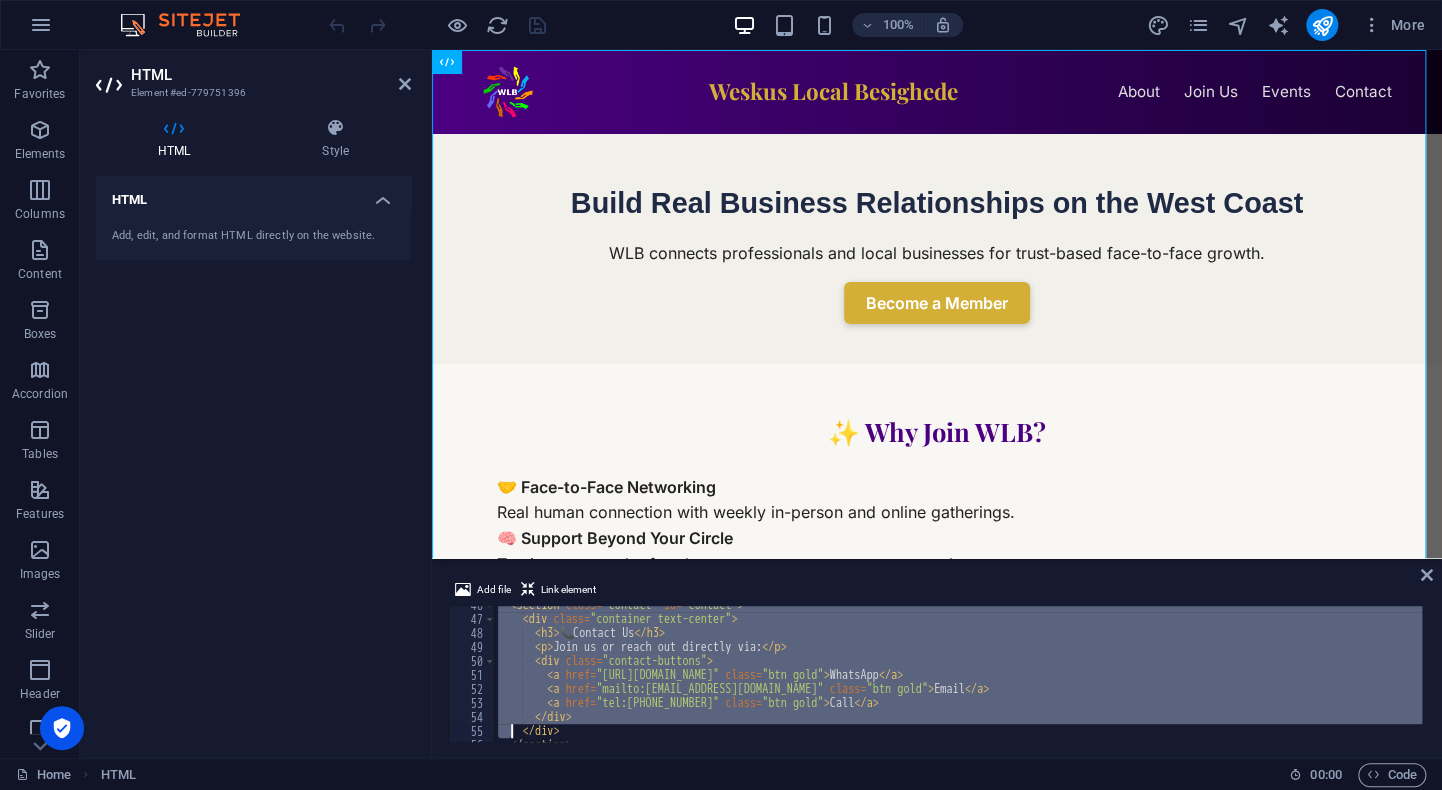 scroll, scrollTop: 1016, scrollLeft: 0, axis: vertical 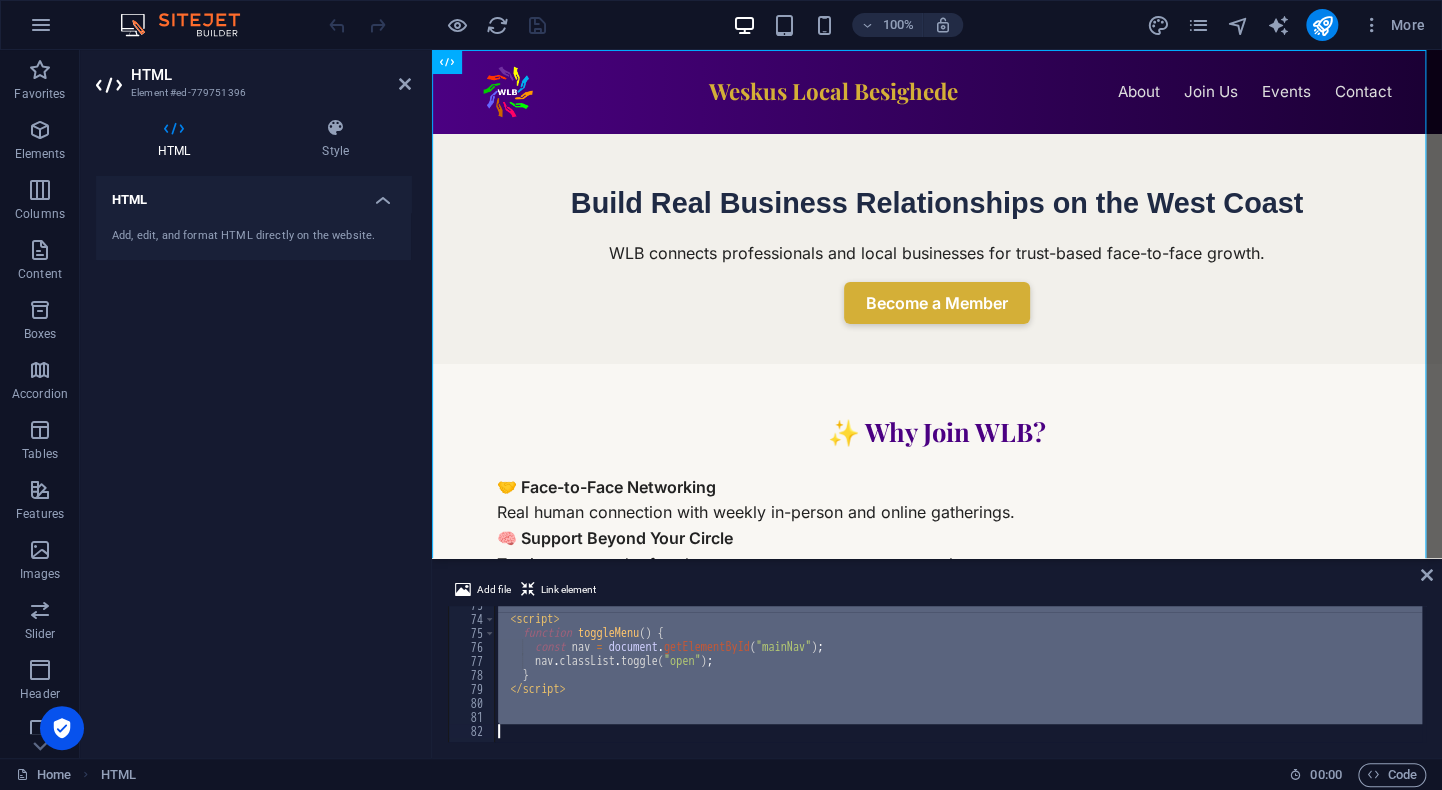 drag, startPoint x: 502, startPoint y: 614, endPoint x: 521, endPoint y: 793, distance: 180.00555 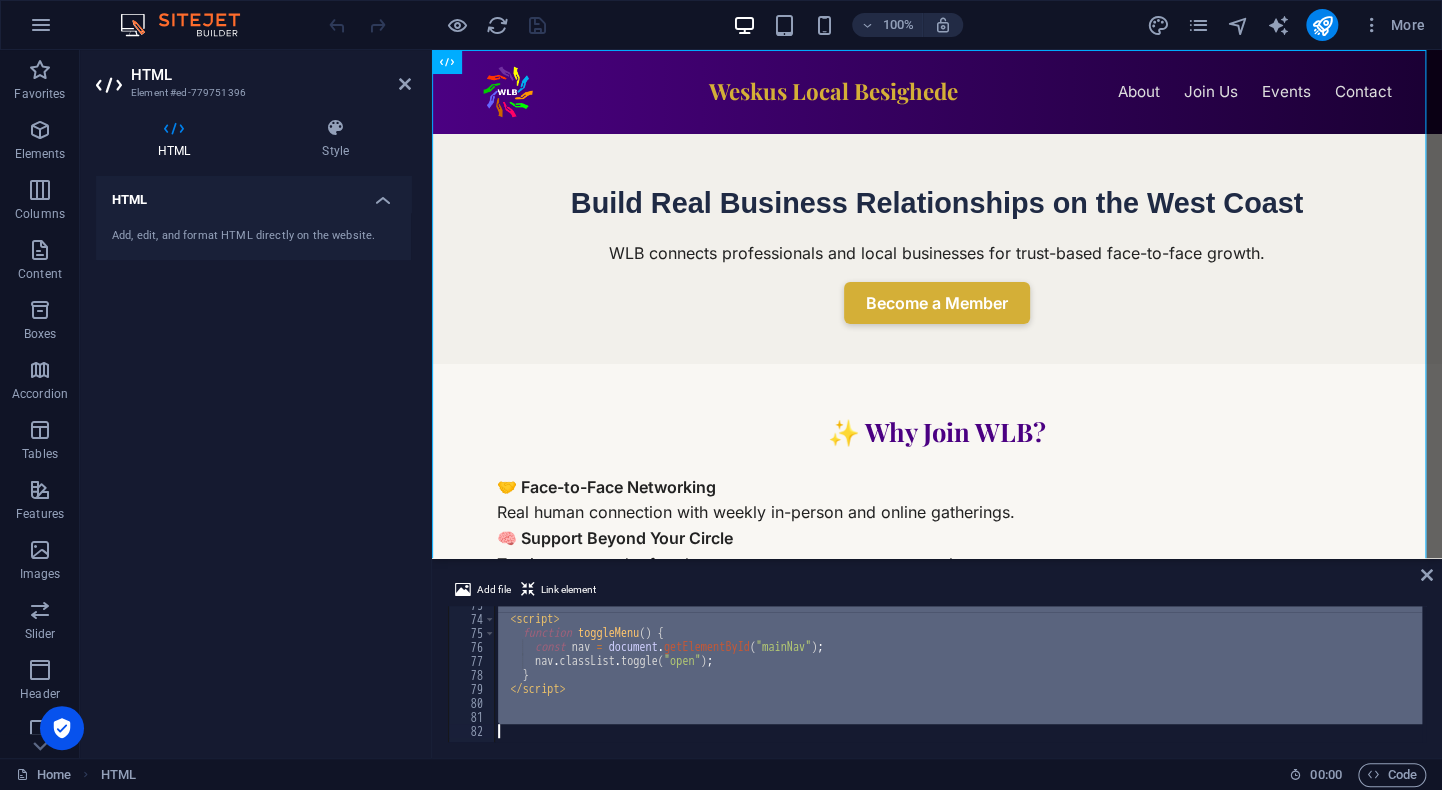 type 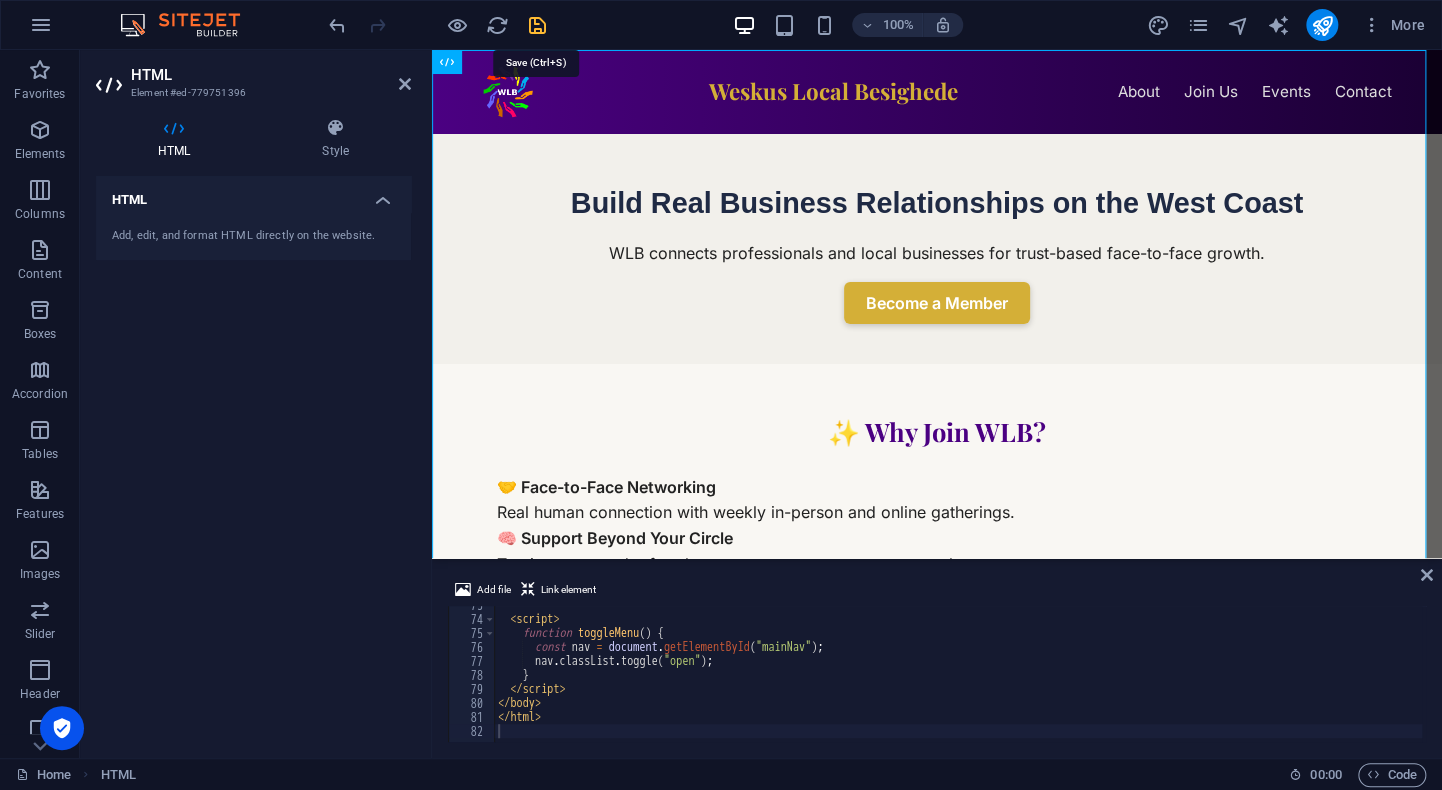 click at bounding box center (537, 25) 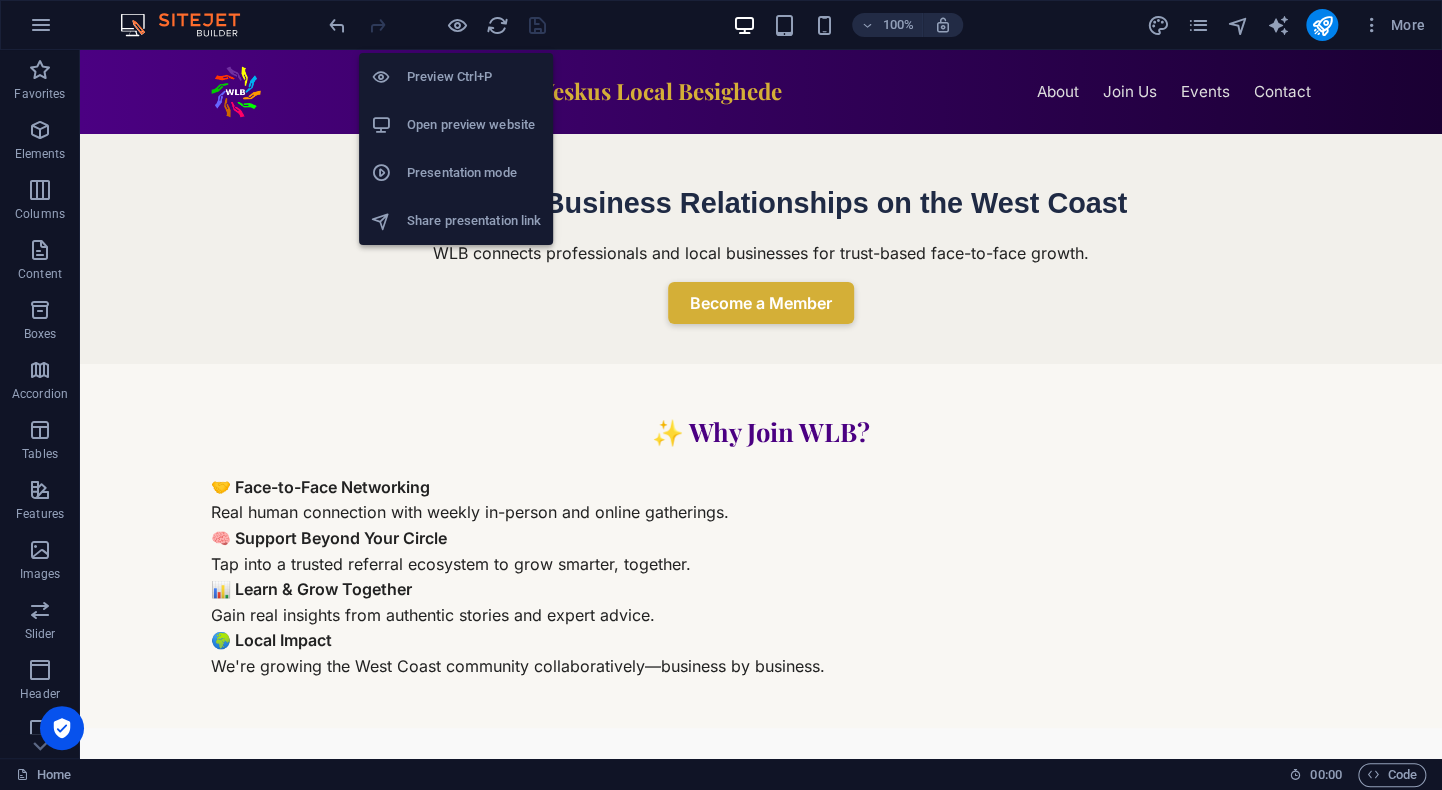 click on "Open preview website" at bounding box center (474, 125) 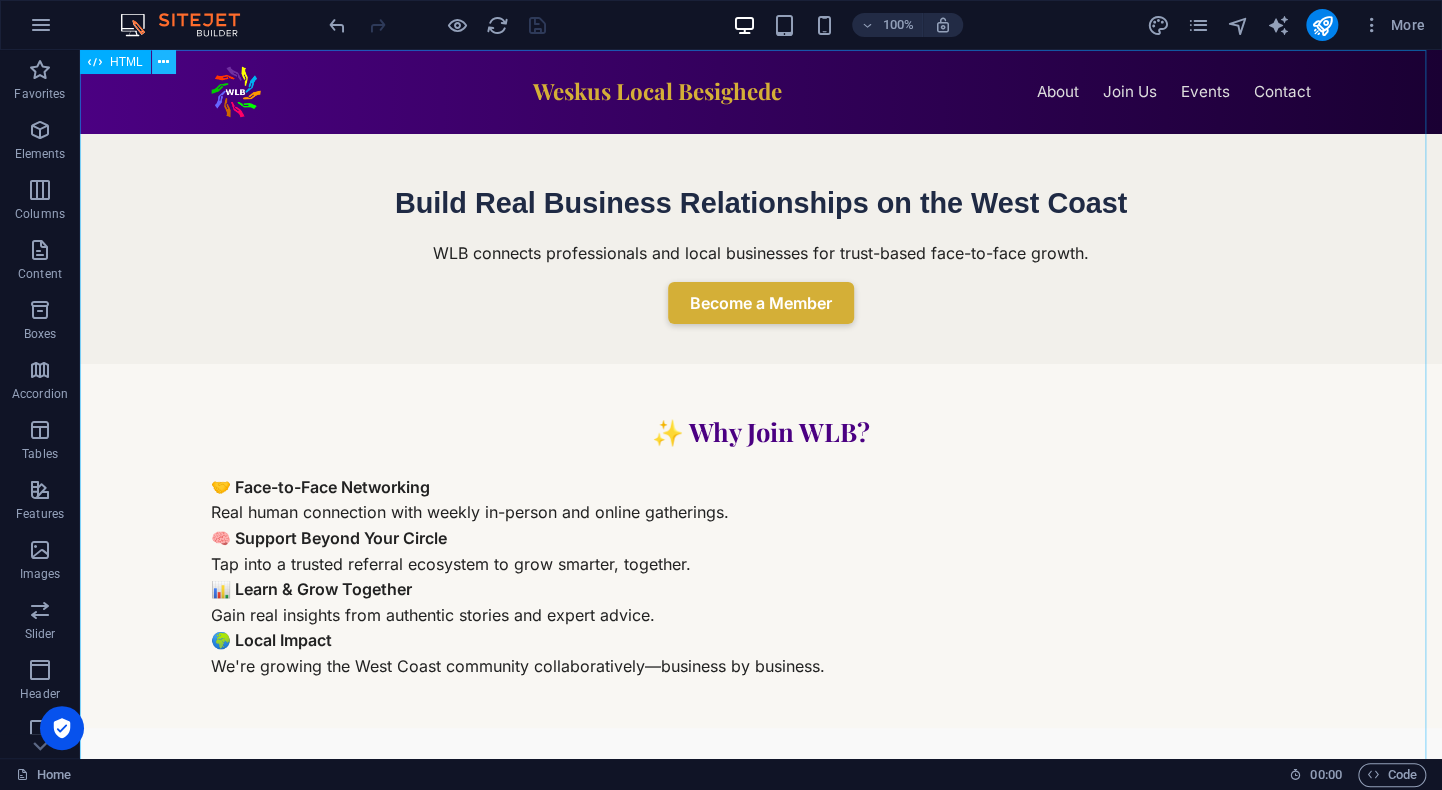 click at bounding box center (163, 62) 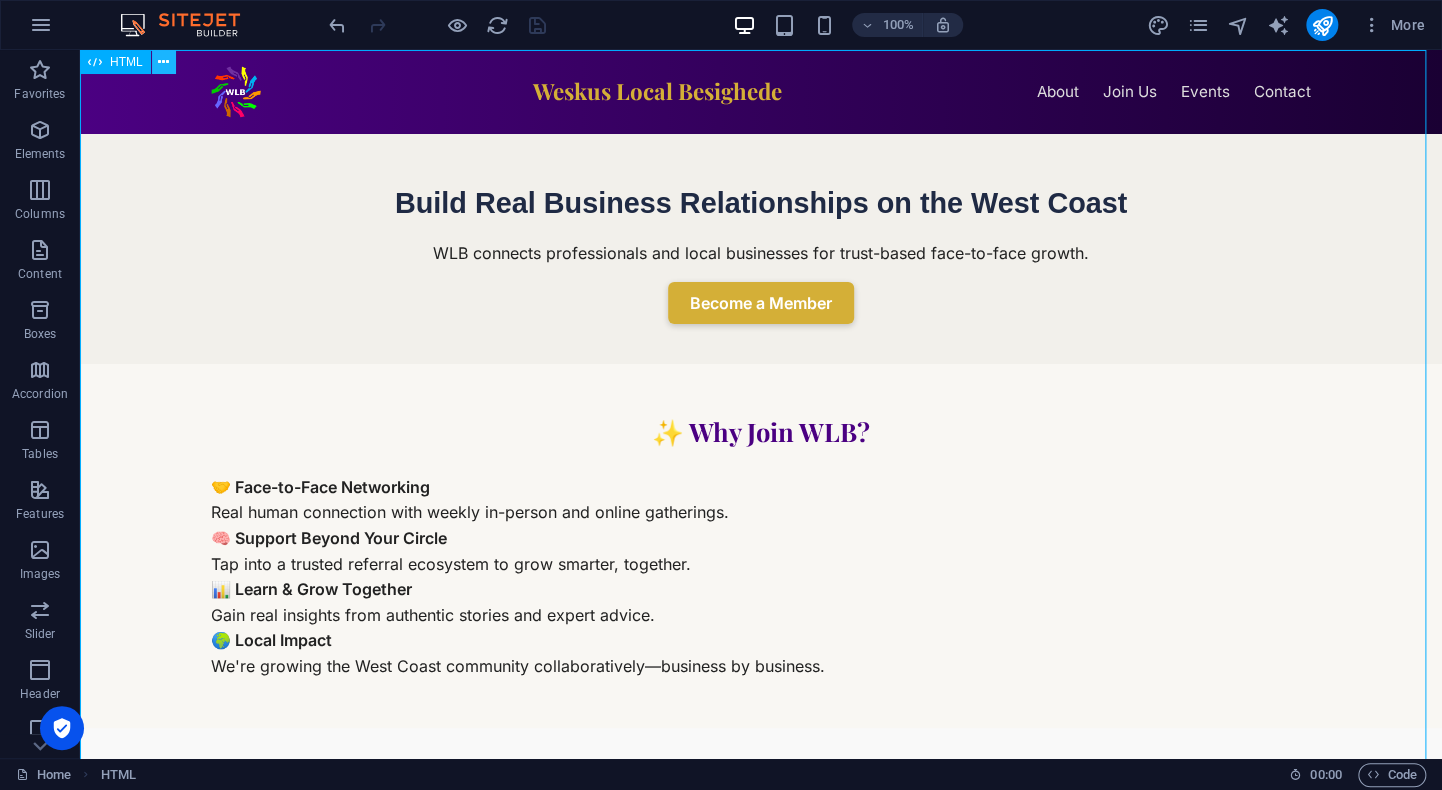 click at bounding box center [163, 62] 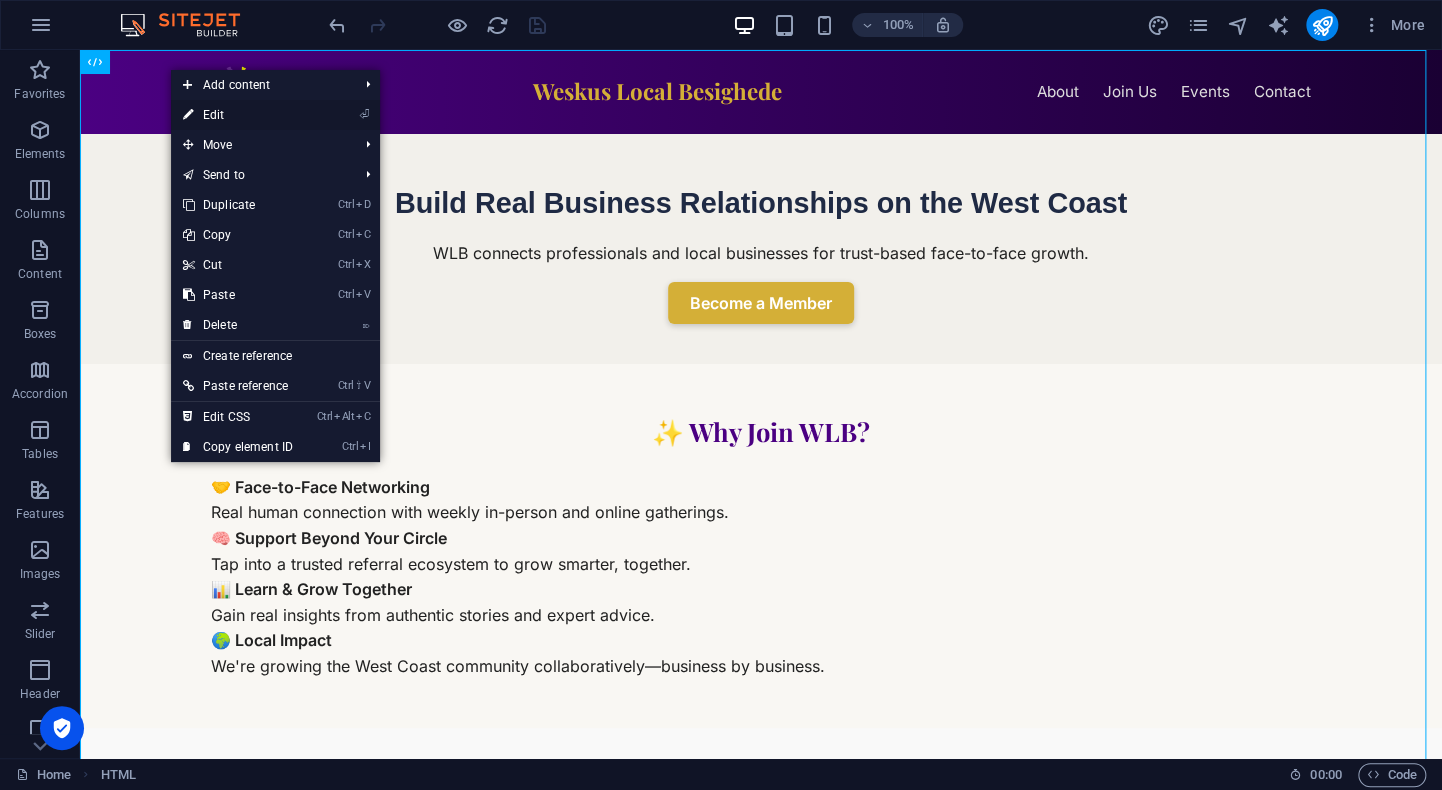 click on "⏎  Edit" at bounding box center [238, 115] 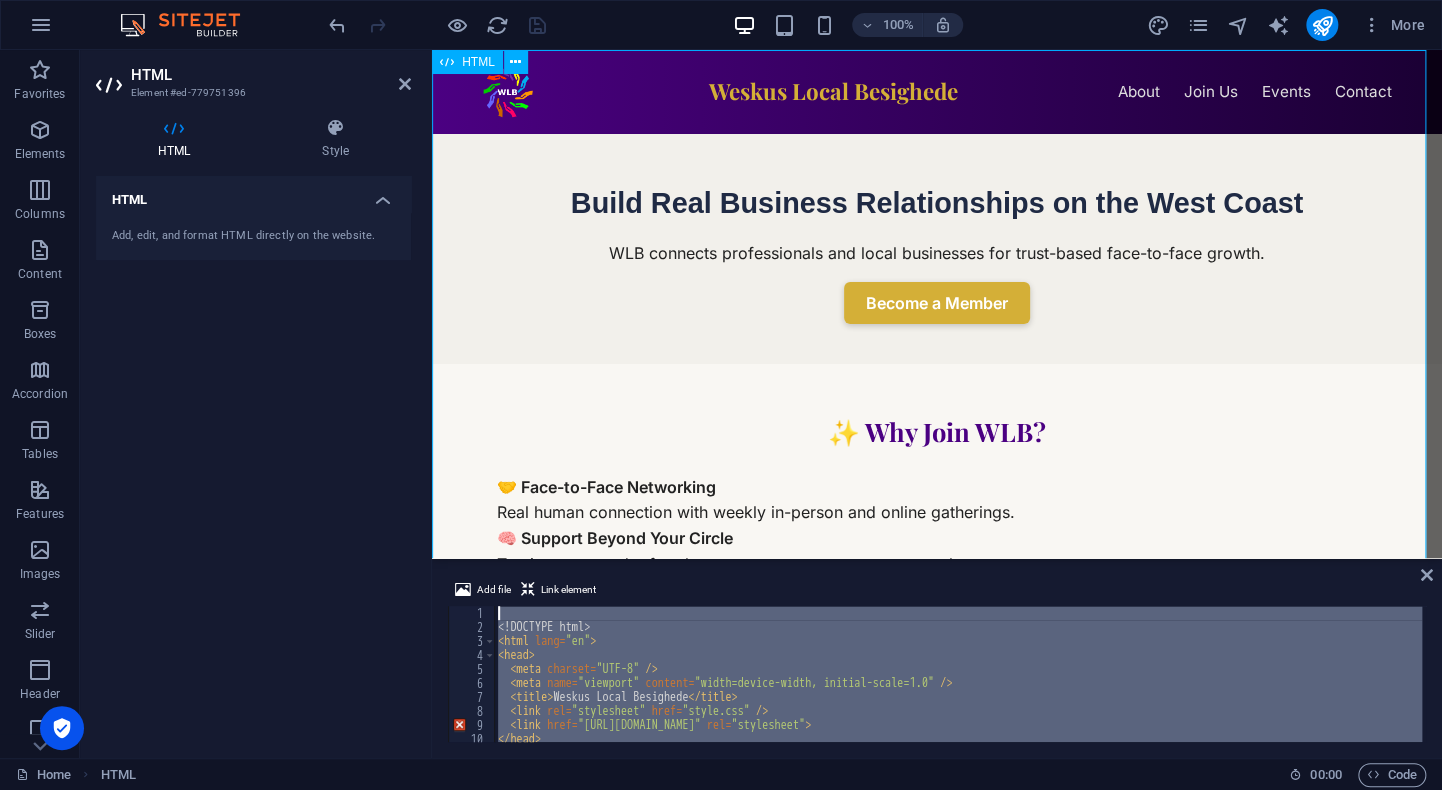 scroll, scrollTop: 0, scrollLeft: 0, axis: both 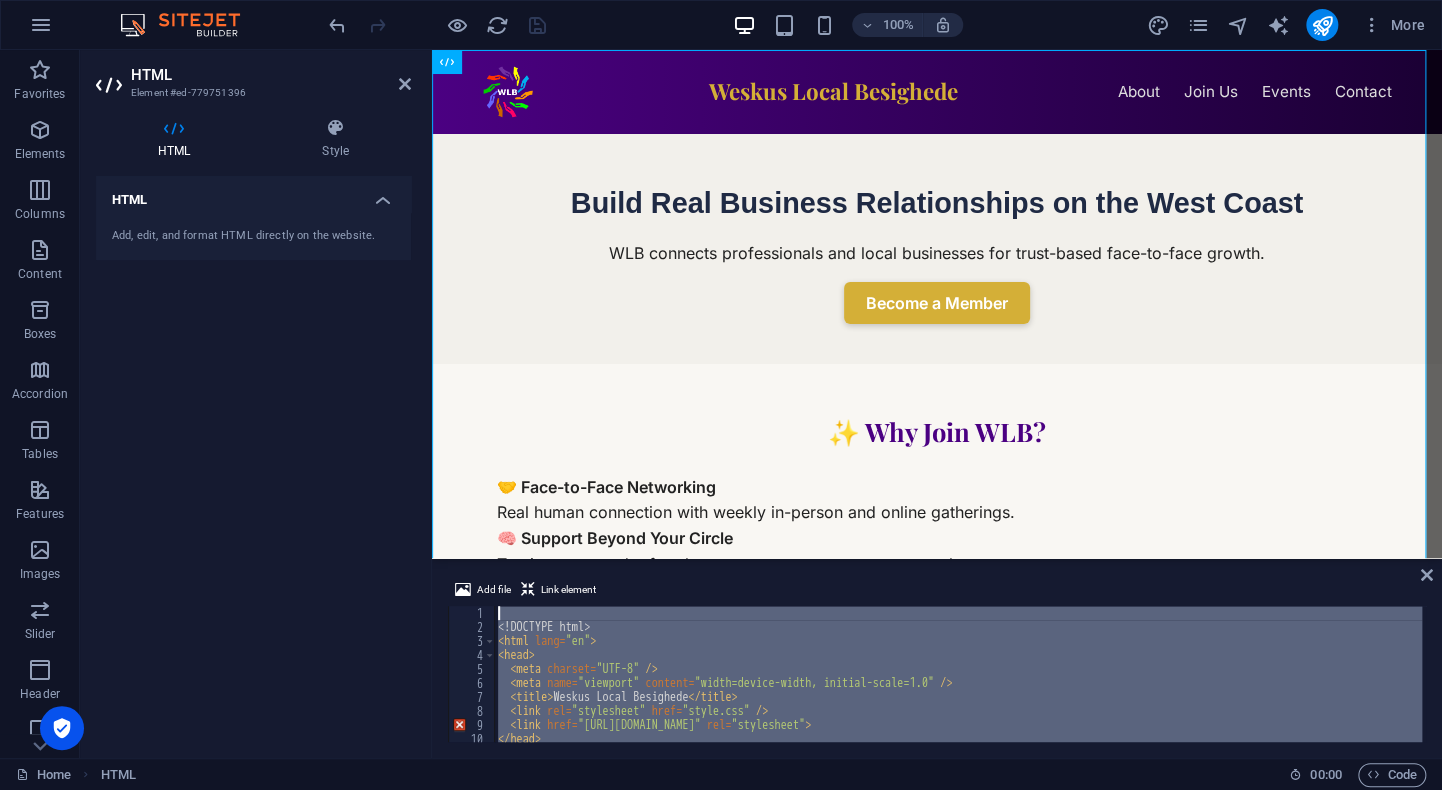 paste 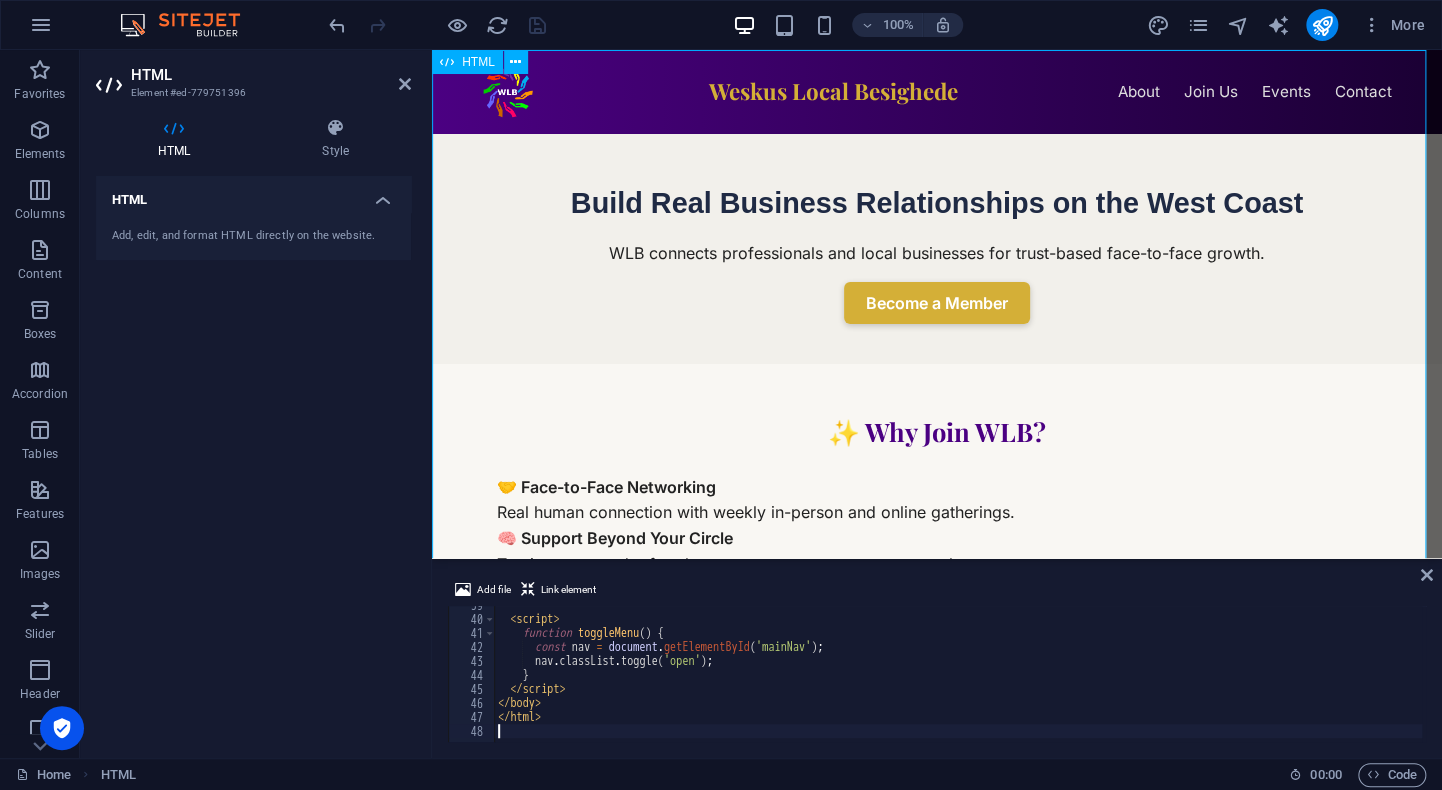 scroll, scrollTop: 540, scrollLeft: 0, axis: vertical 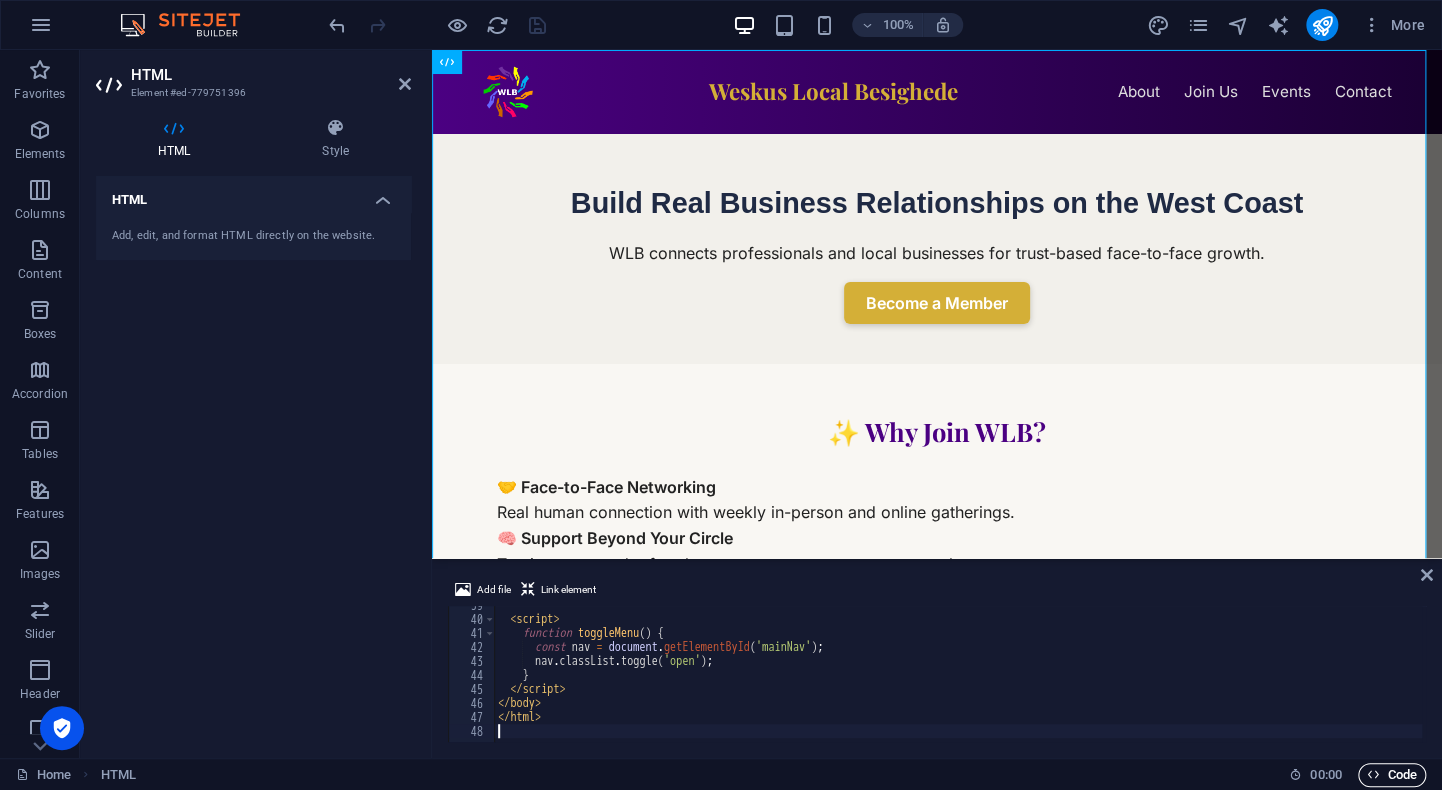click on "Code" at bounding box center [1392, 775] 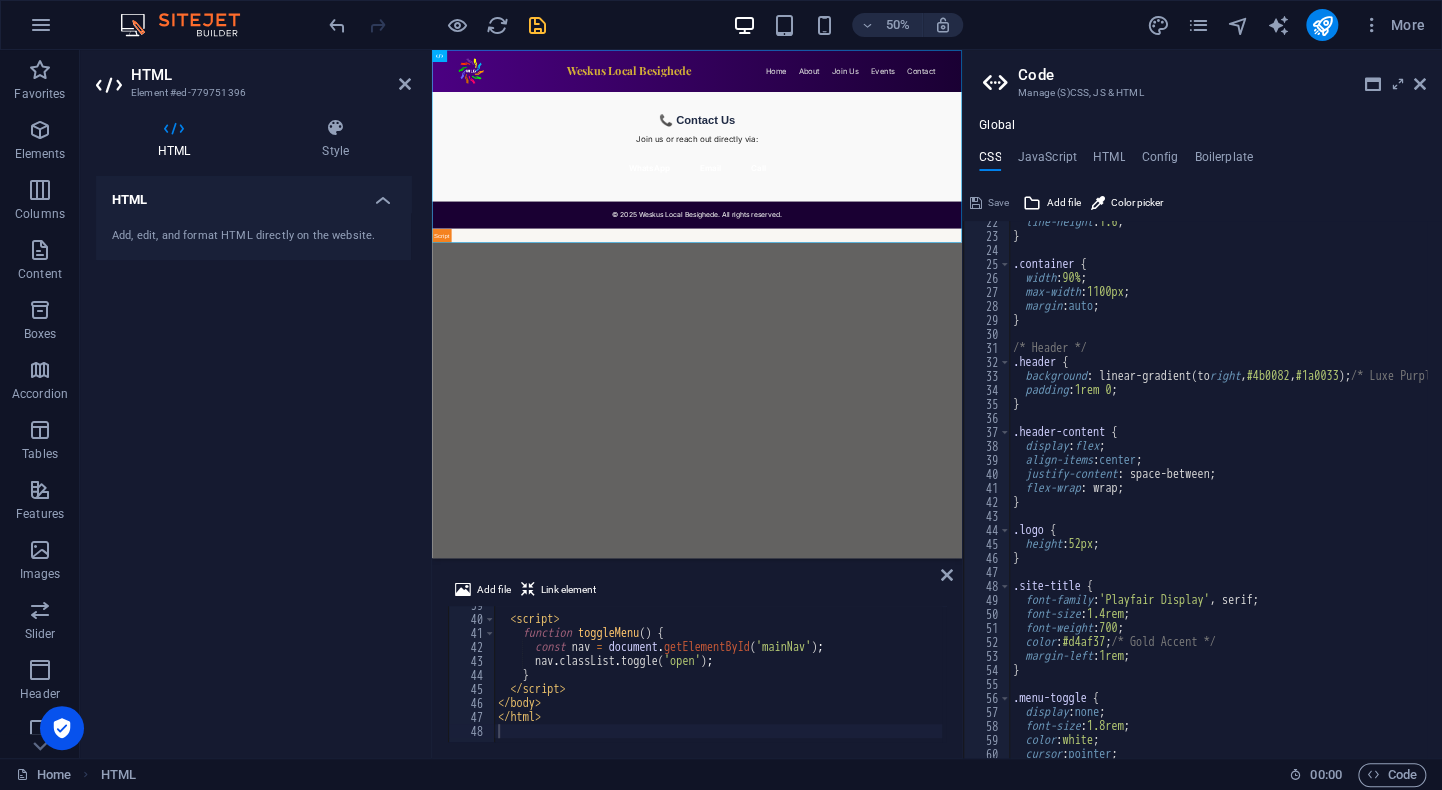 scroll, scrollTop: 480, scrollLeft: 0, axis: vertical 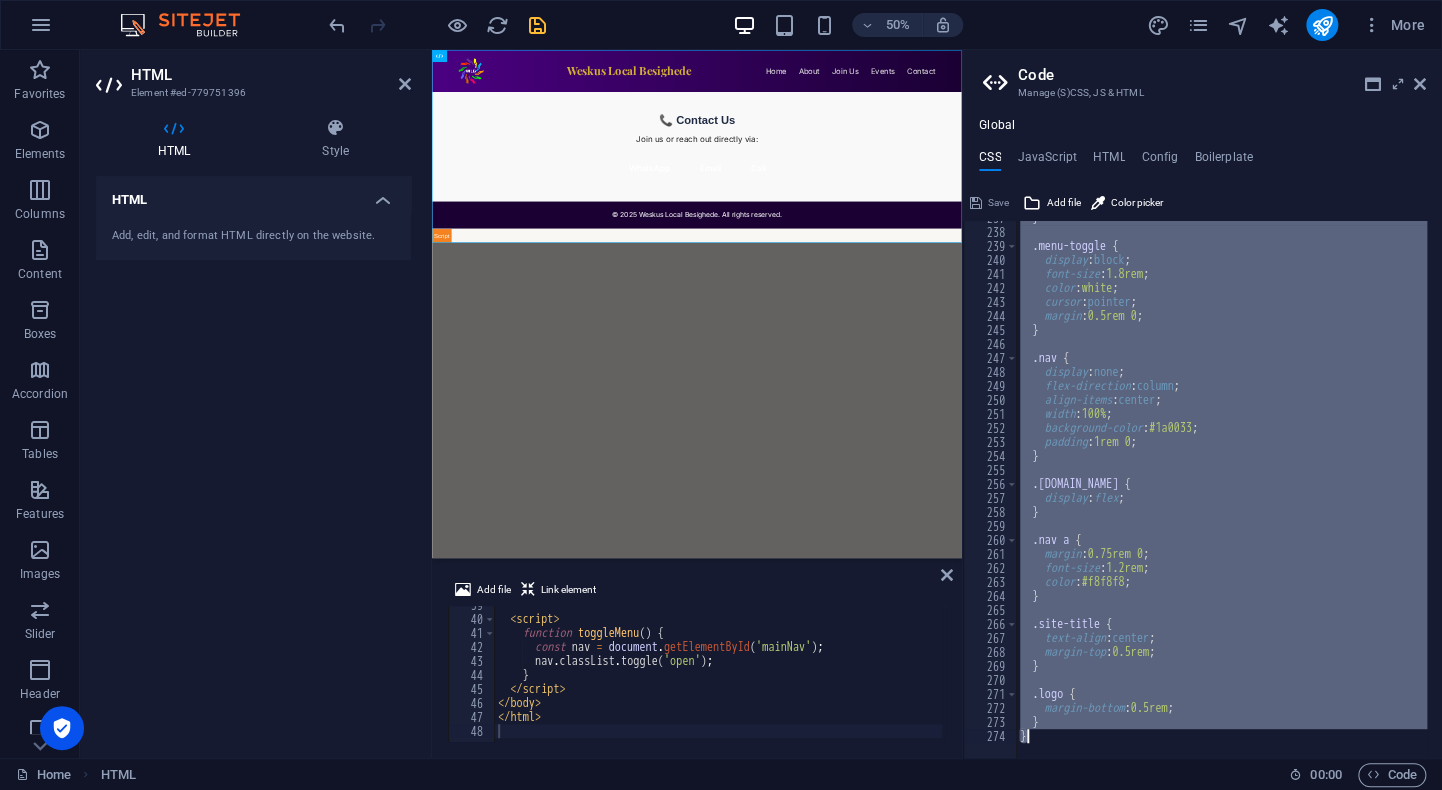 drag, startPoint x: 1012, startPoint y: 230, endPoint x: 1142, endPoint y: 793, distance: 577.81396 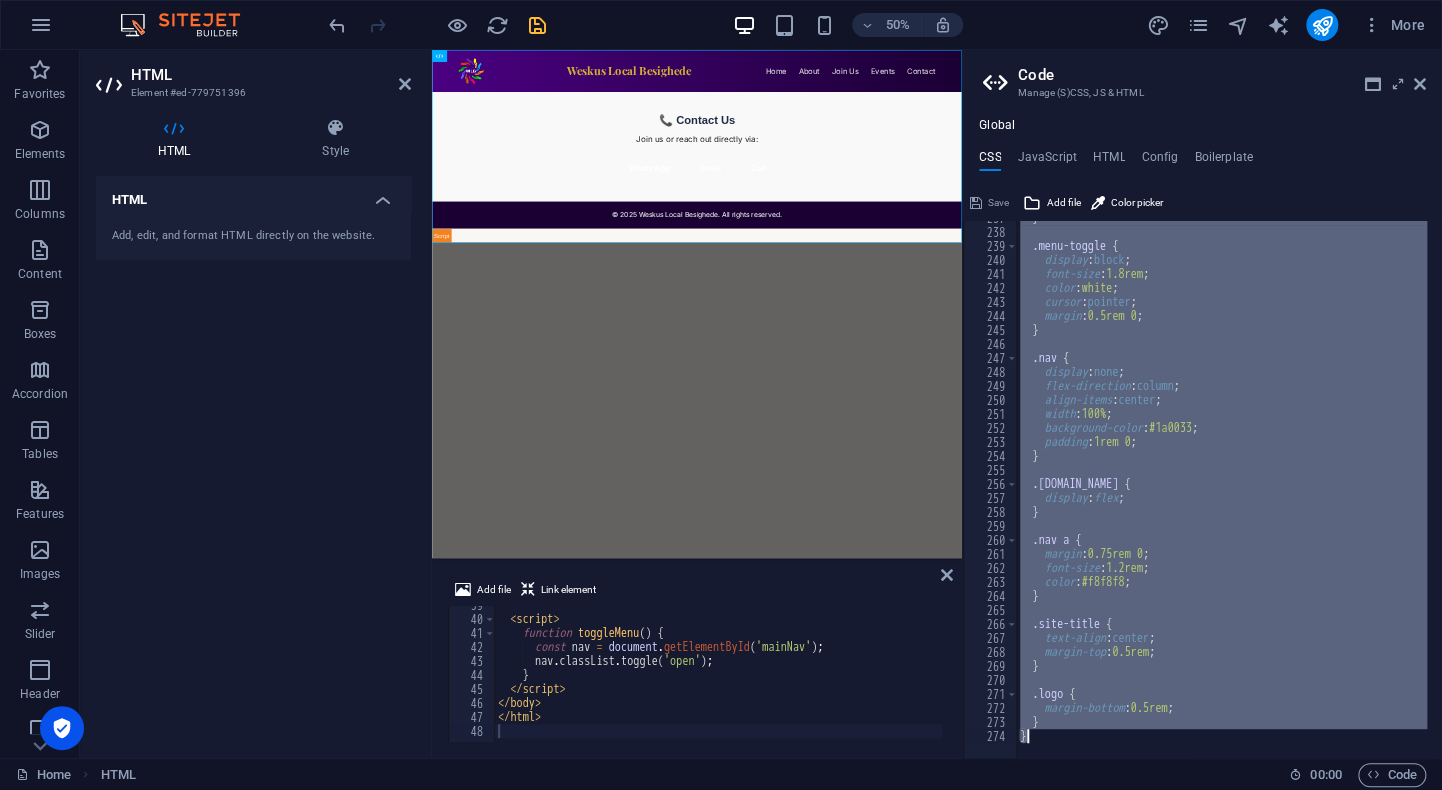 paste 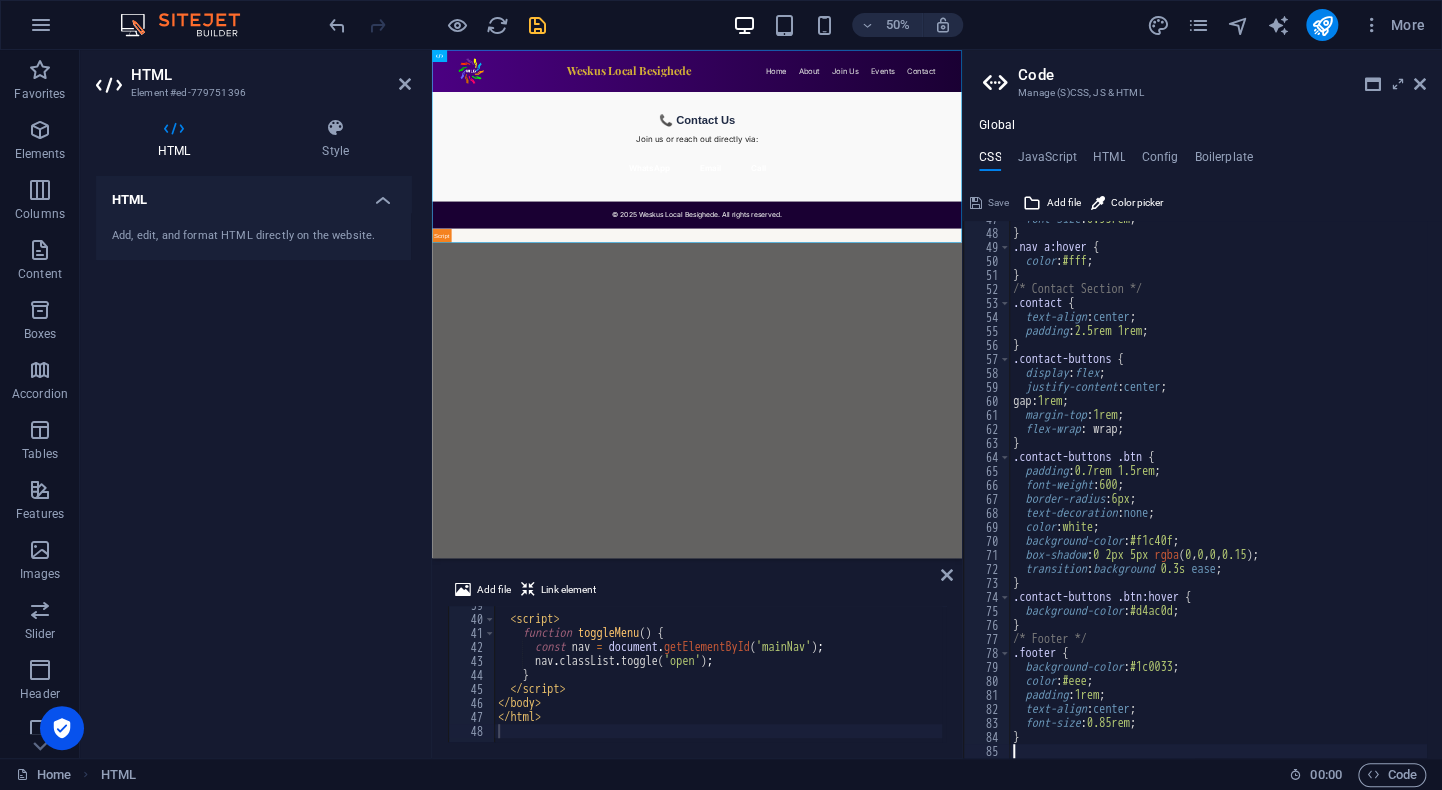 scroll, scrollTop: 652, scrollLeft: 0, axis: vertical 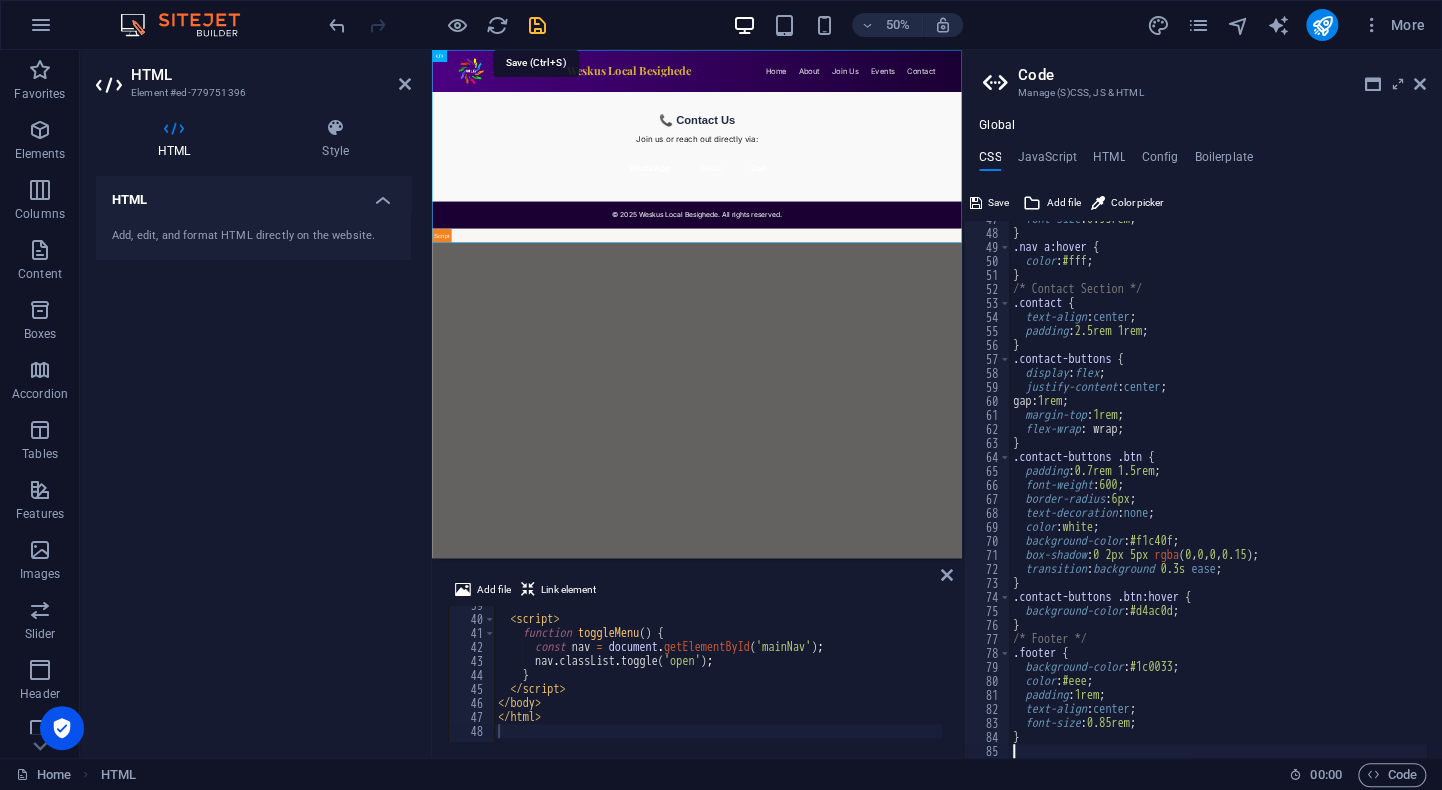 click at bounding box center [537, 25] 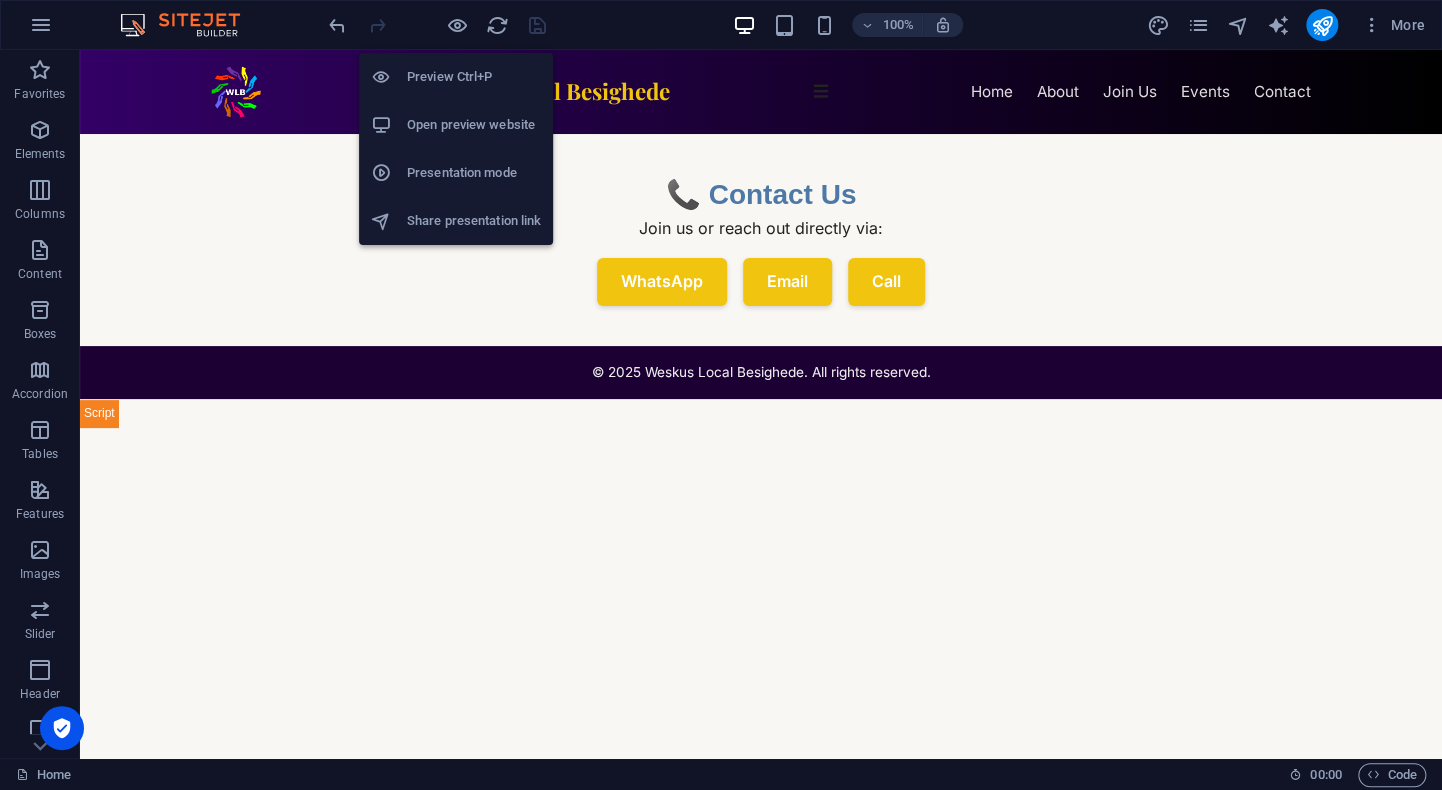 click on "Open preview website" at bounding box center [474, 125] 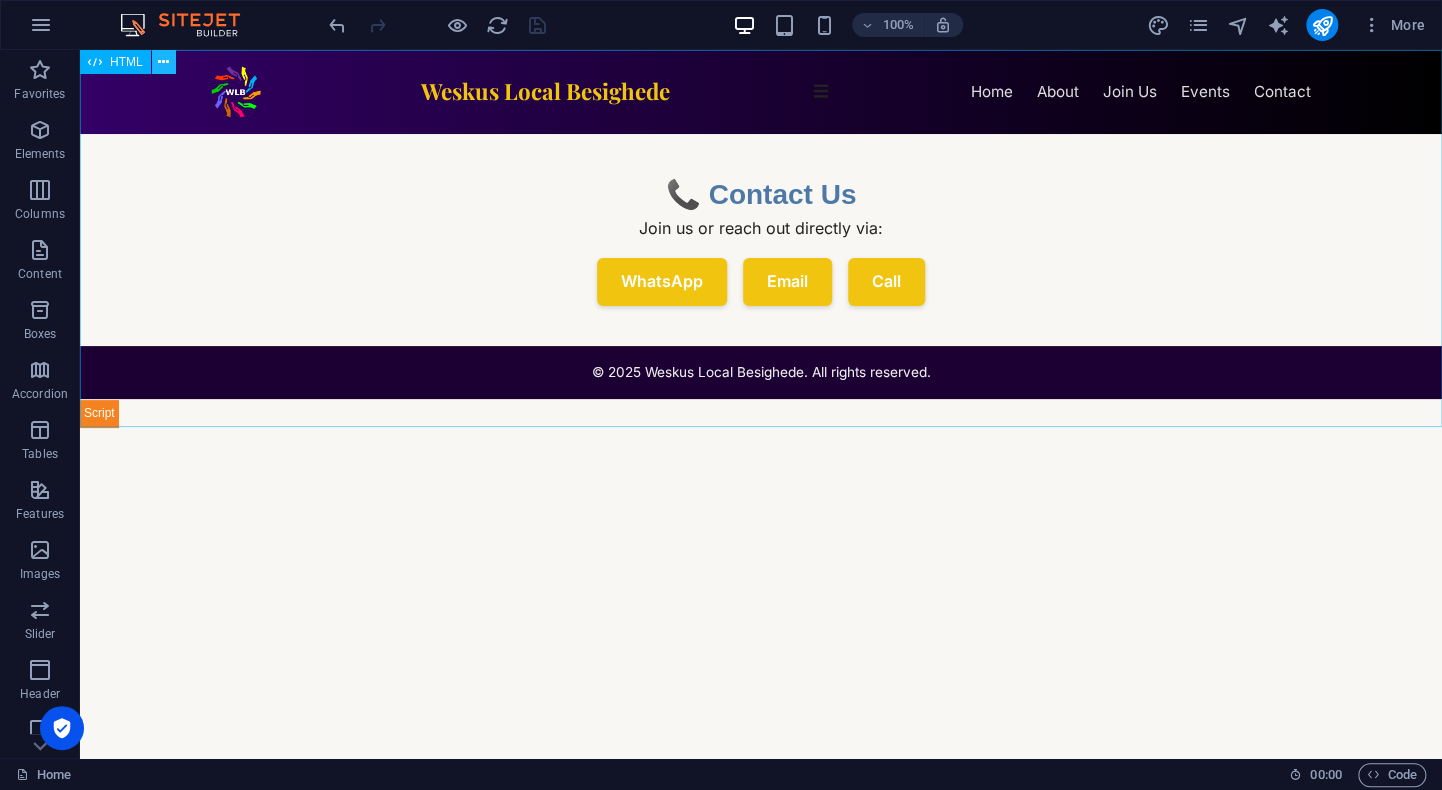 click at bounding box center [163, 62] 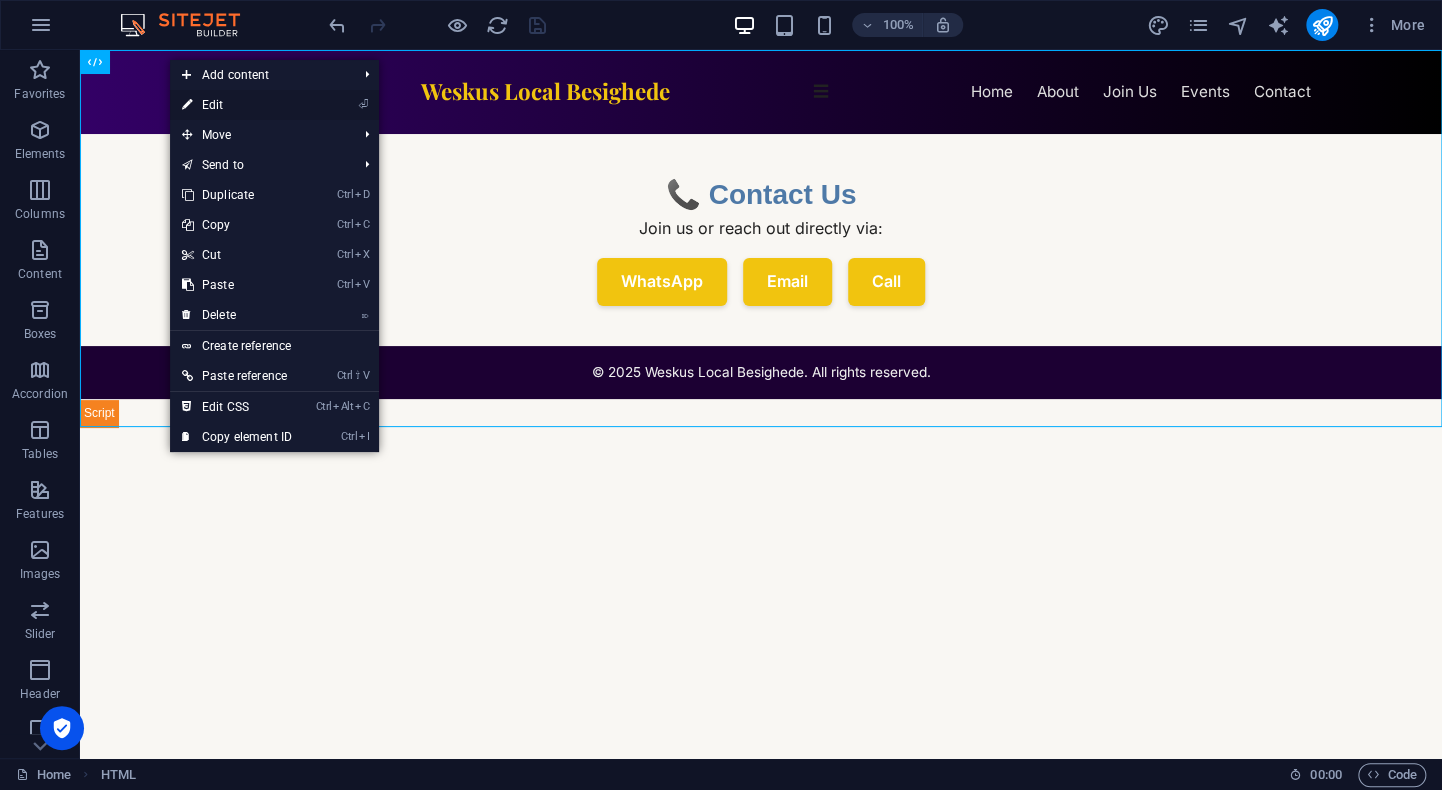 click on "⏎  Edit" at bounding box center [237, 105] 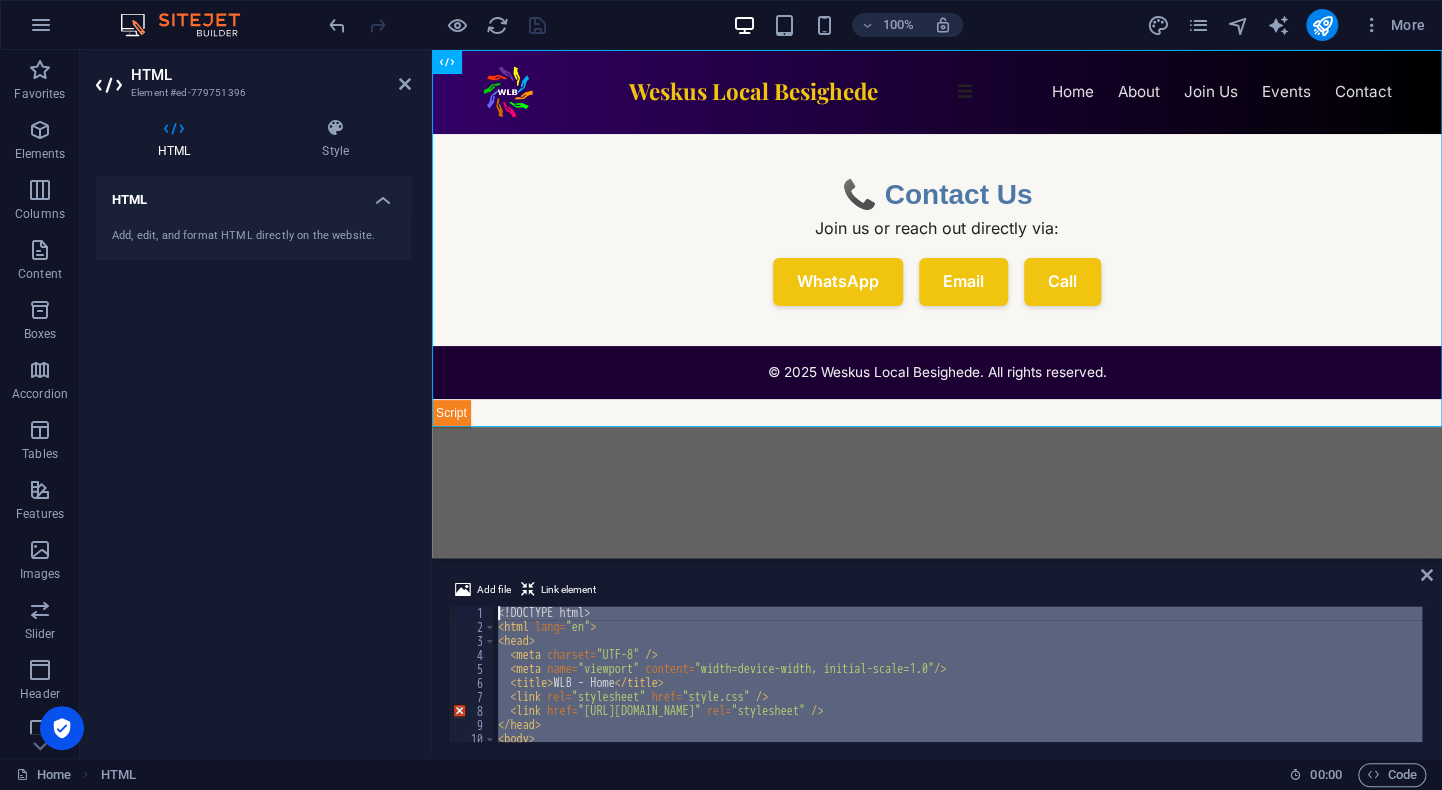scroll, scrollTop: 0, scrollLeft: 0, axis: both 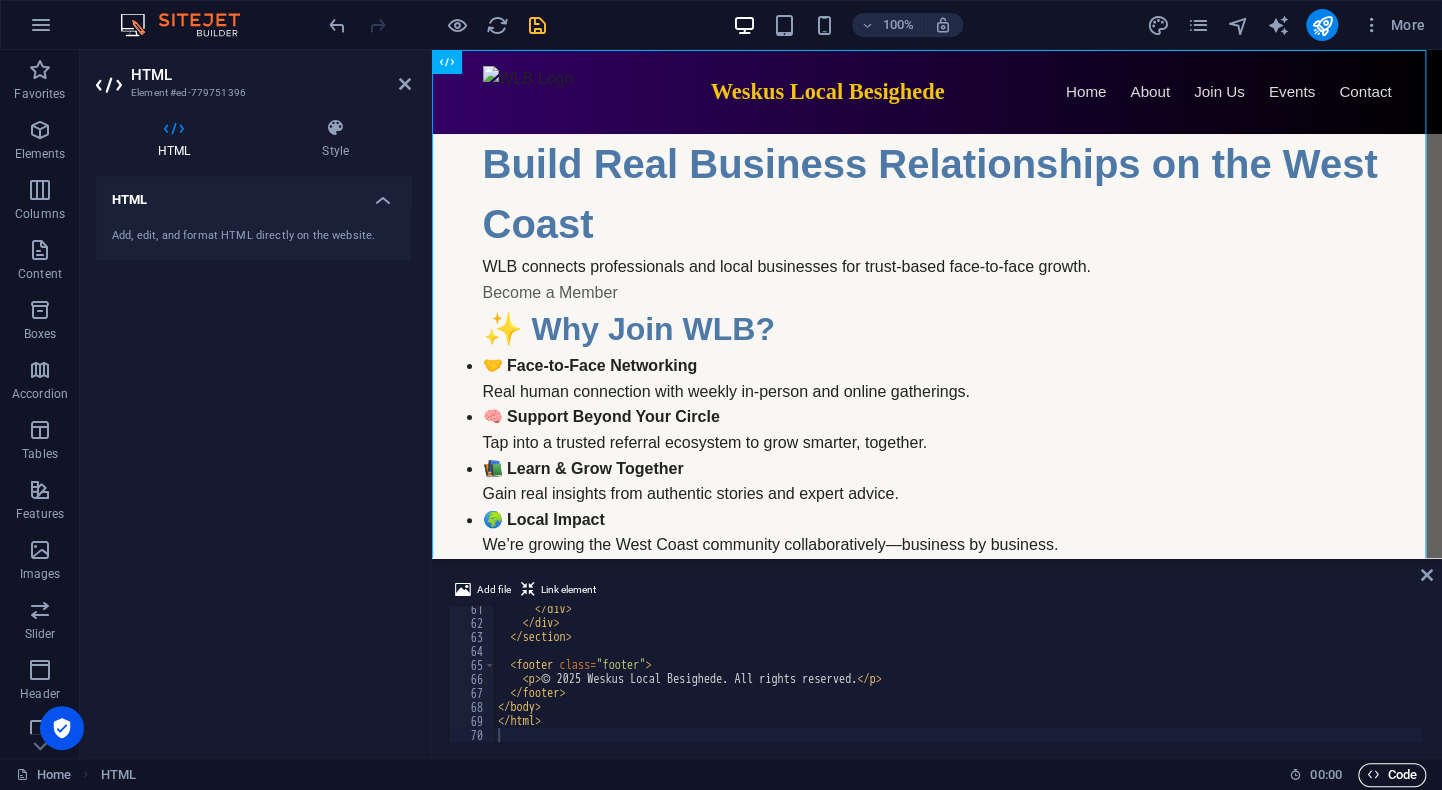 click on "Code" at bounding box center [1392, 775] 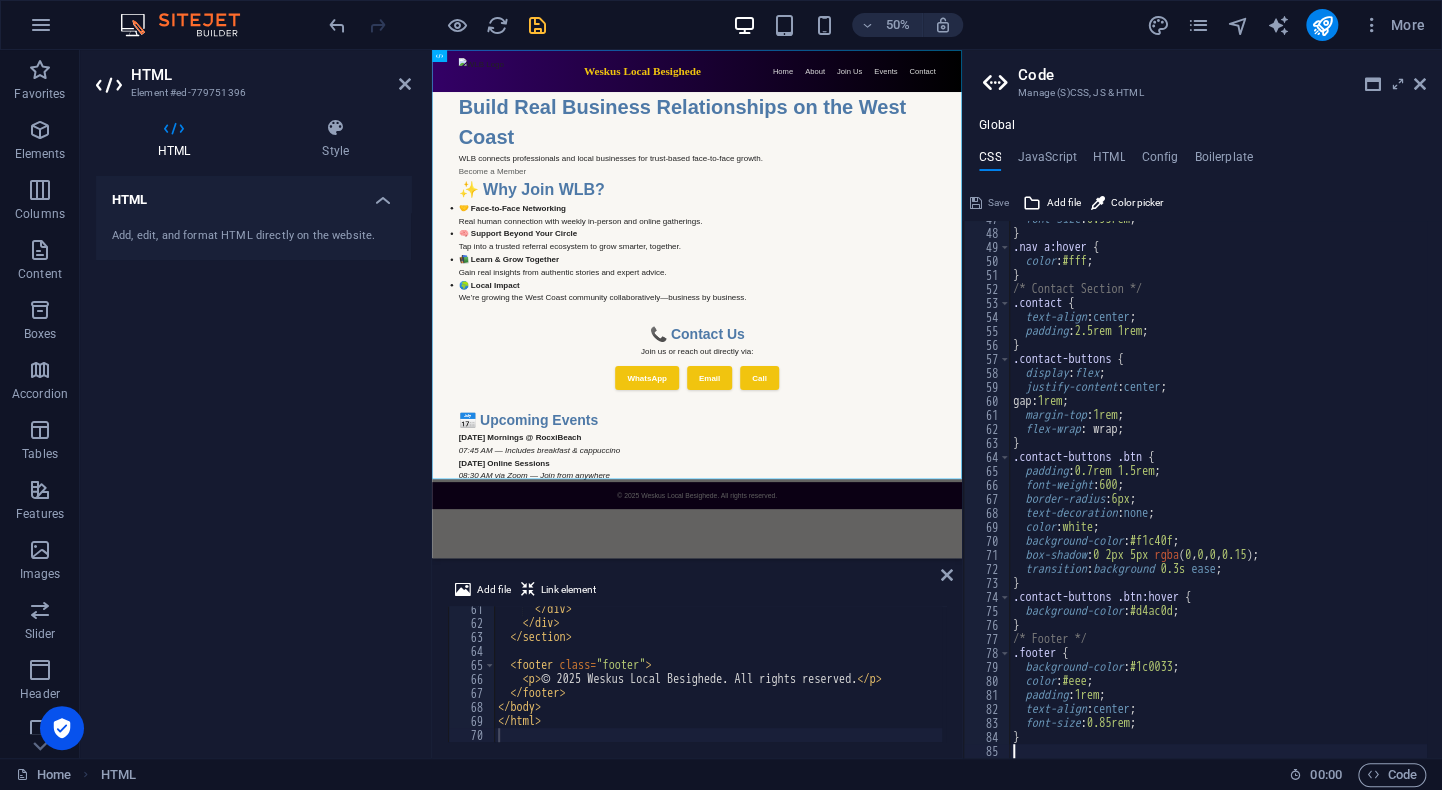 scroll, scrollTop: 652, scrollLeft: 0, axis: vertical 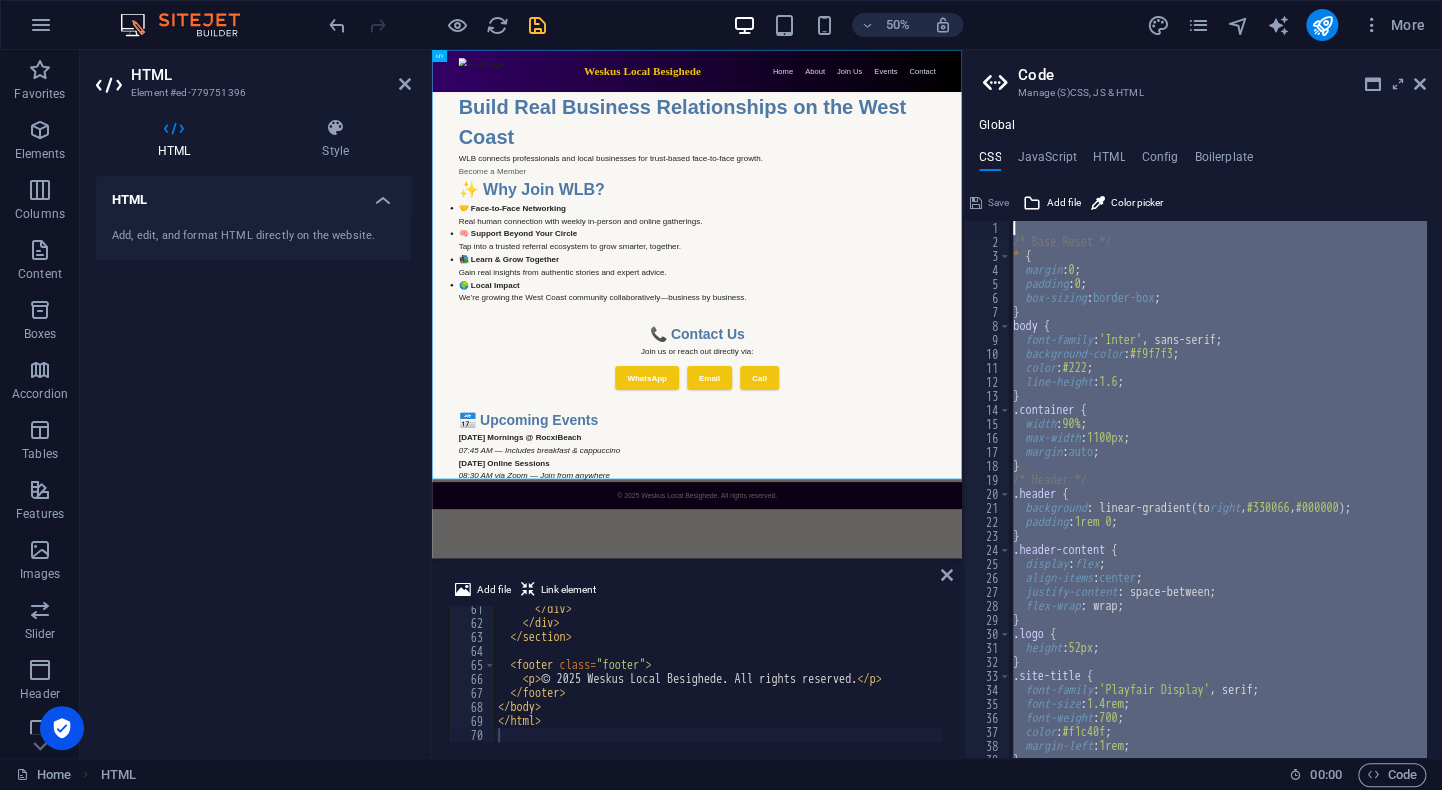 drag, startPoint x: 1032, startPoint y: 747, endPoint x: 959, endPoint y: 35, distance: 715.7325 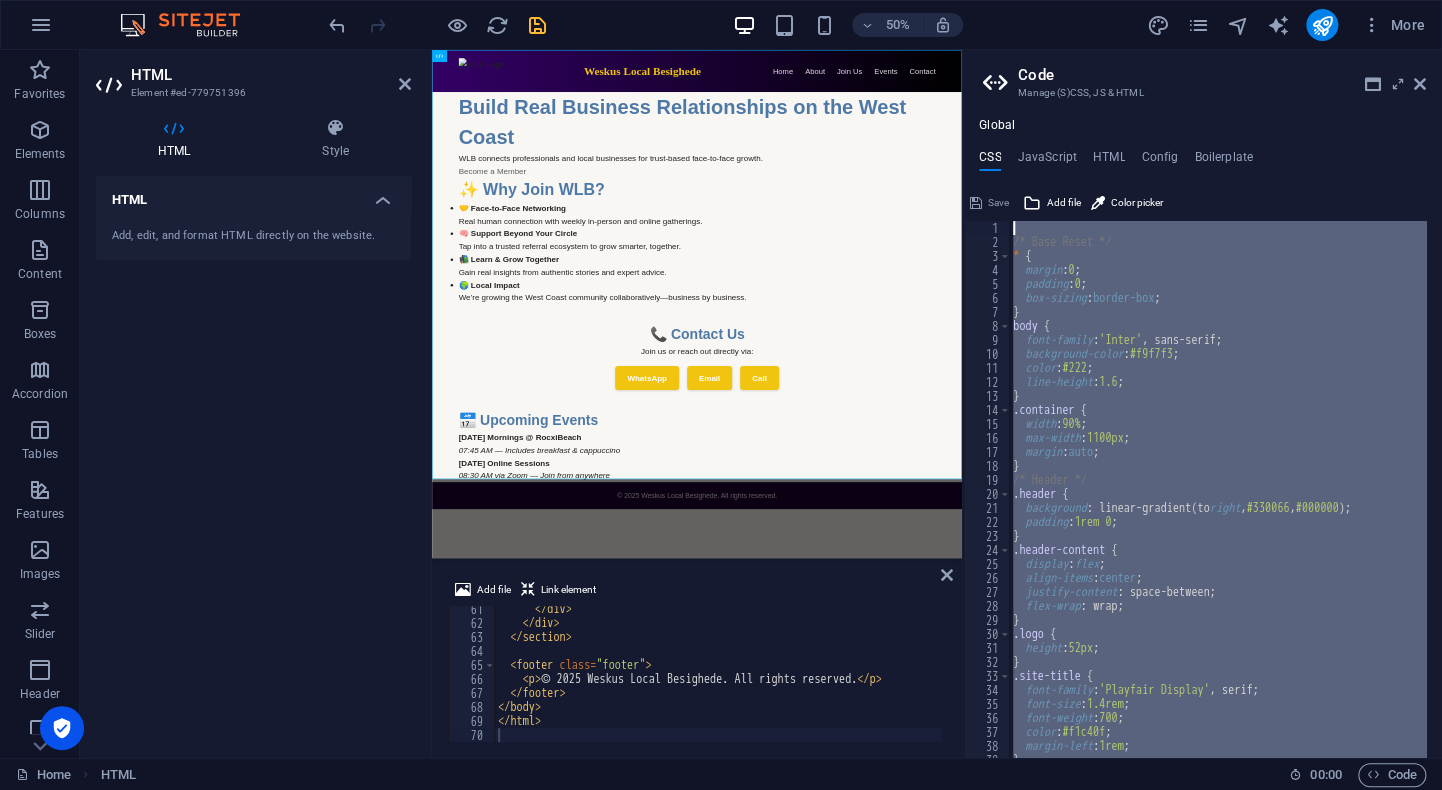drag, startPoint x: 1047, startPoint y: 234, endPoint x: 1017, endPoint y: 229, distance: 30.413813 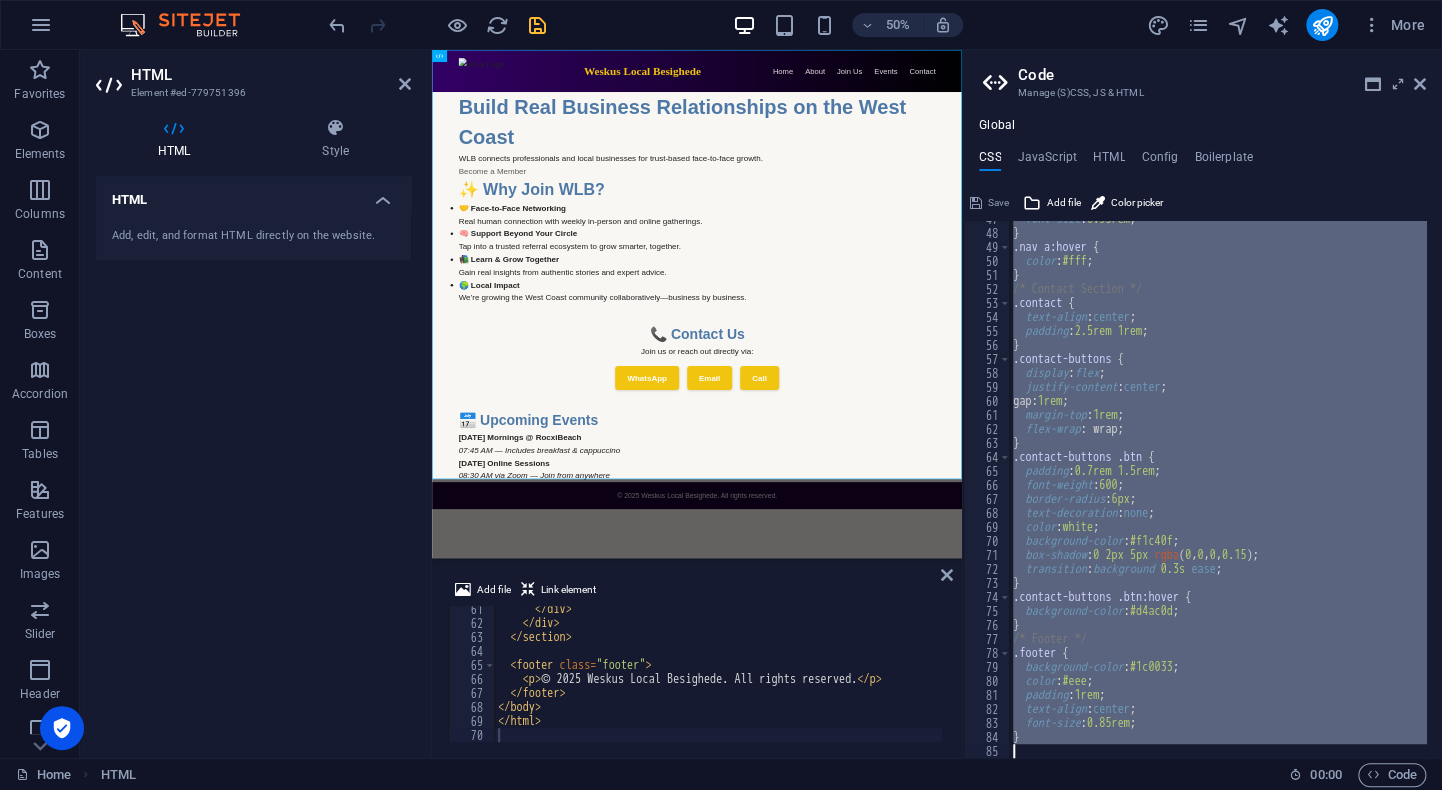 scroll, scrollTop: 652, scrollLeft: 0, axis: vertical 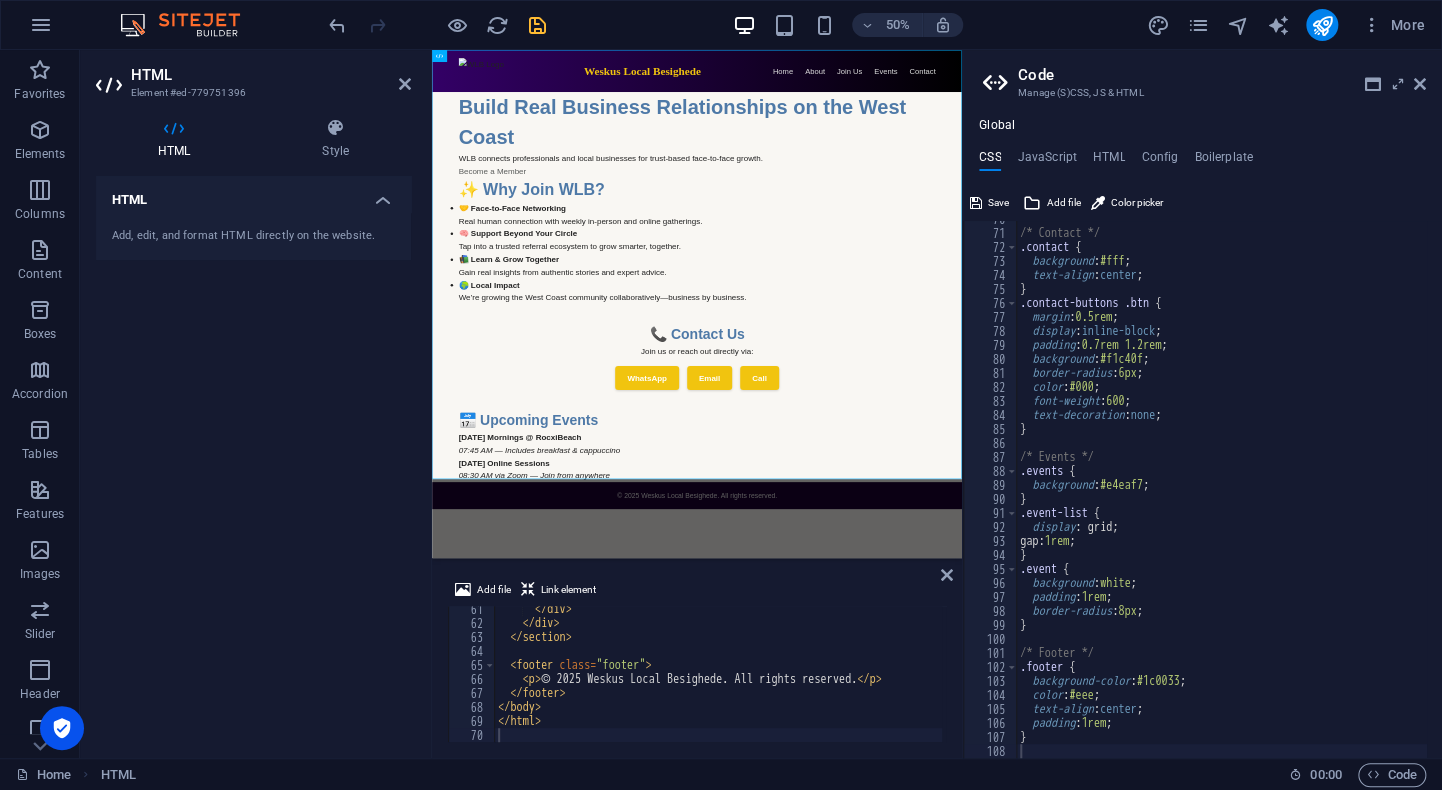 click on "HTML Add, edit, and format HTML directly on the website." at bounding box center (253, 459) 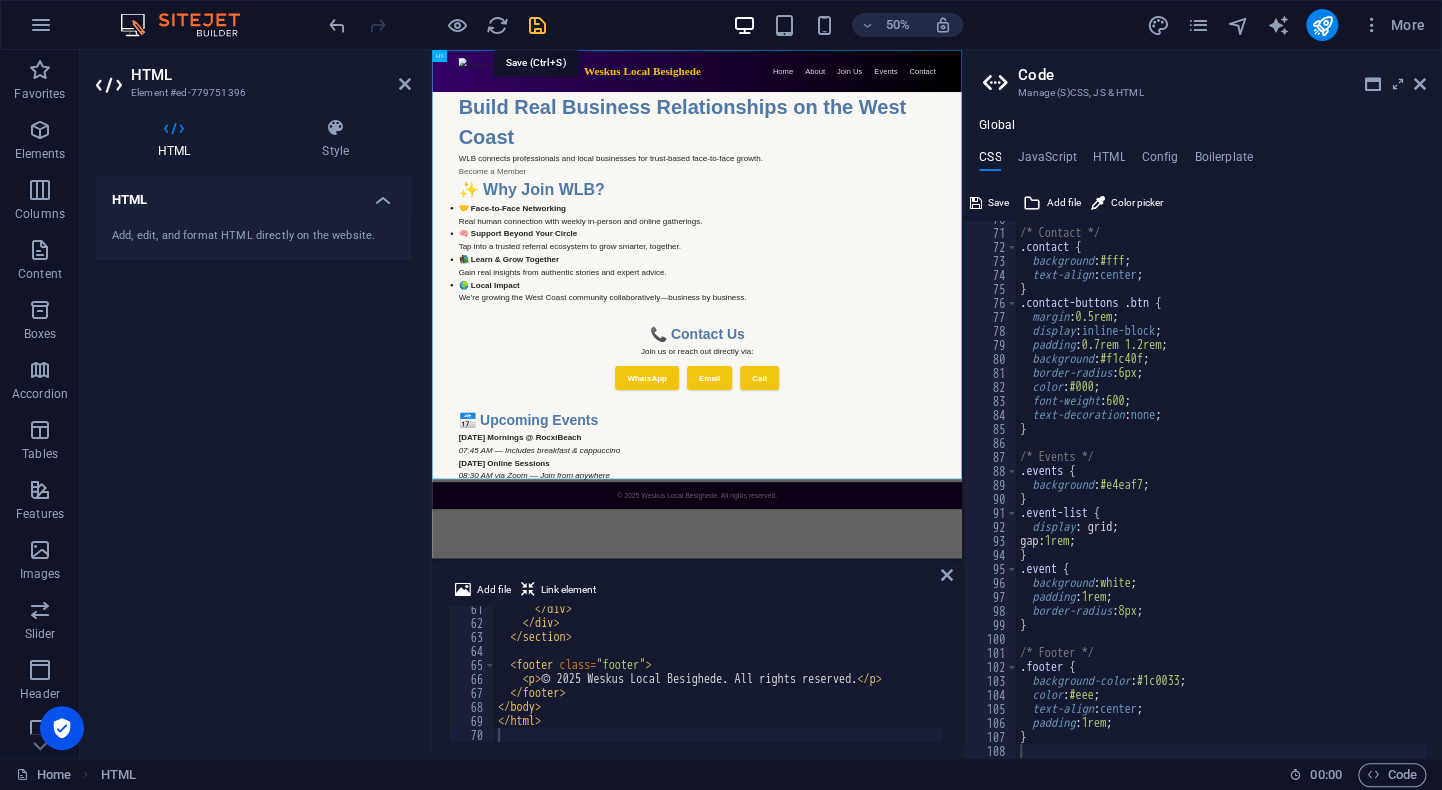 click at bounding box center [537, 25] 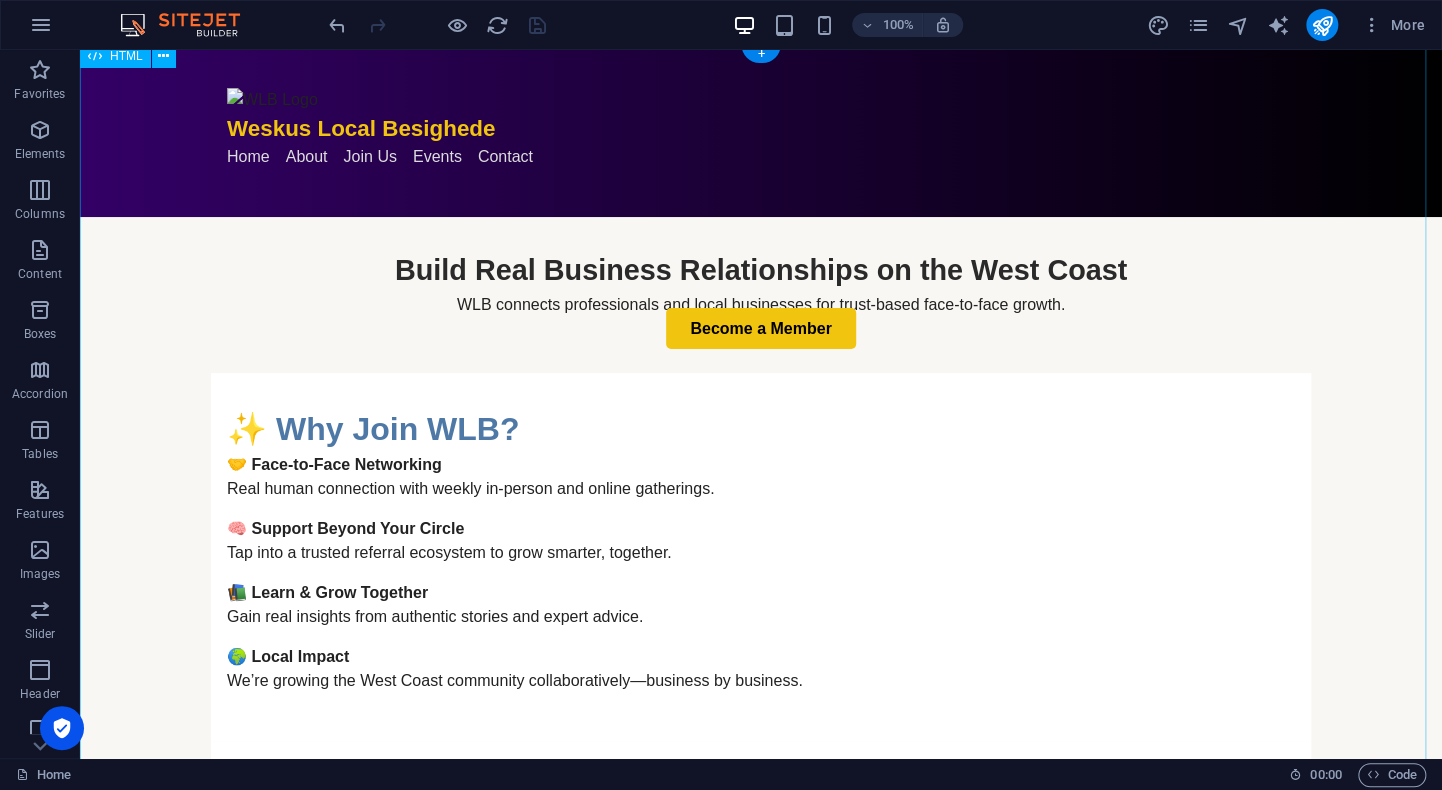 scroll, scrollTop: 0, scrollLeft: 0, axis: both 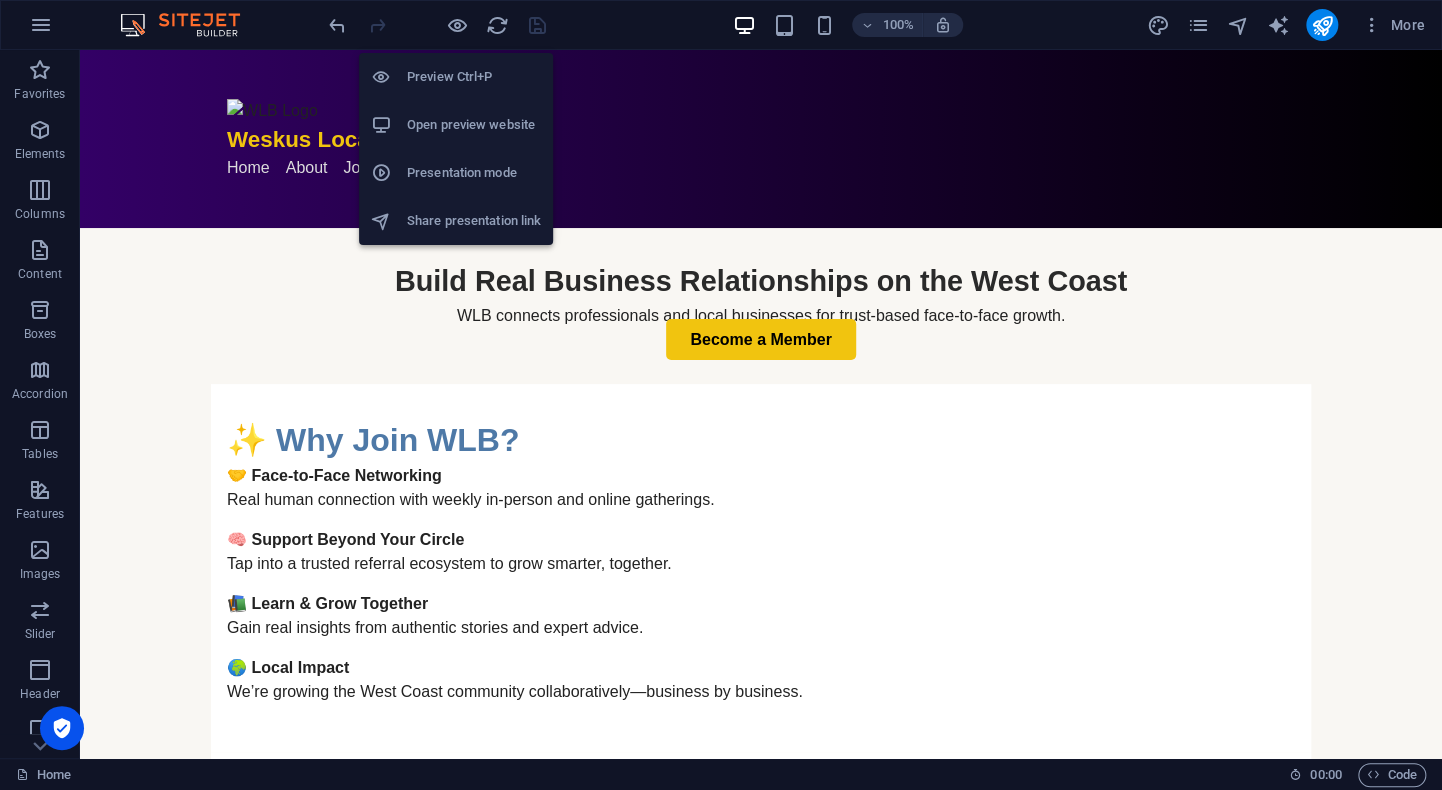 click on "Open preview website" at bounding box center [474, 125] 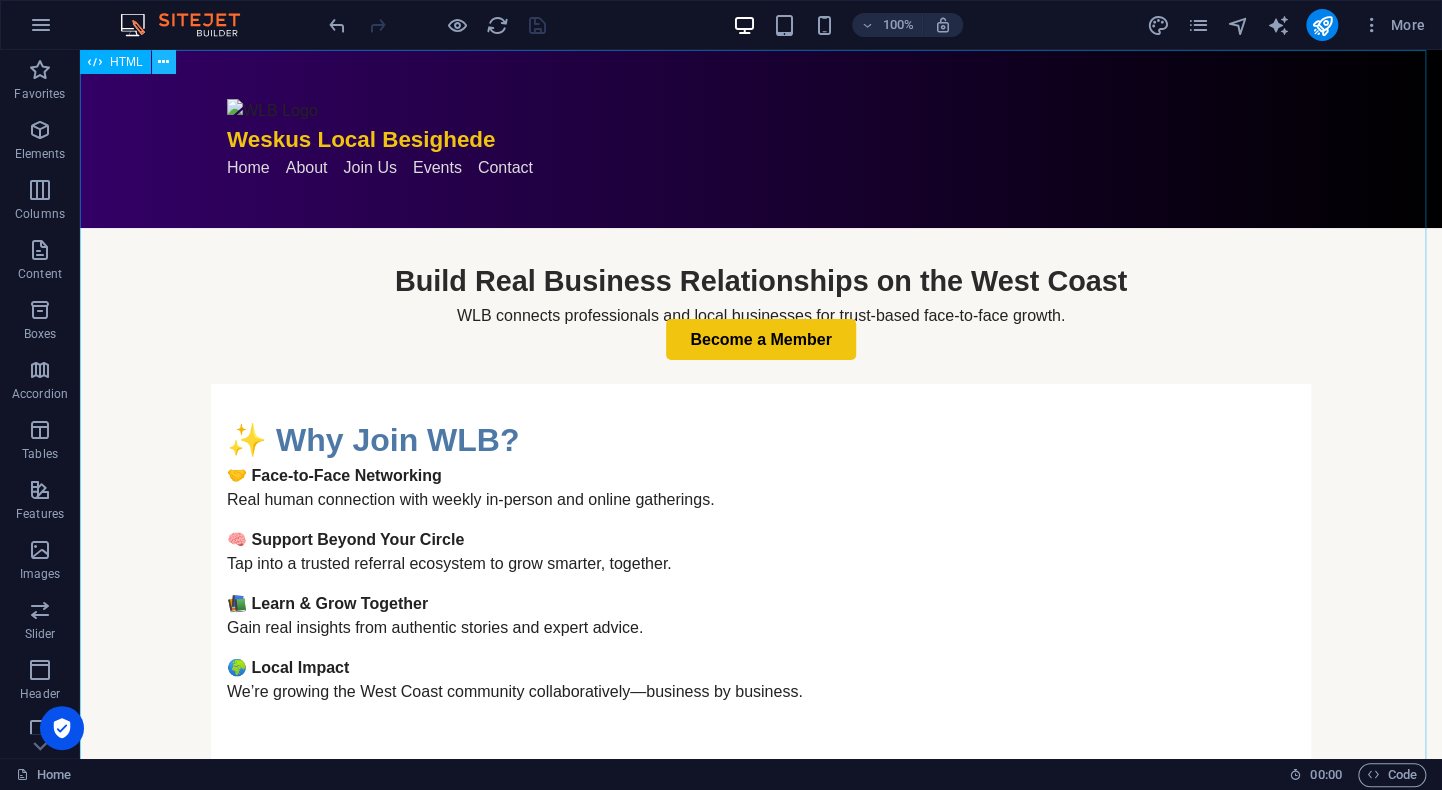 click at bounding box center [163, 62] 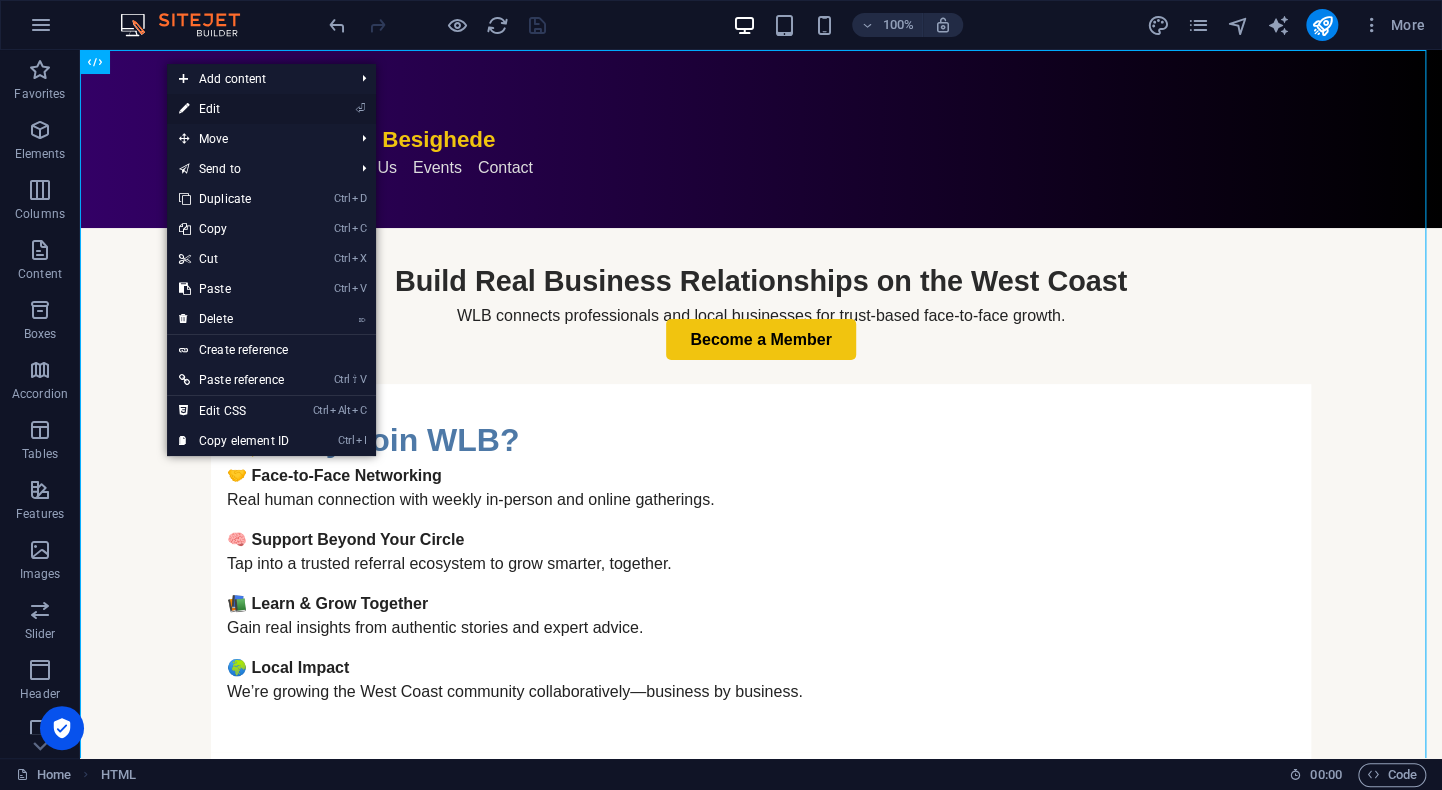 click on "⏎  Edit" at bounding box center [234, 109] 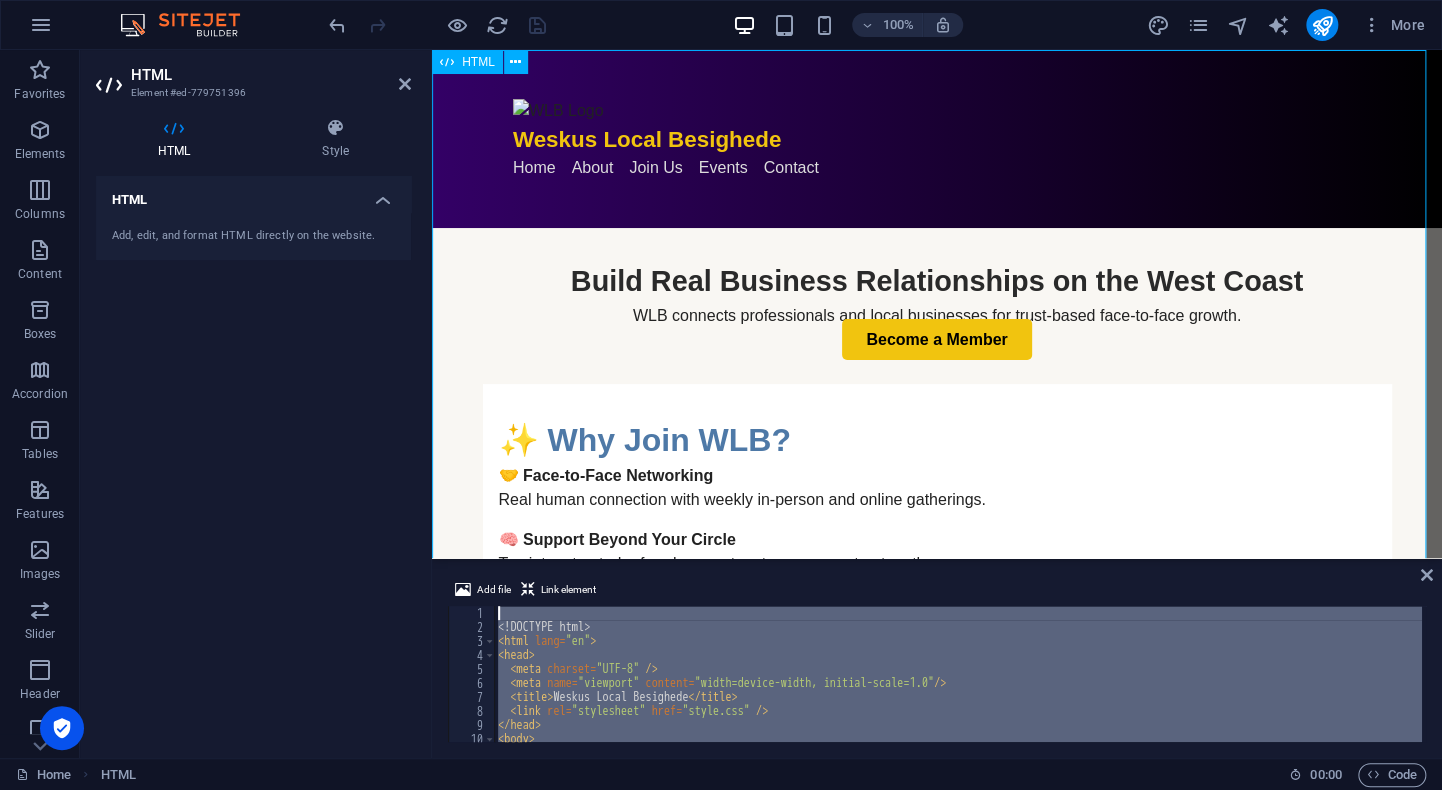 scroll, scrollTop: 0, scrollLeft: 0, axis: both 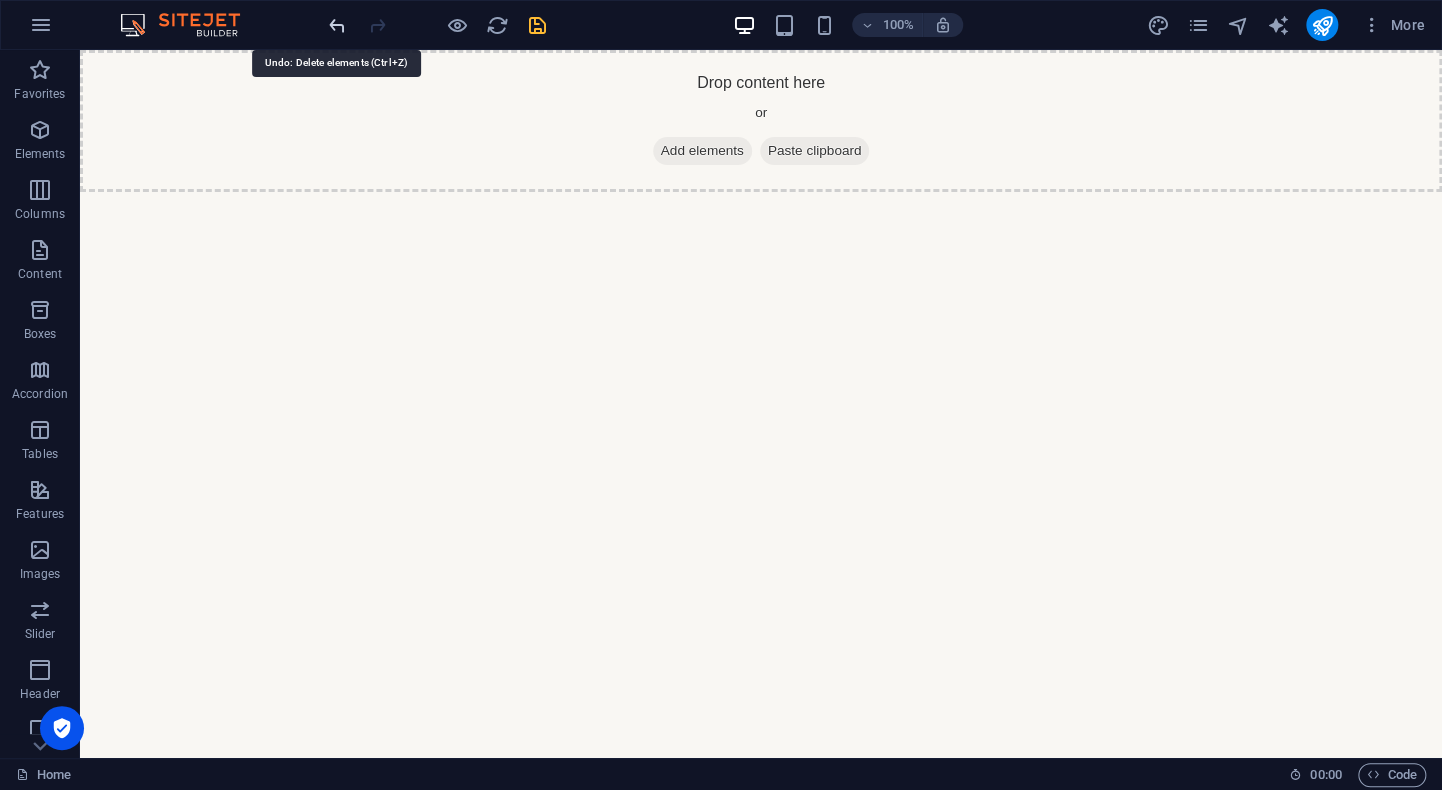 click at bounding box center (337, 25) 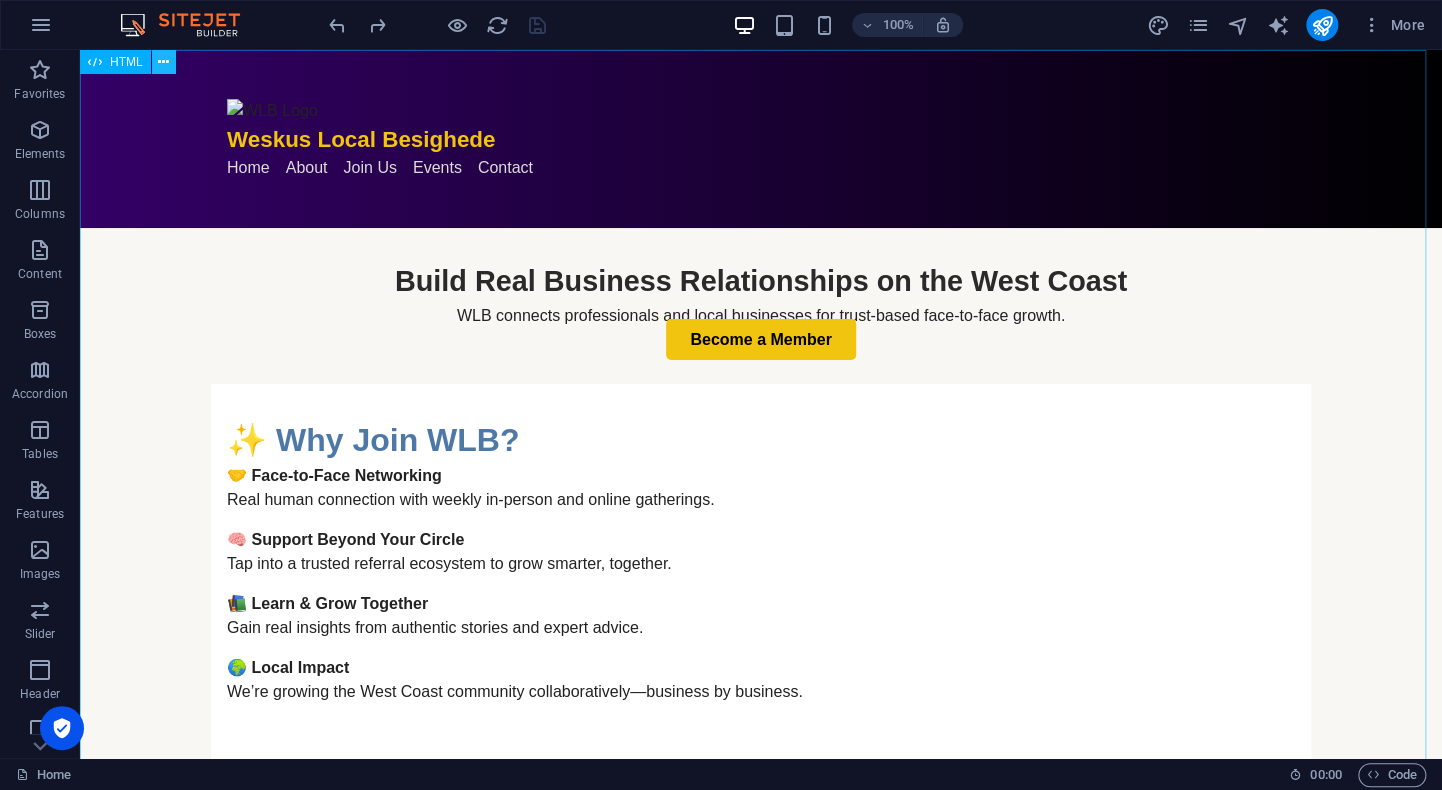 click at bounding box center (163, 62) 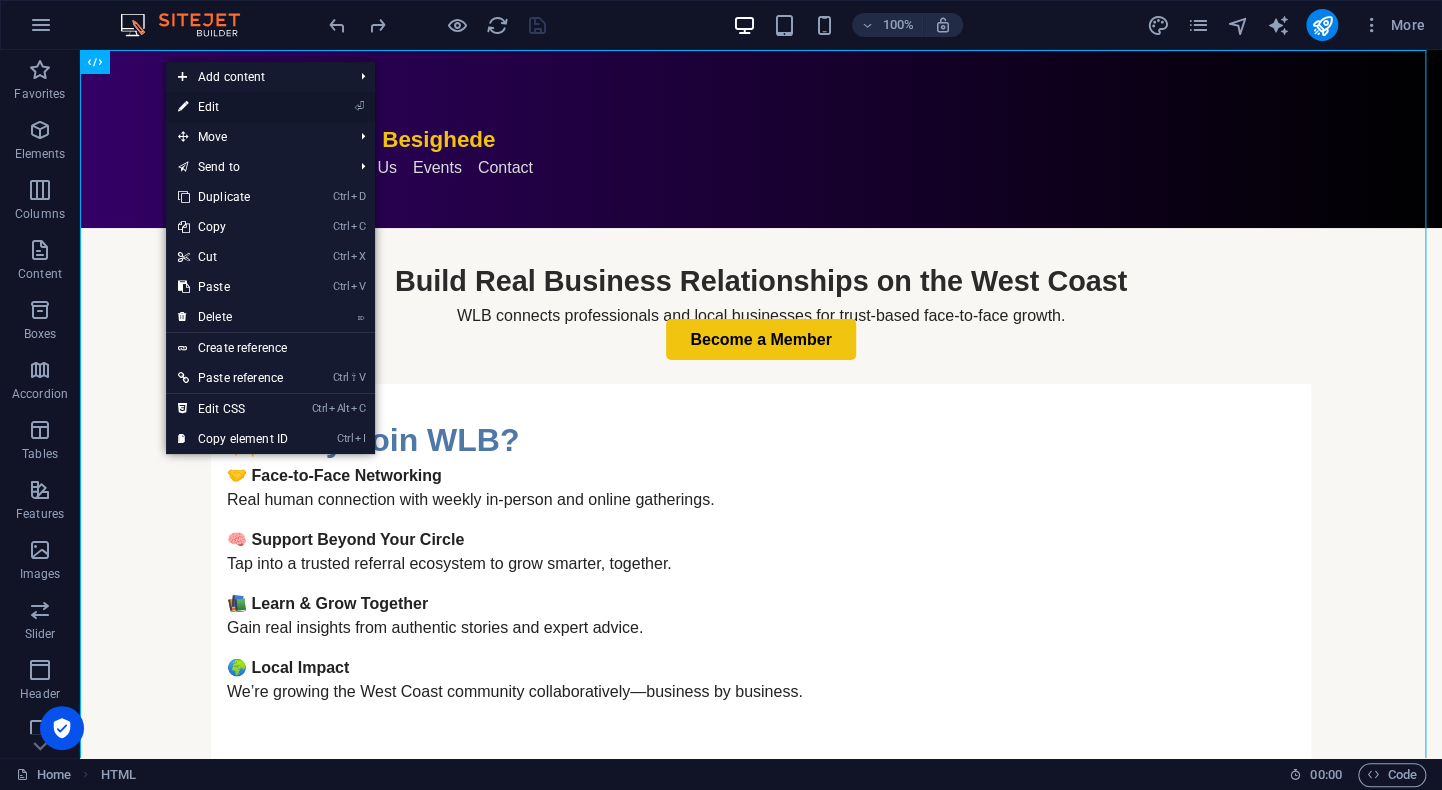 click on "⏎  Edit" at bounding box center (233, 107) 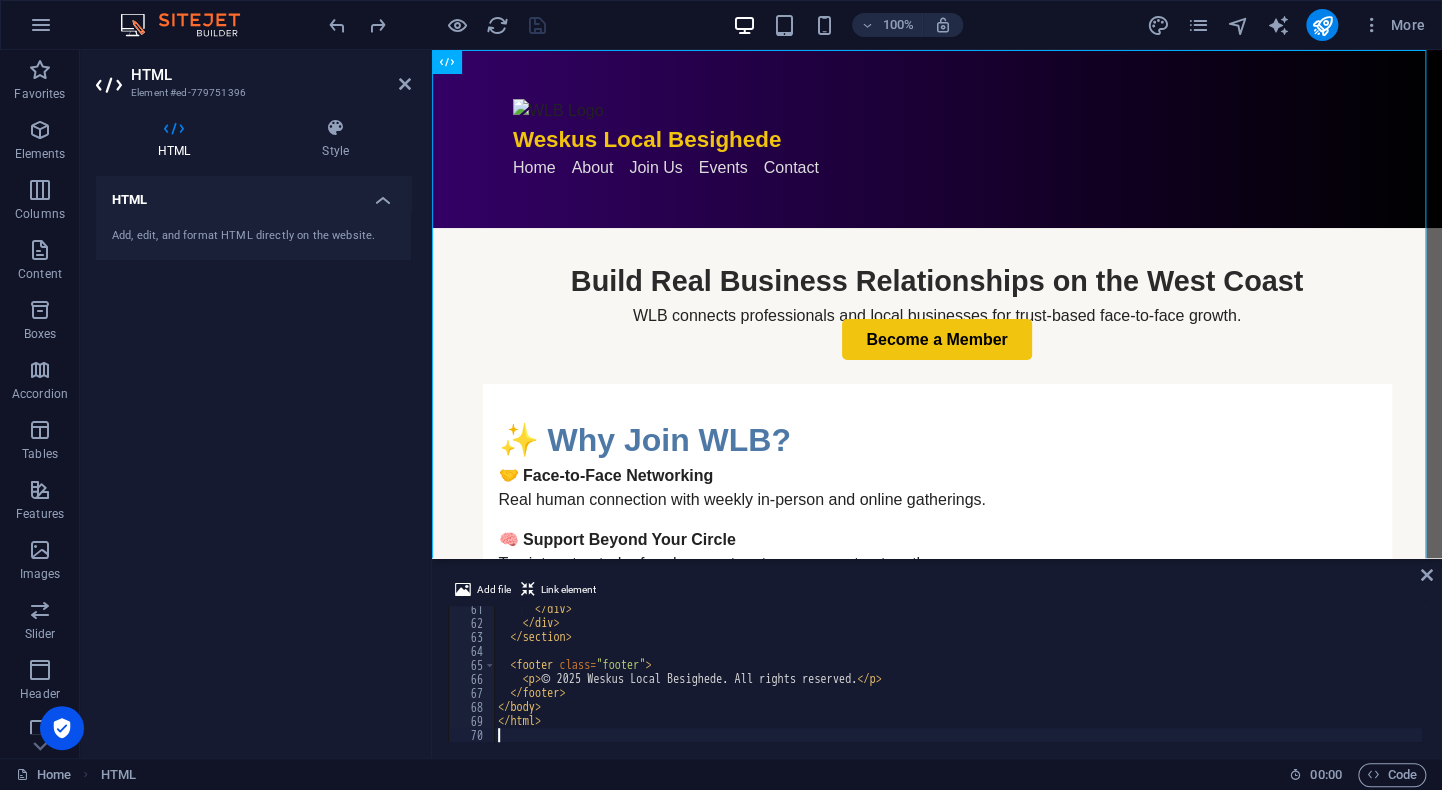 scroll, scrollTop: 844, scrollLeft: 0, axis: vertical 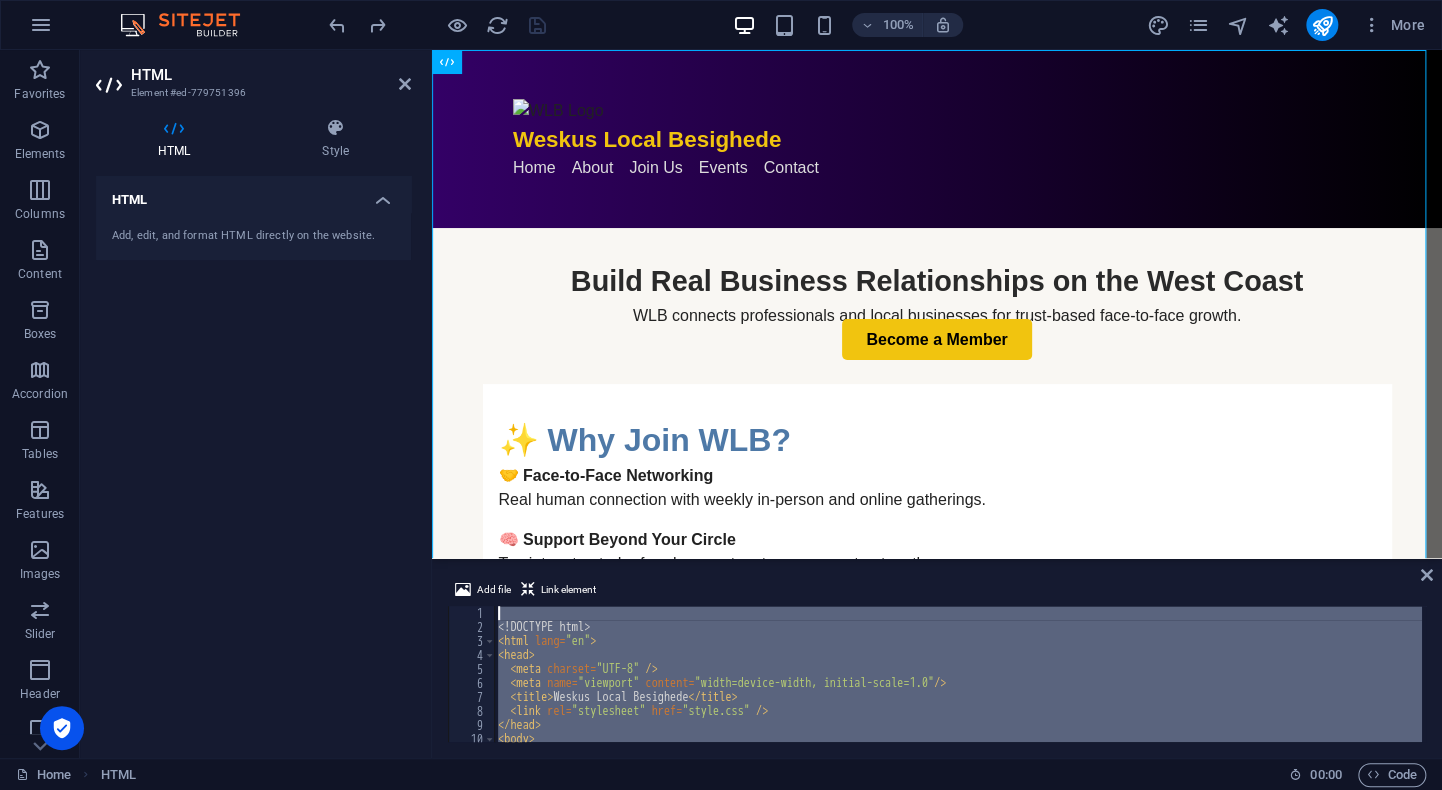 drag, startPoint x: 527, startPoint y: 736, endPoint x: 505, endPoint y: 572, distance: 165.46902 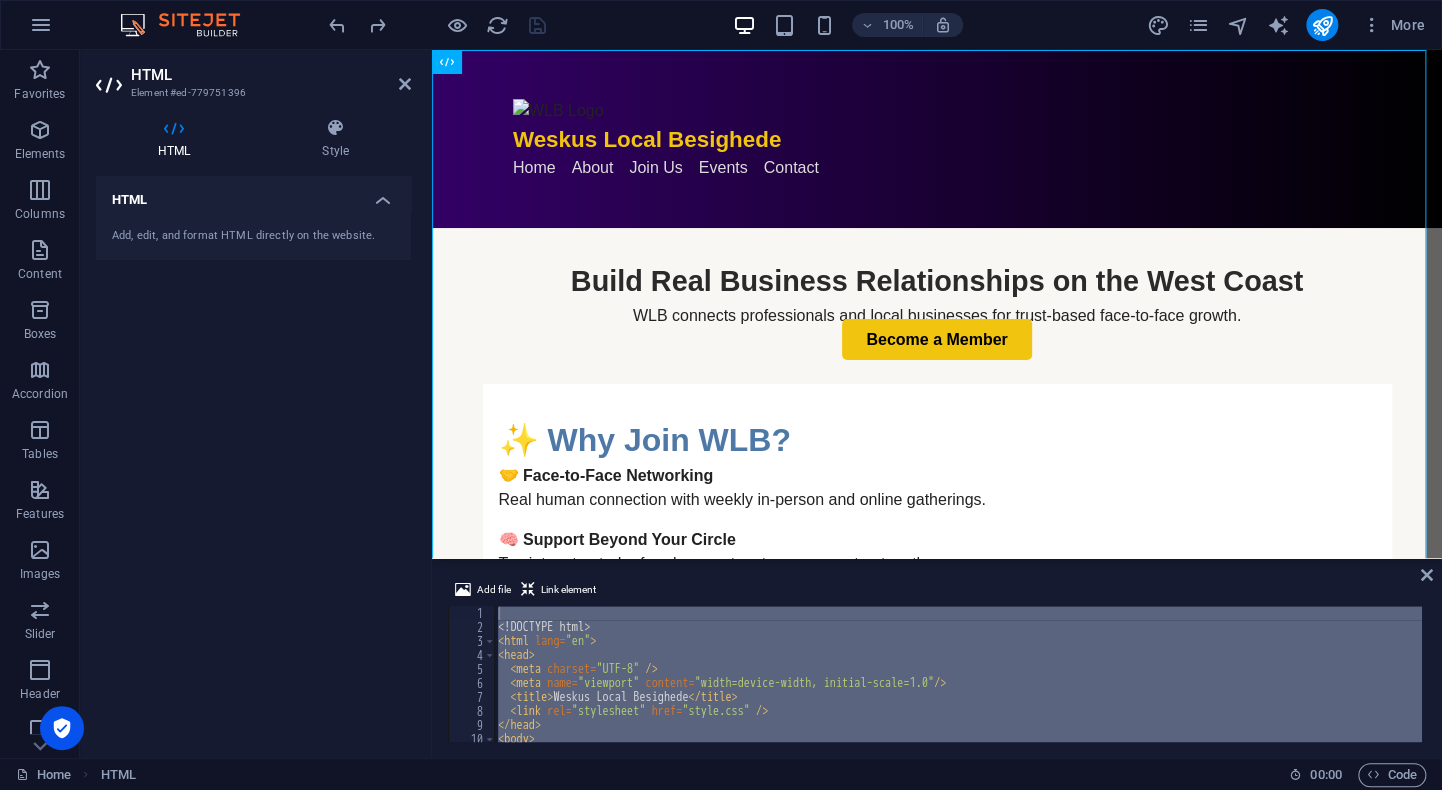 drag, startPoint x: 529, startPoint y: 604, endPoint x: 510, endPoint y: 612, distance: 20.615528 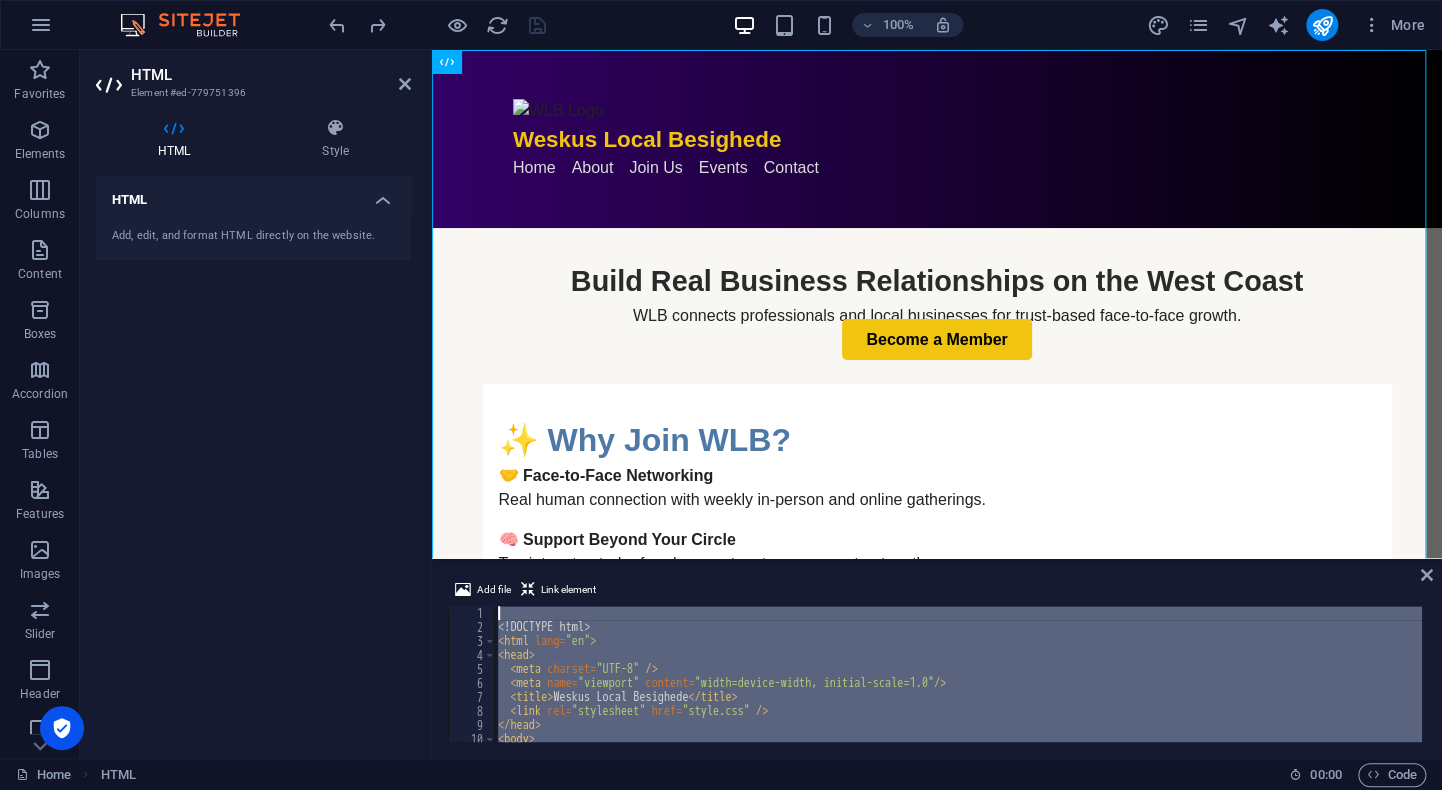 paste 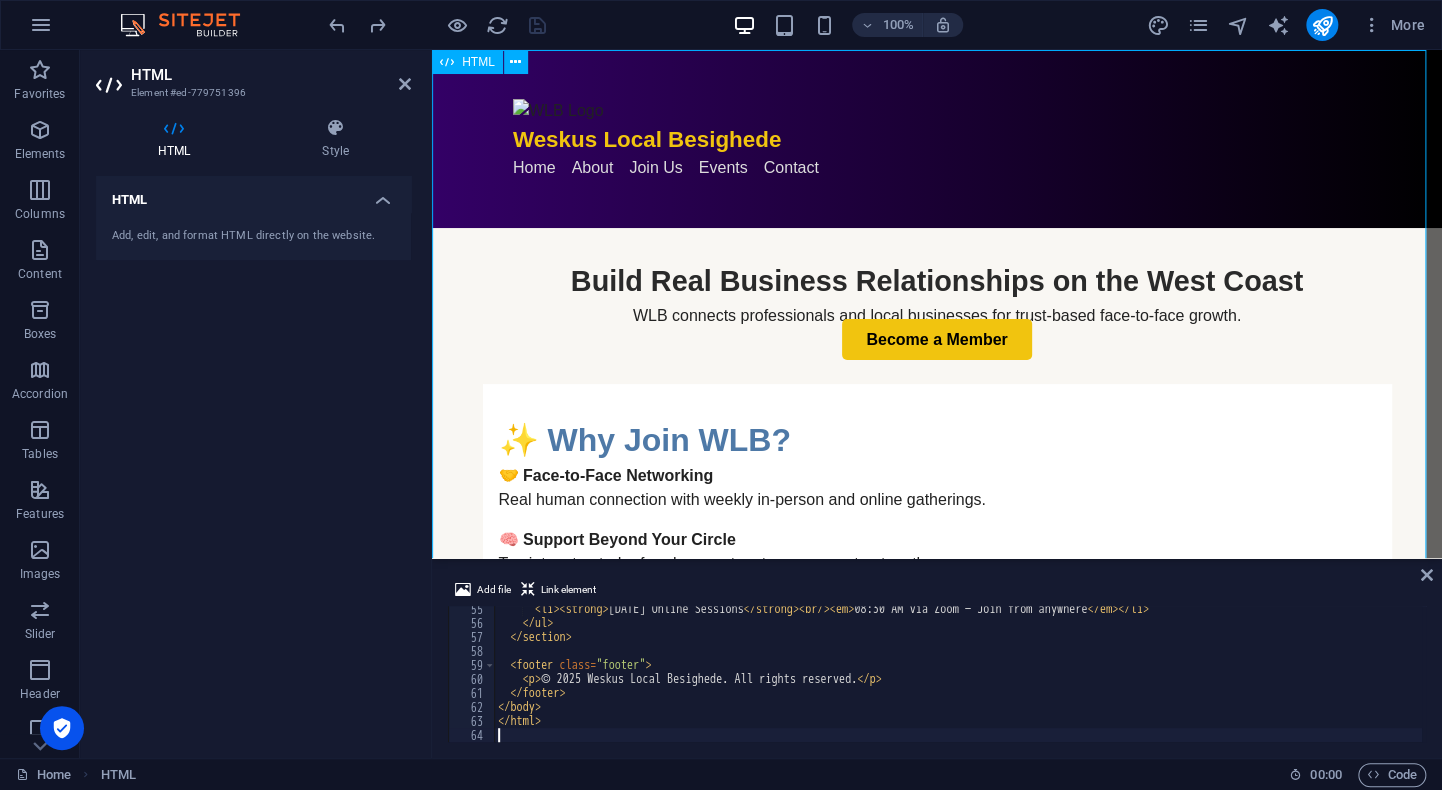 scroll, scrollTop: 760, scrollLeft: 0, axis: vertical 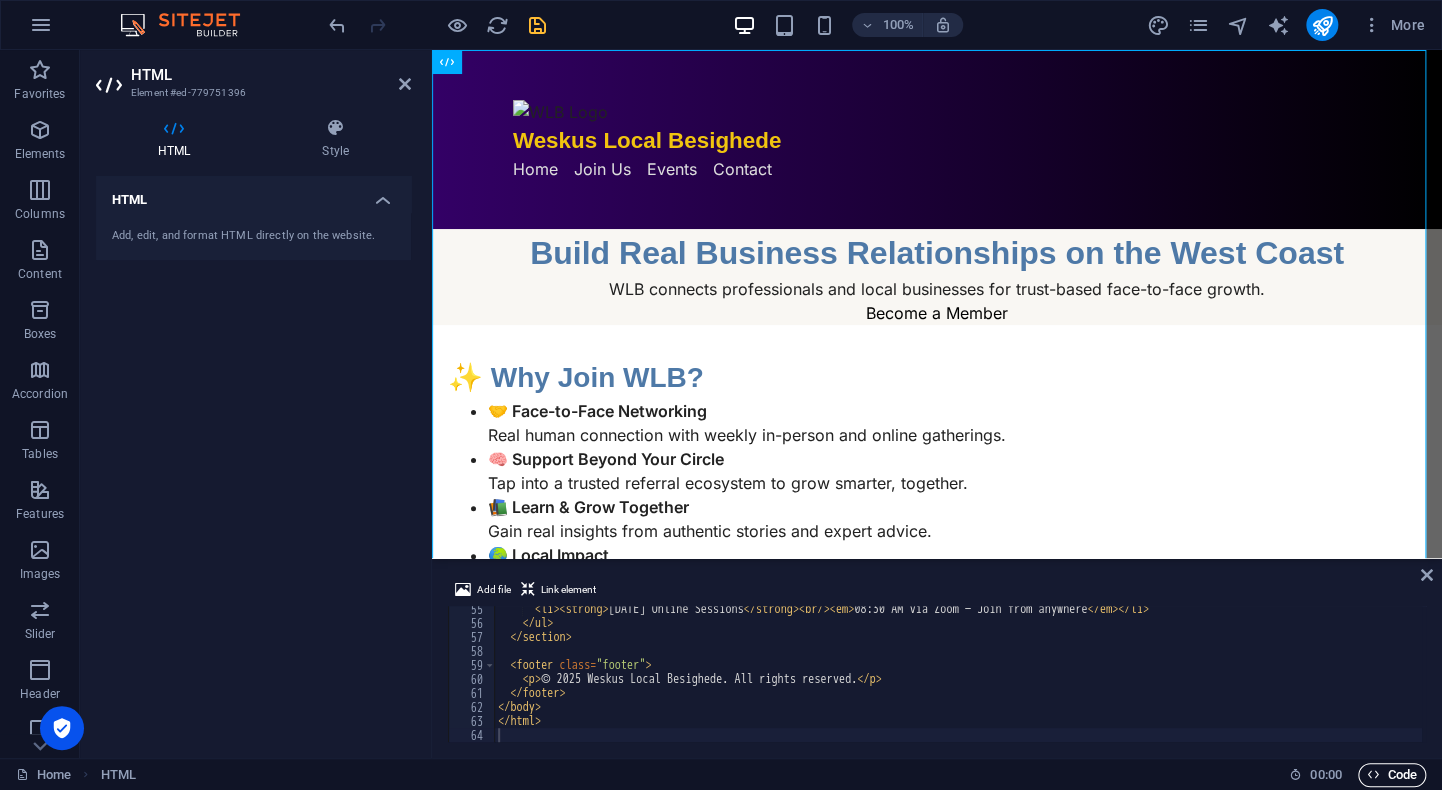 click on "Code" at bounding box center (1392, 775) 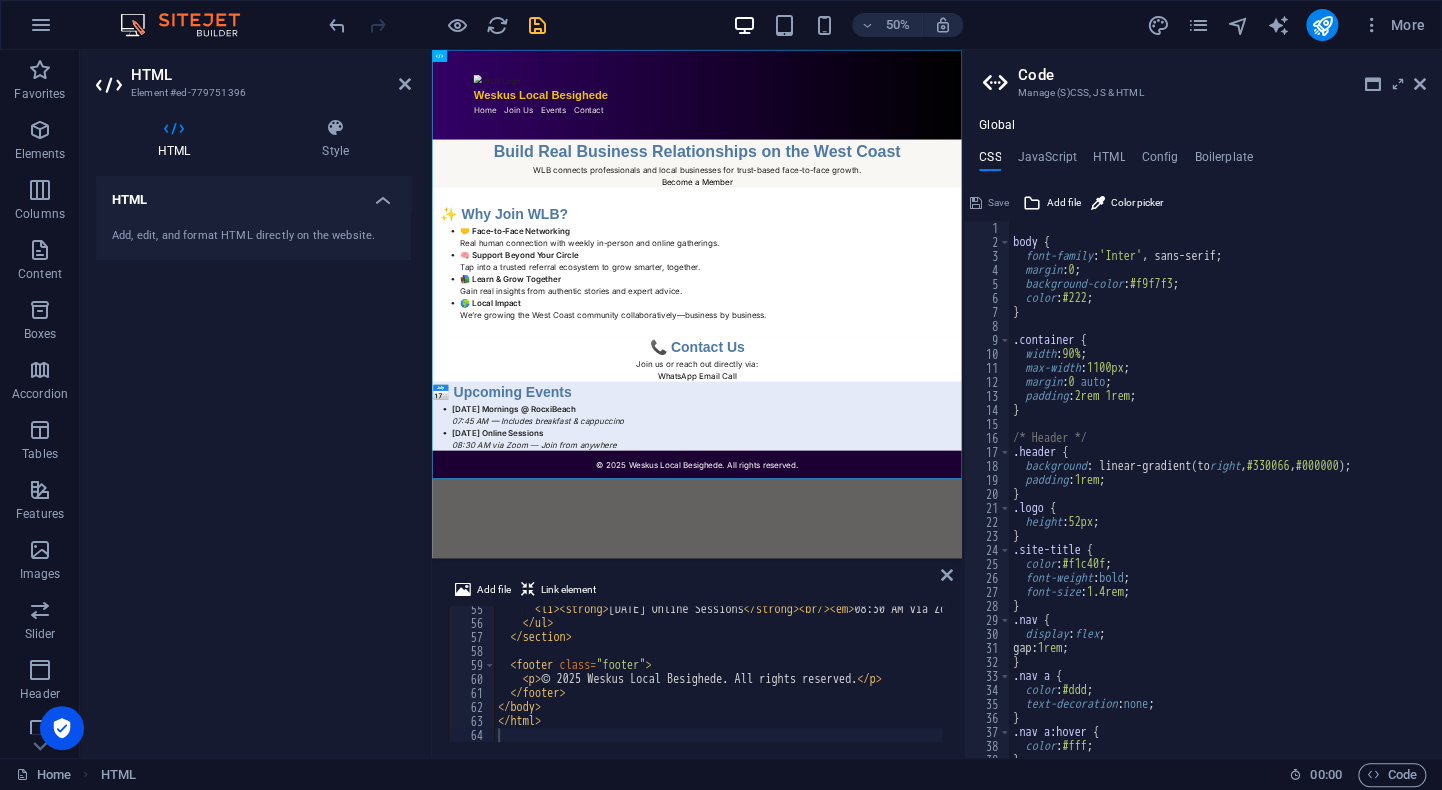 scroll, scrollTop: 0, scrollLeft: 0, axis: both 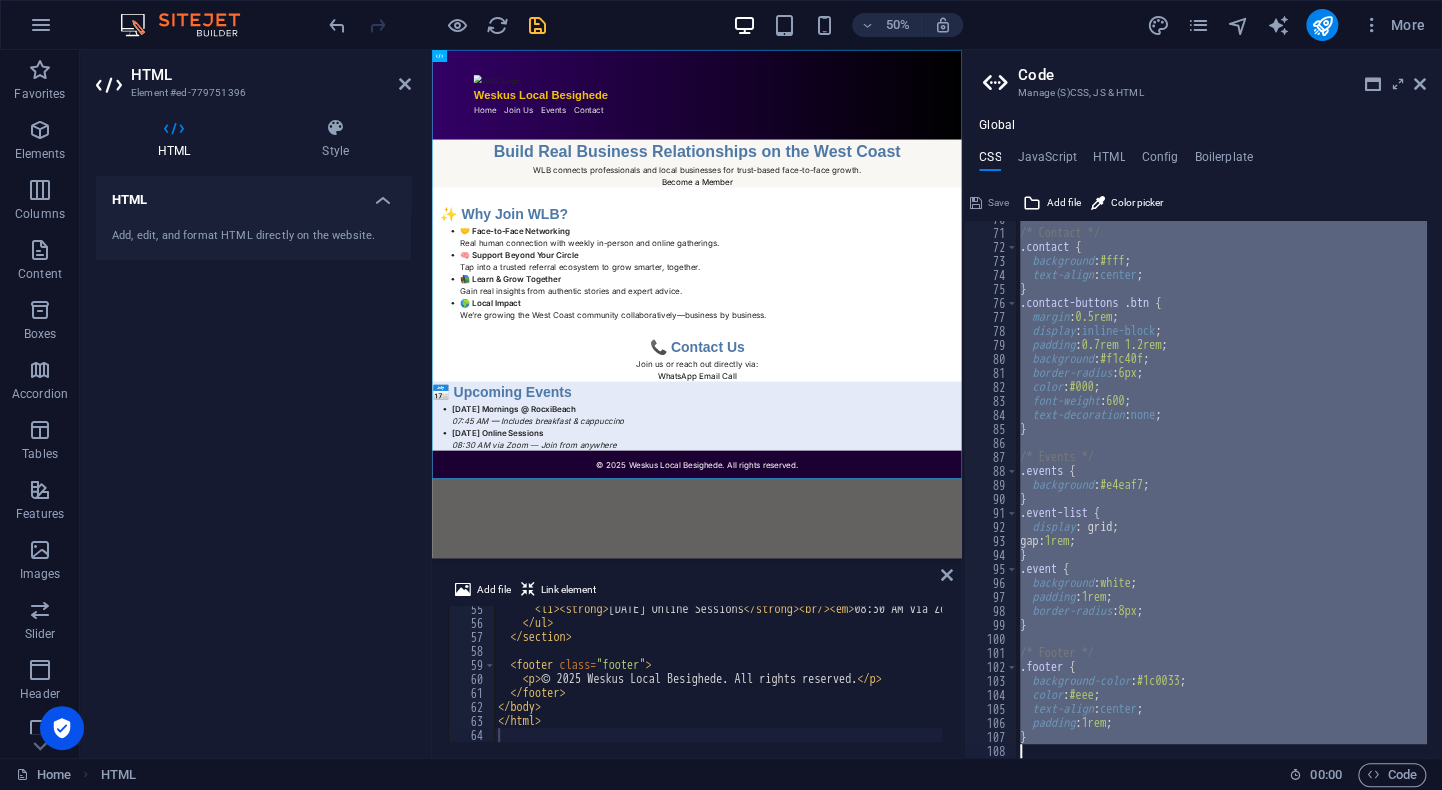drag, startPoint x: 1016, startPoint y: 226, endPoint x: 1084, endPoint y: 793, distance: 571.06305 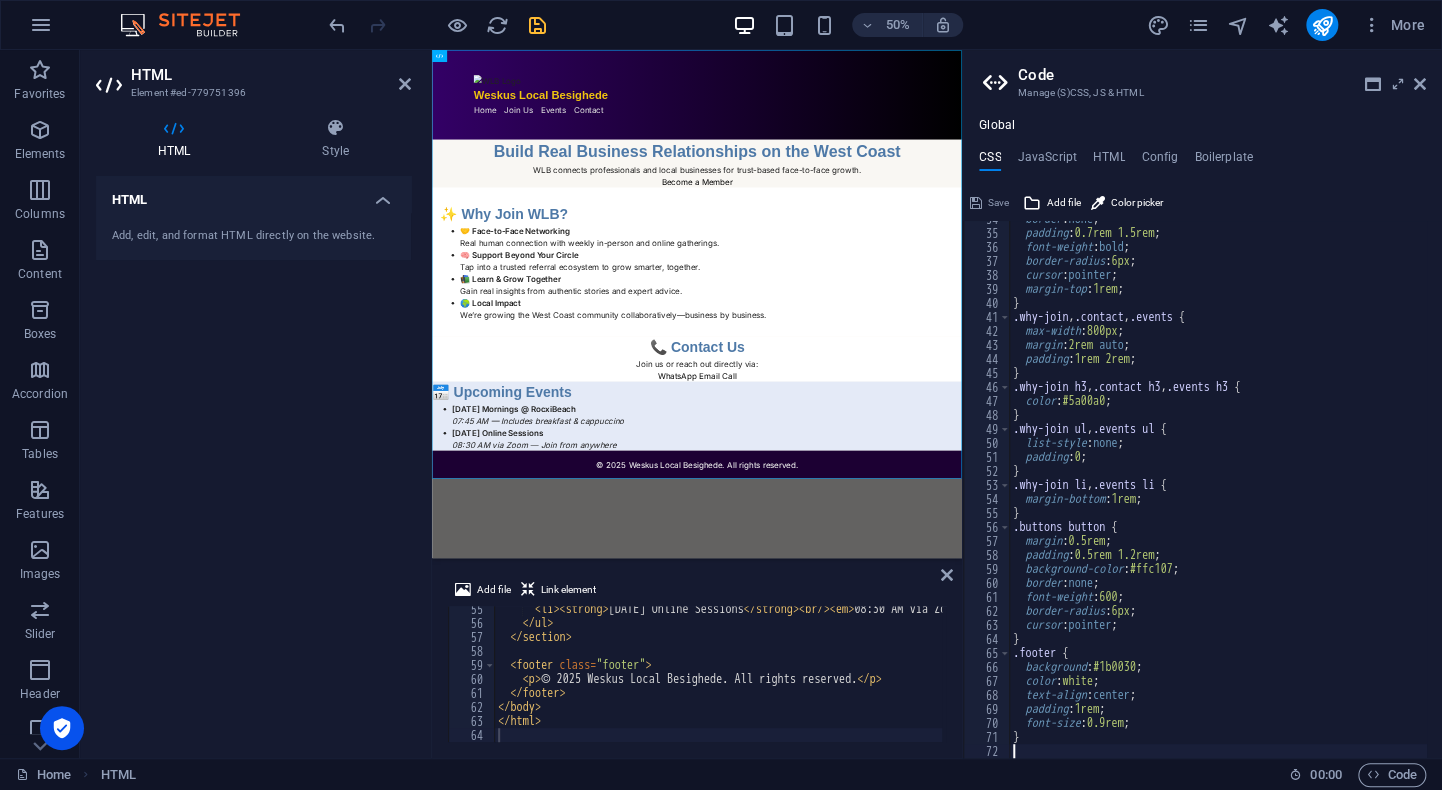 scroll, scrollTop: 471, scrollLeft: 0, axis: vertical 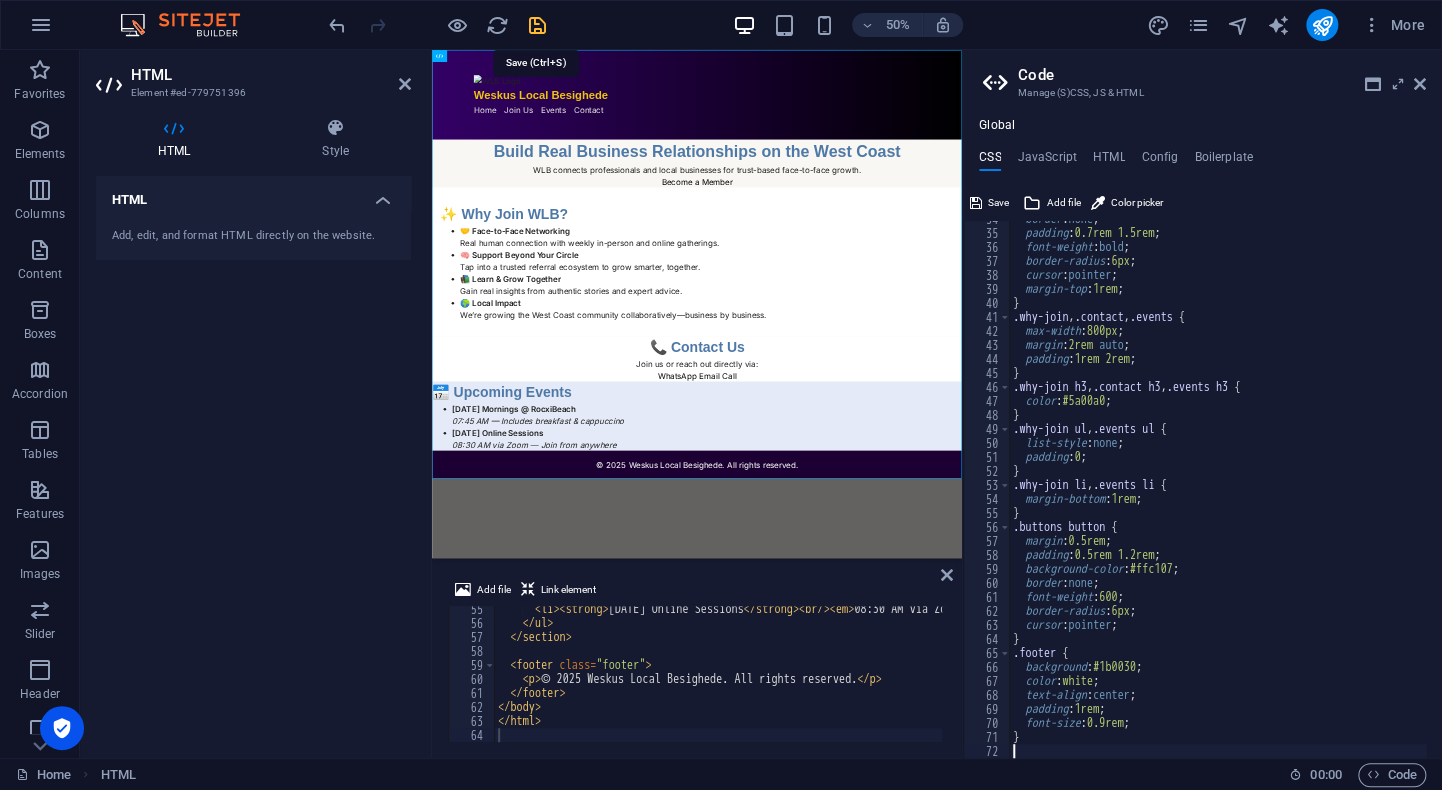 click at bounding box center (537, 25) 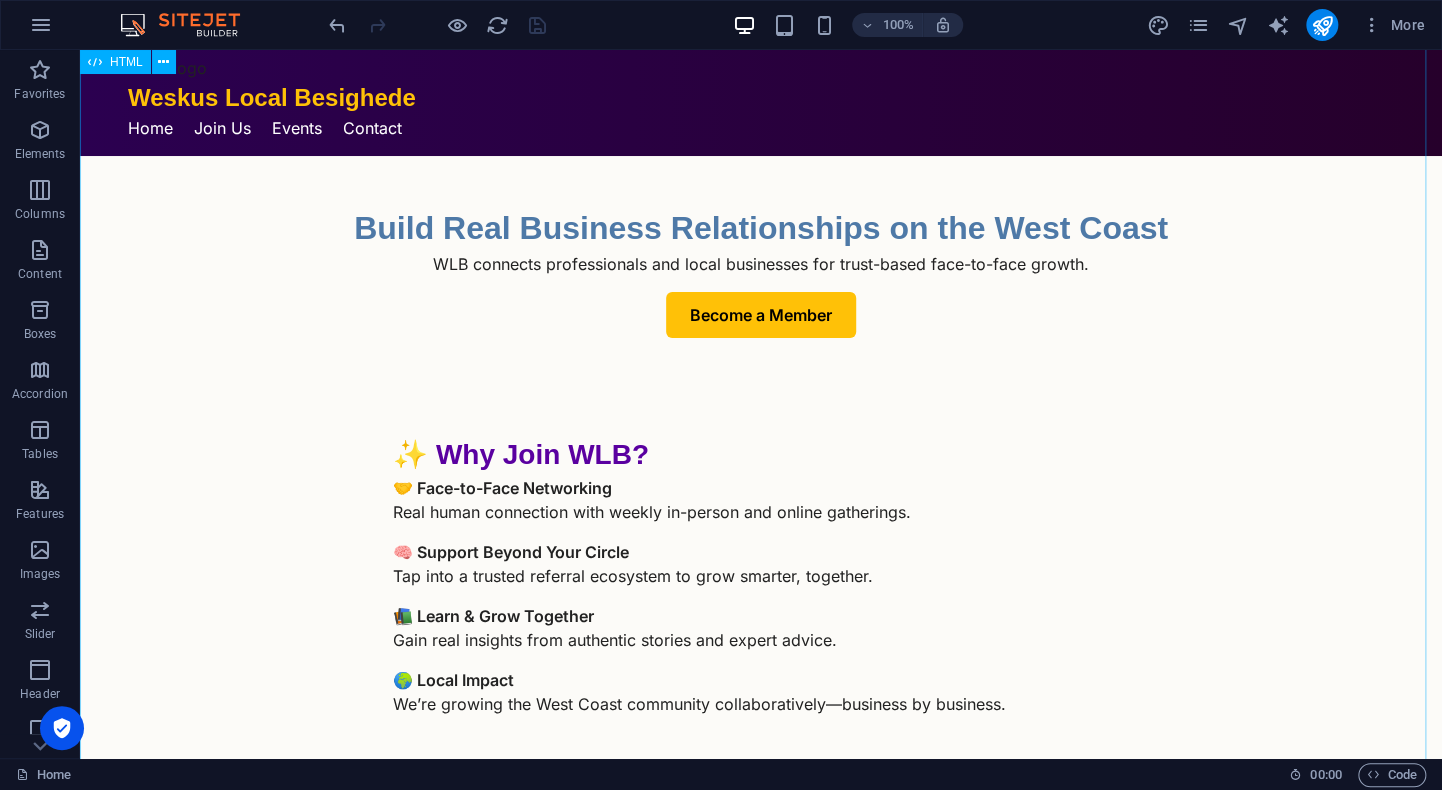 scroll, scrollTop: 0, scrollLeft: 0, axis: both 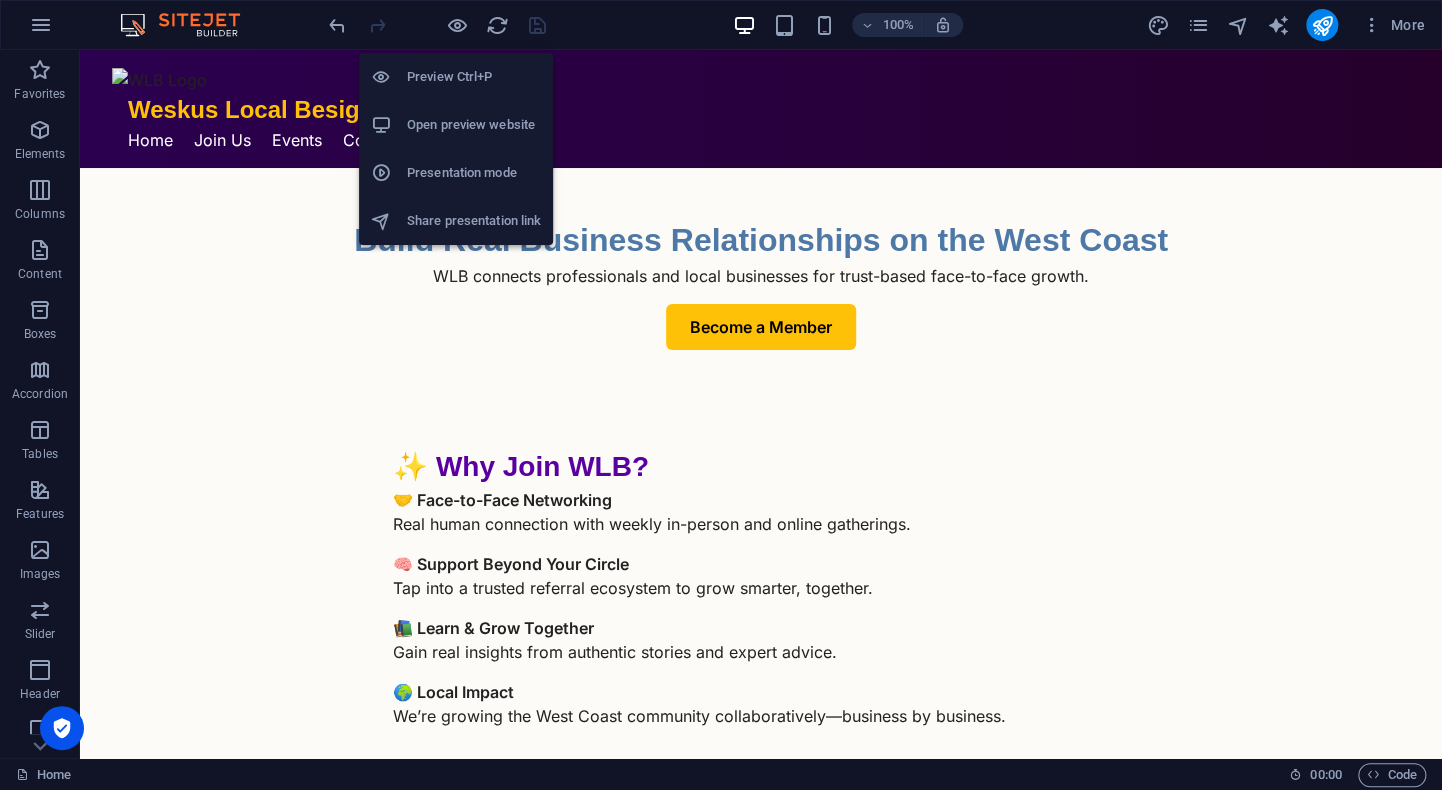 click on "Open preview website" at bounding box center (474, 125) 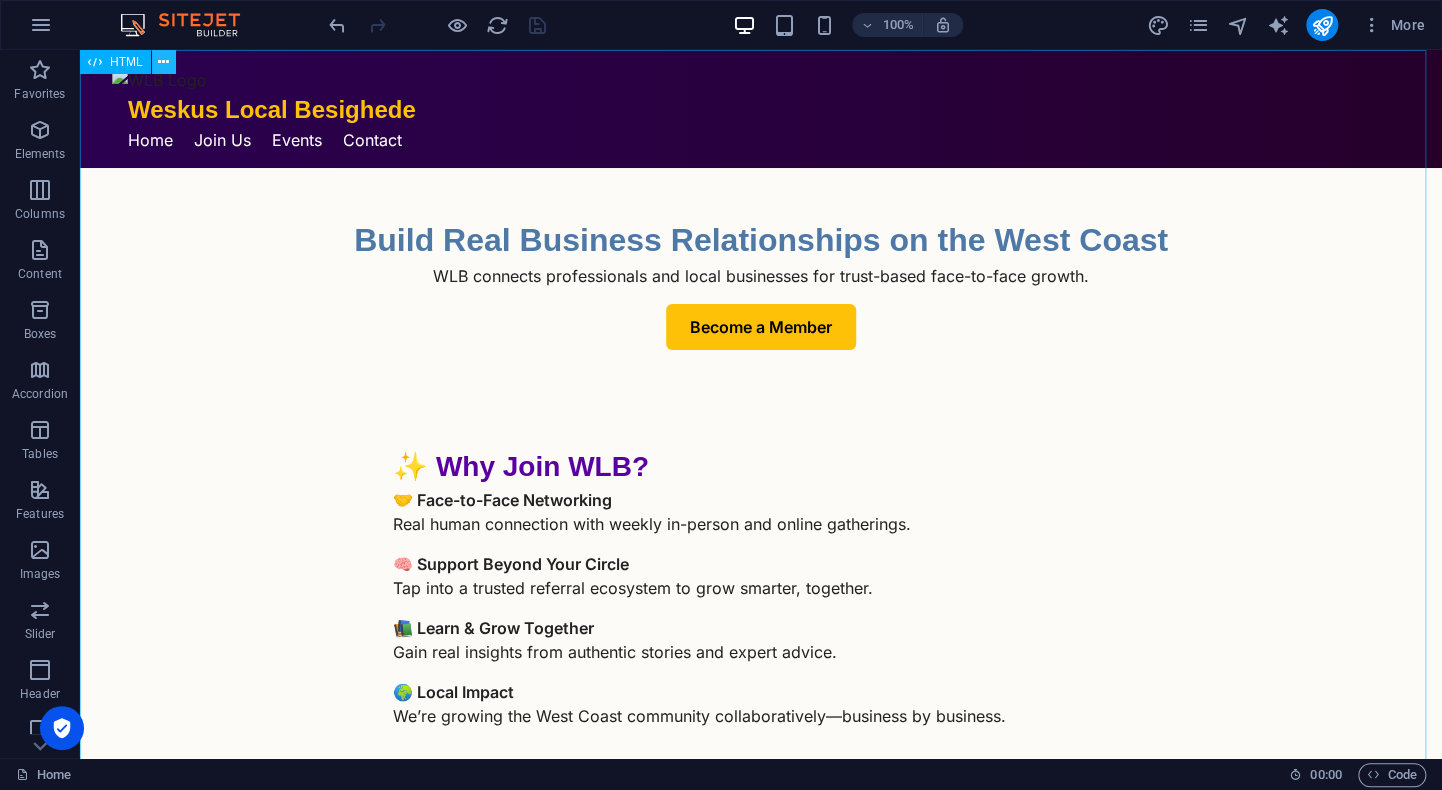 click at bounding box center [163, 62] 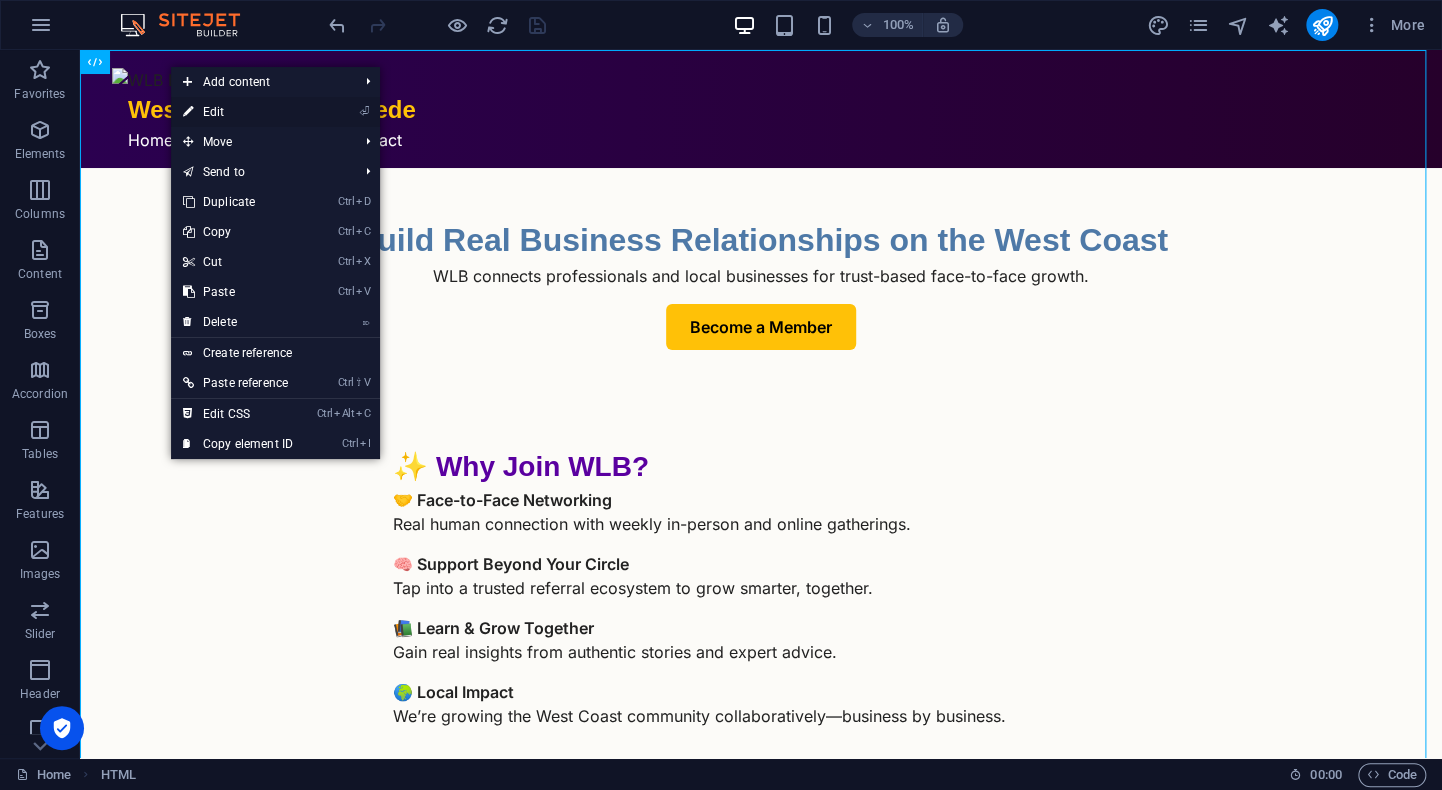 click on "⏎  Edit" at bounding box center (238, 112) 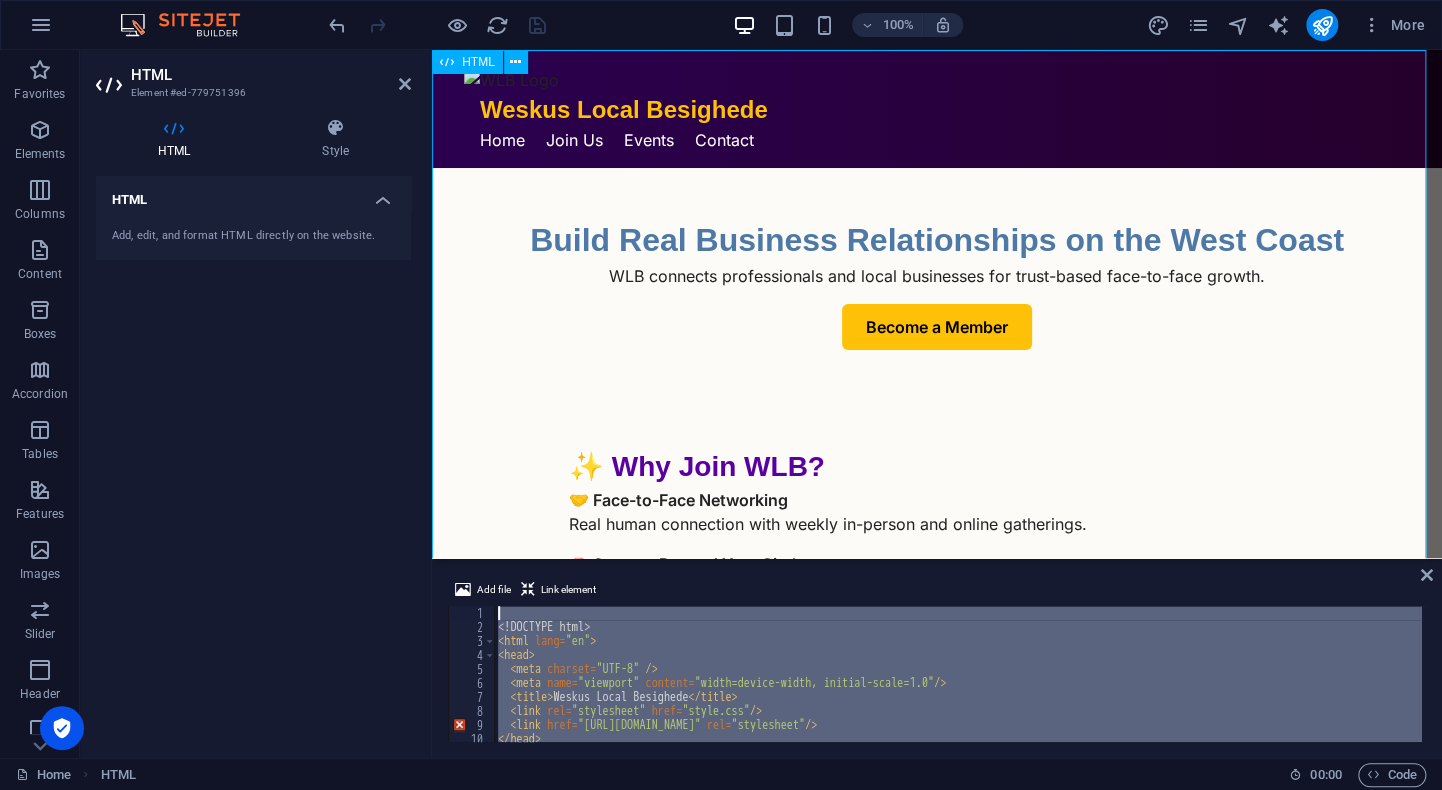 scroll, scrollTop: 0, scrollLeft: 0, axis: both 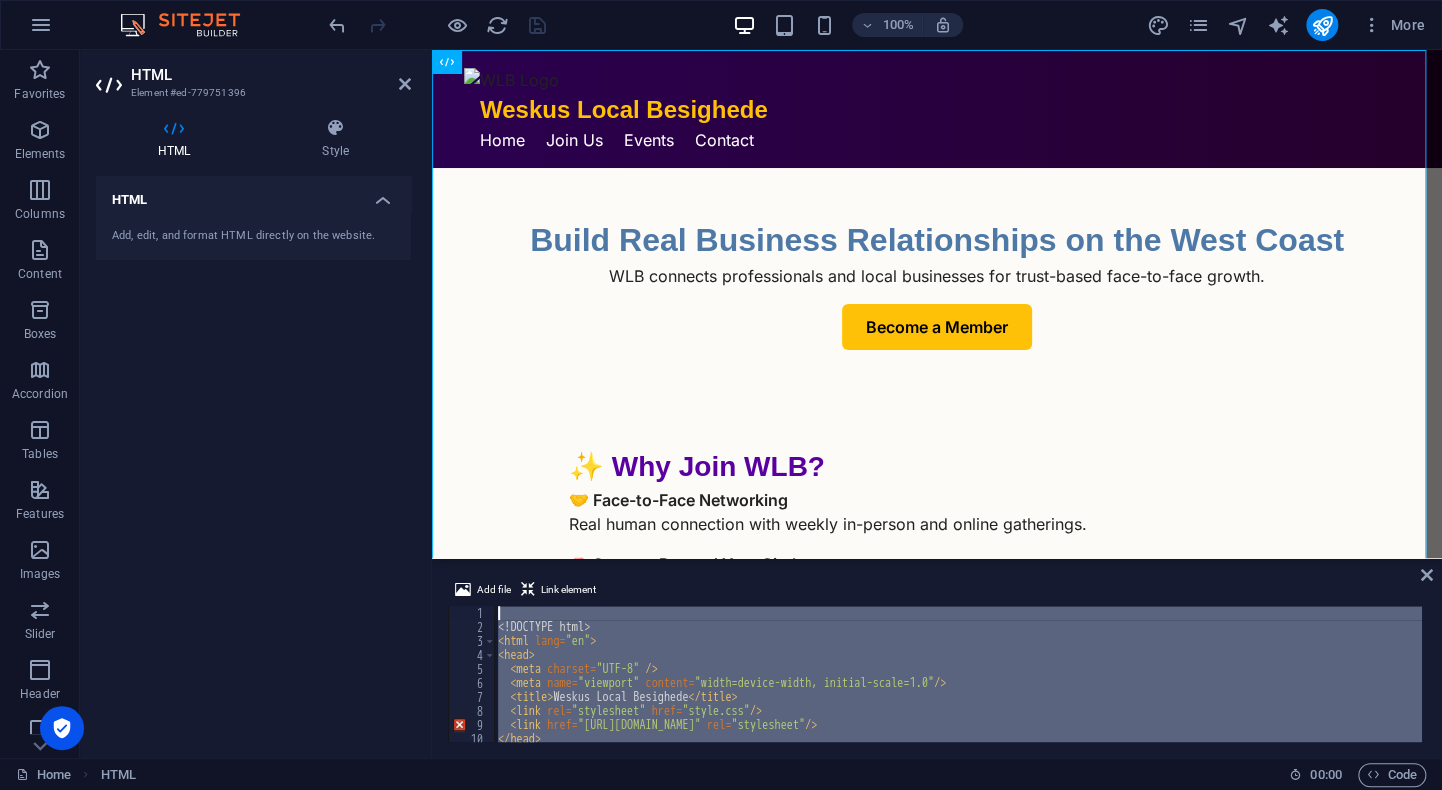 paste 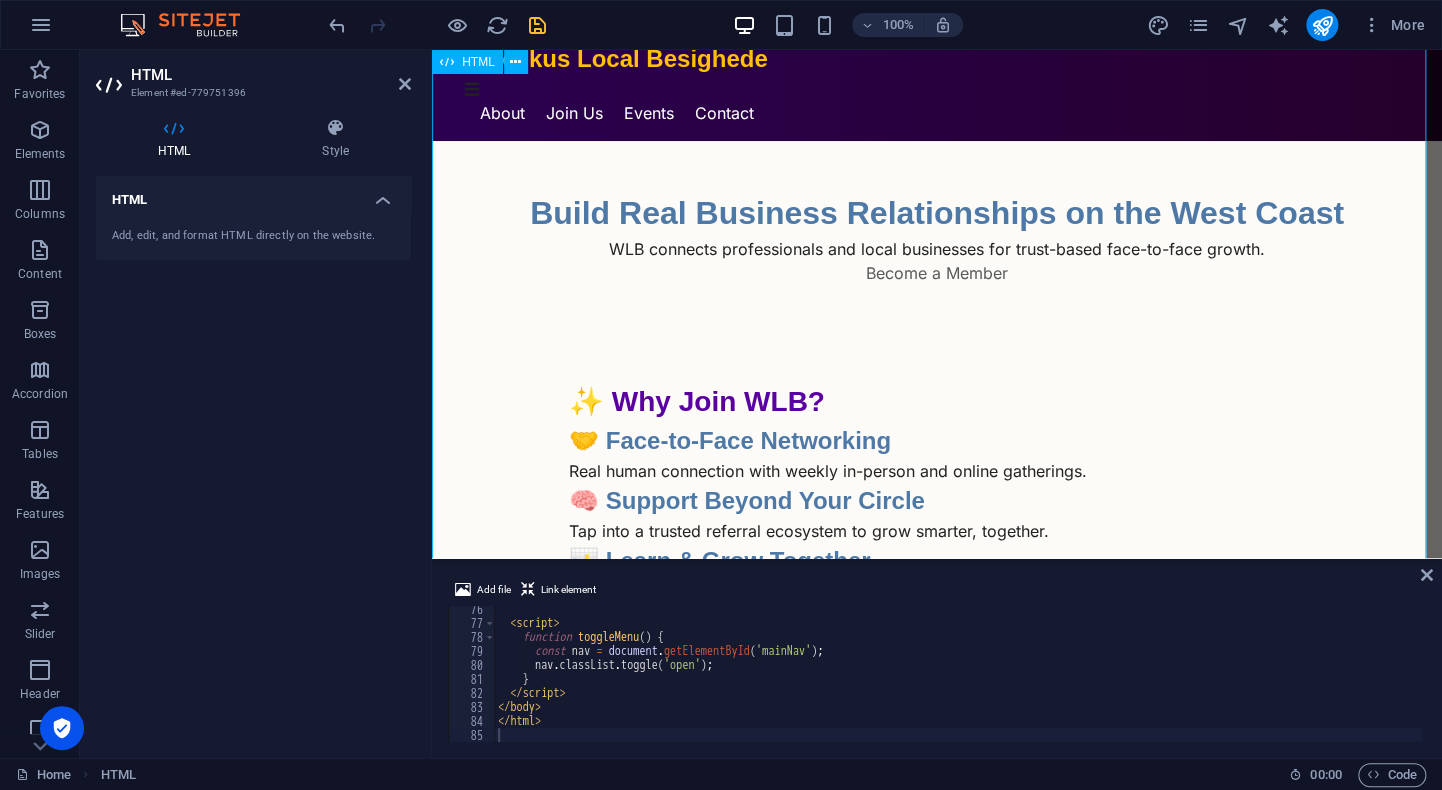 scroll, scrollTop: 0, scrollLeft: 0, axis: both 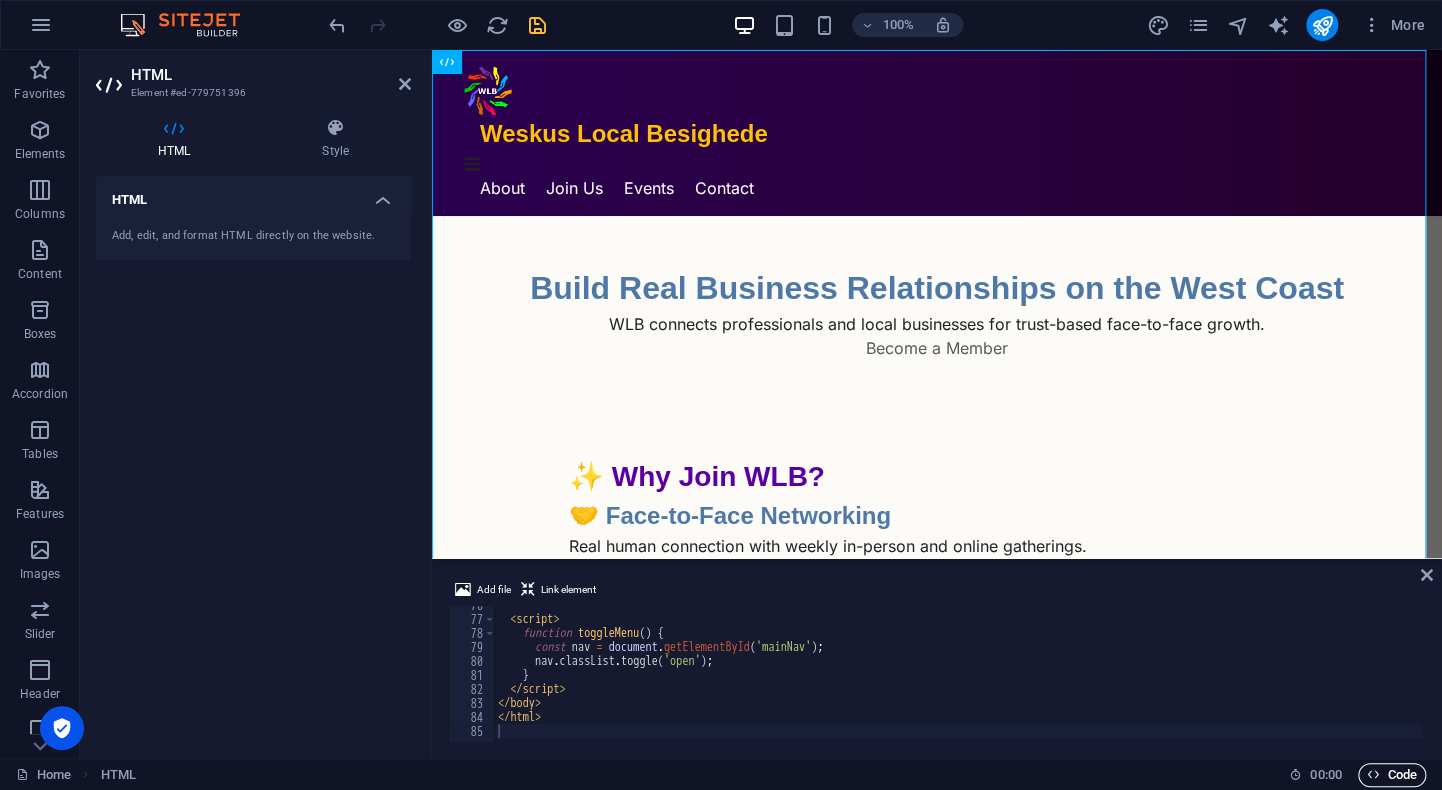 click on "Code" at bounding box center [1392, 775] 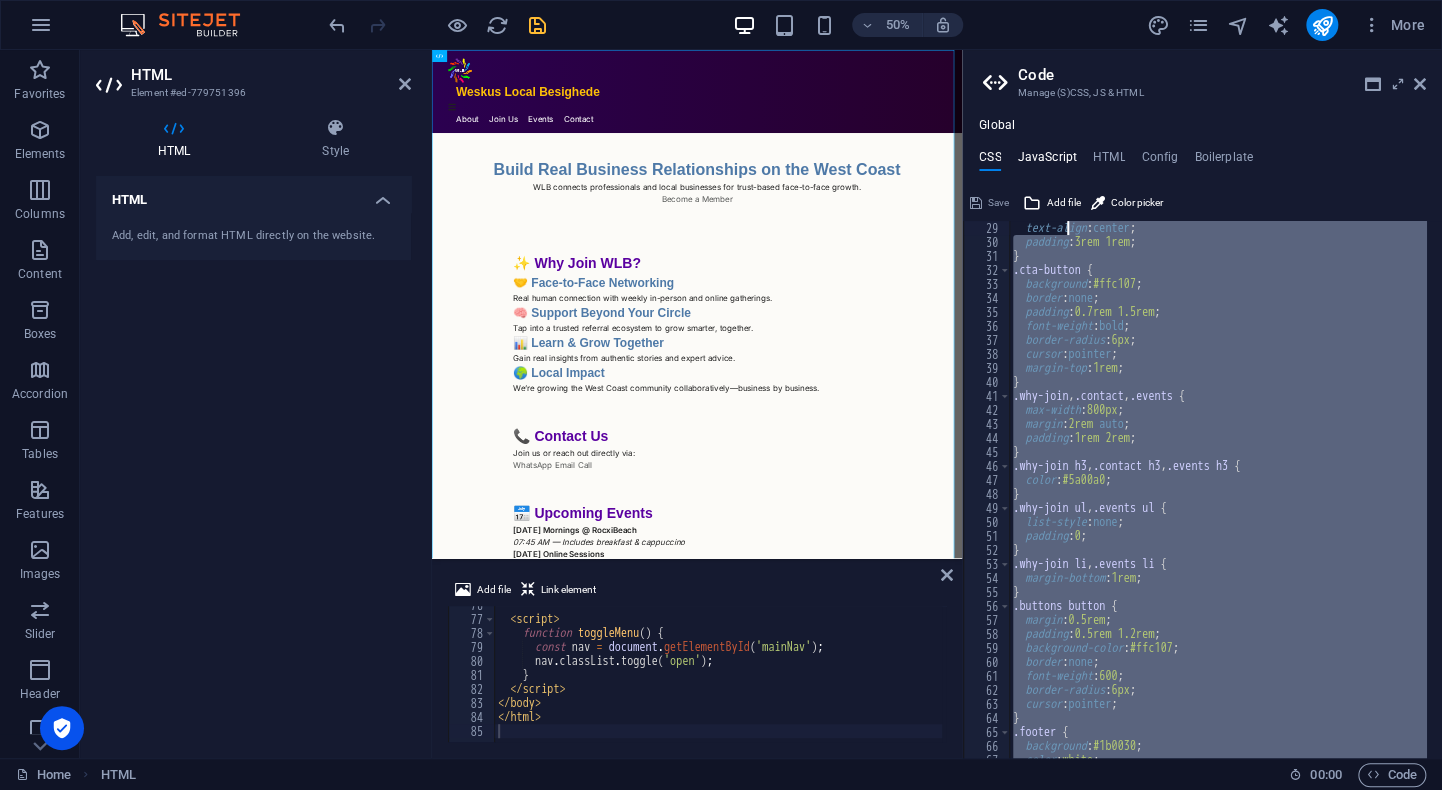 scroll, scrollTop: 0, scrollLeft: 0, axis: both 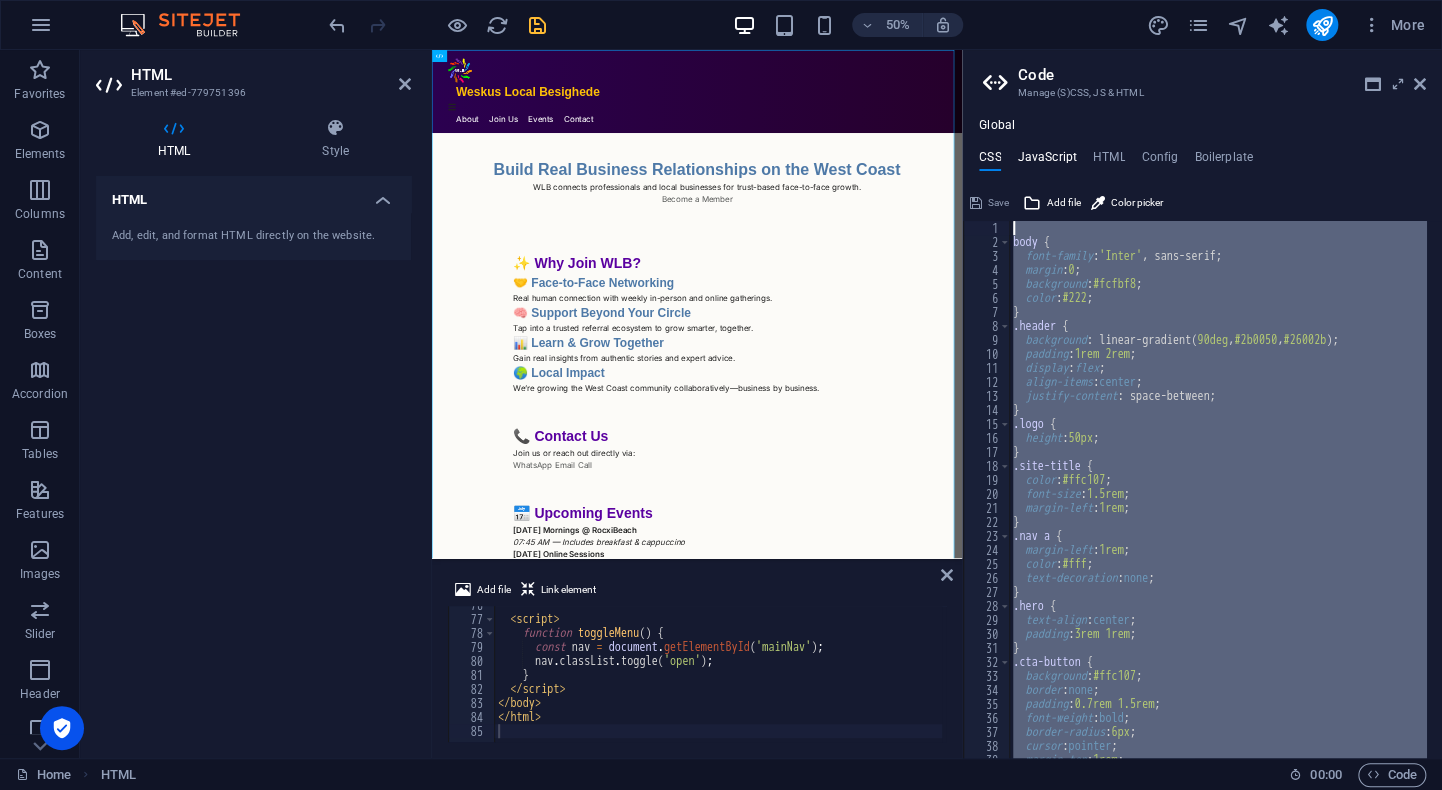 drag, startPoint x: 1070, startPoint y: 753, endPoint x: 1071, endPoint y: 152, distance: 601.00085 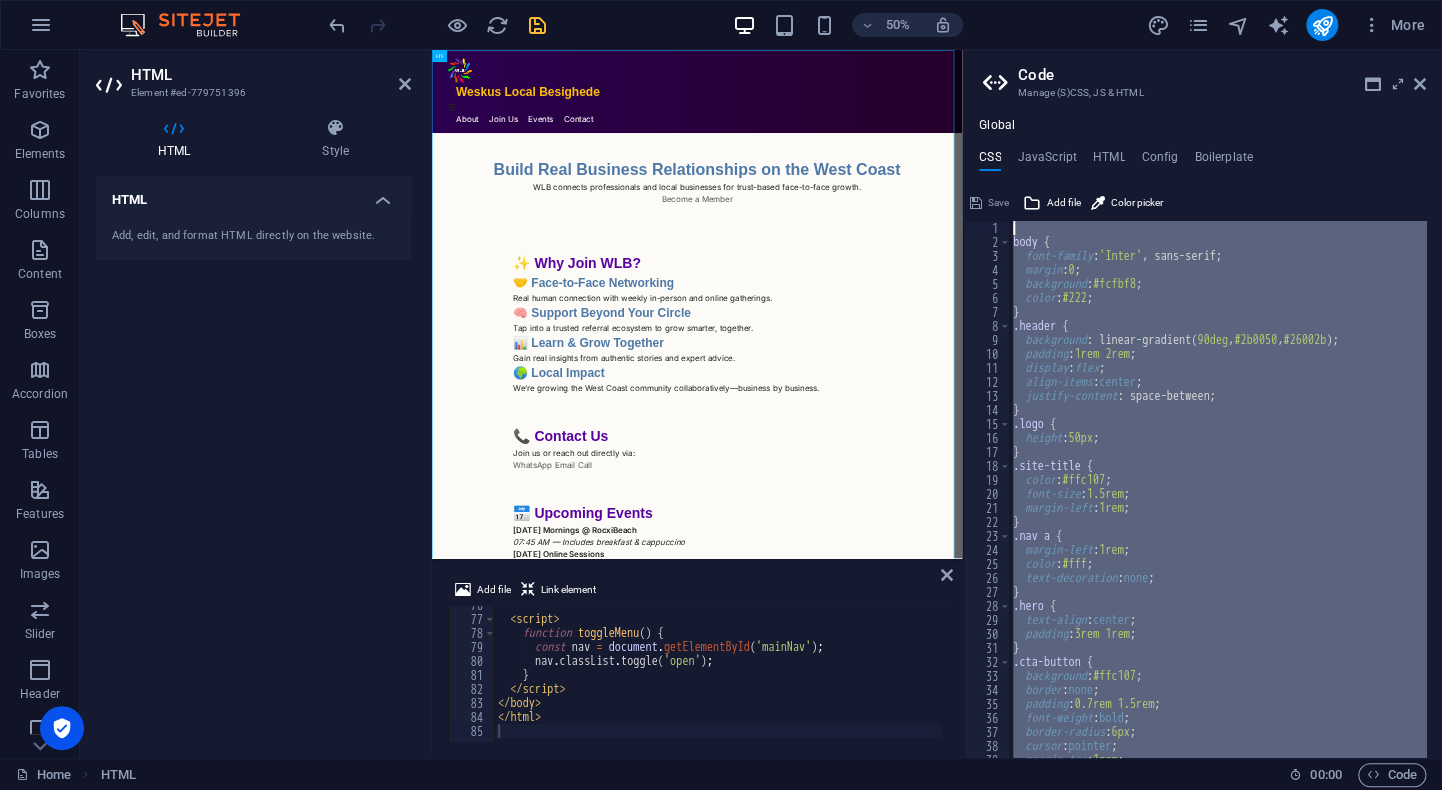 type 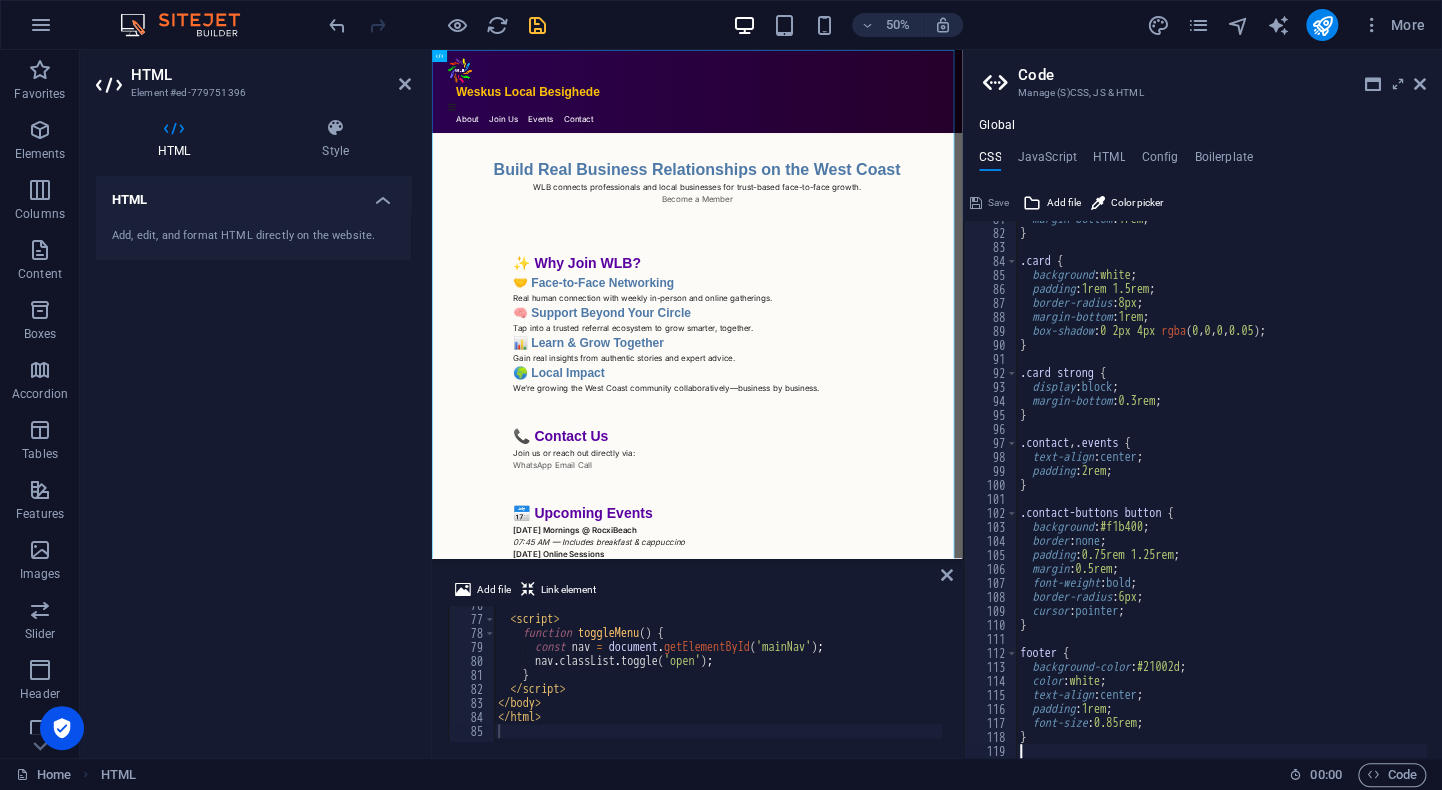 scroll, scrollTop: 1128, scrollLeft: 0, axis: vertical 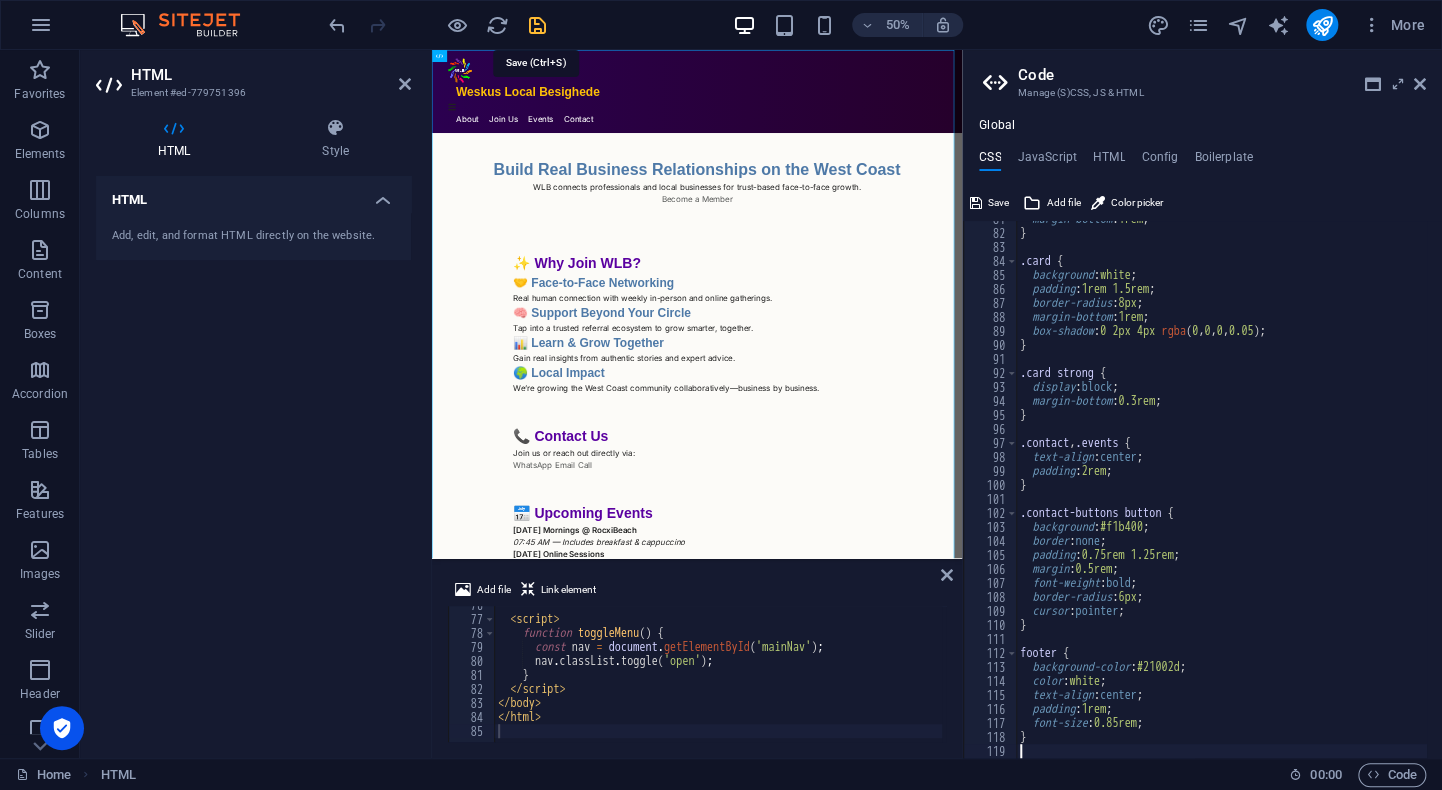 click at bounding box center [537, 25] 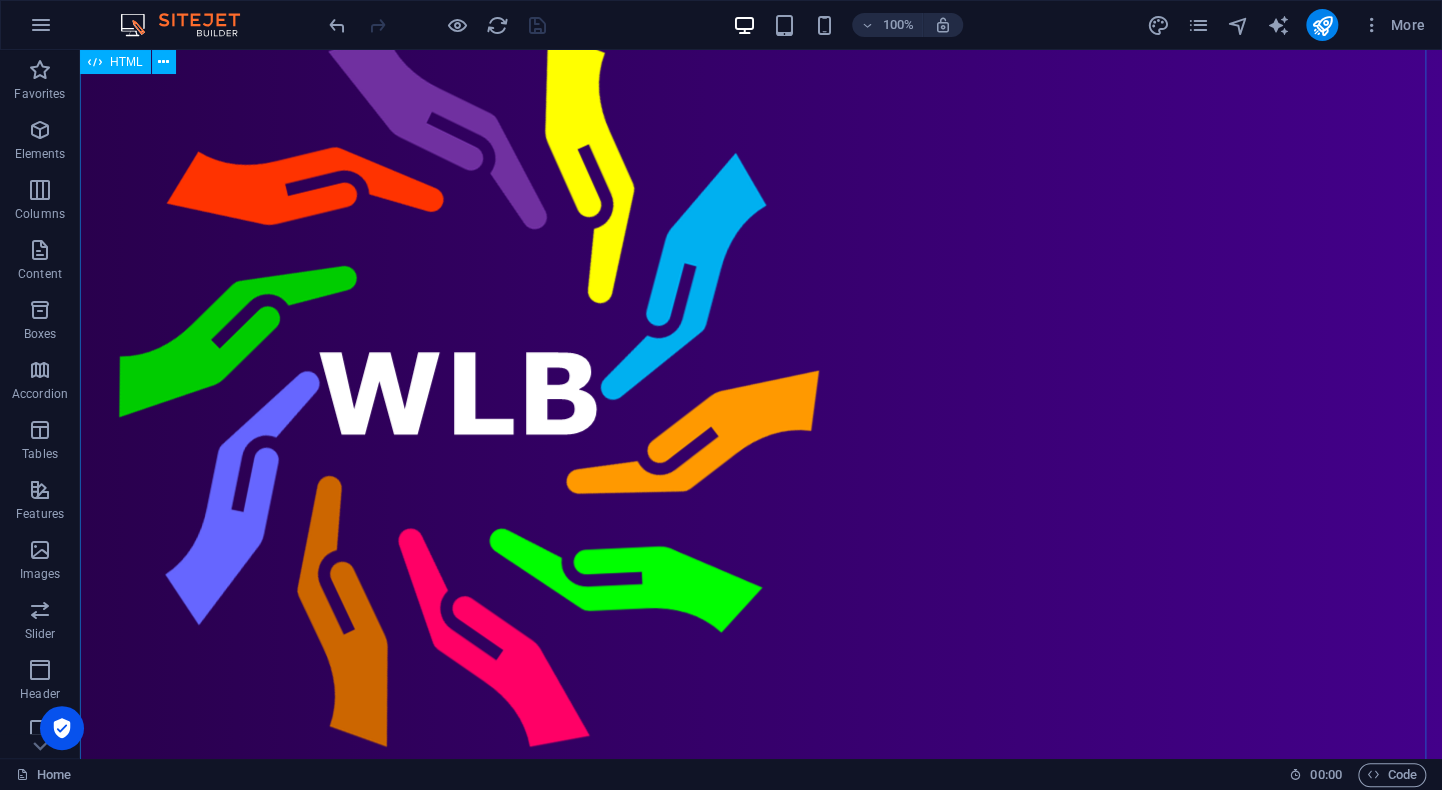scroll, scrollTop: 0, scrollLeft: 0, axis: both 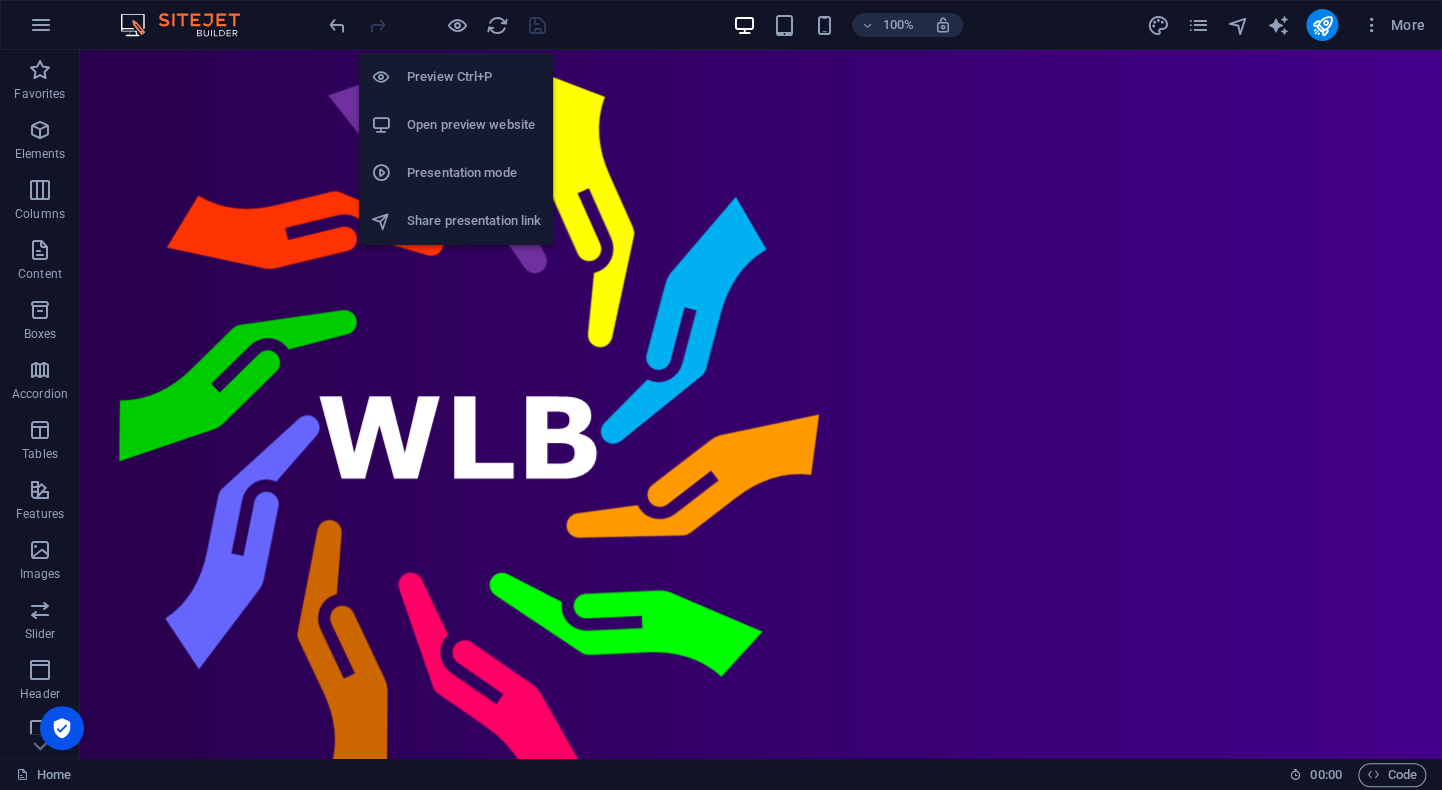 click on "Open preview website" at bounding box center (474, 125) 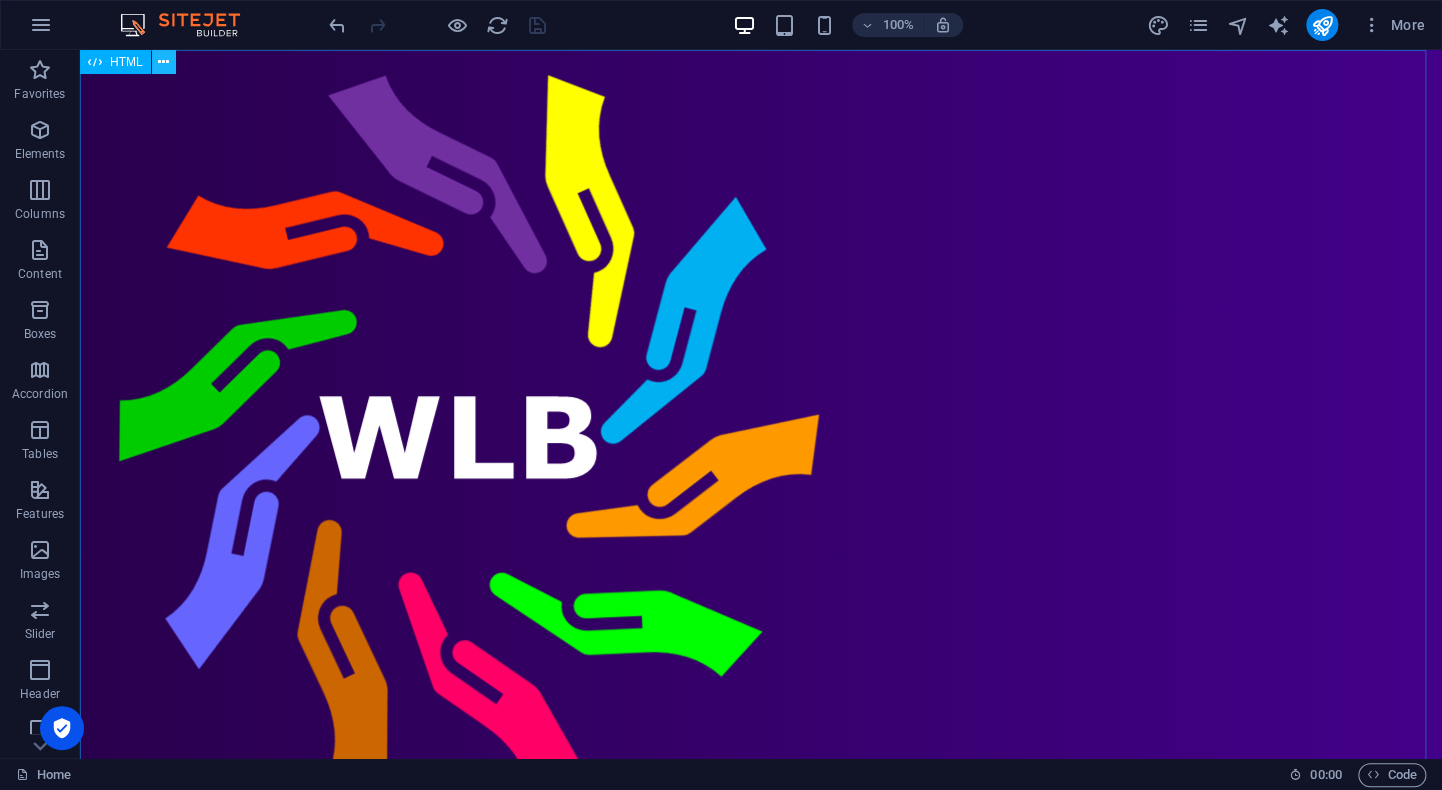 click at bounding box center (163, 62) 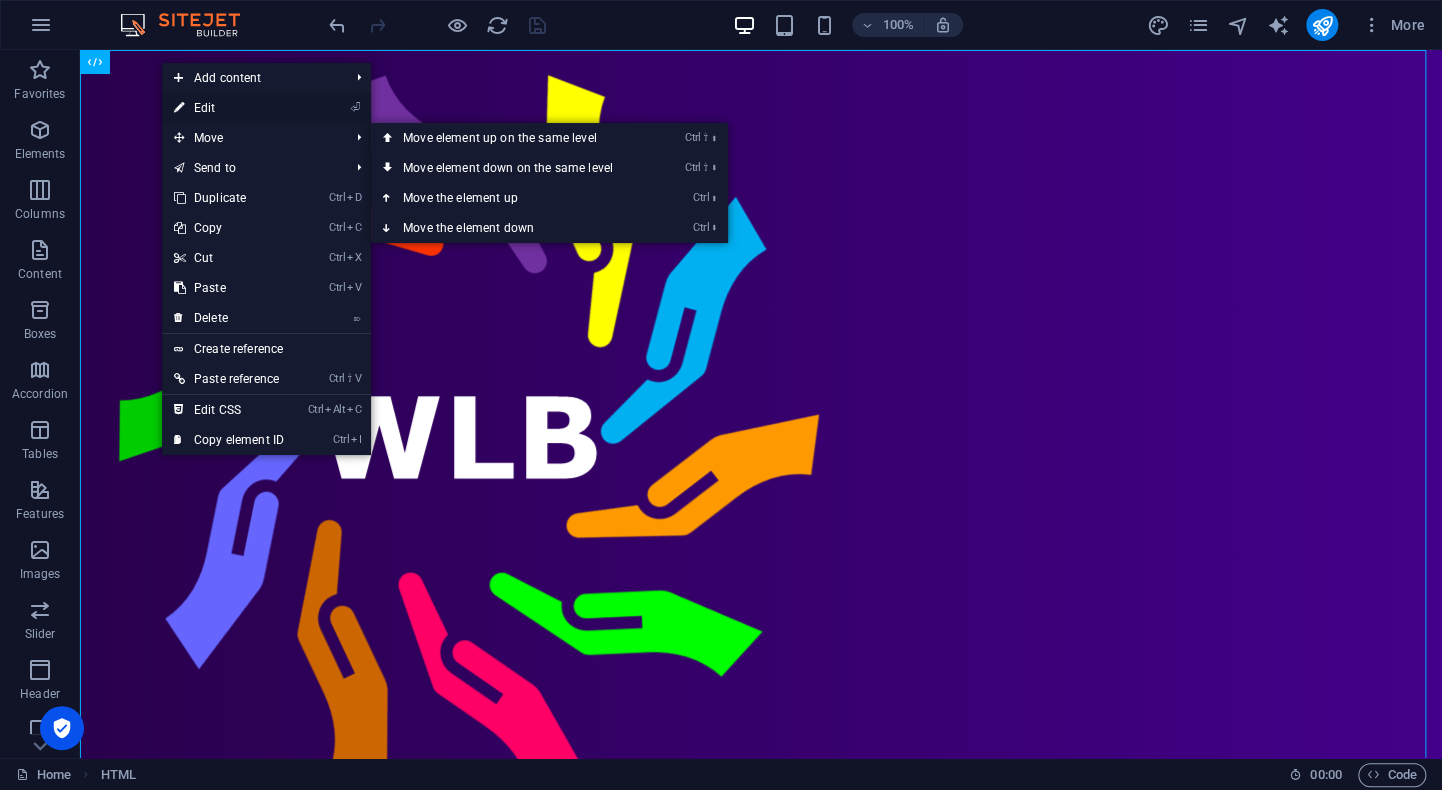 click on "⏎  Edit" at bounding box center [229, 108] 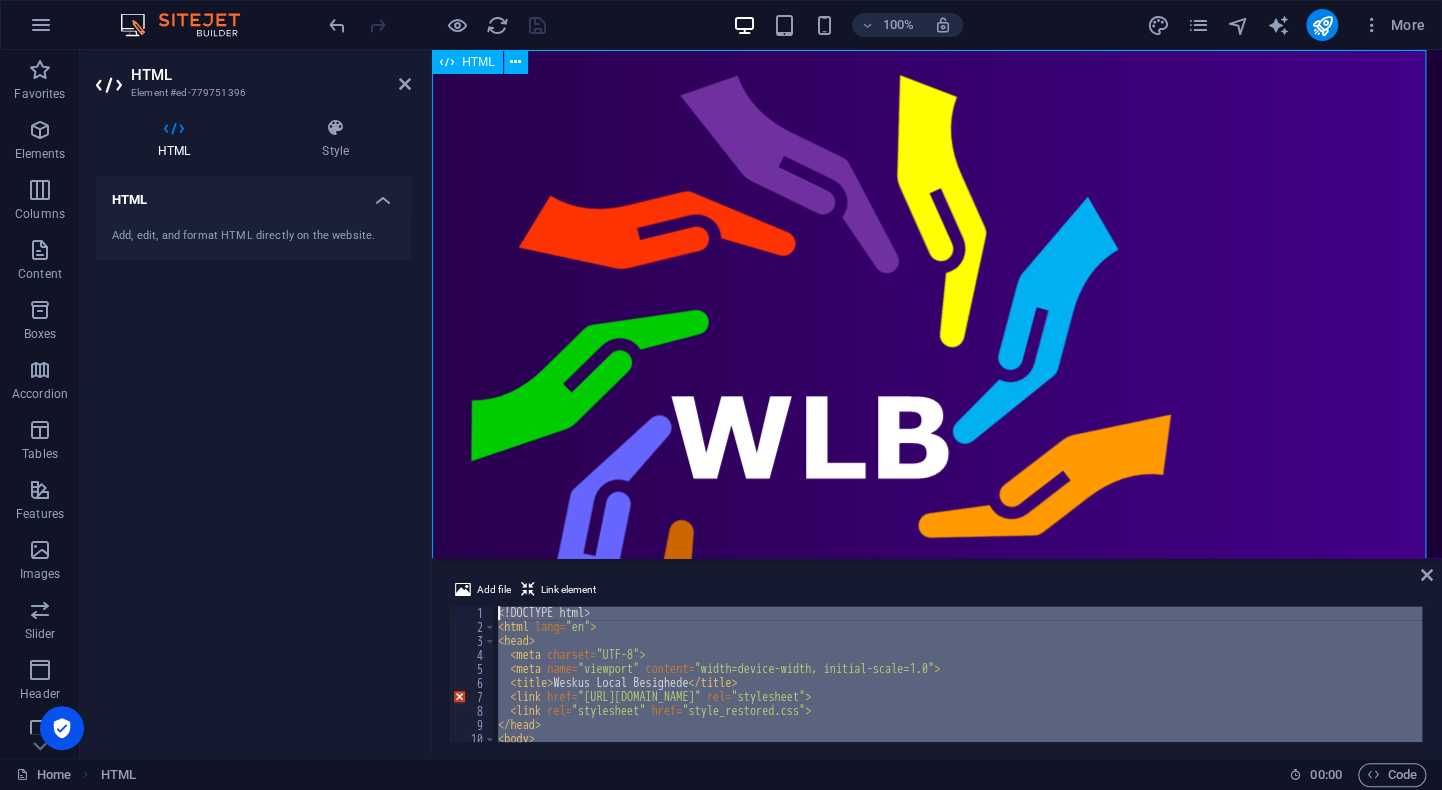 scroll, scrollTop: 0, scrollLeft: 0, axis: both 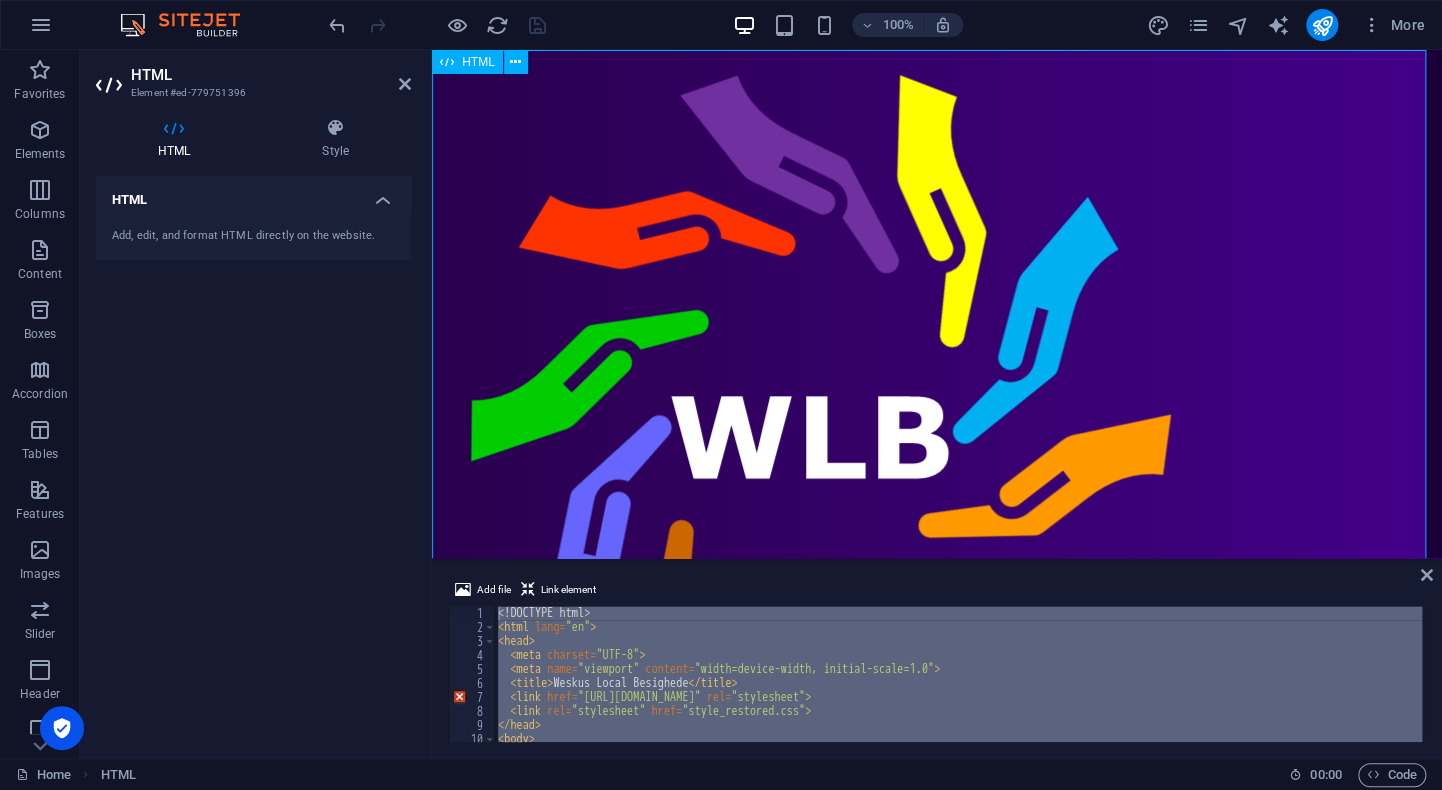 type on "<!DOCTYPE html>
<html lang="en">" 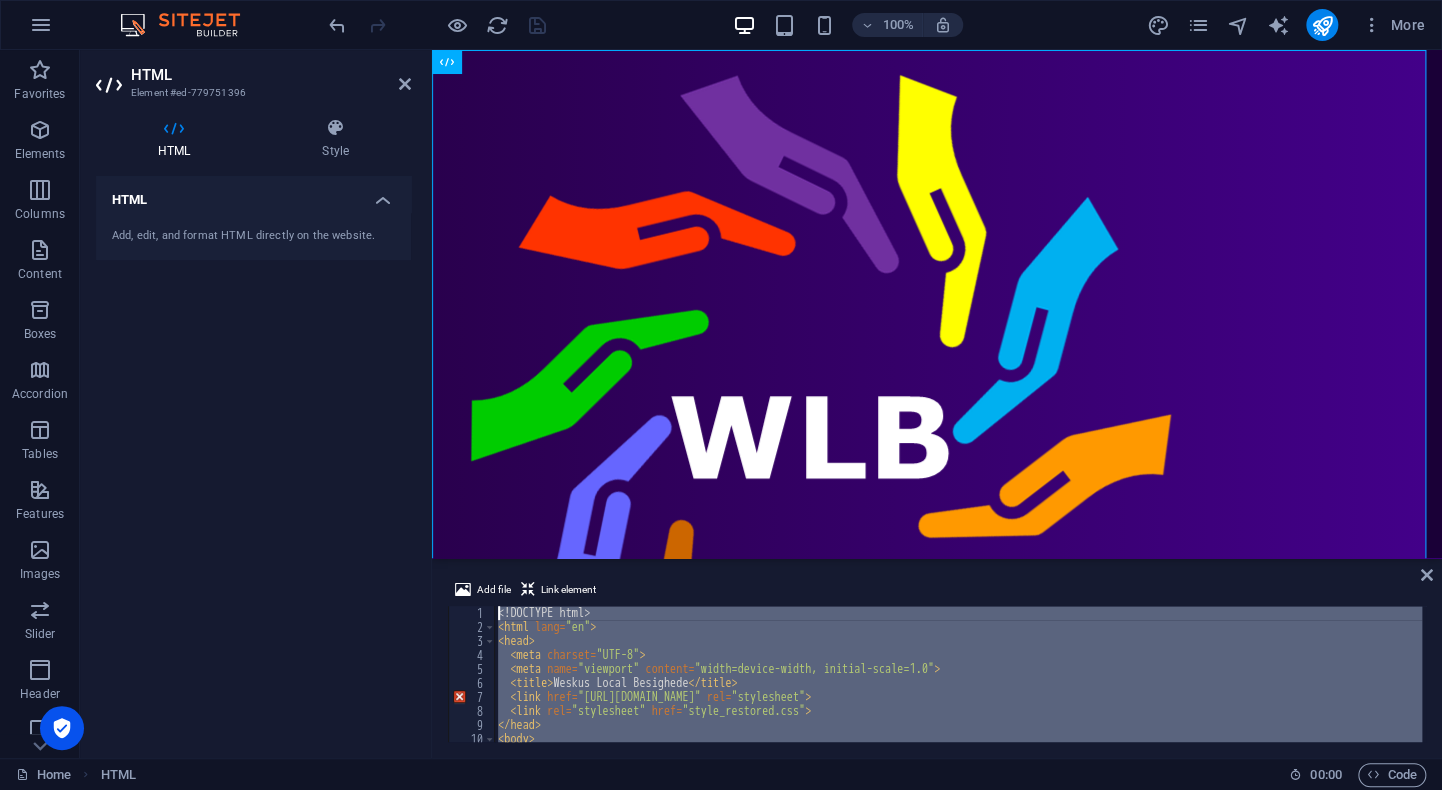paste 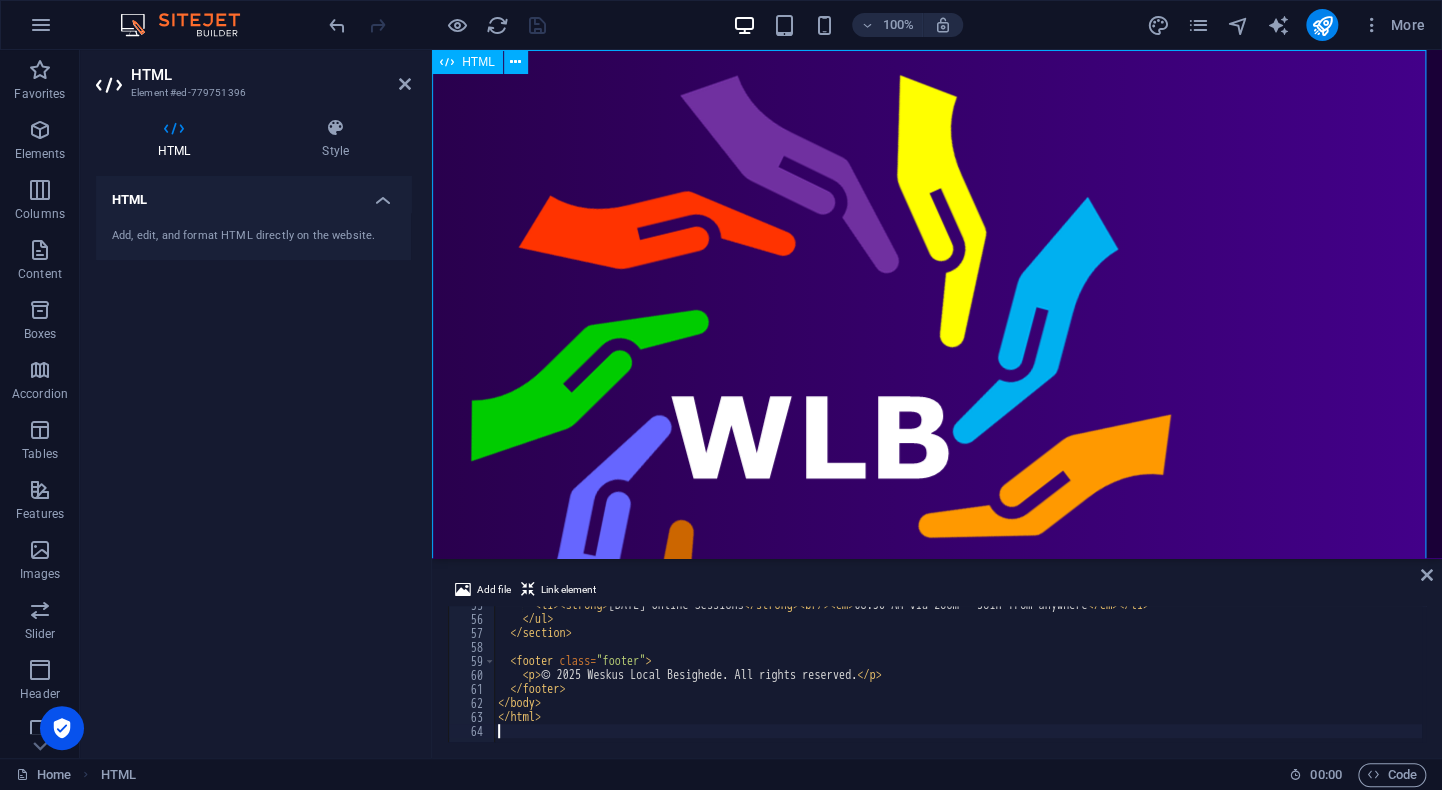 scroll, scrollTop: 760, scrollLeft: 0, axis: vertical 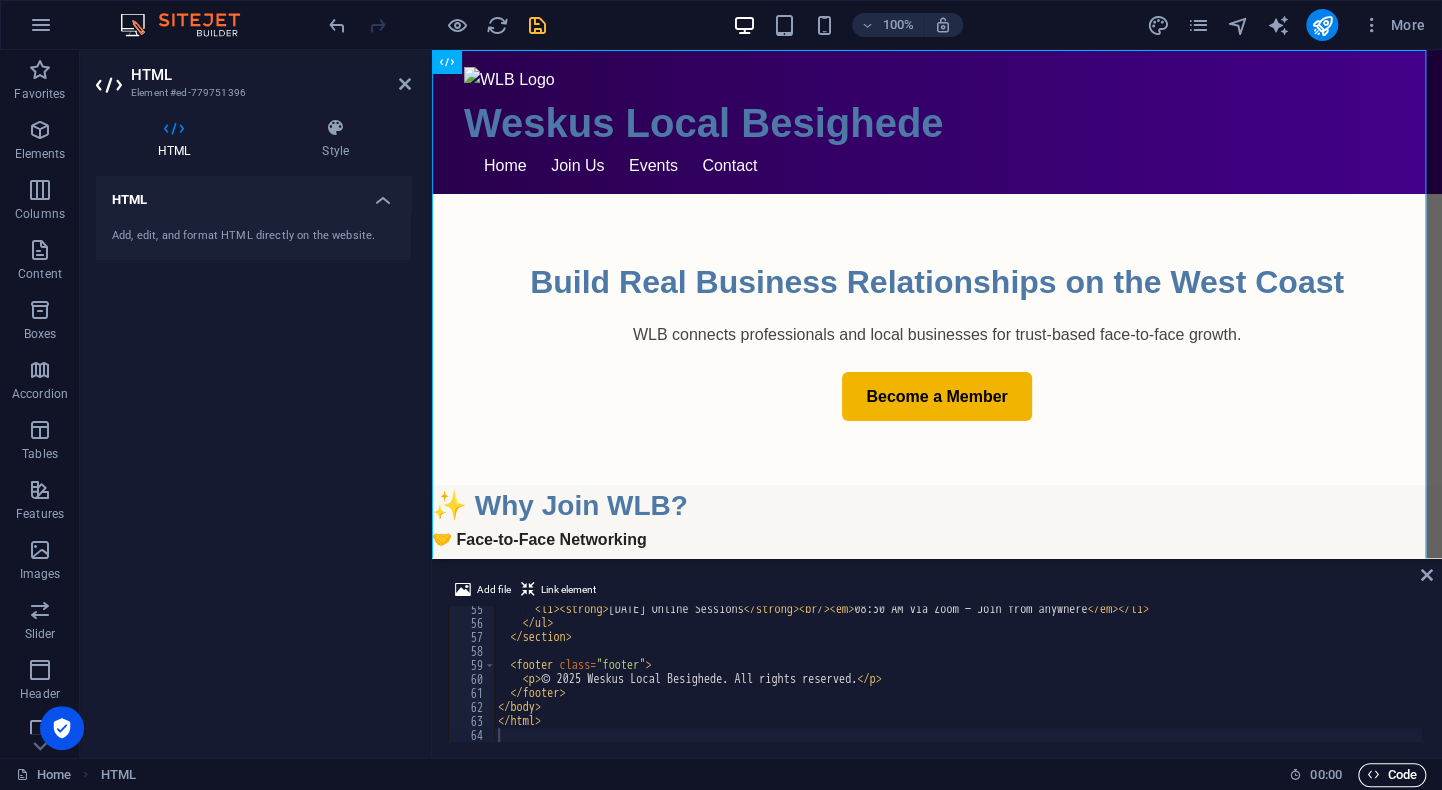 click on "Code" at bounding box center (1392, 775) 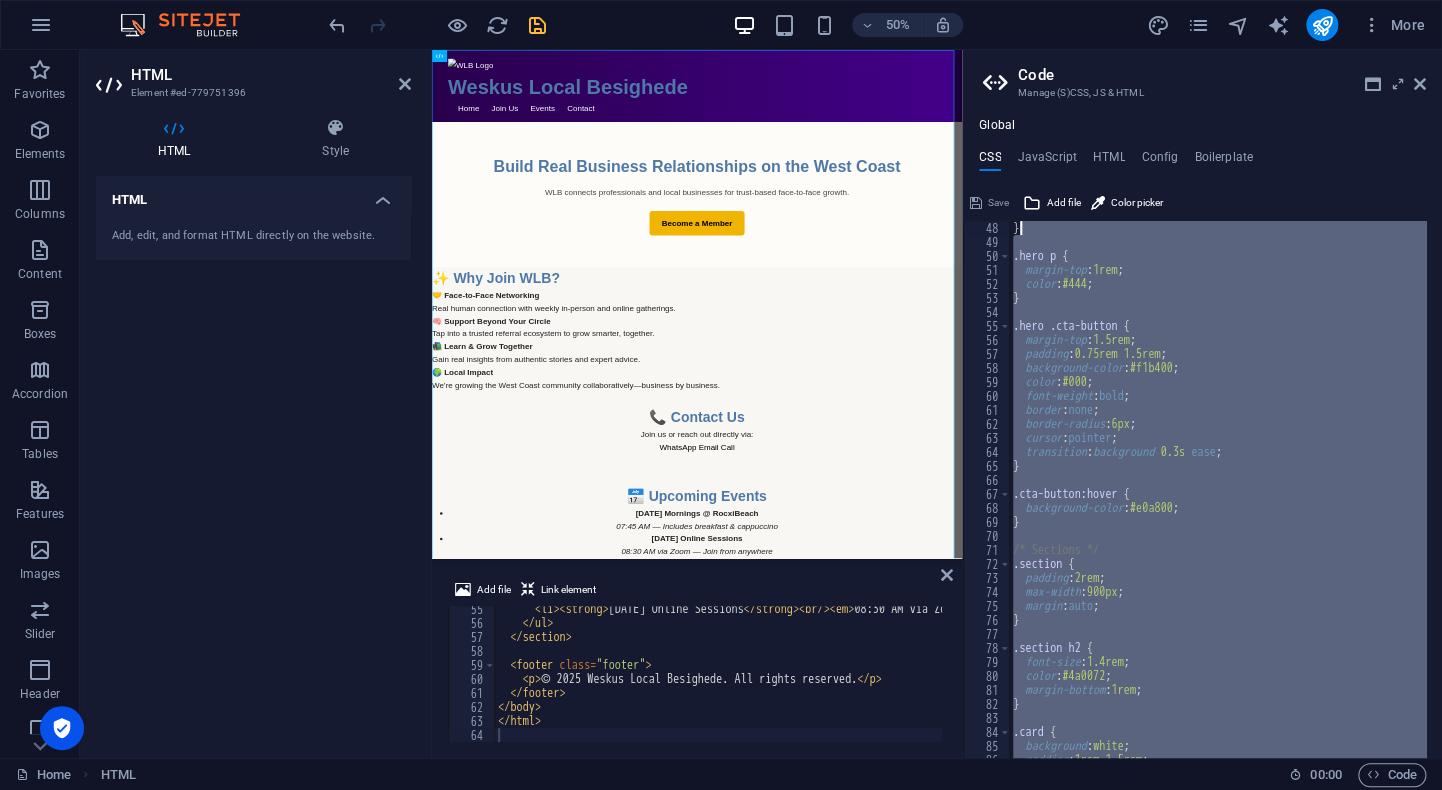 scroll, scrollTop: 0, scrollLeft: 0, axis: both 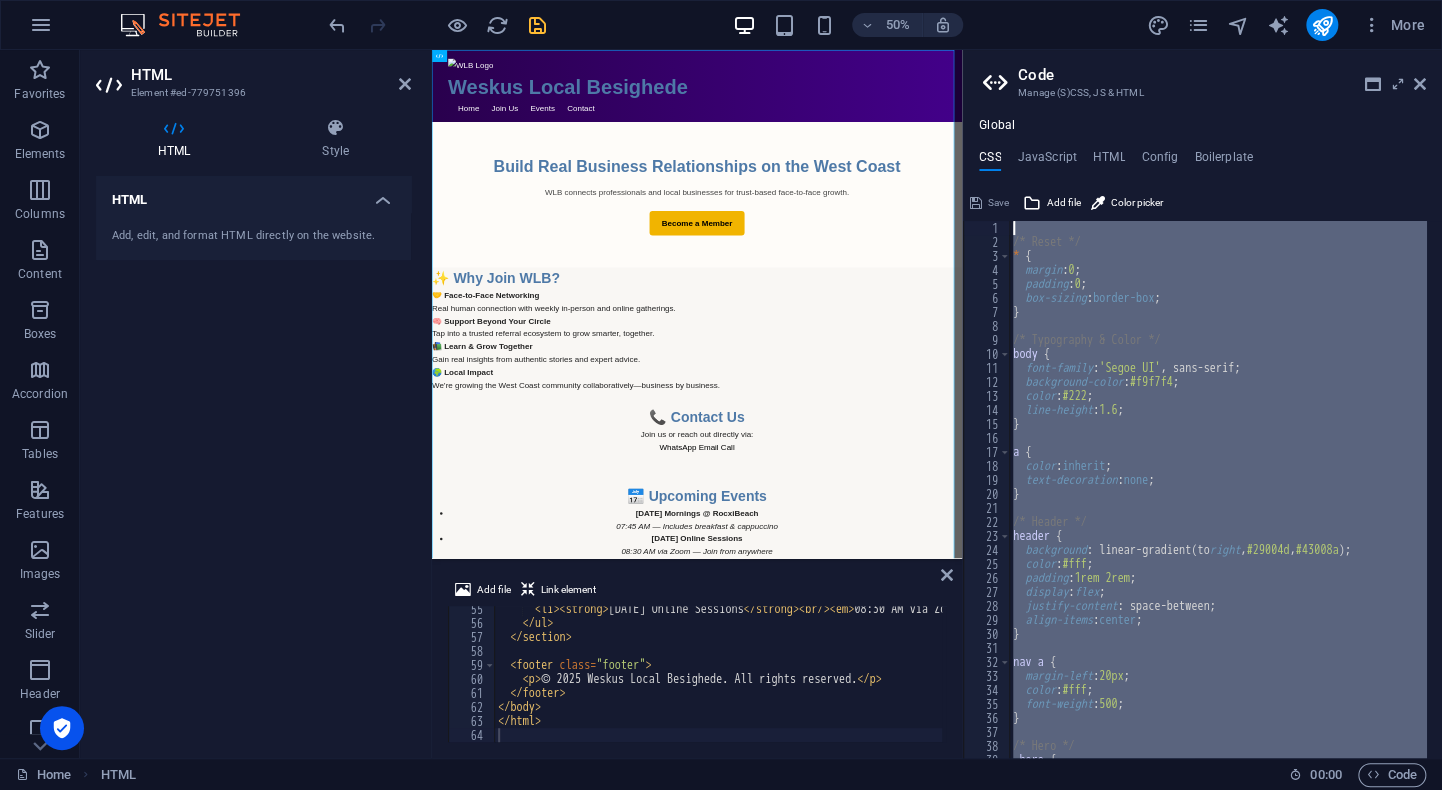 drag, startPoint x: 1056, startPoint y: 754, endPoint x: 1057, endPoint y: 133, distance: 621.0008 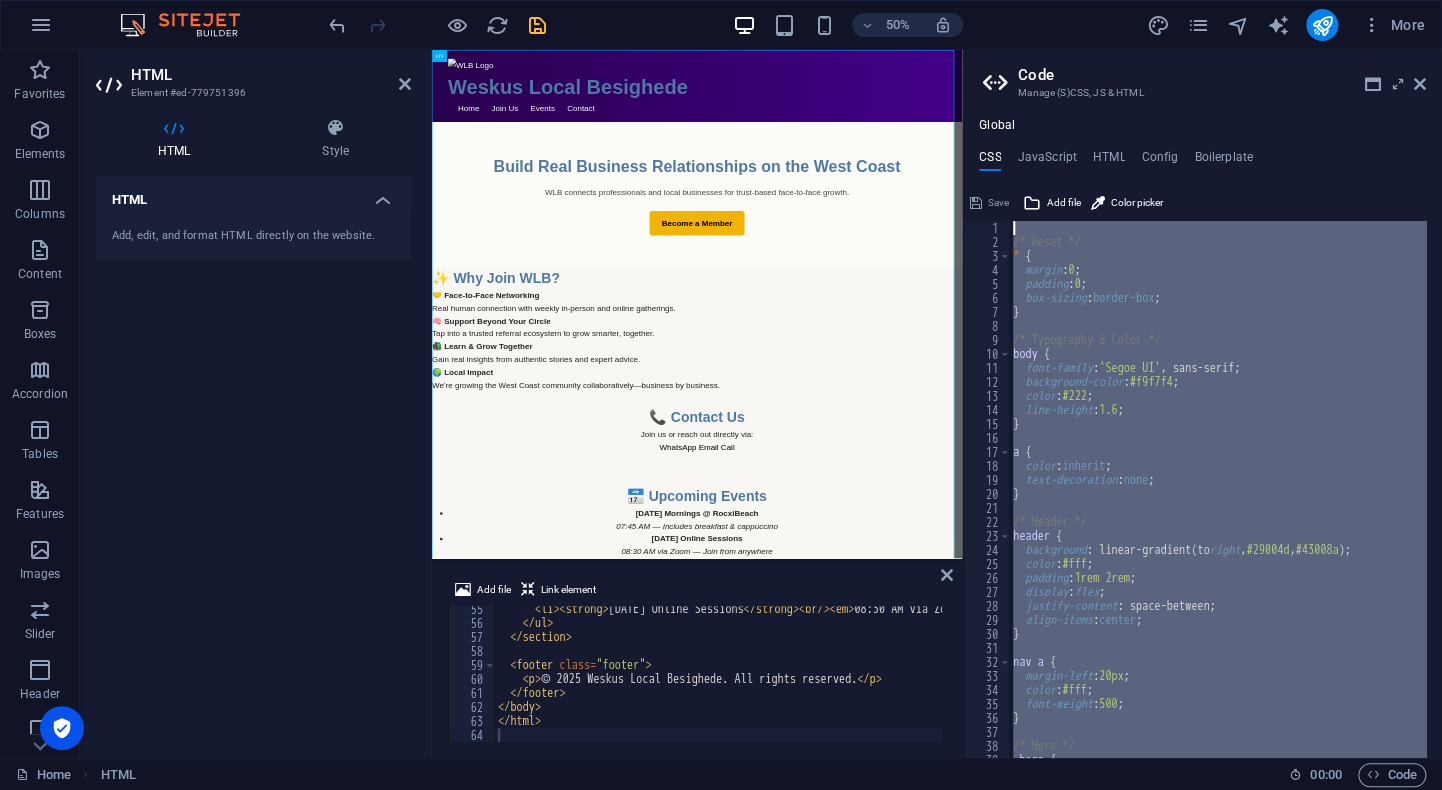 type 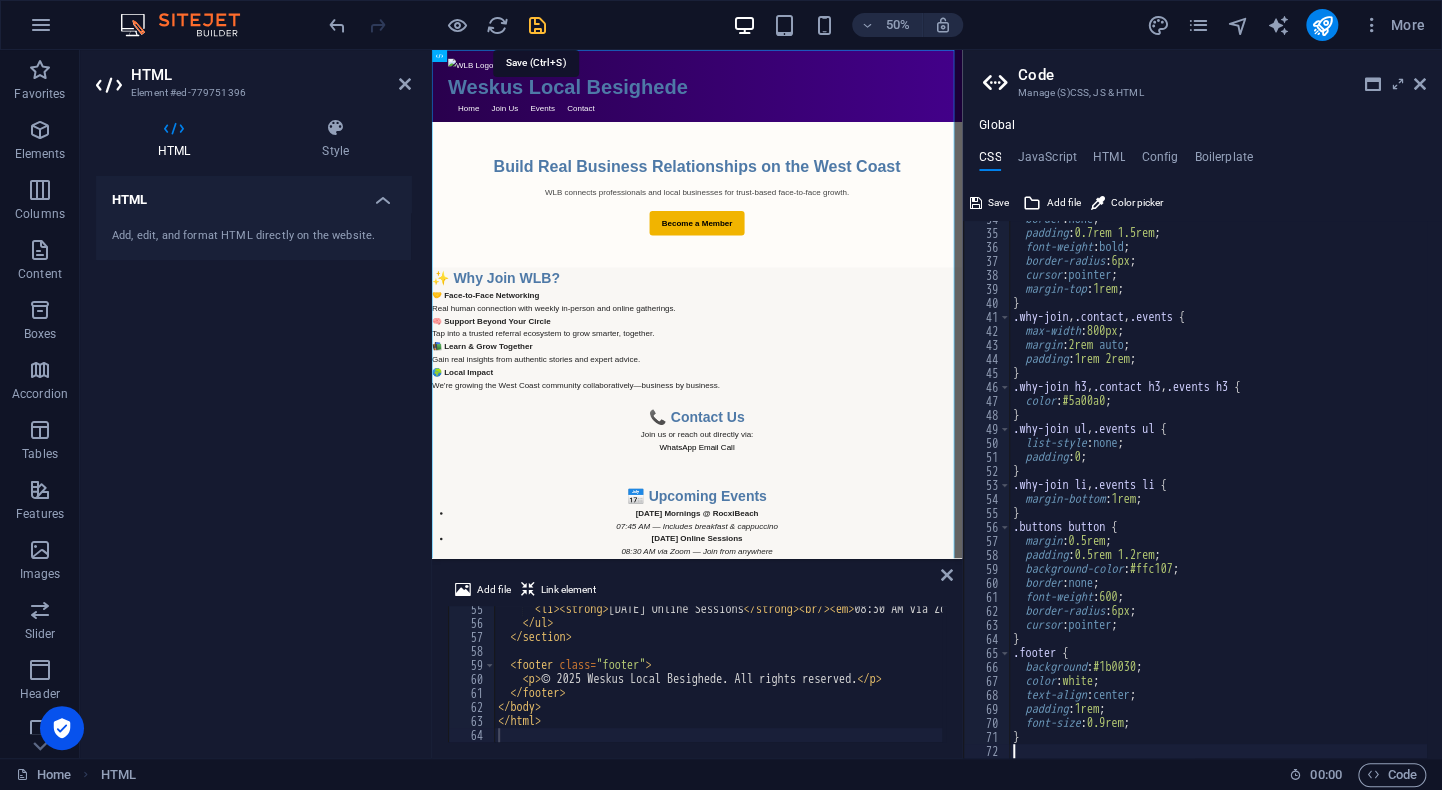 click at bounding box center [537, 25] 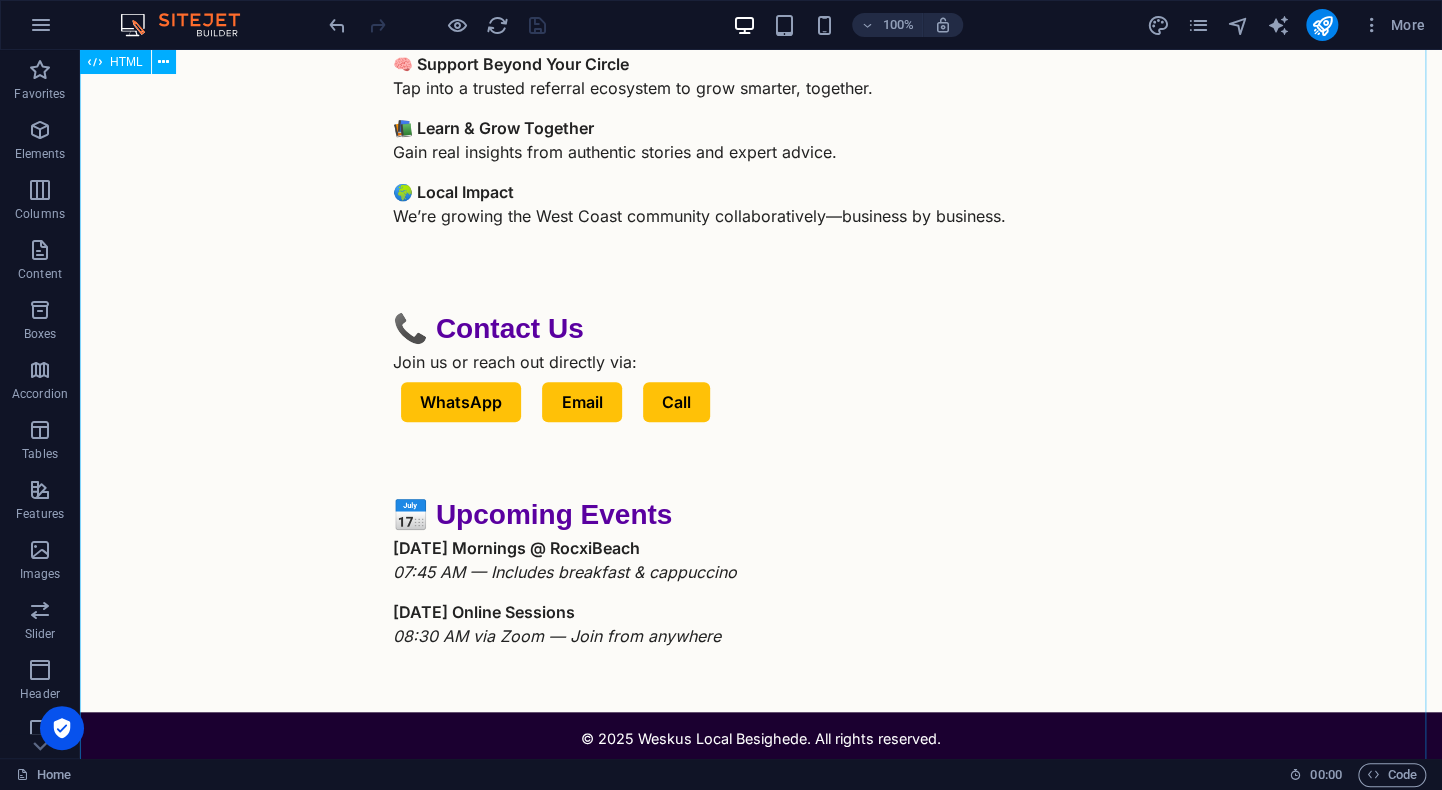 scroll, scrollTop: 0, scrollLeft: 0, axis: both 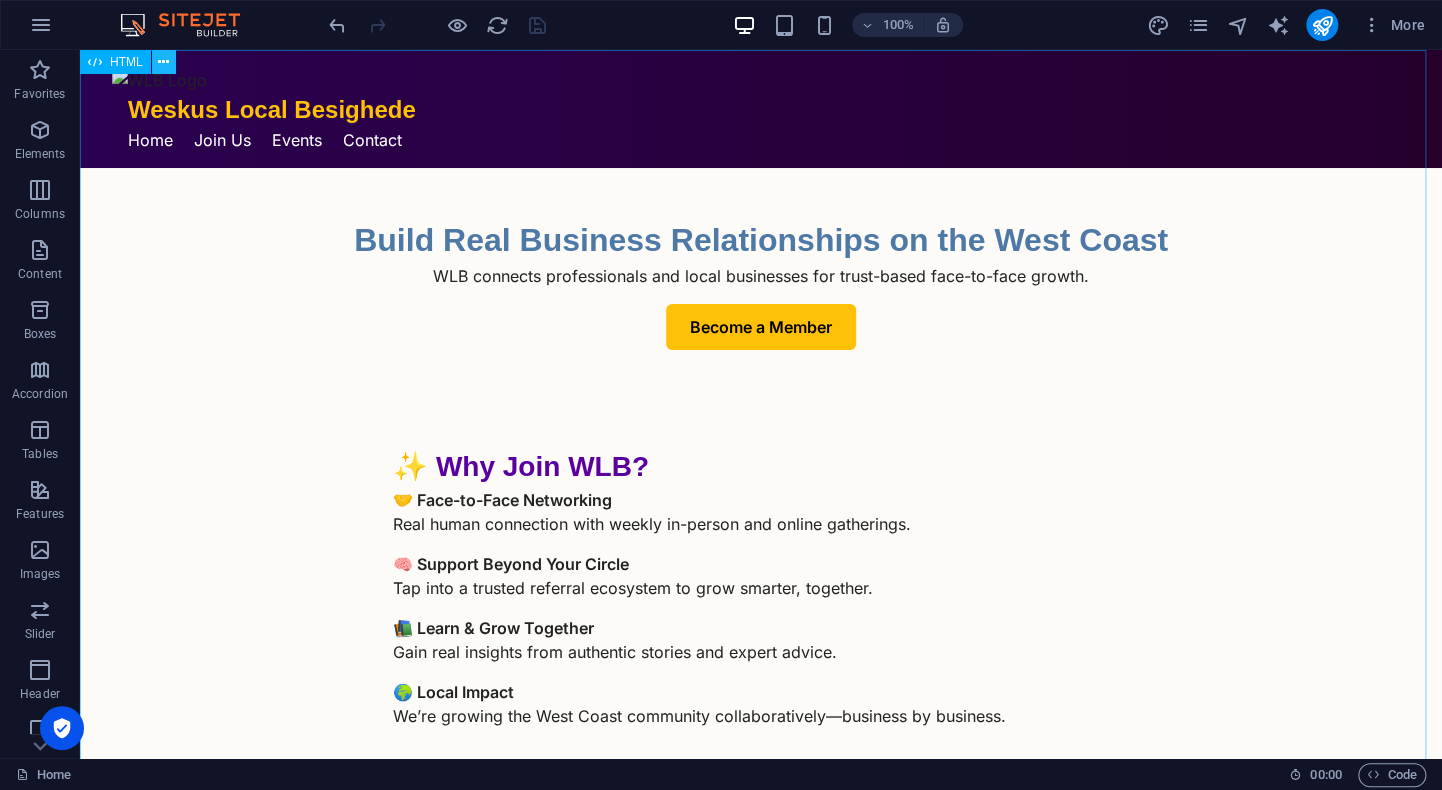 click at bounding box center (163, 62) 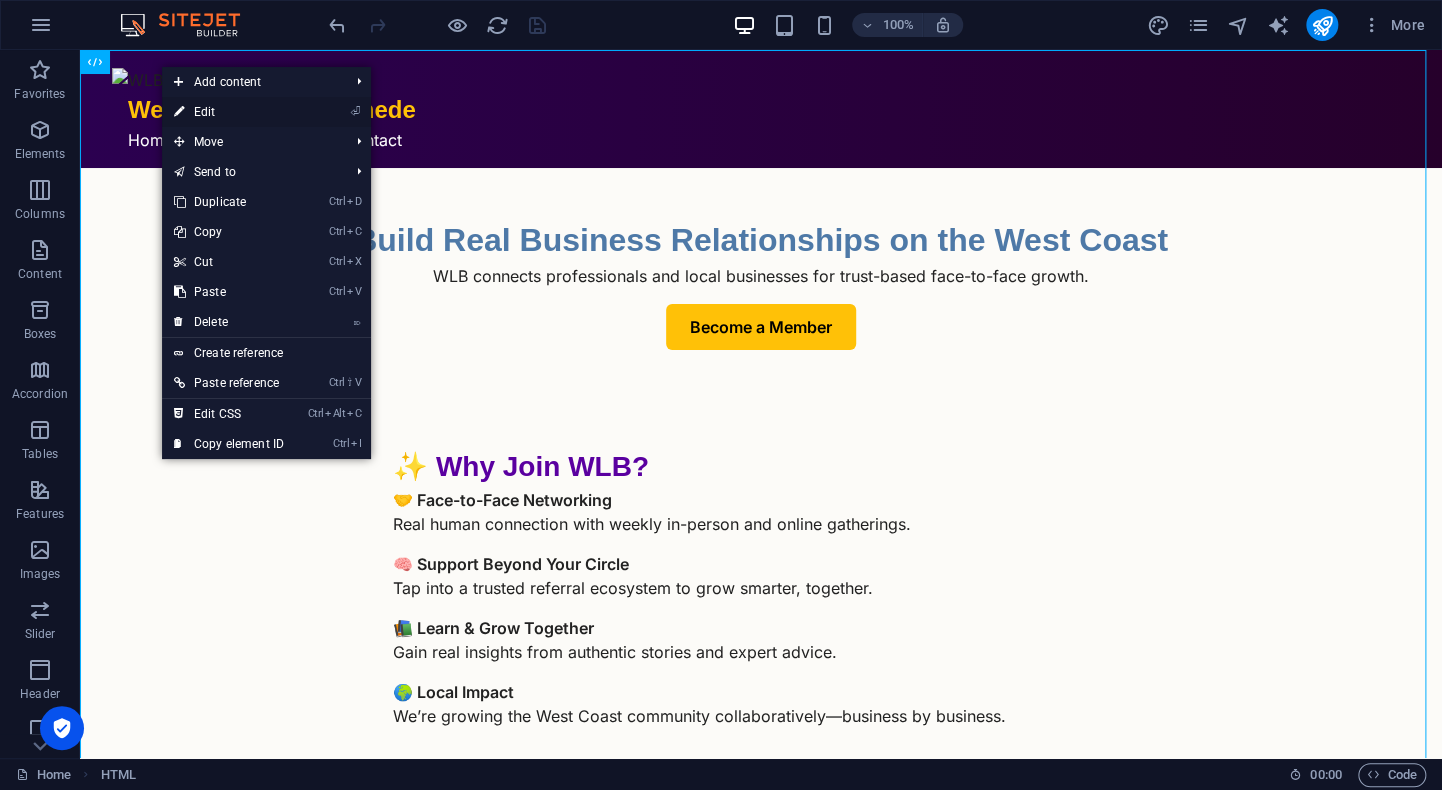 click on "⏎  Edit" at bounding box center (229, 112) 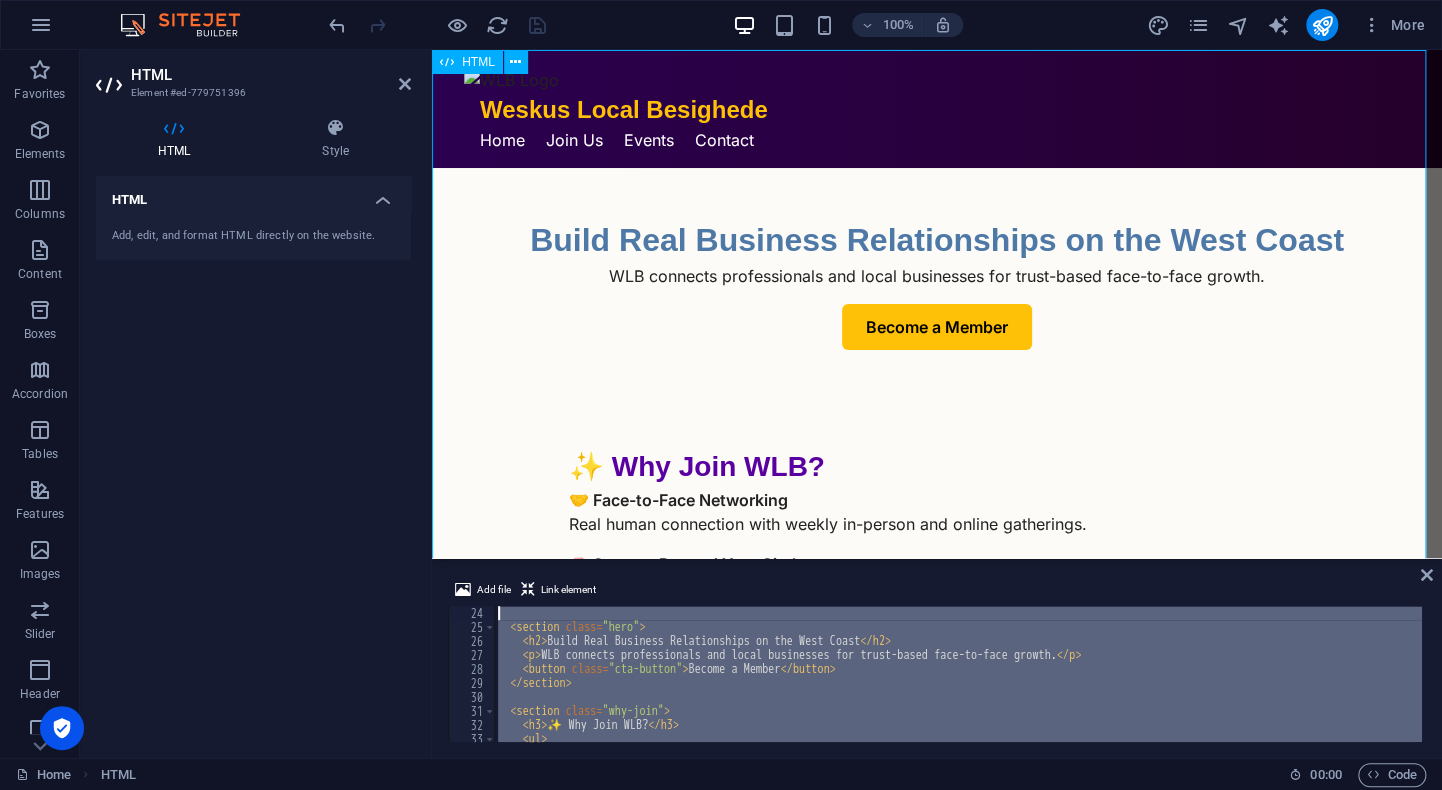 scroll, scrollTop: 0, scrollLeft: 0, axis: both 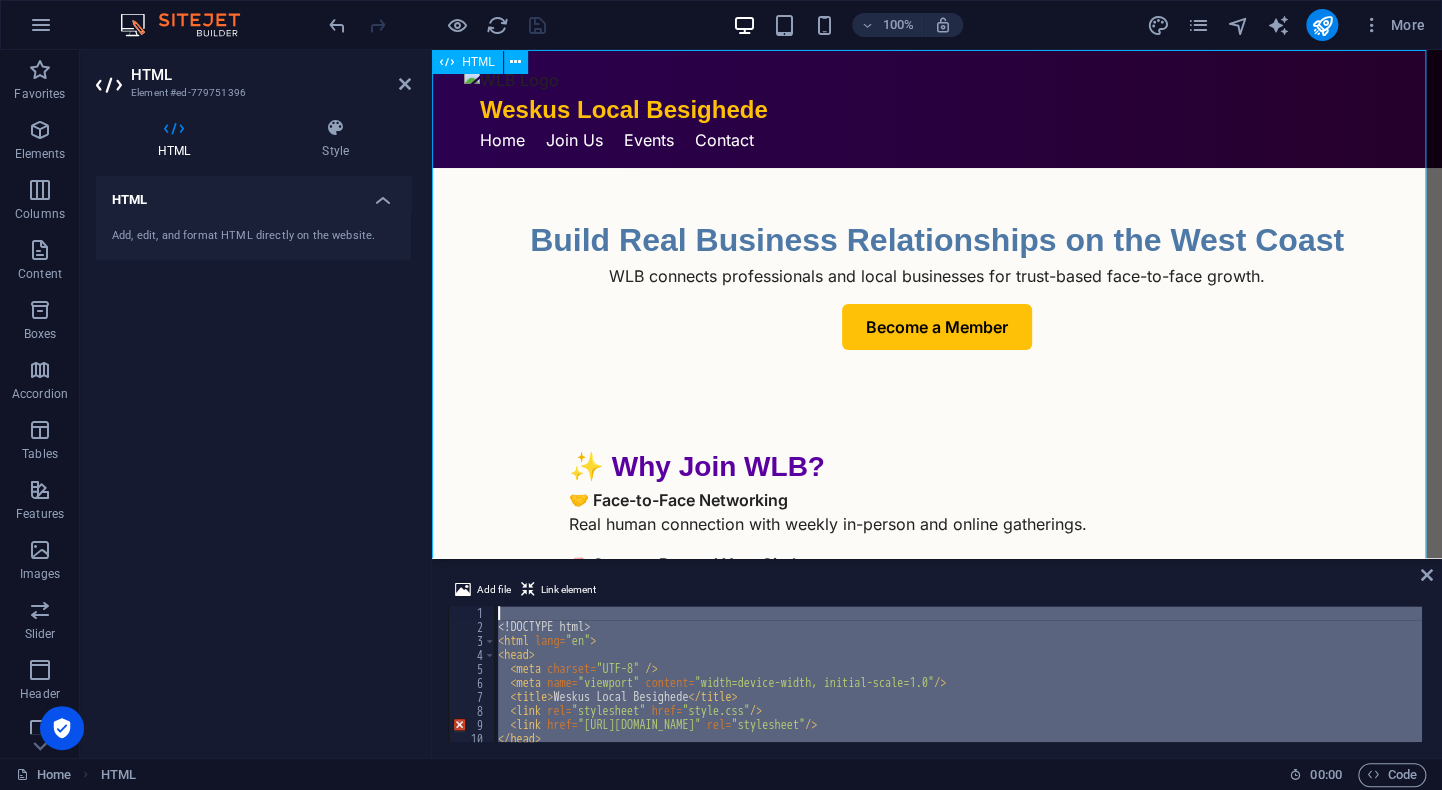 drag, startPoint x: 951, startPoint y: 784, endPoint x: 461, endPoint y: 530, distance: 551.9203 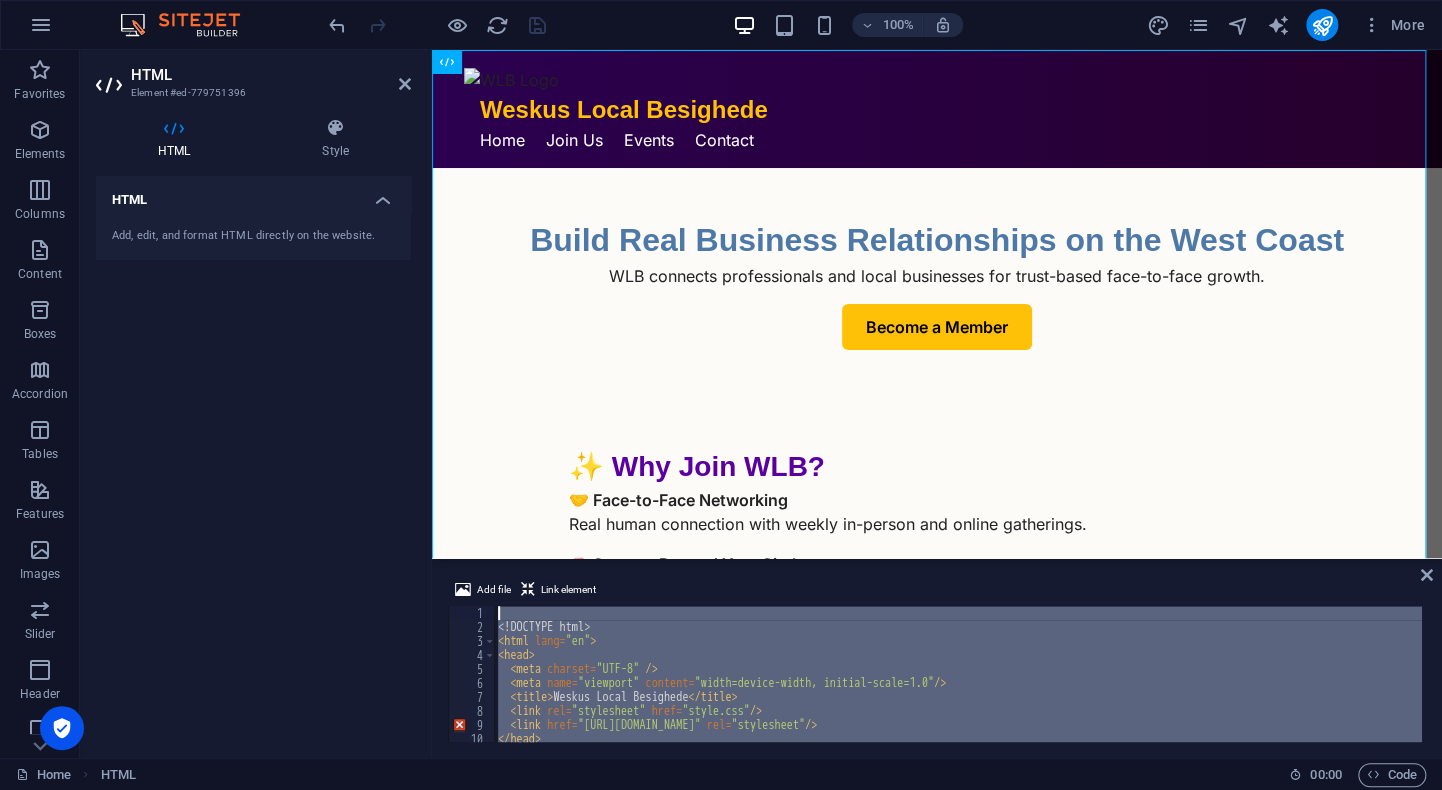 paste 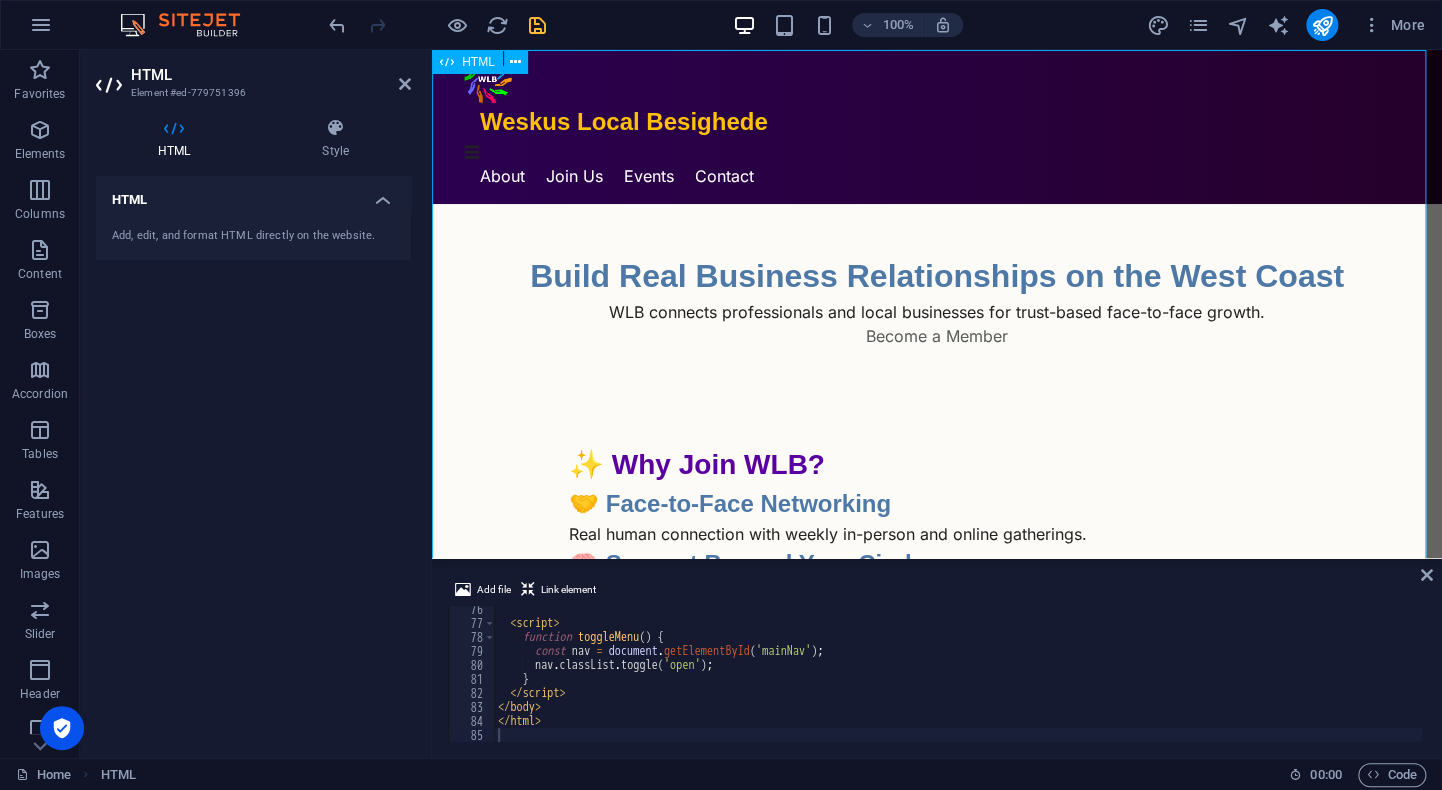scroll, scrollTop: 0, scrollLeft: 0, axis: both 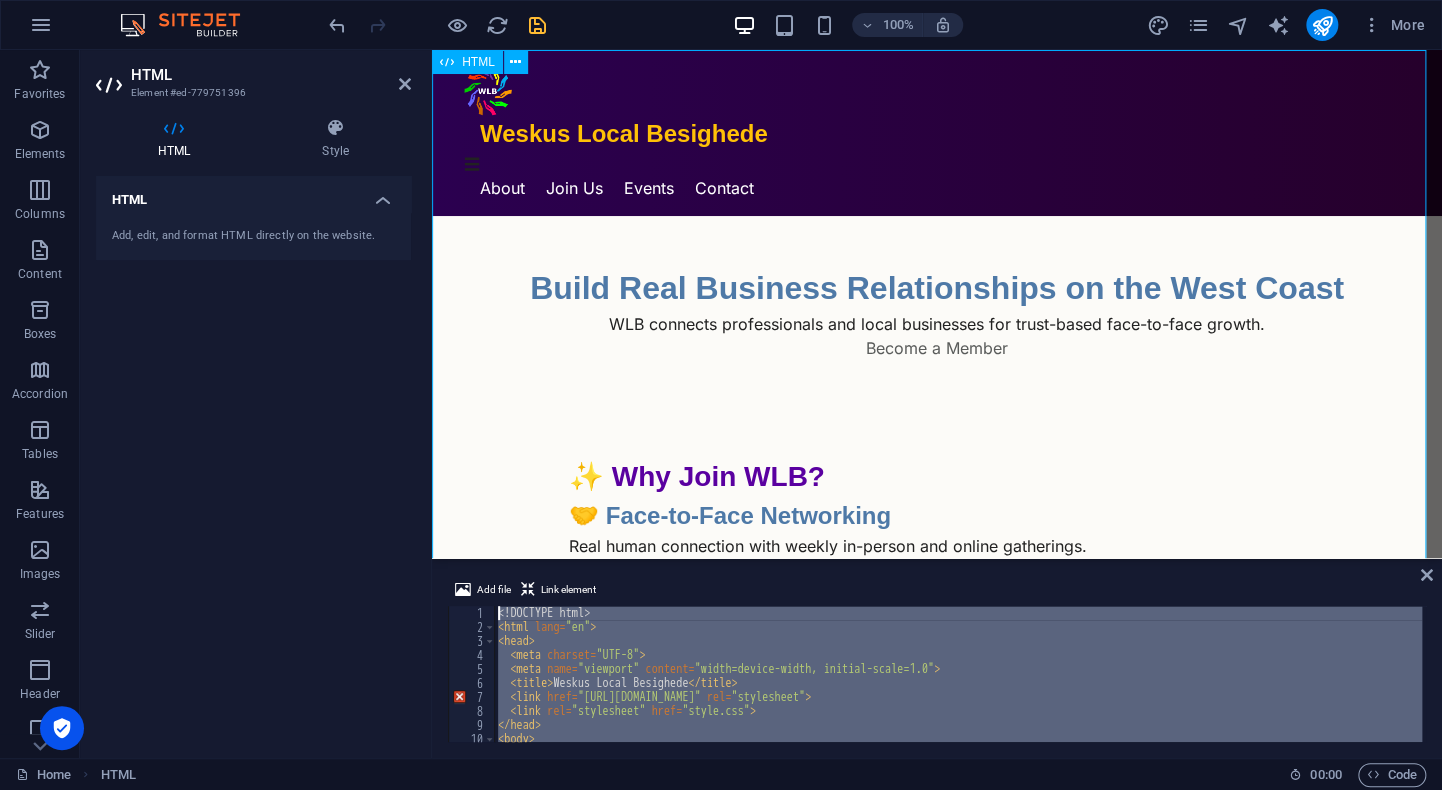 drag, startPoint x: 995, startPoint y: 779, endPoint x: 468, endPoint y: 397, distance: 650.8863 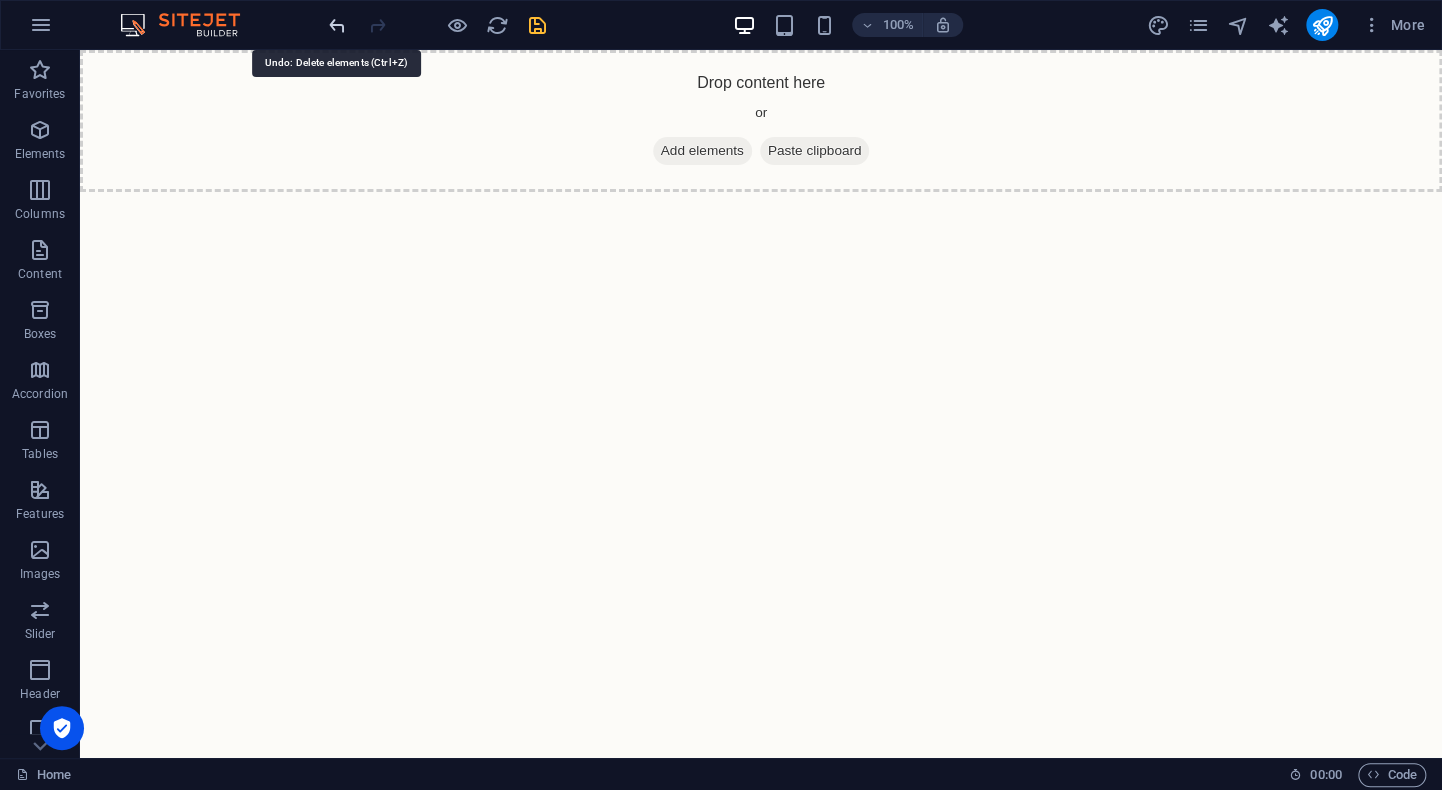 click at bounding box center (337, 25) 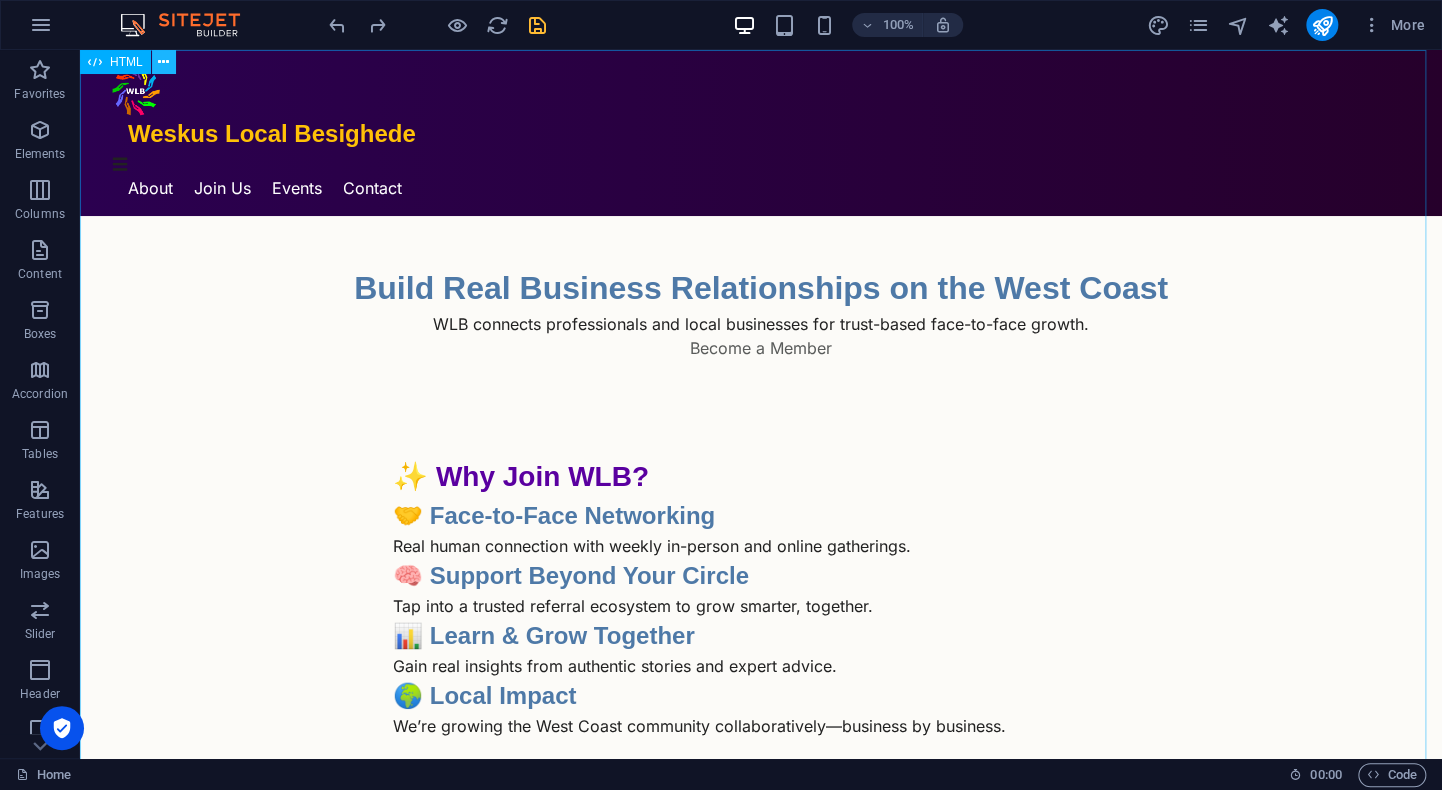 click at bounding box center [163, 62] 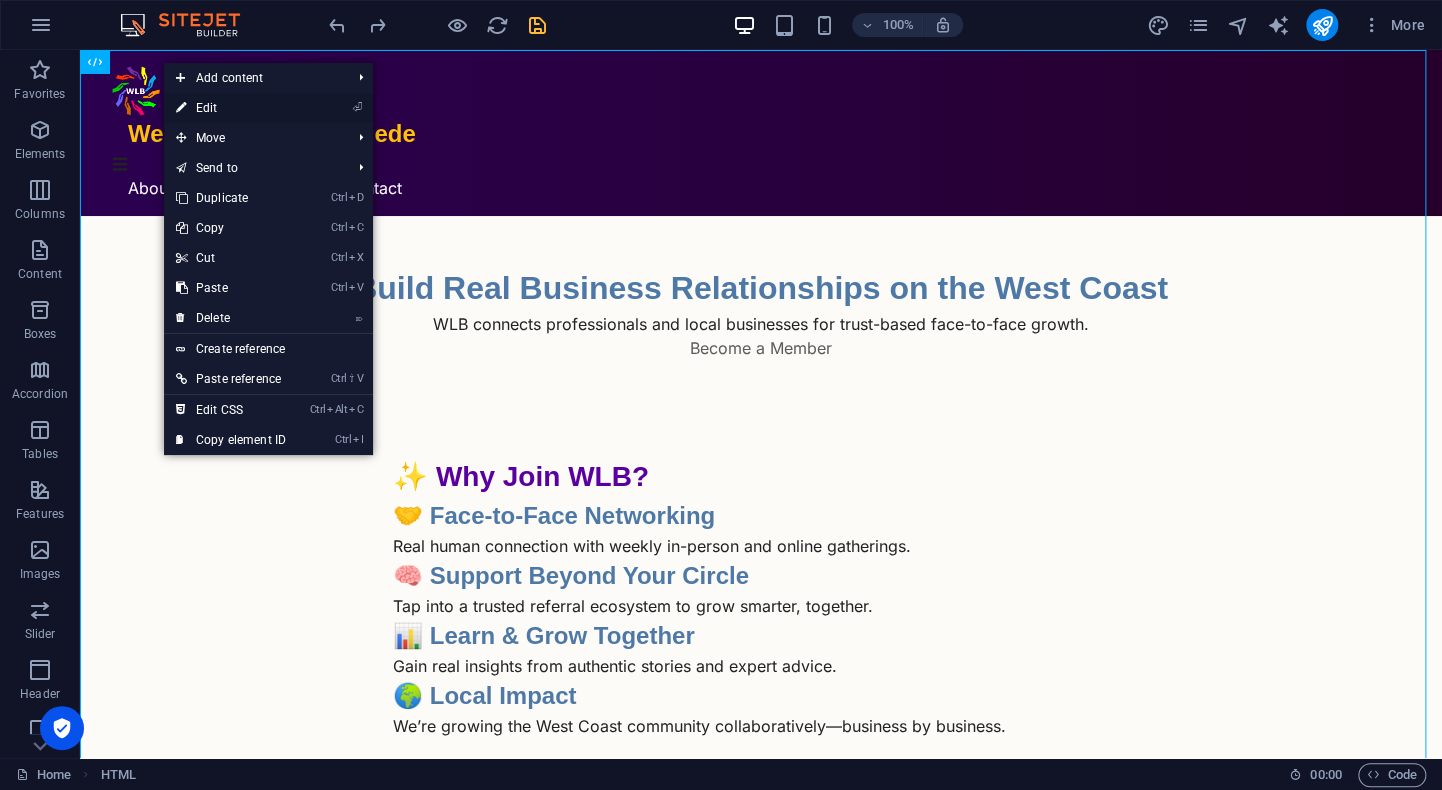click on "⏎  Edit" at bounding box center [231, 108] 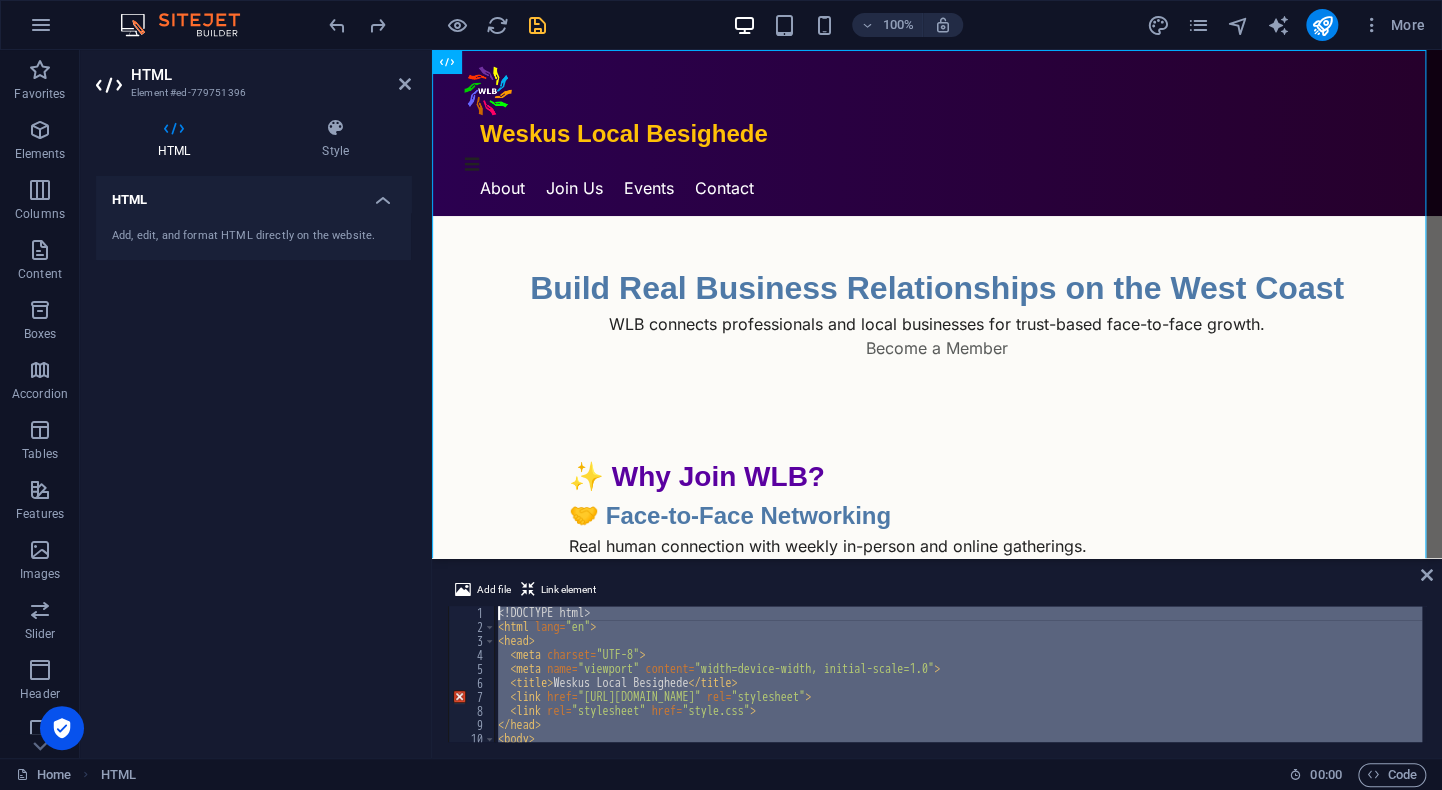 scroll, scrollTop: 1058, scrollLeft: 0, axis: vertical 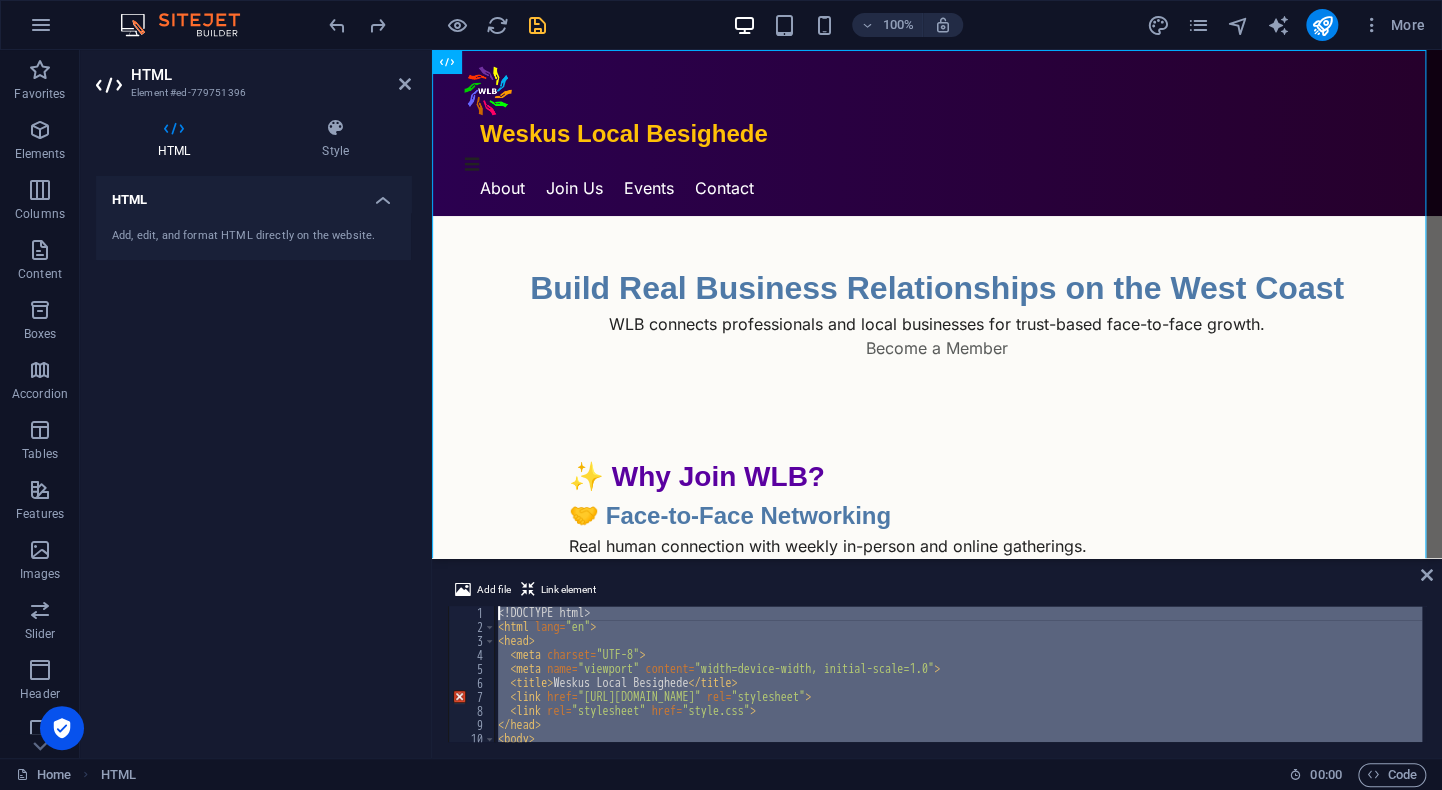 drag, startPoint x: 531, startPoint y: 722, endPoint x: 533, endPoint y: 570, distance: 152.01315 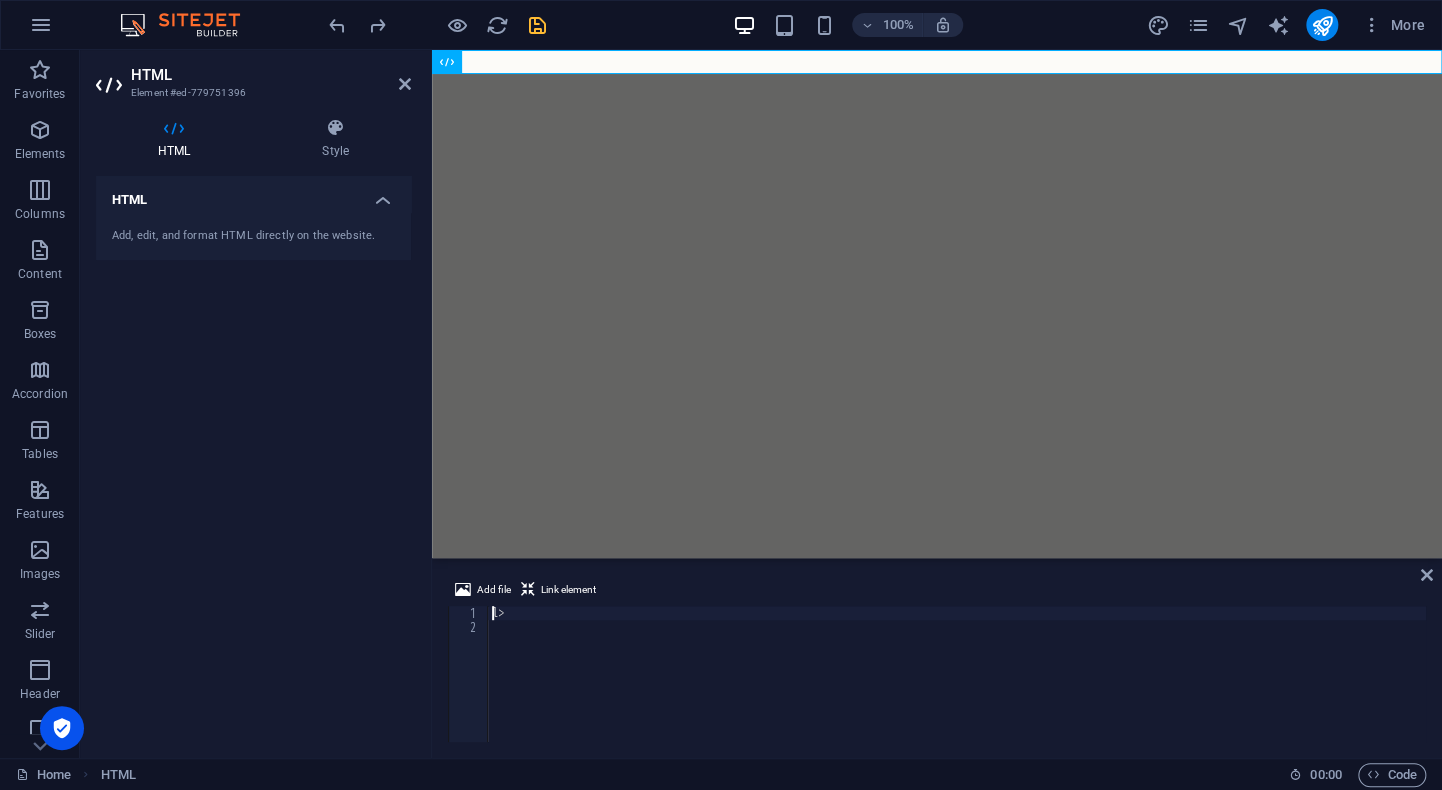 type on ">" 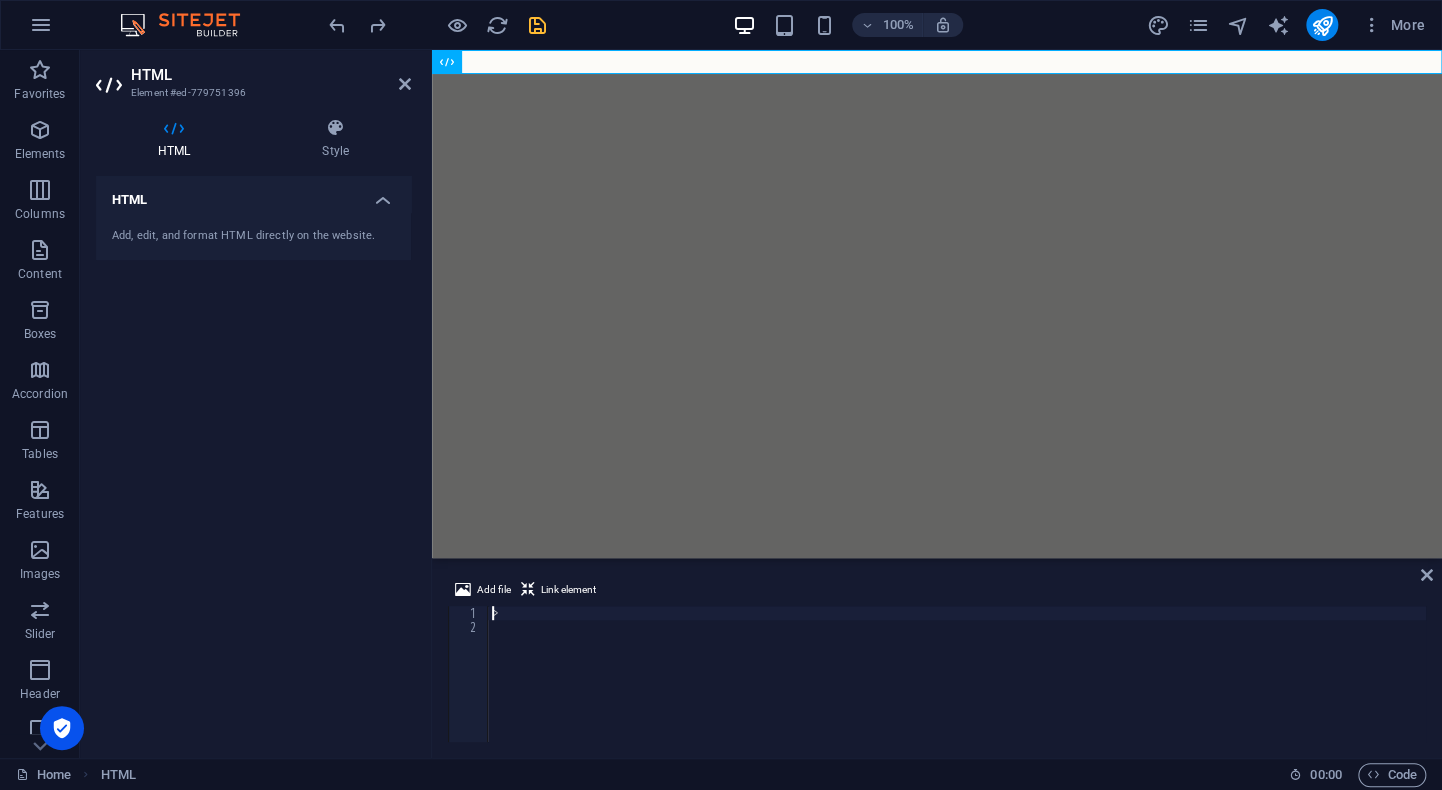 type 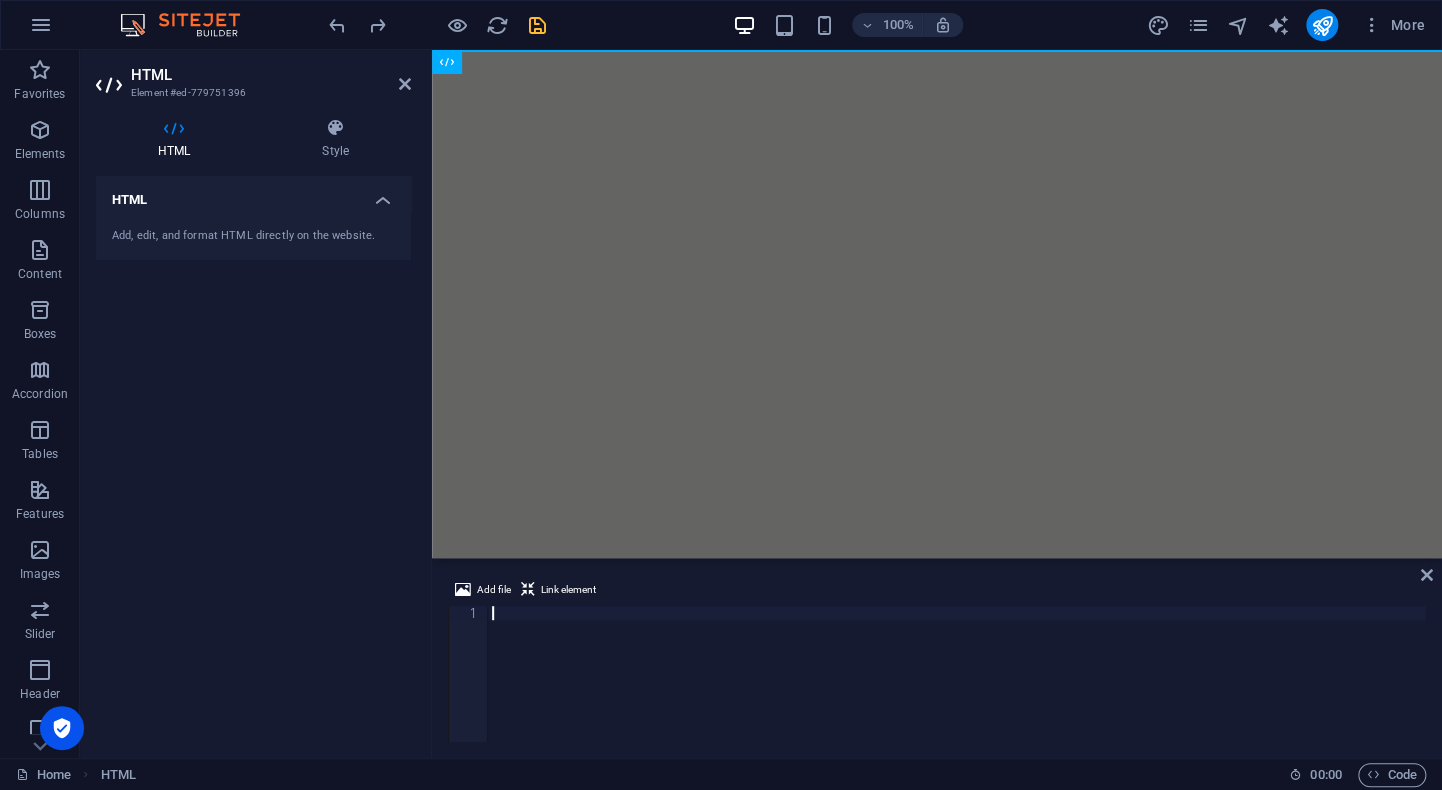 scroll, scrollTop: 1054, scrollLeft: 0, axis: vertical 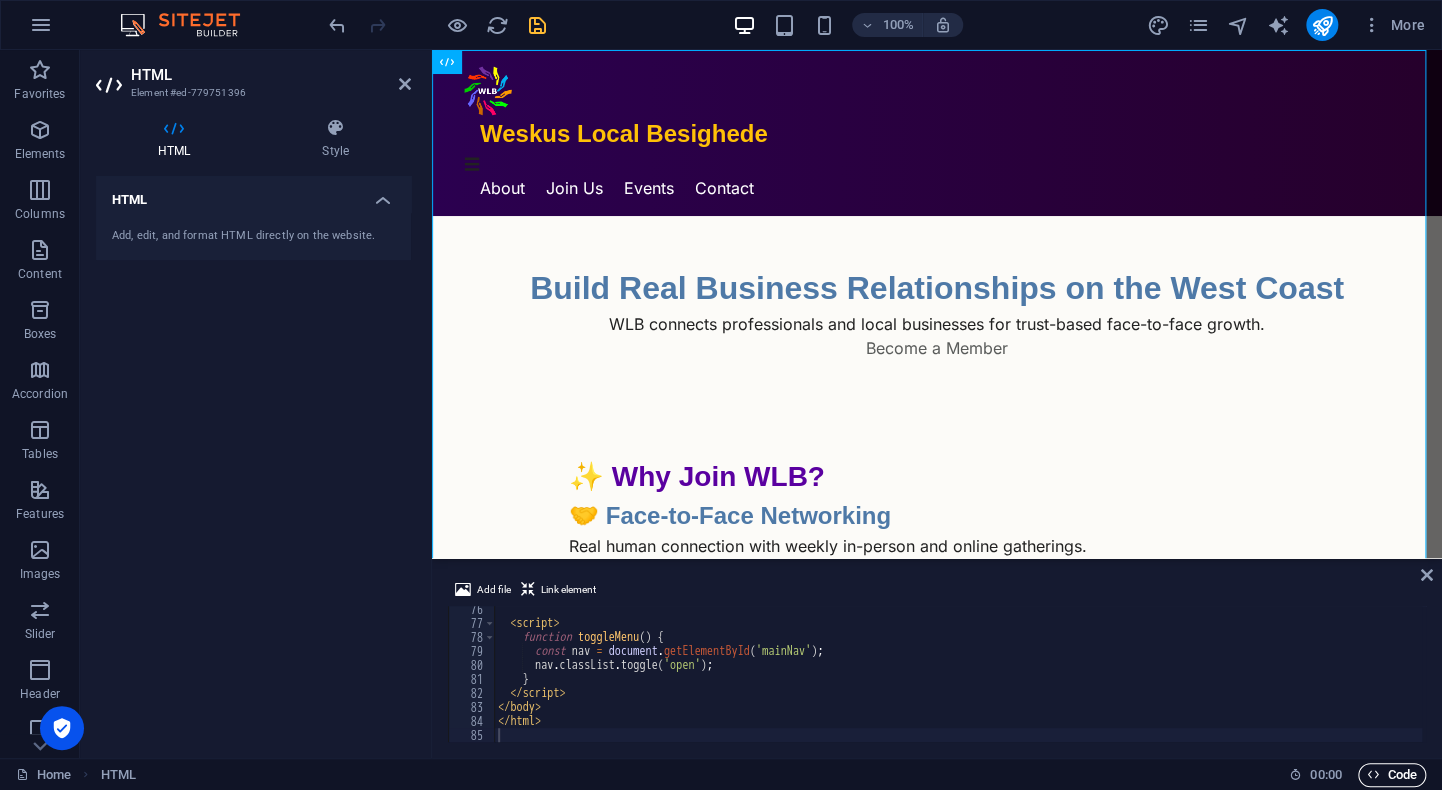 click on "Code" at bounding box center (1392, 775) 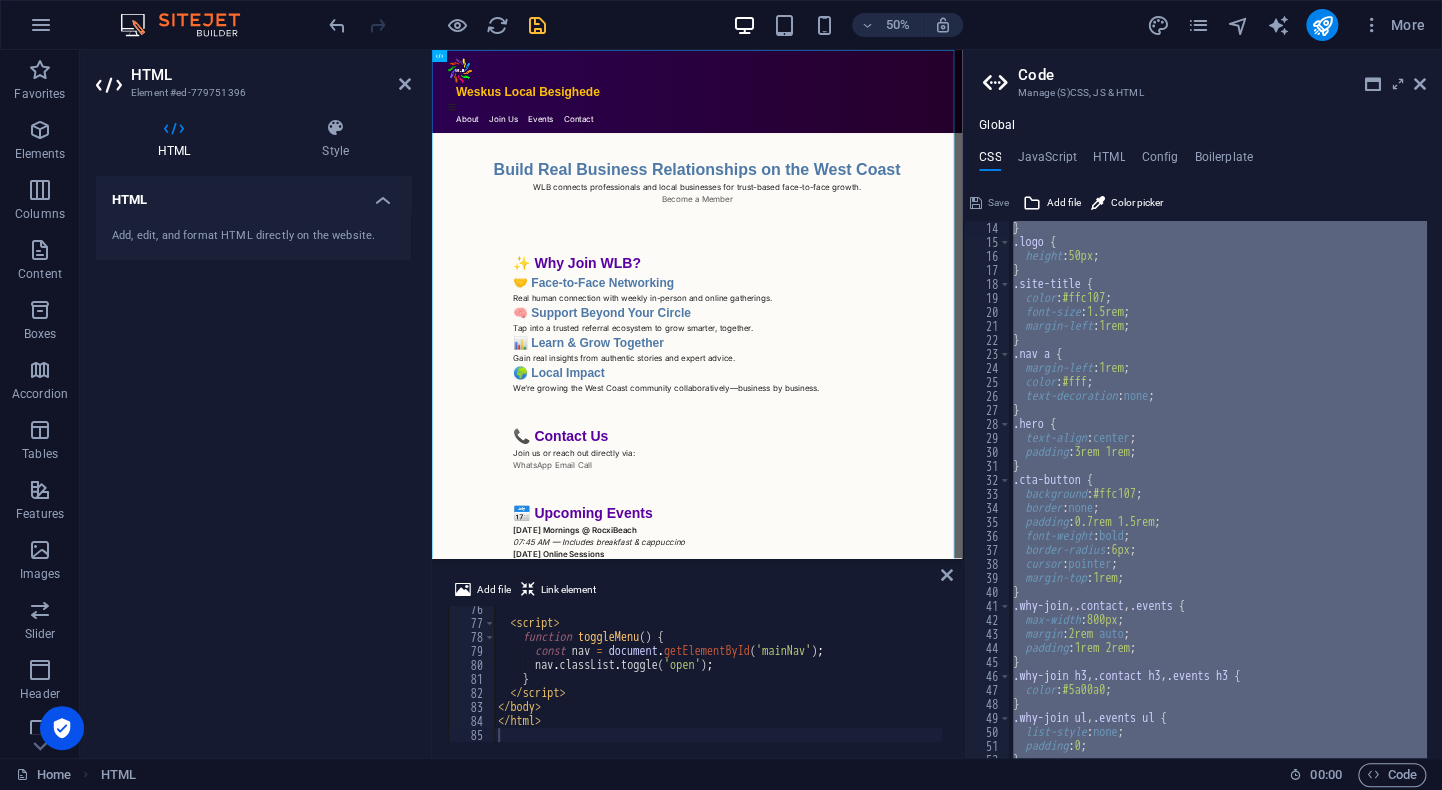 scroll, scrollTop: 0, scrollLeft: 0, axis: both 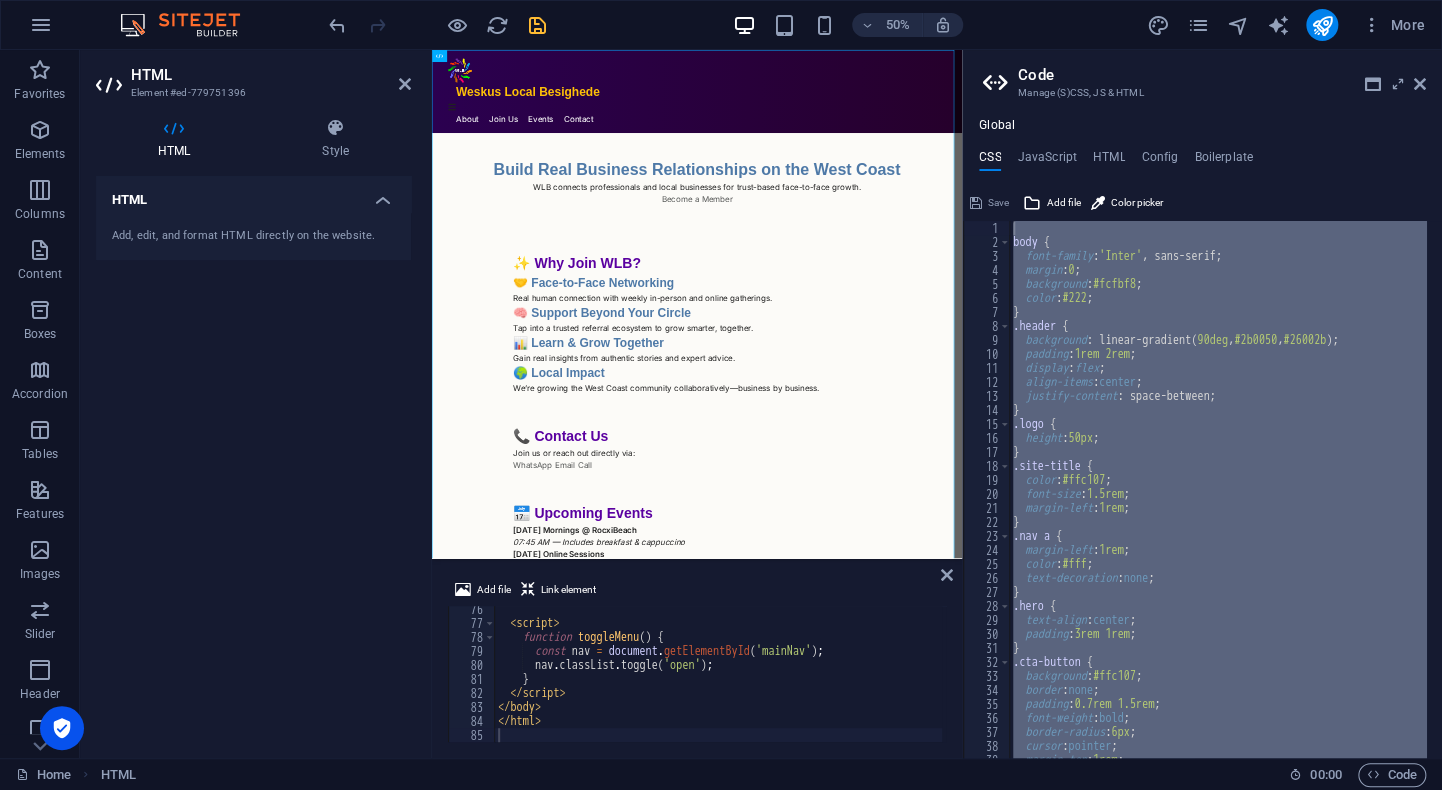 drag, startPoint x: 971, startPoint y: 126, endPoint x: 969, endPoint y: 107, distance: 19.104973 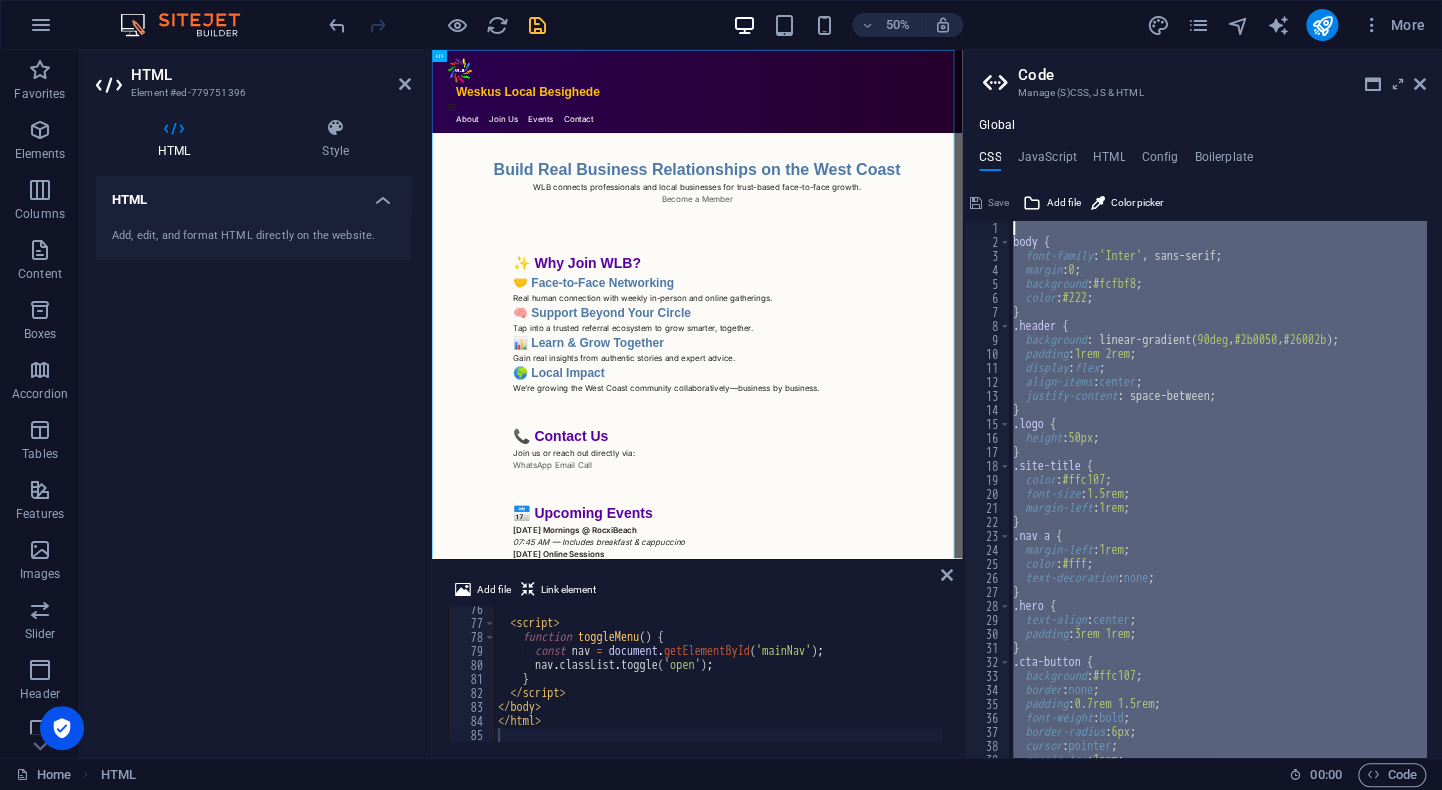 drag, startPoint x: 969, startPoint y: 107, endPoint x: 1377, endPoint y: 229, distance: 425.84973 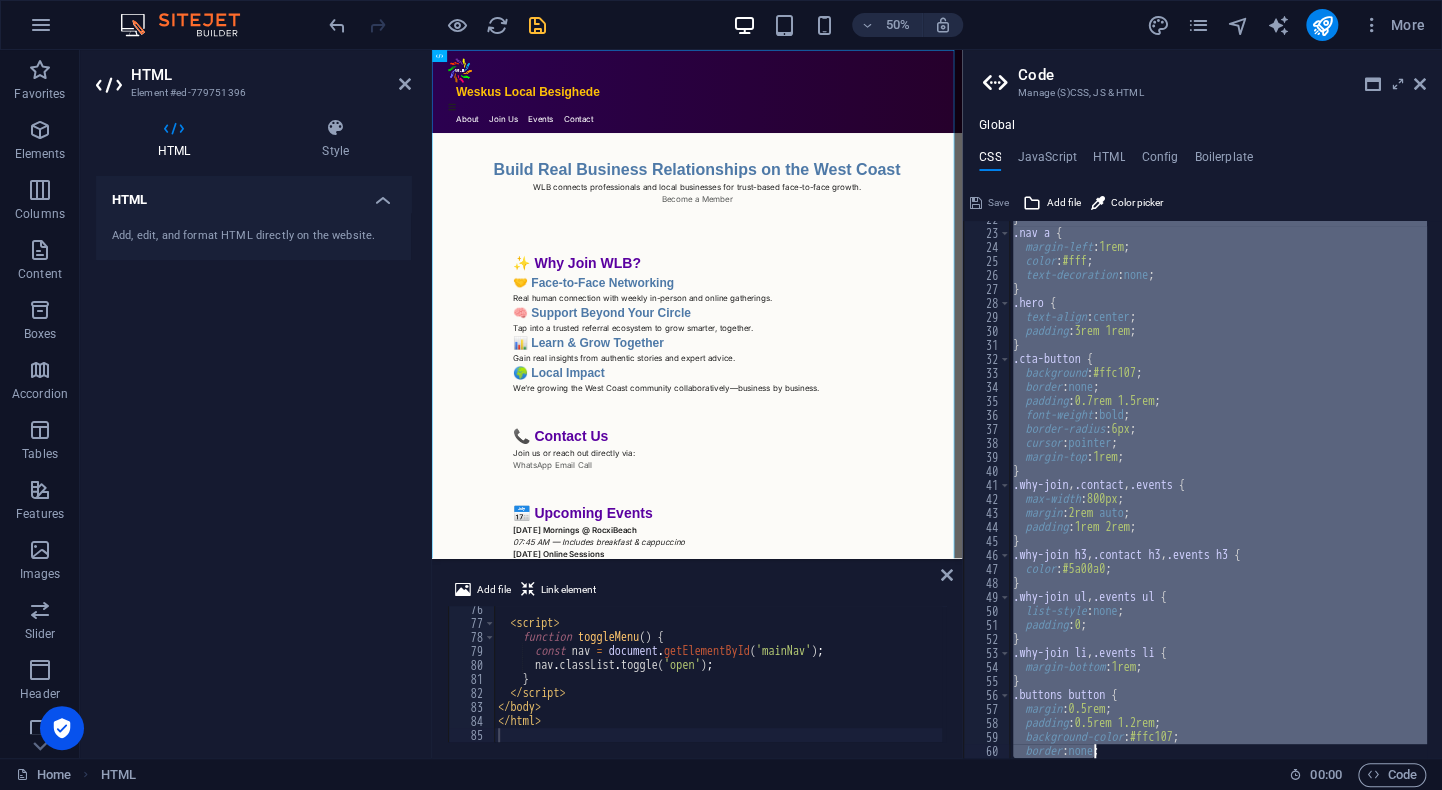 scroll, scrollTop: 471, scrollLeft: 0, axis: vertical 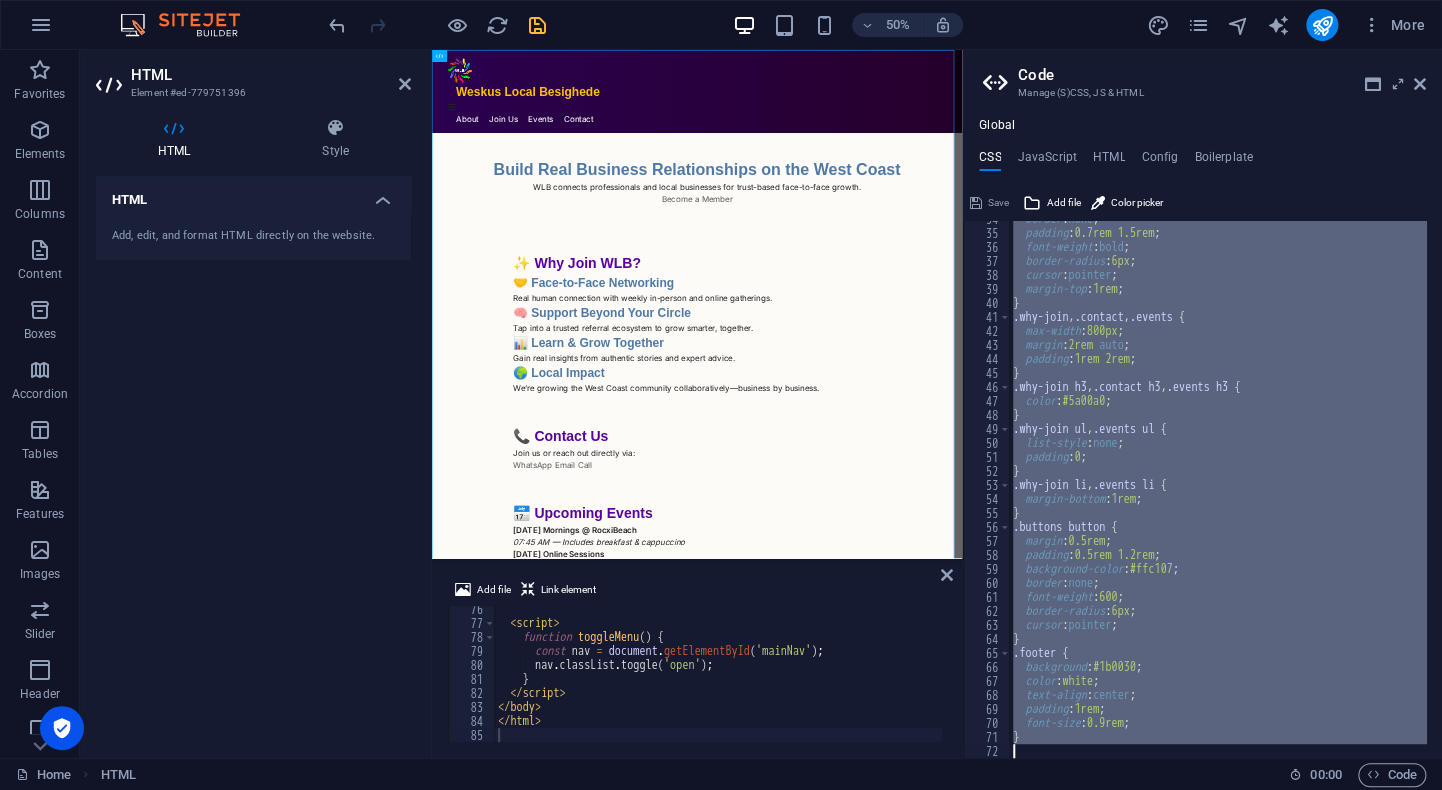 drag, startPoint x: 1023, startPoint y: 224, endPoint x: 1094, endPoint y: 793, distance: 573.4126 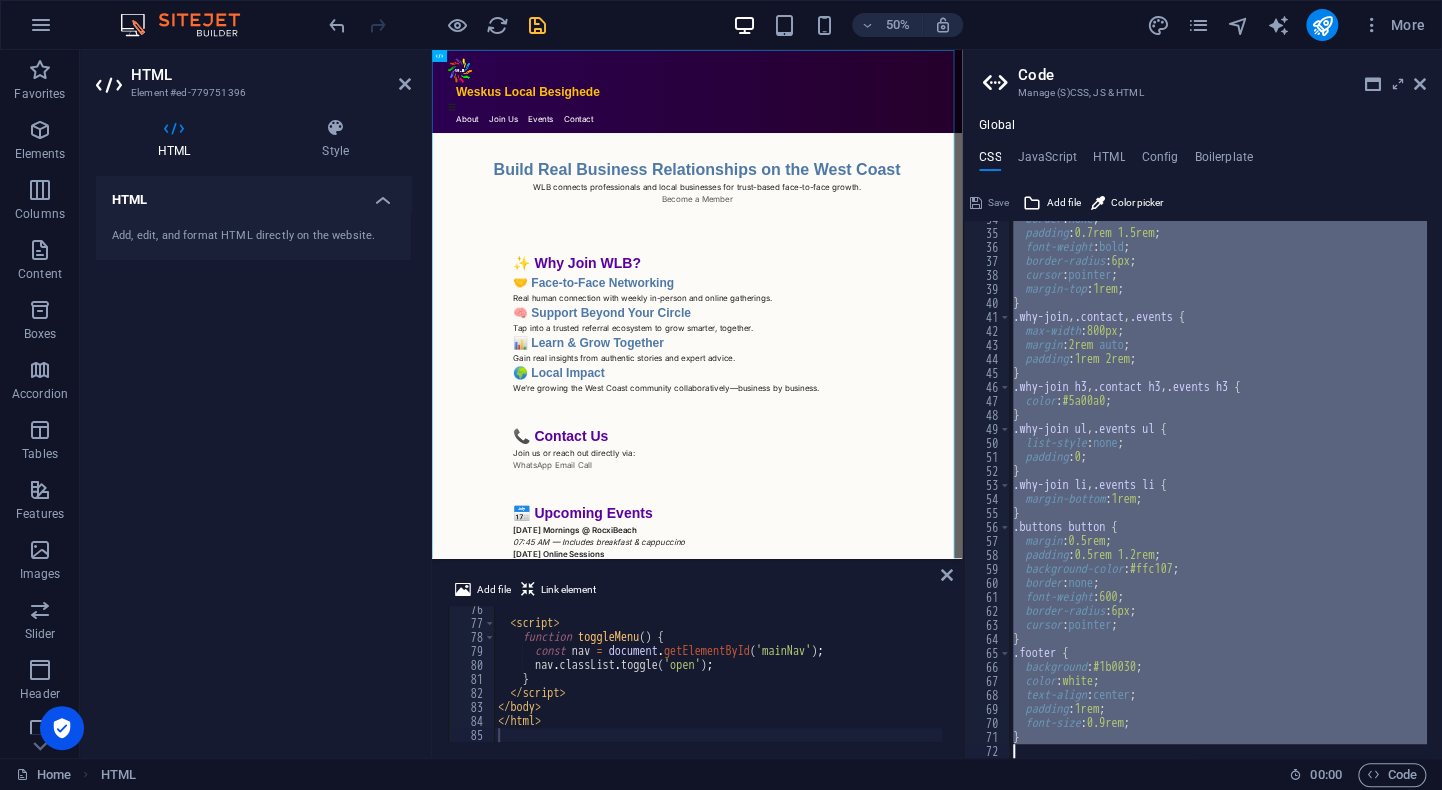type 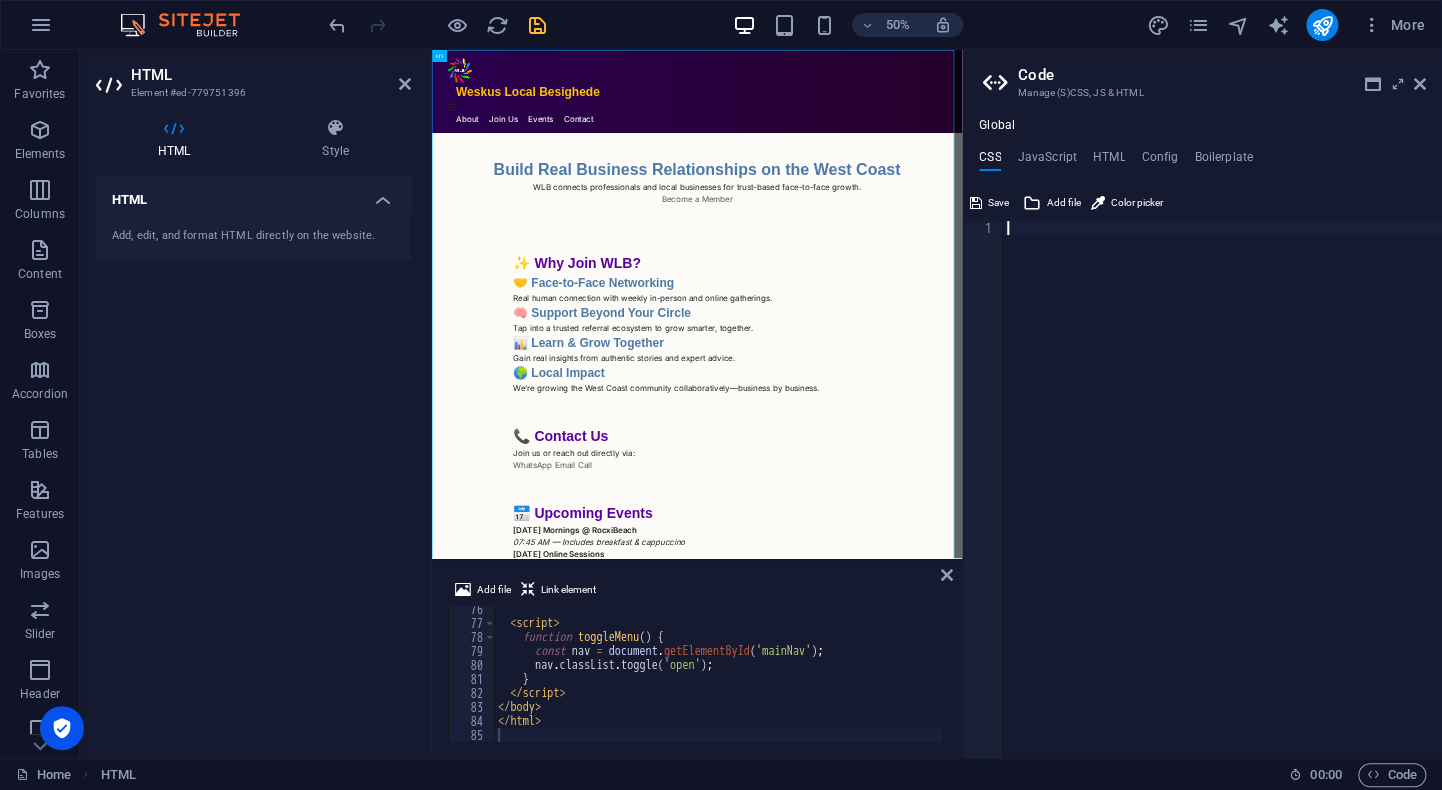 scroll, scrollTop: 1128, scrollLeft: 0, axis: vertical 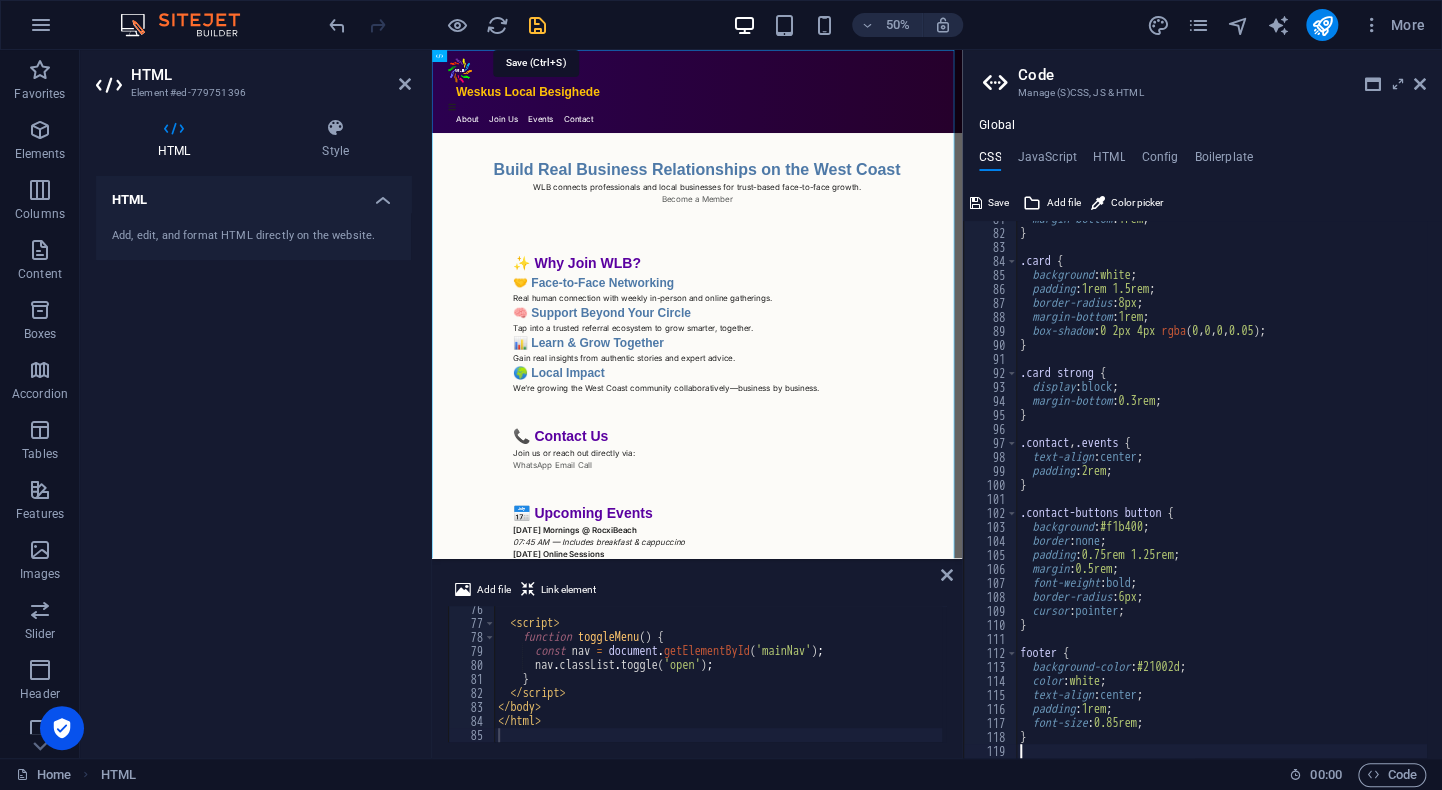 click at bounding box center [537, 25] 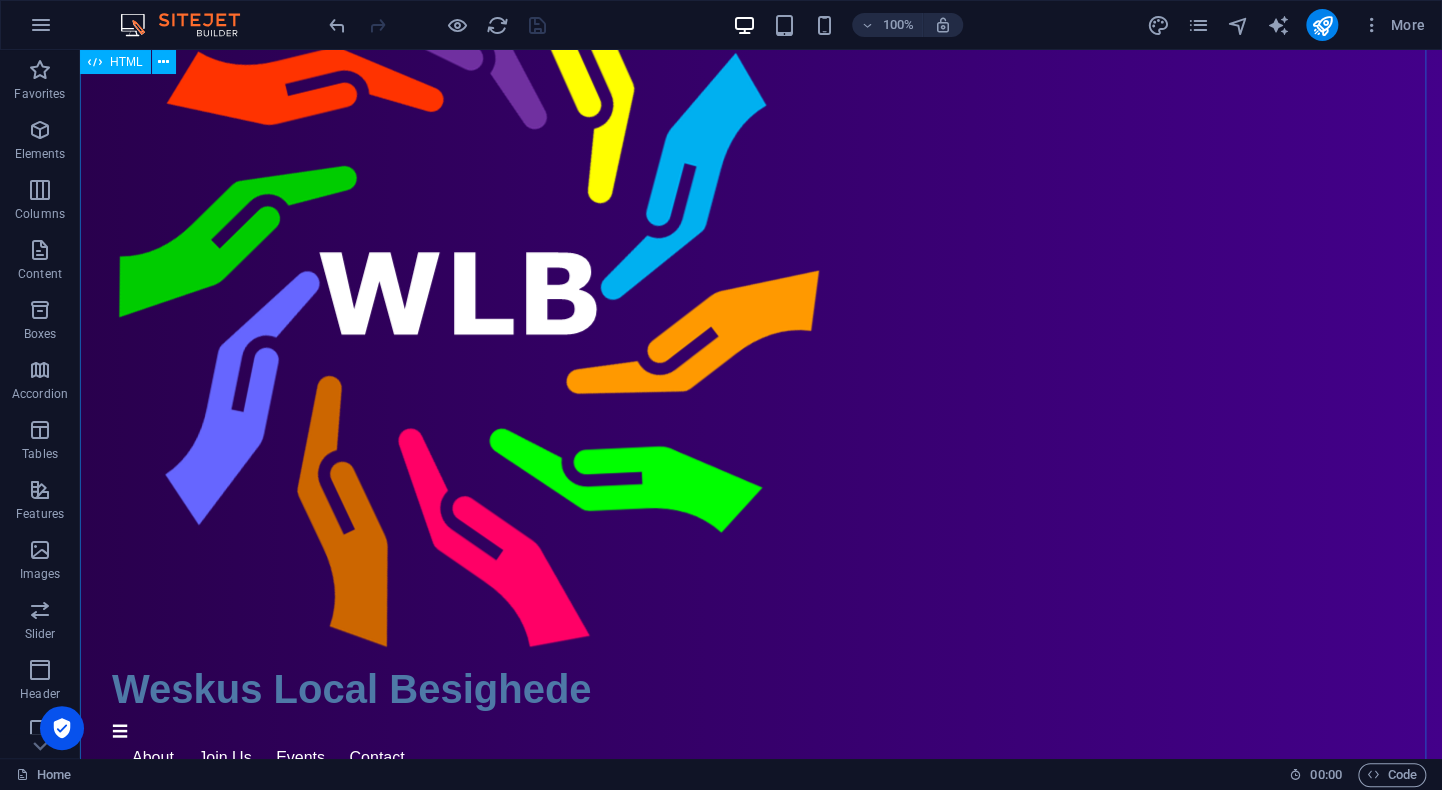scroll, scrollTop: 144, scrollLeft: 0, axis: vertical 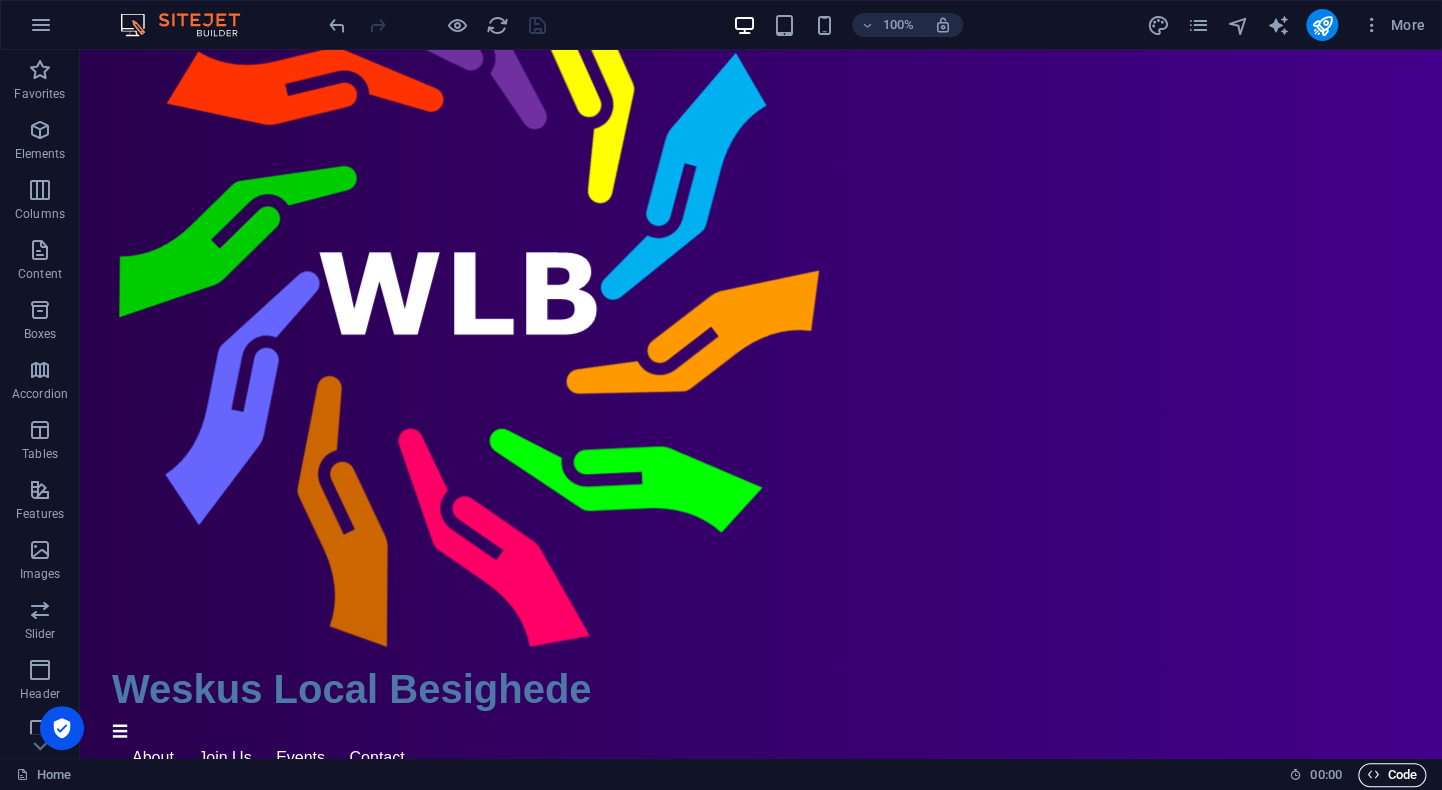 click on "Code" at bounding box center (1392, 775) 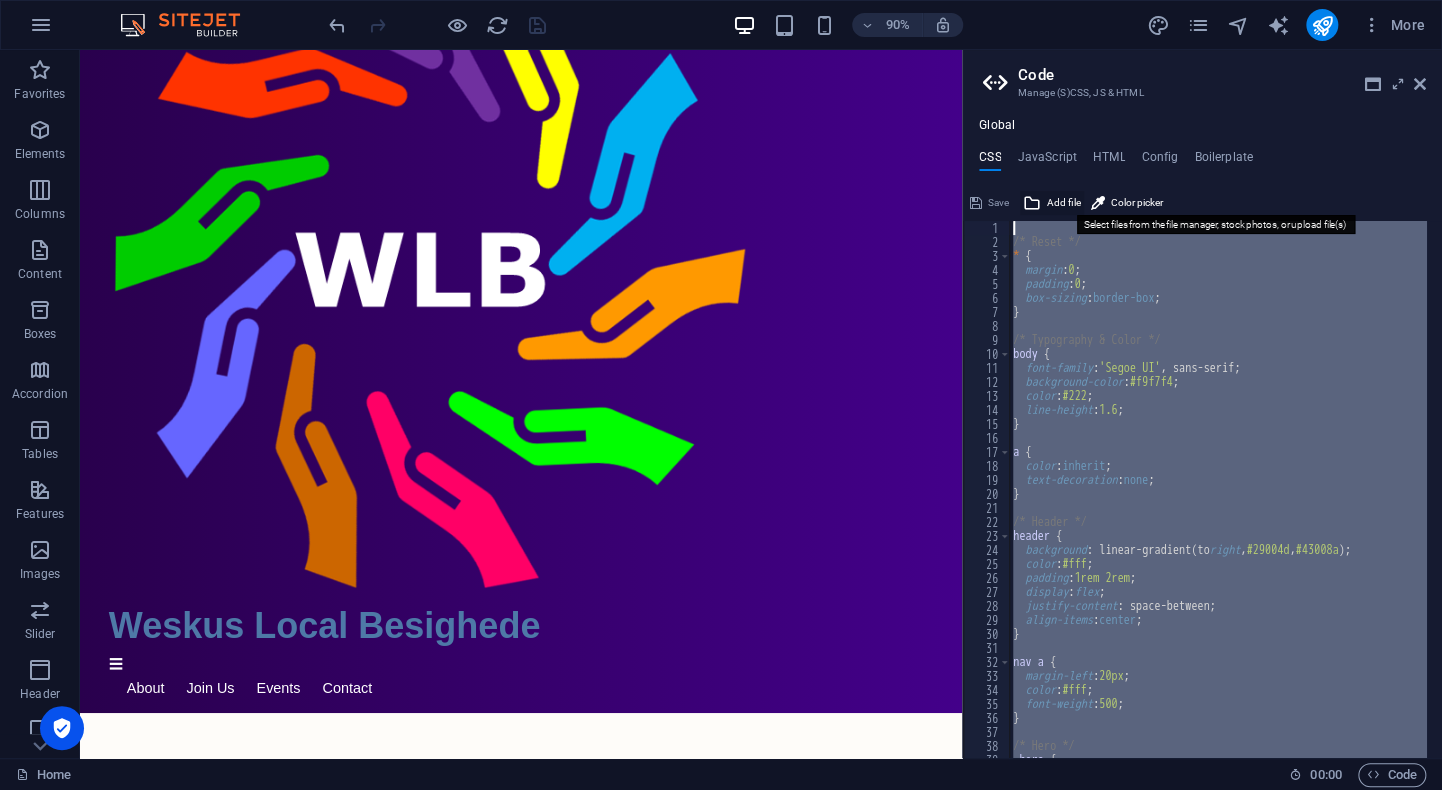 scroll, scrollTop: 0, scrollLeft: 0, axis: both 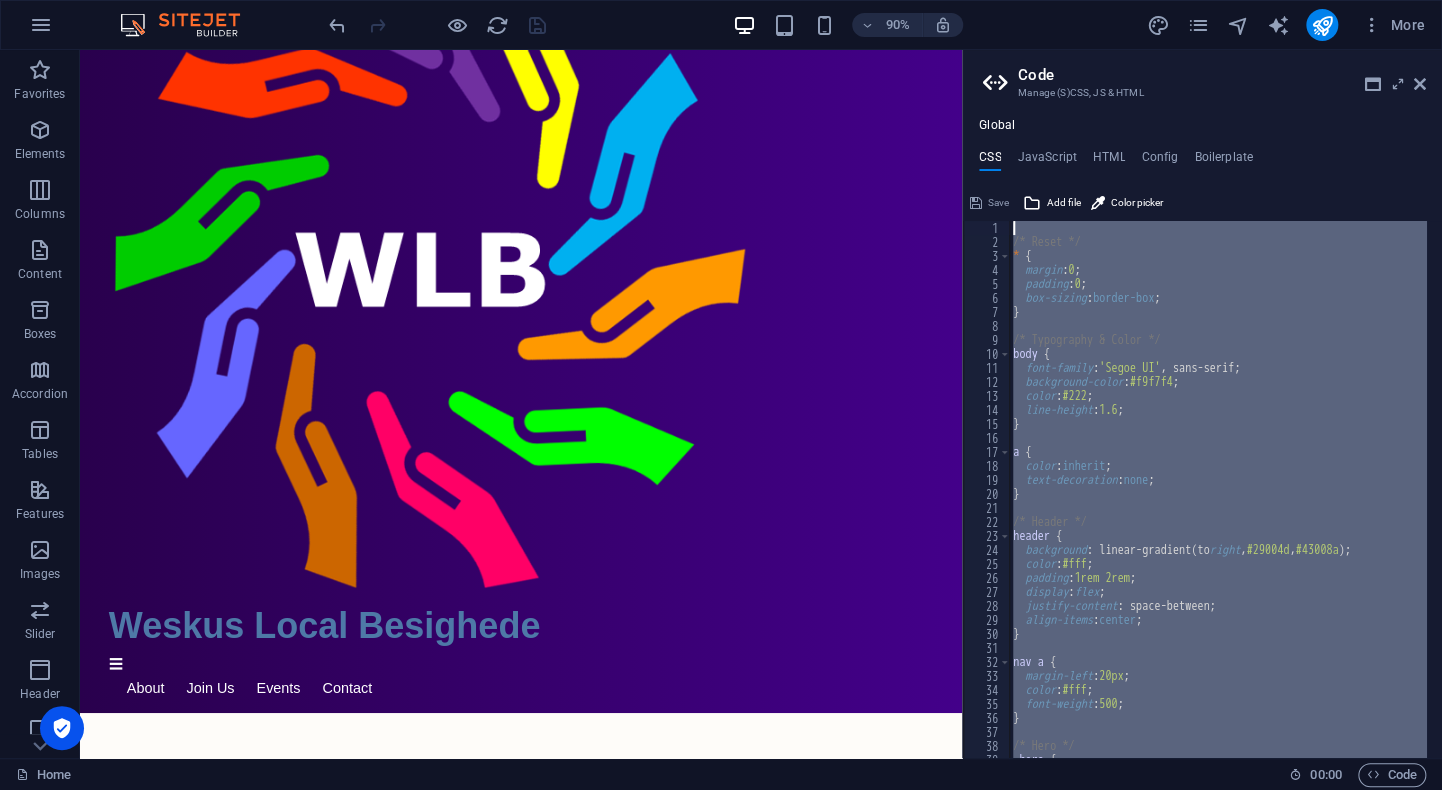 type 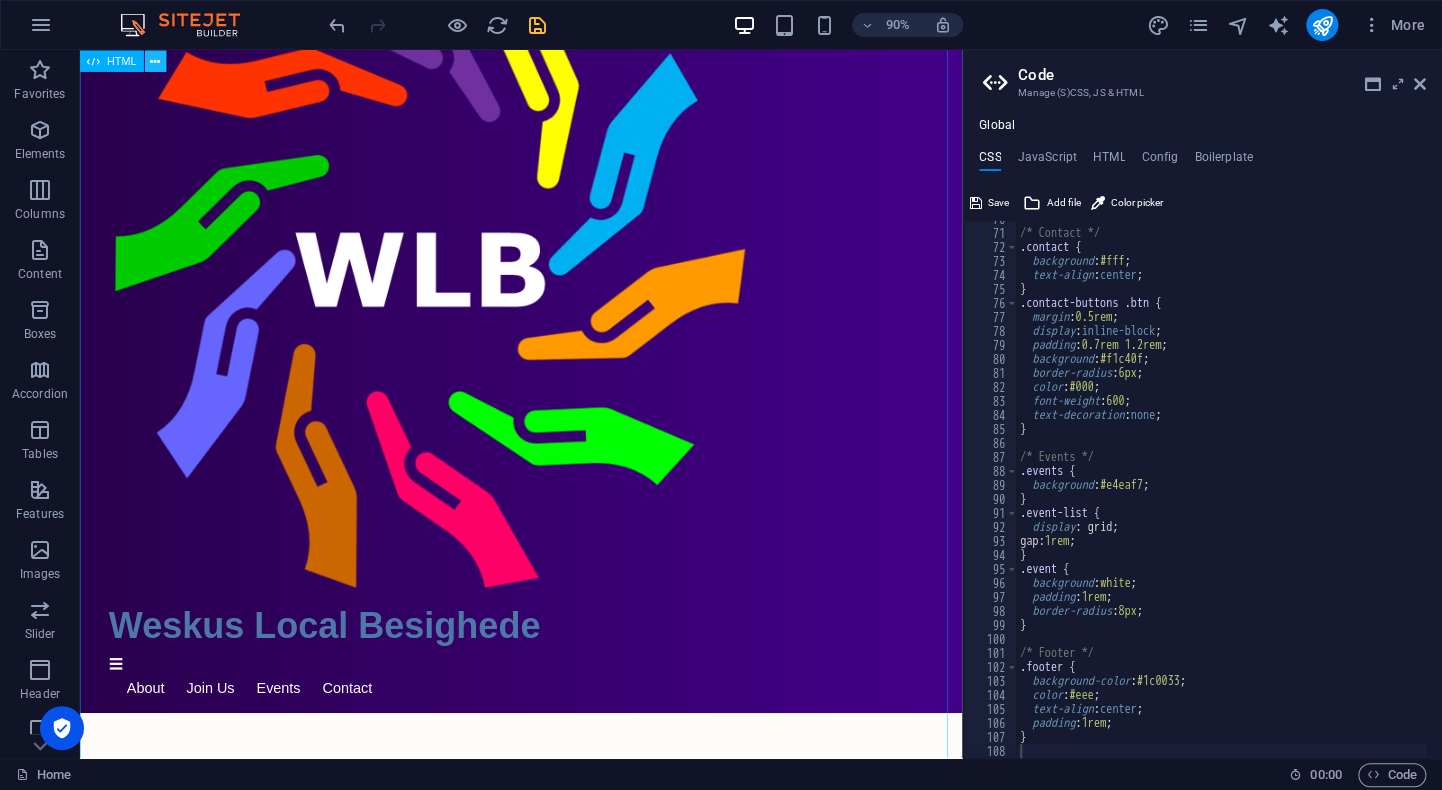 click at bounding box center [155, 60] 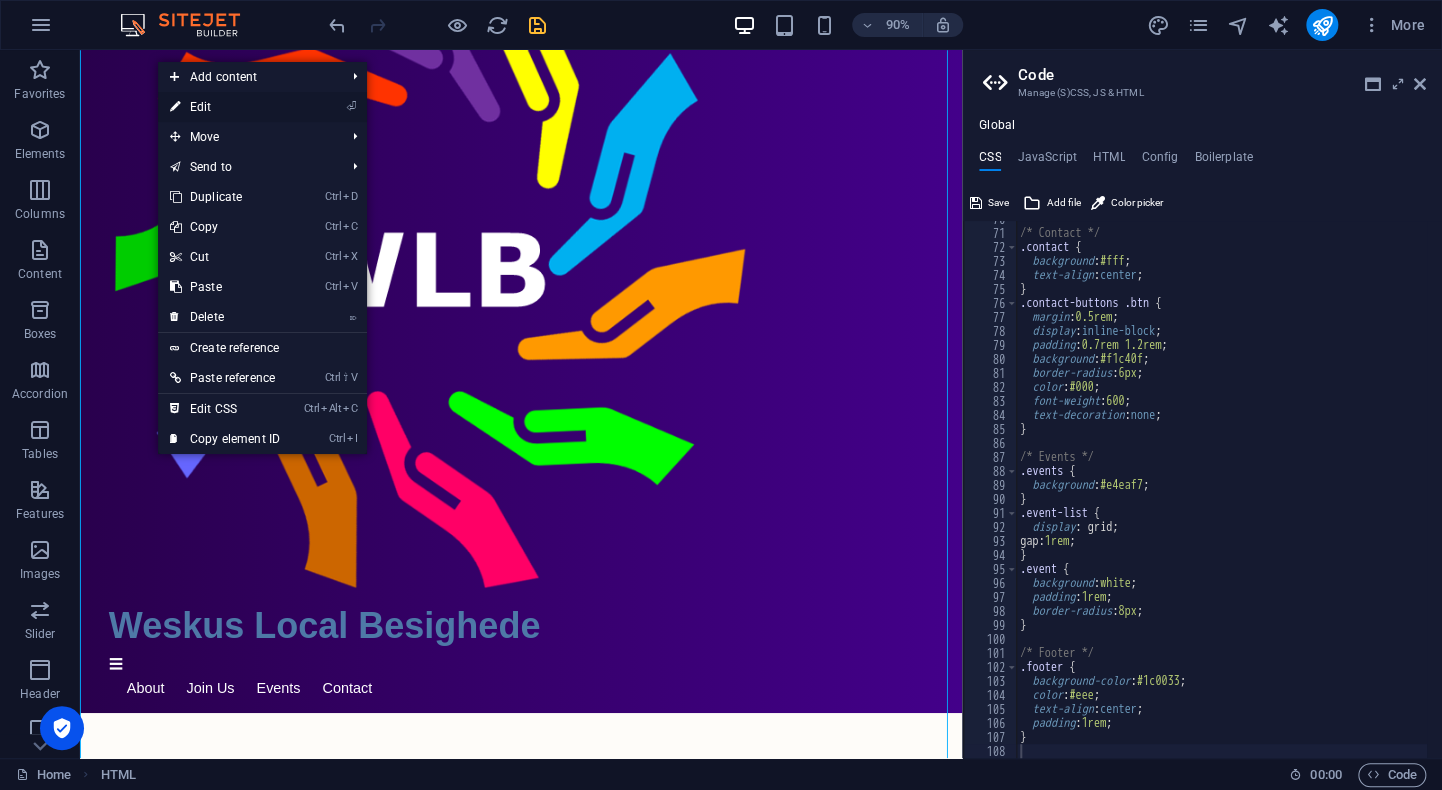 click on "⏎  Edit" at bounding box center [225, 107] 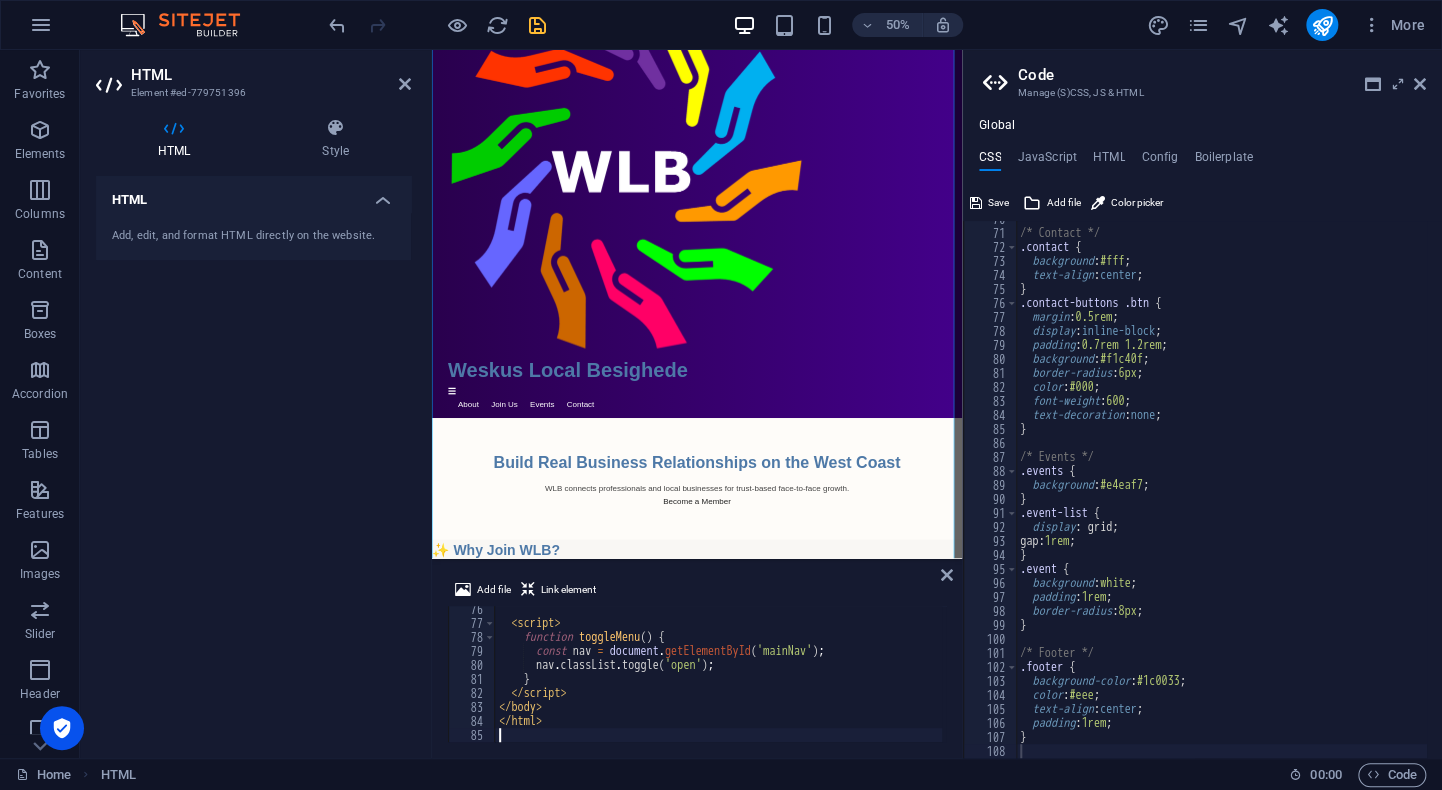 scroll, scrollTop: 1054, scrollLeft: 0, axis: vertical 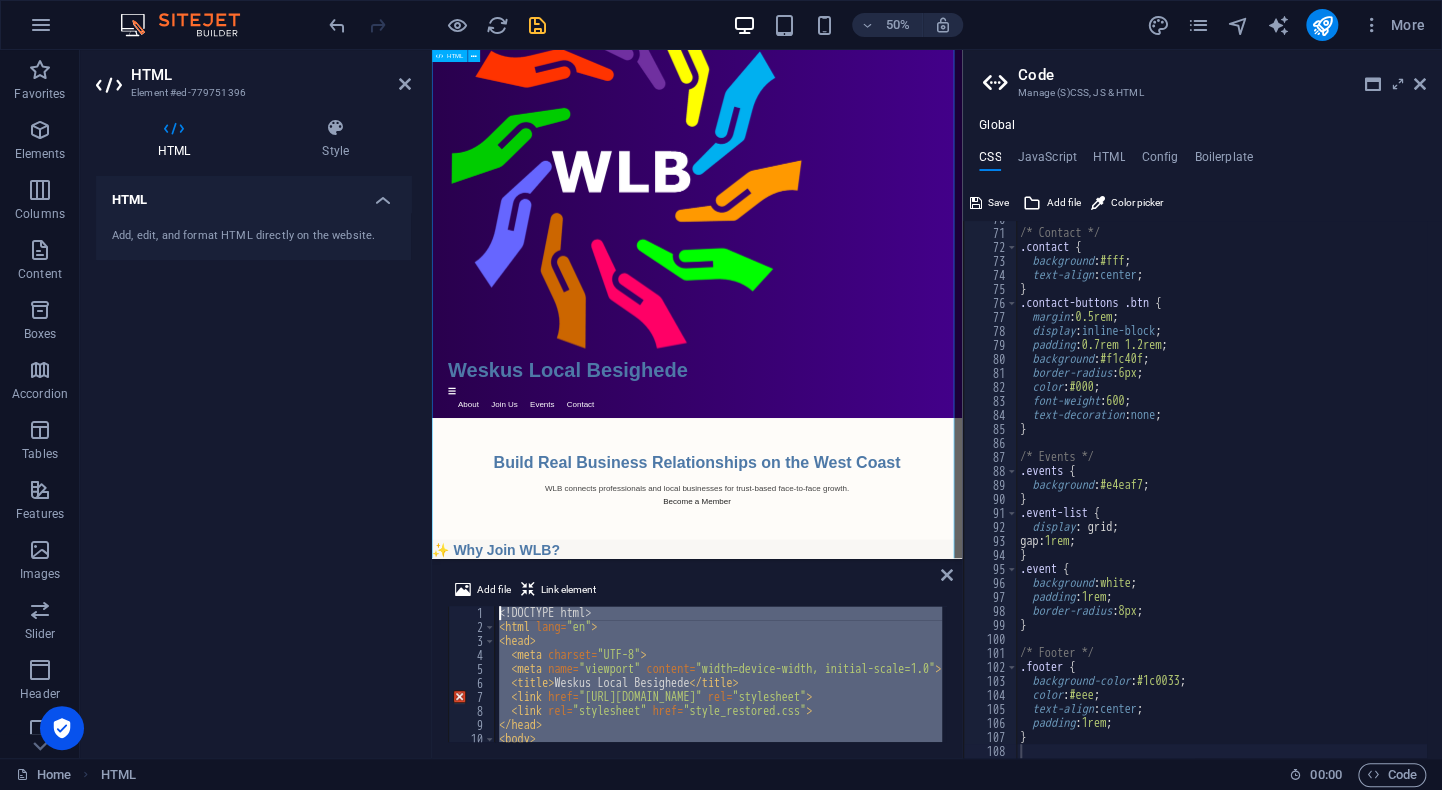 drag, startPoint x: 939, startPoint y: 781, endPoint x: 538, endPoint y: 1045, distance: 480.10104 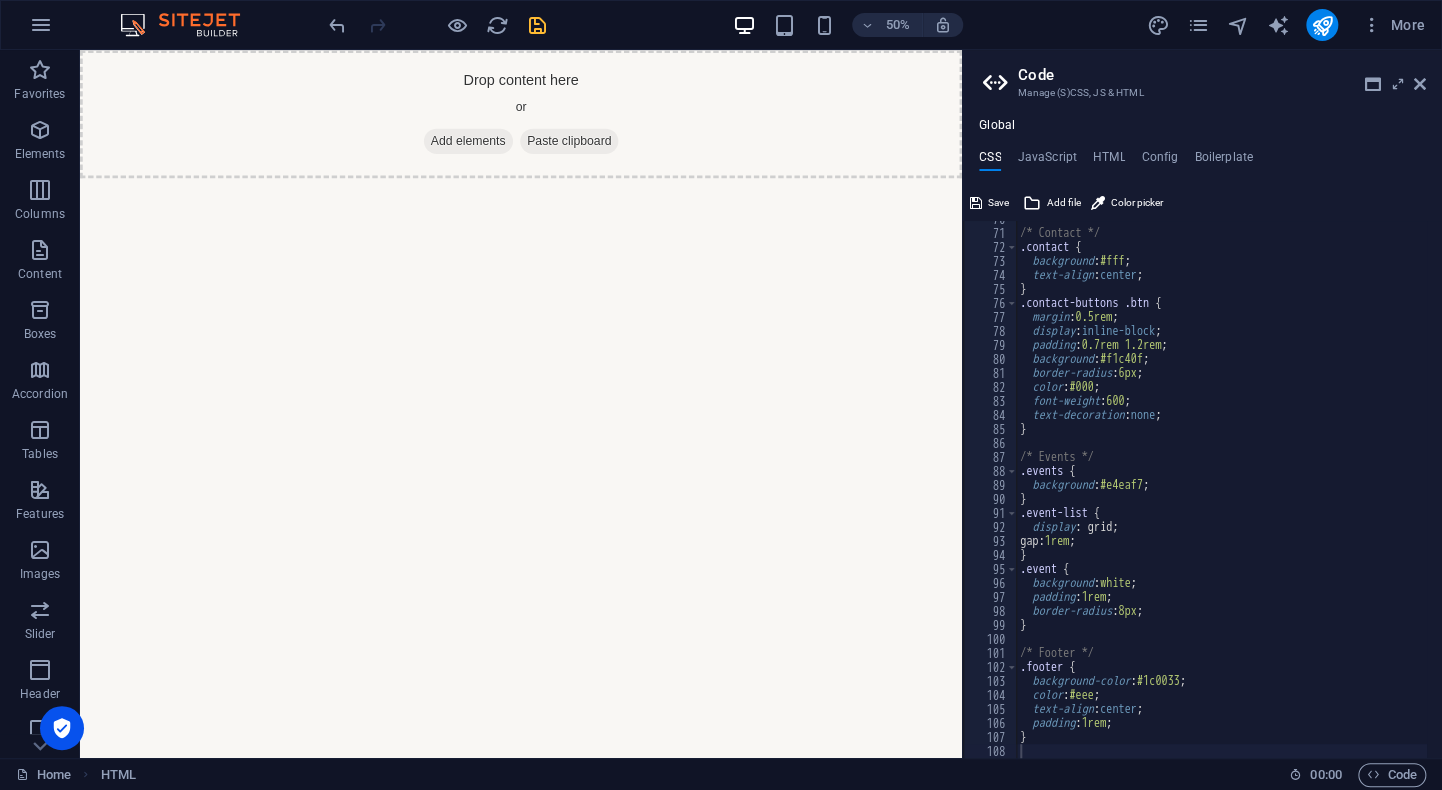 scroll, scrollTop: 0, scrollLeft: 0, axis: both 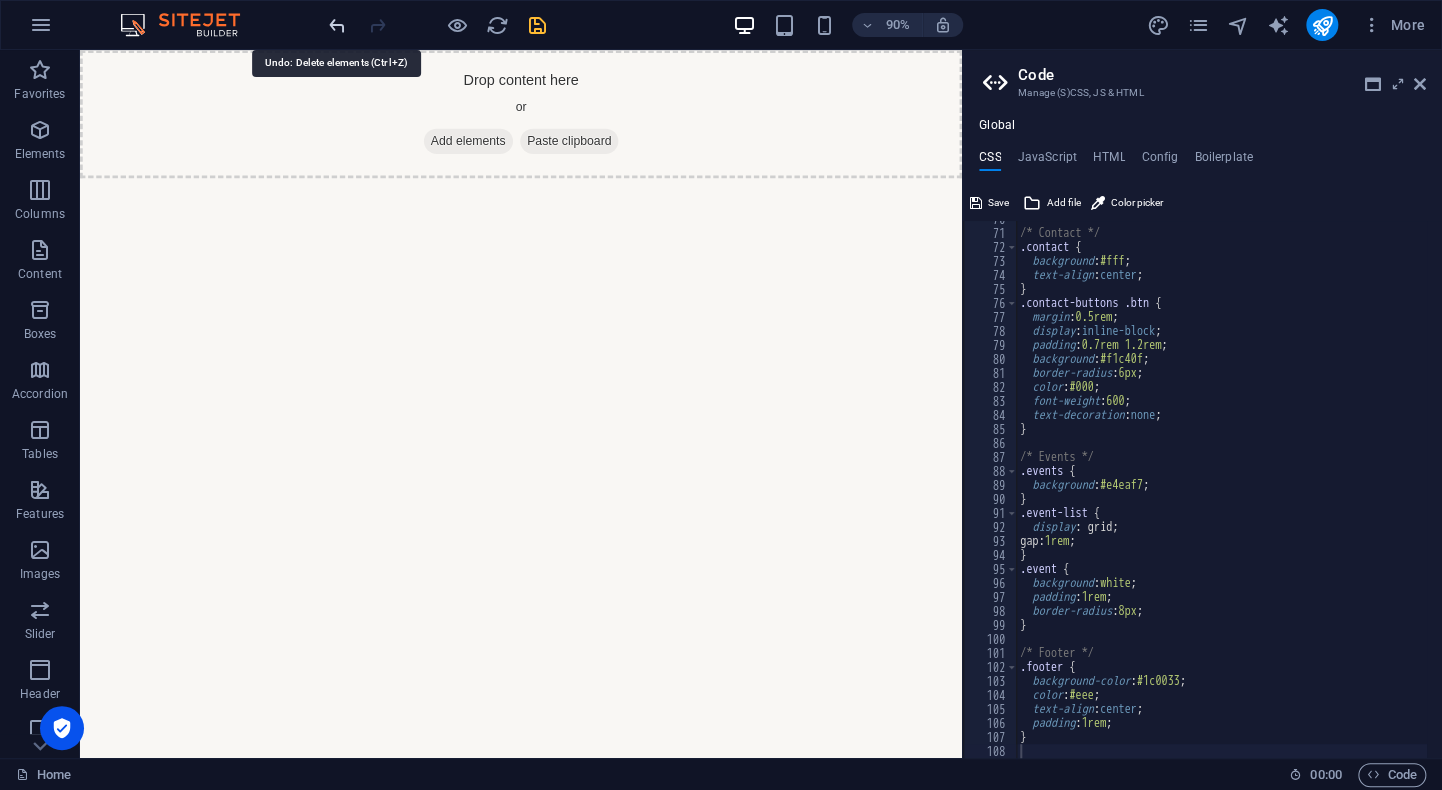 click at bounding box center [337, 25] 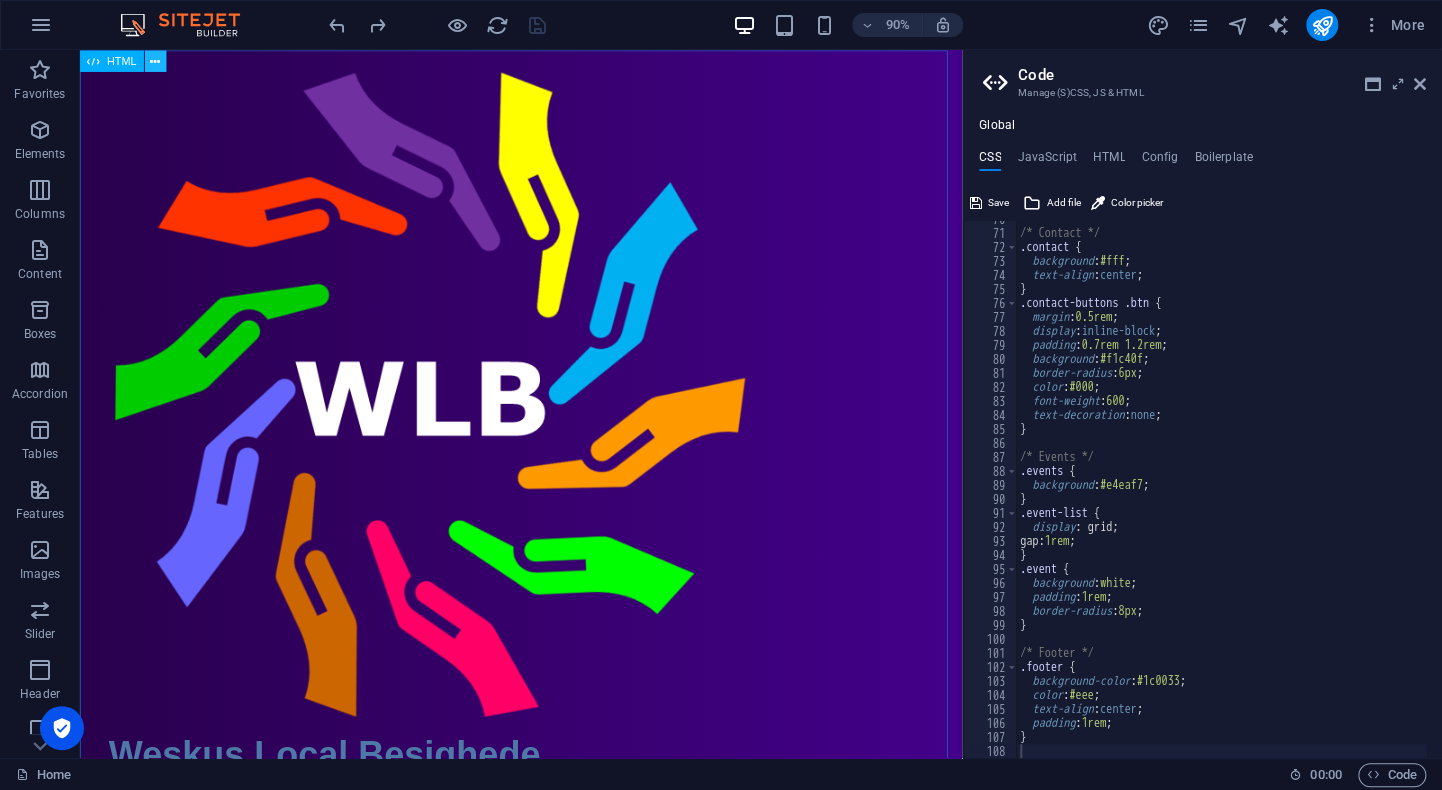 click at bounding box center [155, 60] 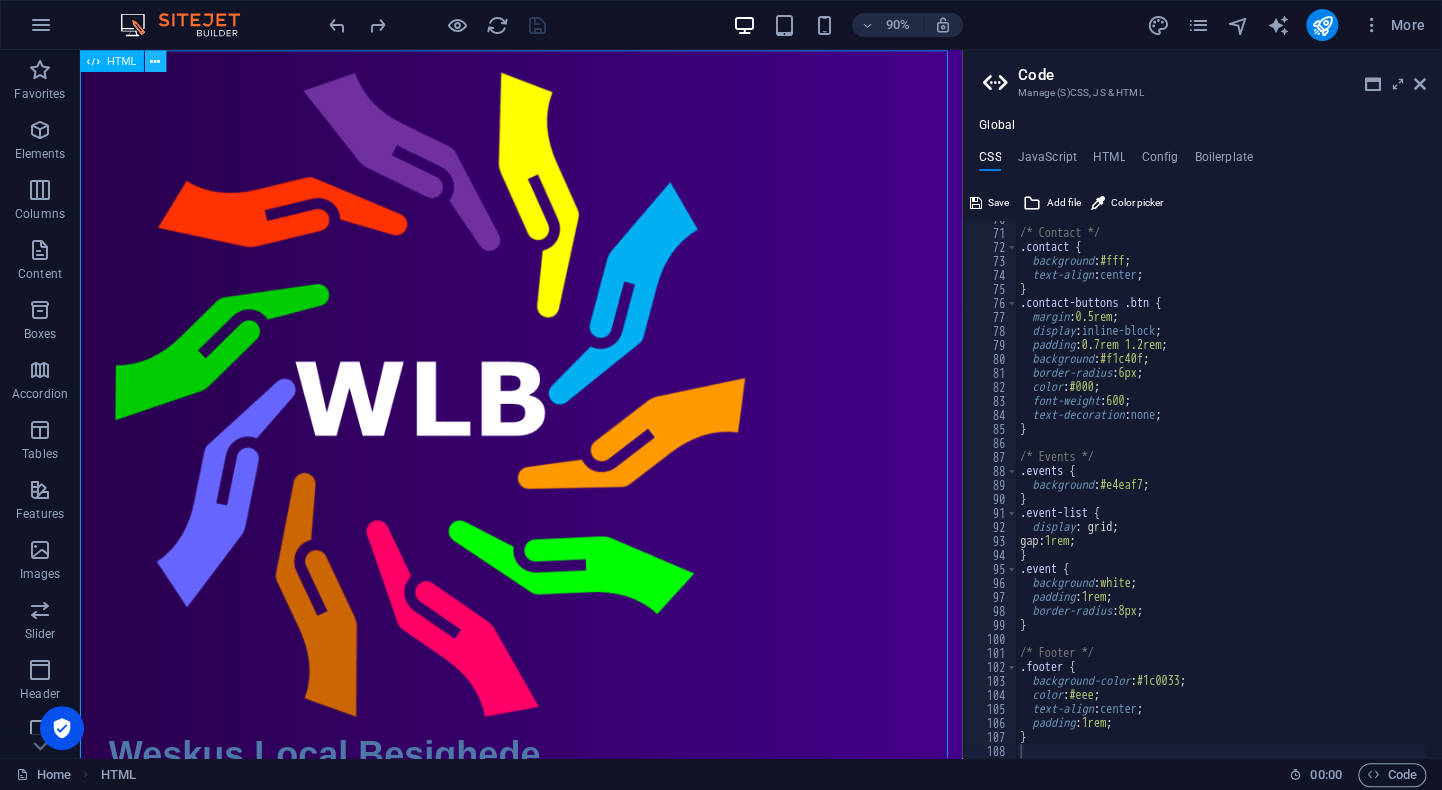 click at bounding box center [156, 61] 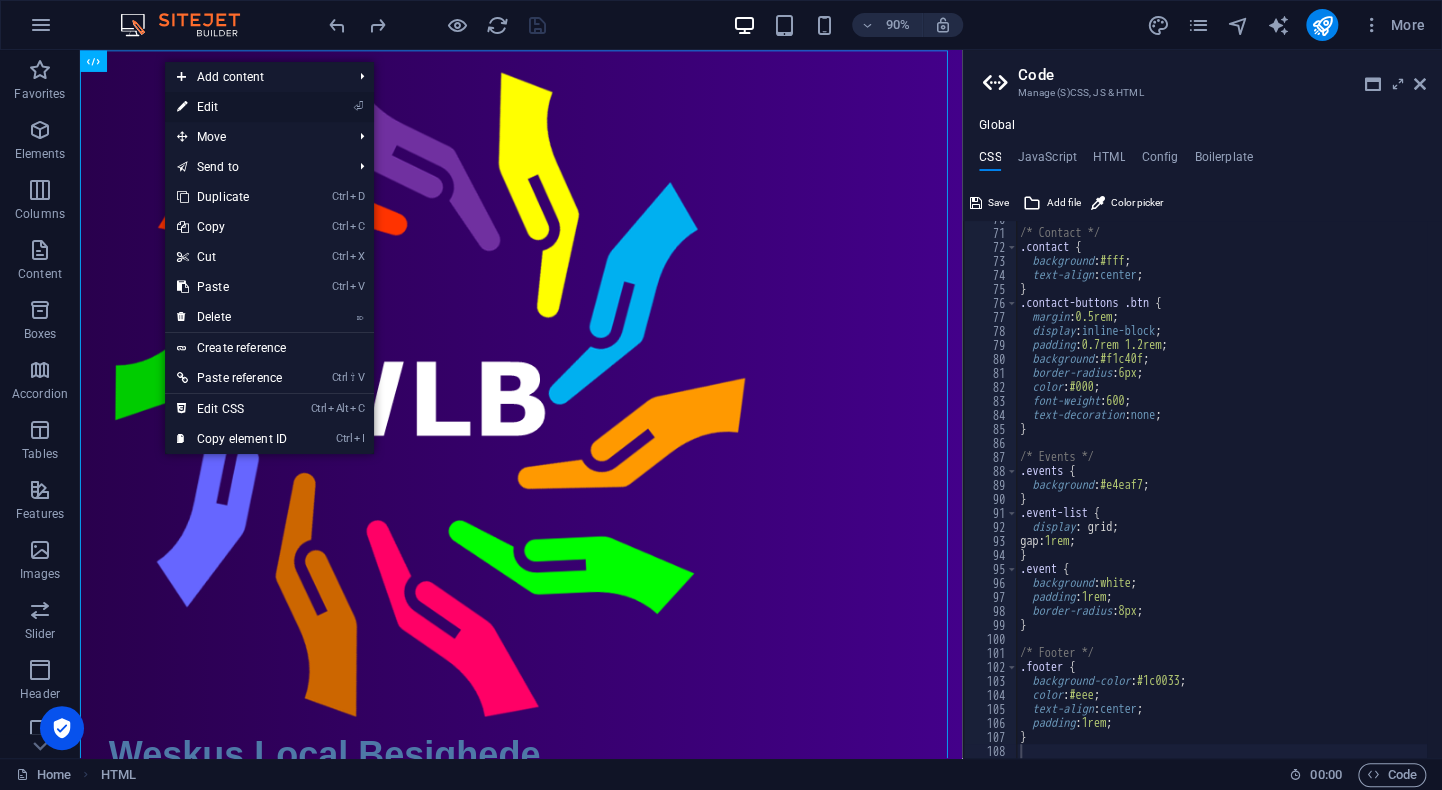click on "⏎  Edit" at bounding box center [232, 107] 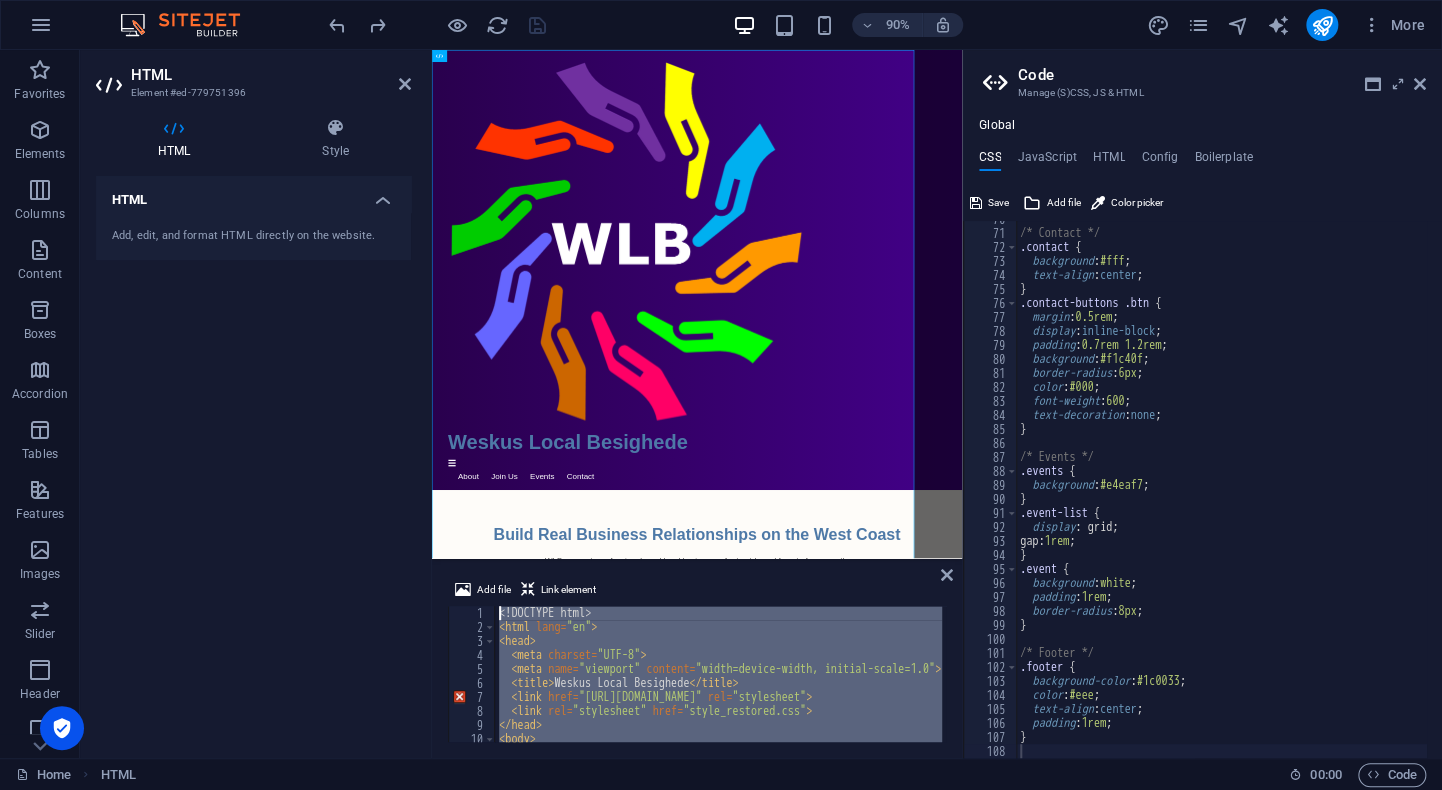 scroll, scrollTop: 1058, scrollLeft: 0, axis: vertical 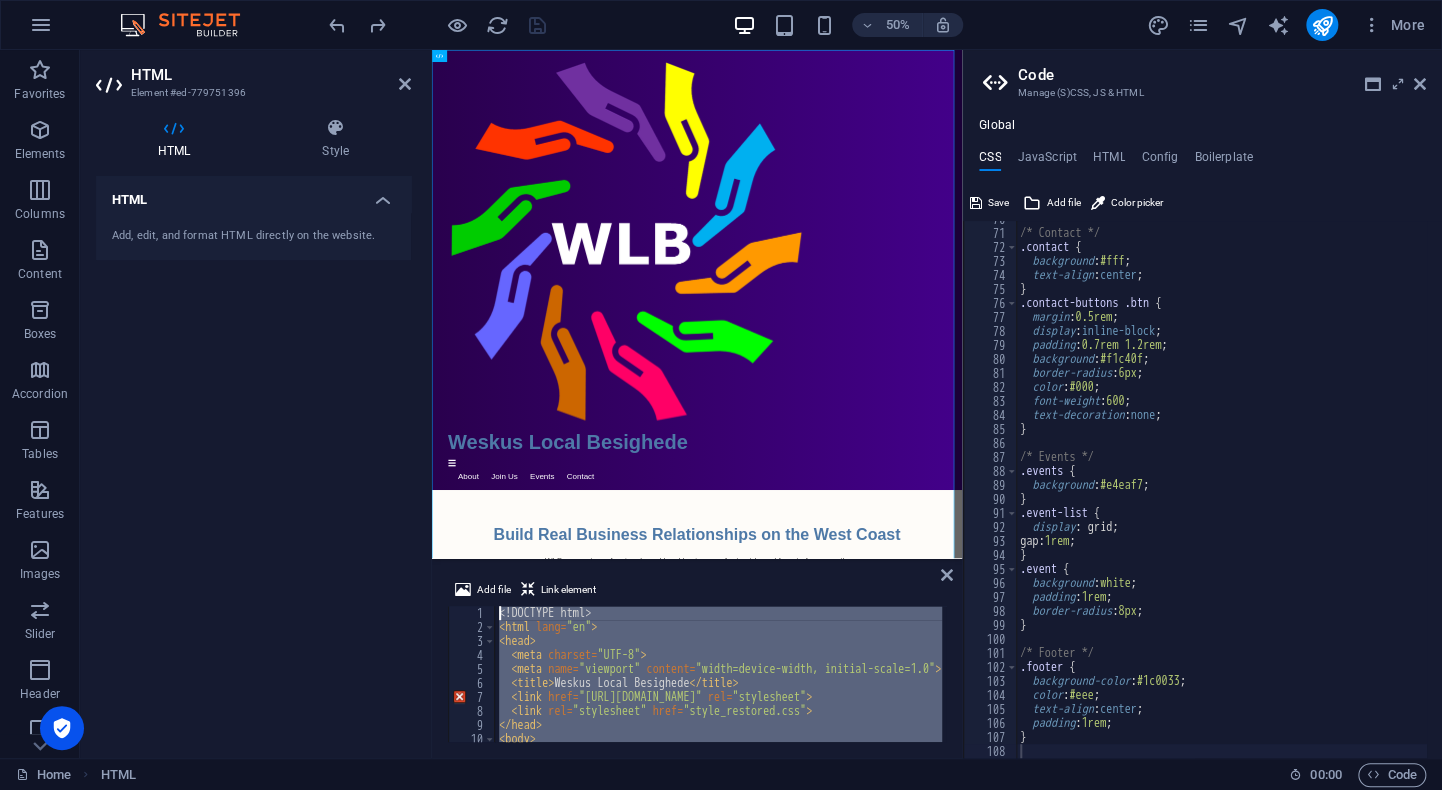 drag, startPoint x: 511, startPoint y: 728, endPoint x: 514, endPoint y: 600, distance: 128.03516 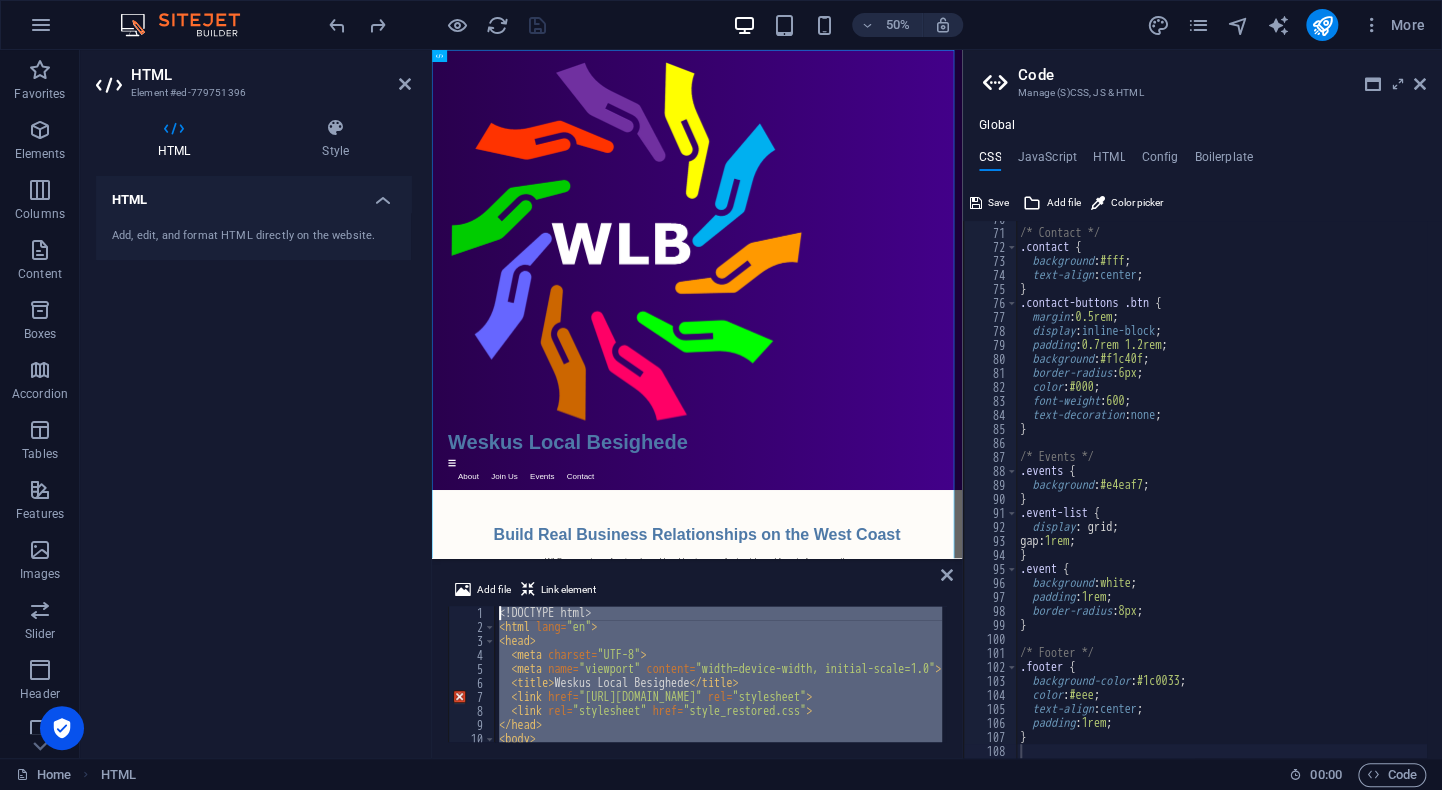 type 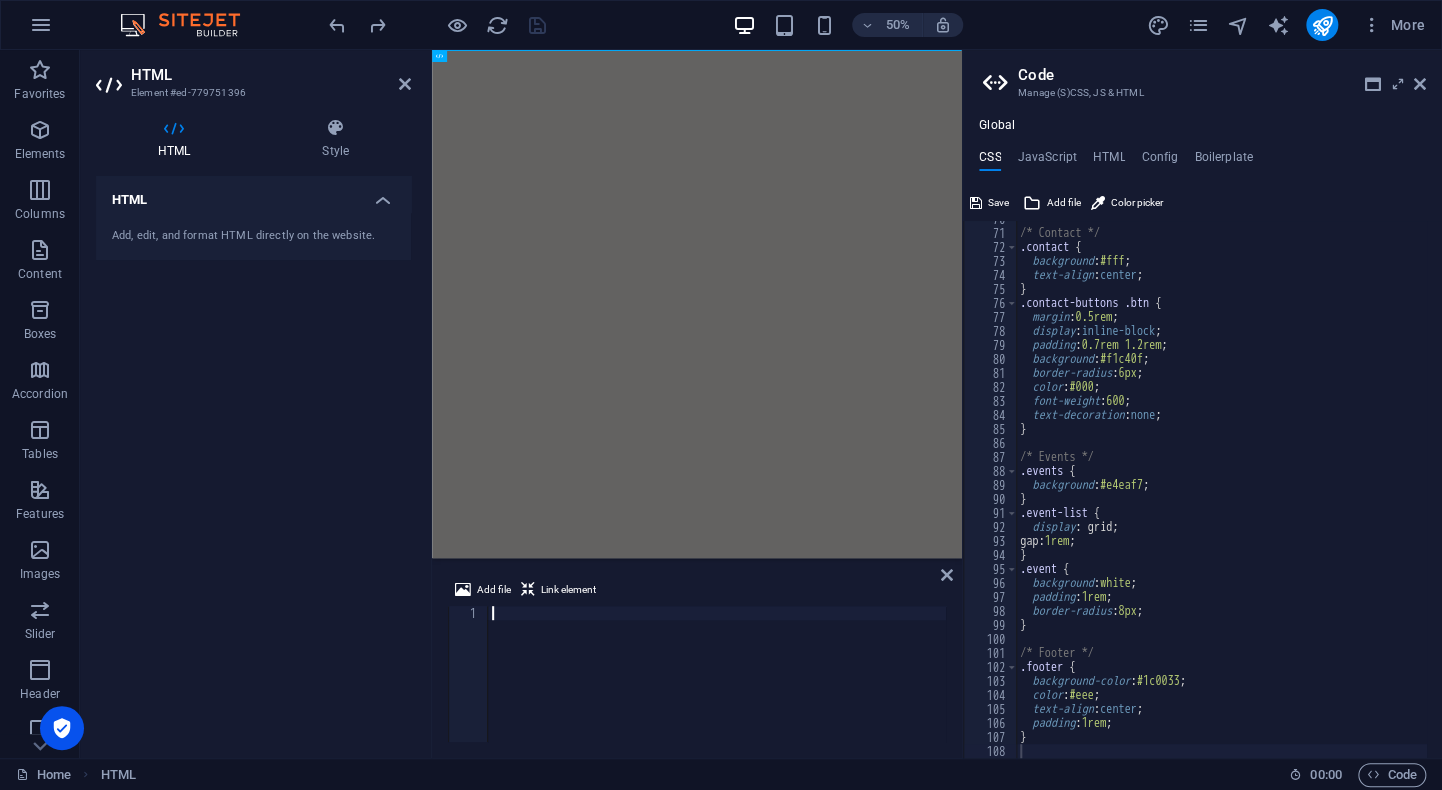 scroll, scrollTop: 844, scrollLeft: 0, axis: vertical 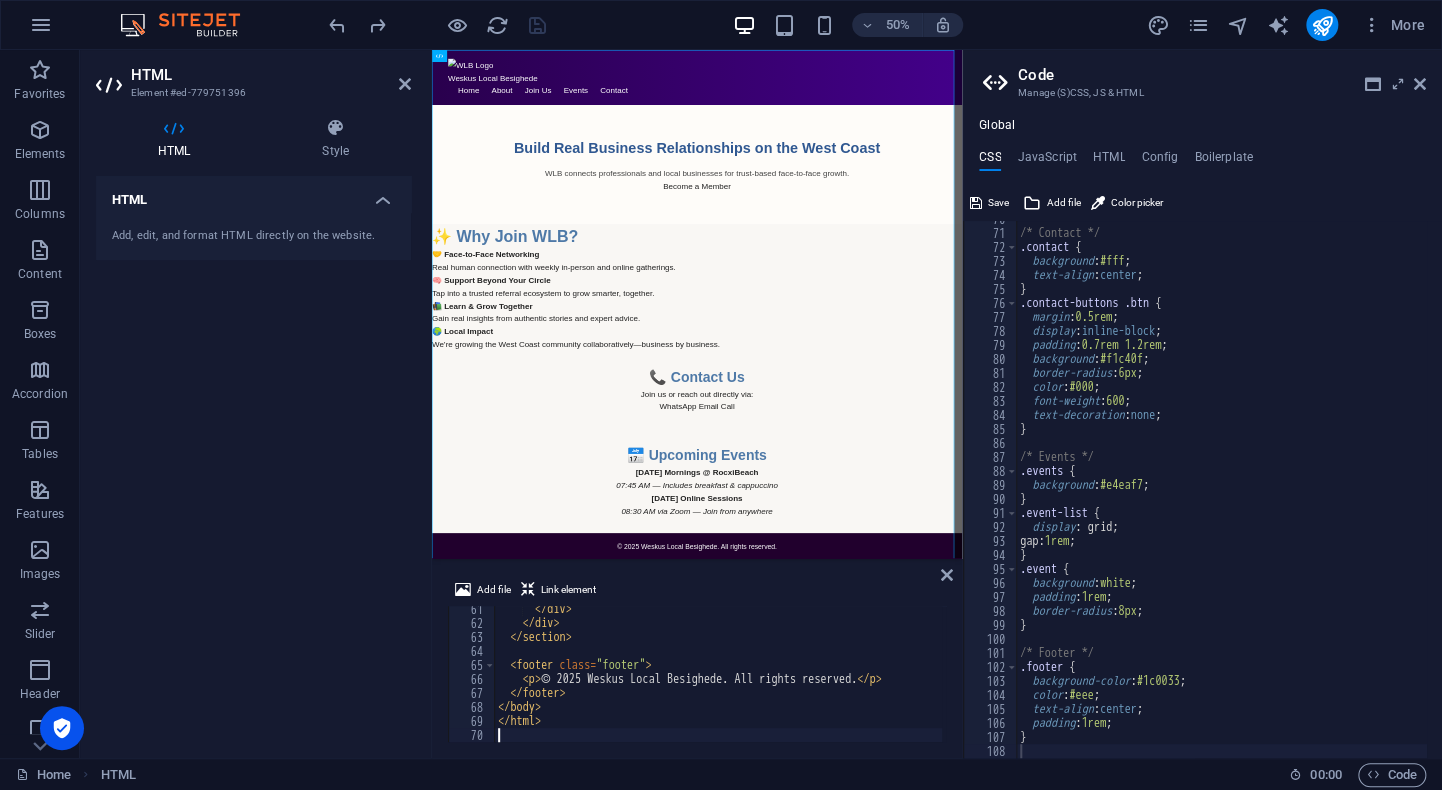 click on "50% More" at bounding box center [879, 25] 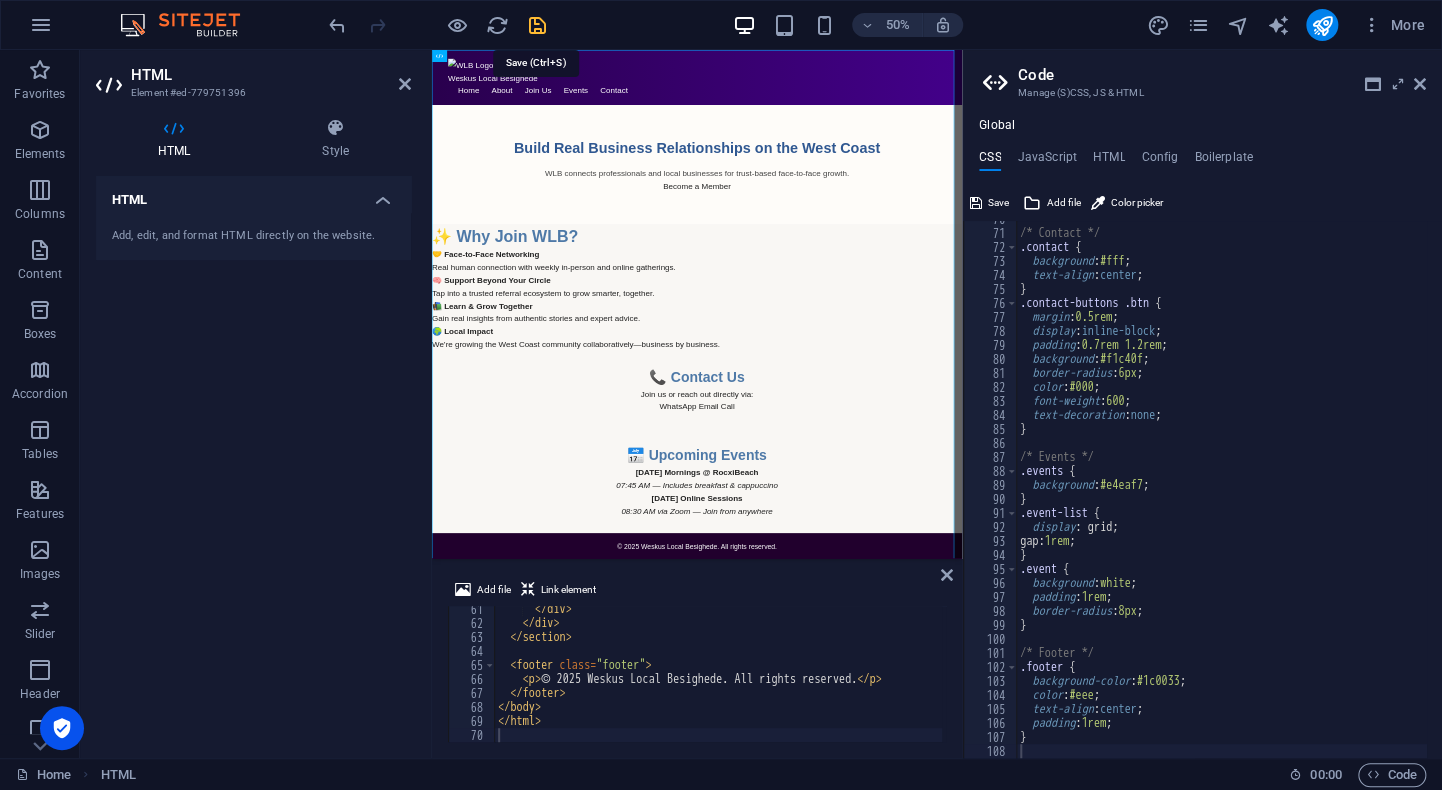 click at bounding box center [537, 25] 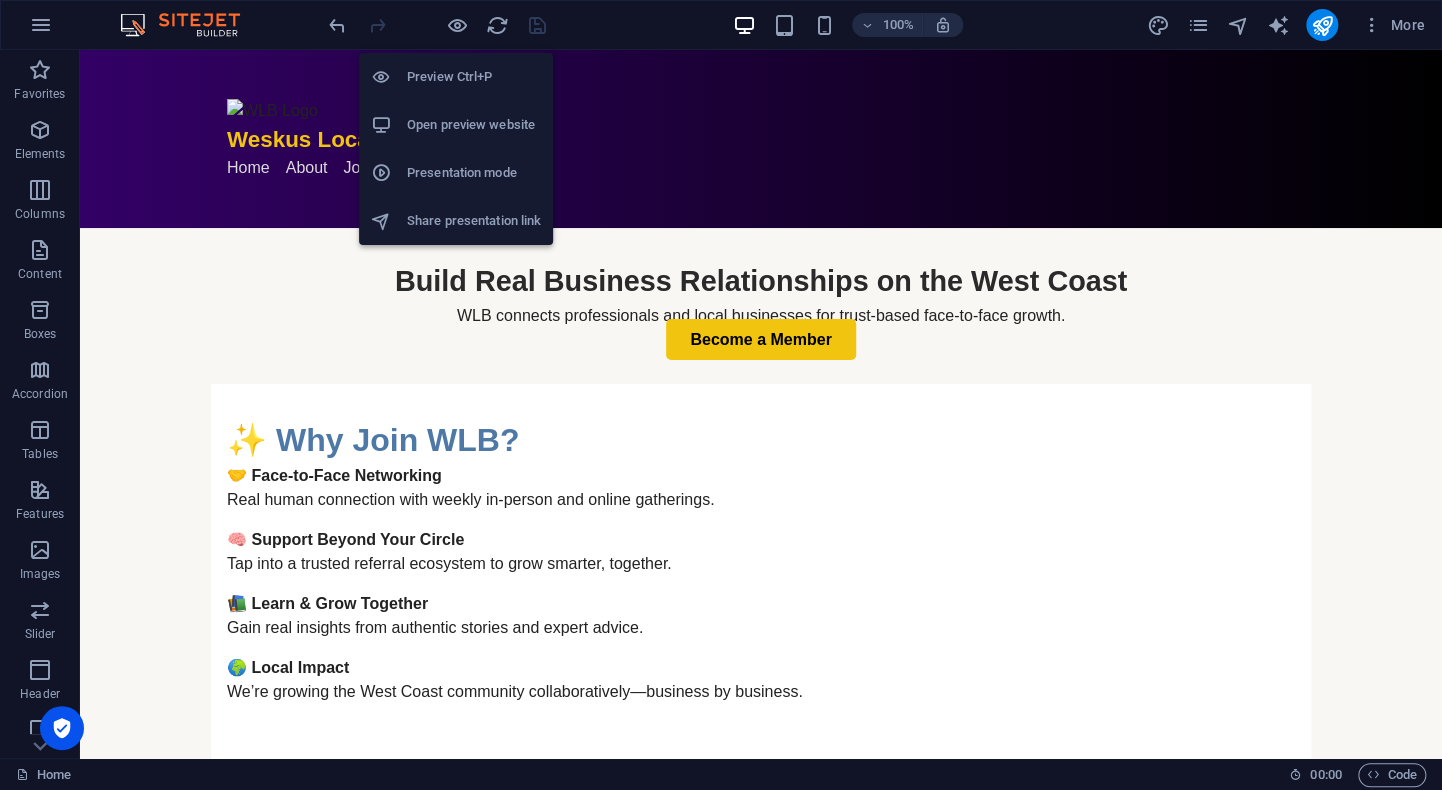 click on "Open preview website" at bounding box center [474, 125] 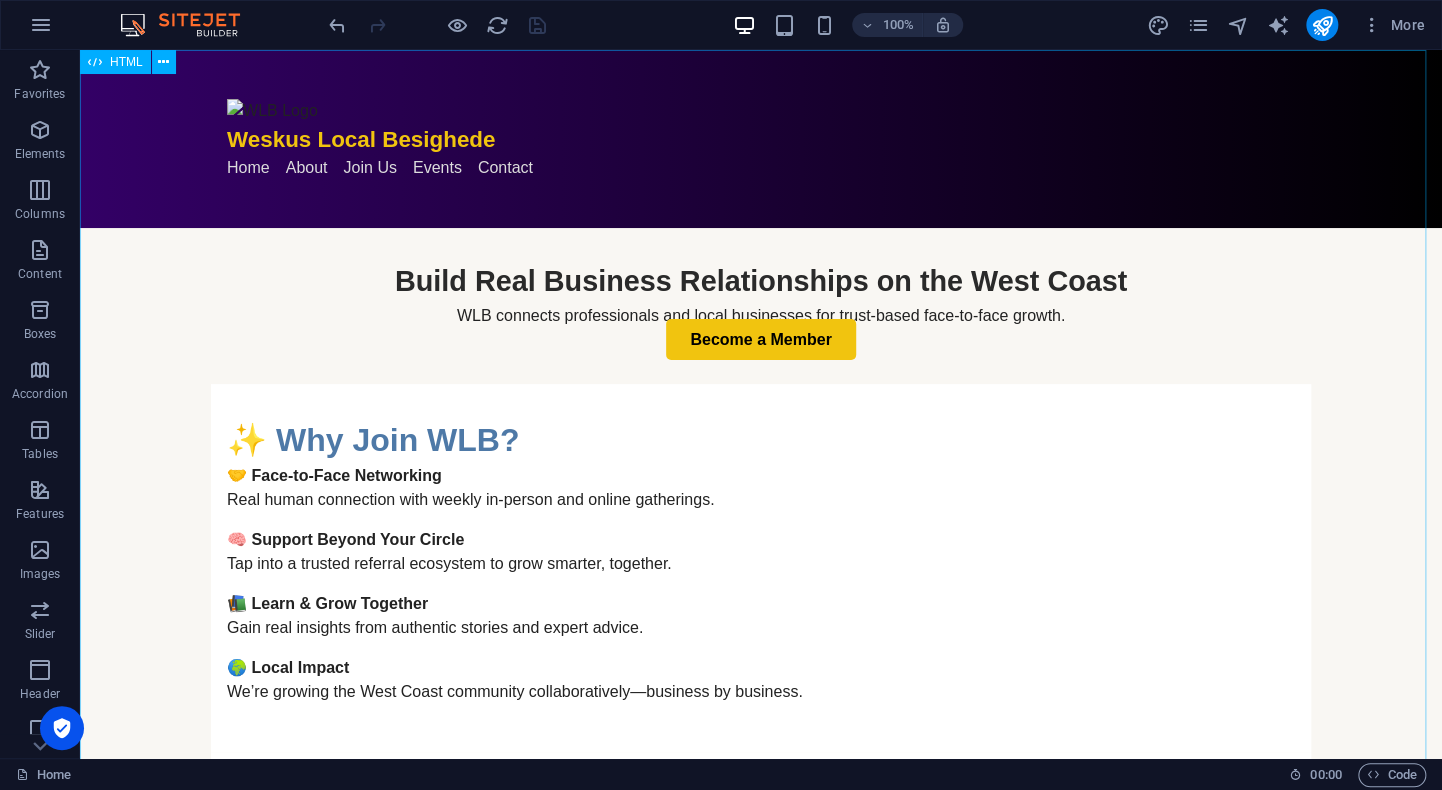 click at bounding box center (163, 62) 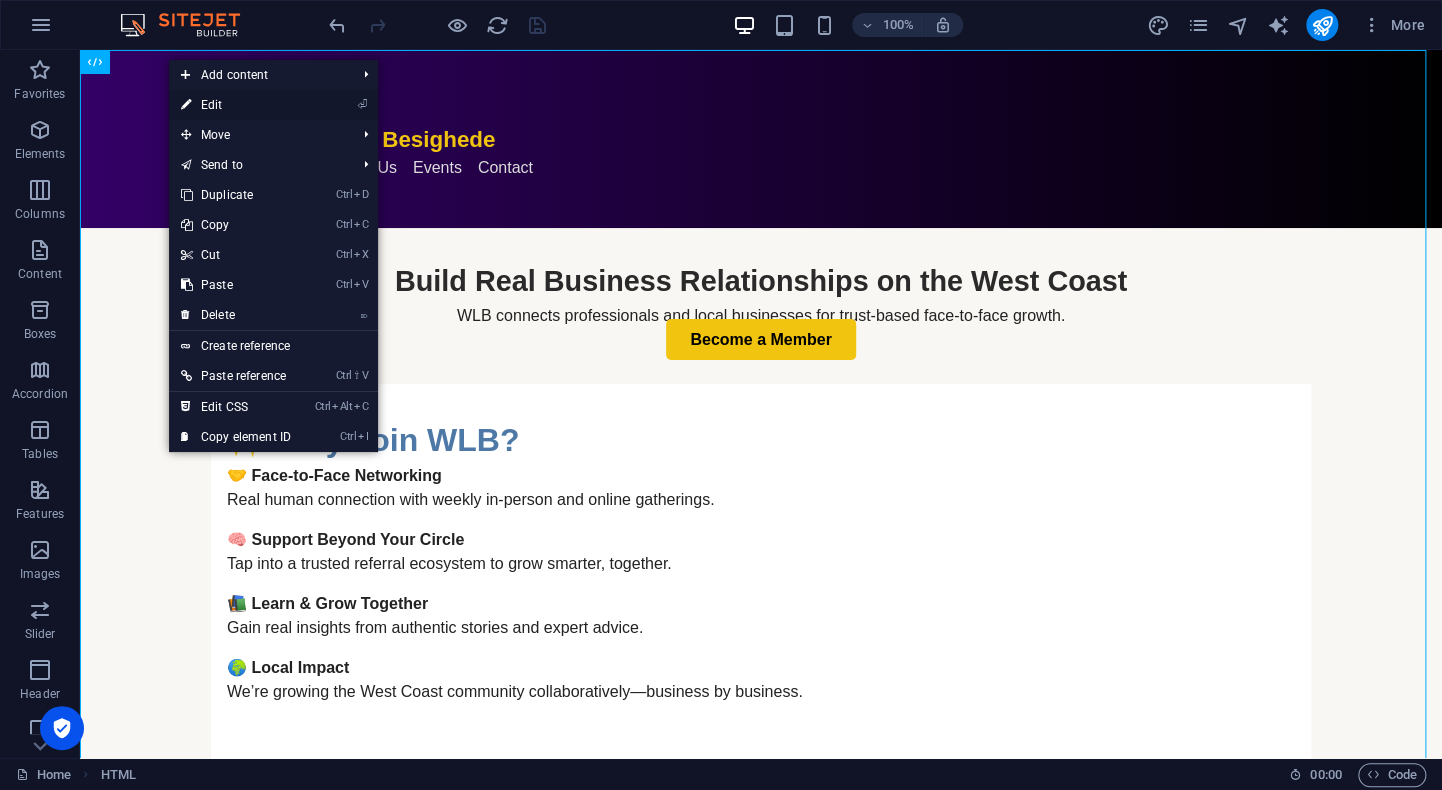 click on "⏎  Edit" at bounding box center (236, 105) 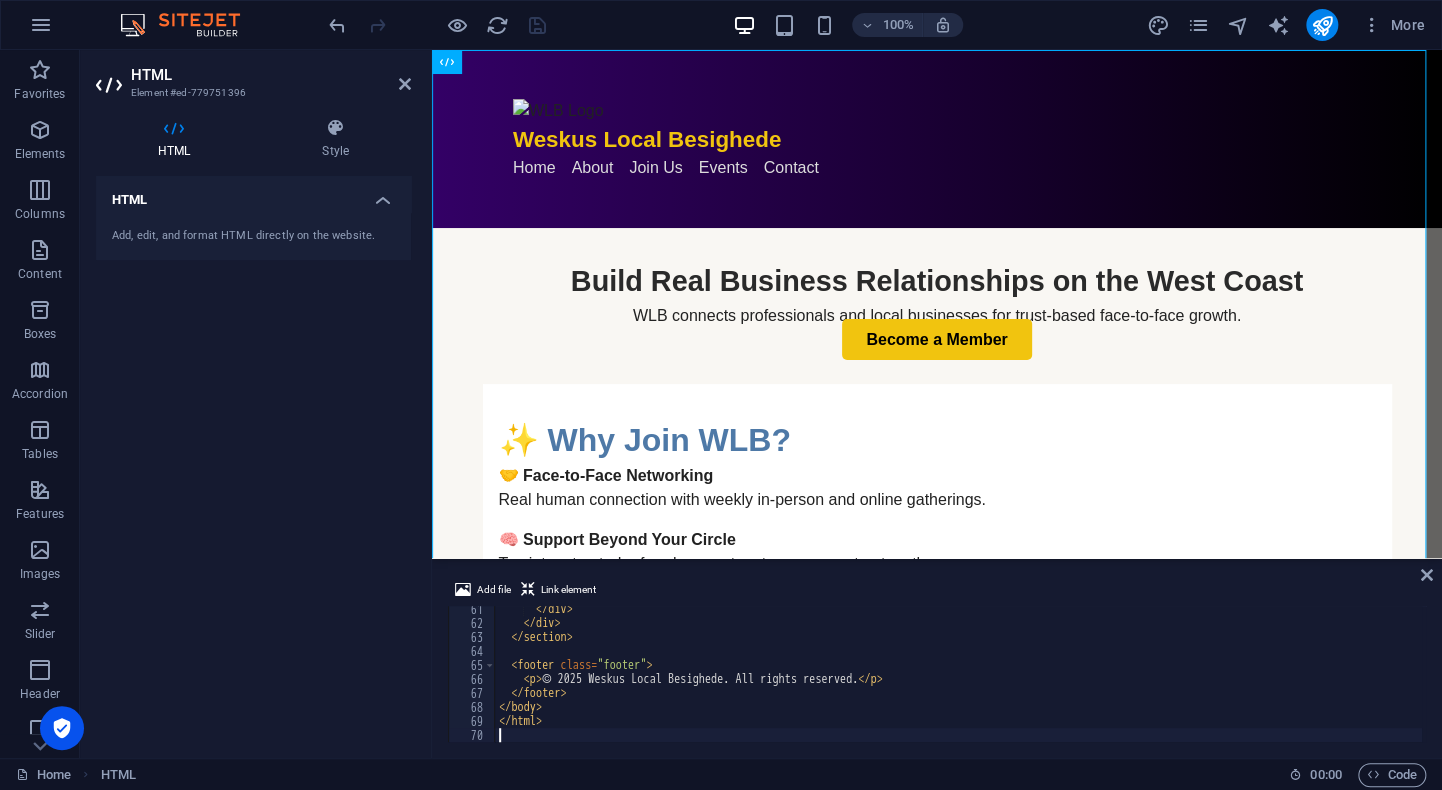 scroll, scrollTop: 844, scrollLeft: 0, axis: vertical 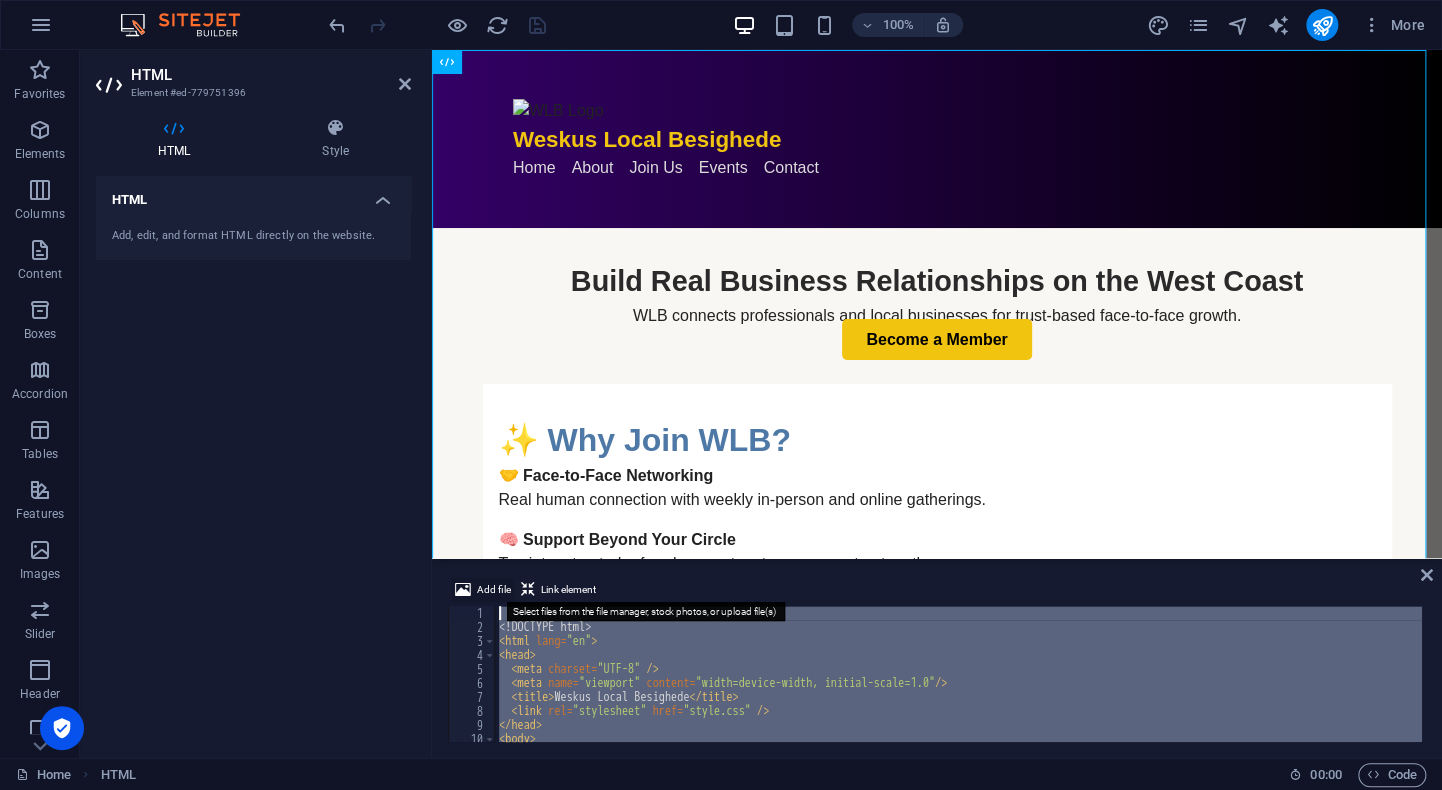 drag, startPoint x: 507, startPoint y: 733, endPoint x: 508, endPoint y: 581, distance: 152.0033 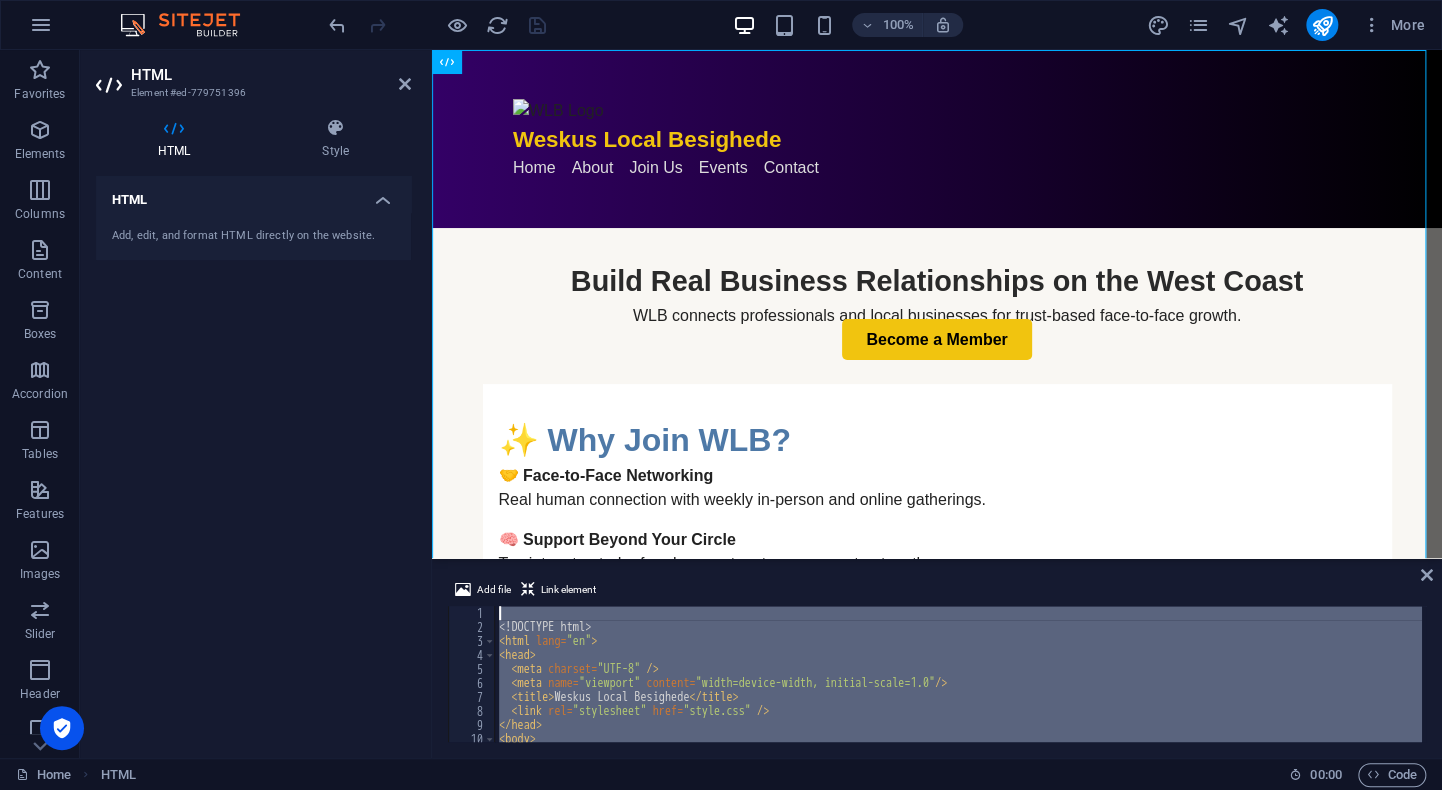 type 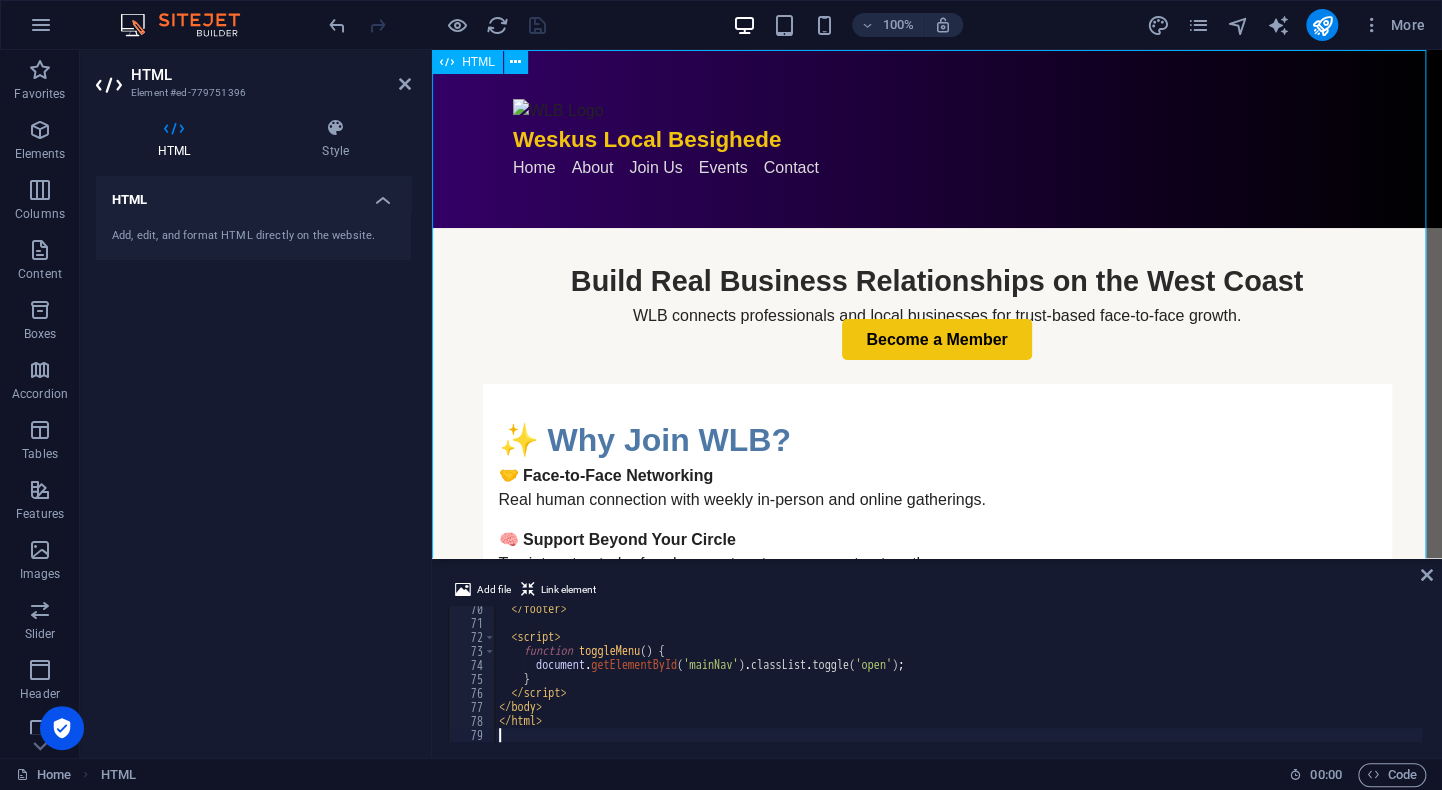 scroll, scrollTop: 970, scrollLeft: 0, axis: vertical 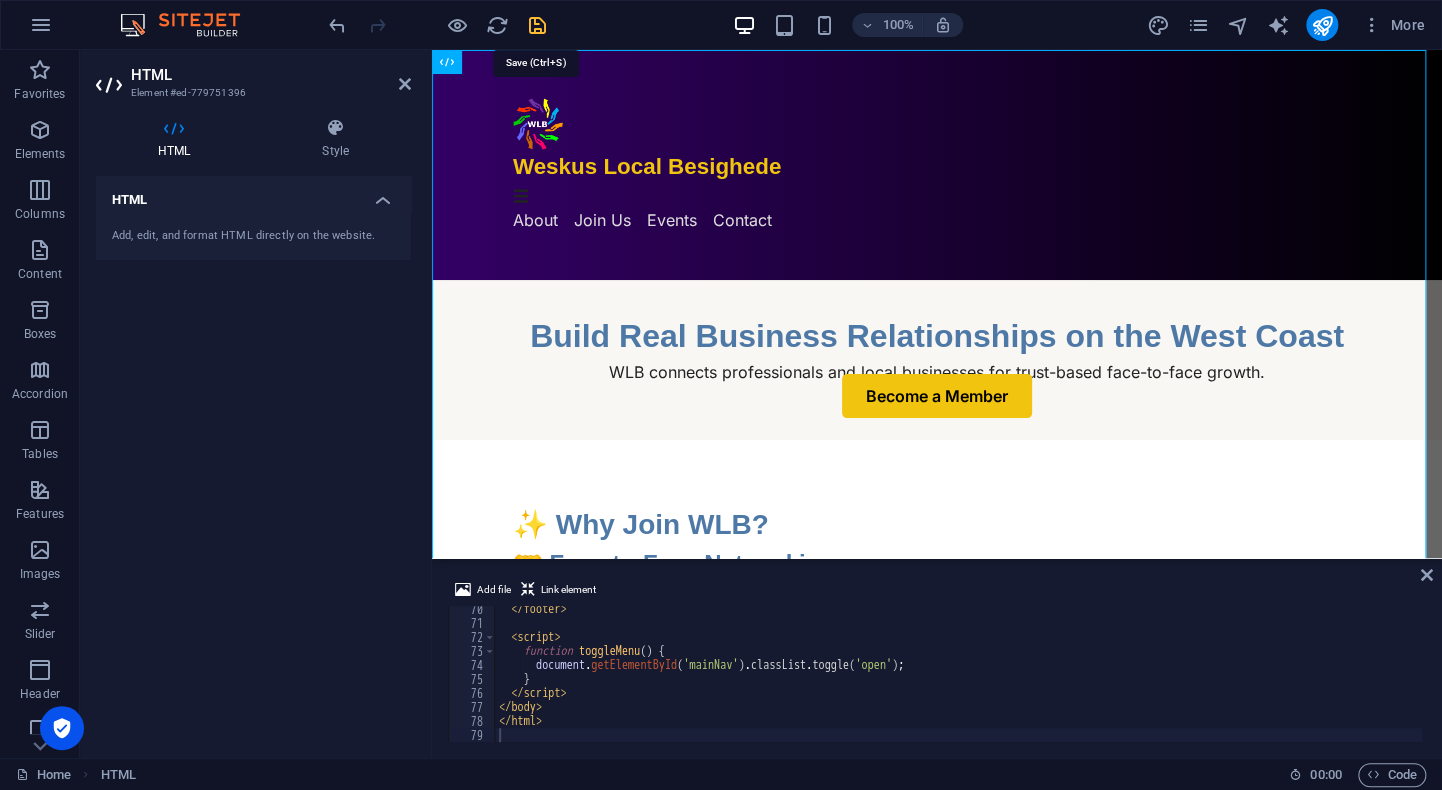 click at bounding box center [537, 25] 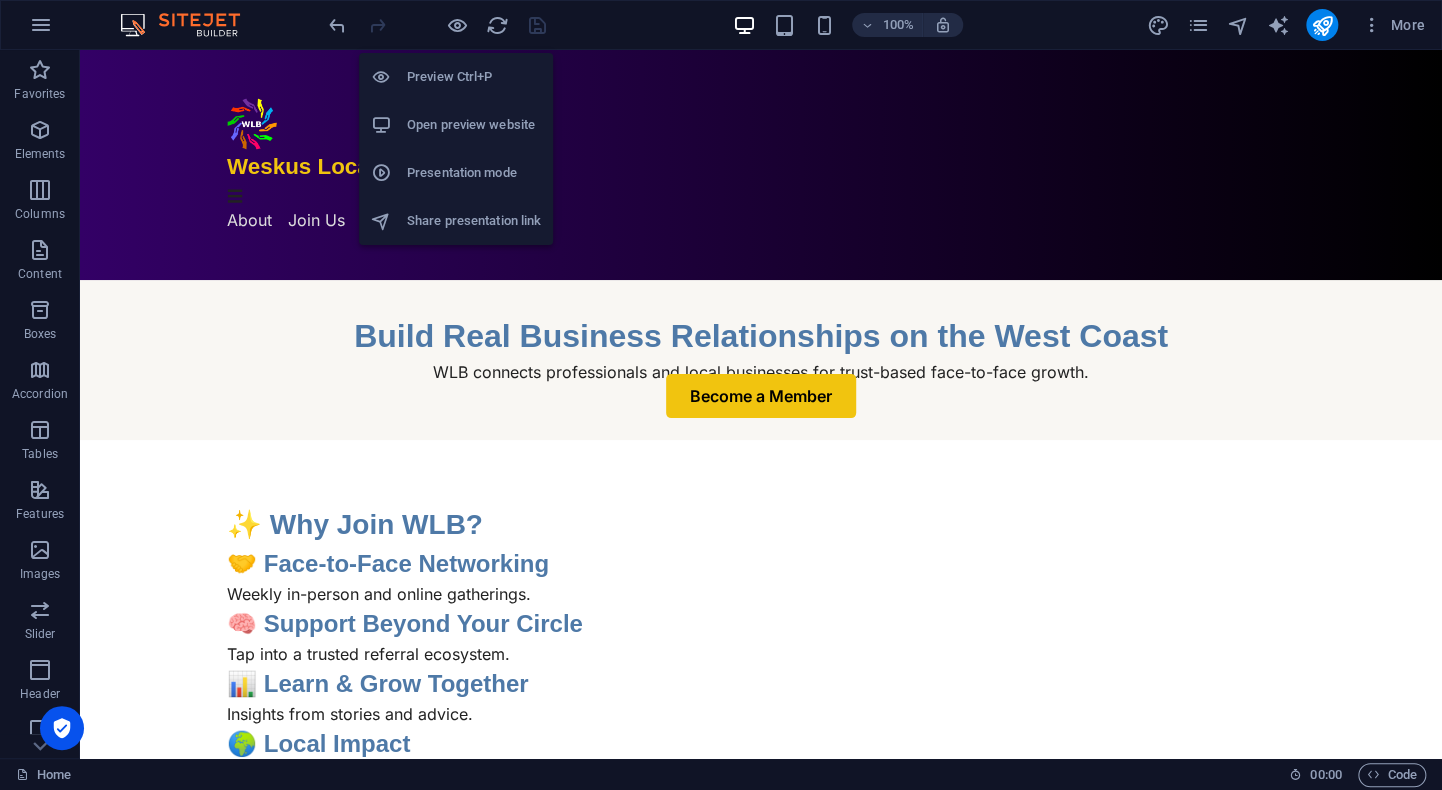 click on "Open preview website" at bounding box center [474, 125] 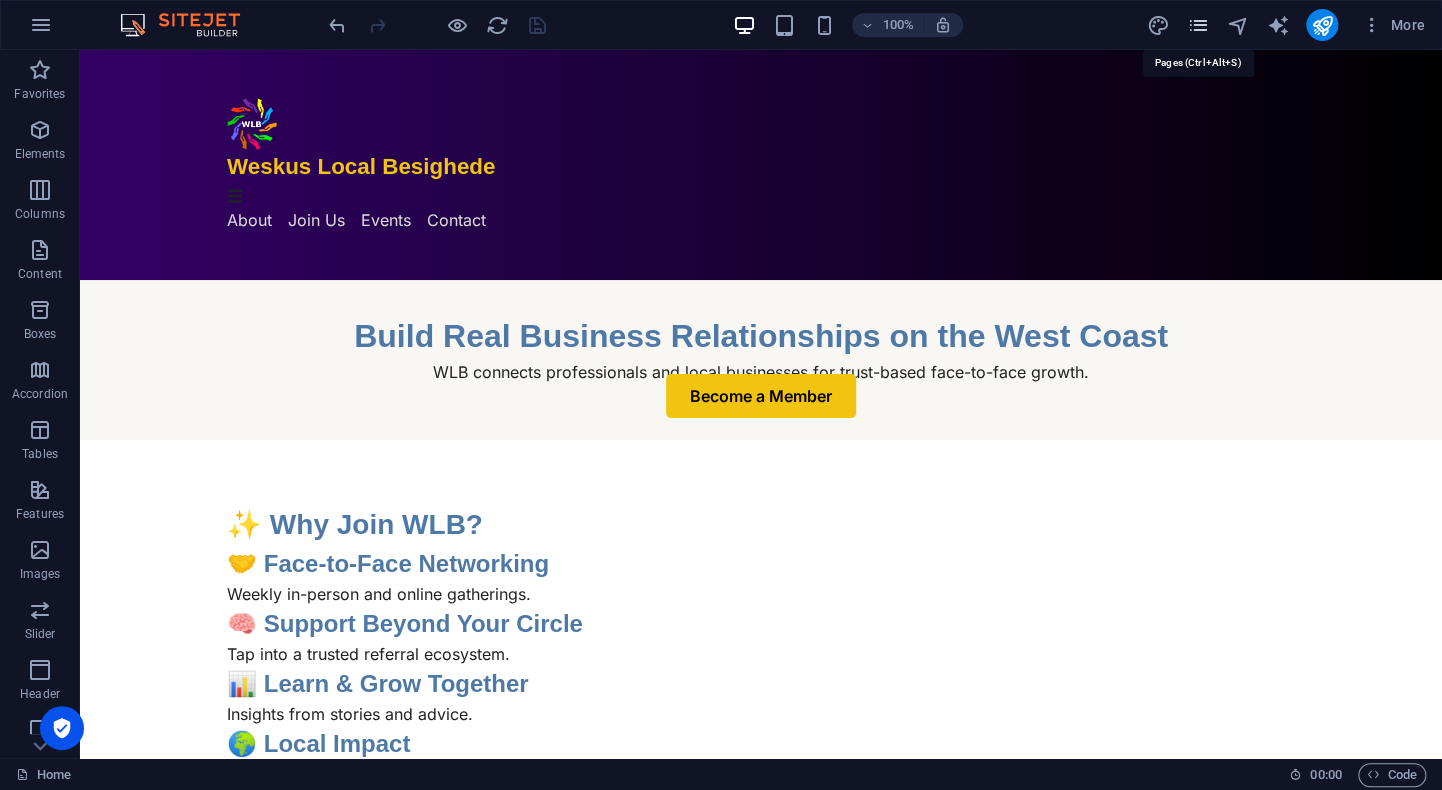 click at bounding box center (1197, 25) 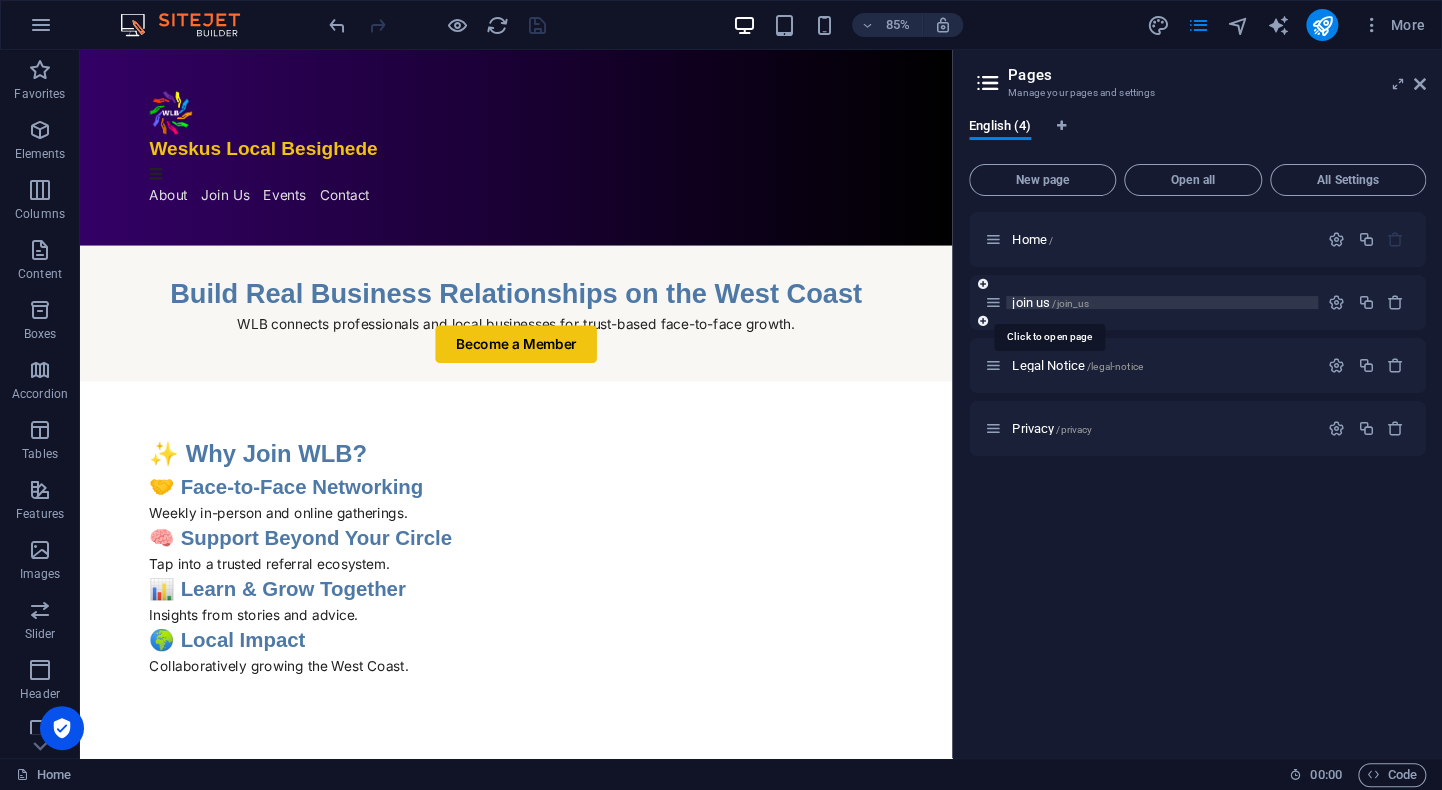 click on "/join_us" at bounding box center [1070, 303] 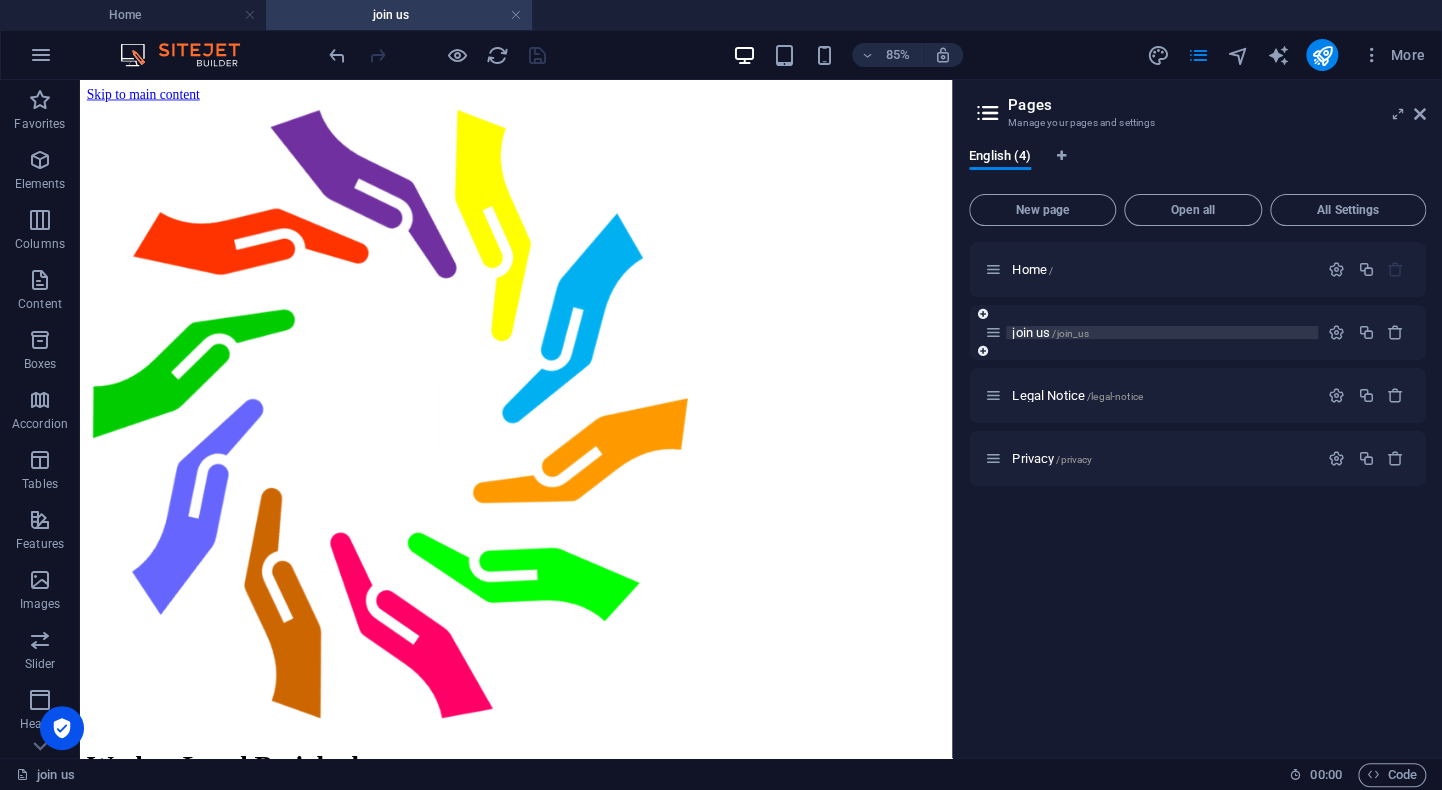 scroll, scrollTop: 0, scrollLeft: 0, axis: both 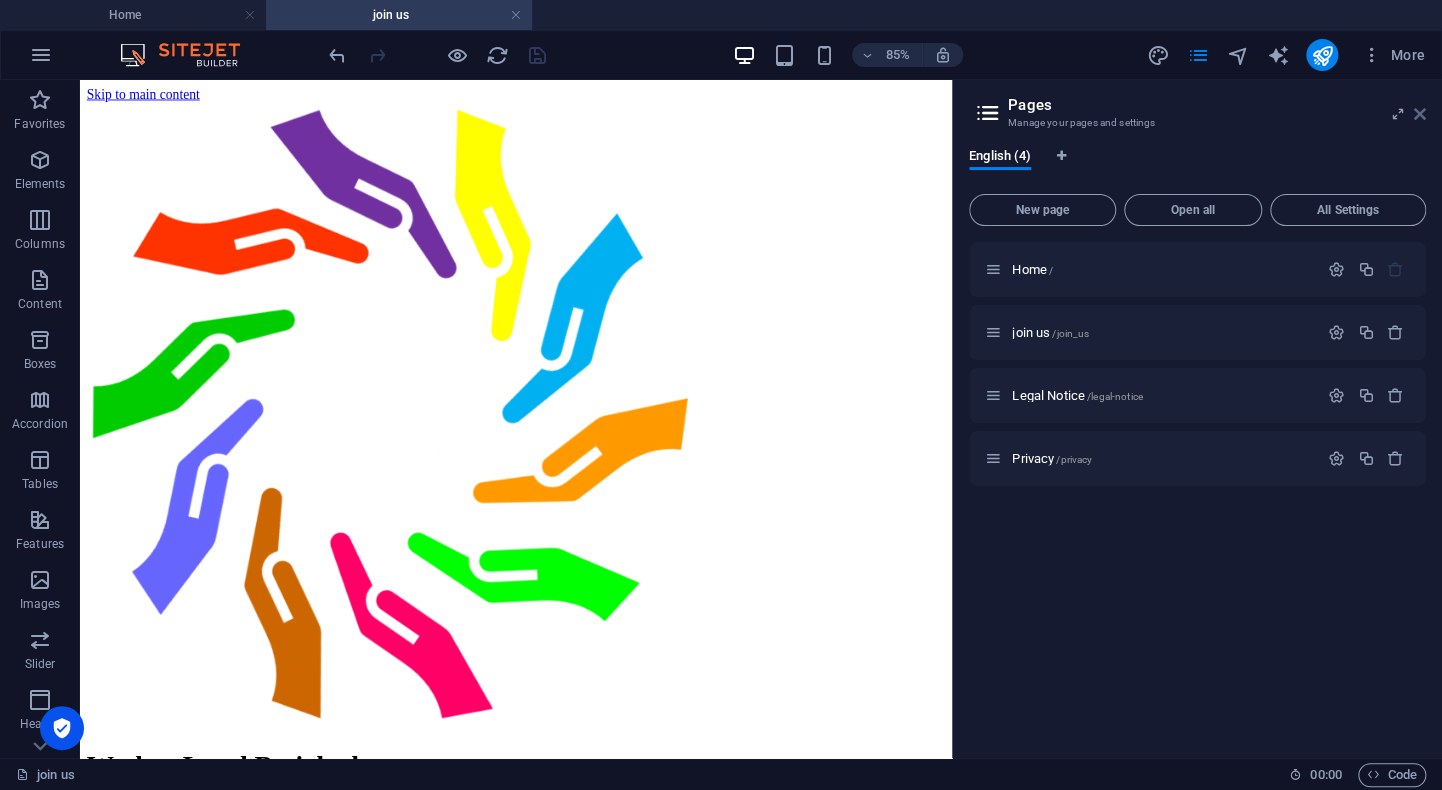 click at bounding box center [1420, 114] 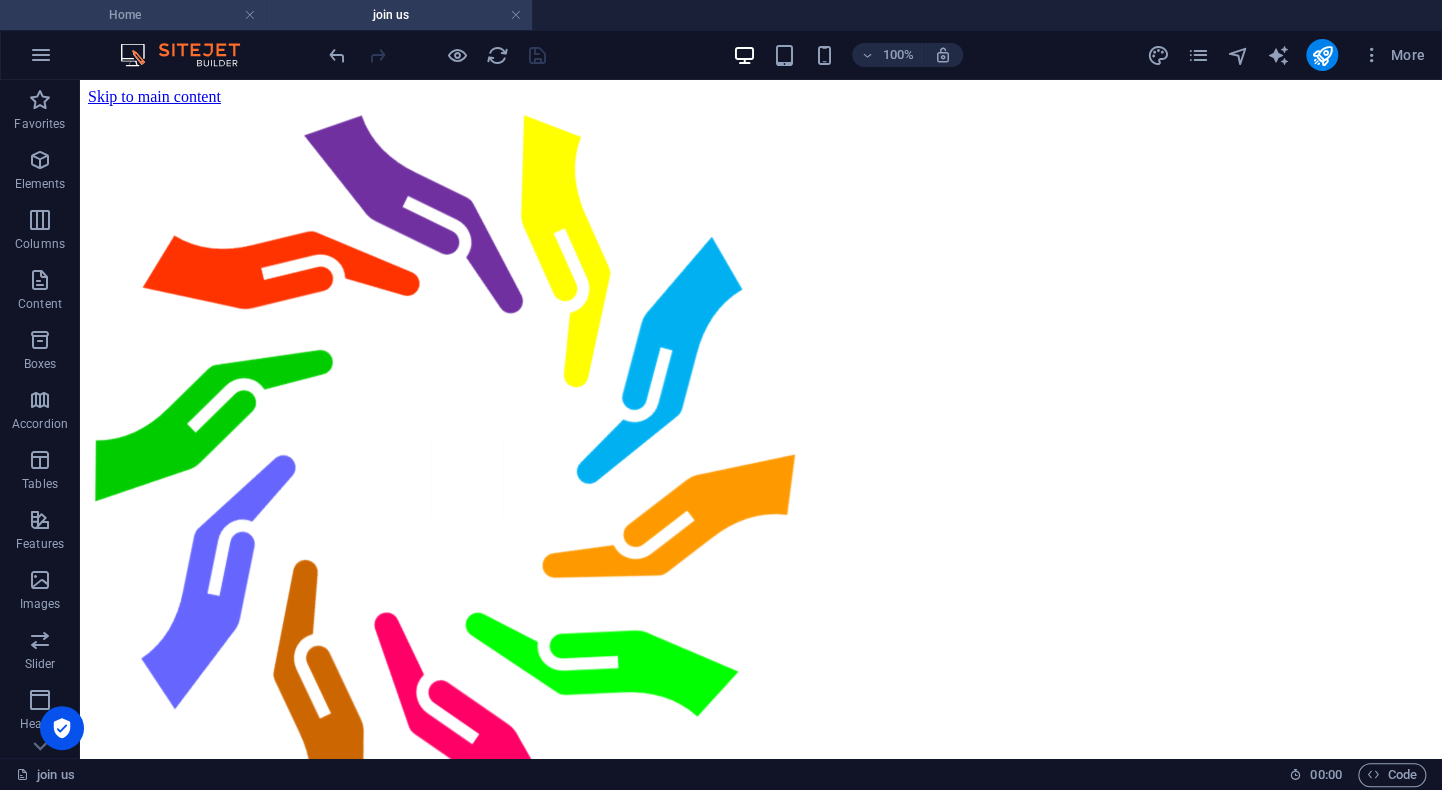 click on "Home" at bounding box center [133, 15] 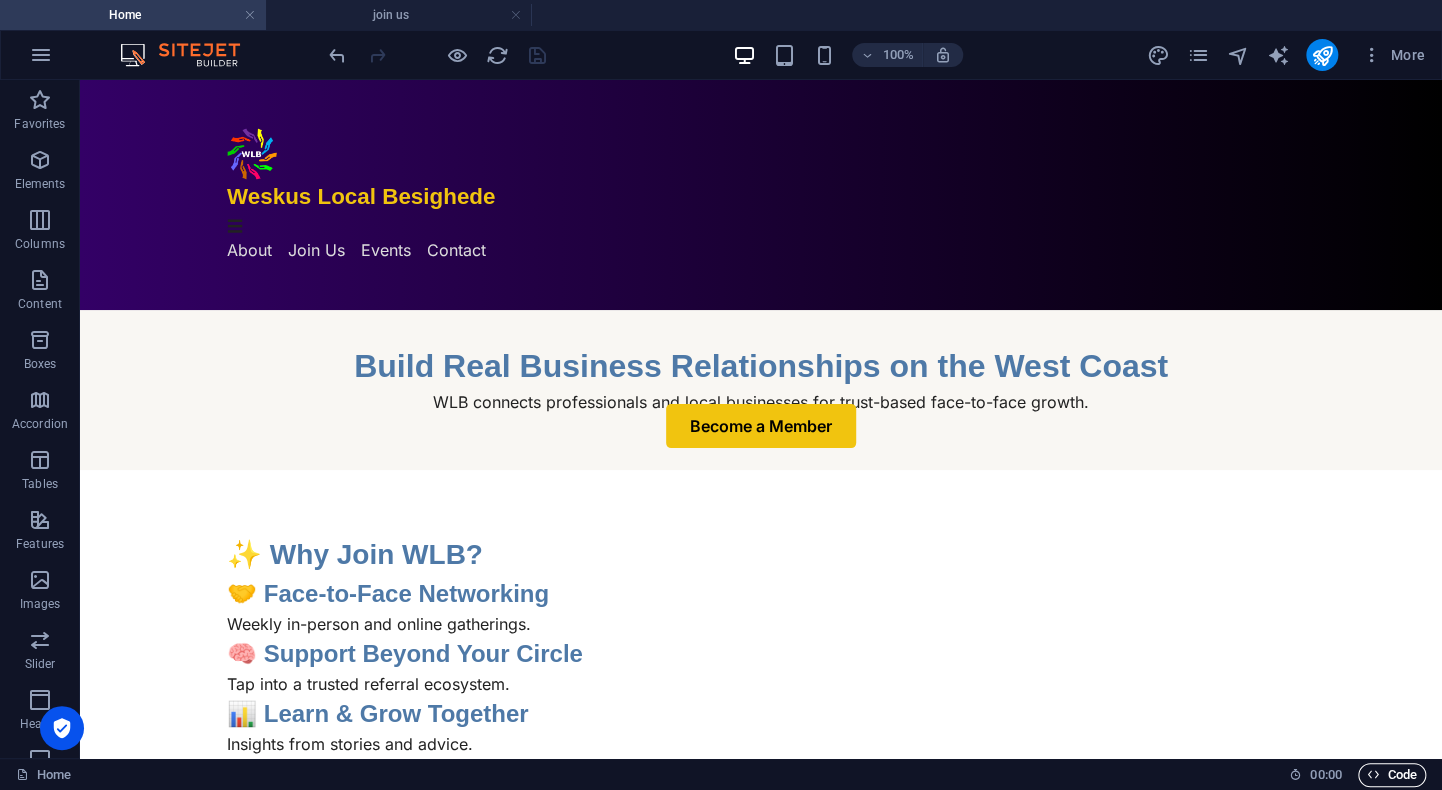 click on "Code" at bounding box center [1392, 775] 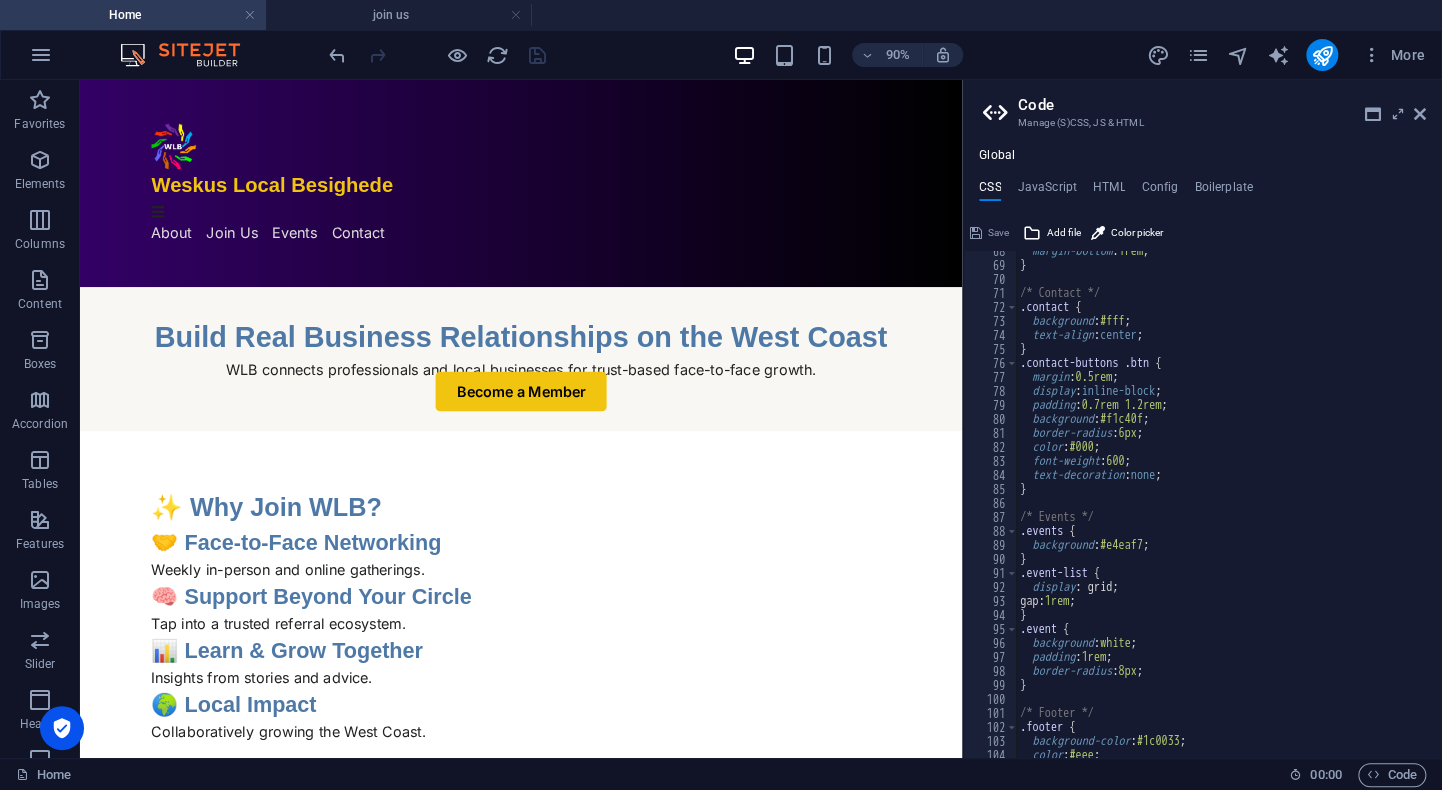 scroll, scrollTop: 1004, scrollLeft: 0, axis: vertical 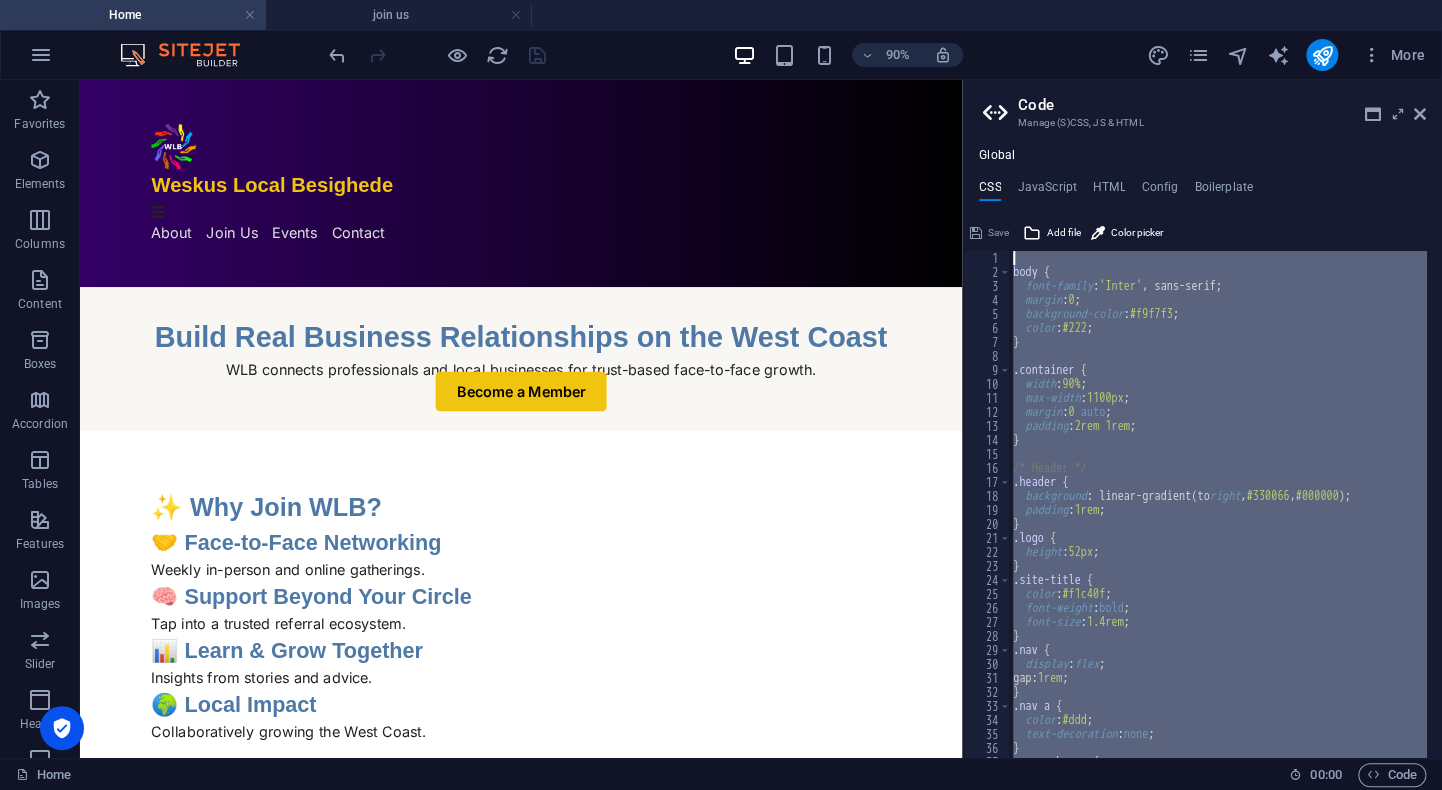 drag, startPoint x: 1051, startPoint y: 747, endPoint x: 1025, endPoint y: 148, distance: 599.564 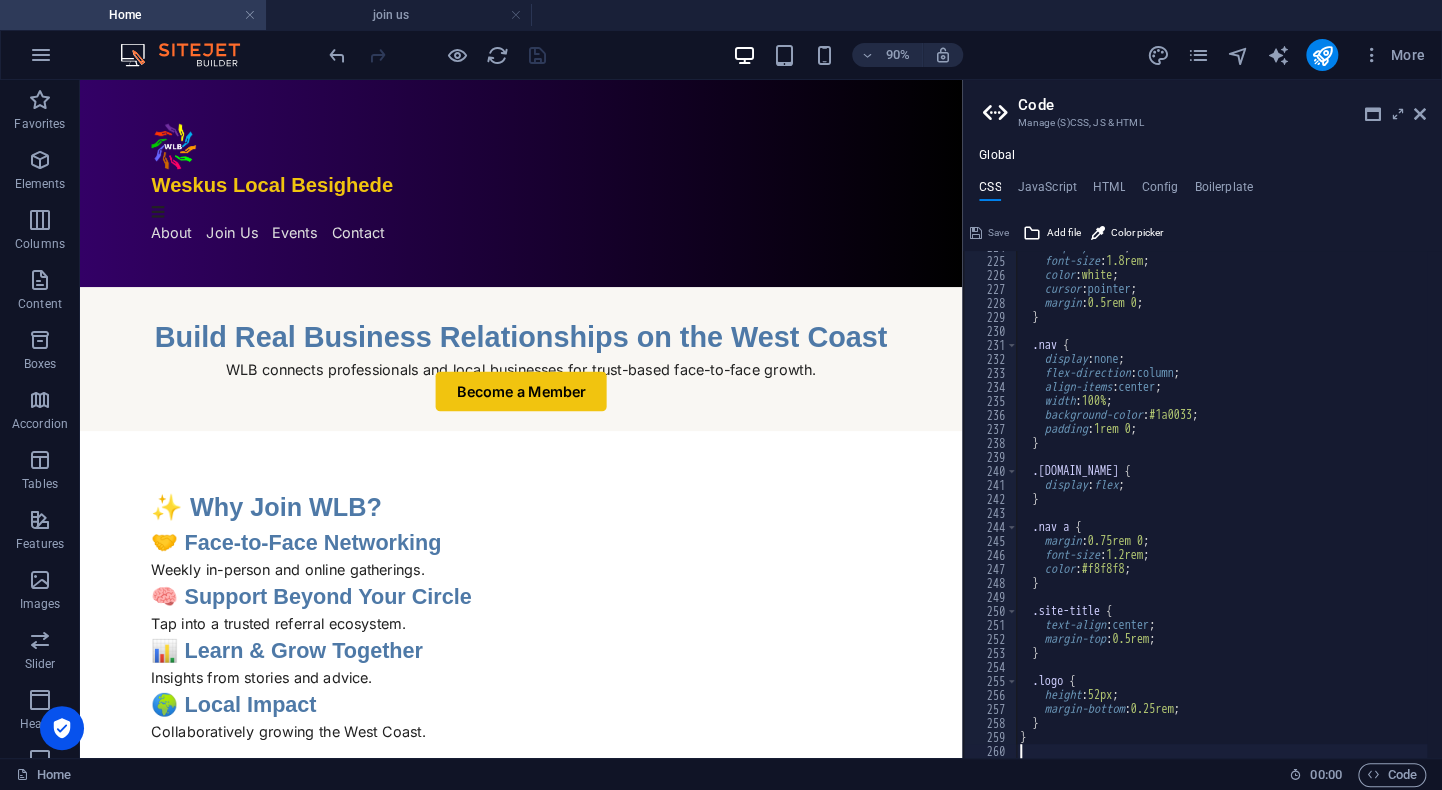 scroll, scrollTop: 3132, scrollLeft: 0, axis: vertical 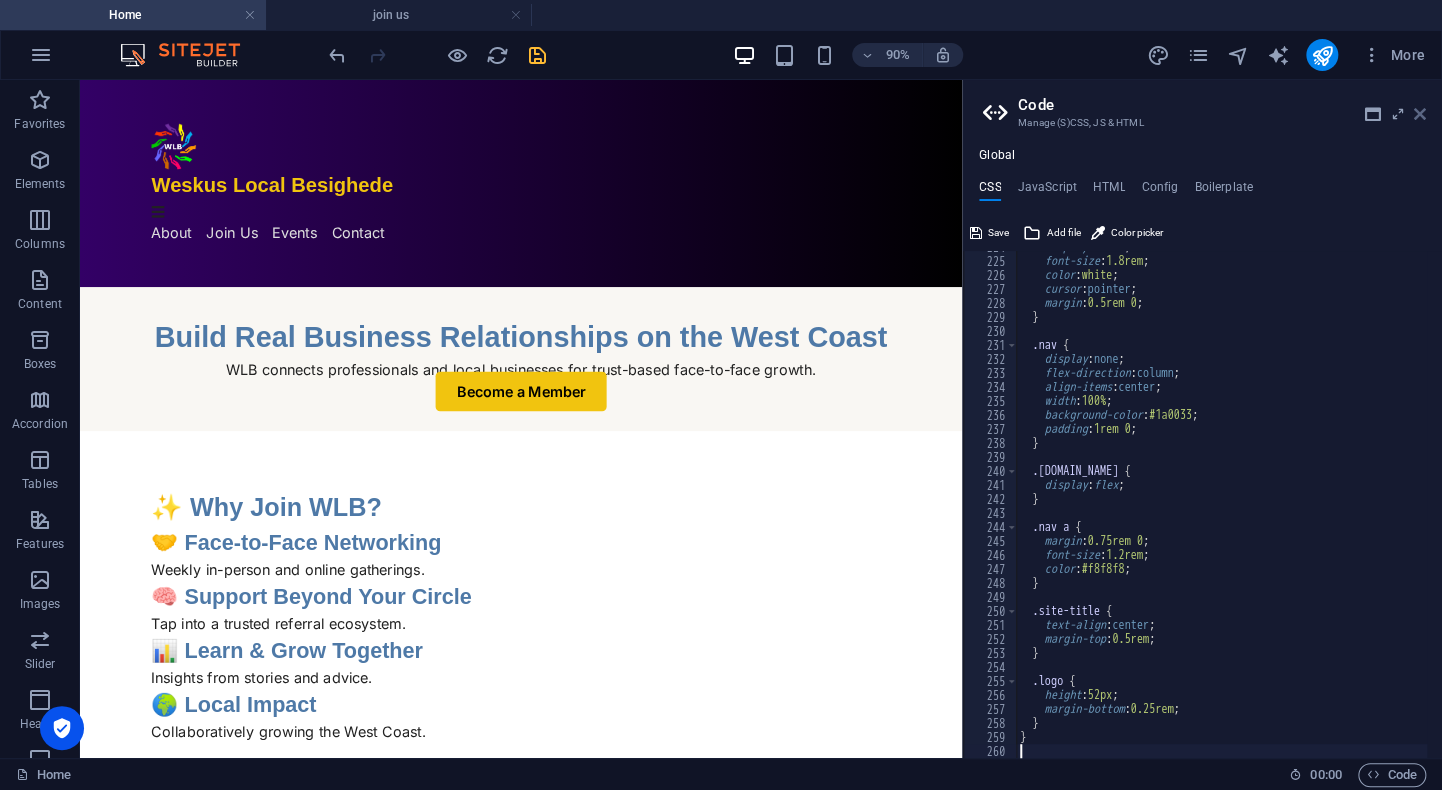 click at bounding box center [1420, 114] 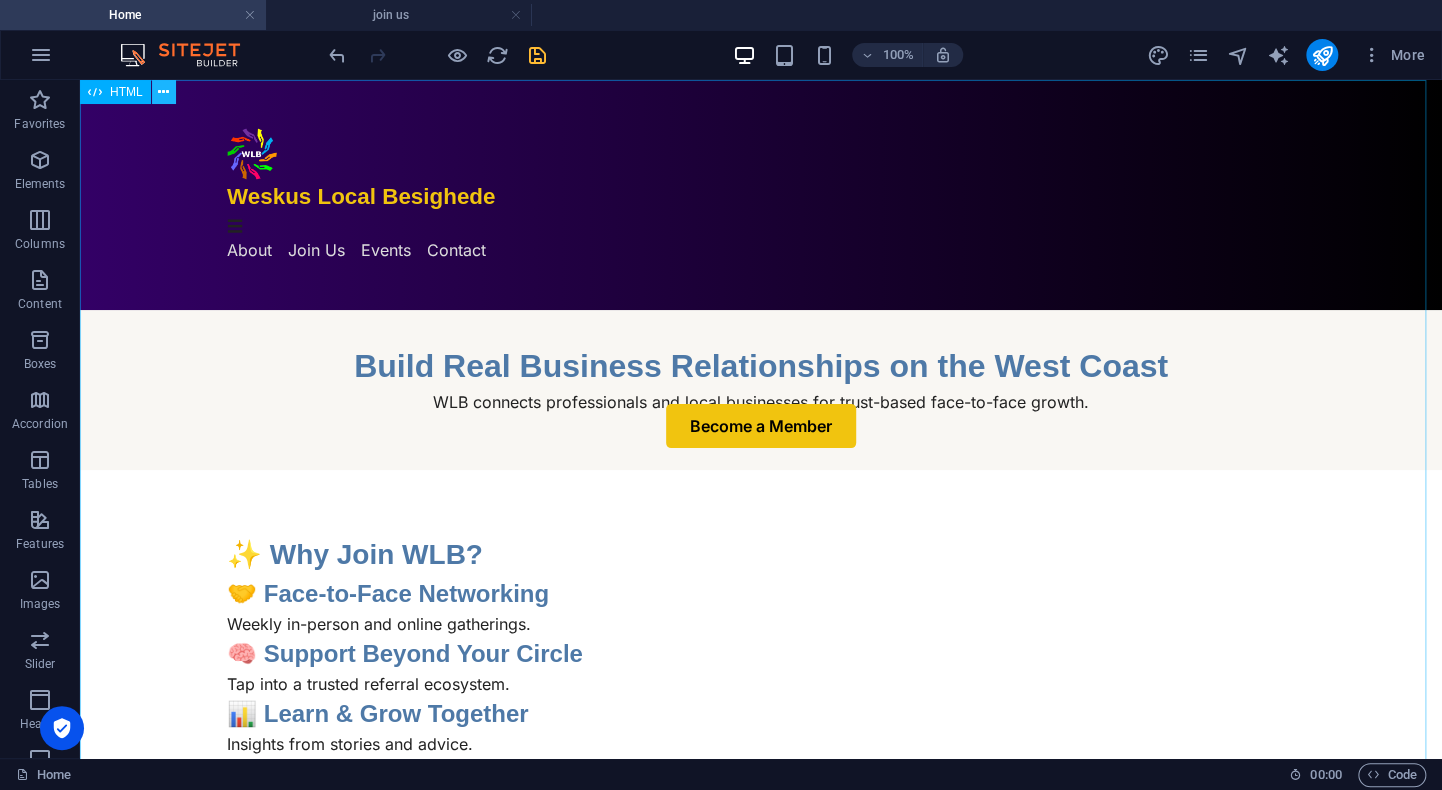 click at bounding box center [163, 92] 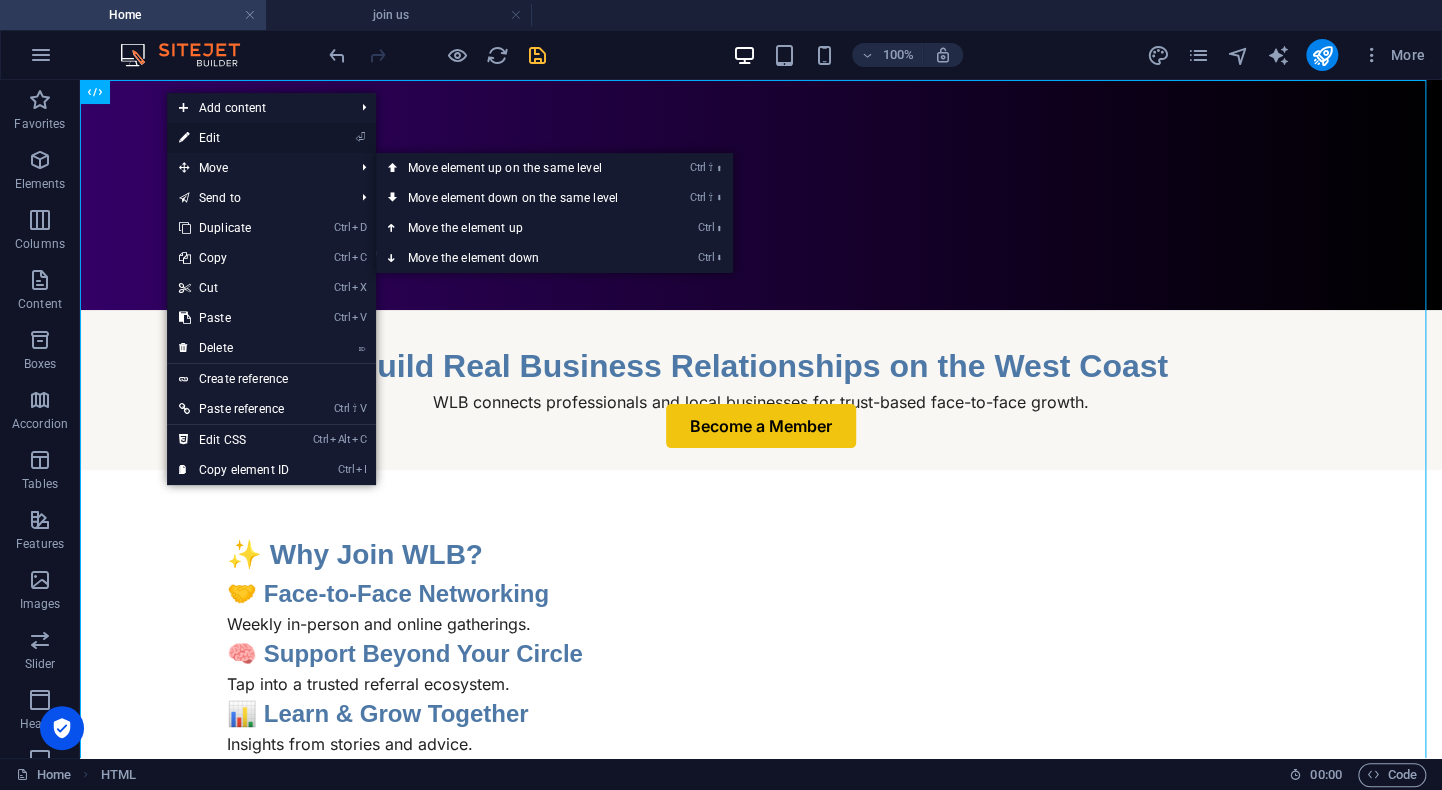 click on "⏎  Edit" at bounding box center [234, 138] 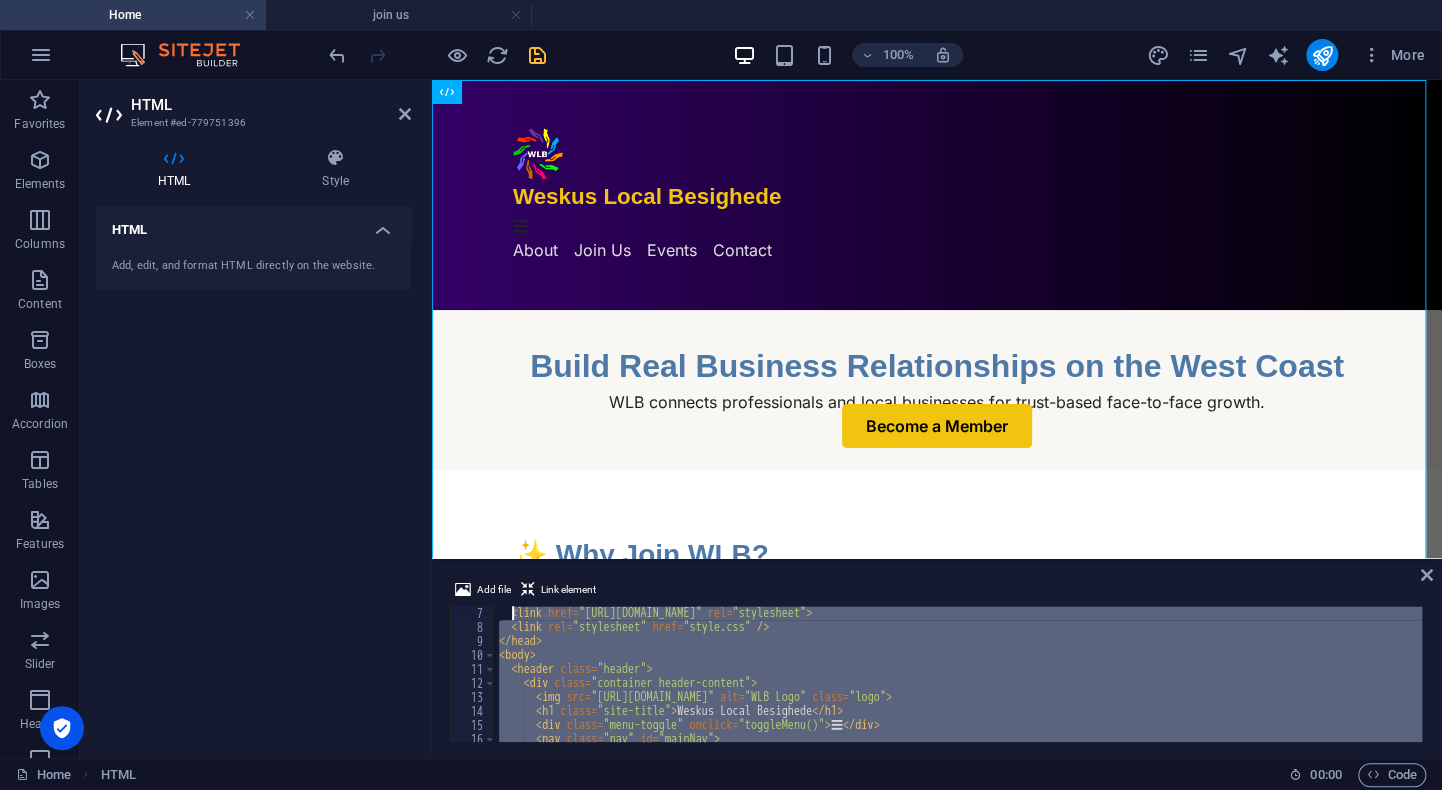 scroll, scrollTop: 0, scrollLeft: 0, axis: both 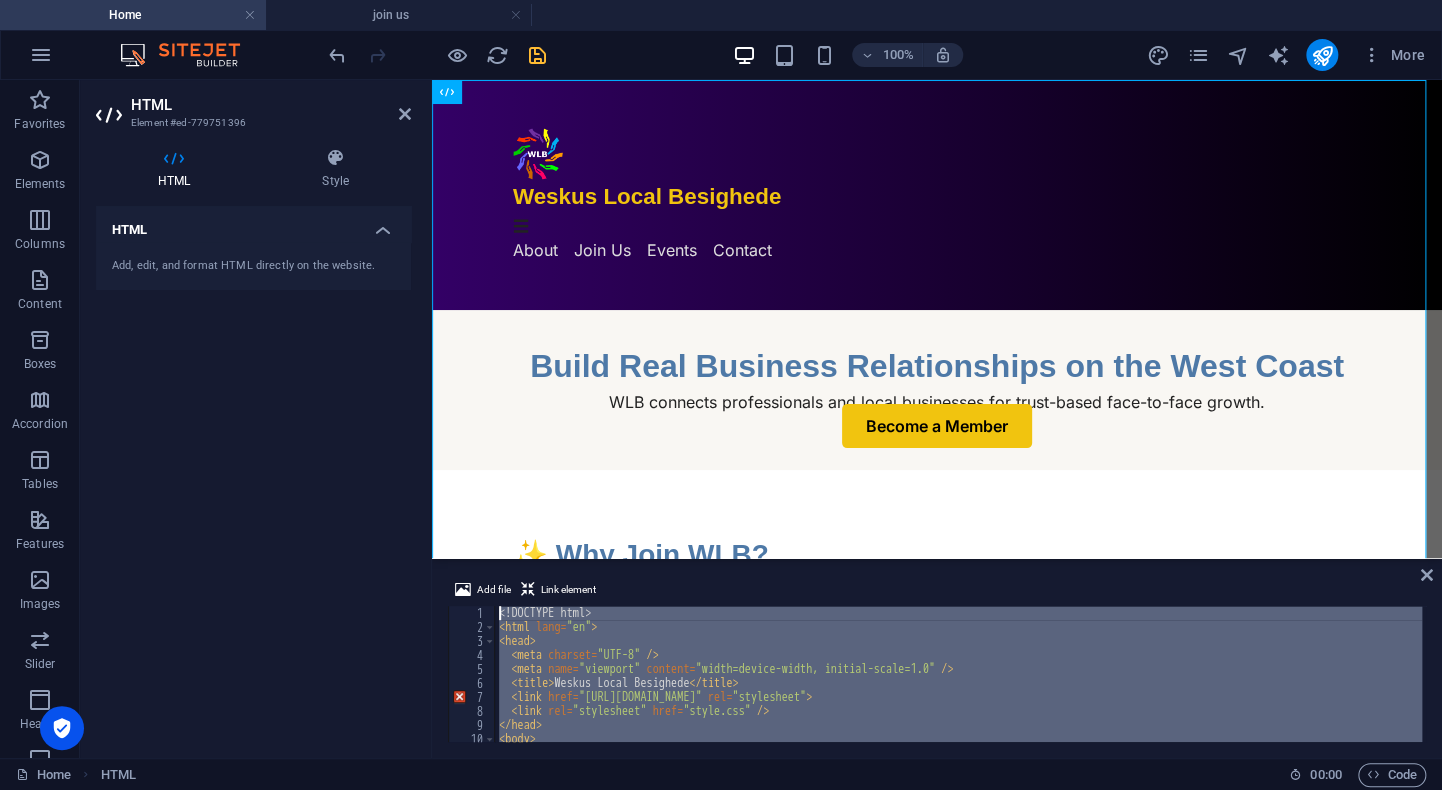 drag, startPoint x: 556, startPoint y: 724, endPoint x: 496, endPoint y: 615, distance: 124.42267 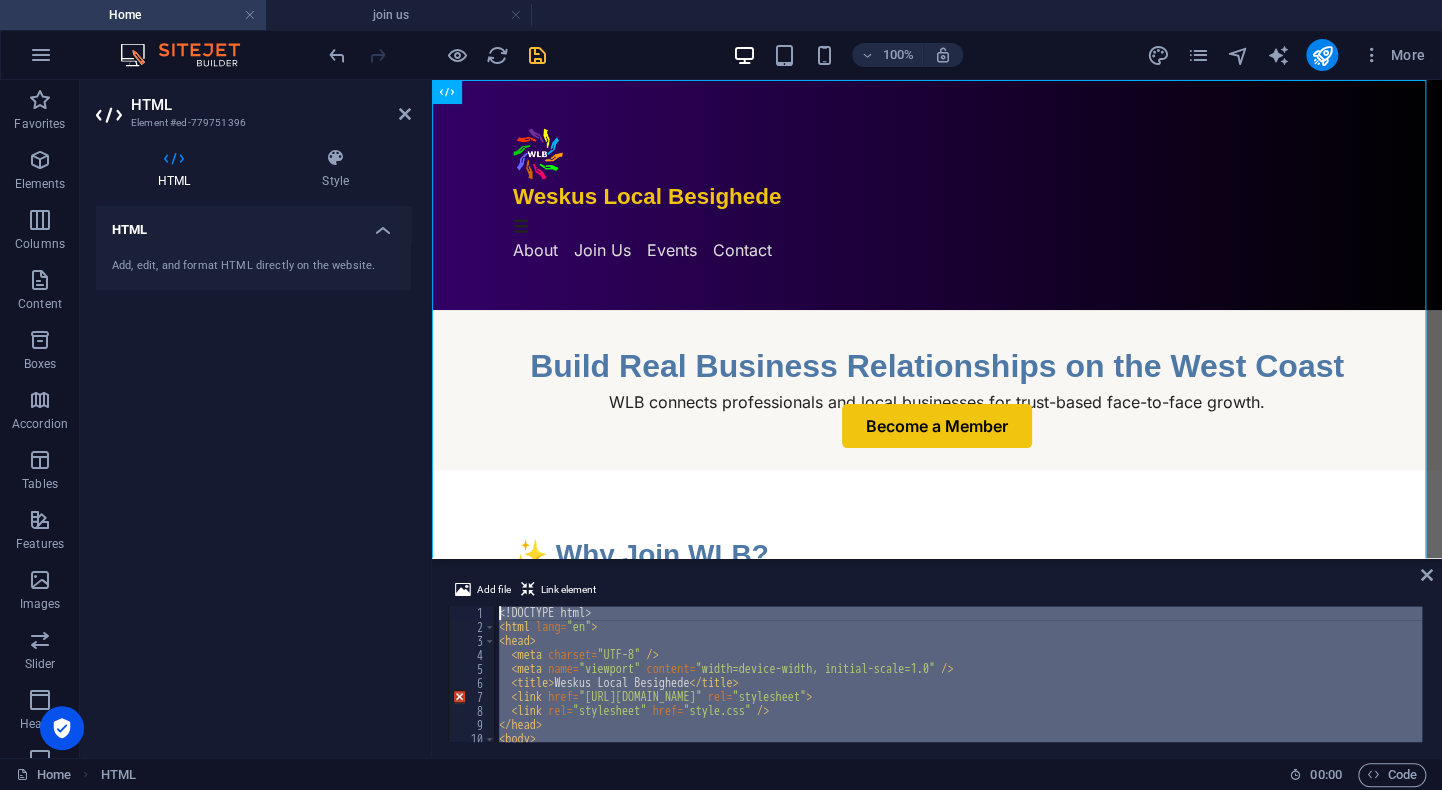 type 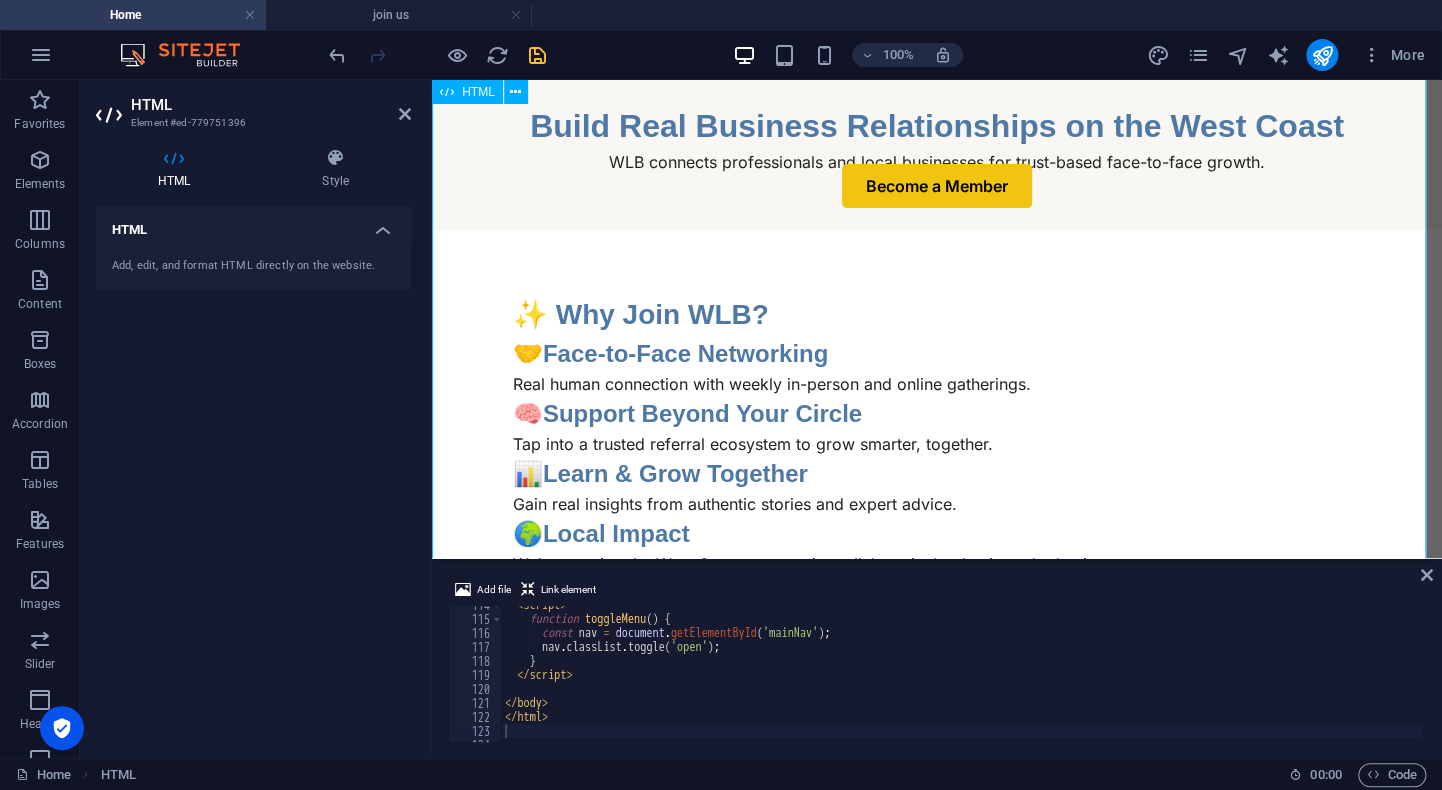 scroll, scrollTop: 212, scrollLeft: 0, axis: vertical 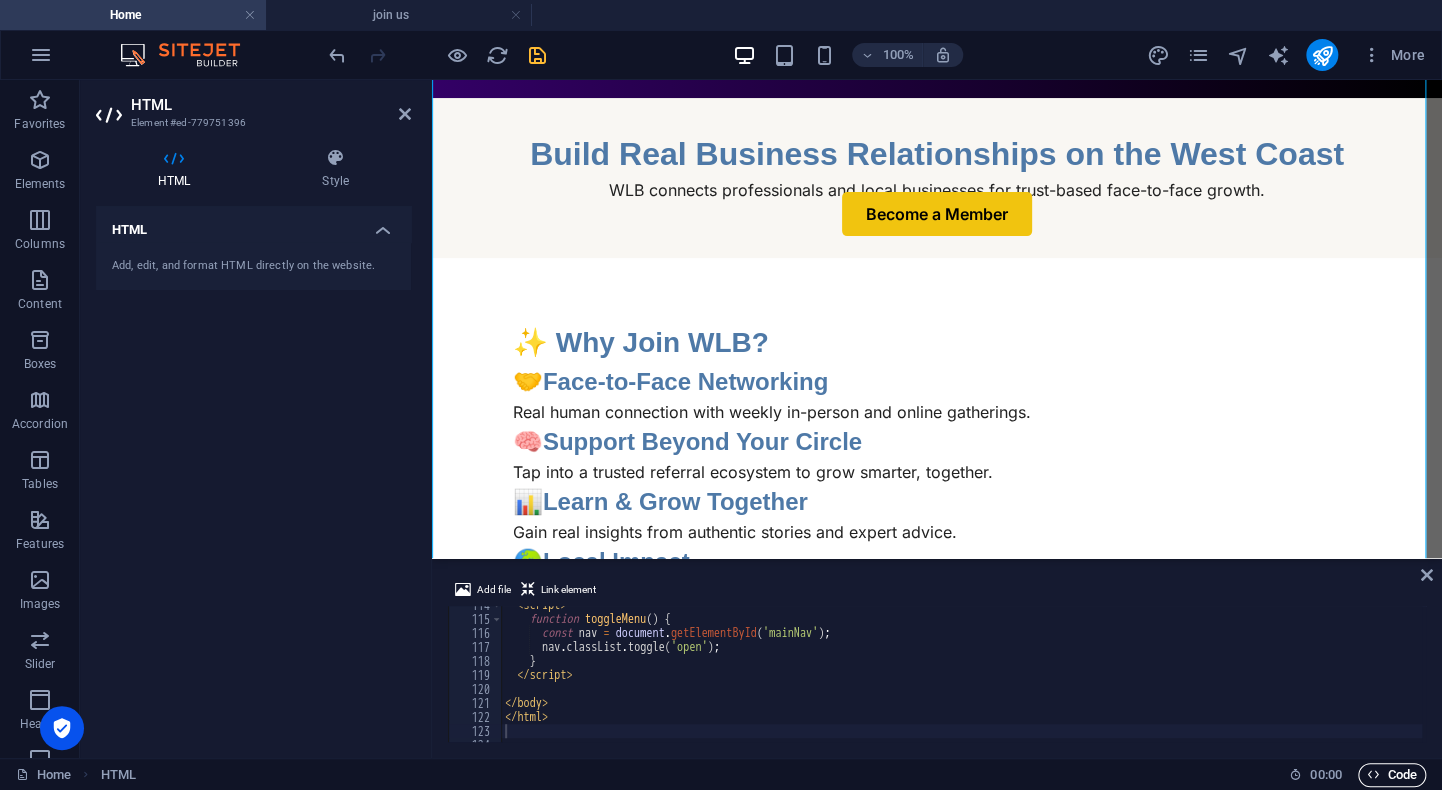 click on "Code" at bounding box center (1392, 775) 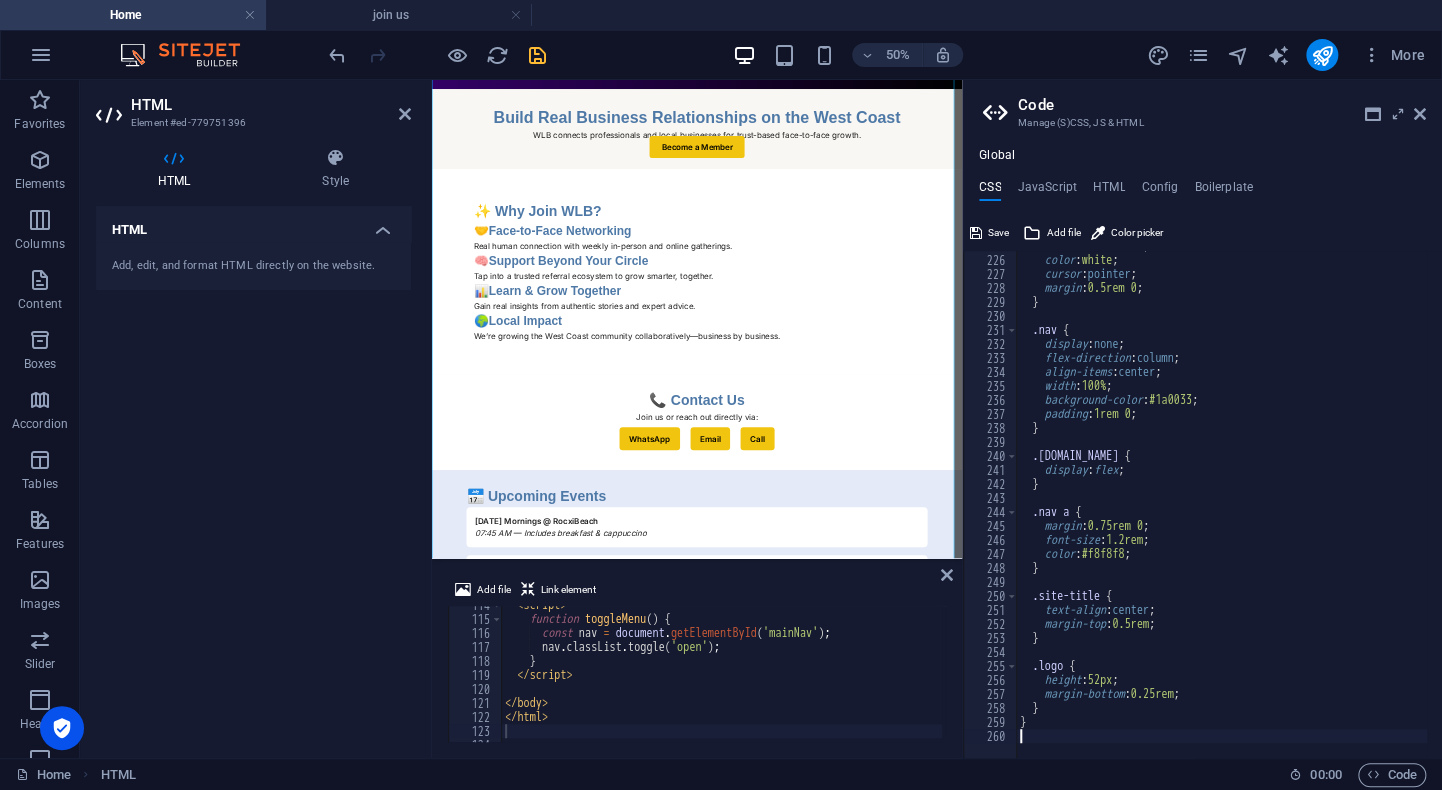 scroll, scrollTop: 3148, scrollLeft: 0, axis: vertical 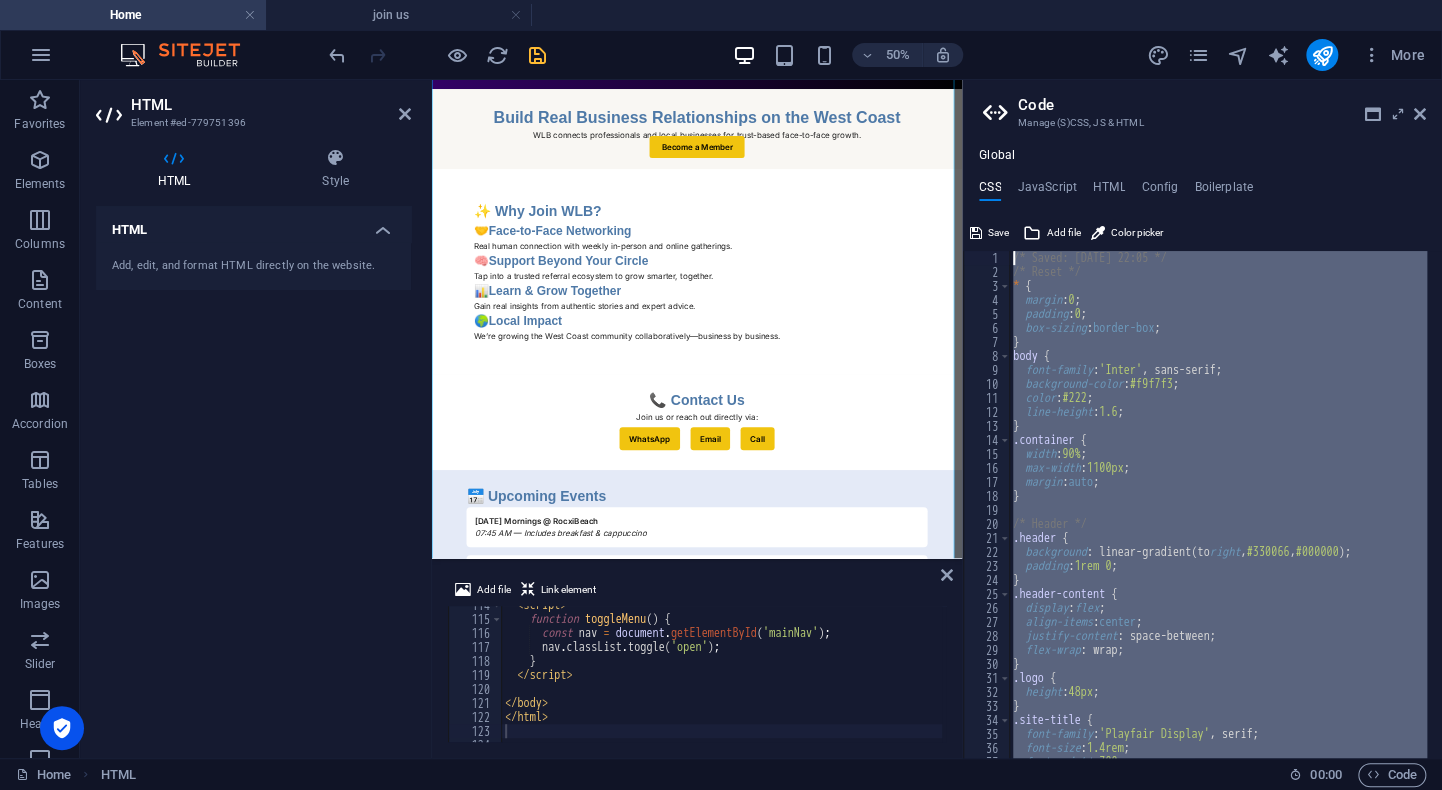 drag, startPoint x: 1041, startPoint y: 733, endPoint x: 981, endPoint y: 164, distance: 572.1547 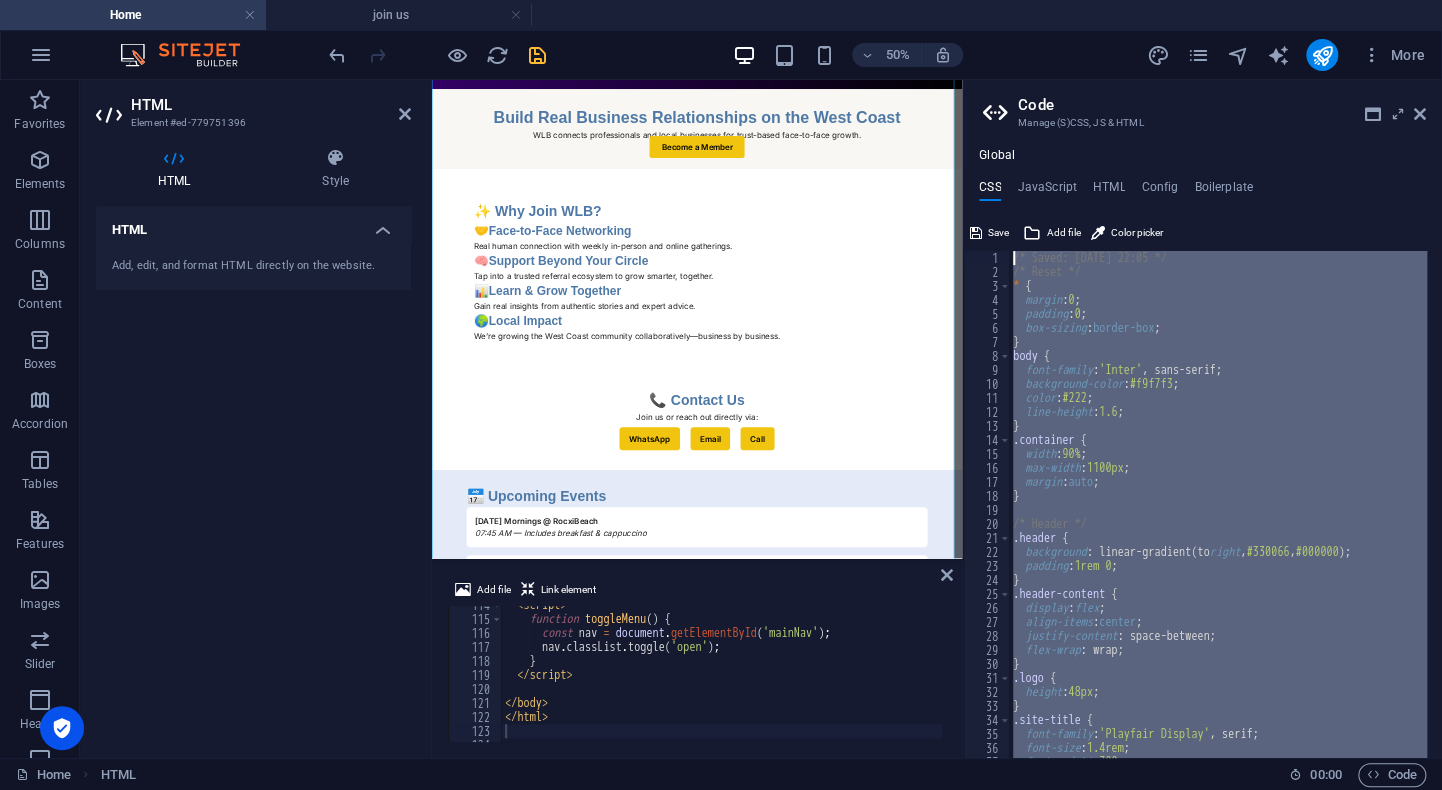 type 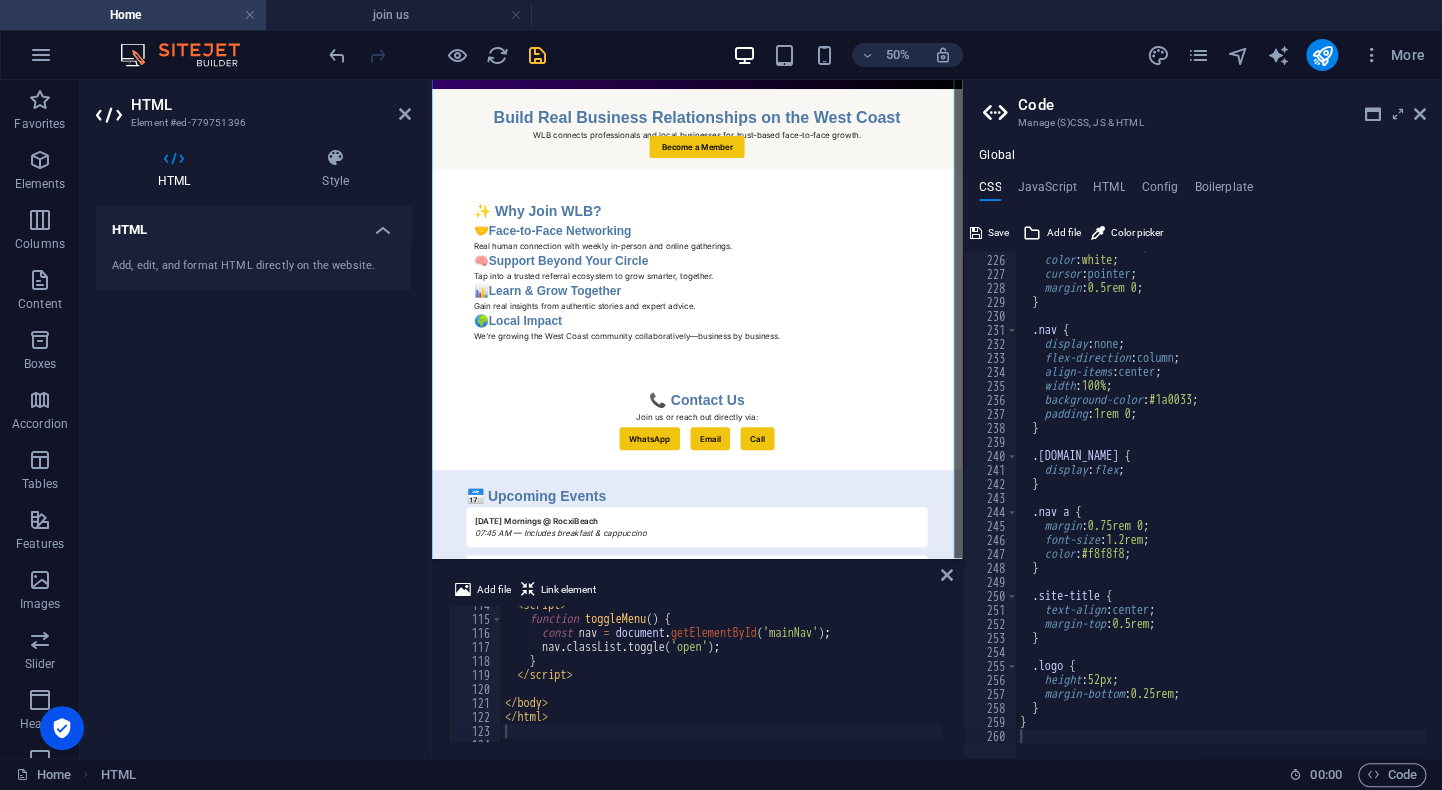 click on "HTML Add, edit, and format HTML directly on the website." at bounding box center [253, 474] 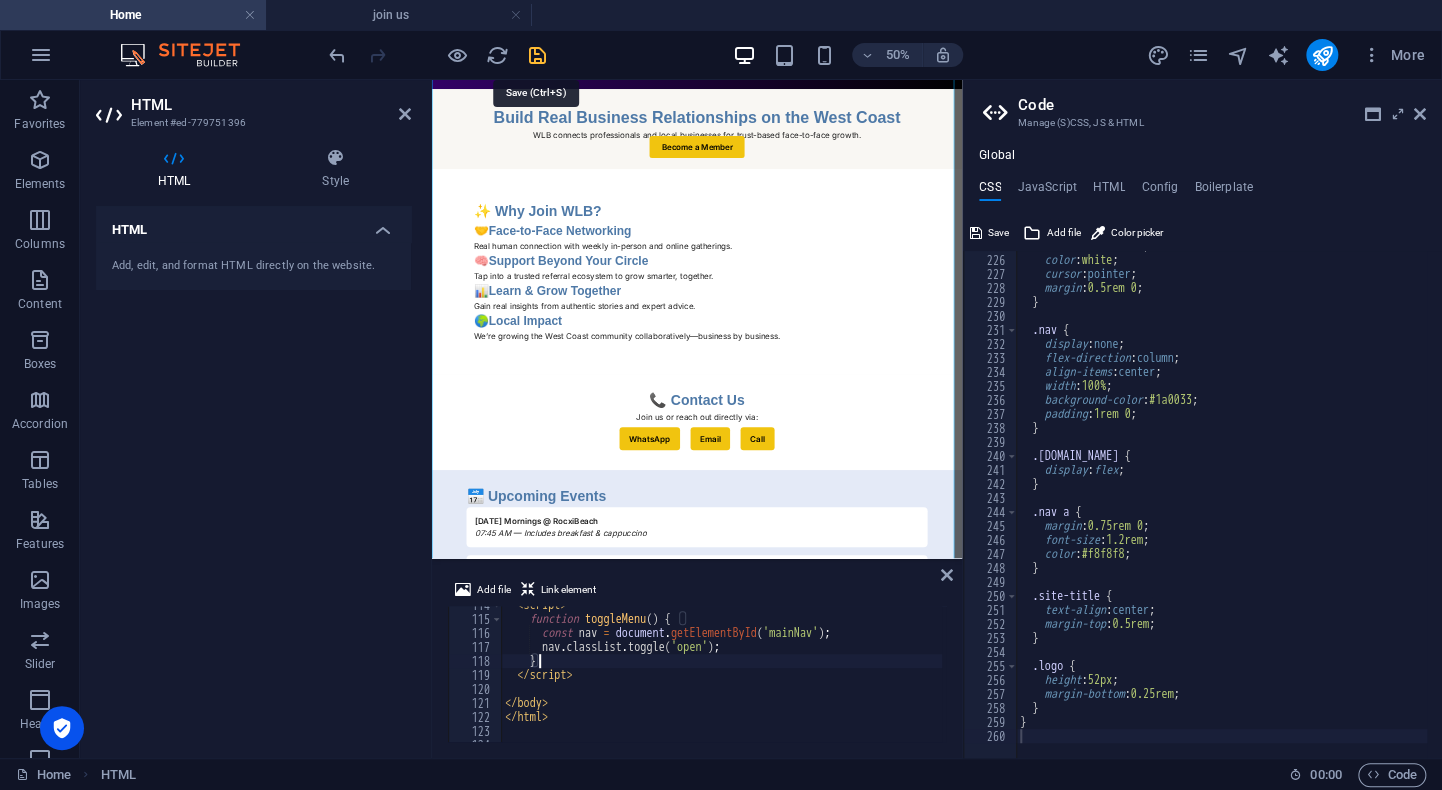 click at bounding box center [537, 55] 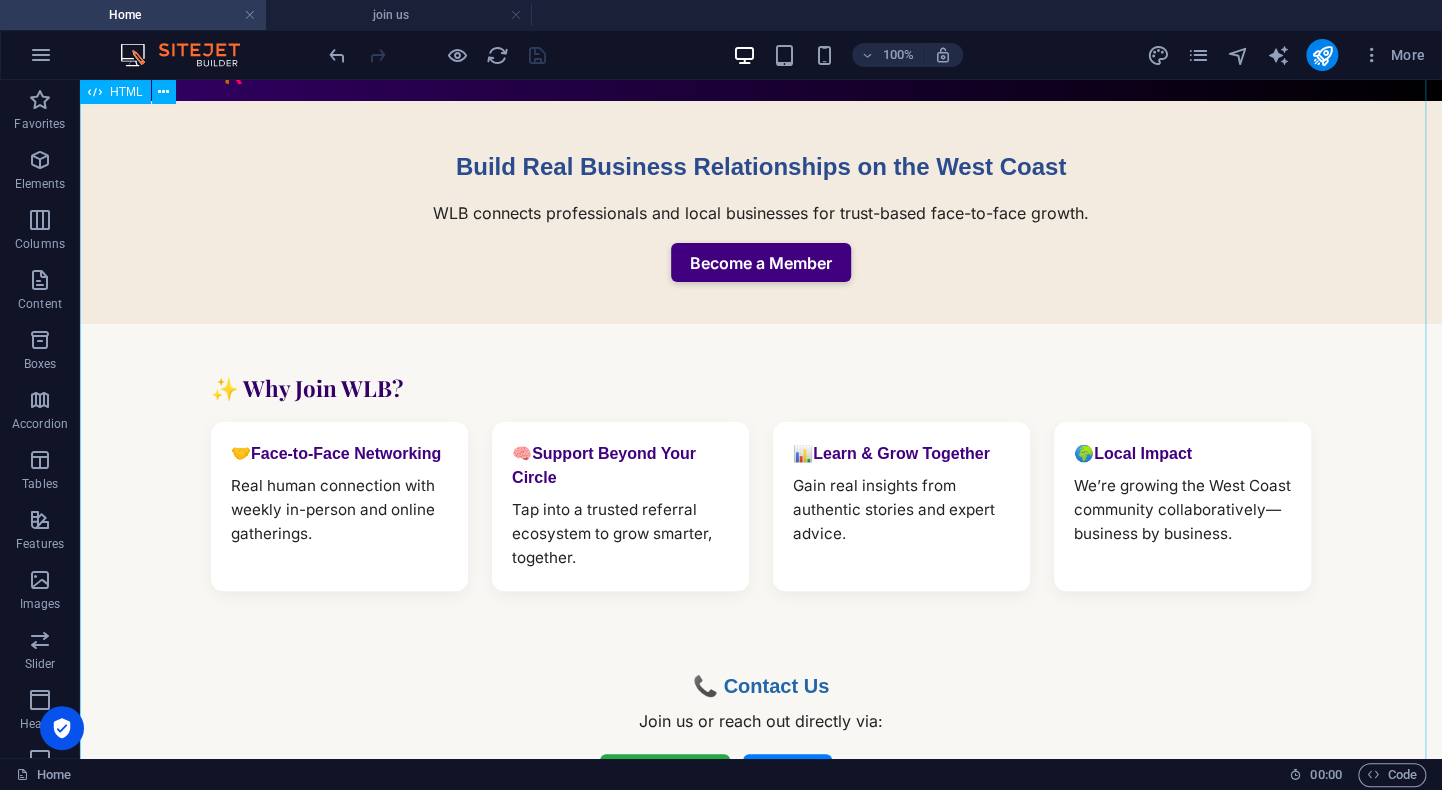 scroll, scrollTop: 0, scrollLeft: 0, axis: both 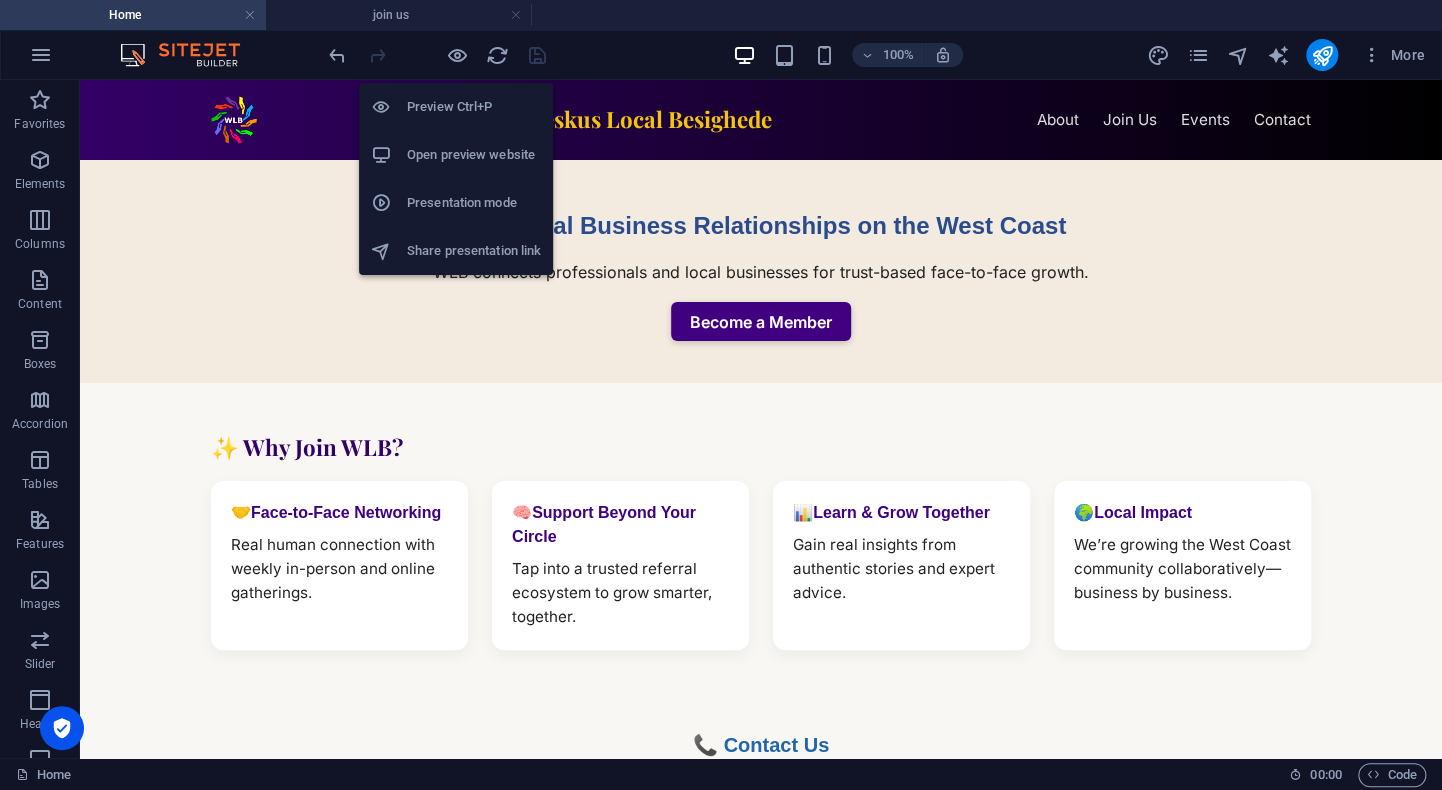 click on "Open preview website" at bounding box center (474, 155) 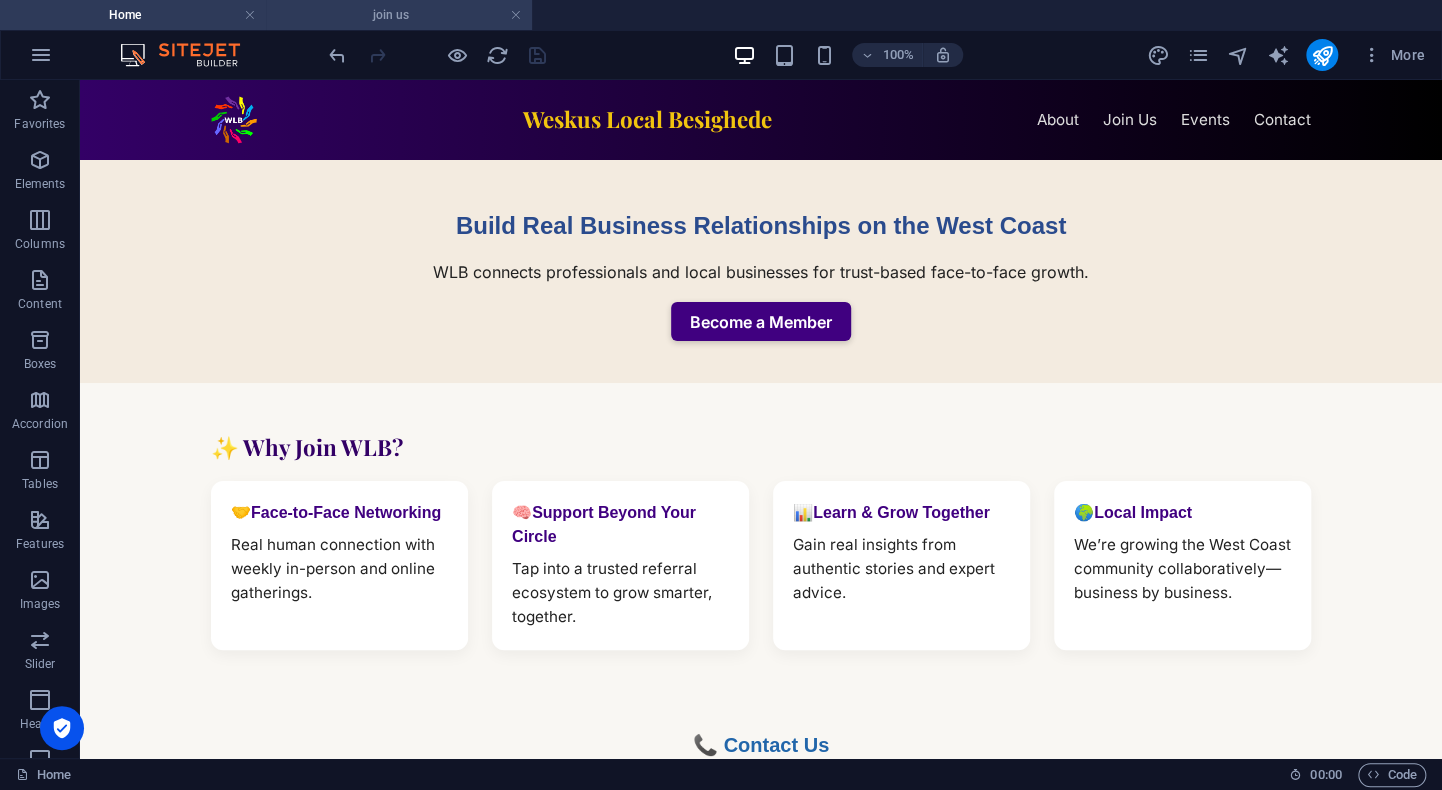 click on "join us" at bounding box center (399, 15) 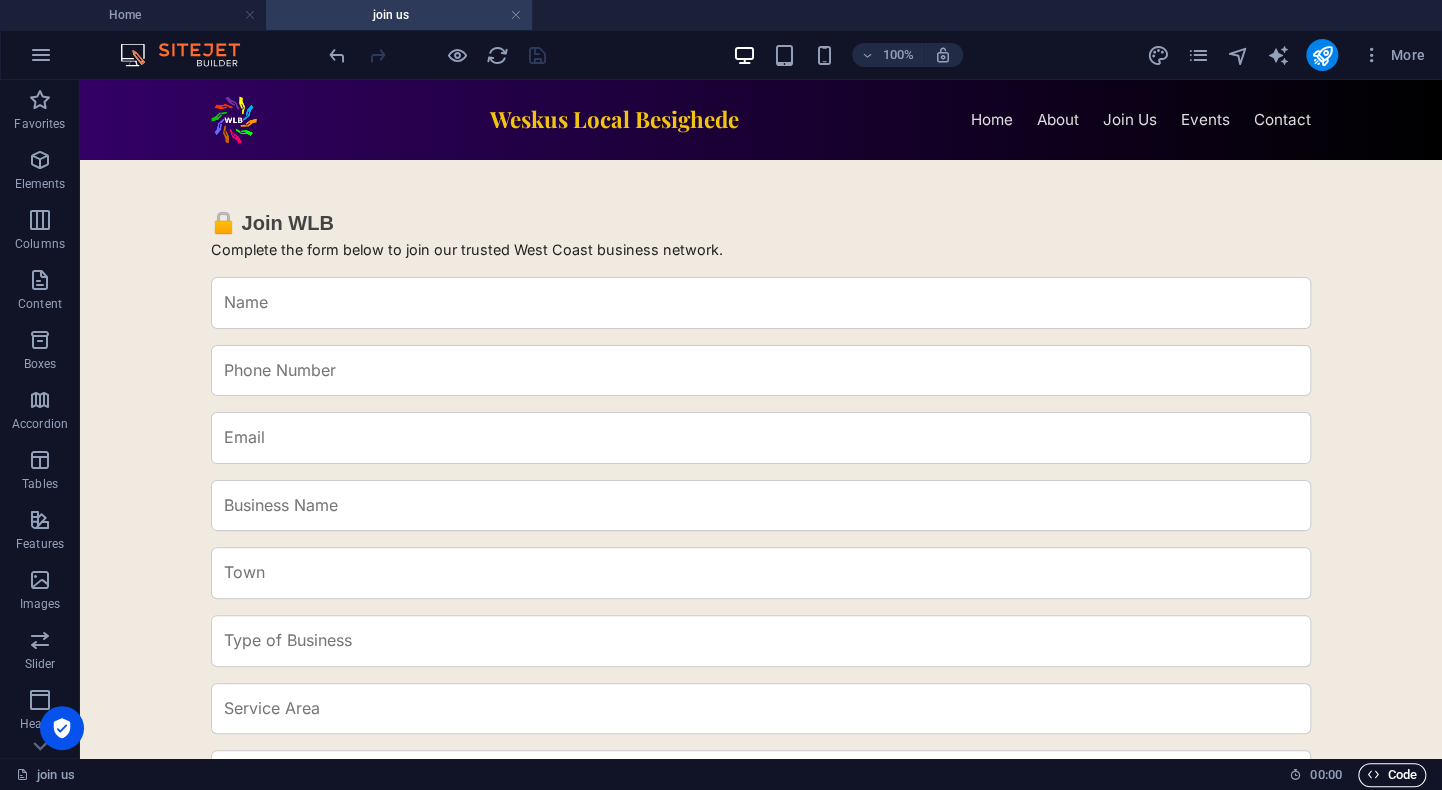 click on "Code" at bounding box center [1392, 775] 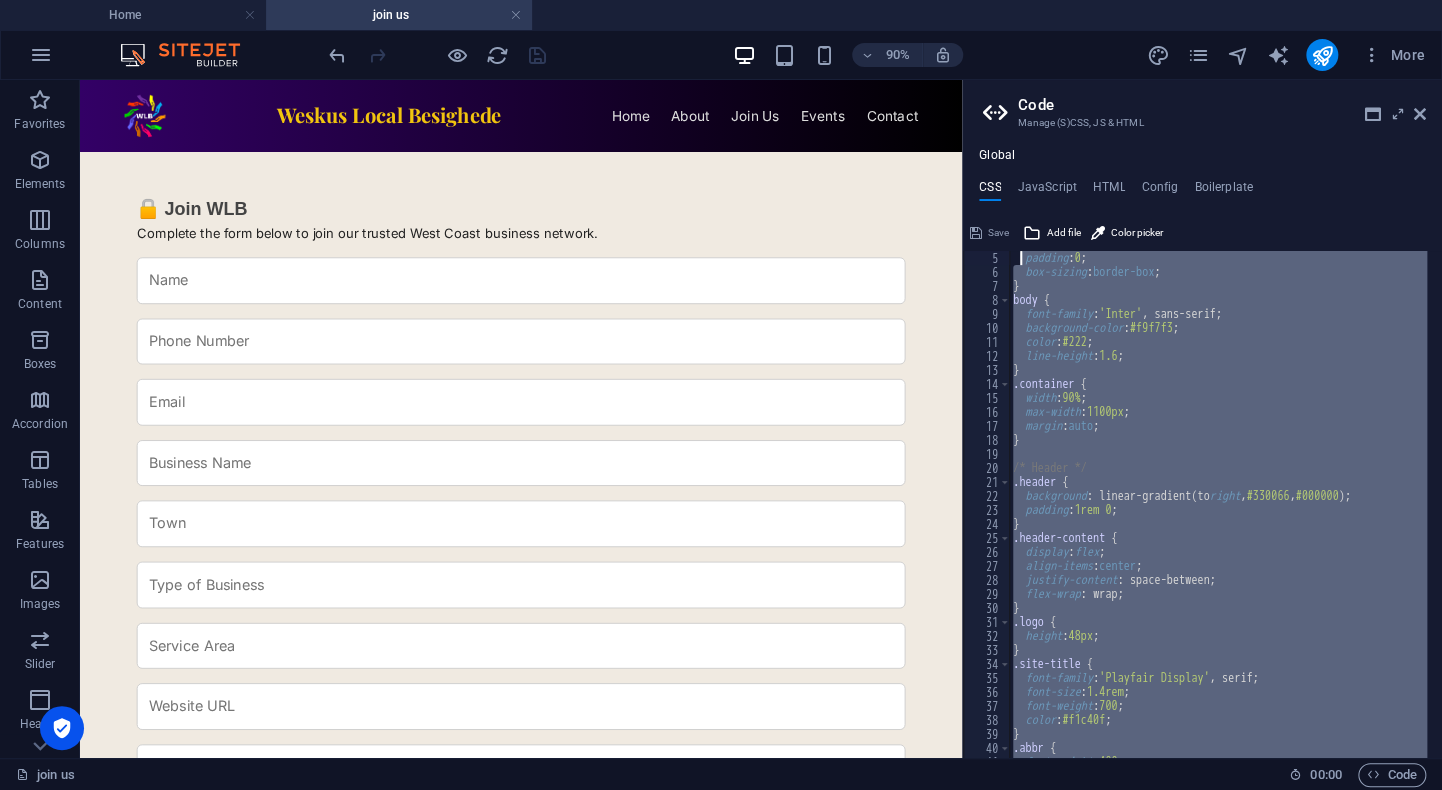 scroll, scrollTop: 0, scrollLeft: 0, axis: both 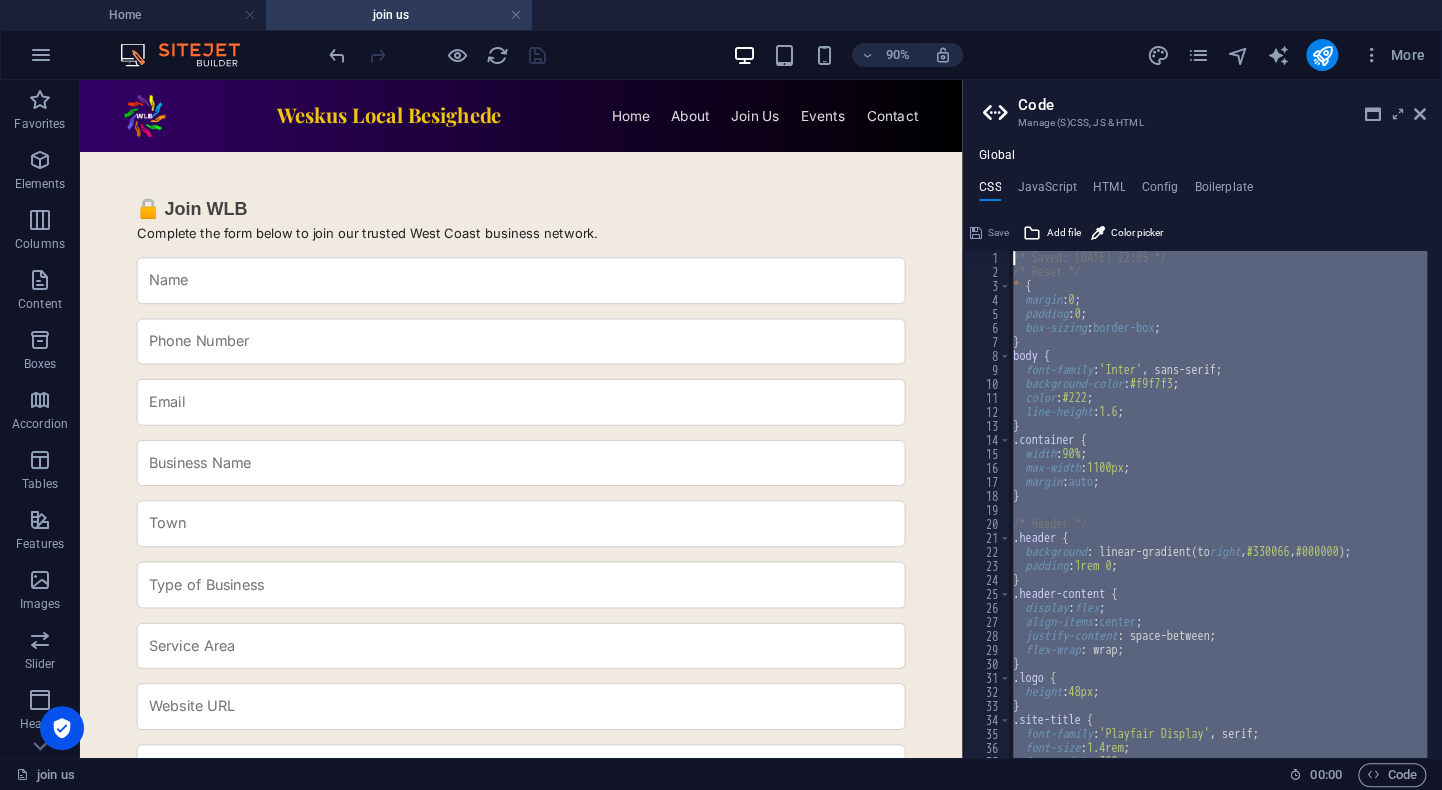 drag, startPoint x: 1029, startPoint y: 734, endPoint x: 1022, endPoint y: 178, distance: 556.04407 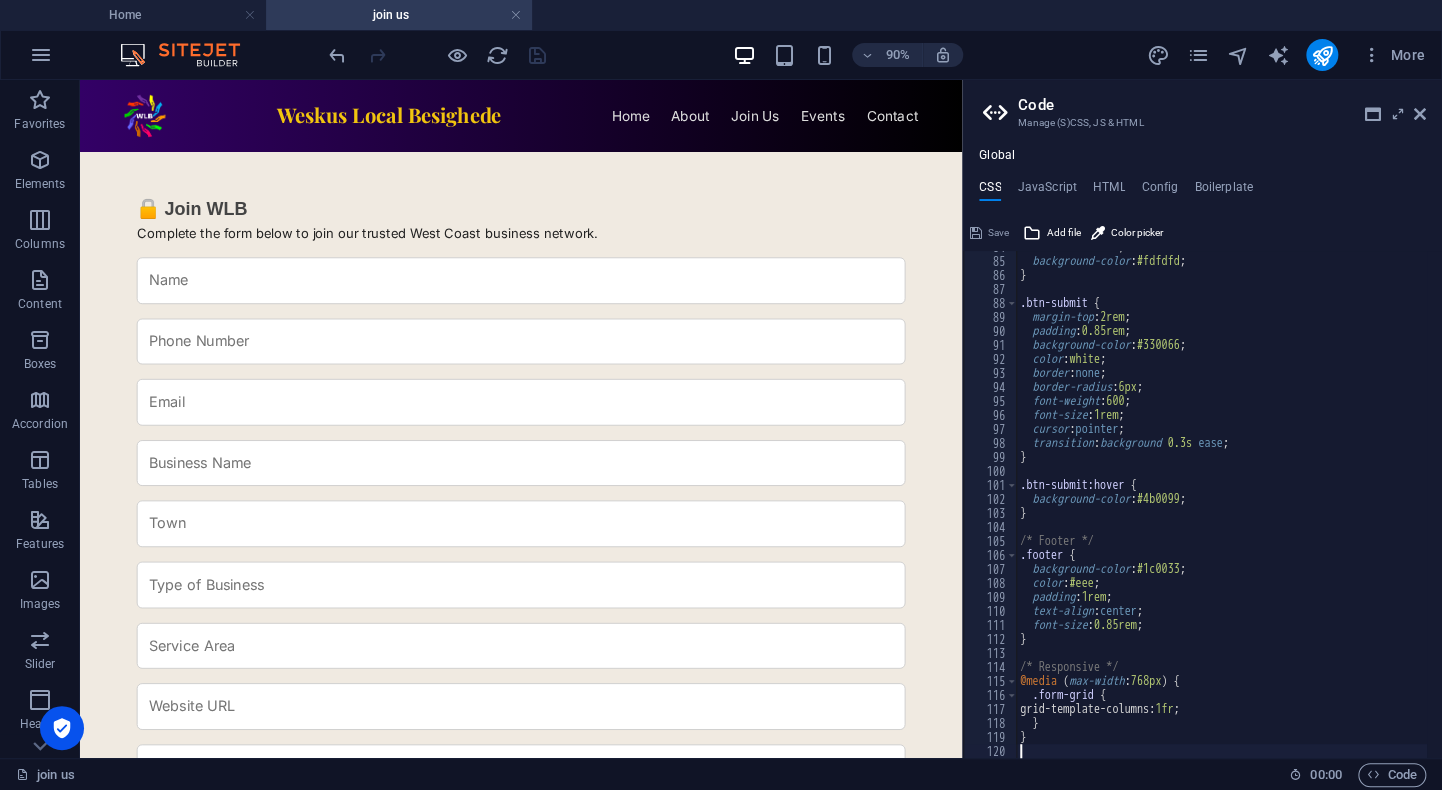 scroll, scrollTop: 1172, scrollLeft: 0, axis: vertical 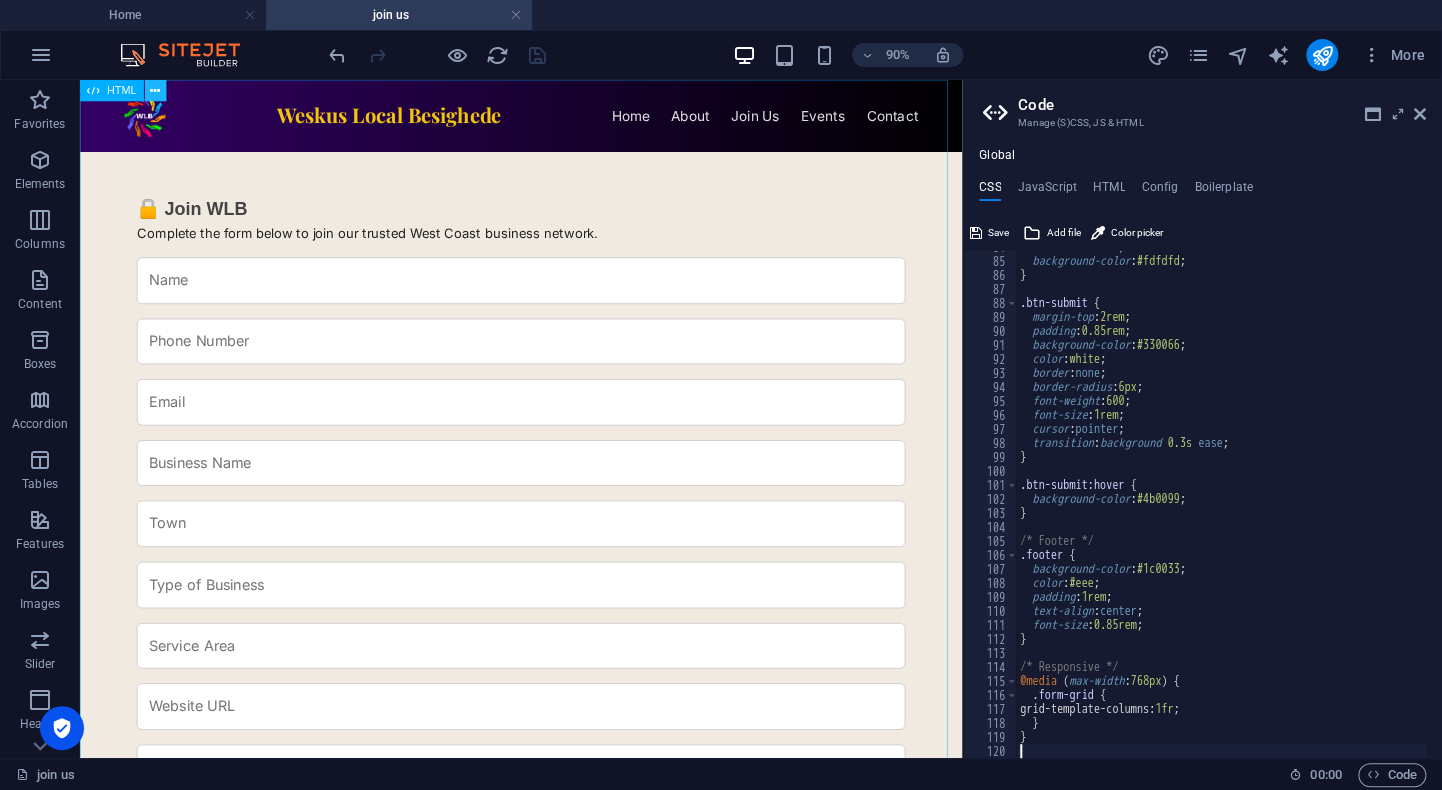 click at bounding box center [155, 90] 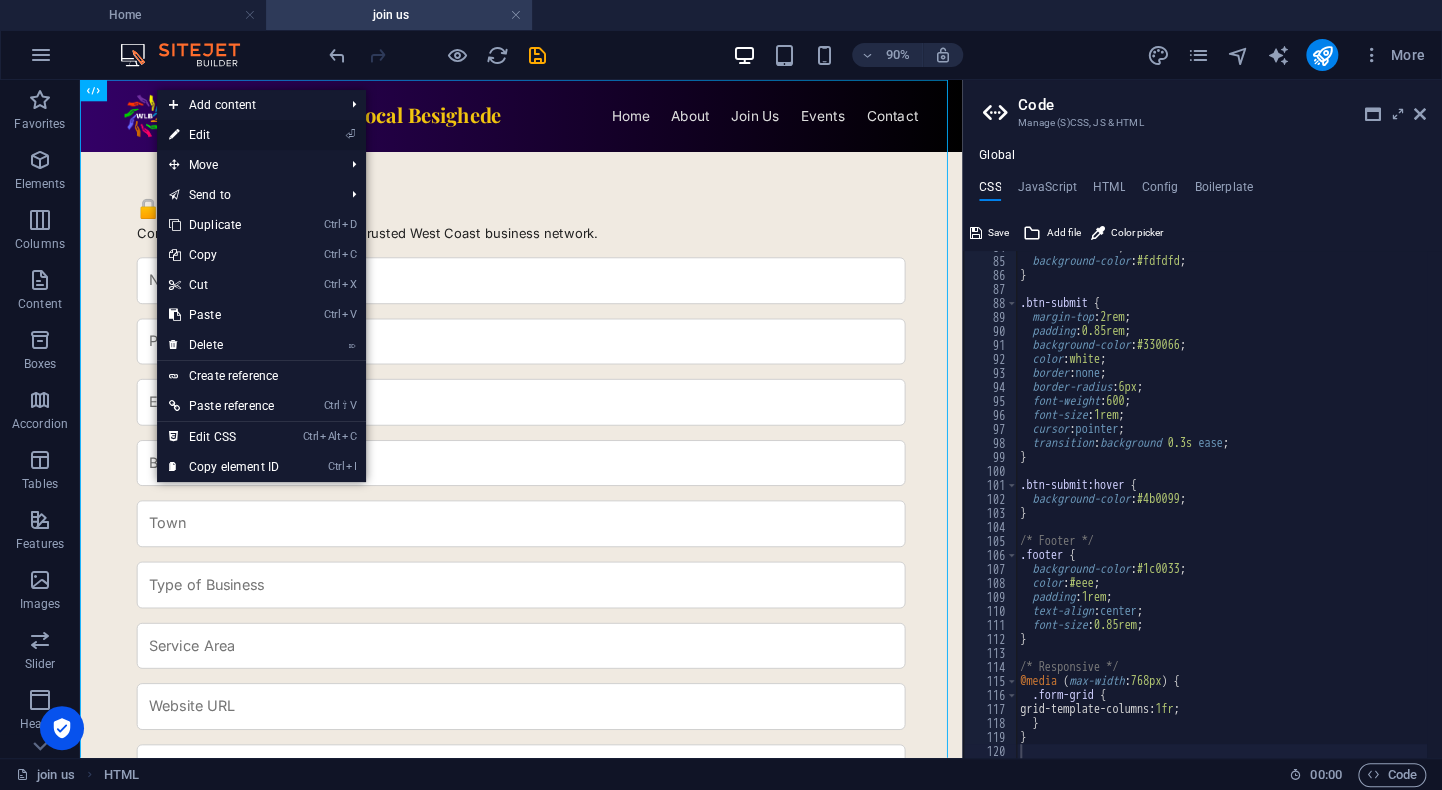 click on "⏎  Edit" at bounding box center (224, 135) 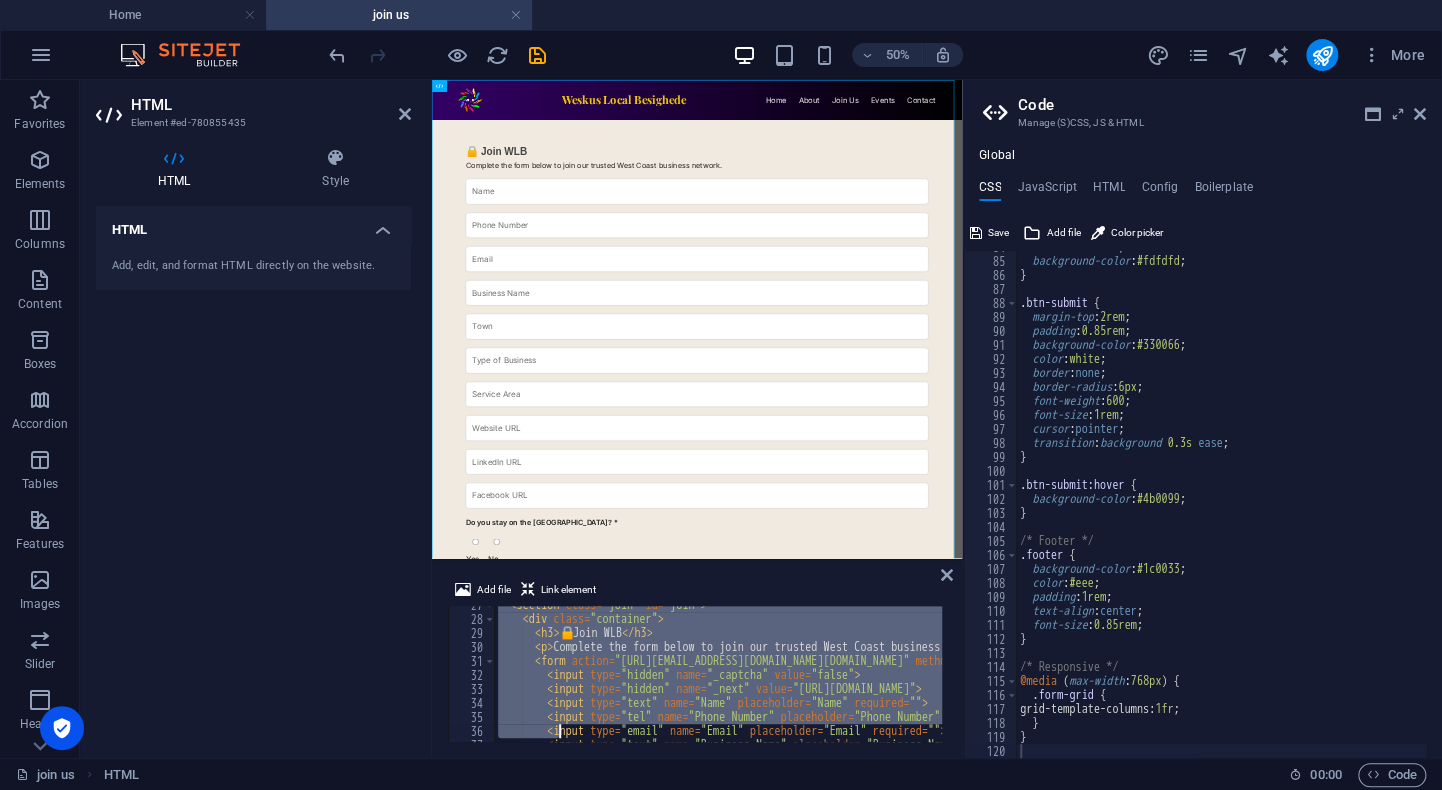 scroll, scrollTop: 834, scrollLeft: 0, axis: vertical 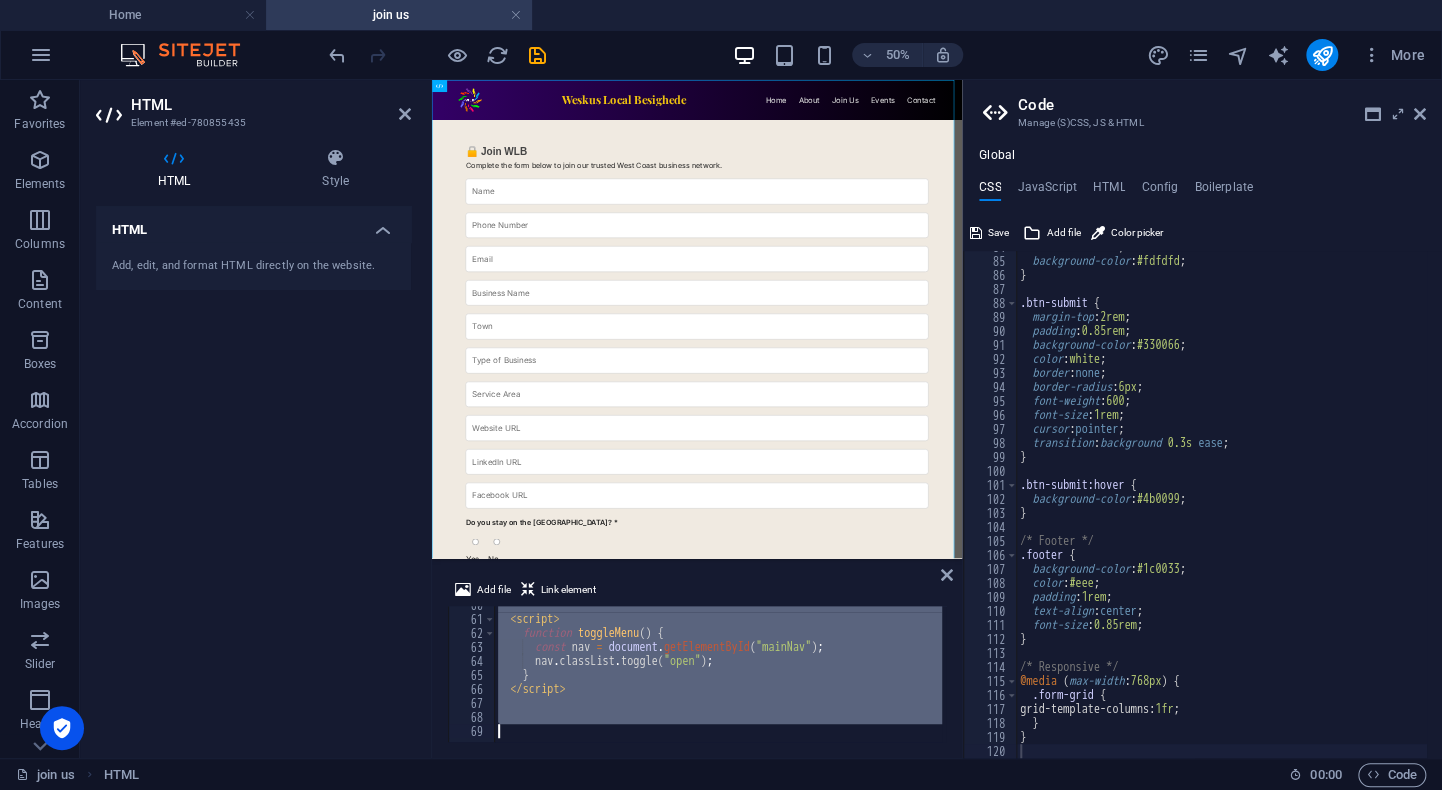 drag, startPoint x: 511, startPoint y: 611, endPoint x: 572, endPoint y: 793, distance: 191.95052 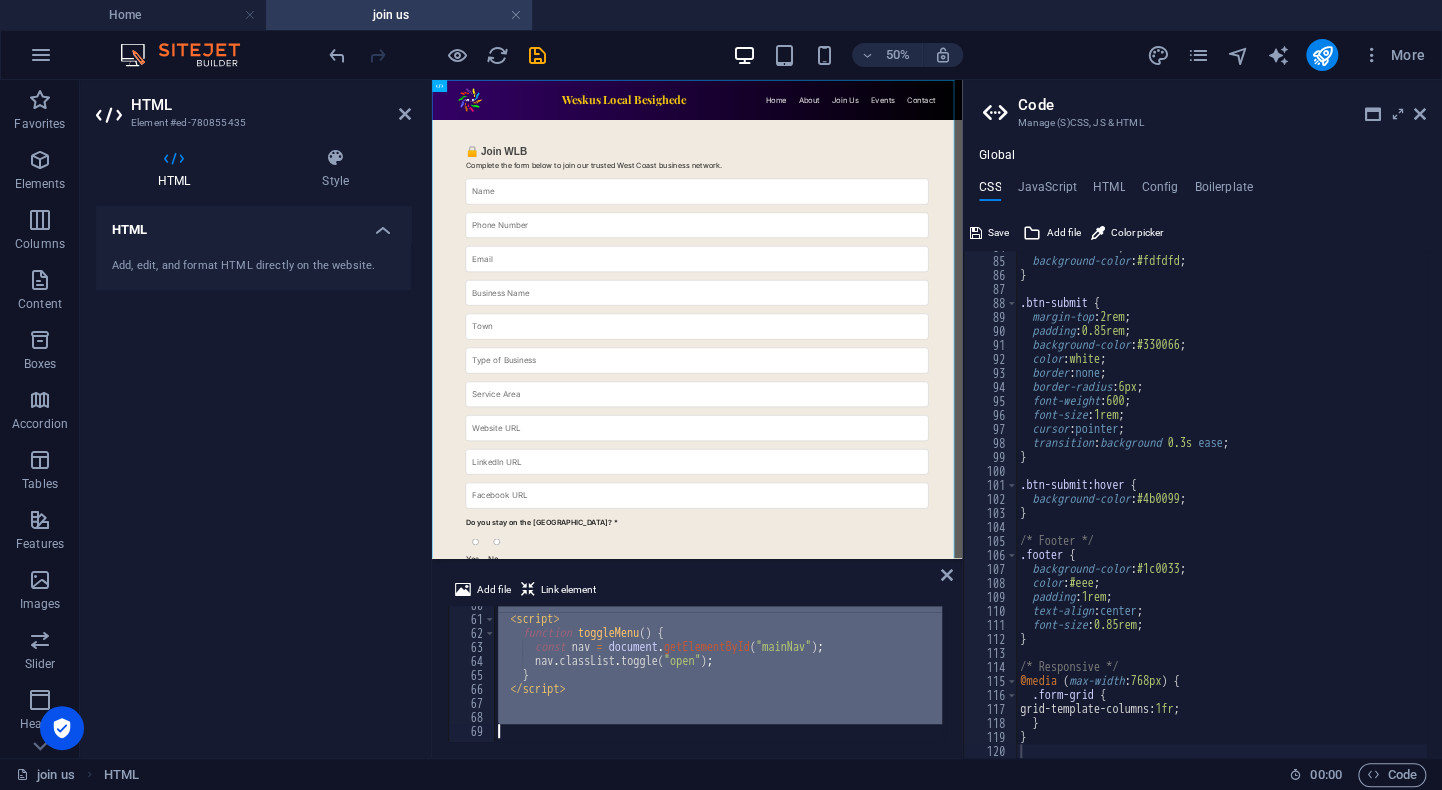 paste 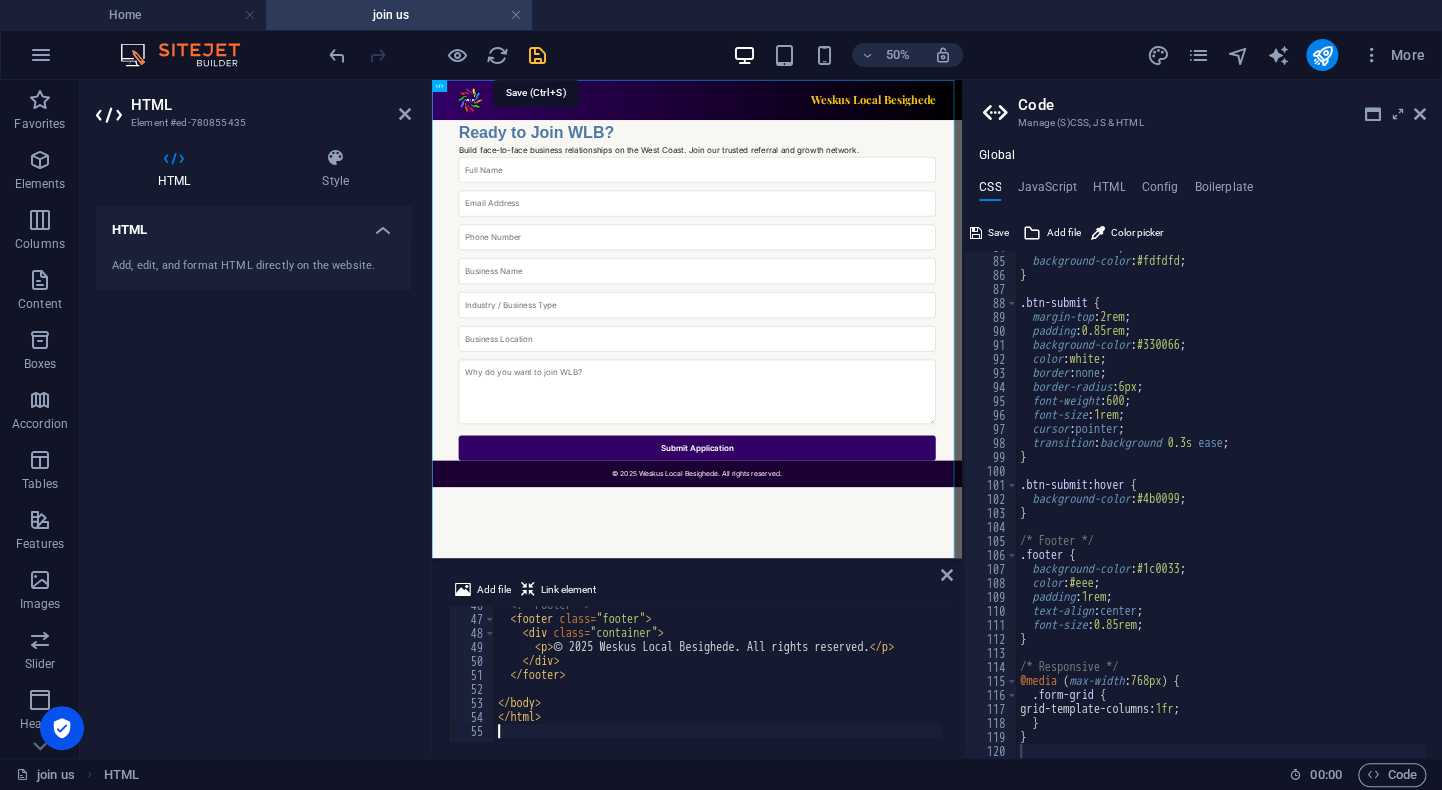 click at bounding box center [537, 55] 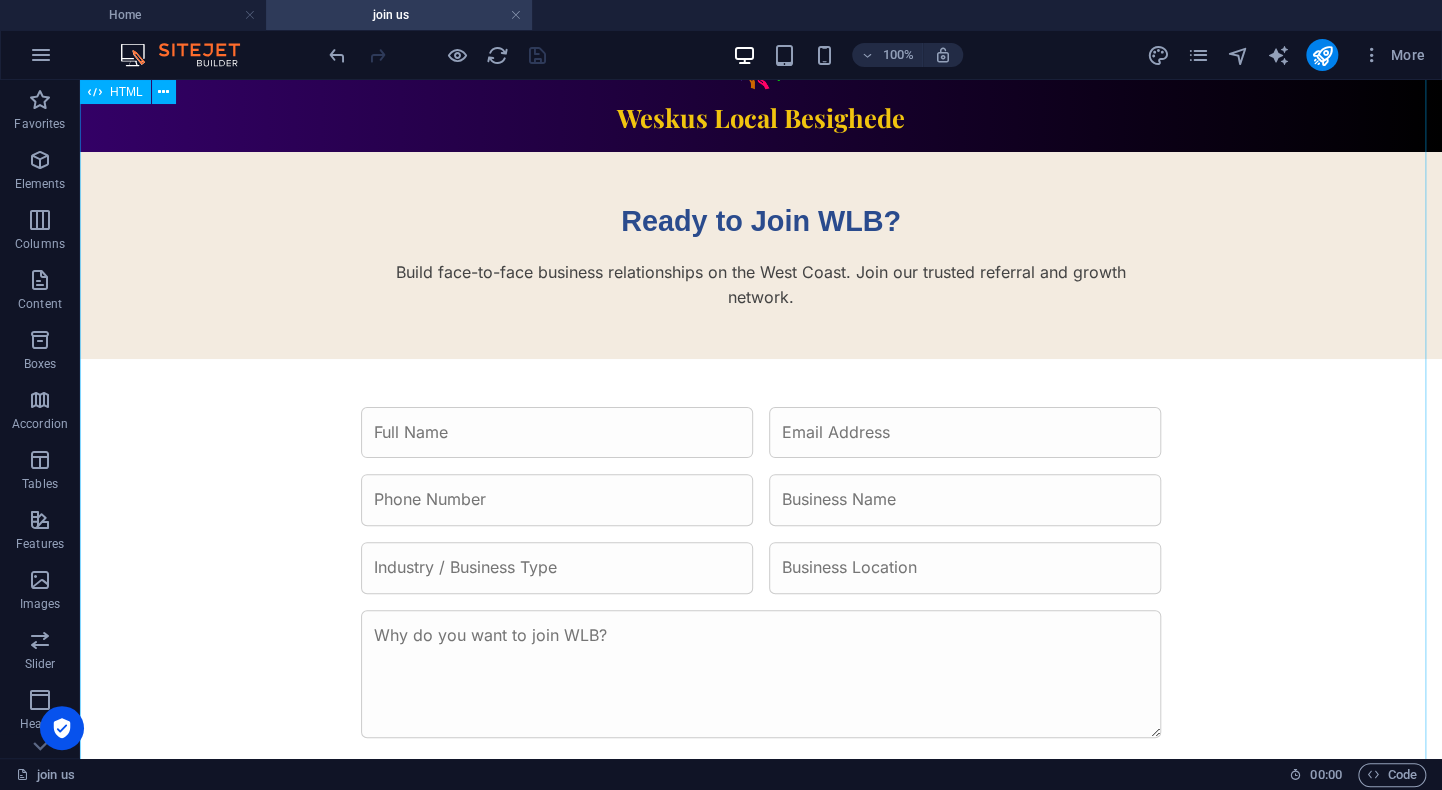 scroll, scrollTop: 0, scrollLeft: 0, axis: both 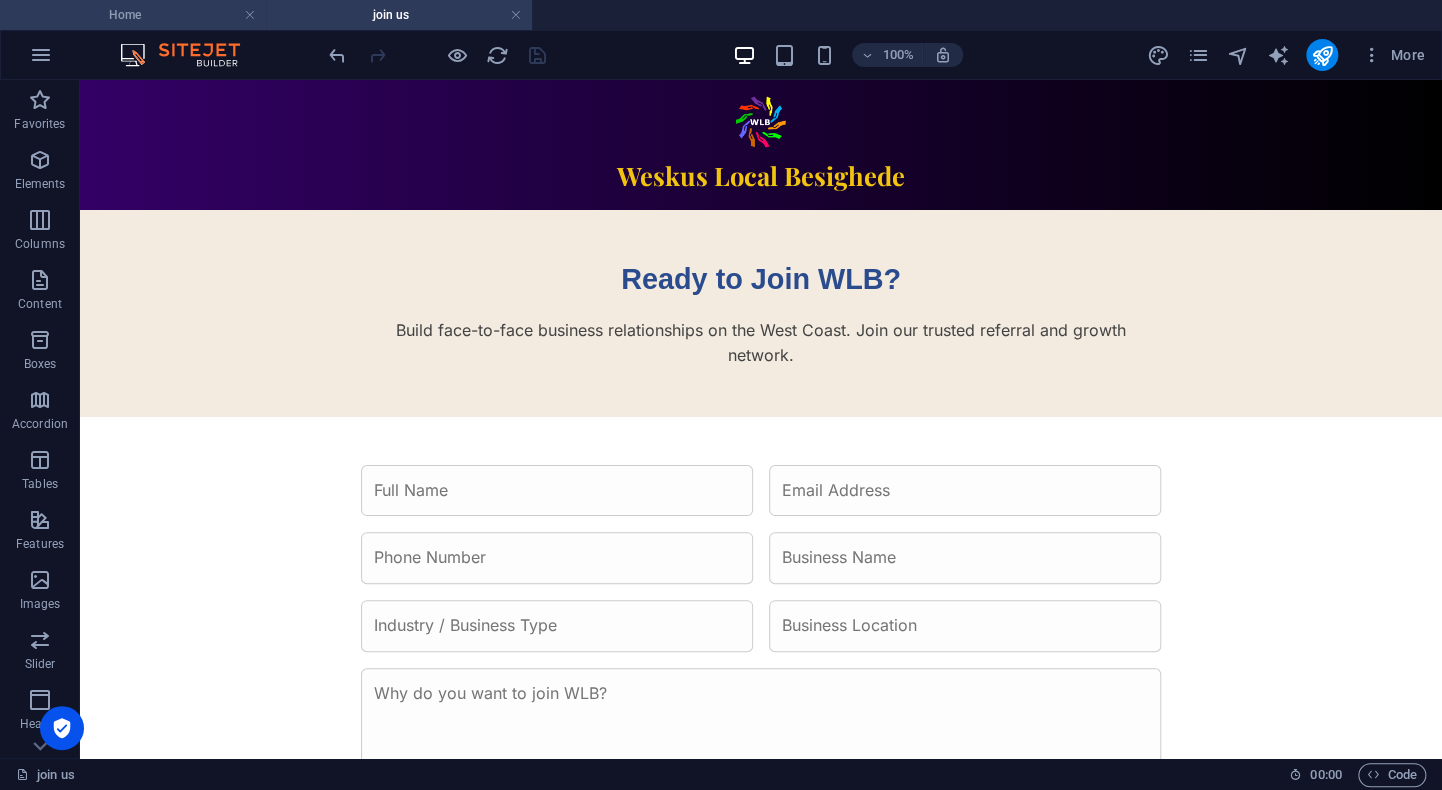 click on "Home" at bounding box center [133, 15] 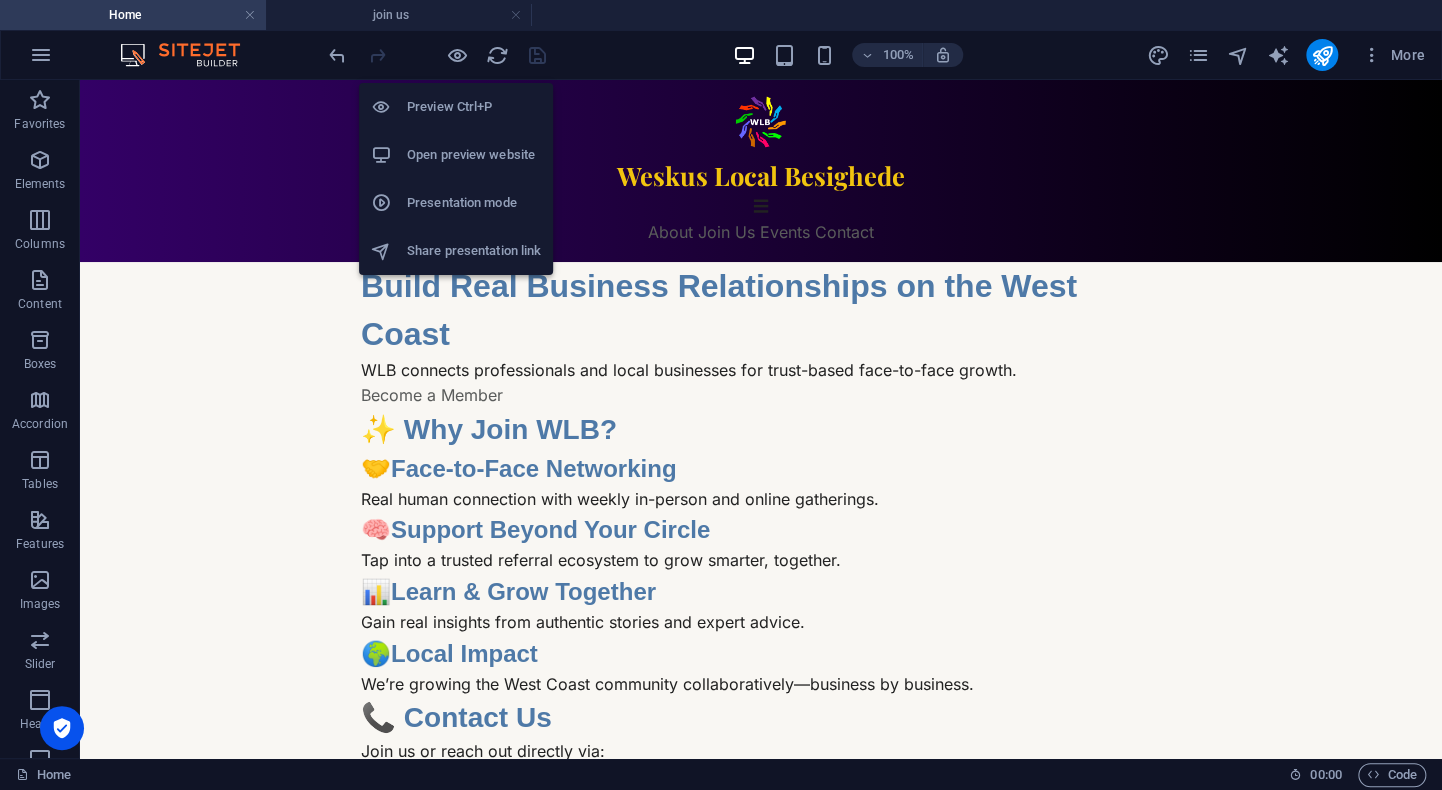 click on "Open preview website" at bounding box center (474, 155) 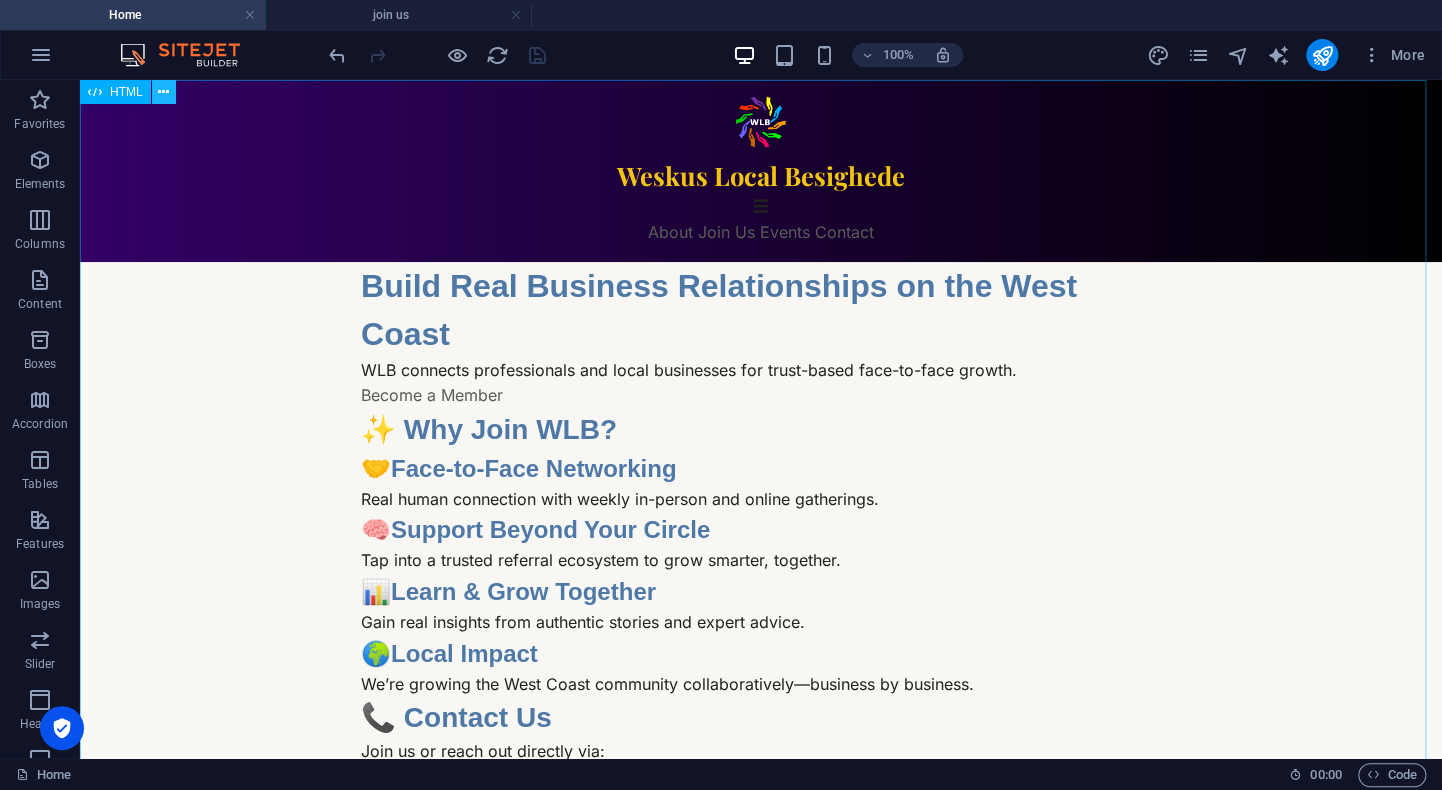 click at bounding box center [164, 92] 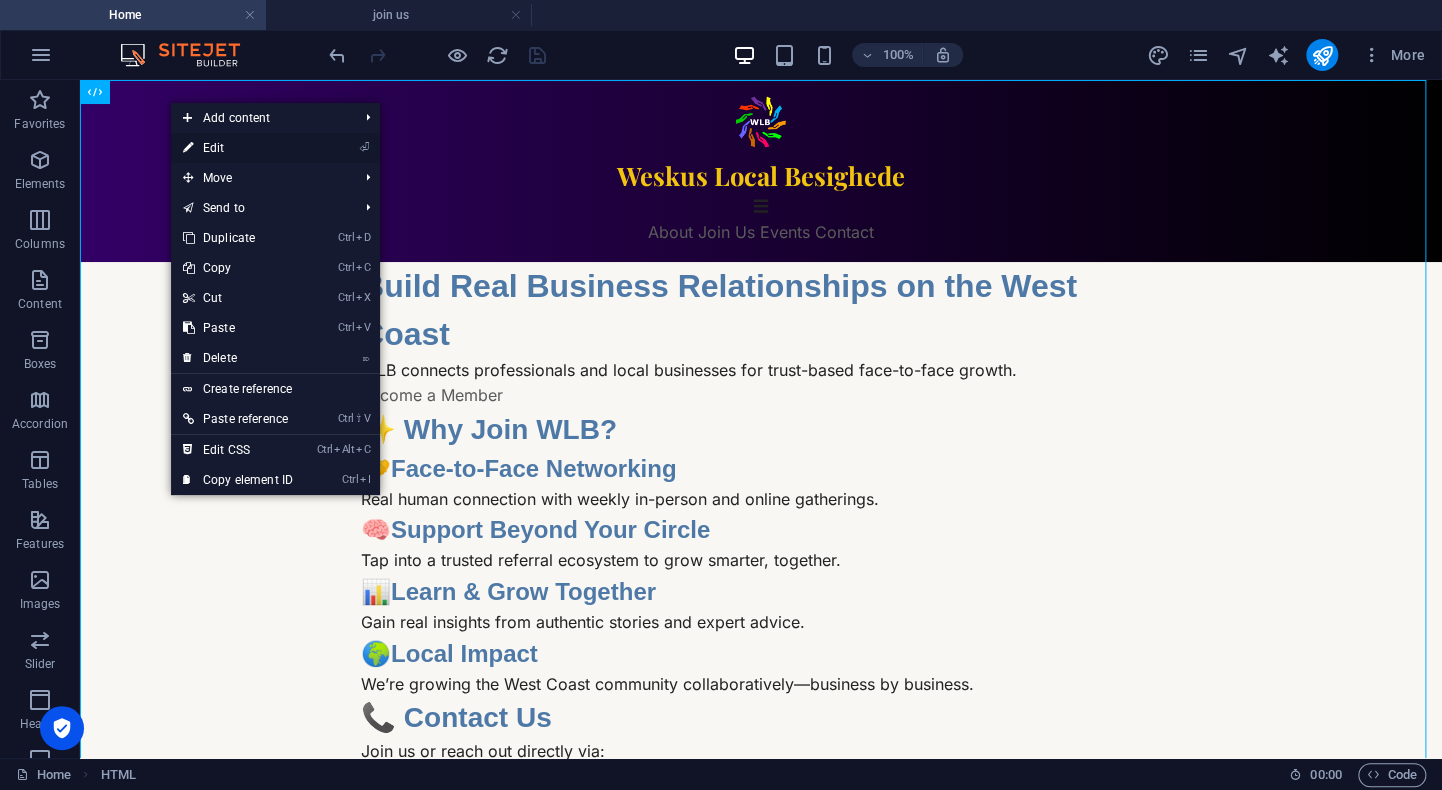 click on "⏎  Edit" at bounding box center [238, 148] 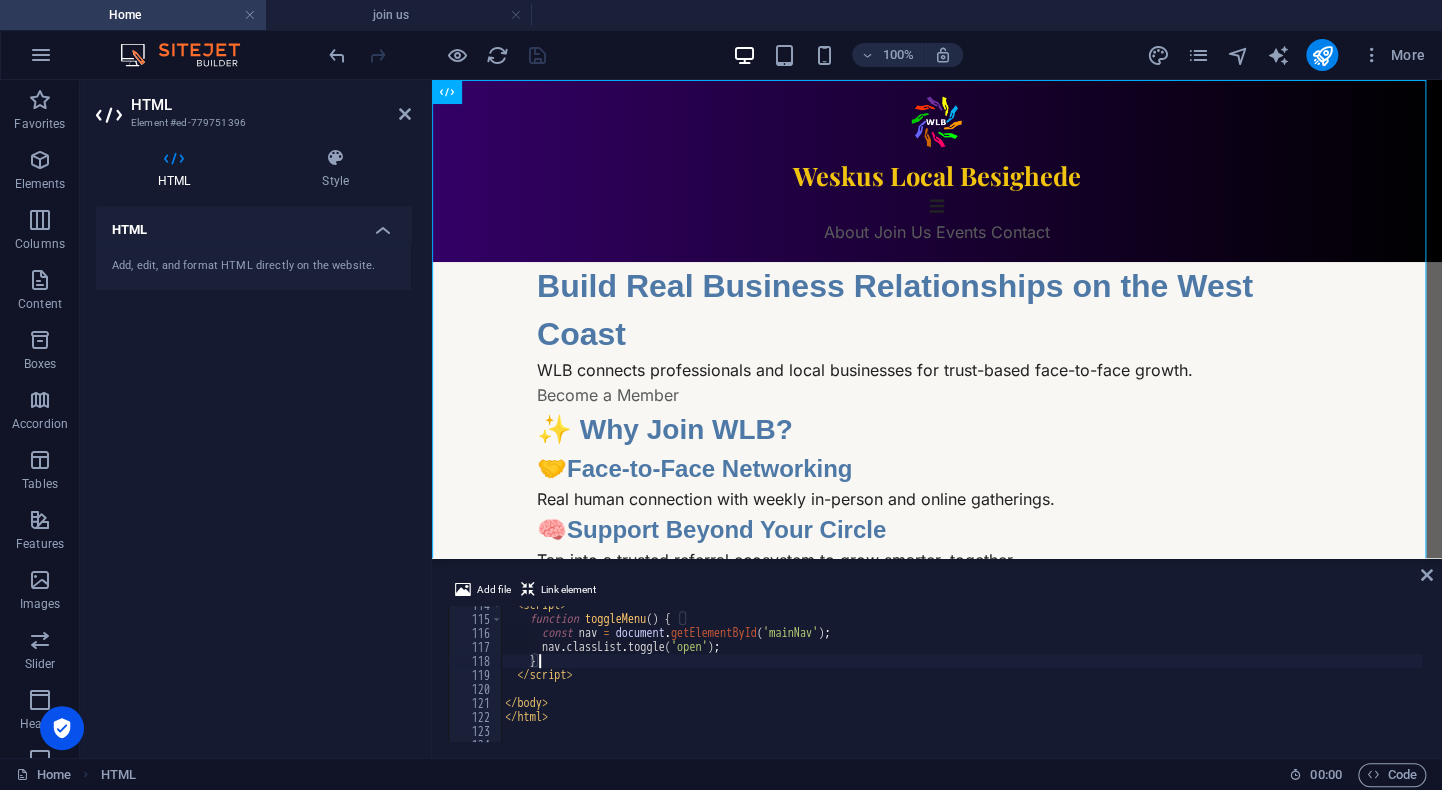 scroll, scrollTop: 1604, scrollLeft: 0, axis: vertical 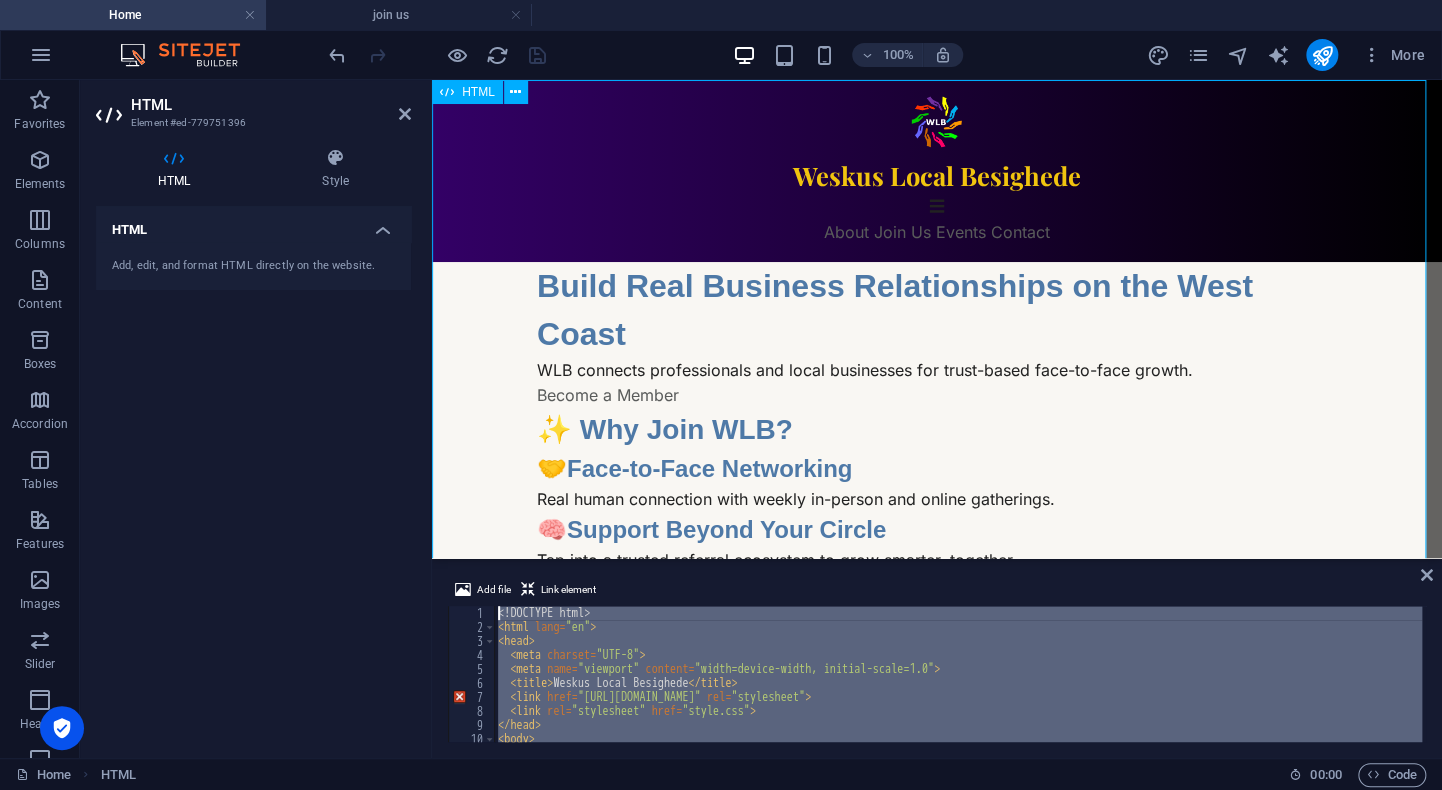 drag, startPoint x: 1014, startPoint y: 784, endPoint x: 495, endPoint y: 554, distance: 567.68036 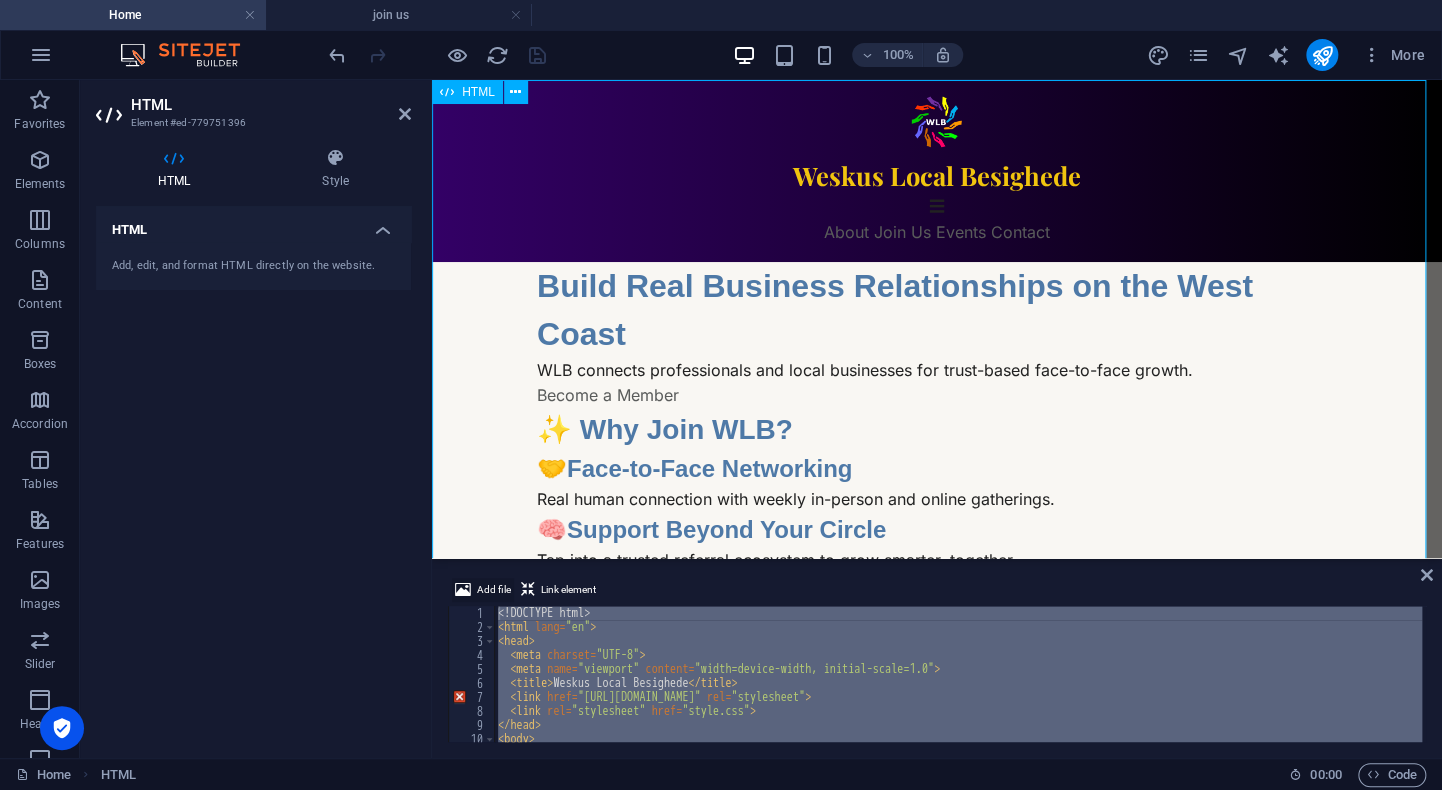 type on "<!DOCTYPE html>
<html lang="en">" 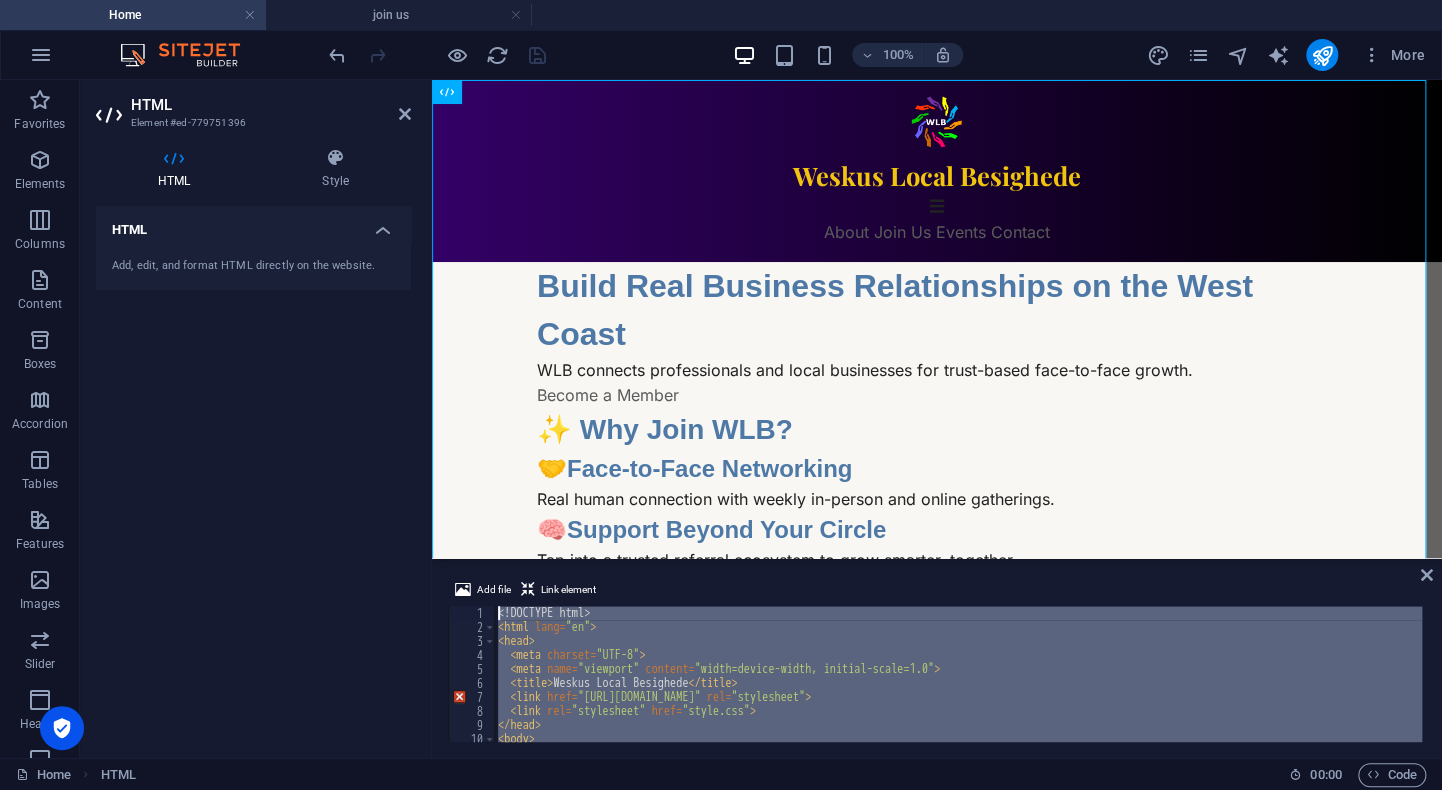 paste 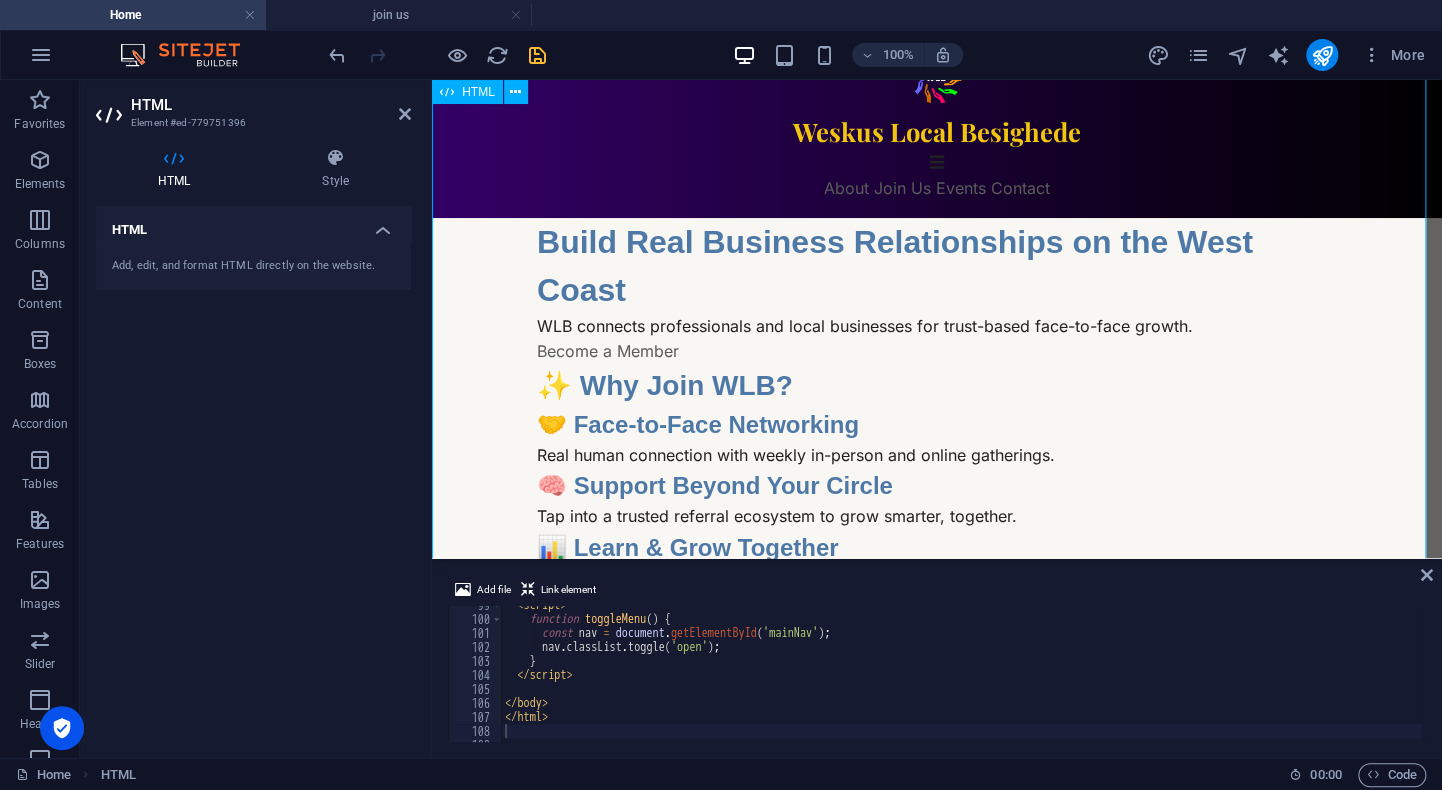 scroll, scrollTop: 0, scrollLeft: 0, axis: both 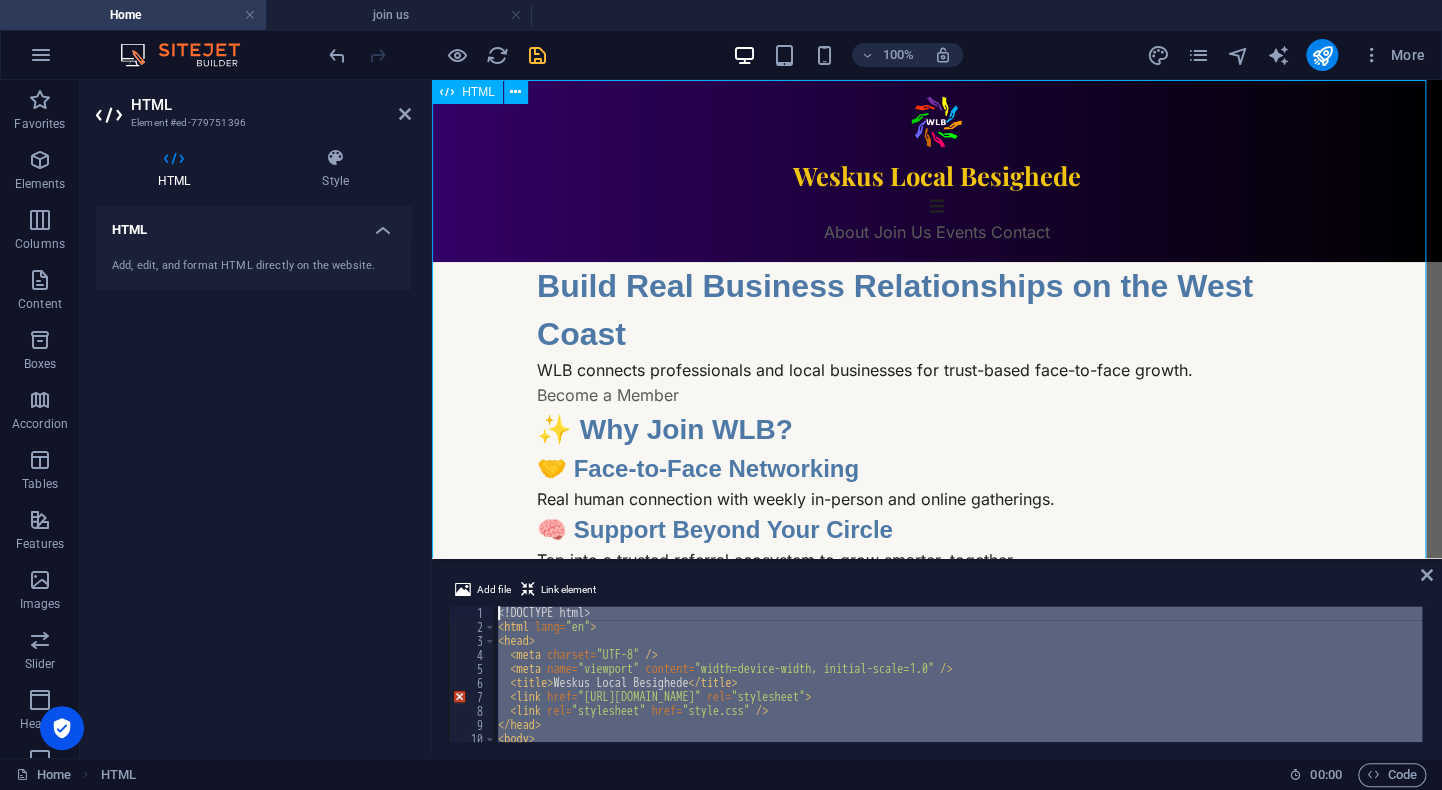 drag, startPoint x: 988, startPoint y: 794, endPoint x: 501, endPoint y: 525, distance: 556.3542 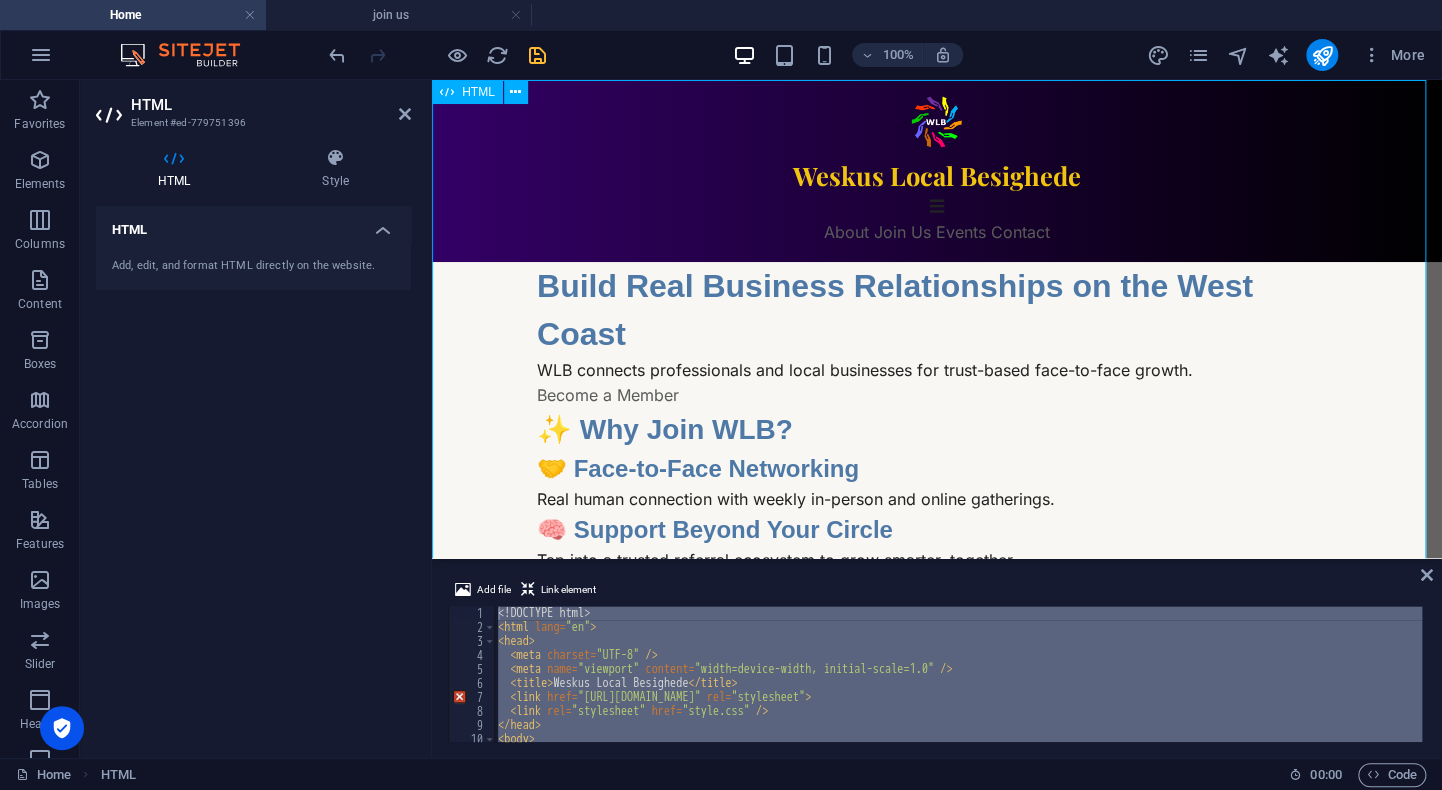 type on "<!DOCTYPE html>
<html lang="en">" 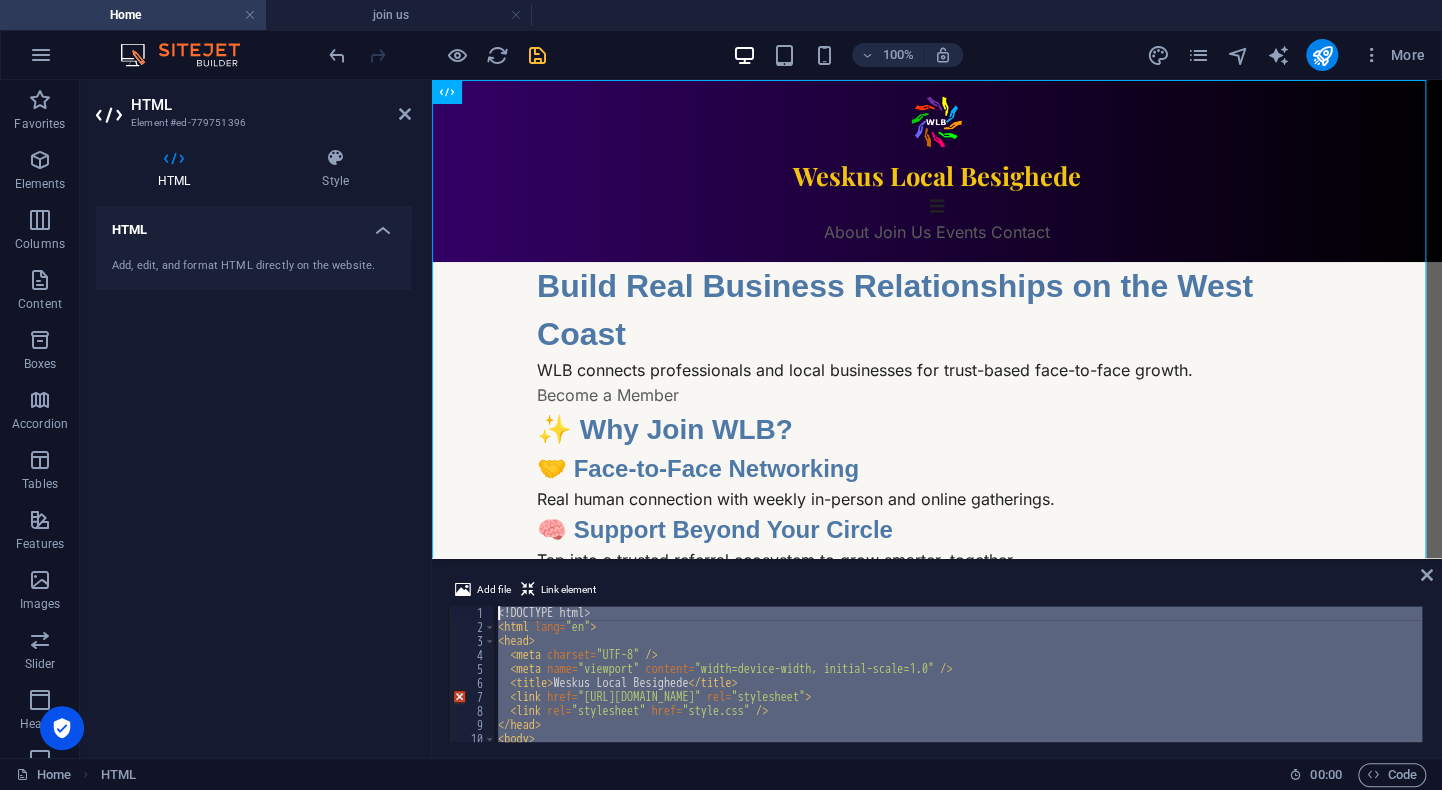 paste 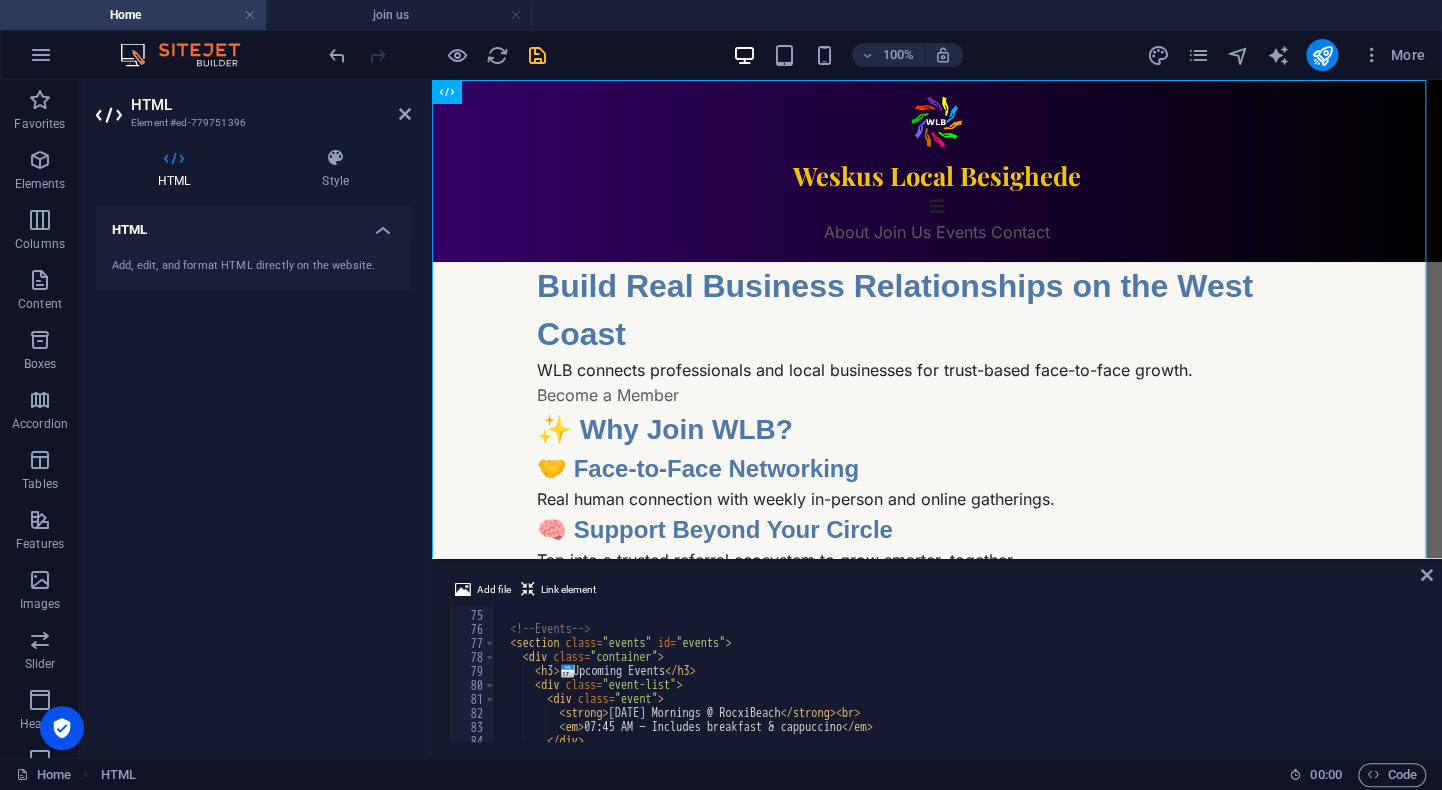 scroll, scrollTop: 974, scrollLeft: 0, axis: vertical 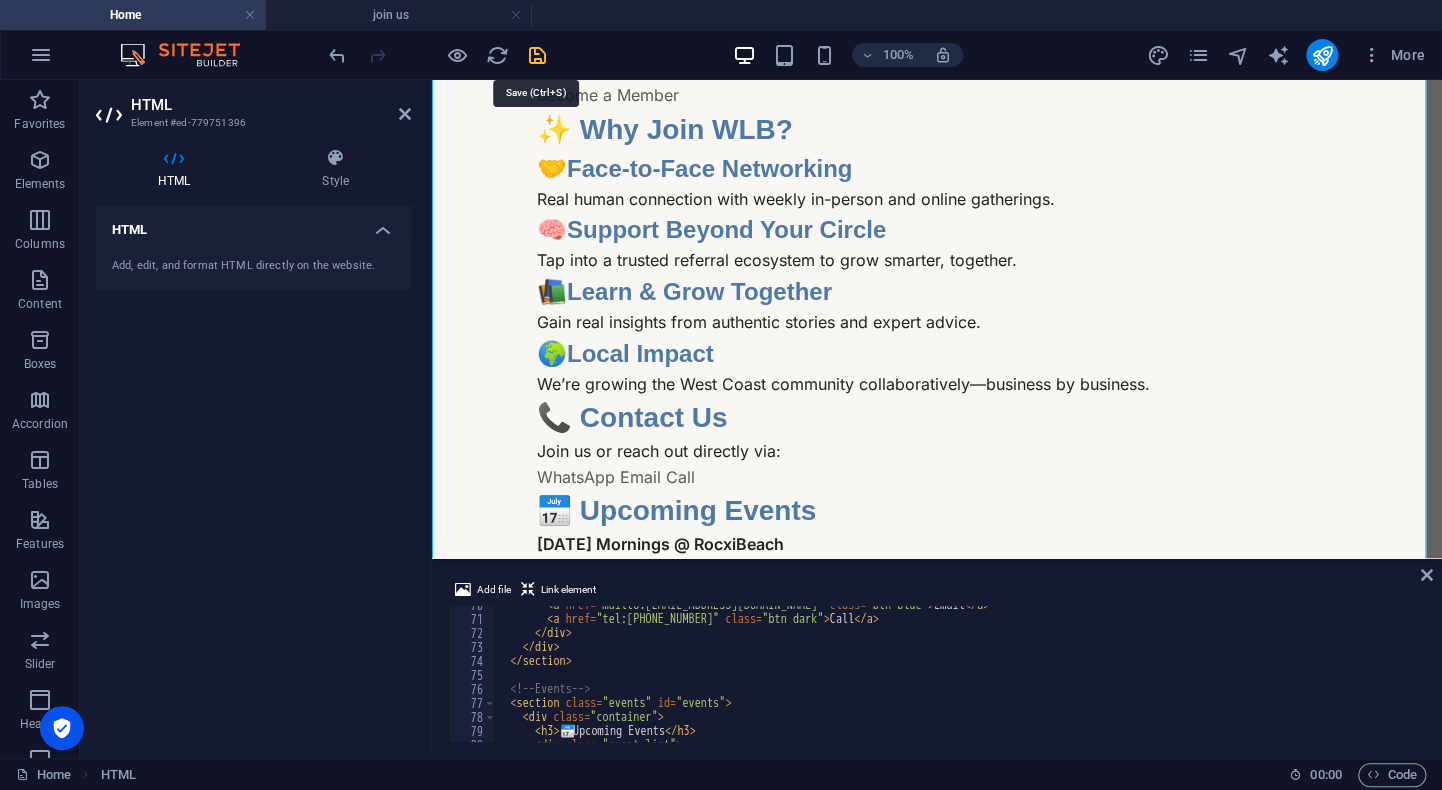 click at bounding box center [537, 55] 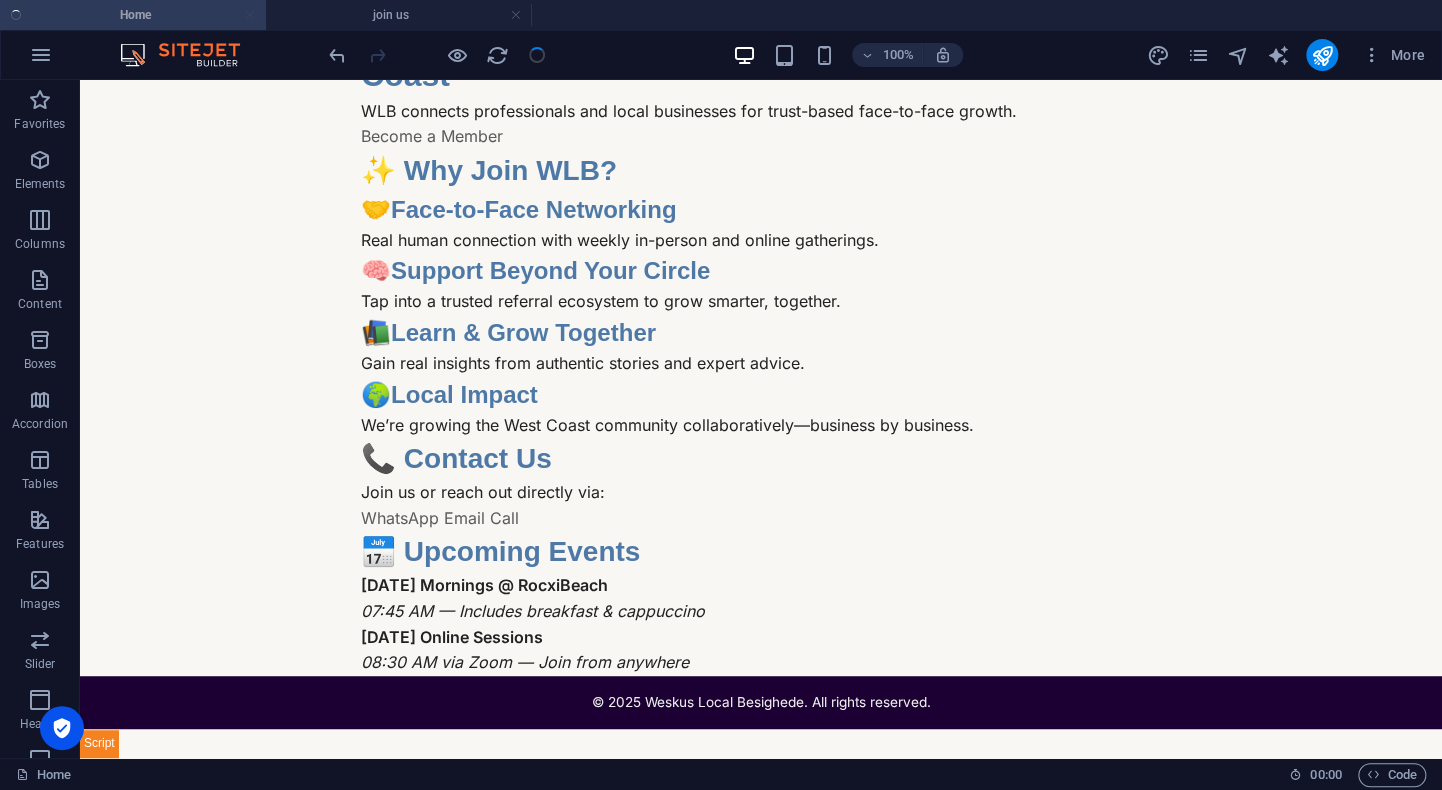 scroll, scrollTop: 211, scrollLeft: 0, axis: vertical 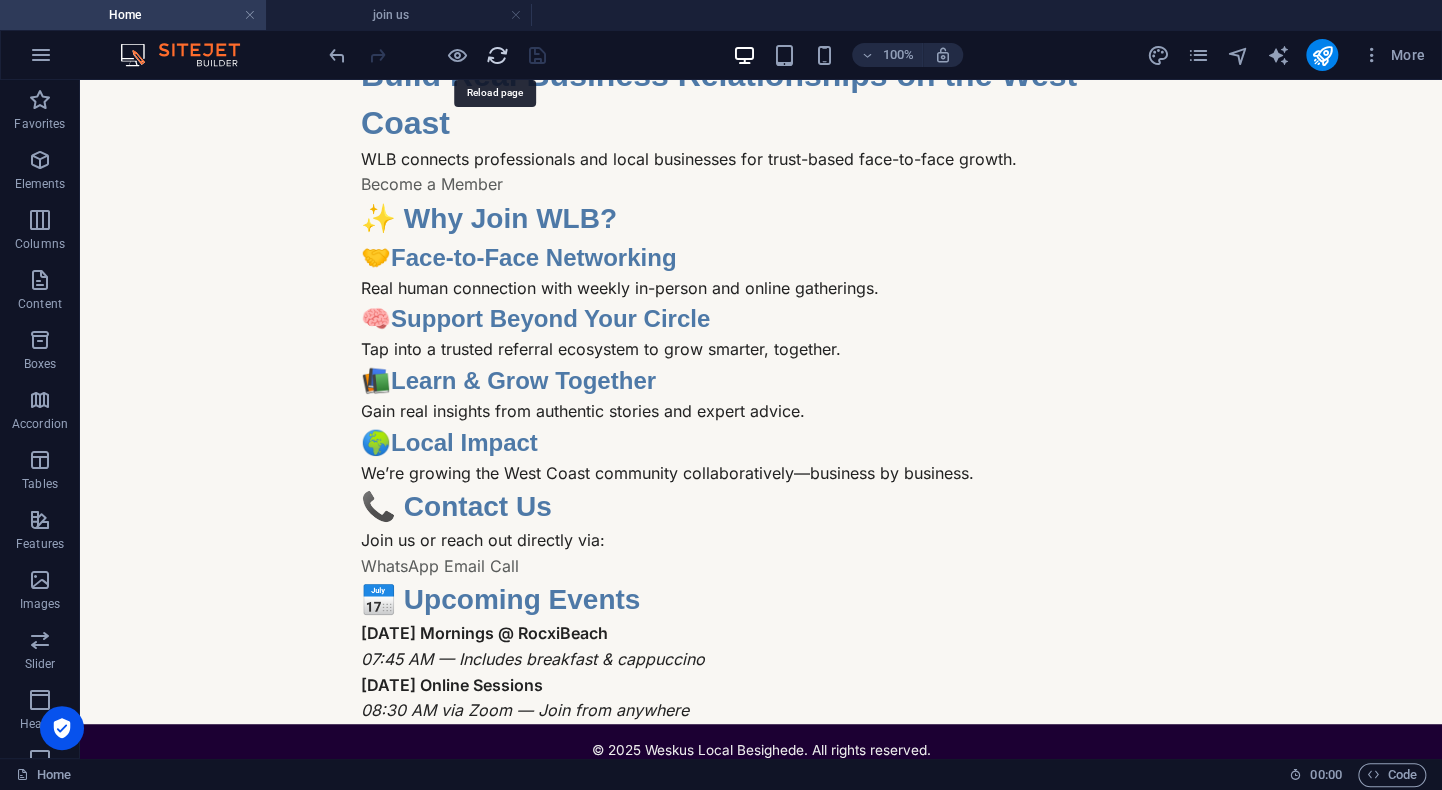click at bounding box center [497, 55] 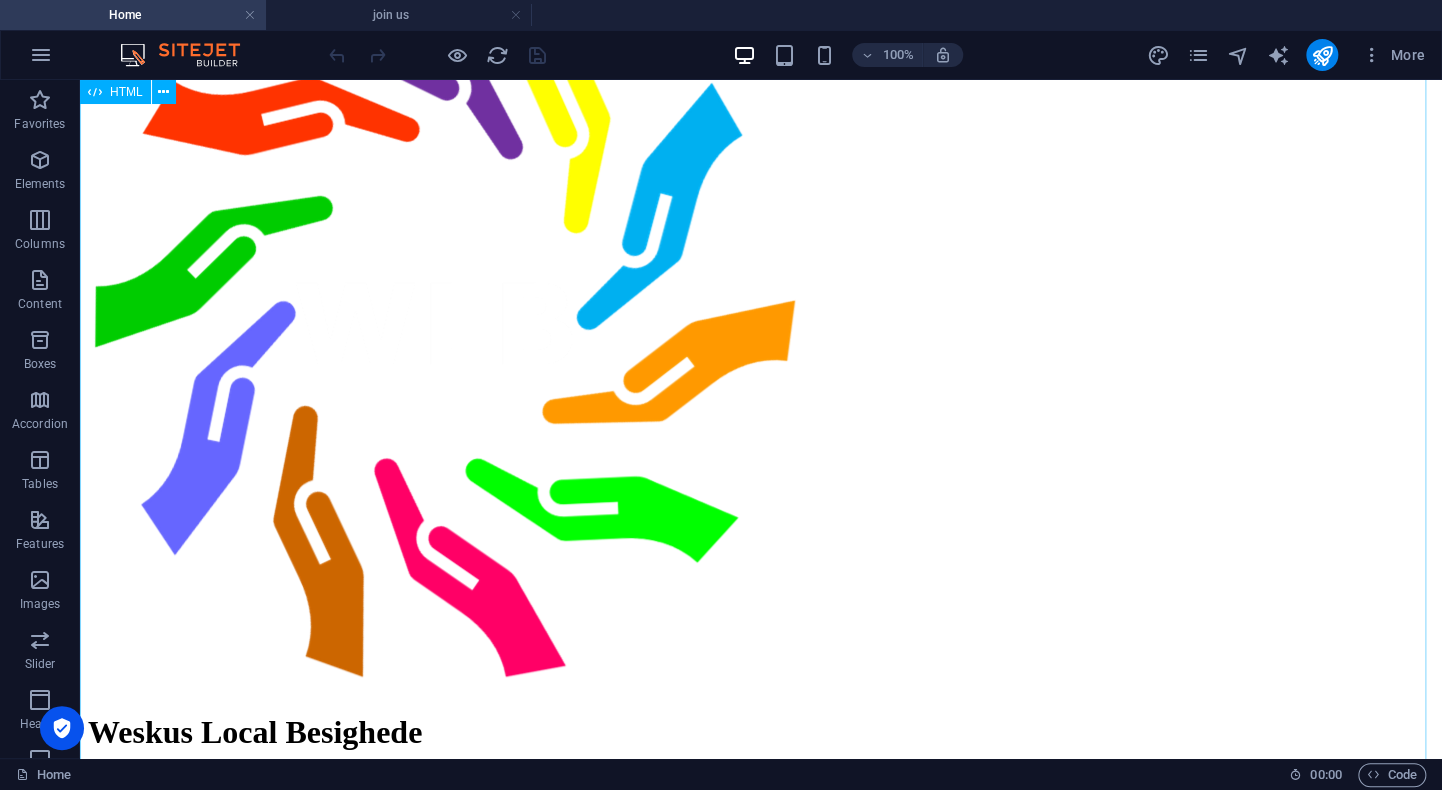 scroll, scrollTop: 0, scrollLeft: 0, axis: both 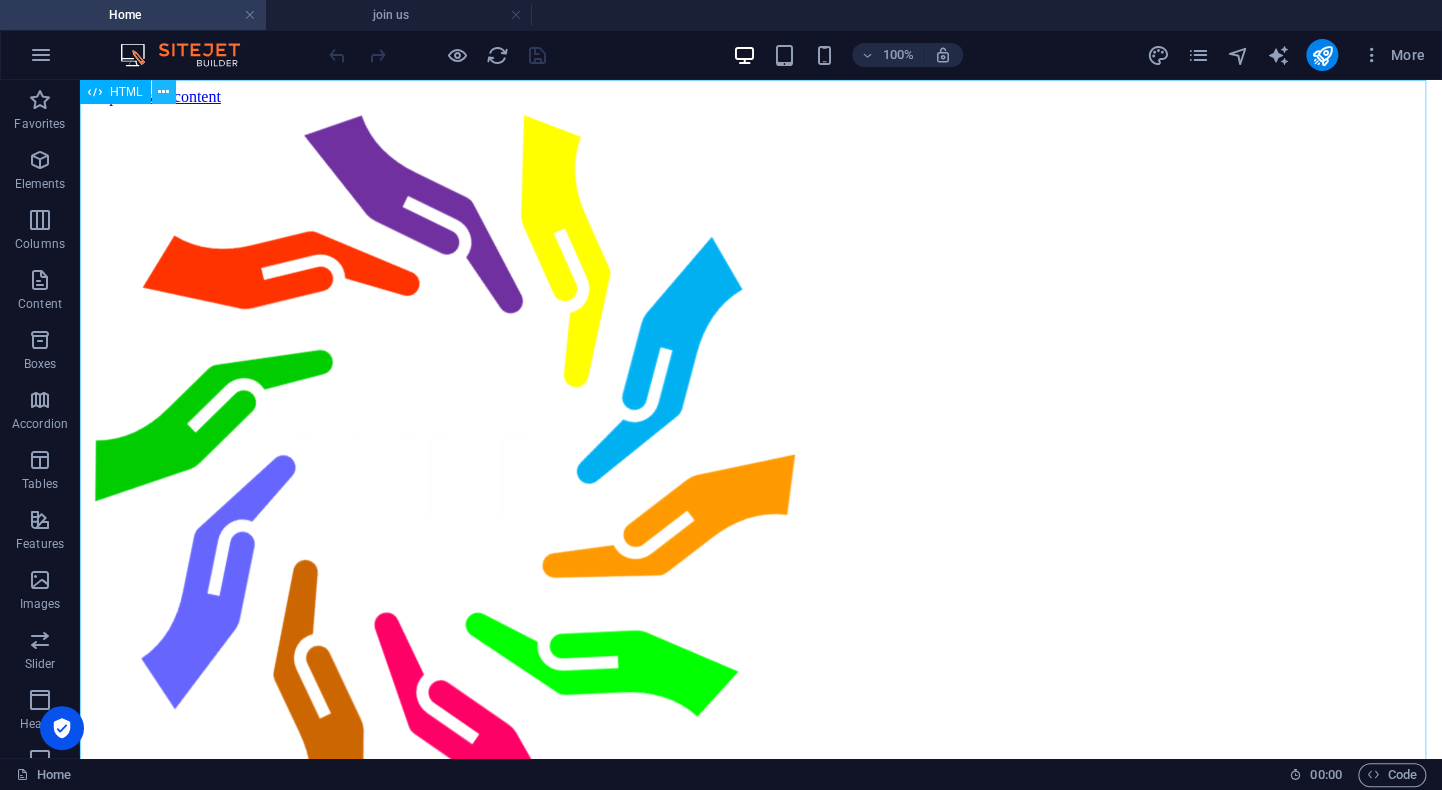 click at bounding box center [163, 92] 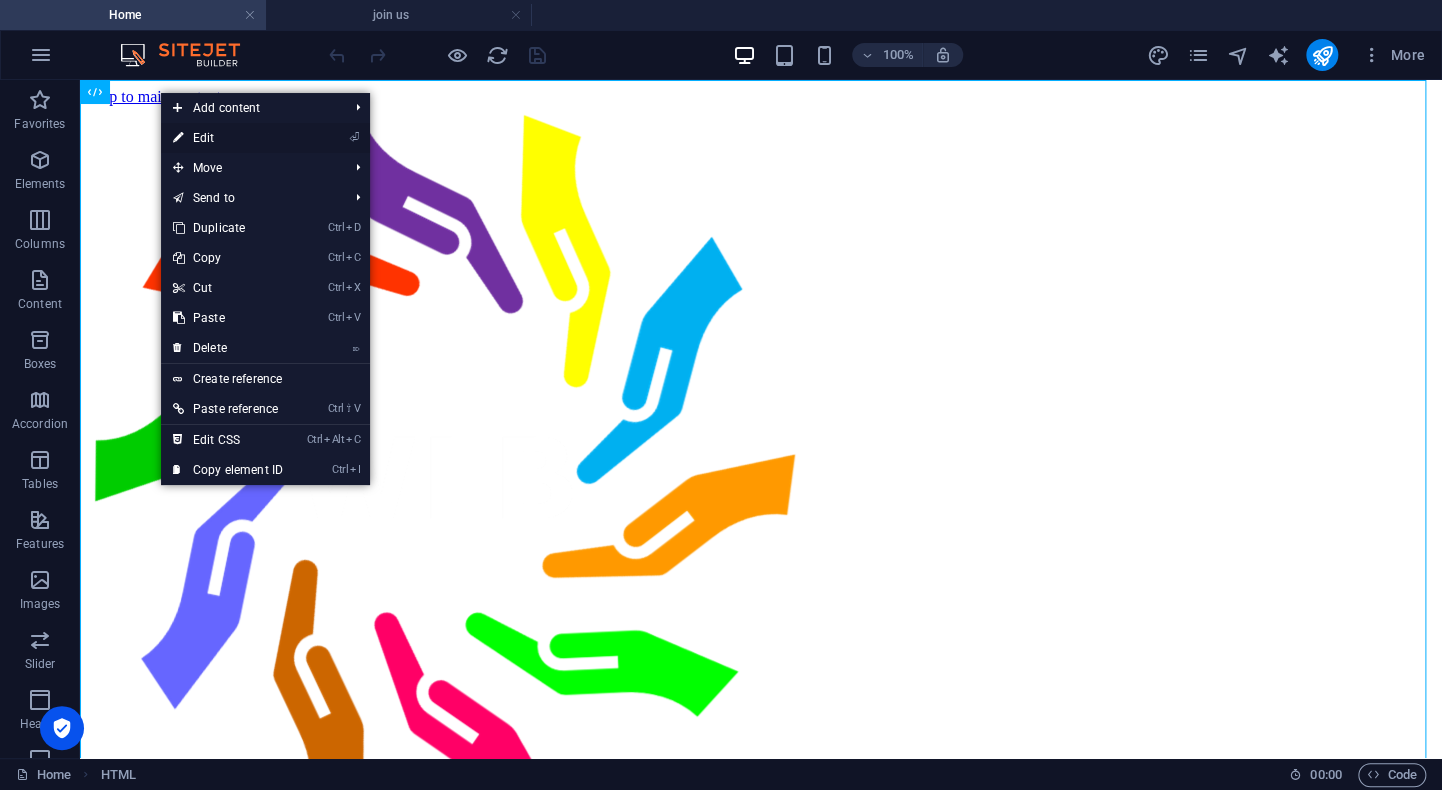 click on "⏎  Edit" at bounding box center [228, 138] 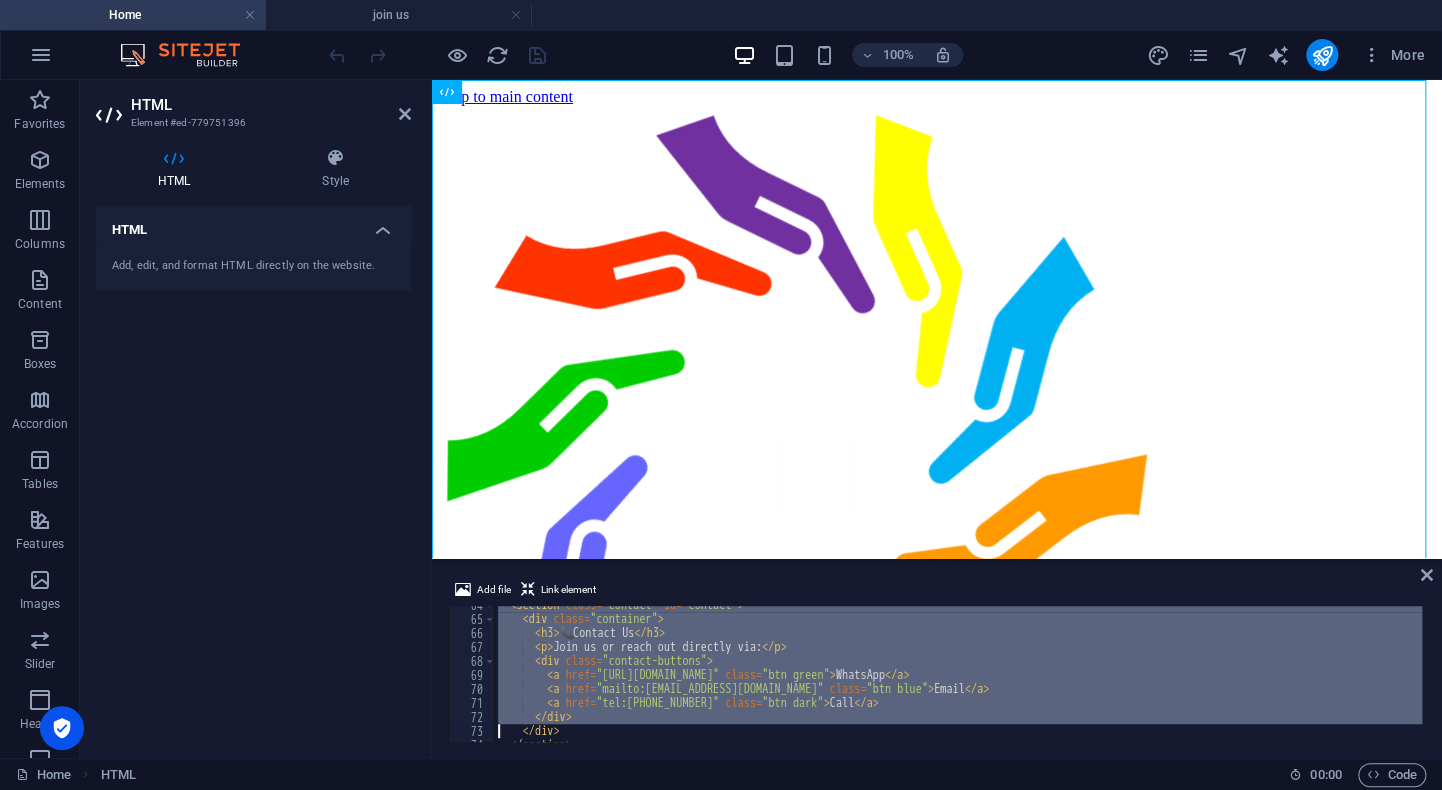 scroll, scrollTop: 1408, scrollLeft: 0, axis: vertical 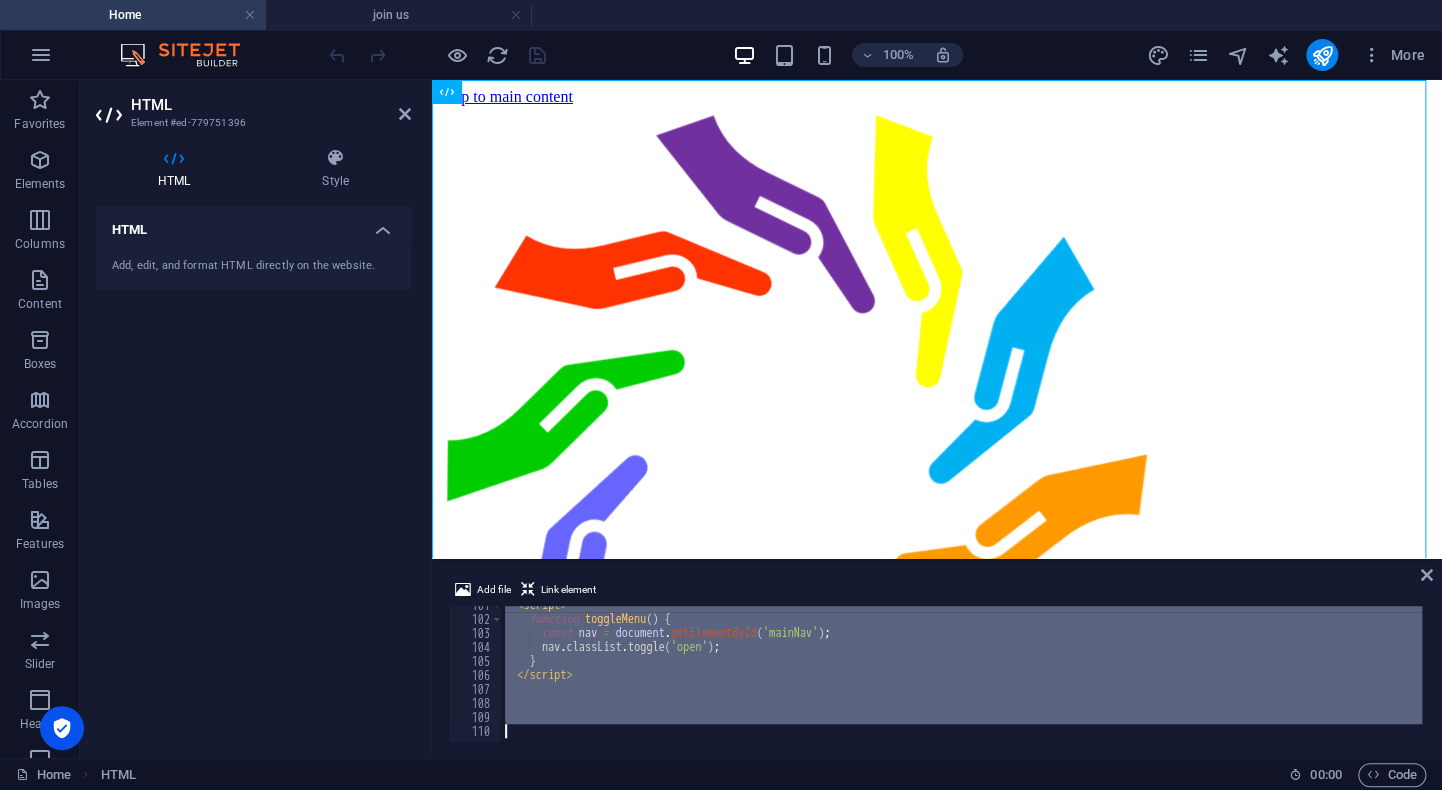 drag, startPoint x: 509, startPoint y: 612, endPoint x: 497, endPoint y: 793, distance: 181.39735 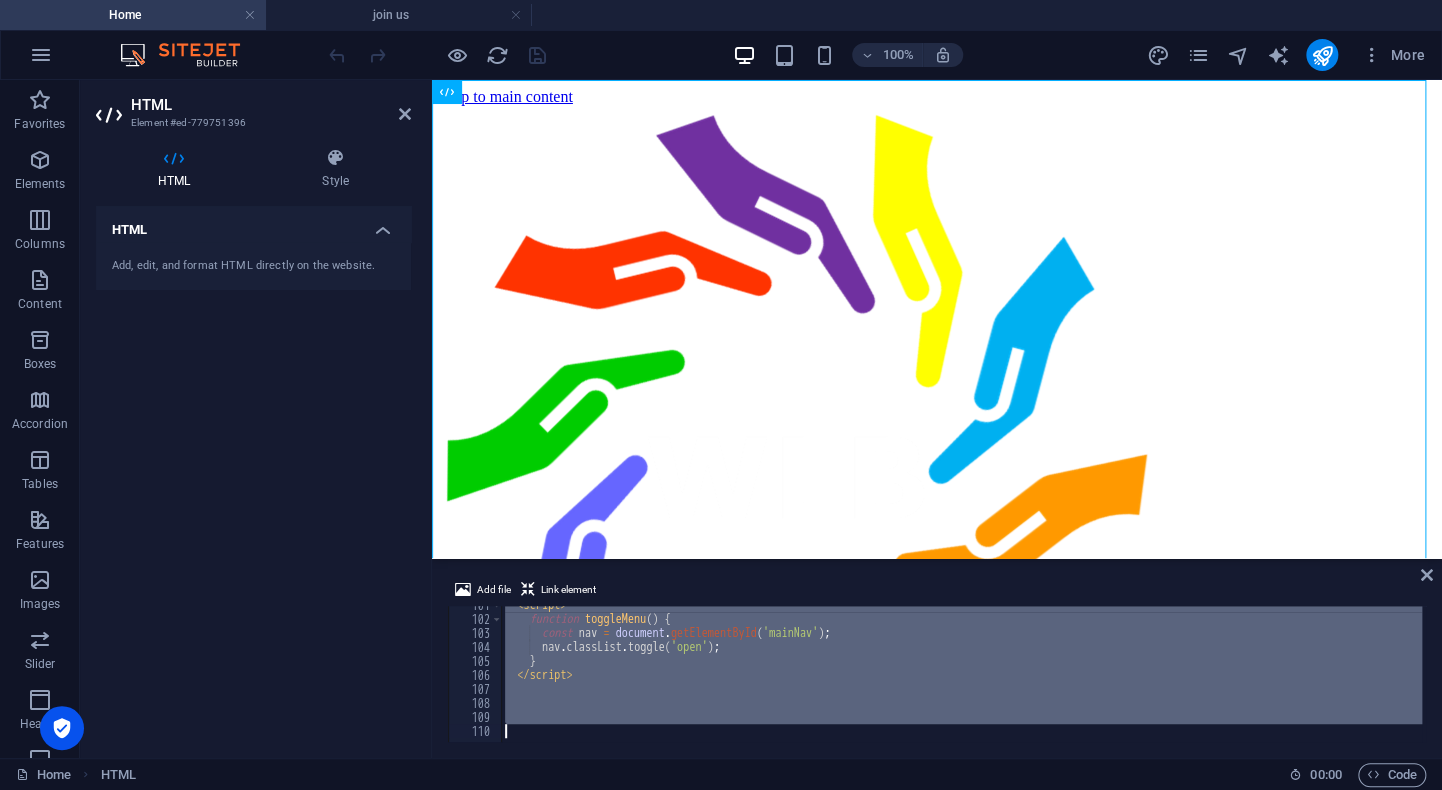scroll, scrollTop: 1632, scrollLeft: 0, axis: vertical 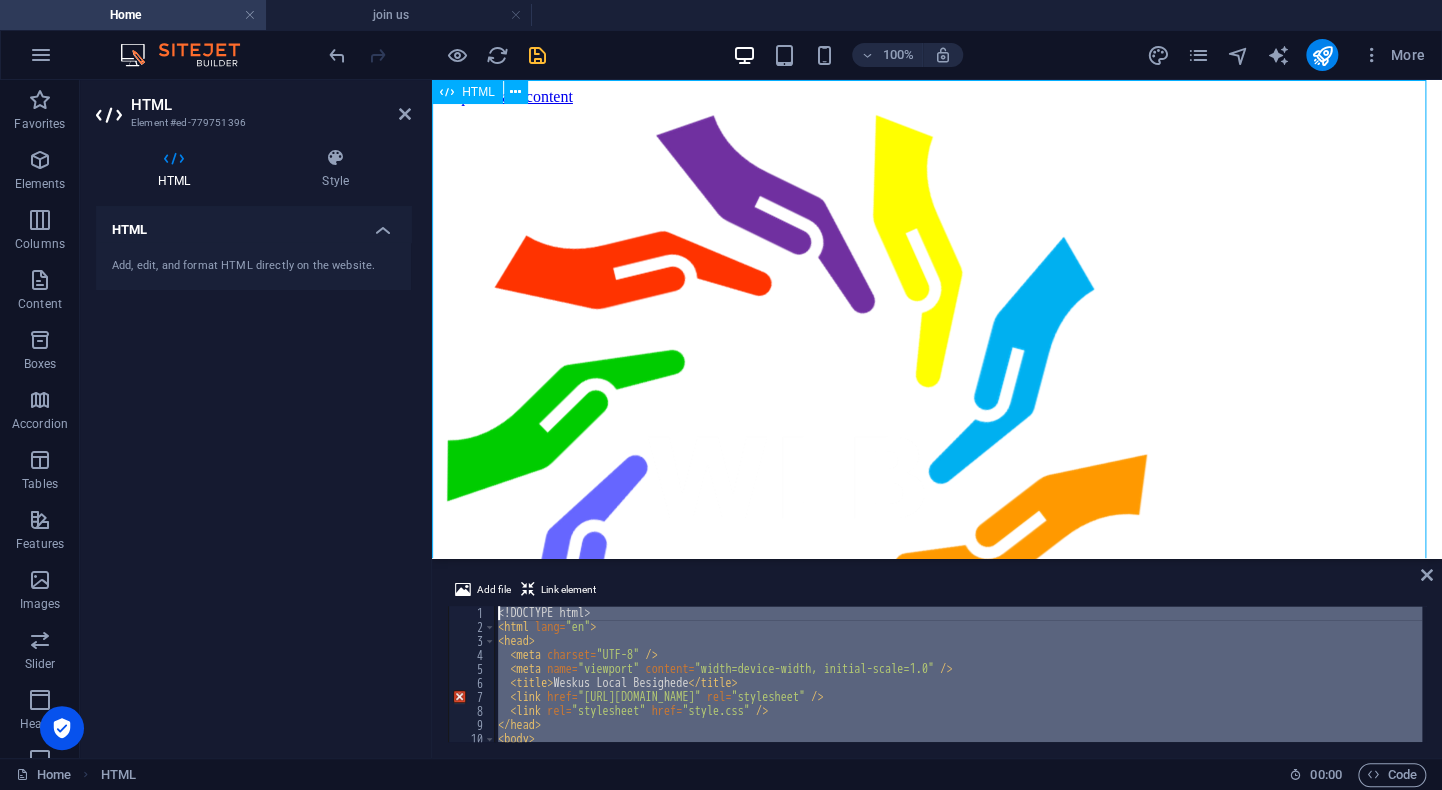 drag, startPoint x: 977, startPoint y: 810, endPoint x: 945, endPoint y: 710, distance: 104.99524 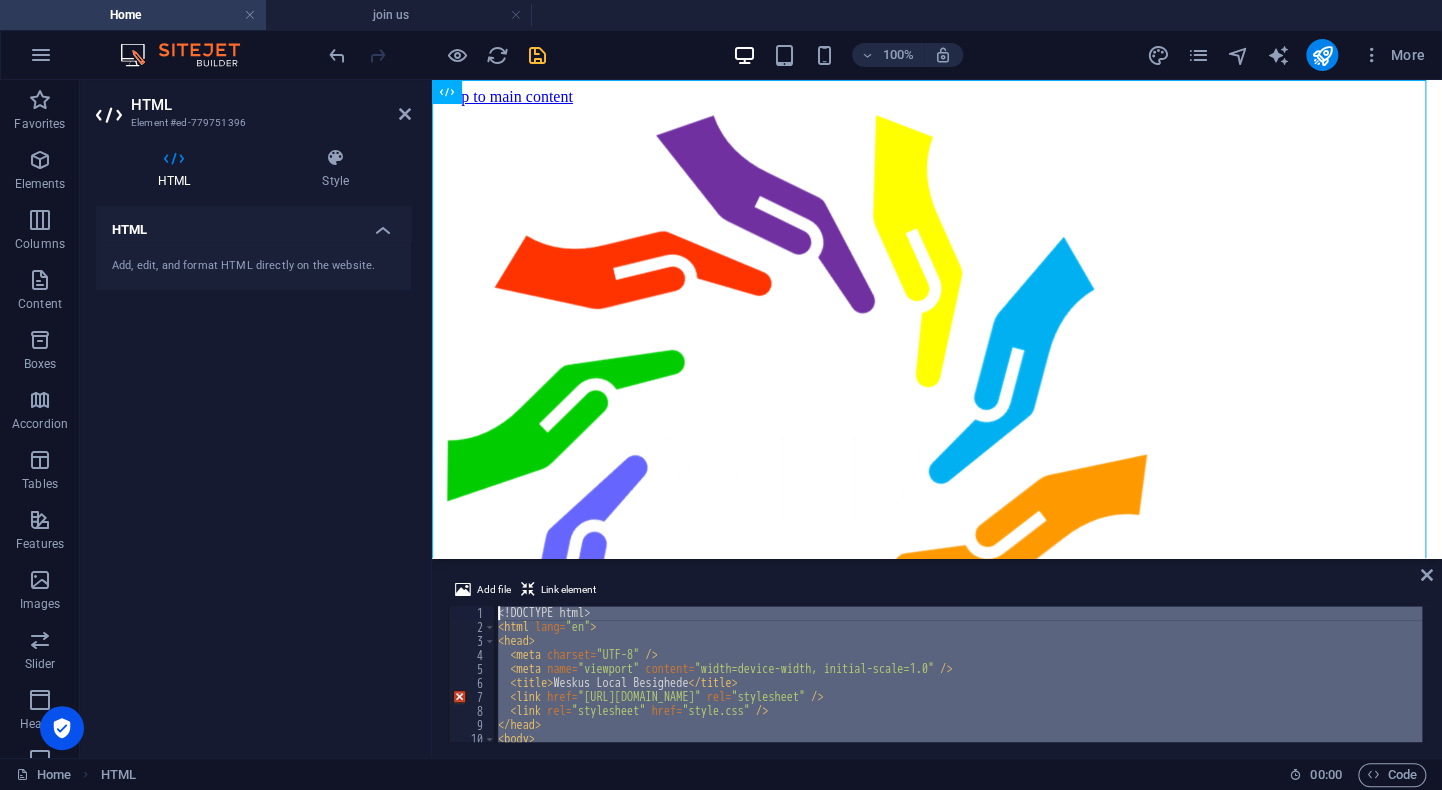 paste 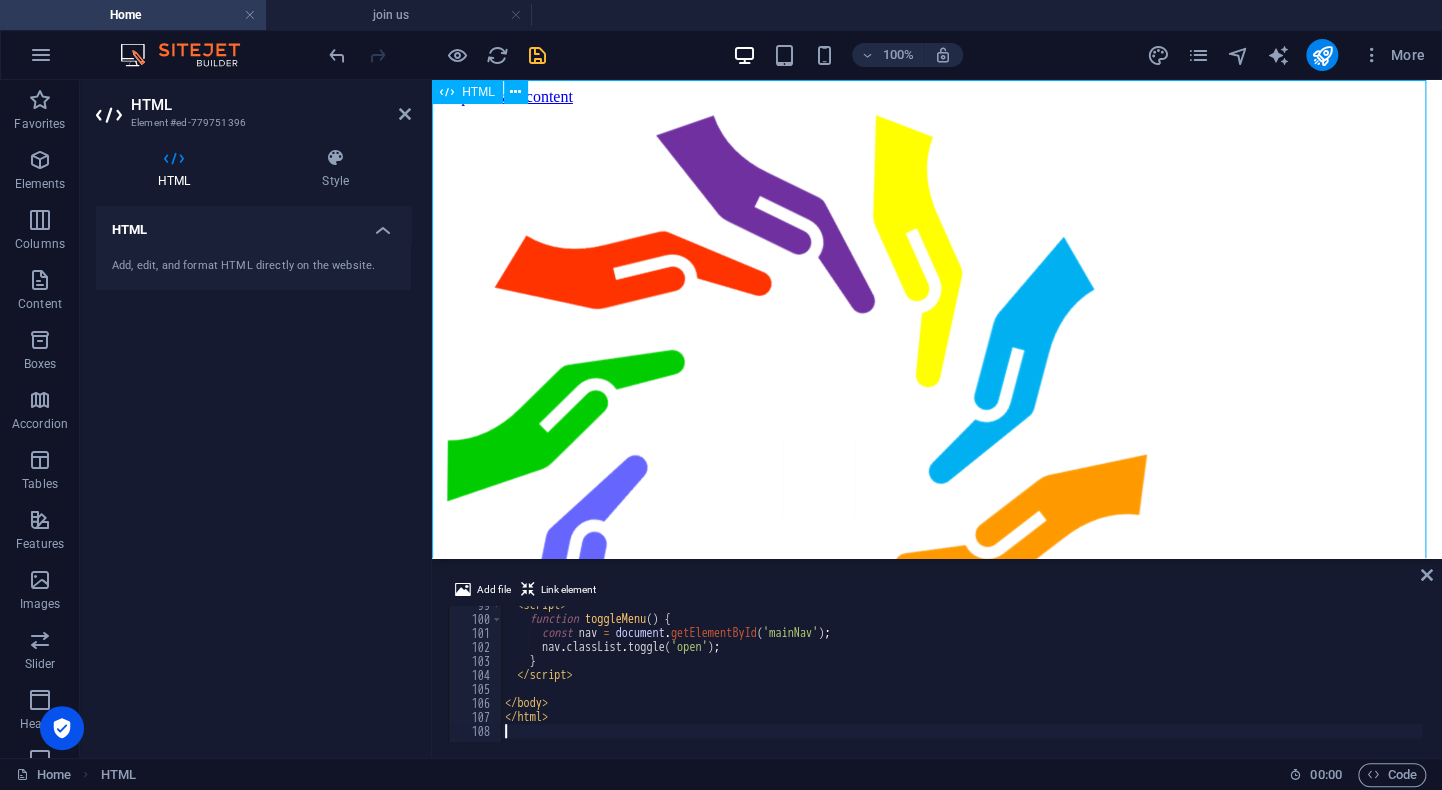 scroll, scrollTop: 1380, scrollLeft: 0, axis: vertical 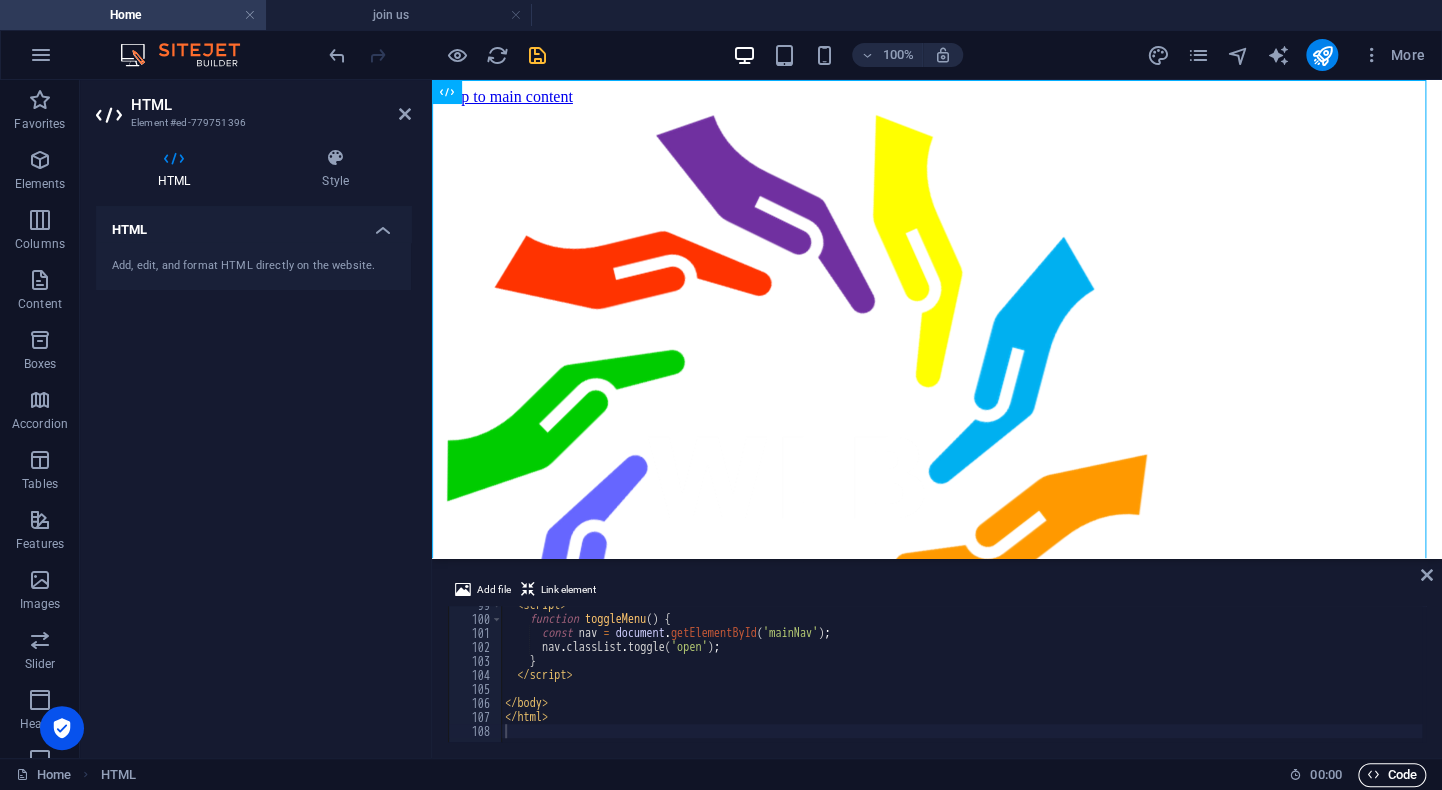 click on "Code" at bounding box center [1392, 775] 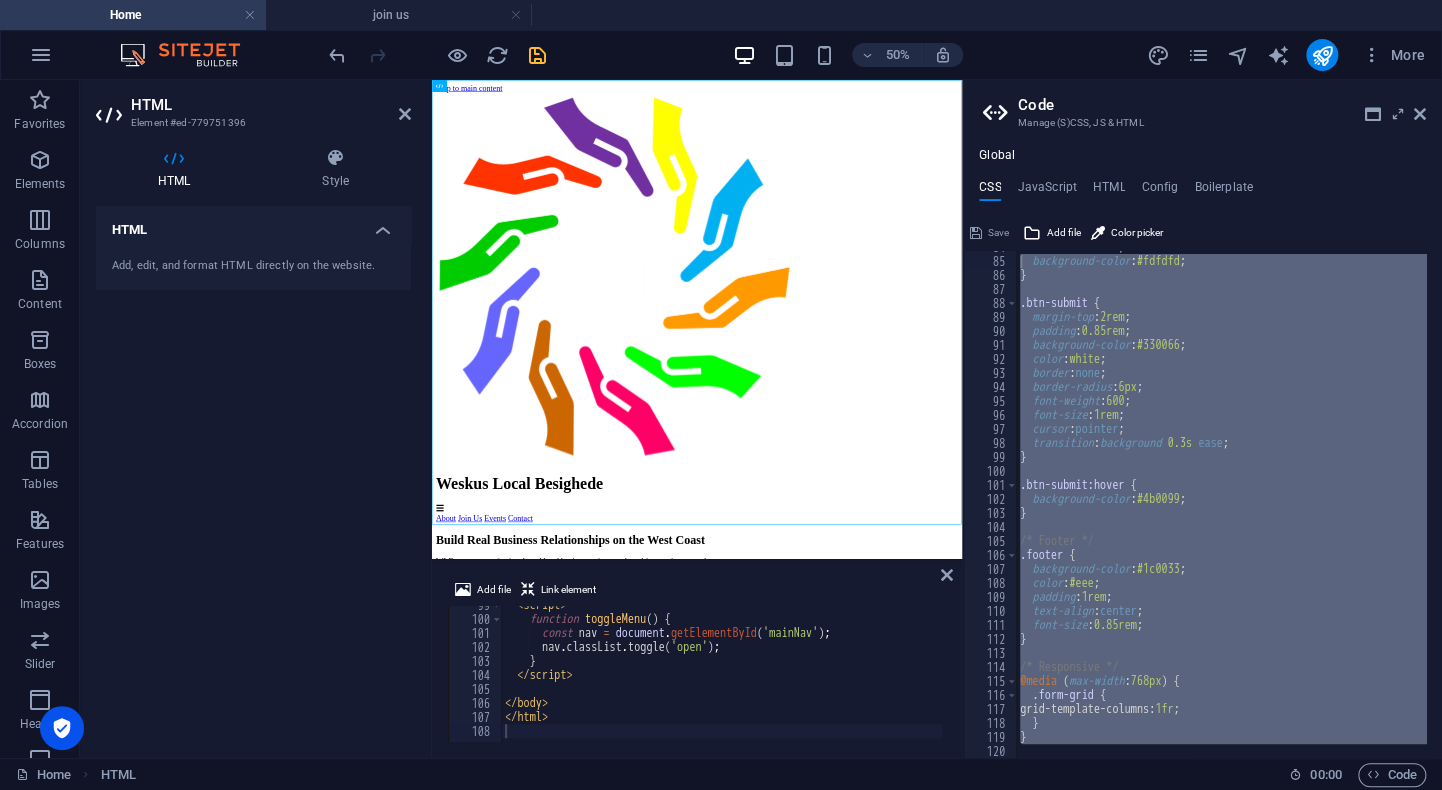 drag, startPoint x: 1486, startPoint y: 421, endPoint x: 1557, endPoint y: 159, distance: 271.4498 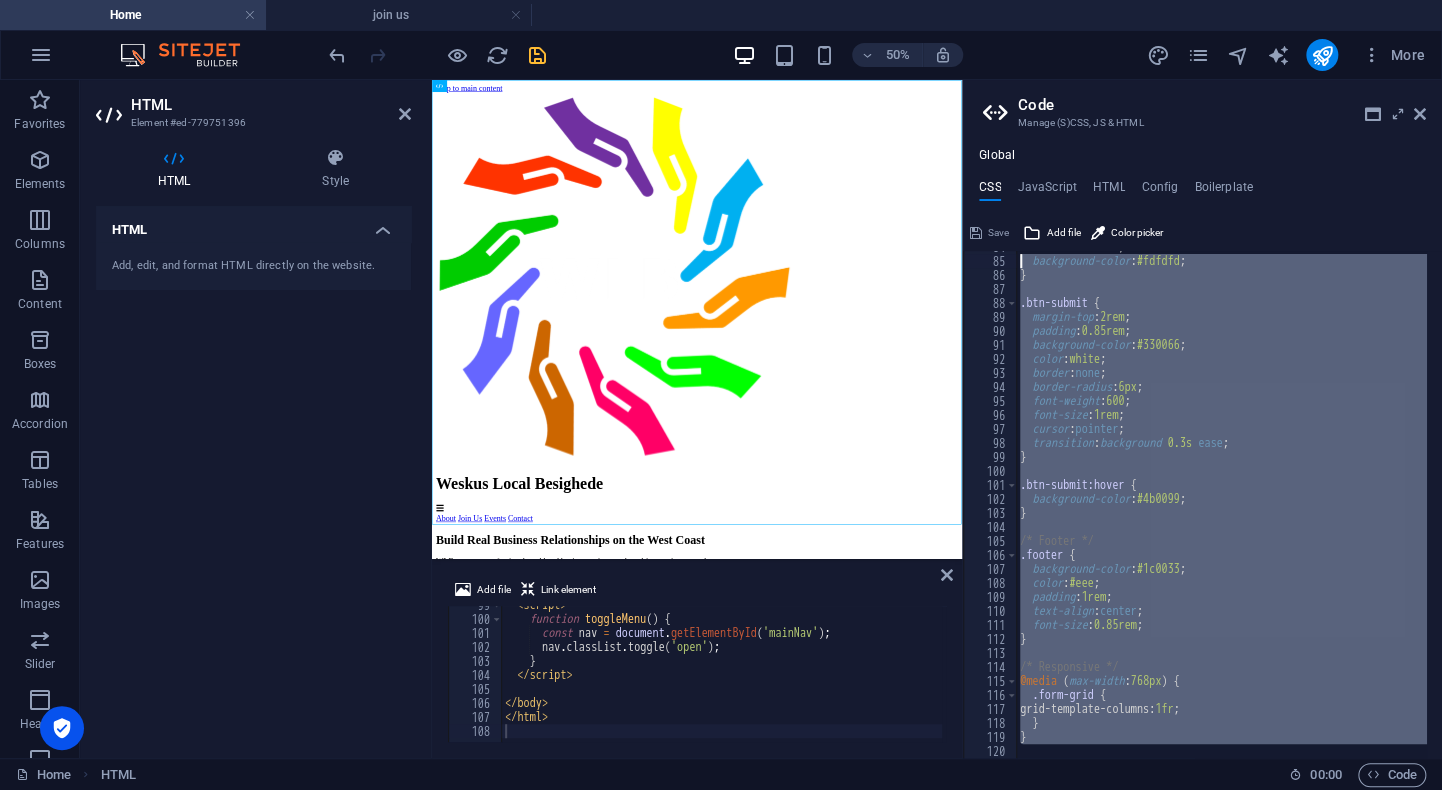 drag, startPoint x: 1557, startPoint y: 159, endPoint x: 1801, endPoint y: 686, distance: 580.74524 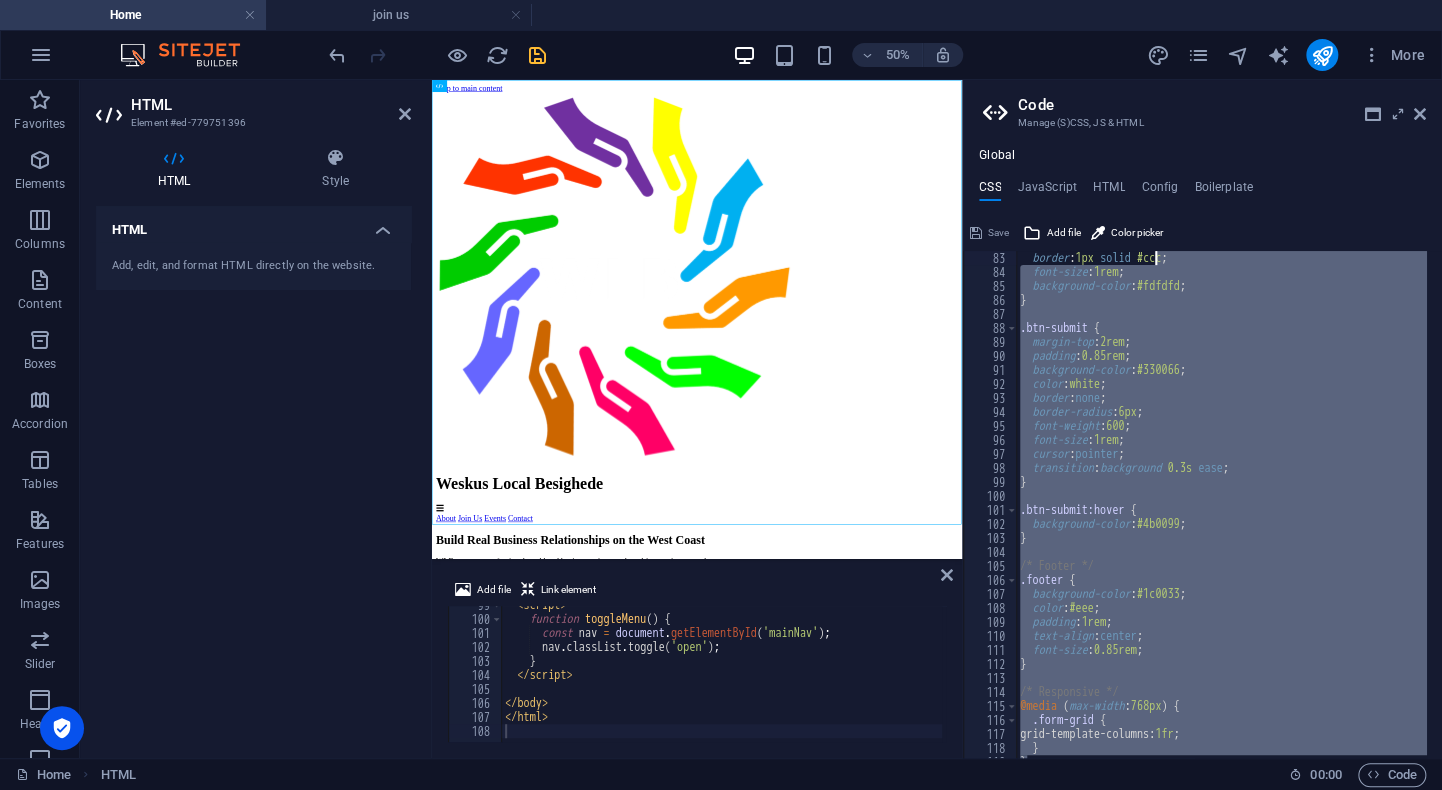 scroll, scrollTop: 0, scrollLeft: 0, axis: both 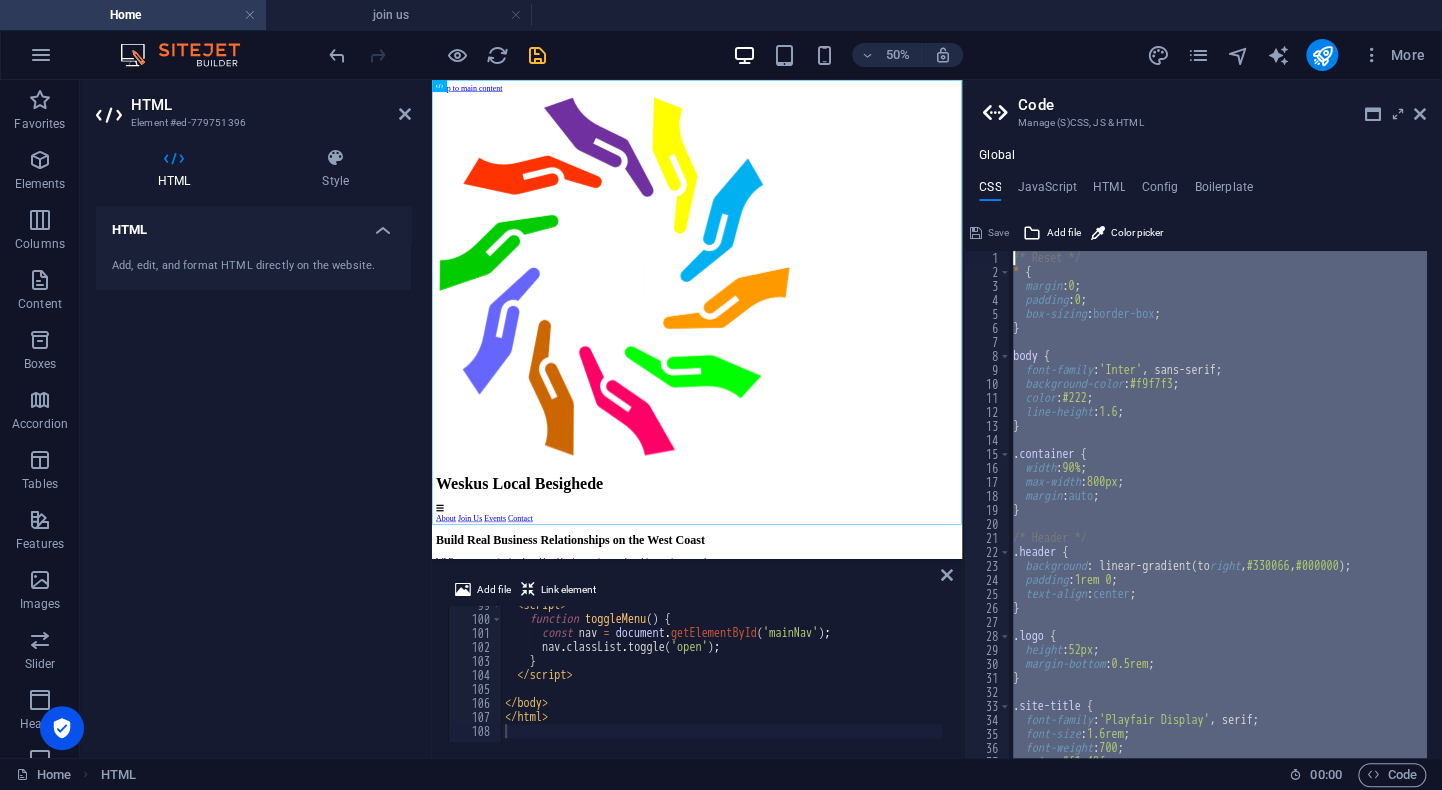 drag, startPoint x: 1107, startPoint y: 734, endPoint x: 1185, endPoint y: 143, distance: 596.125 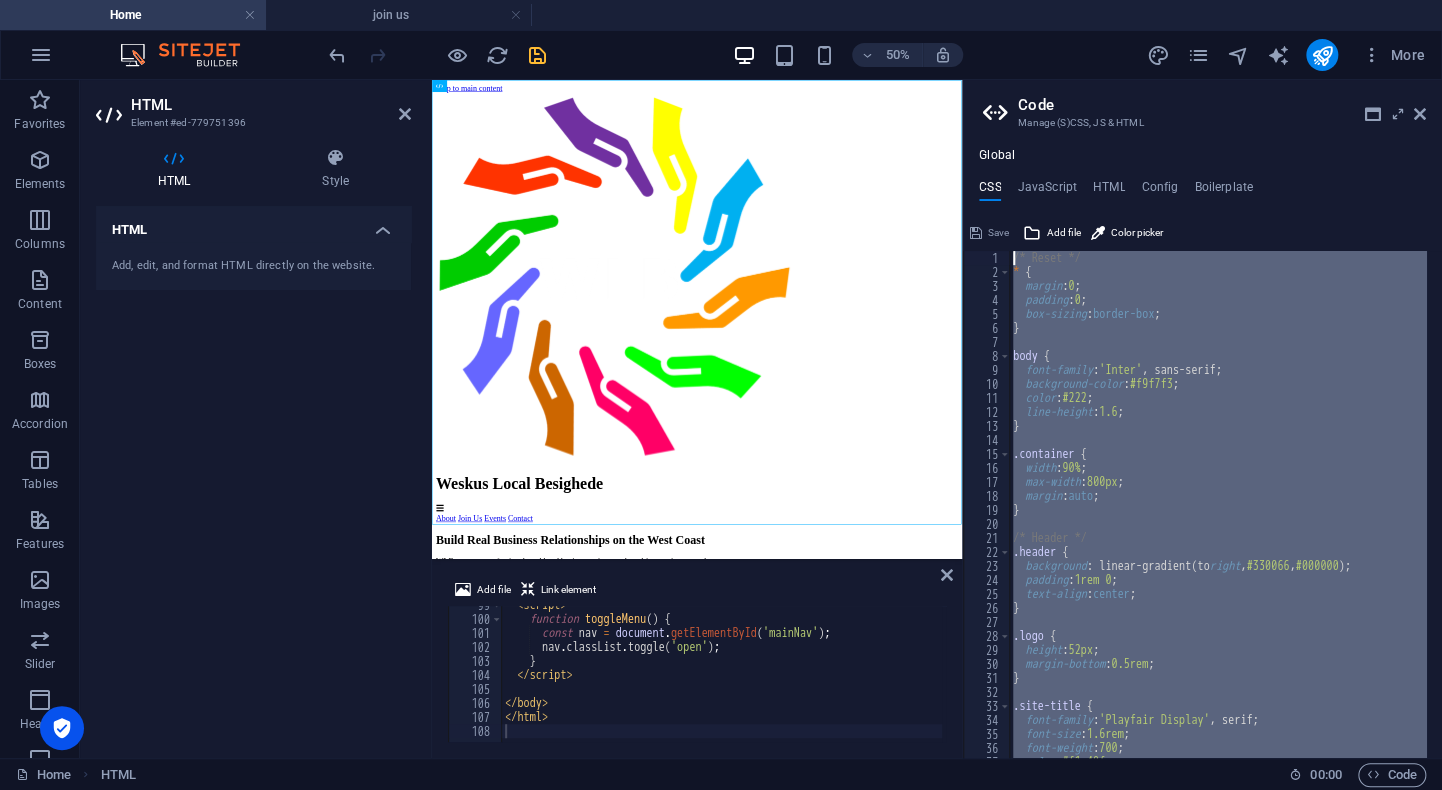 paste 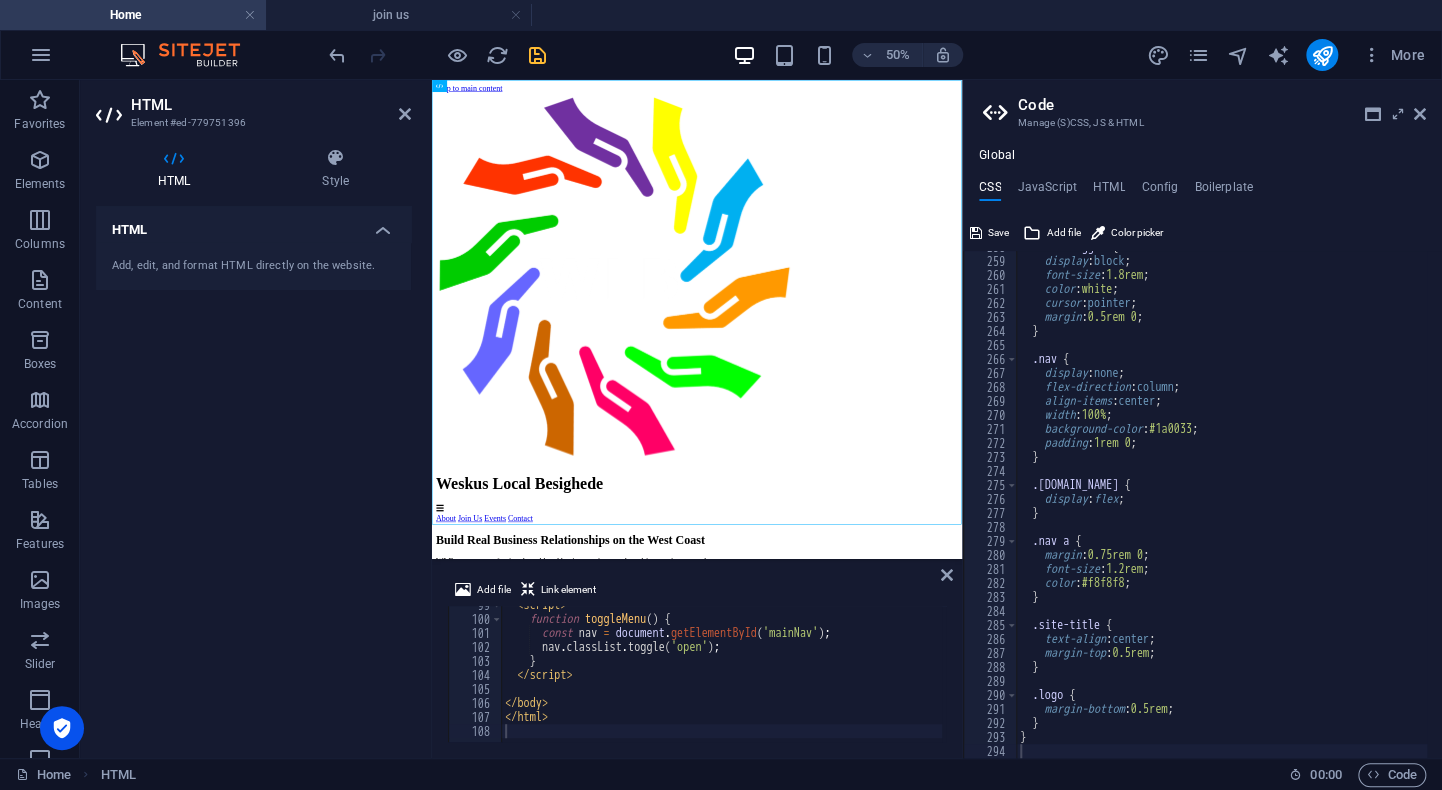 click on "50% More" at bounding box center [879, 55] 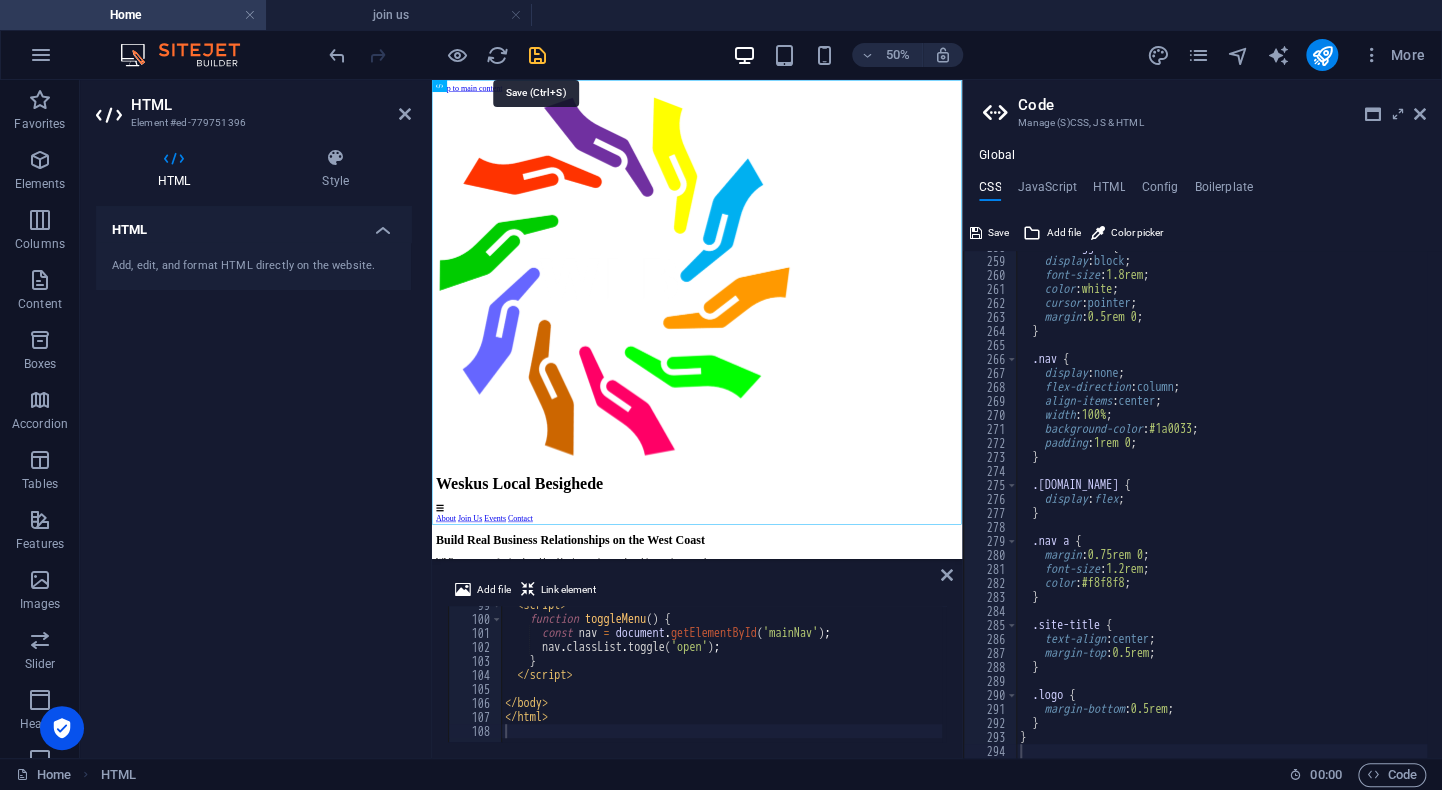 click at bounding box center (537, 55) 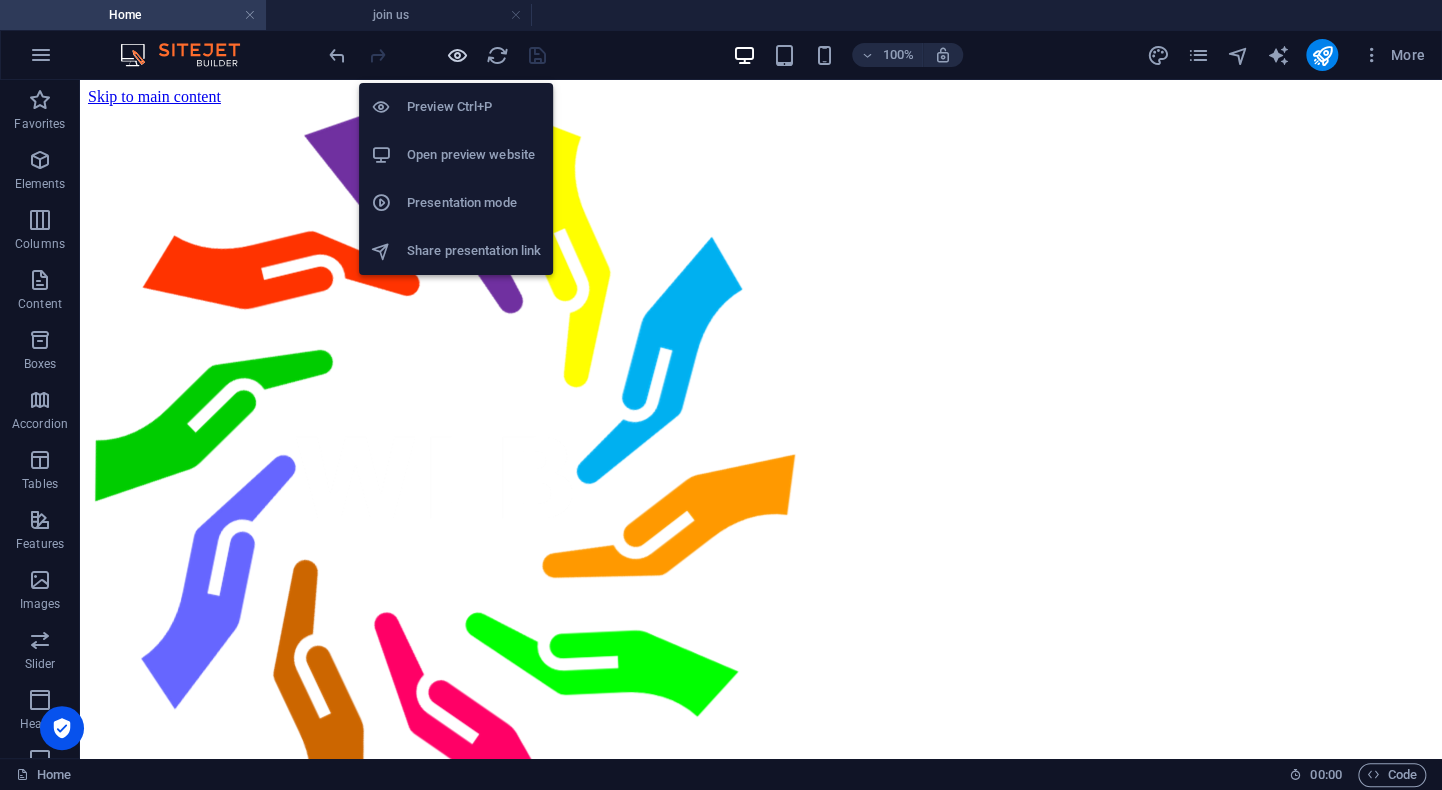 click at bounding box center (457, 55) 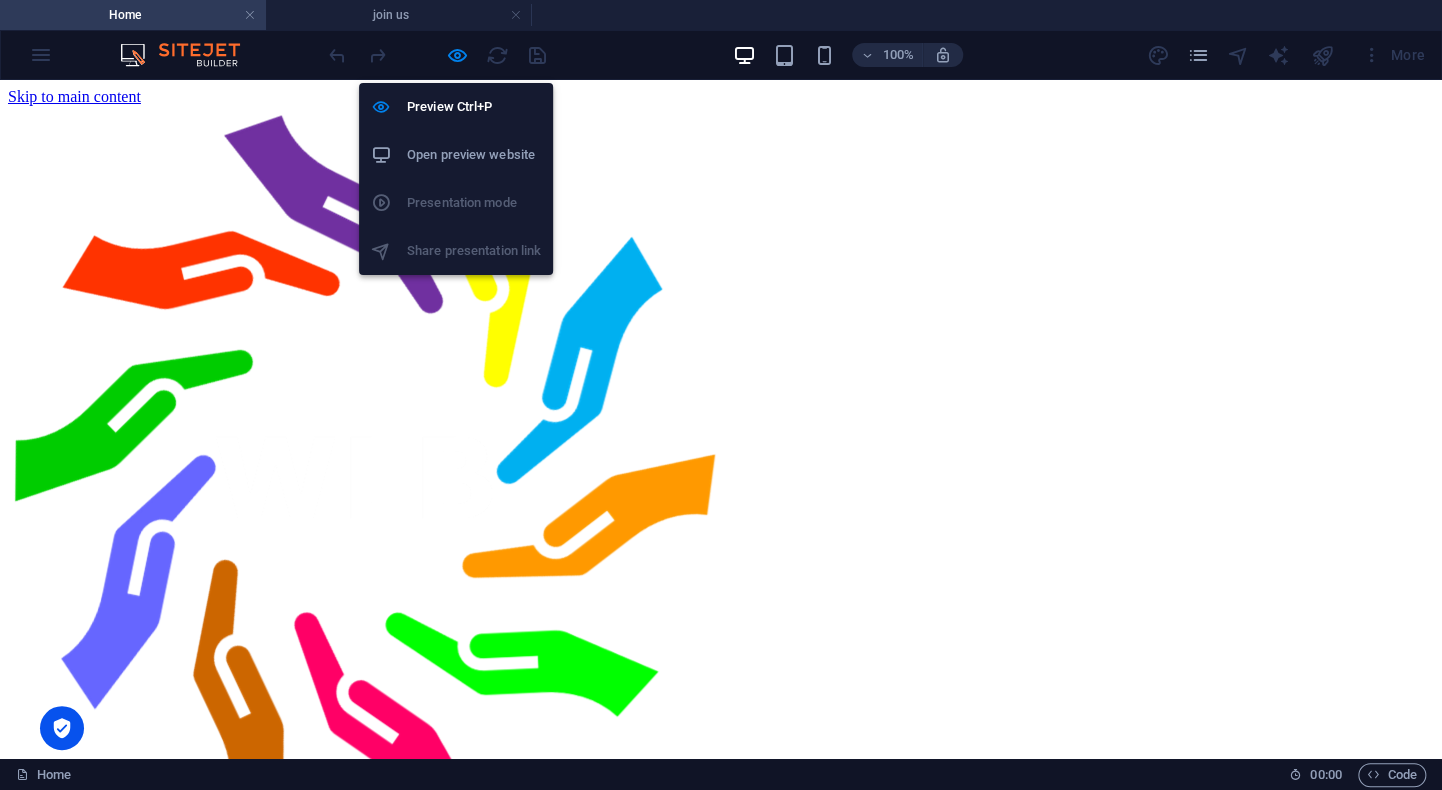 click on "Open preview website" at bounding box center [474, 155] 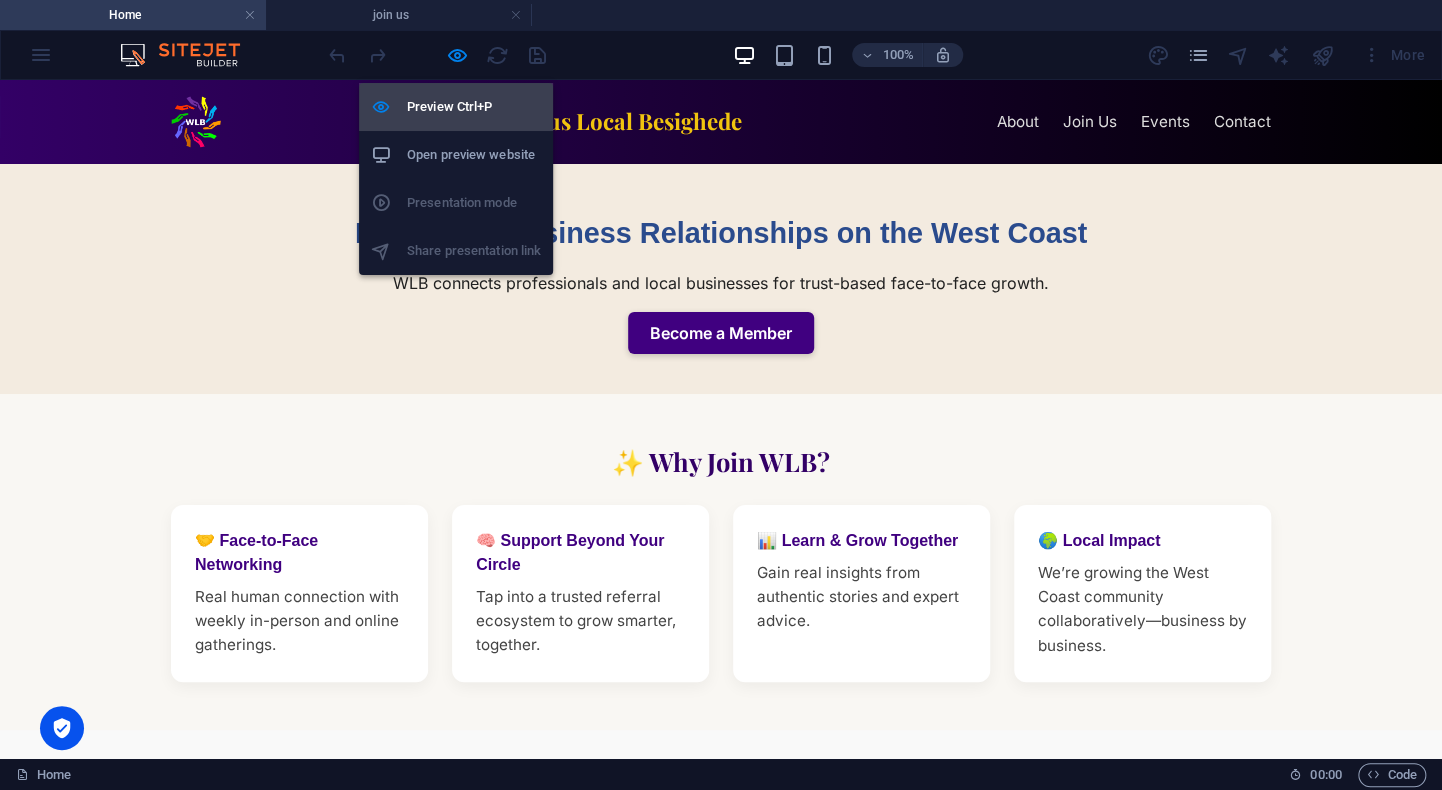 click on "Preview Ctrl+P" at bounding box center (474, 107) 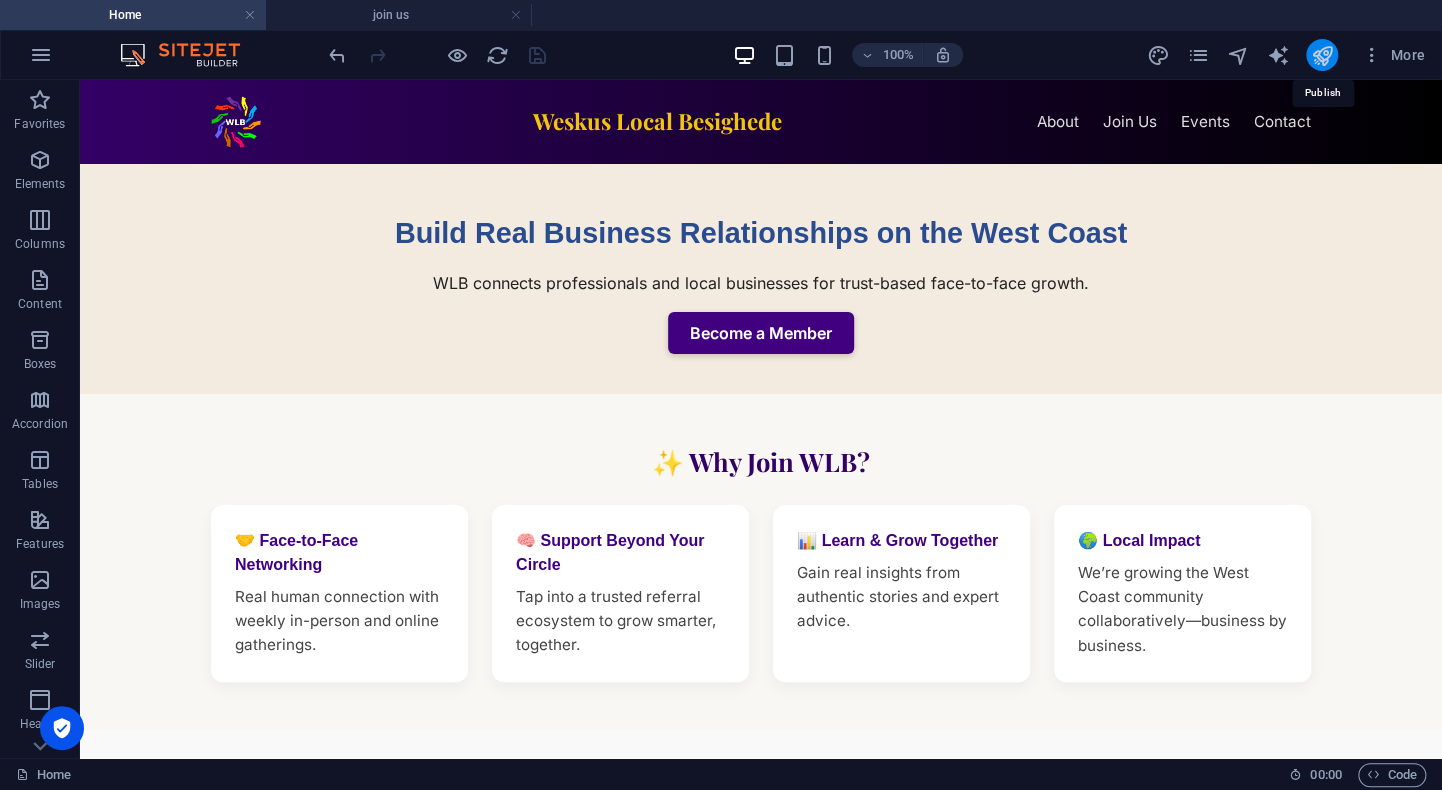 click at bounding box center (1321, 55) 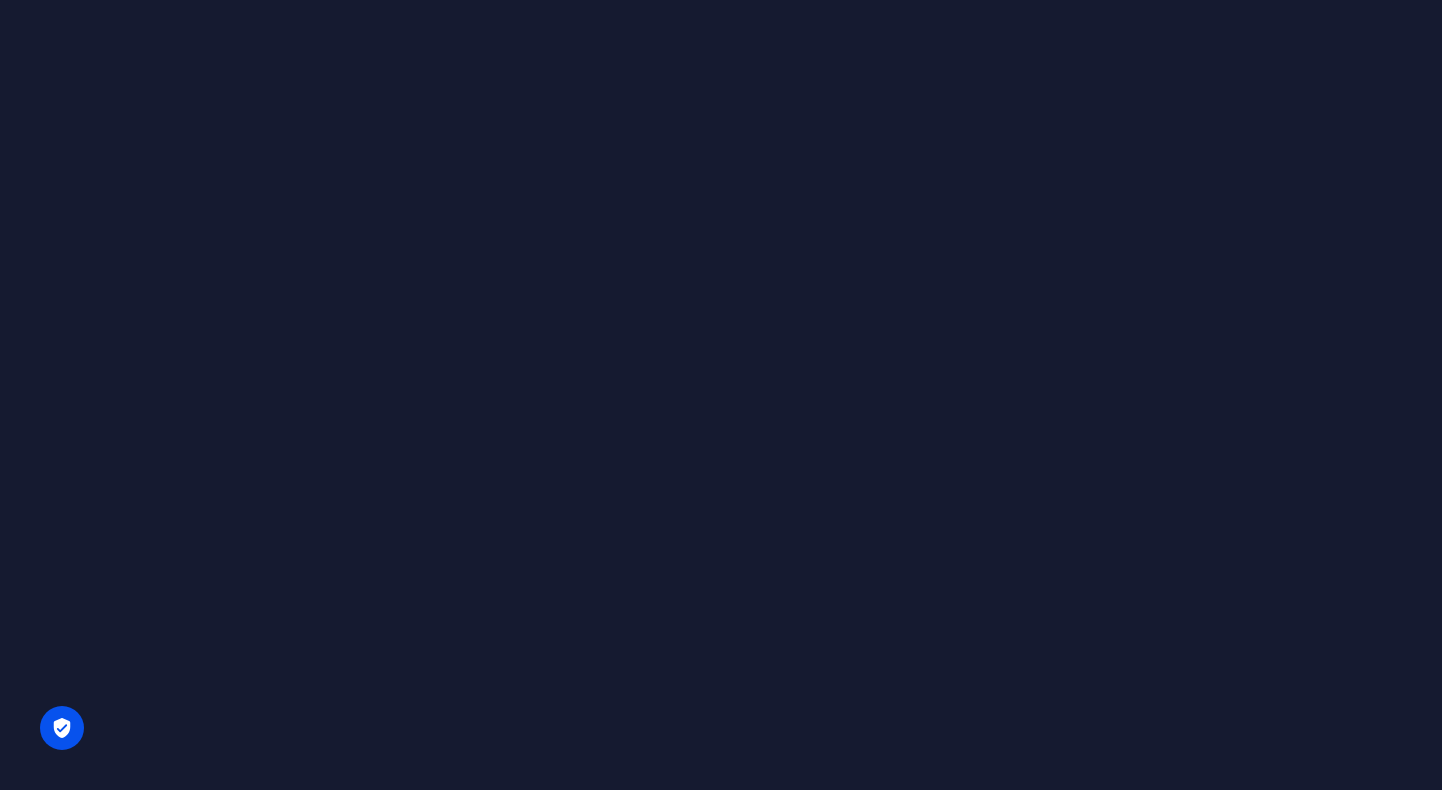 scroll, scrollTop: 0, scrollLeft: 0, axis: both 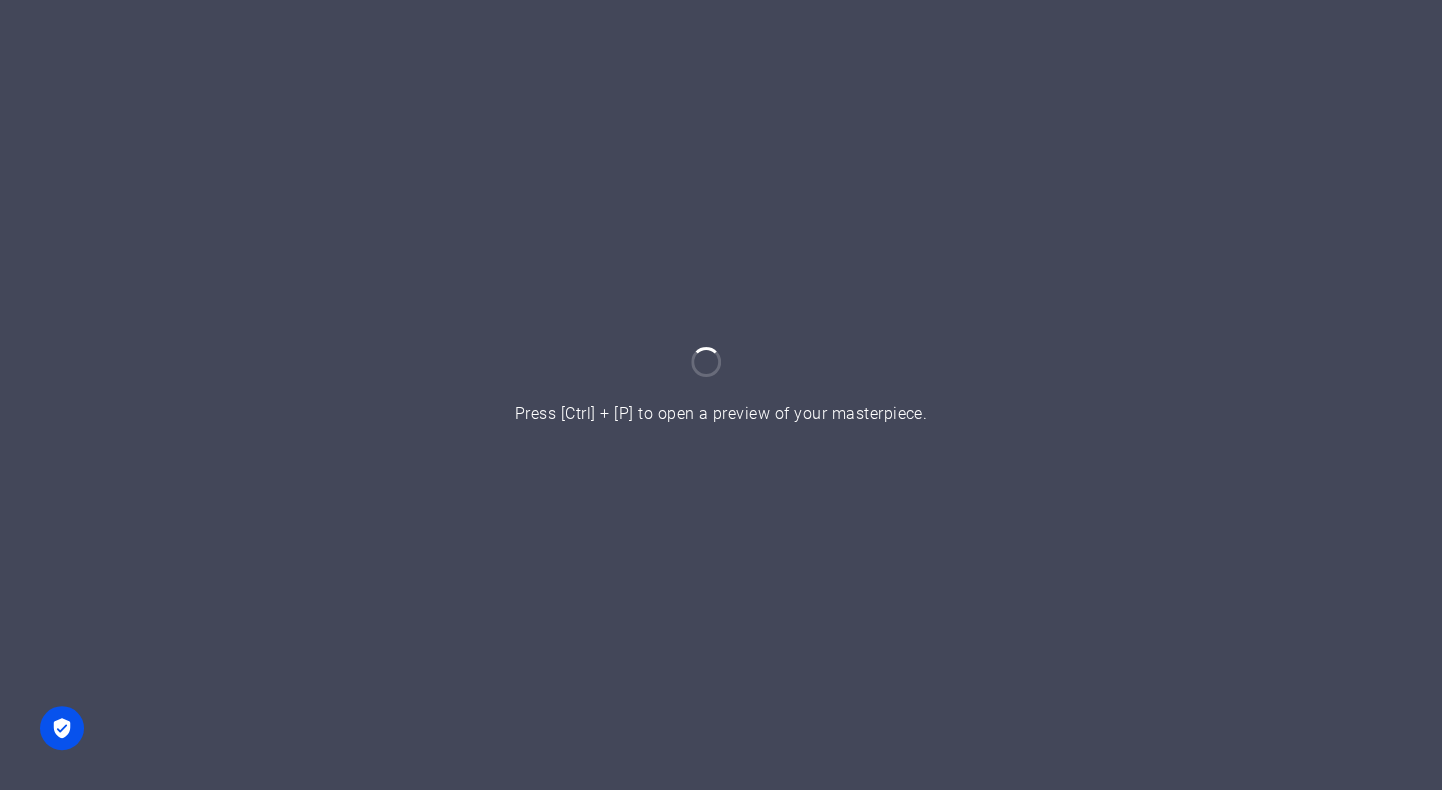 drag, startPoint x: 787, startPoint y: 468, endPoint x: 701, endPoint y: 686, distance: 234.35016 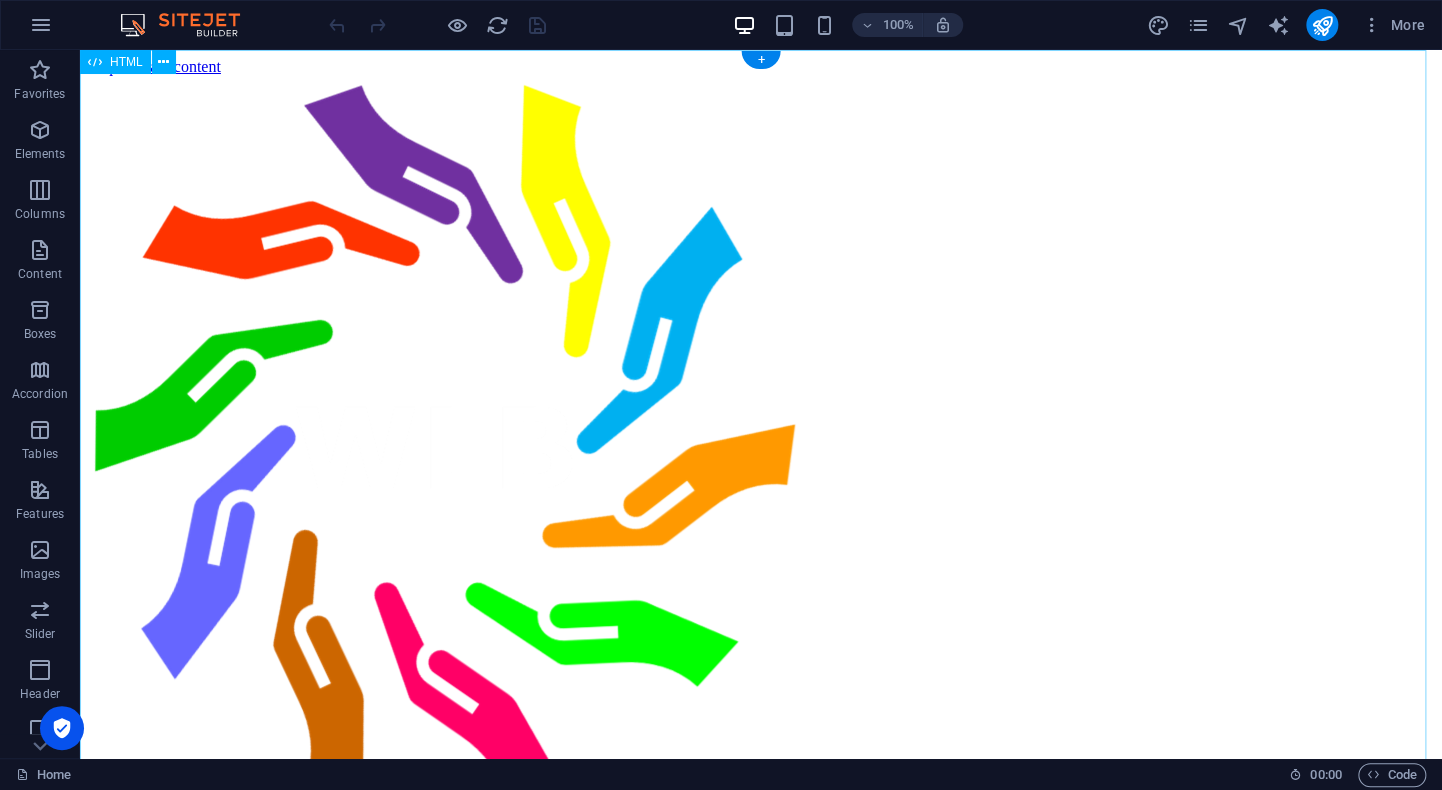 scroll, scrollTop: 0, scrollLeft: 0, axis: both 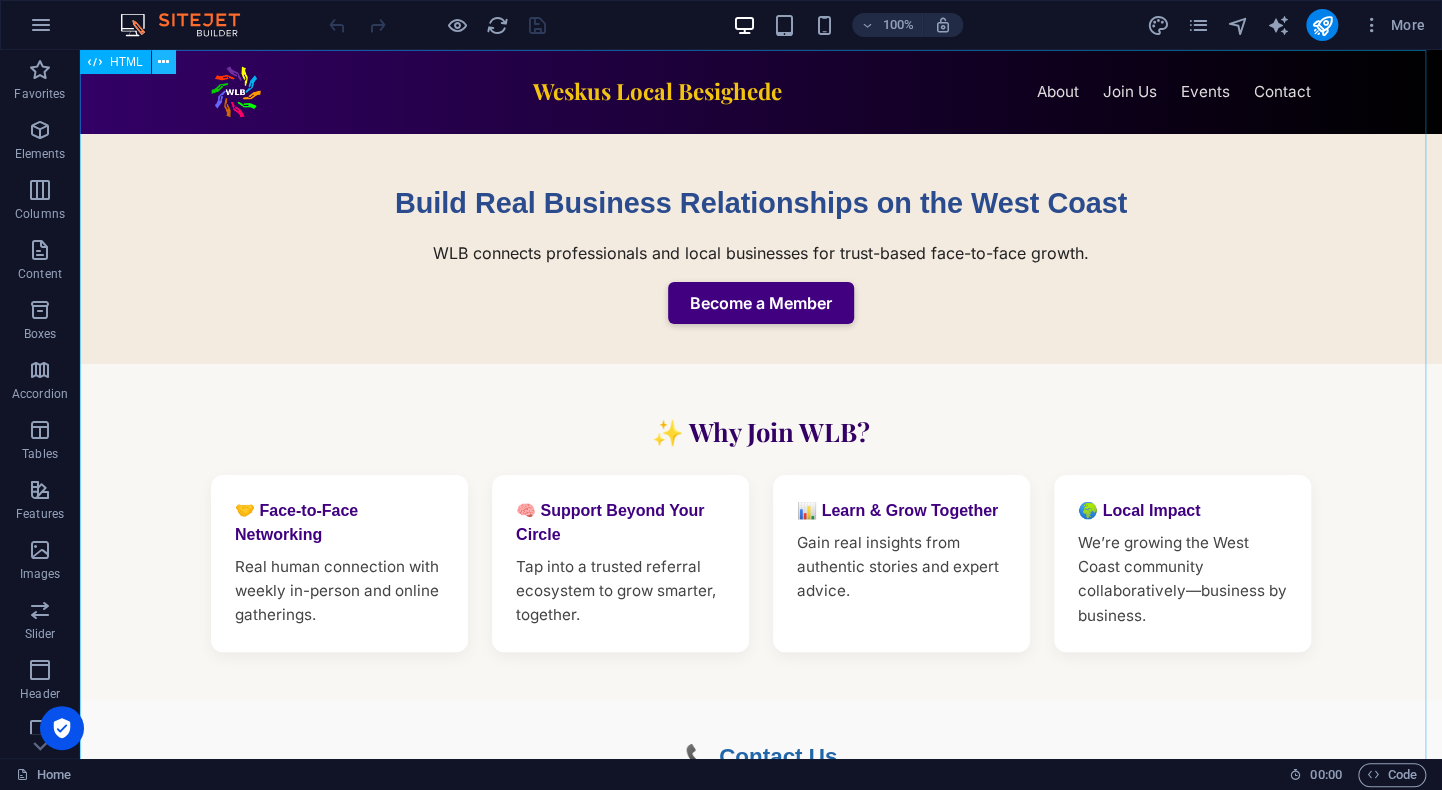 click at bounding box center (163, 62) 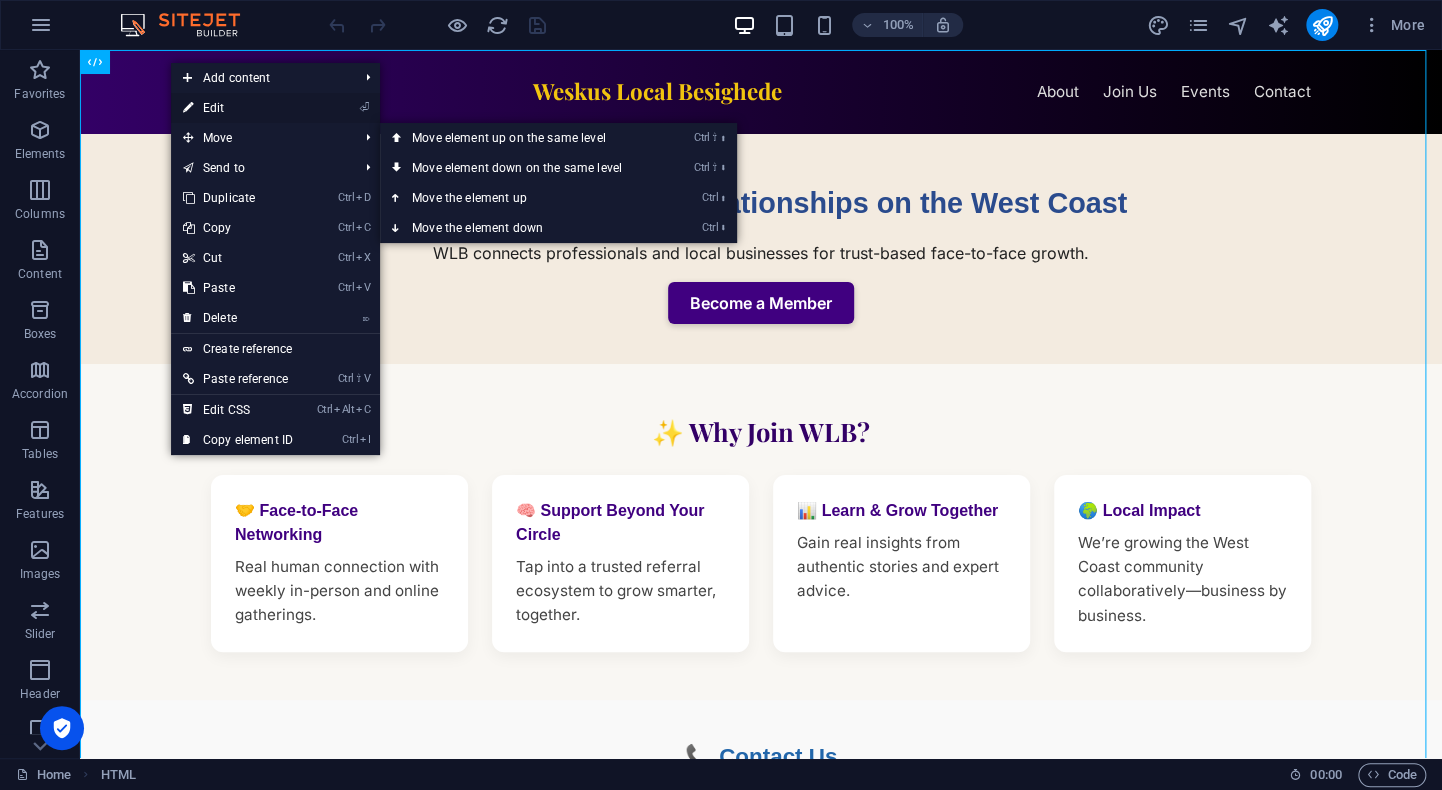 click on "⏎  Edit" at bounding box center (238, 108) 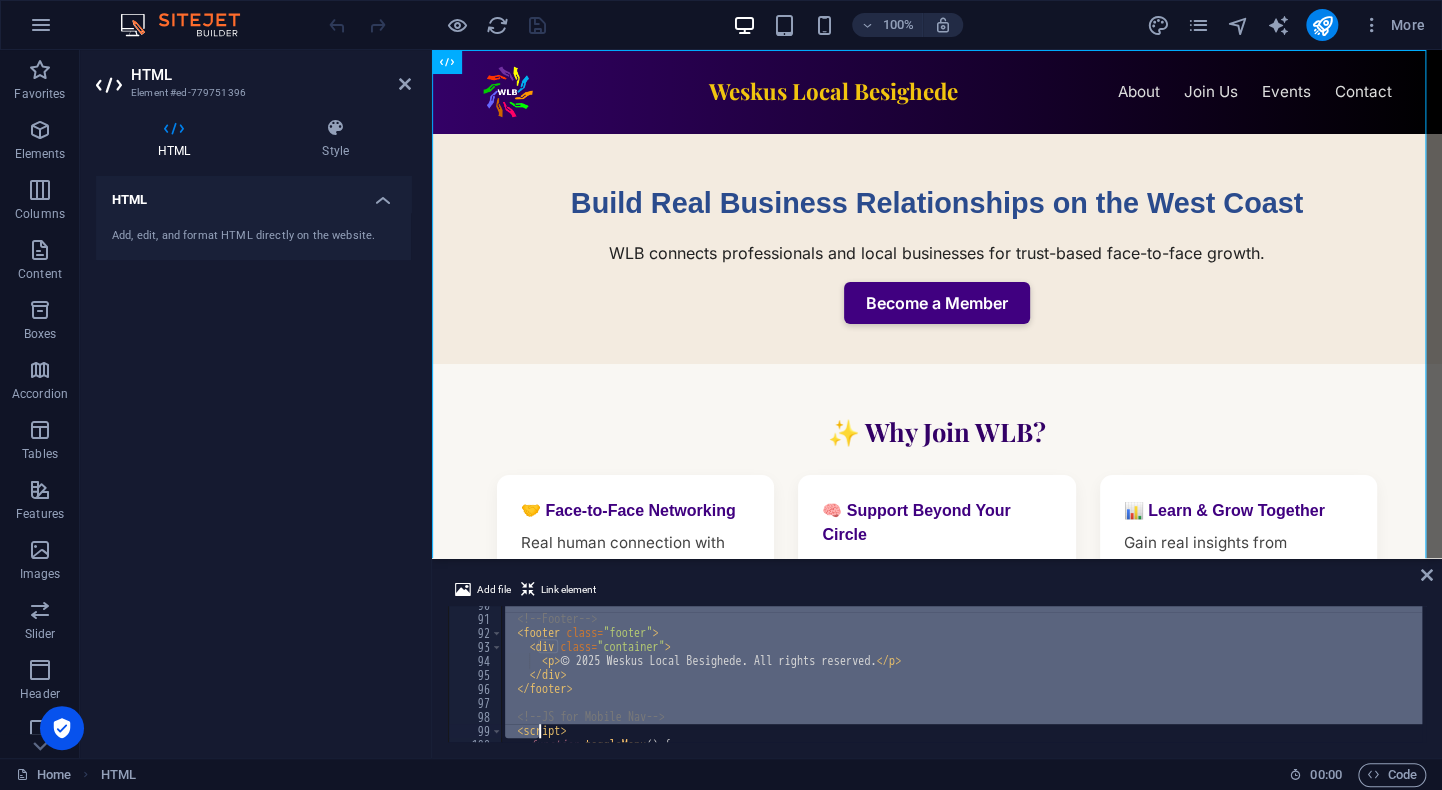 scroll, scrollTop: 1380, scrollLeft: 0, axis: vertical 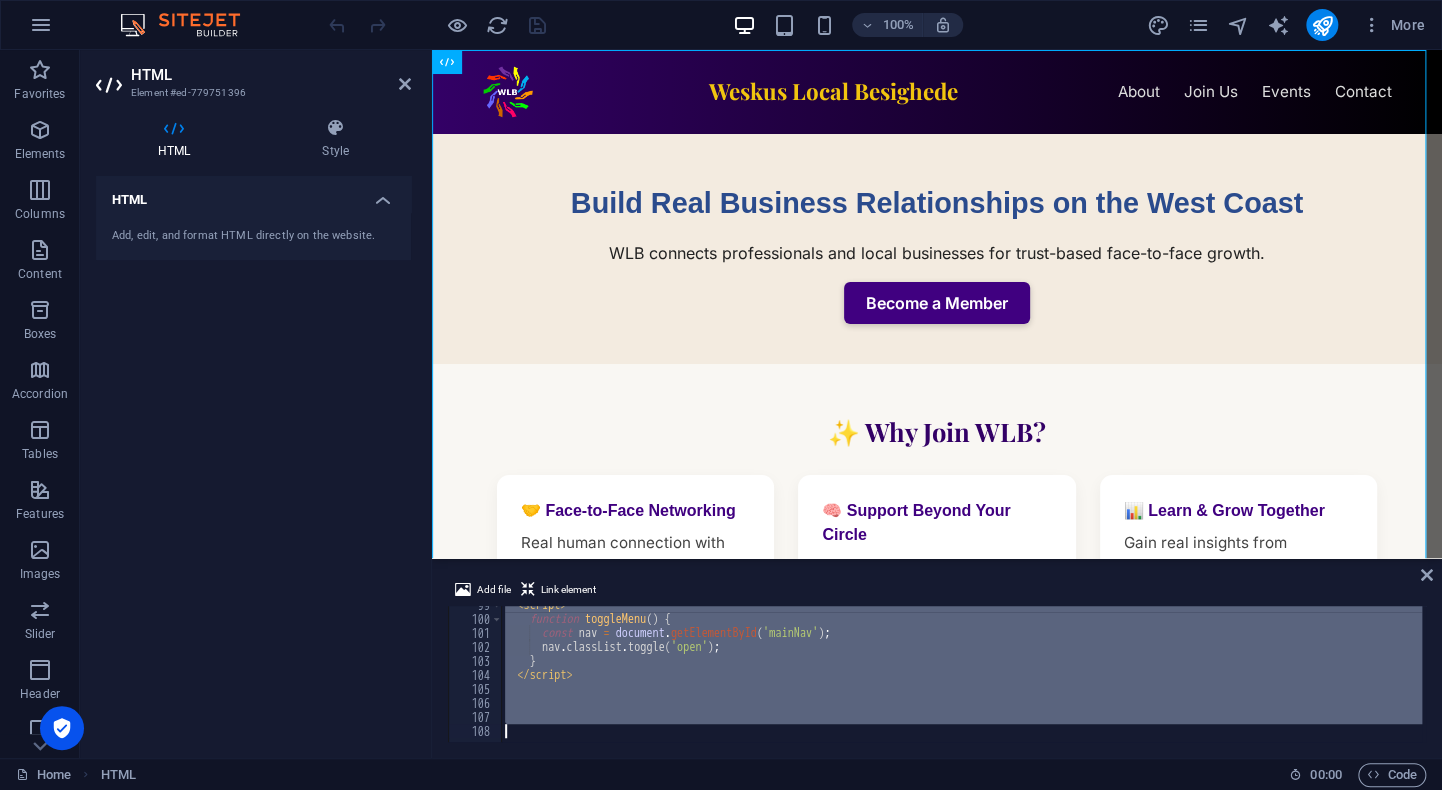 drag, startPoint x: 545, startPoint y: 614, endPoint x: 532, endPoint y: 793, distance: 179.47145 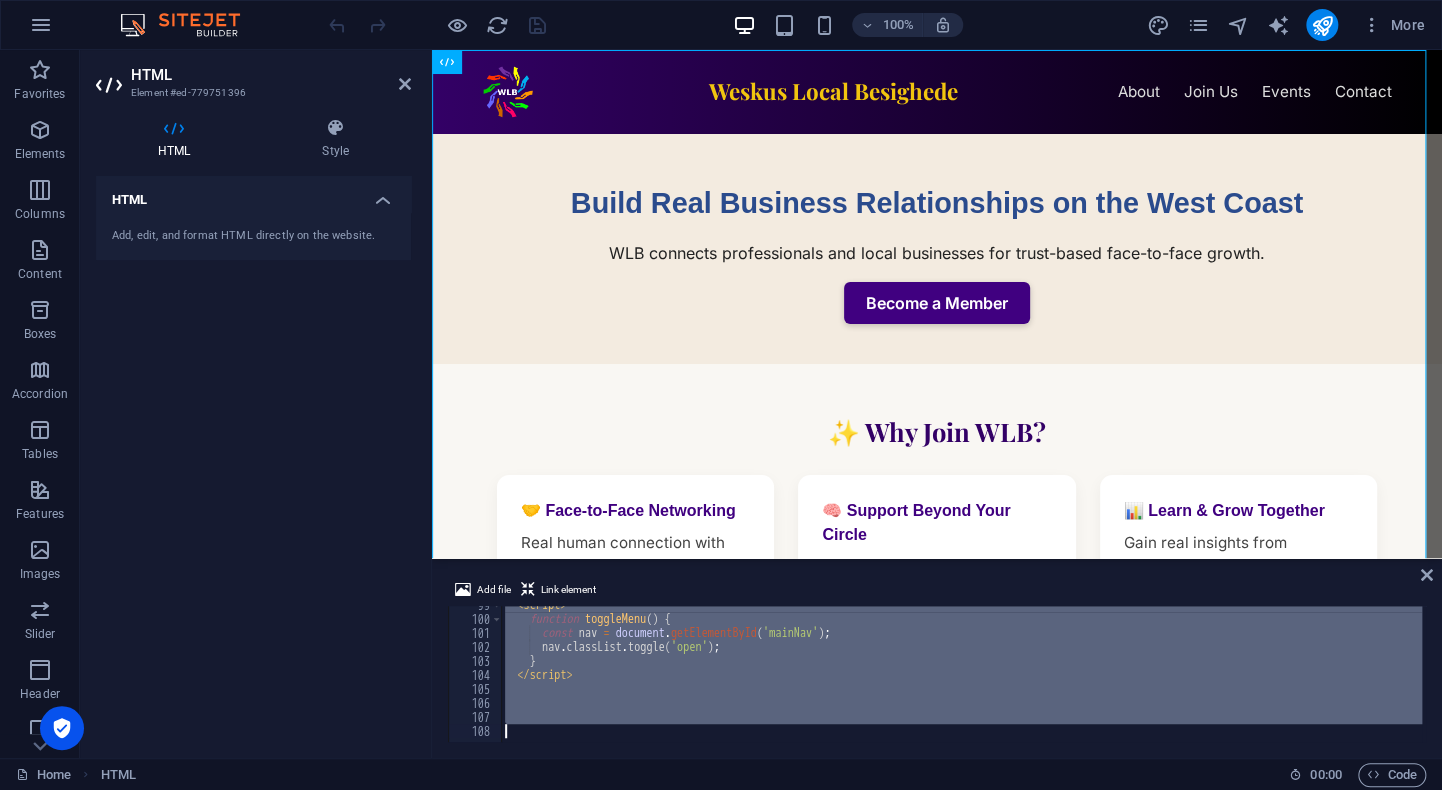 type 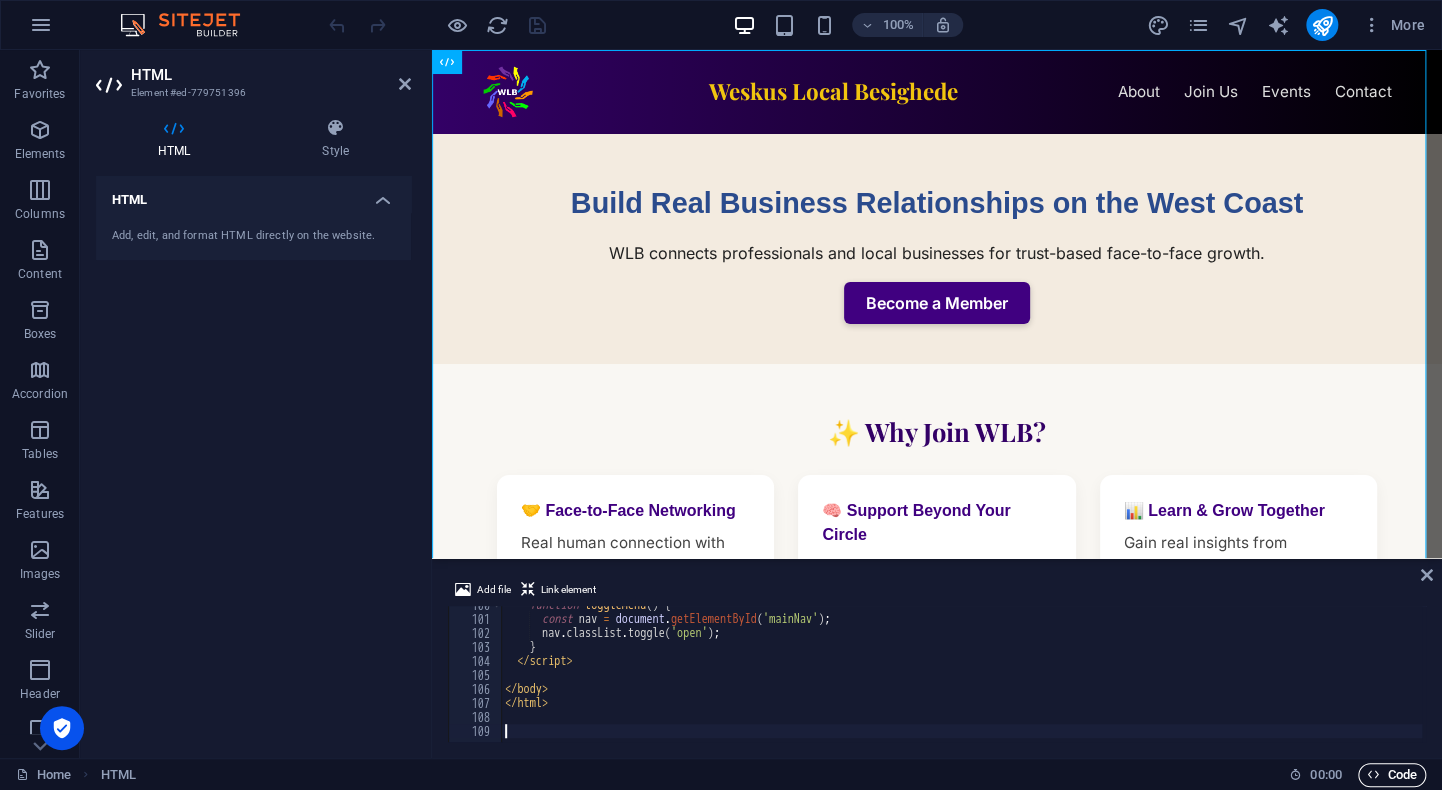 click on "Code" at bounding box center (1392, 775) 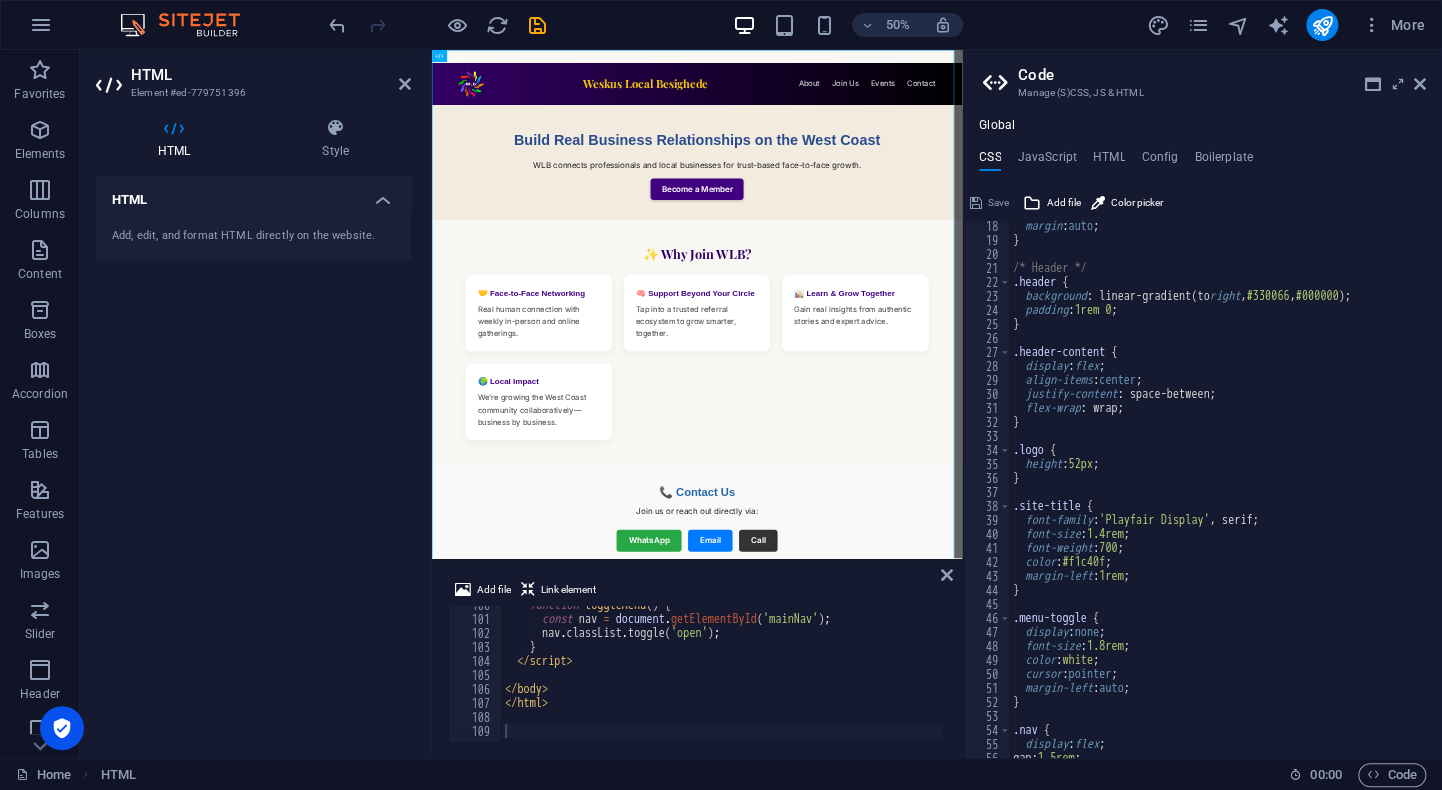 scroll, scrollTop: 480, scrollLeft: 0, axis: vertical 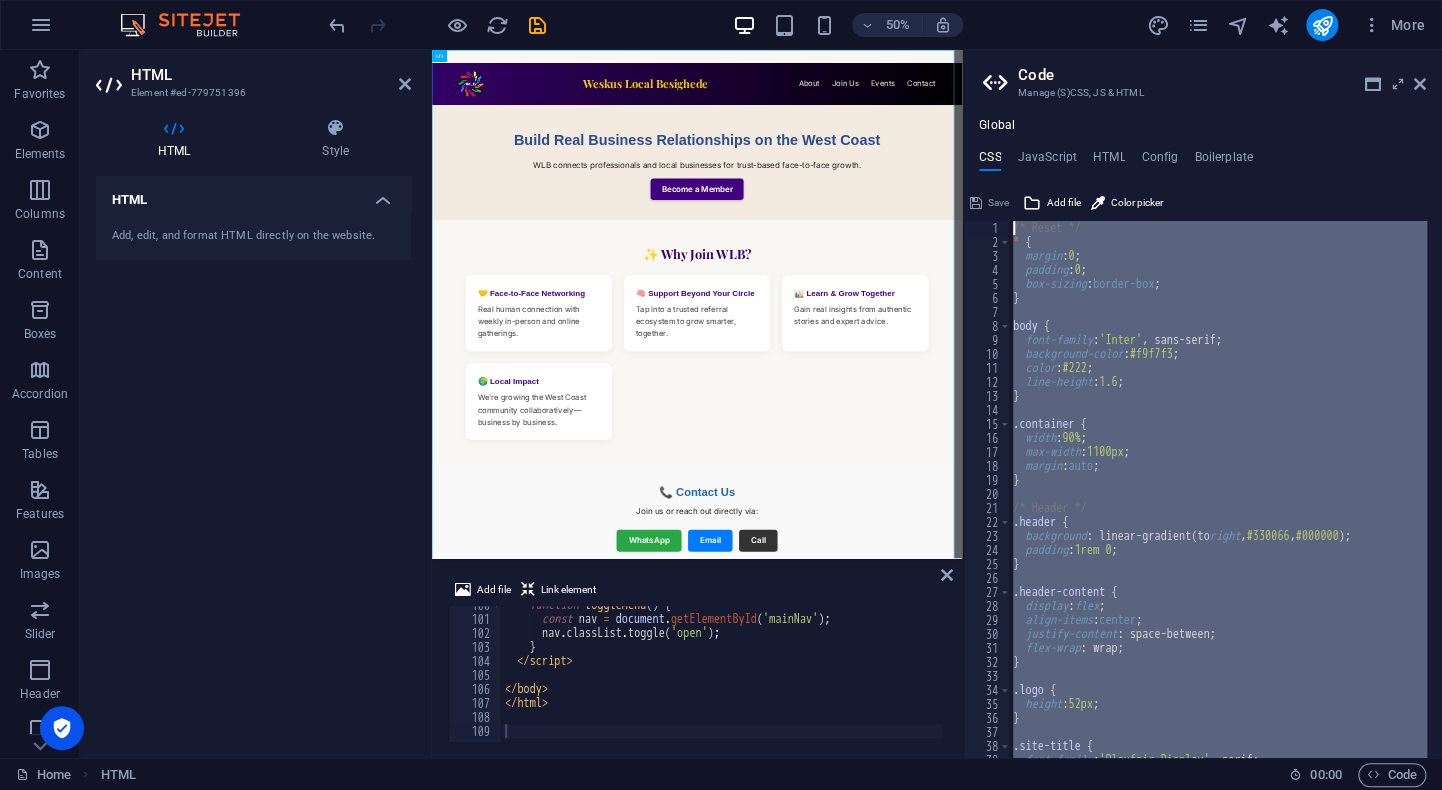 drag, startPoint x: 1078, startPoint y: 726, endPoint x: 995, endPoint y: 124, distance: 607.6948 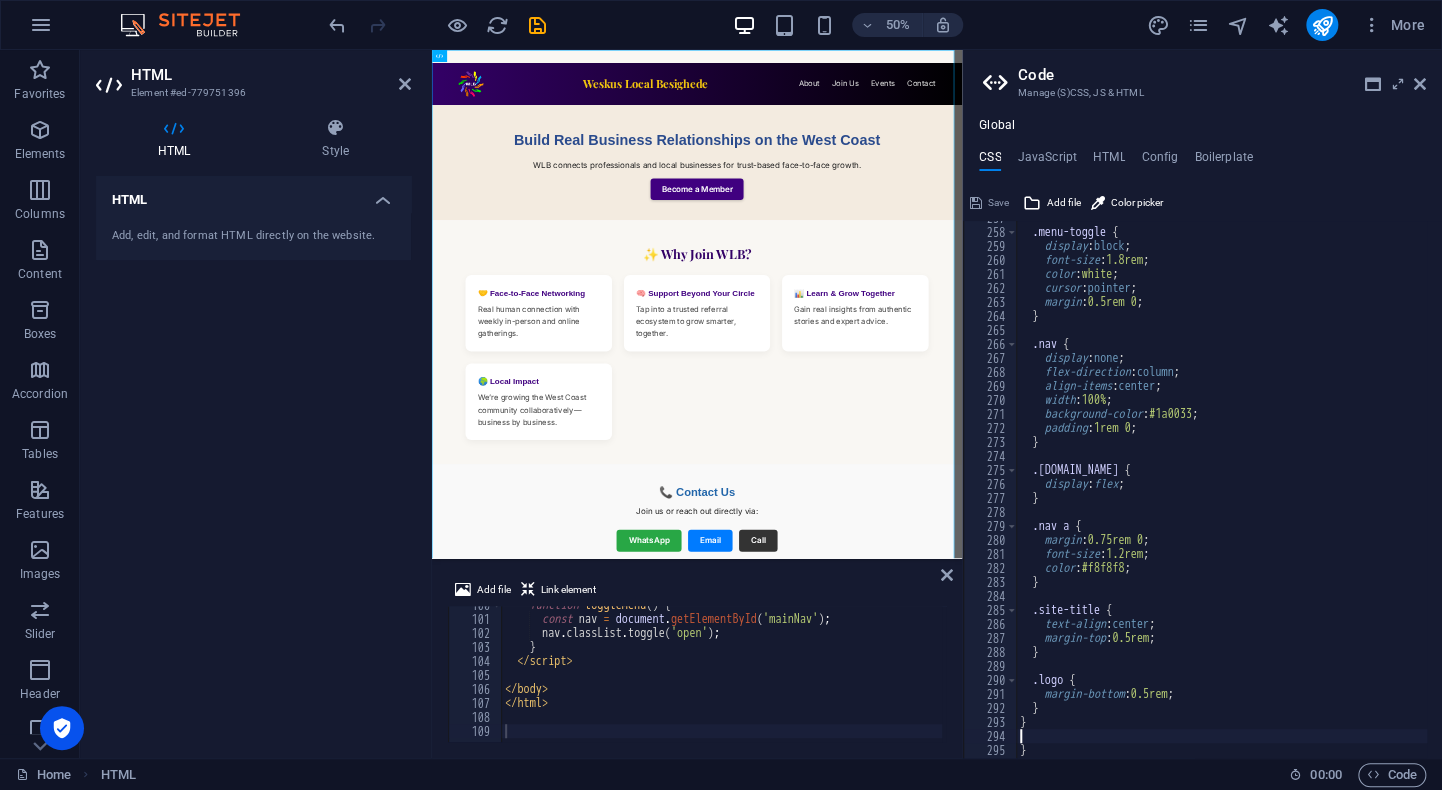 scroll, scrollTop: 3594, scrollLeft: 0, axis: vertical 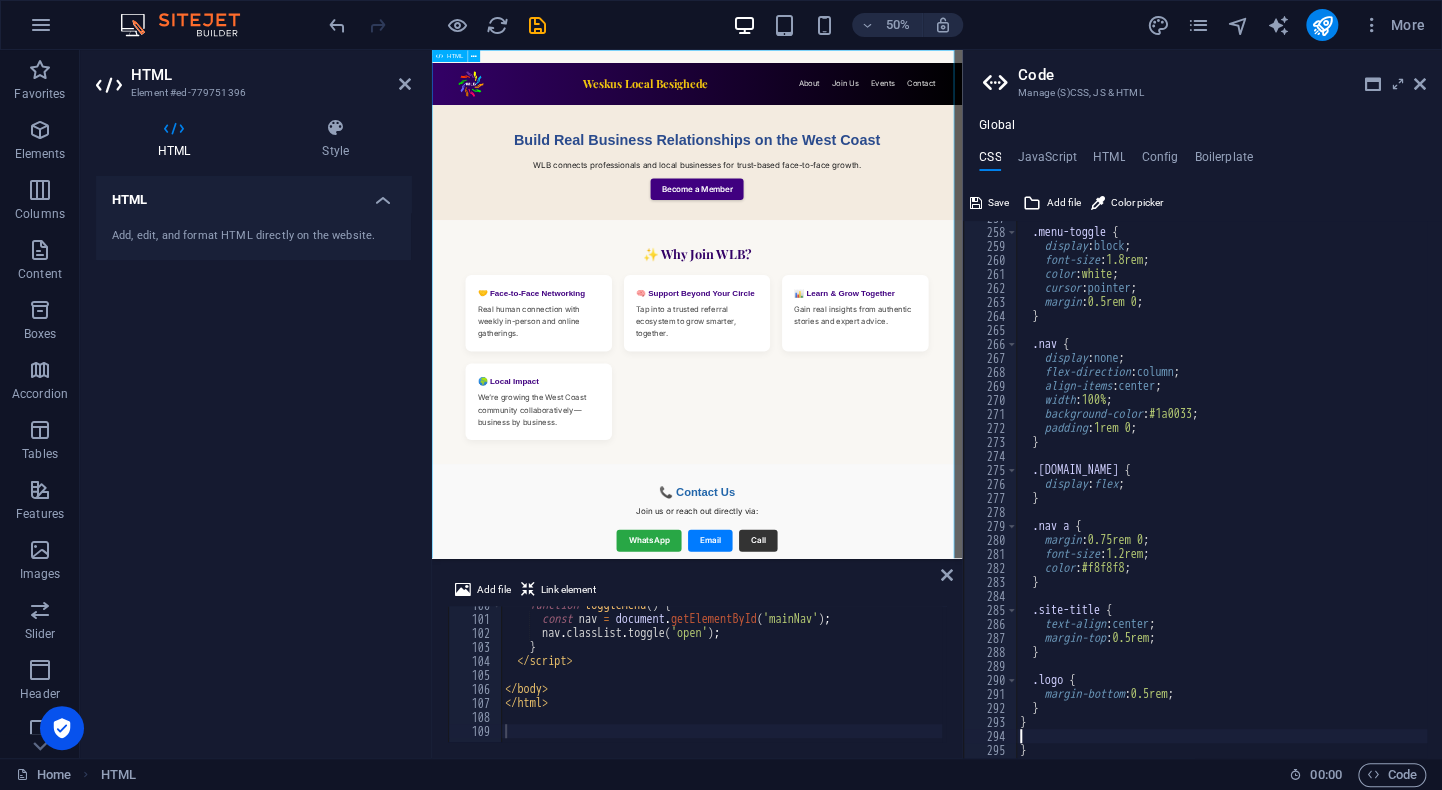 click on "<
Weskus Local Besighede
Weskus Local Besighede
☰
About
Join Us
Events
Contact
Build Real Business Relationships on the West Coast
WLB connects professionals and local businesses for trust-based face-to-face growth.
Become a Member
✨ Why Join WLB?
🤝 Face-to-Face Networking
Real human connection with weekly in-person and online gatherings.
🧠 Support Beyond Your Circle
Tap into a trusted referral ecosystem to grow smarter, together.
📊 Learn & Grow Together
Gain real insights from authentic stories and expert advice.
🌍 Local Impact
We’re growing the West Coast community collaboratively—business by business." at bounding box center [962, 724] 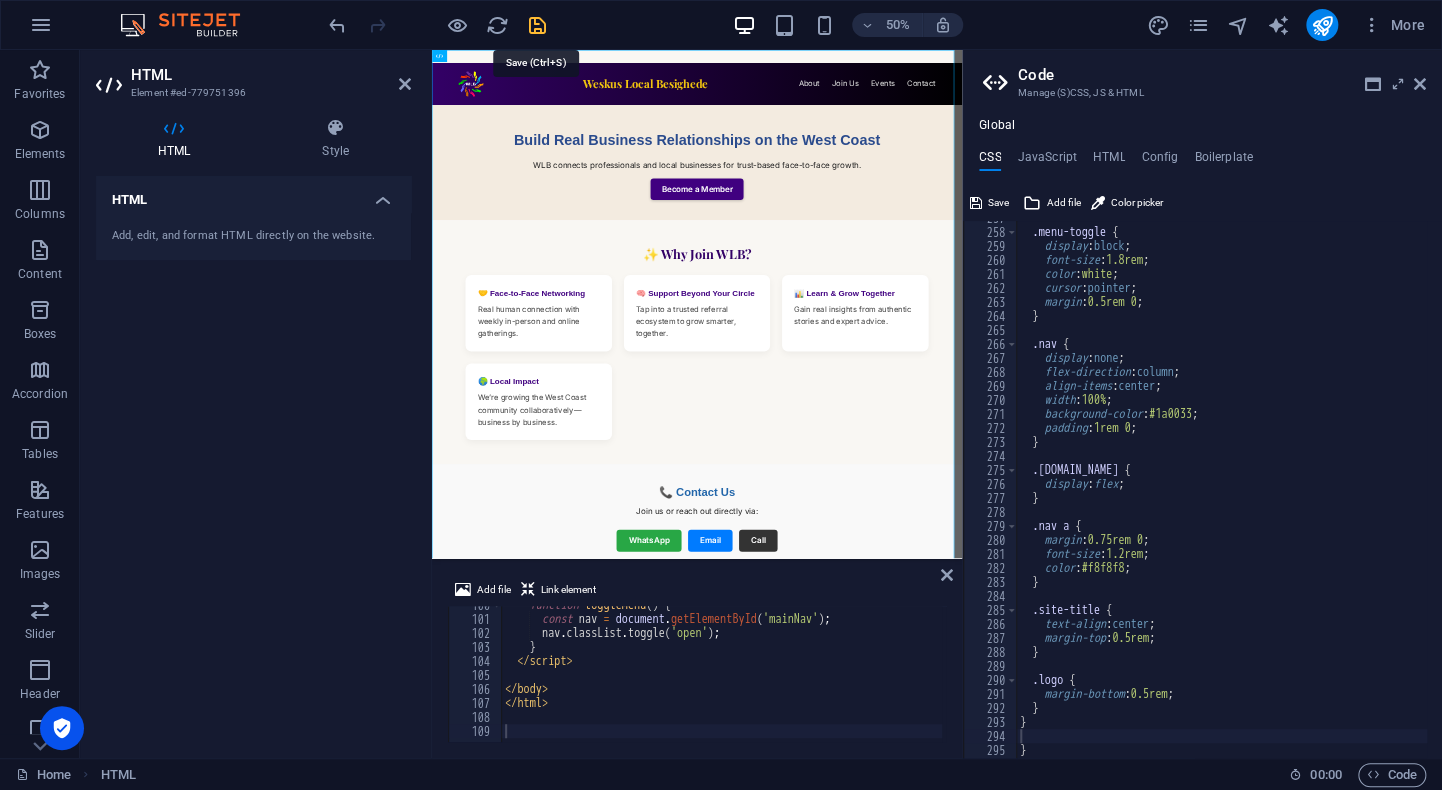 click at bounding box center [537, 25] 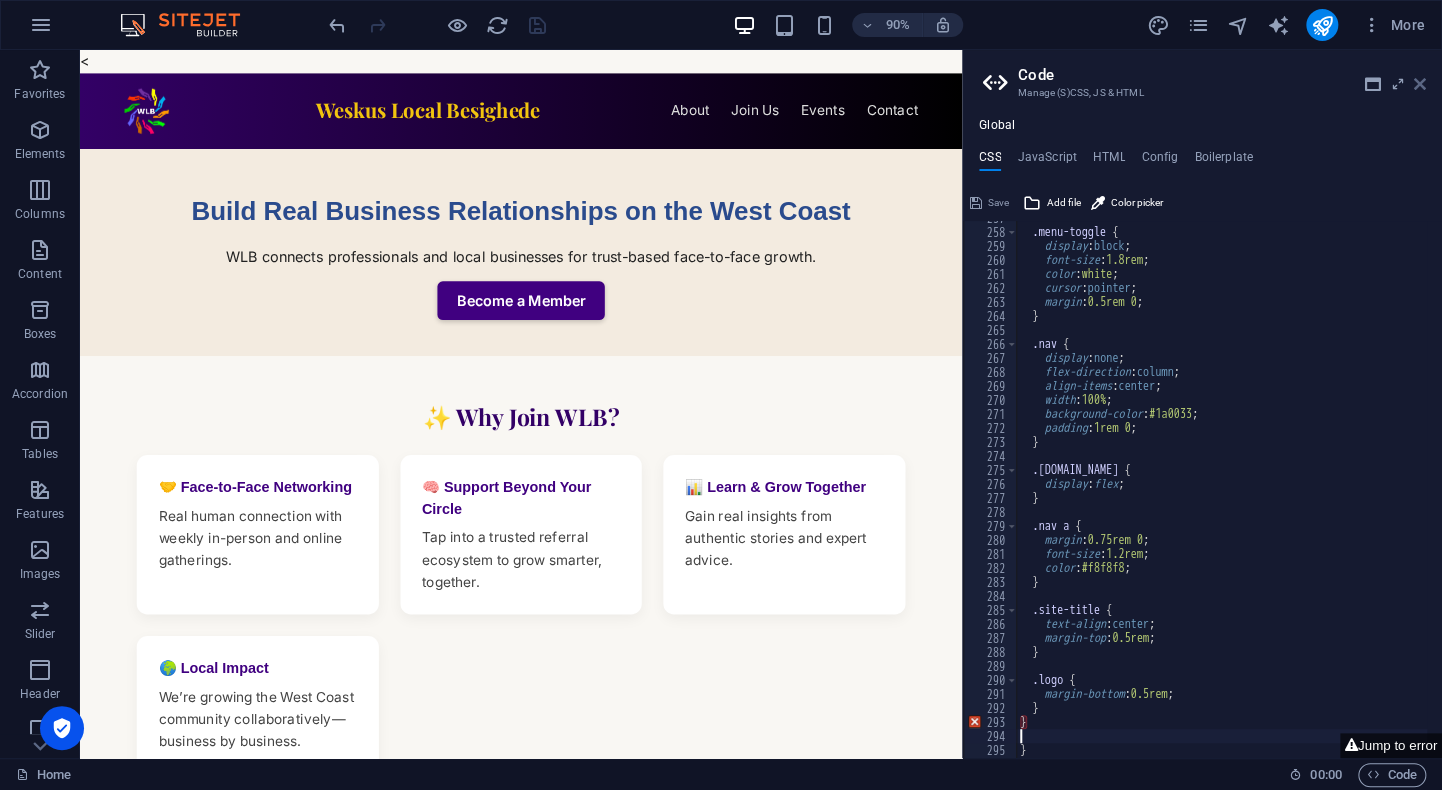 click at bounding box center [1420, 84] 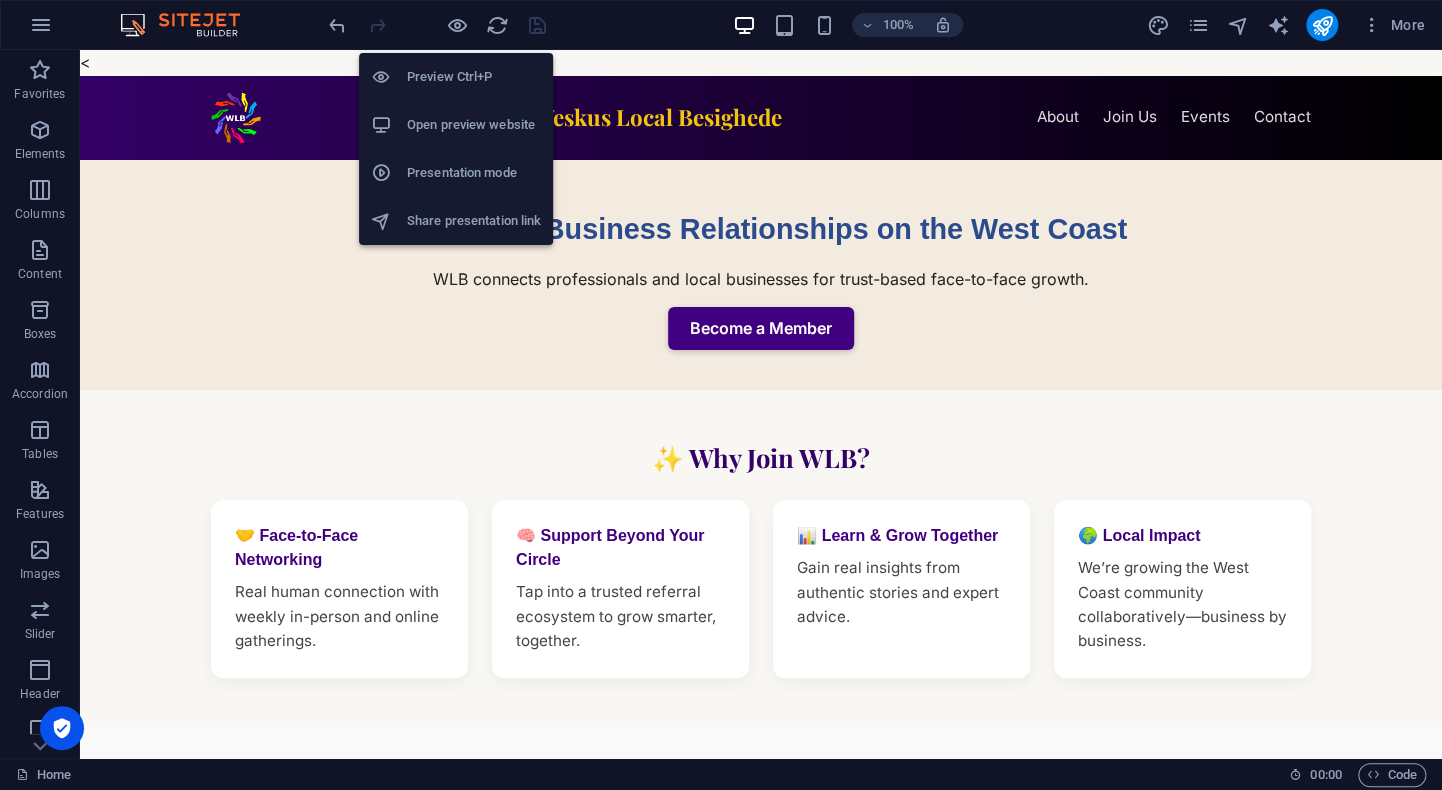 click on "Open preview website" at bounding box center [474, 125] 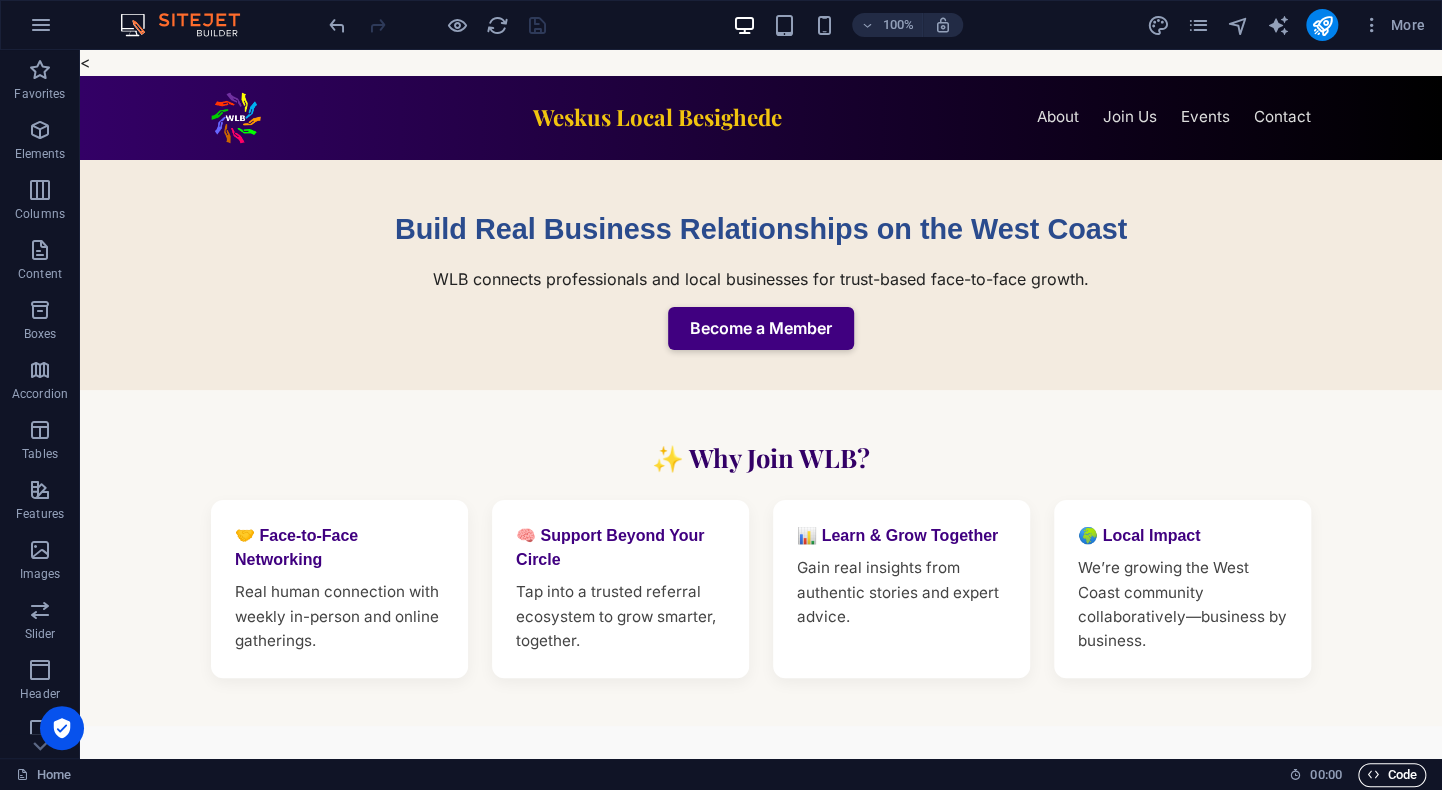 click on "Code" at bounding box center (1392, 775) 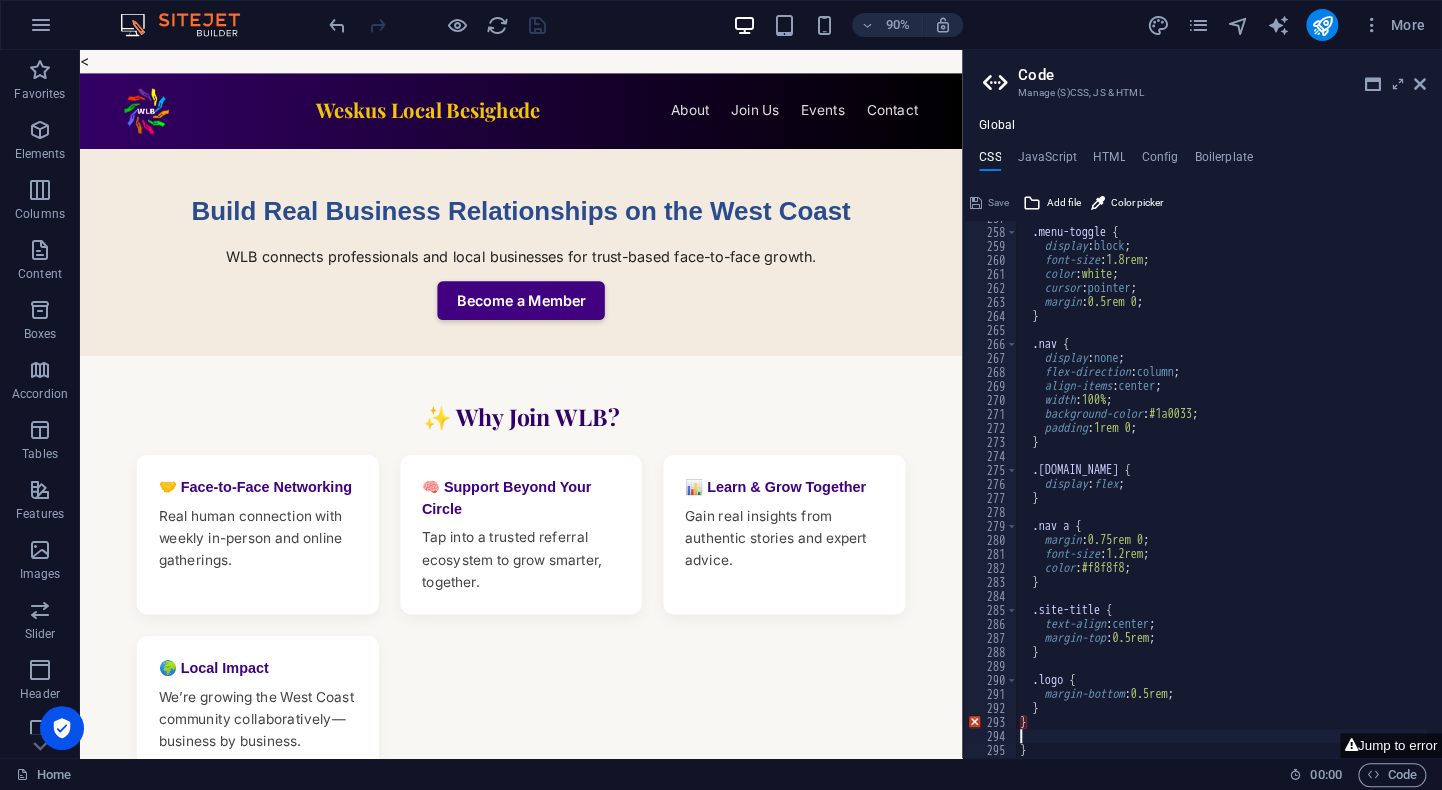 scroll, scrollTop: 3608, scrollLeft: 0, axis: vertical 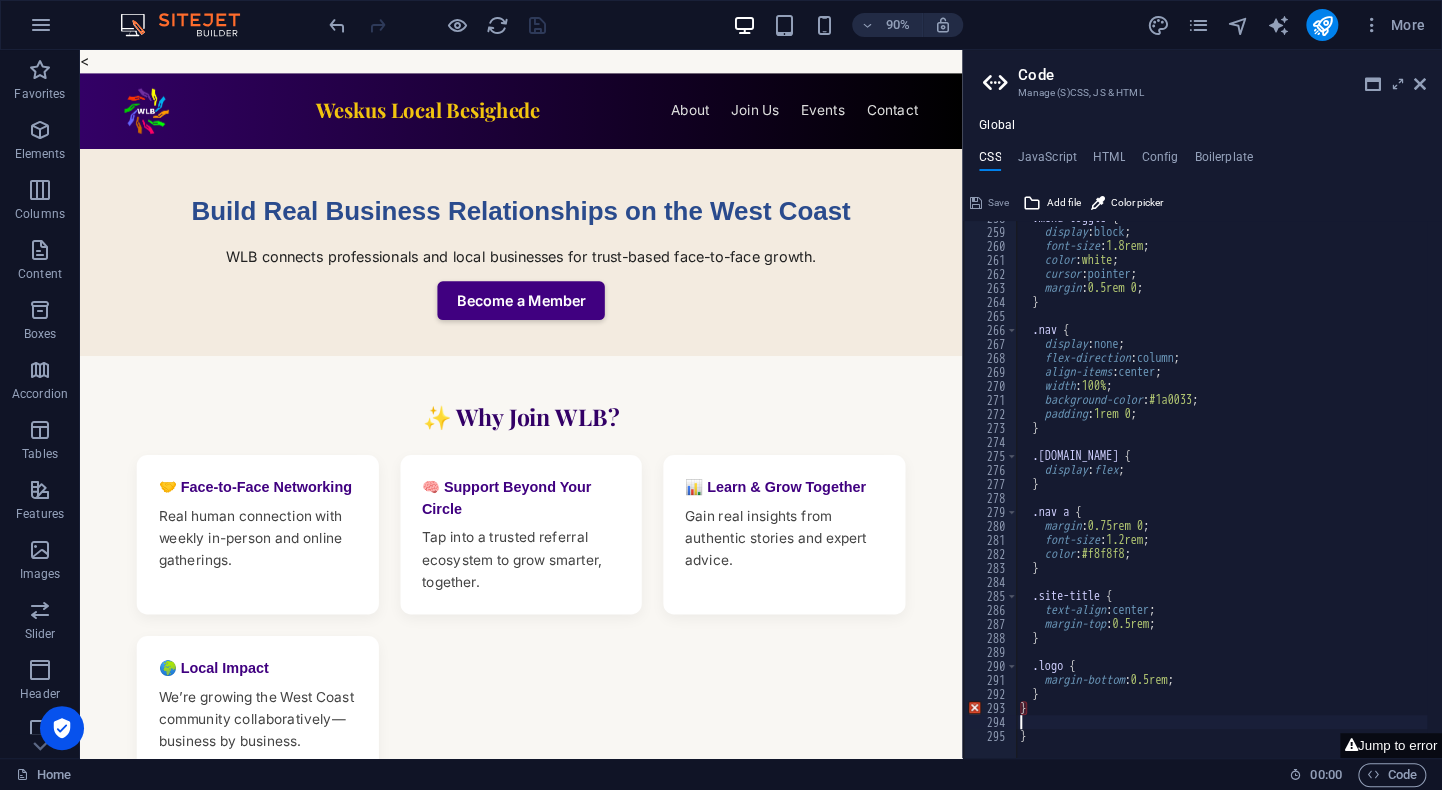 type on "}" 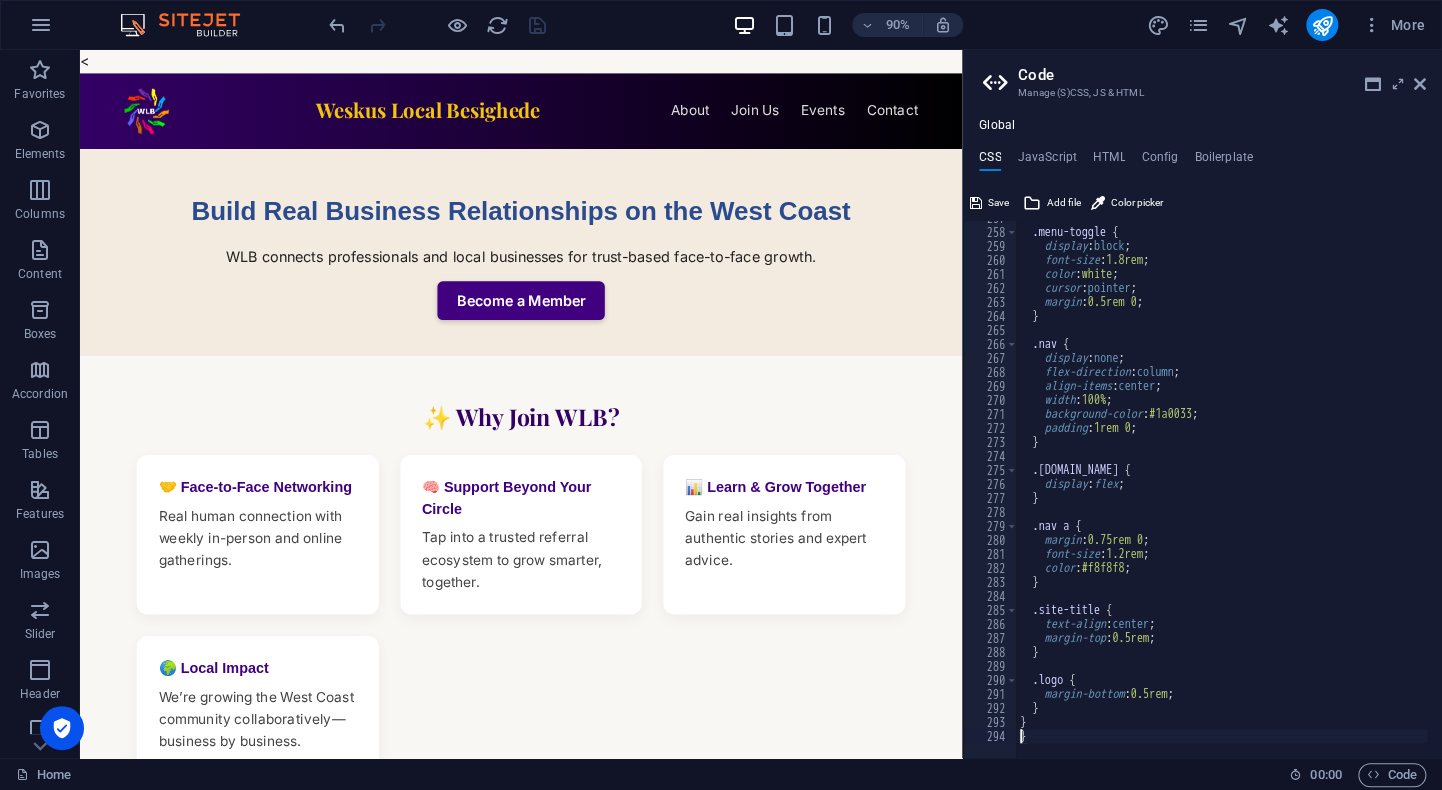 type 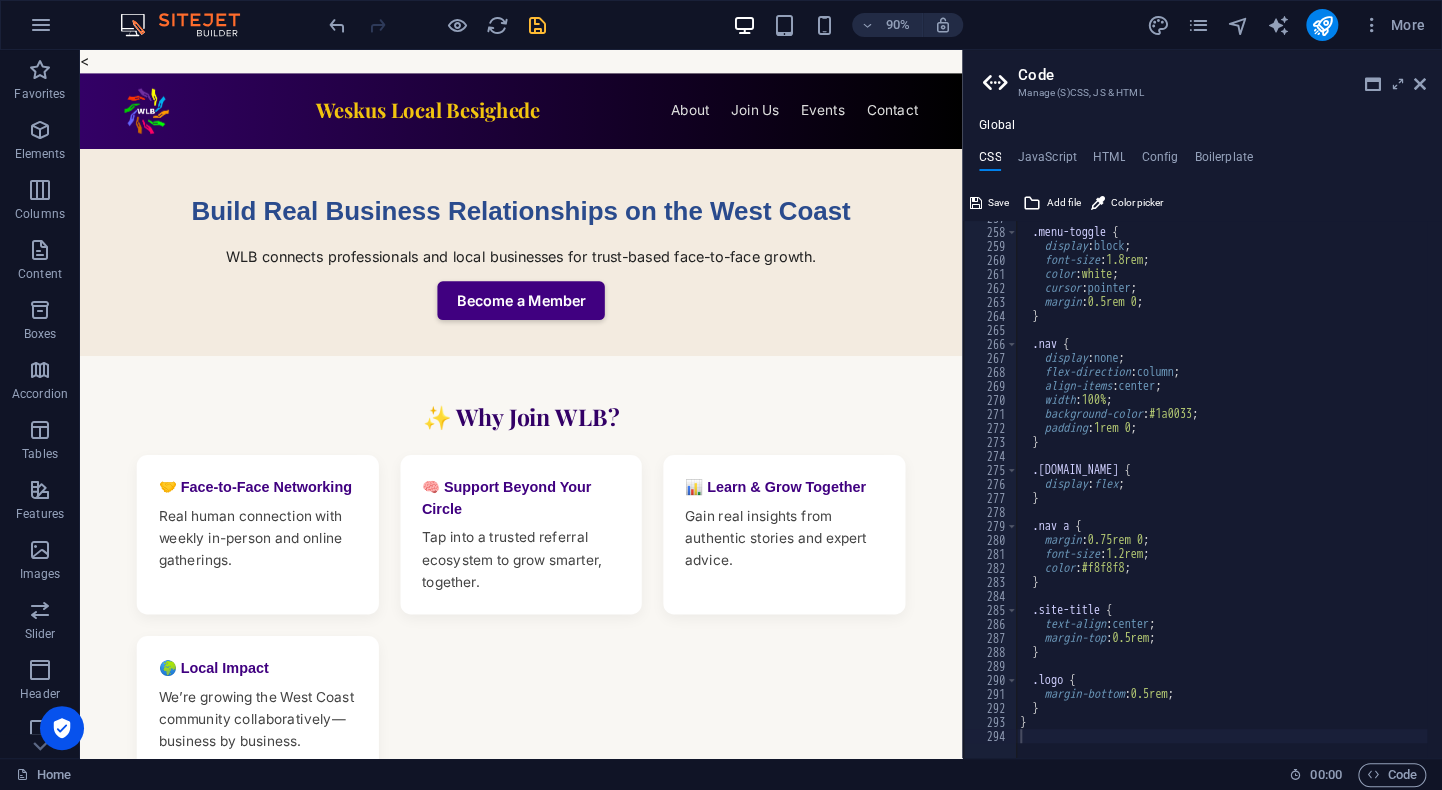 click on "90% More" at bounding box center [879, 25] 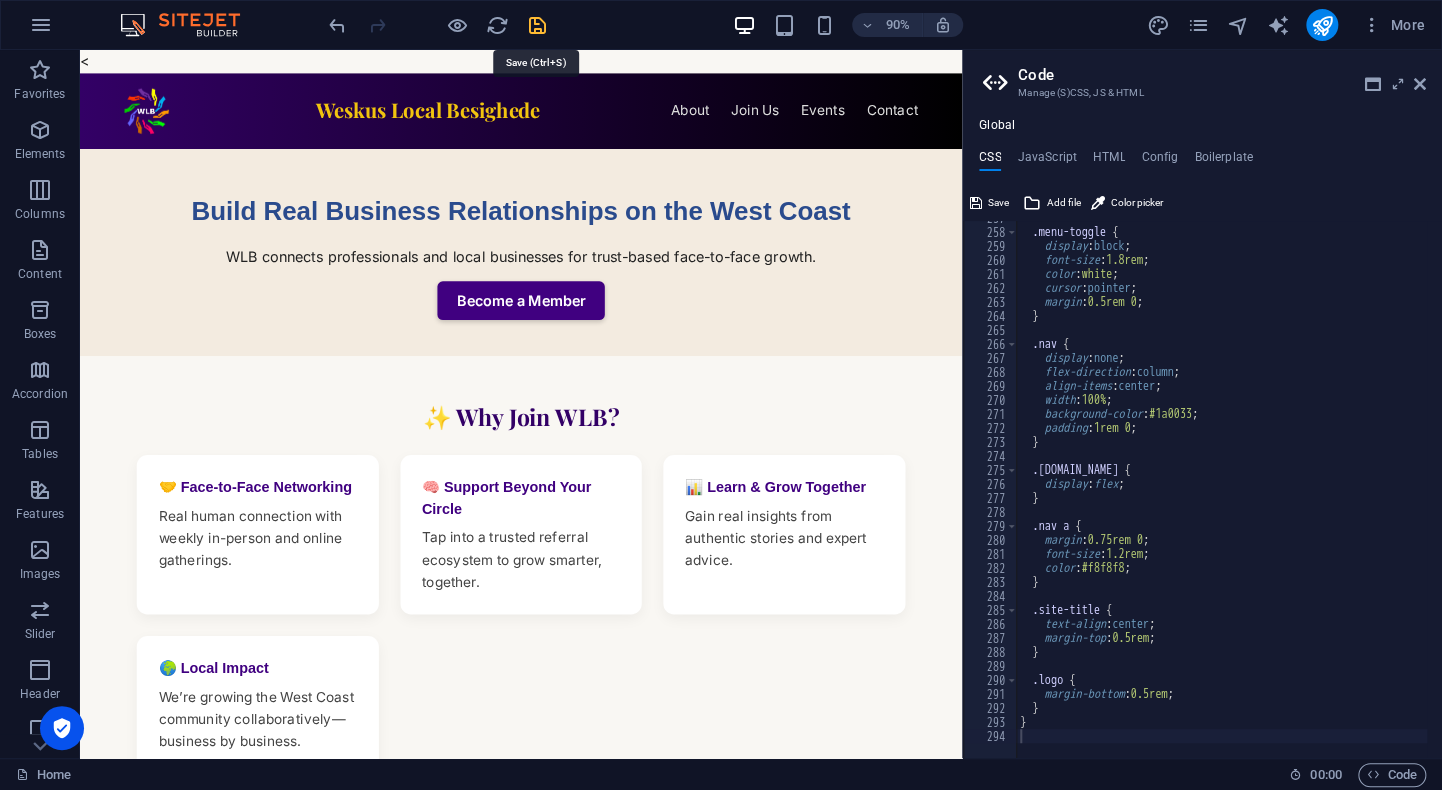click at bounding box center [537, 25] 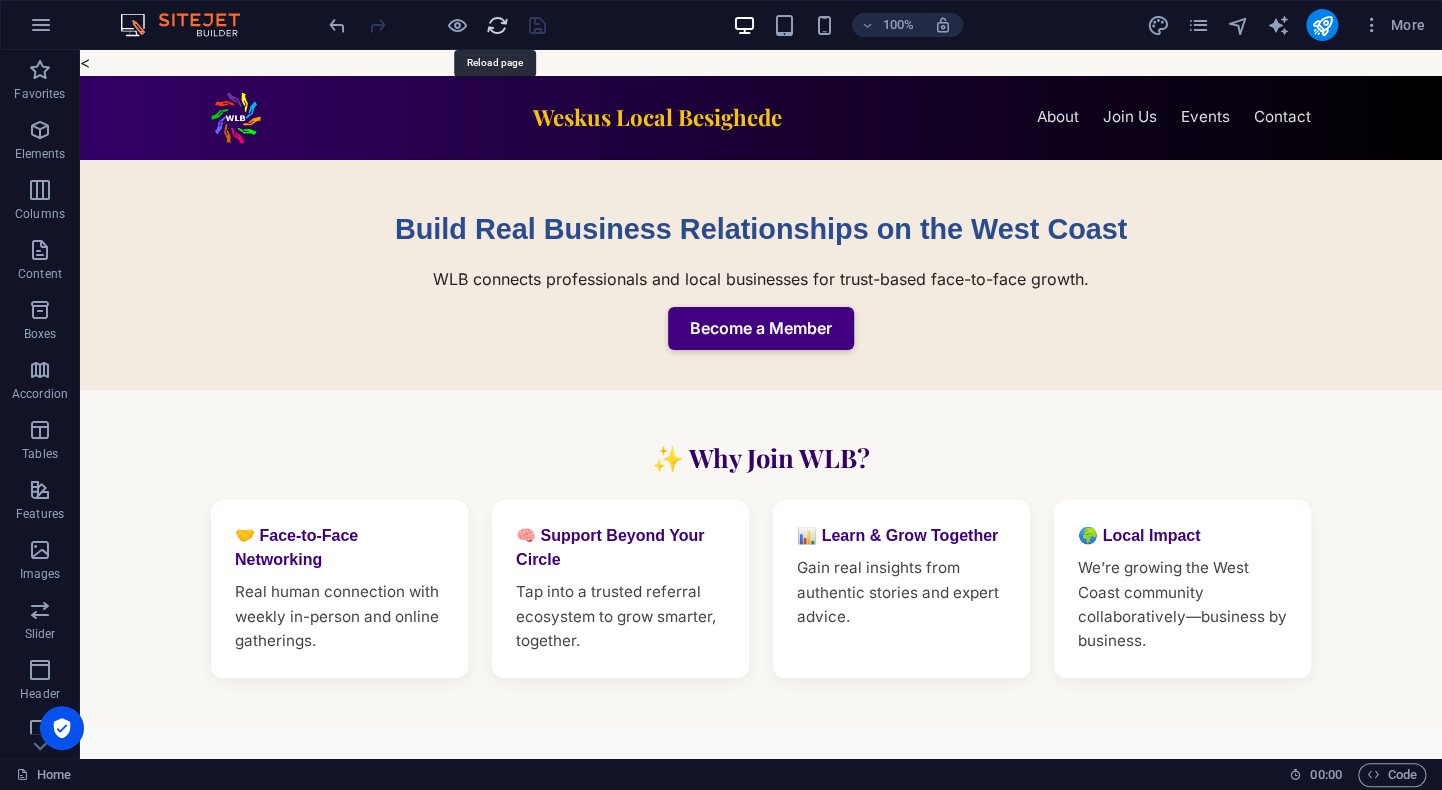 click at bounding box center [497, 25] 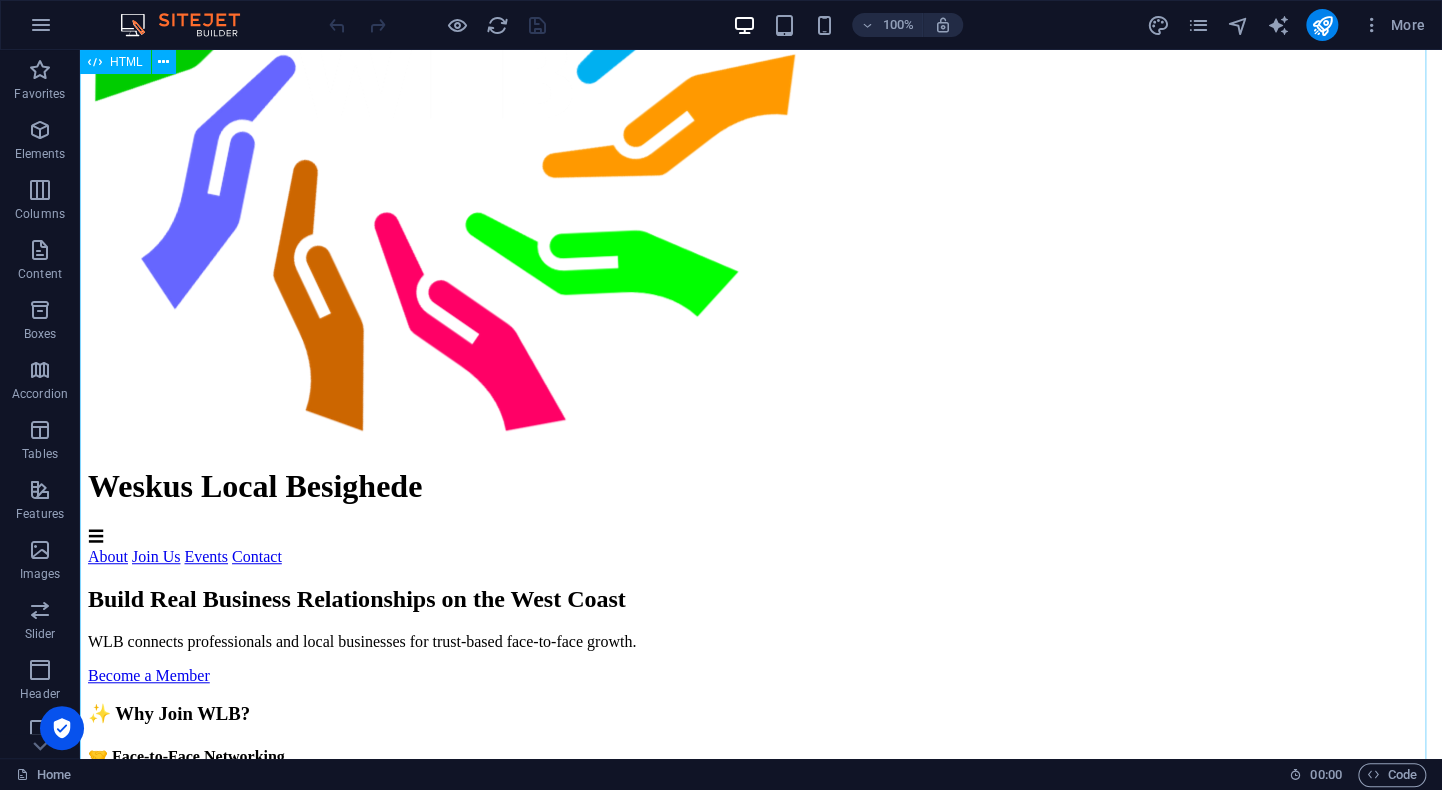scroll, scrollTop: 0, scrollLeft: 0, axis: both 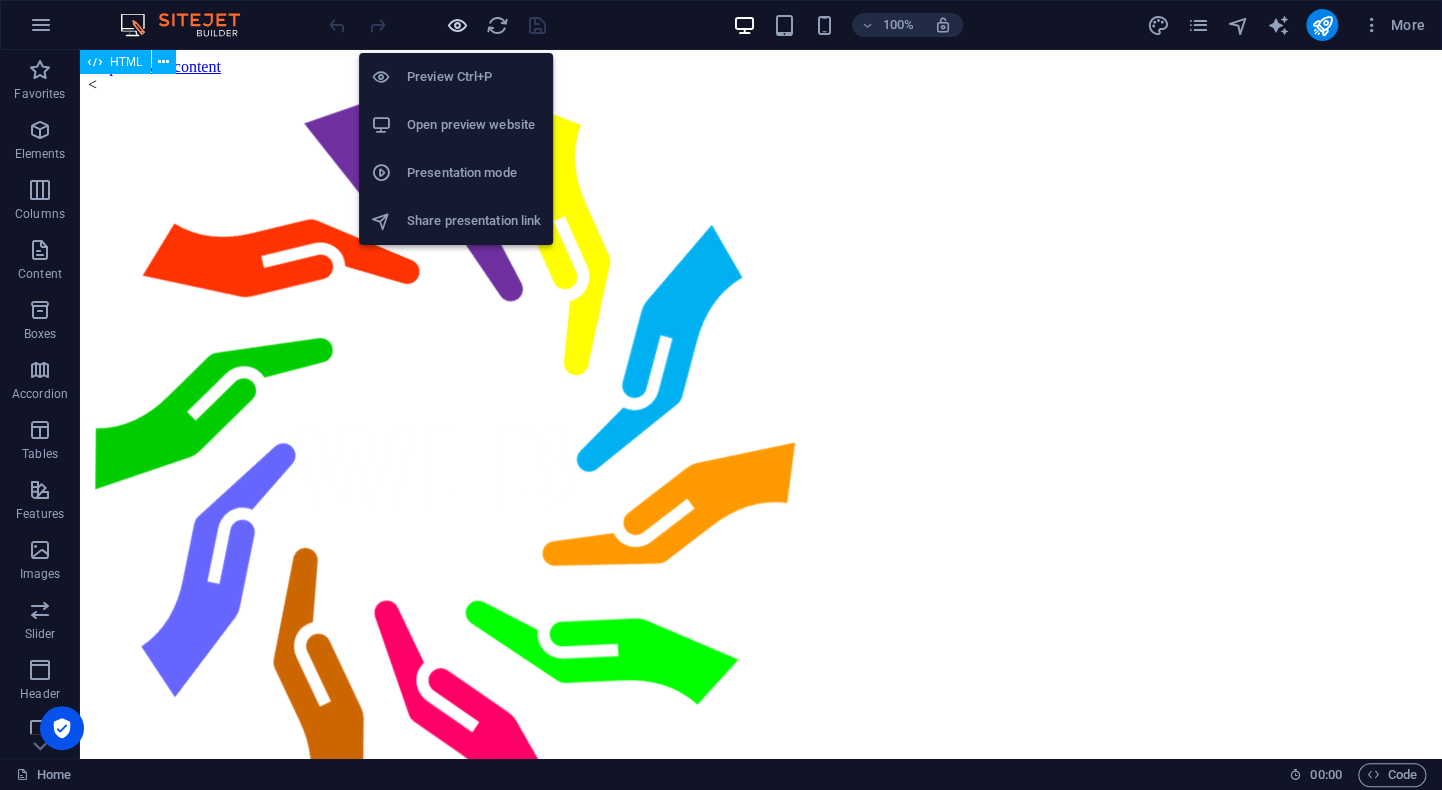 click at bounding box center (457, 25) 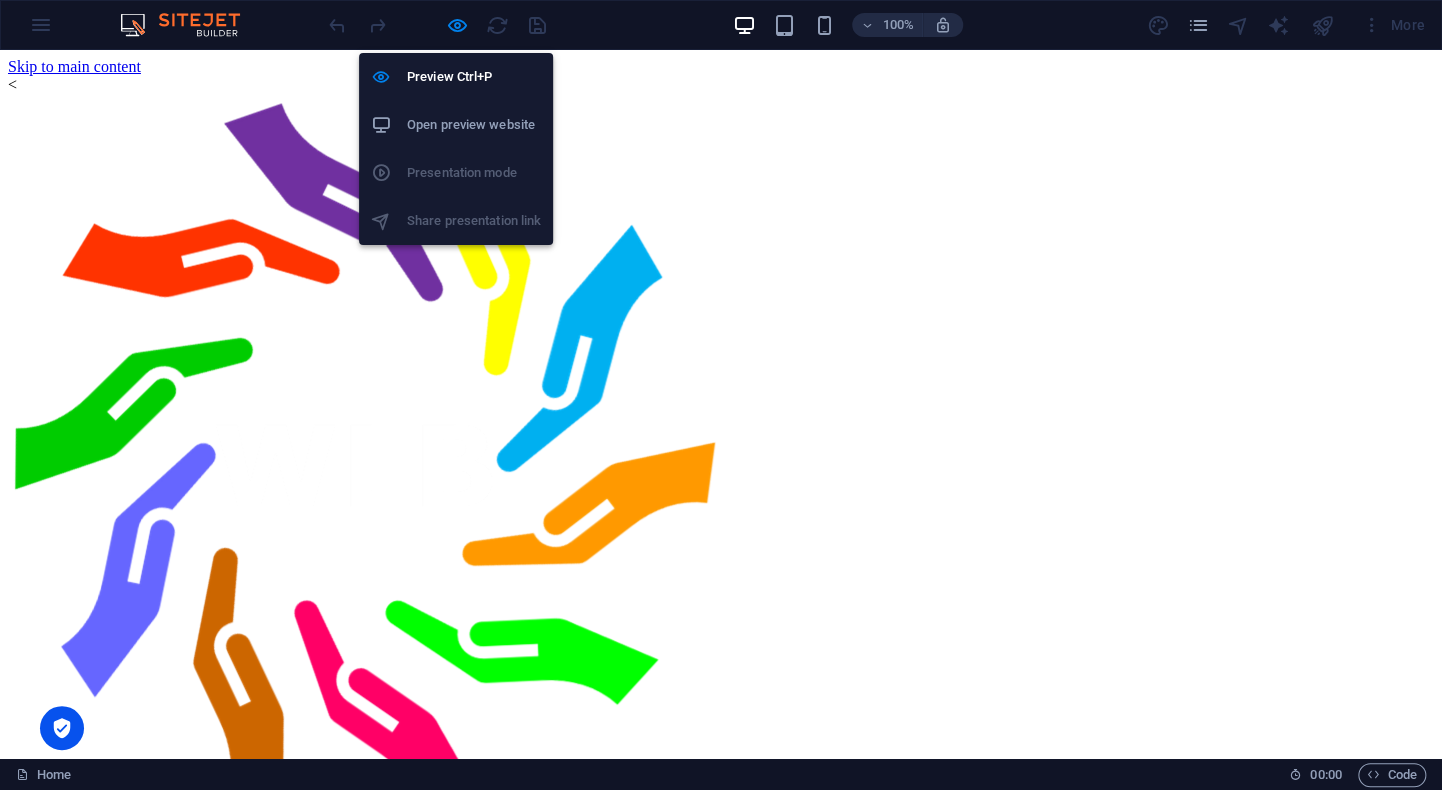 click on "Open preview website" at bounding box center (474, 125) 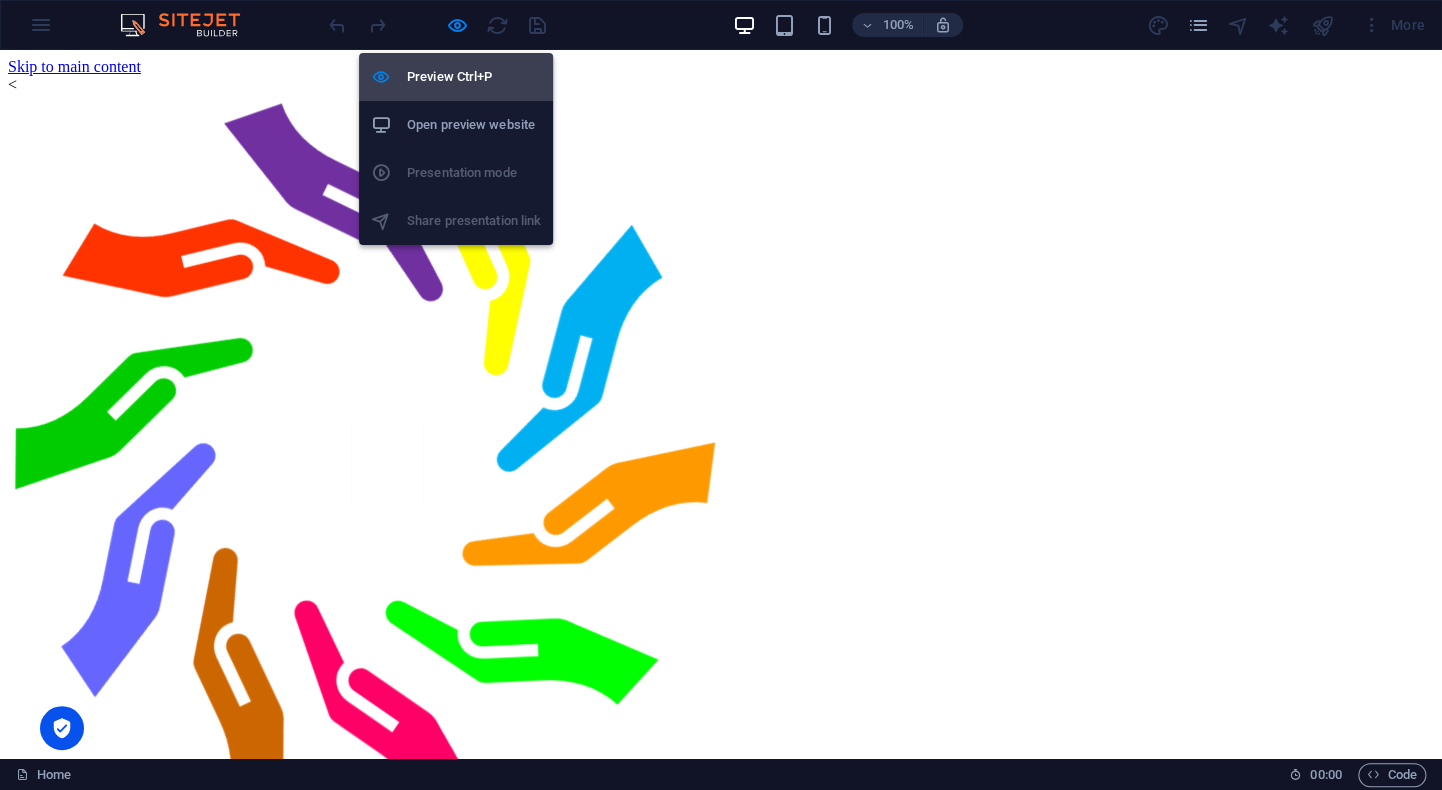 click on "Preview Ctrl+P" at bounding box center [474, 77] 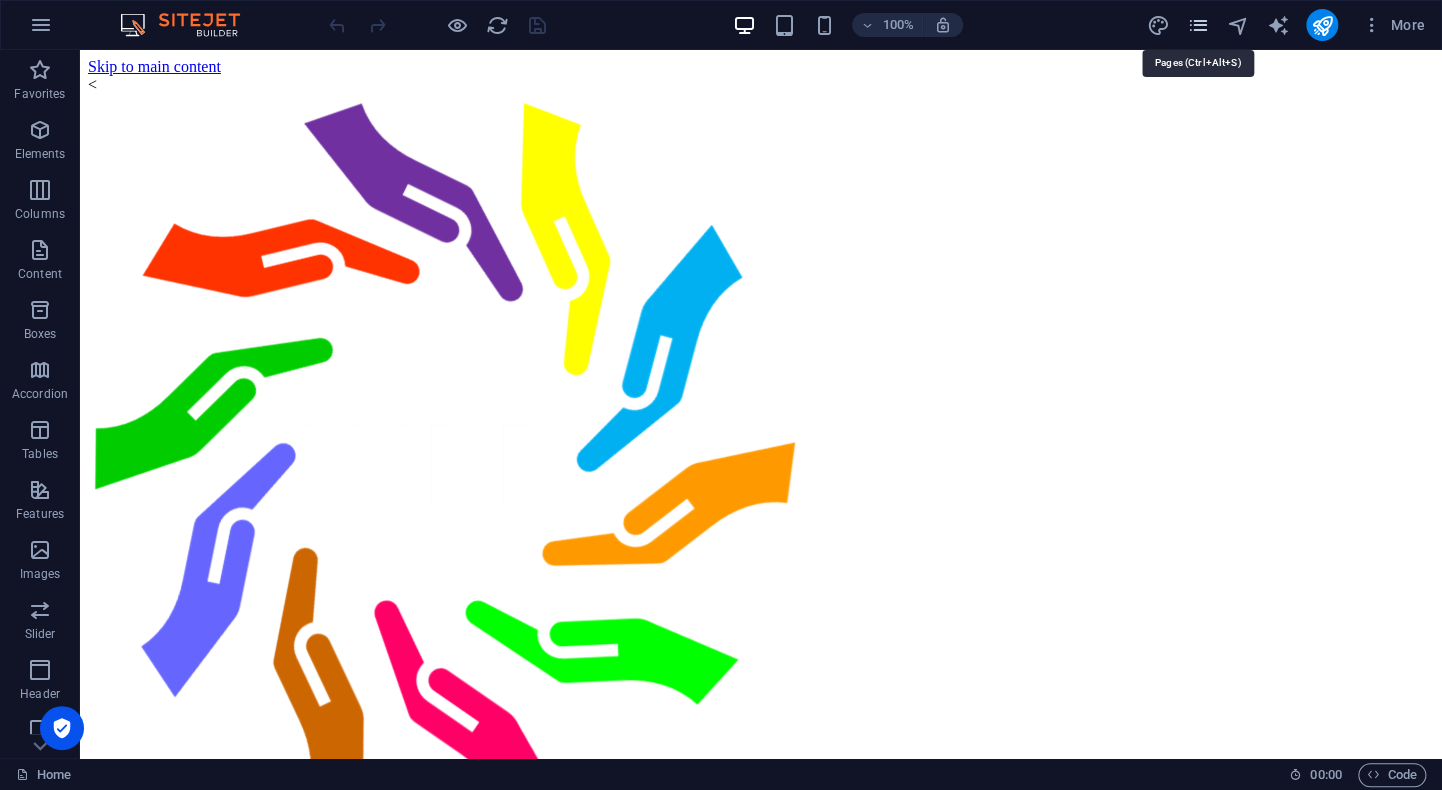 click at bounding box center [1197, 25] 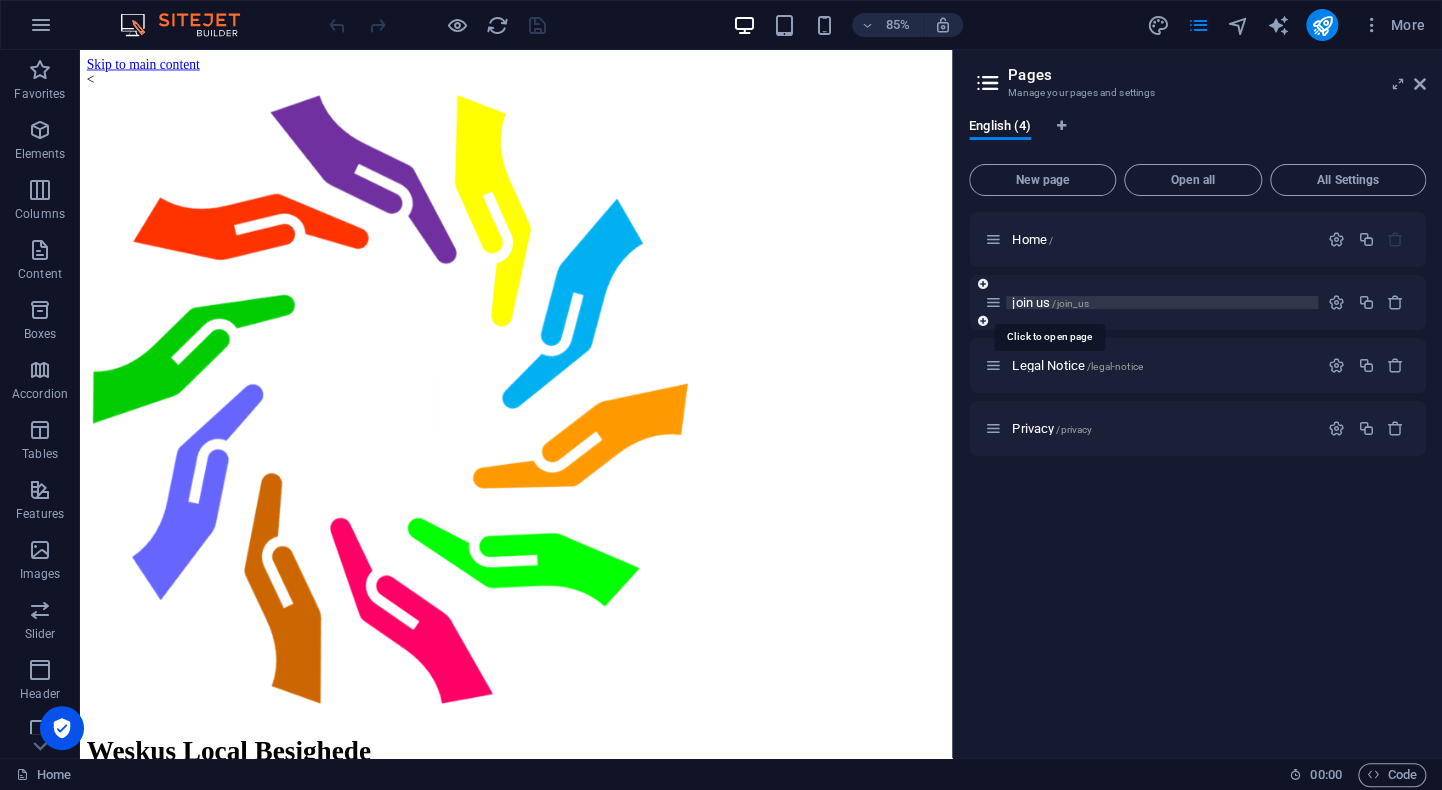 click on "/join_us" at bounding box center (1070, 303) 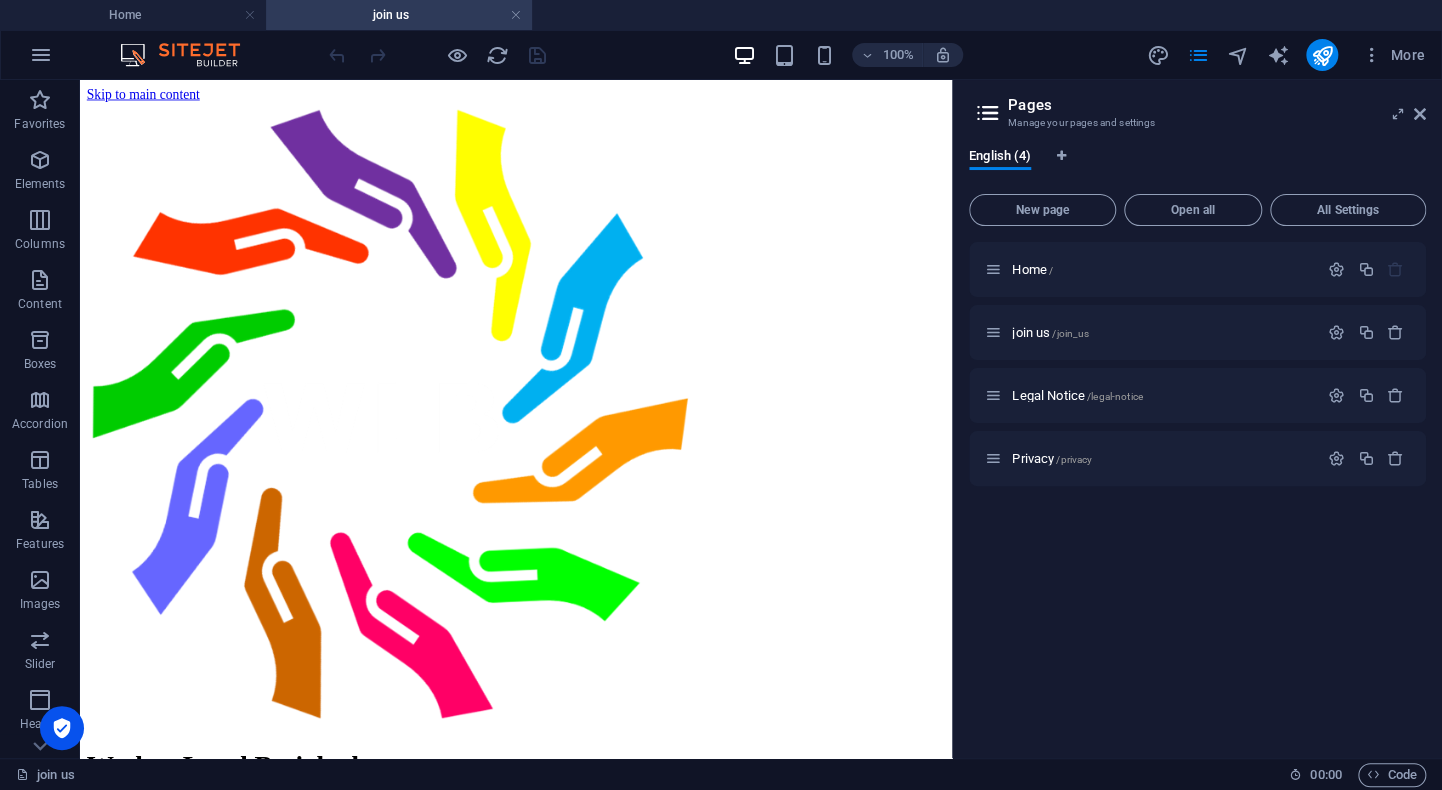 scroll, scrollTop: 0, scrollLeft: 0, axis: both 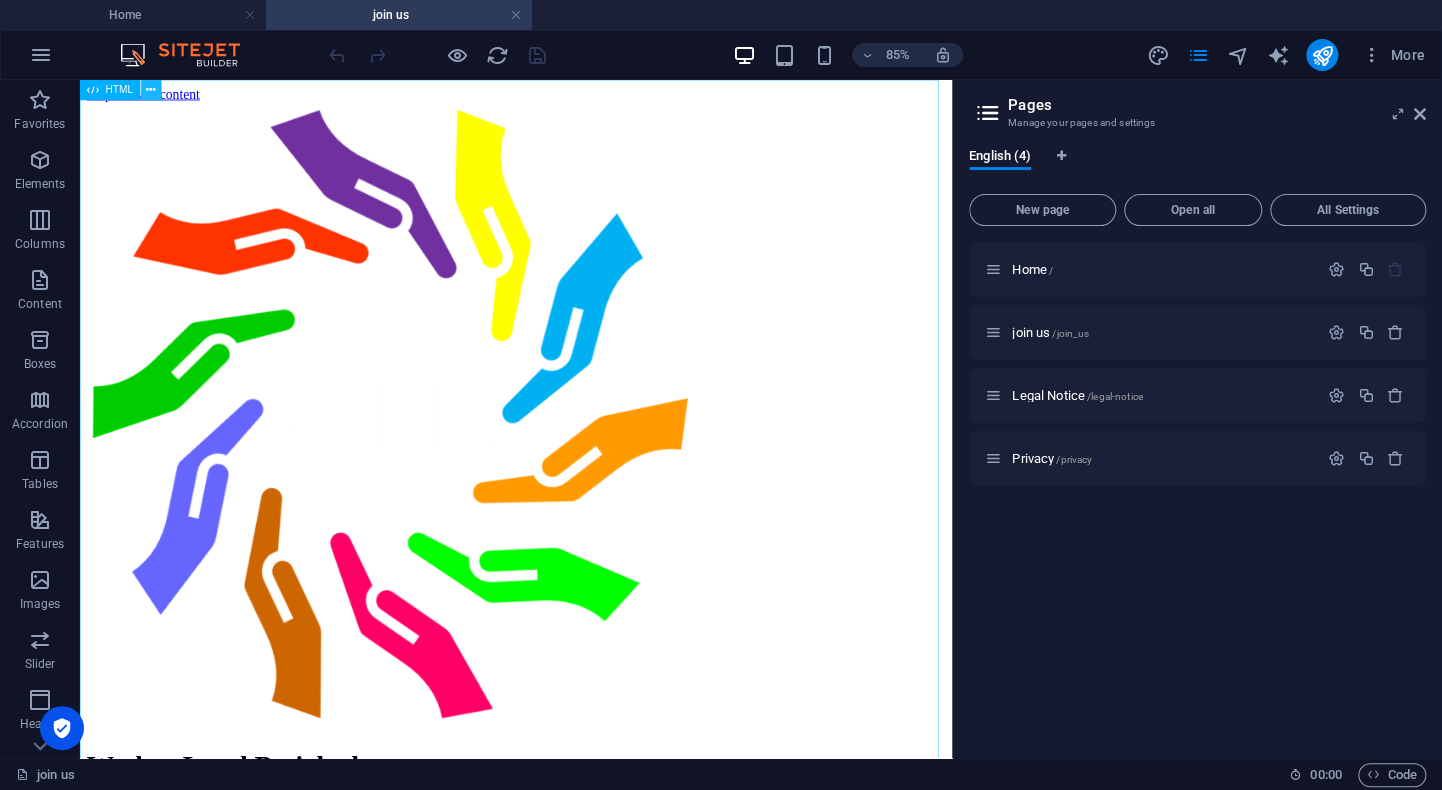 click at bounding box center [150, 90] 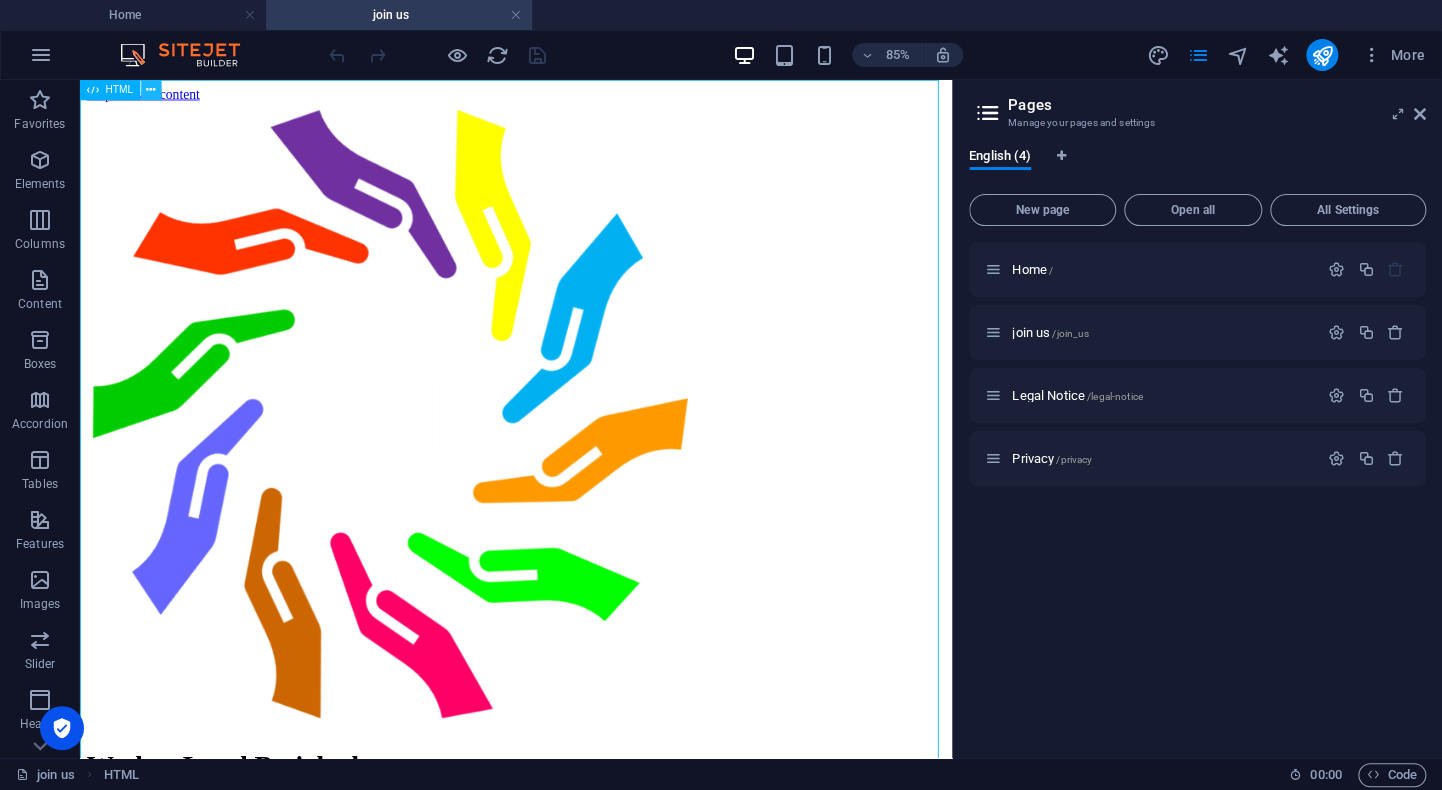 click at bounding box center (150, 90) 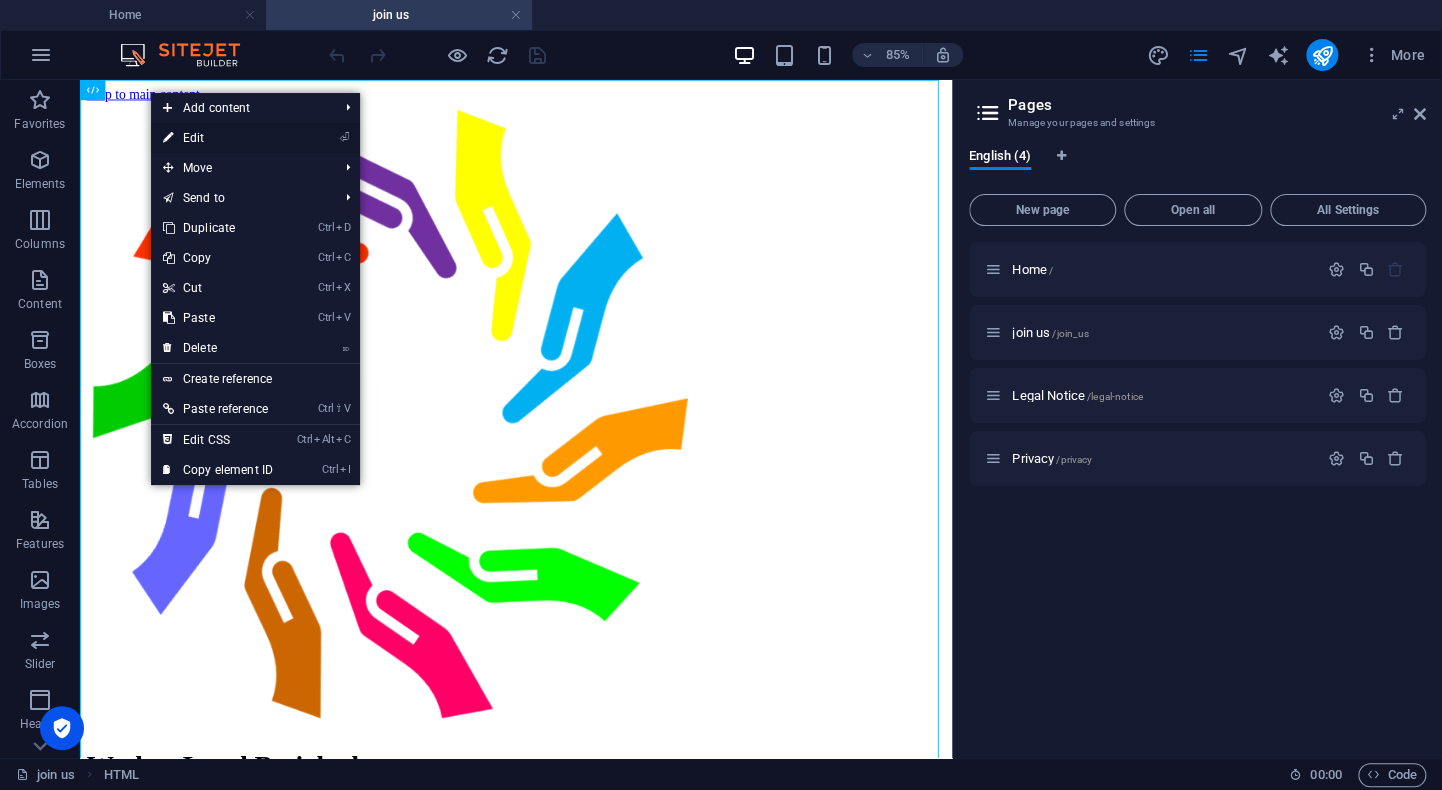 click on "⏎  Edit" at bounding box center [218, 138] 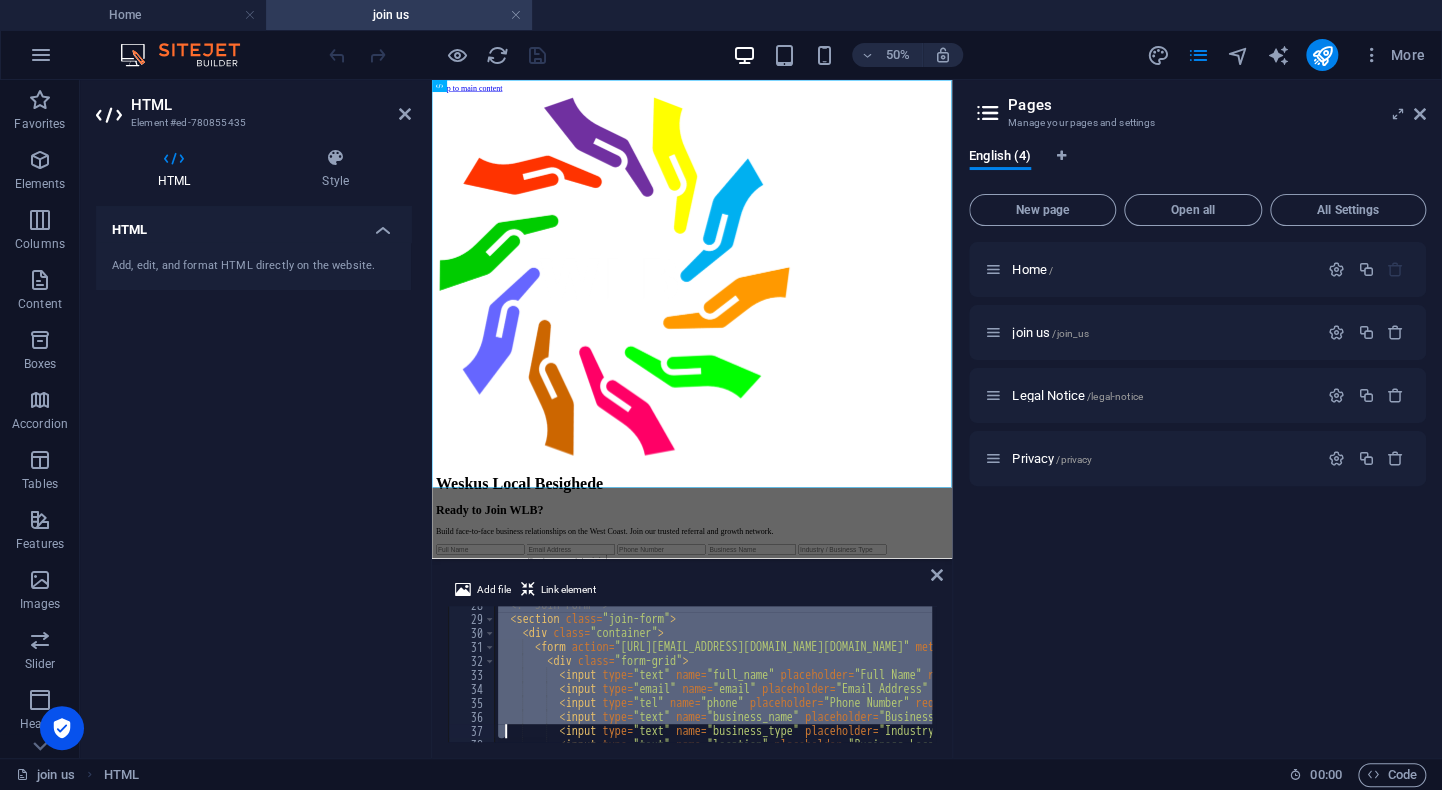 scroll, scrollTop: 638, scrollLeft: 0, axis: vertical 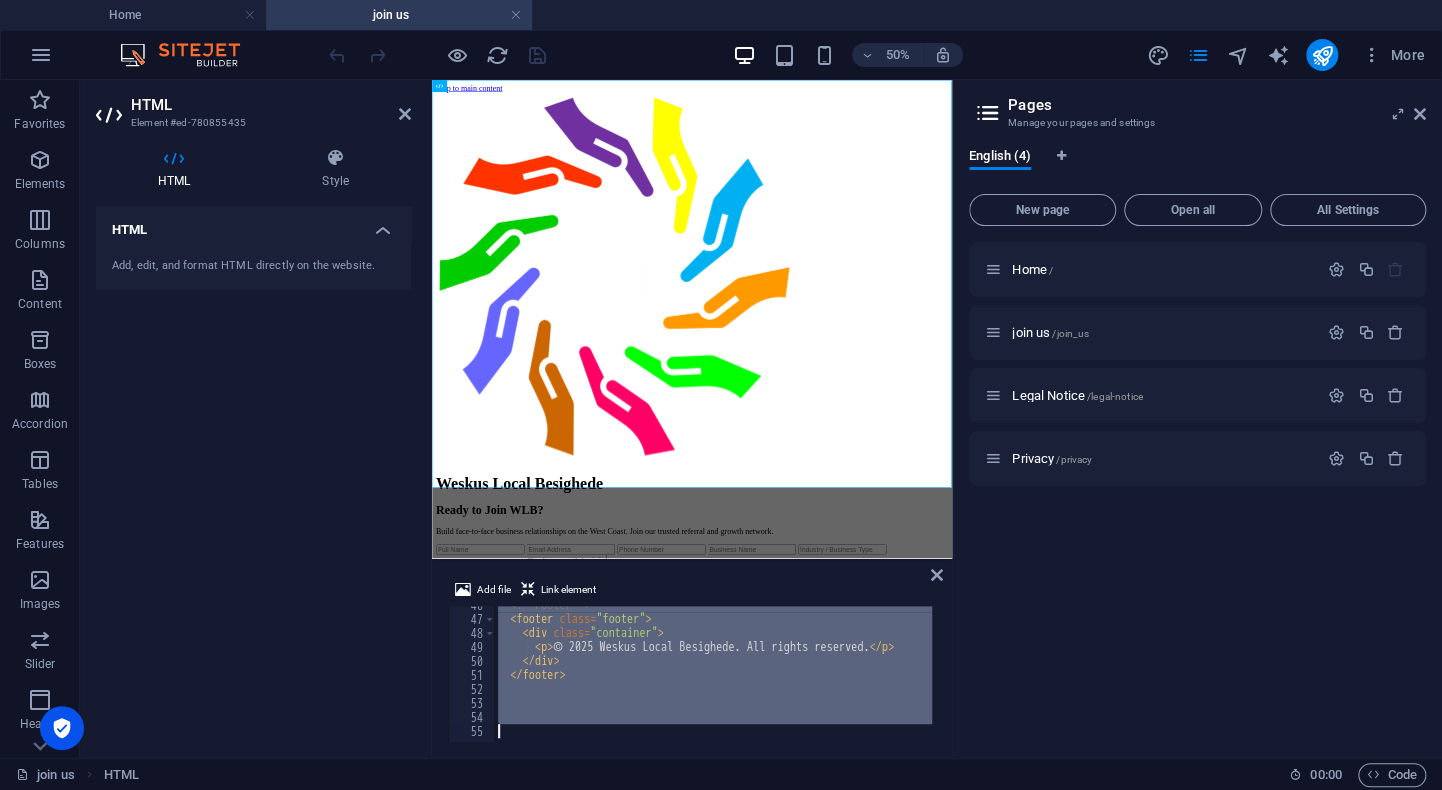 drag, startPoint x: 504, startPoint y: 618, endPoint x: 482, endPoint y: 692, distance: 77.201035 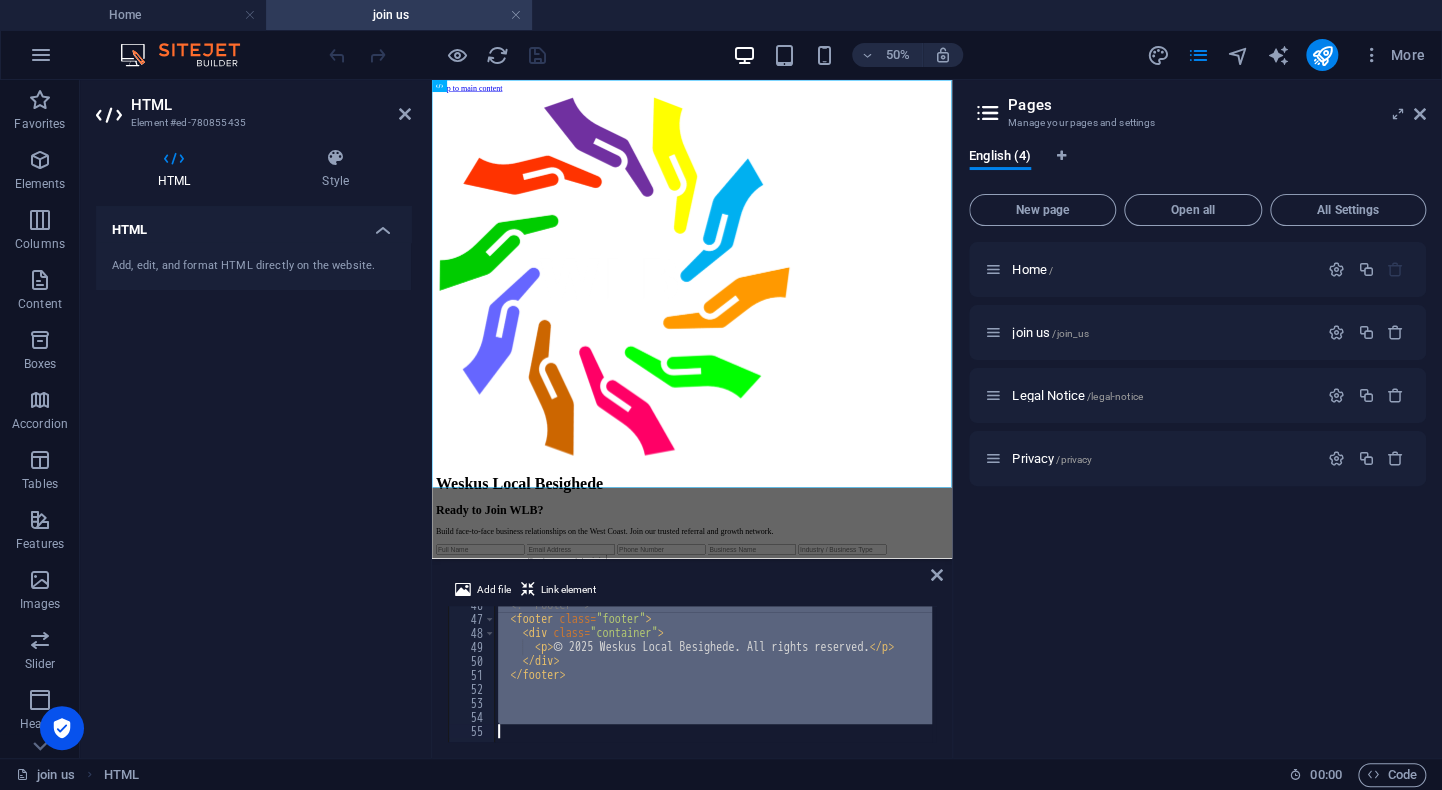 type 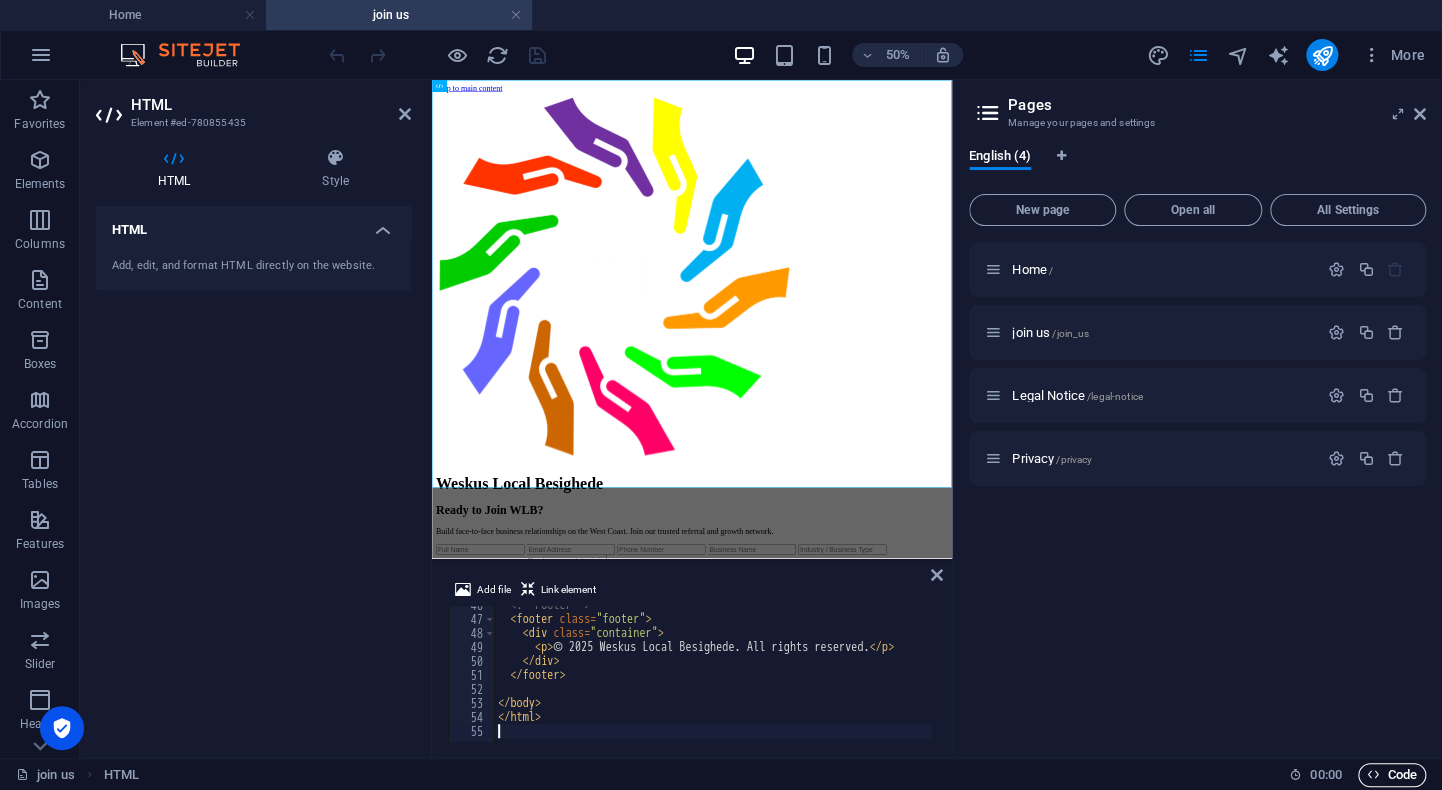 click on "Code" at bounding box center [1392, 775] 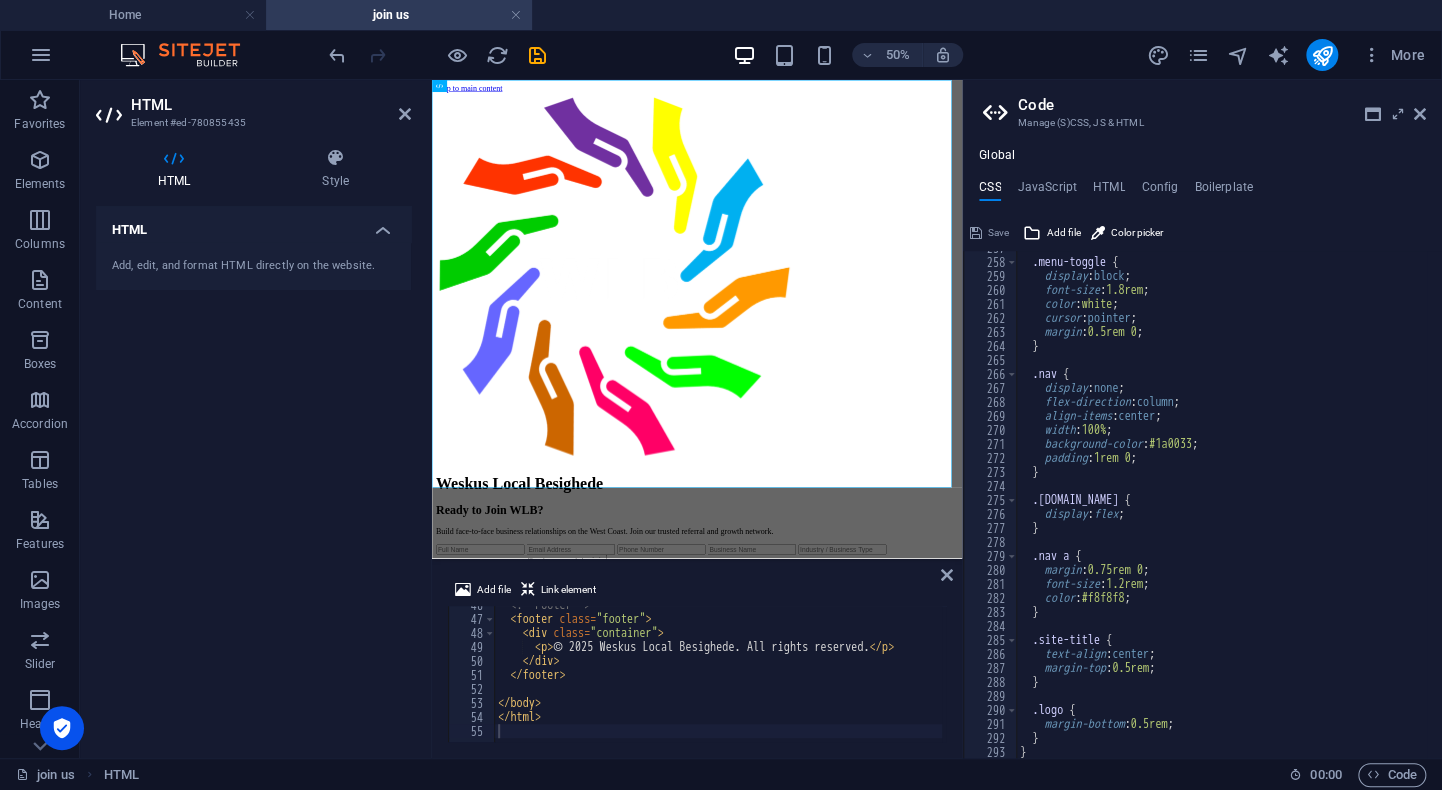 scroll, scrollTop: 3594, scrollLeft: 0, axis: vertical 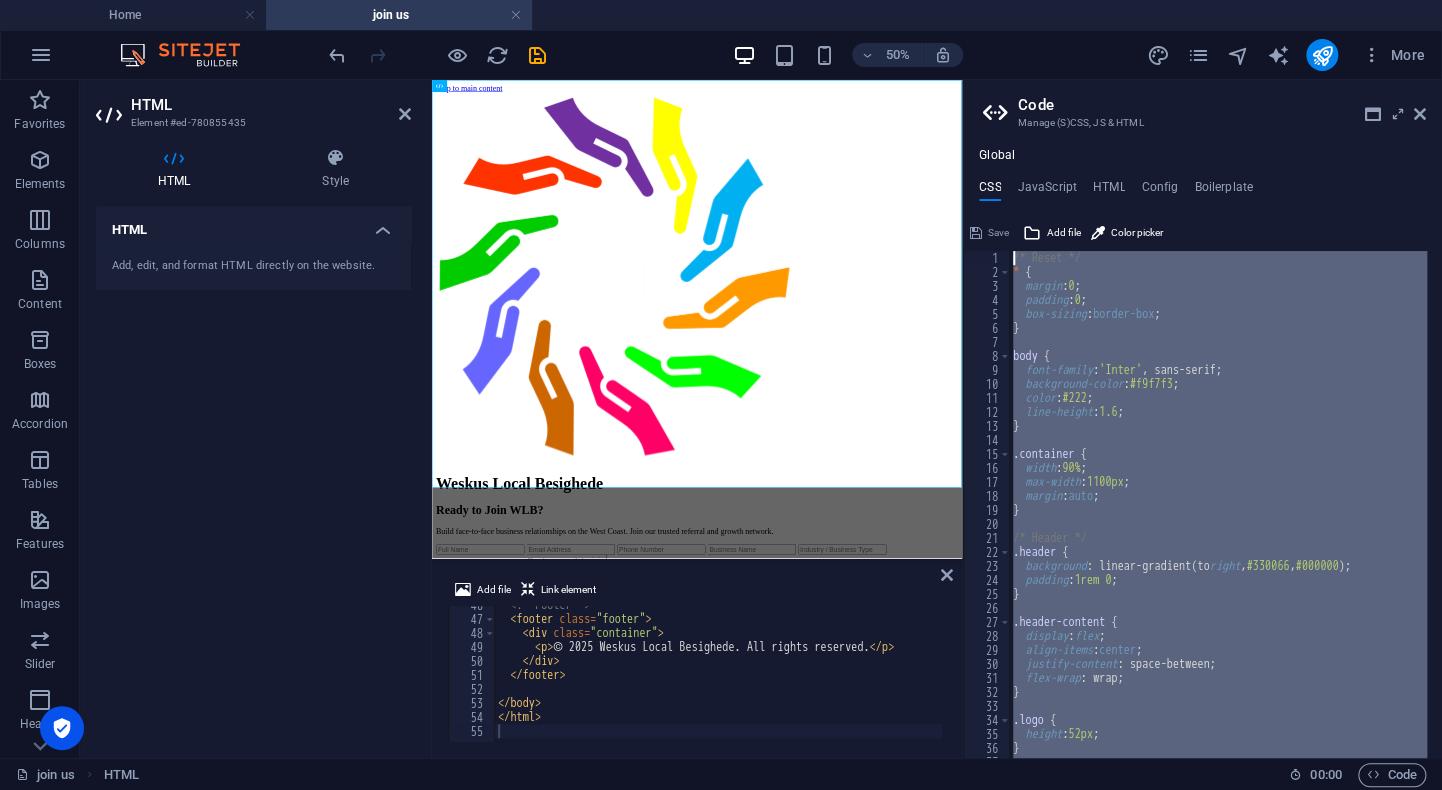 drag, startPoint x: 1039, startPoint y: 733, endPoint x: 1005, endPoint y: 124, distance: 609.94836 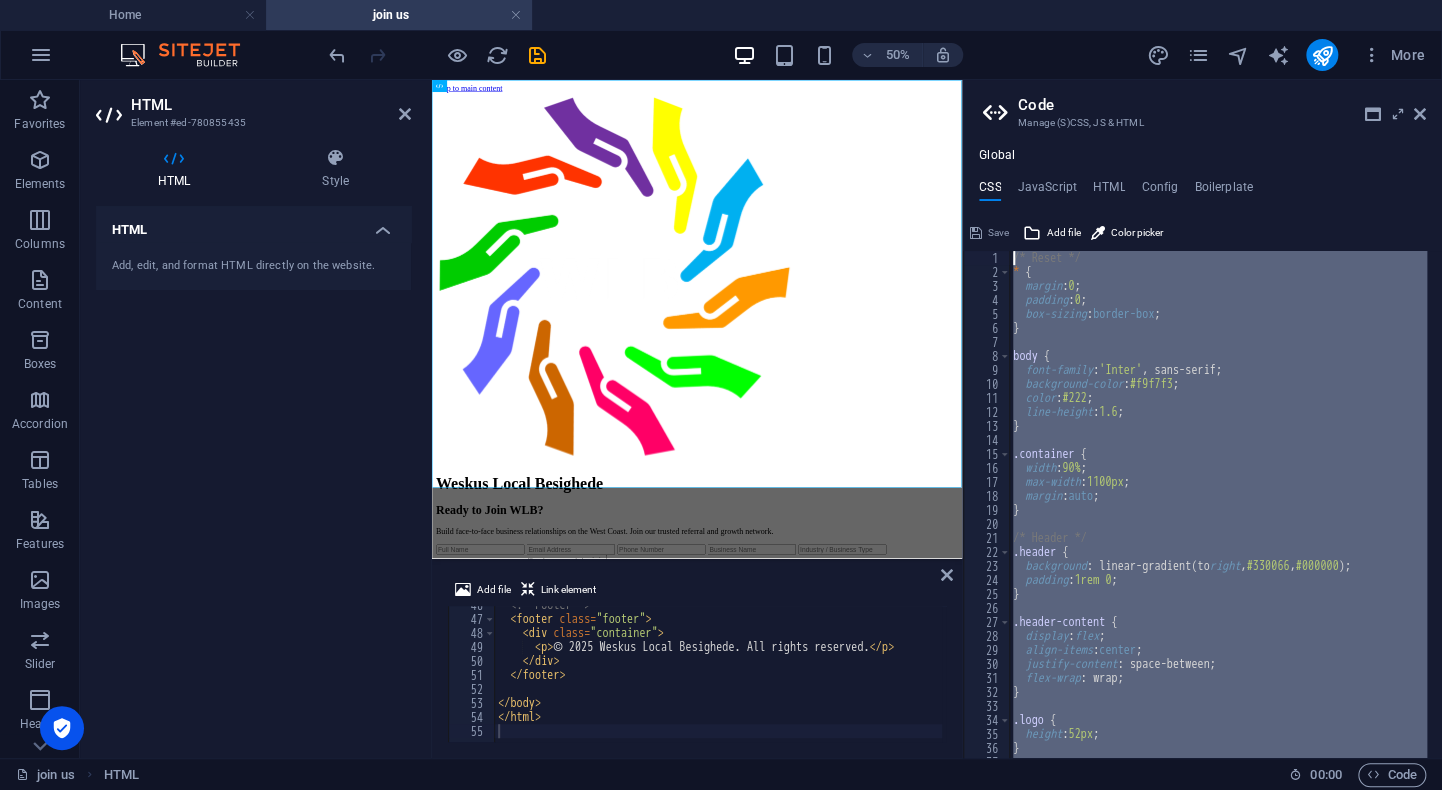 type 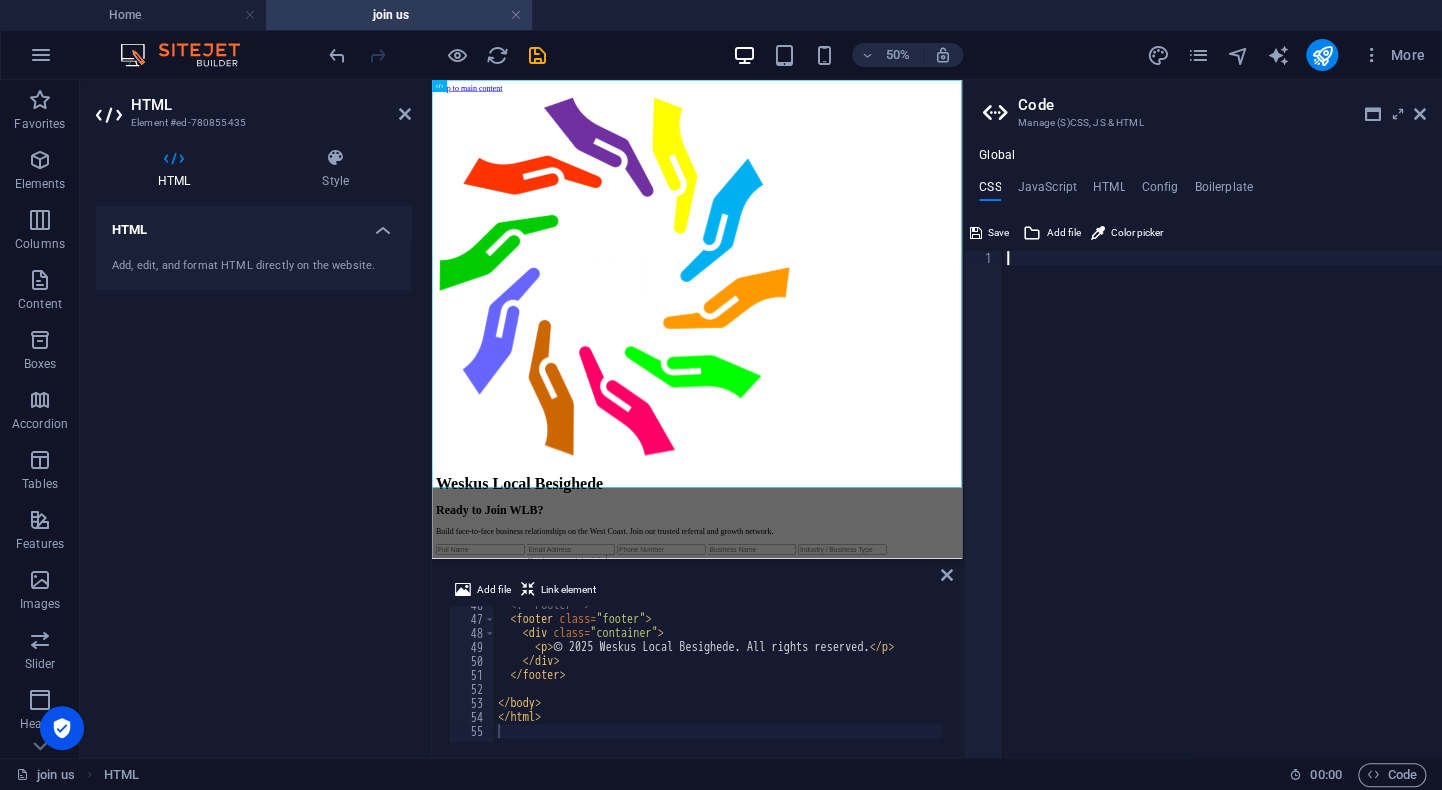 drag, startPoint x: 1044, startPoint y: 252, endPoint x: 1033, endPoint y: 256, distance: 11.7046995 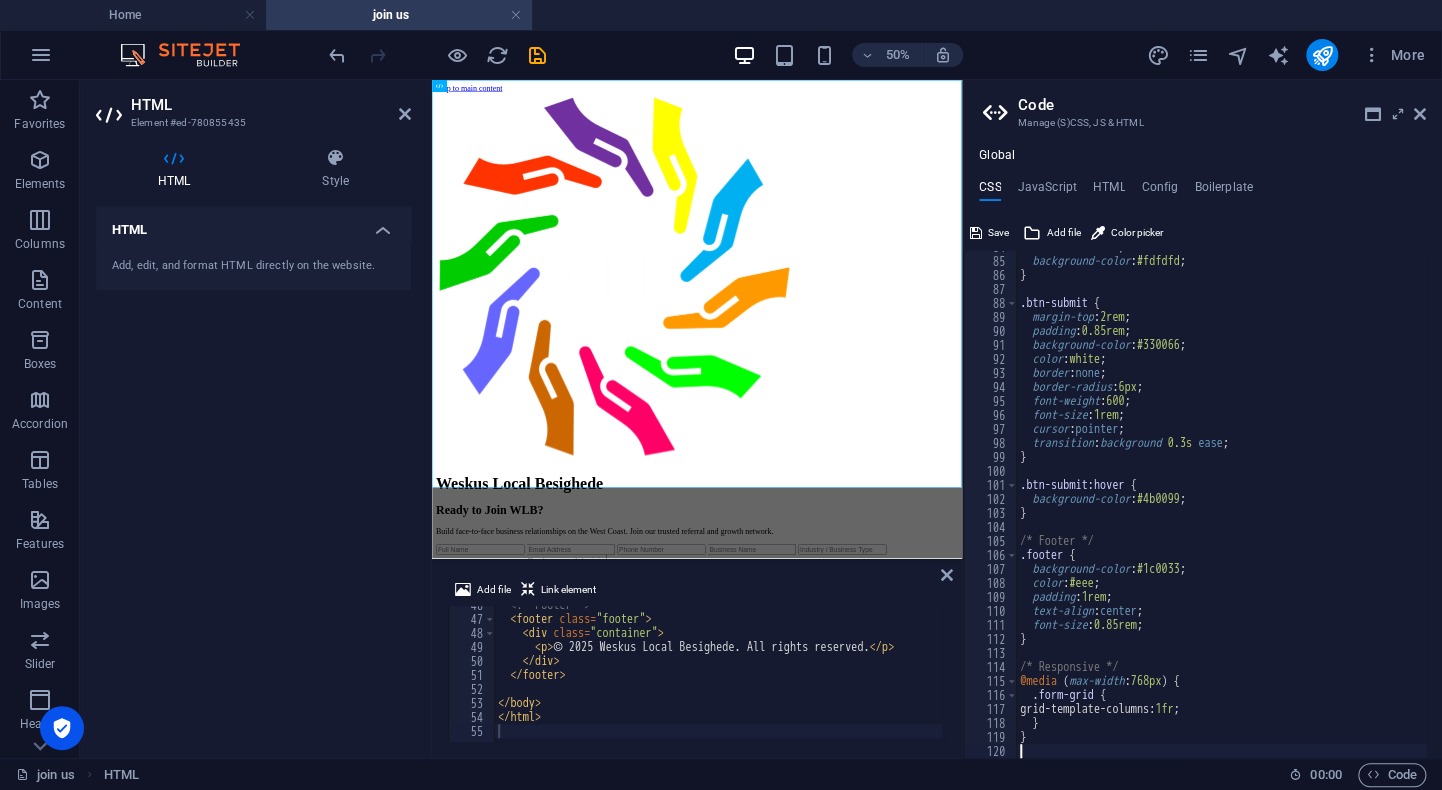 click on "50% More" at bounding box center [879, 55] 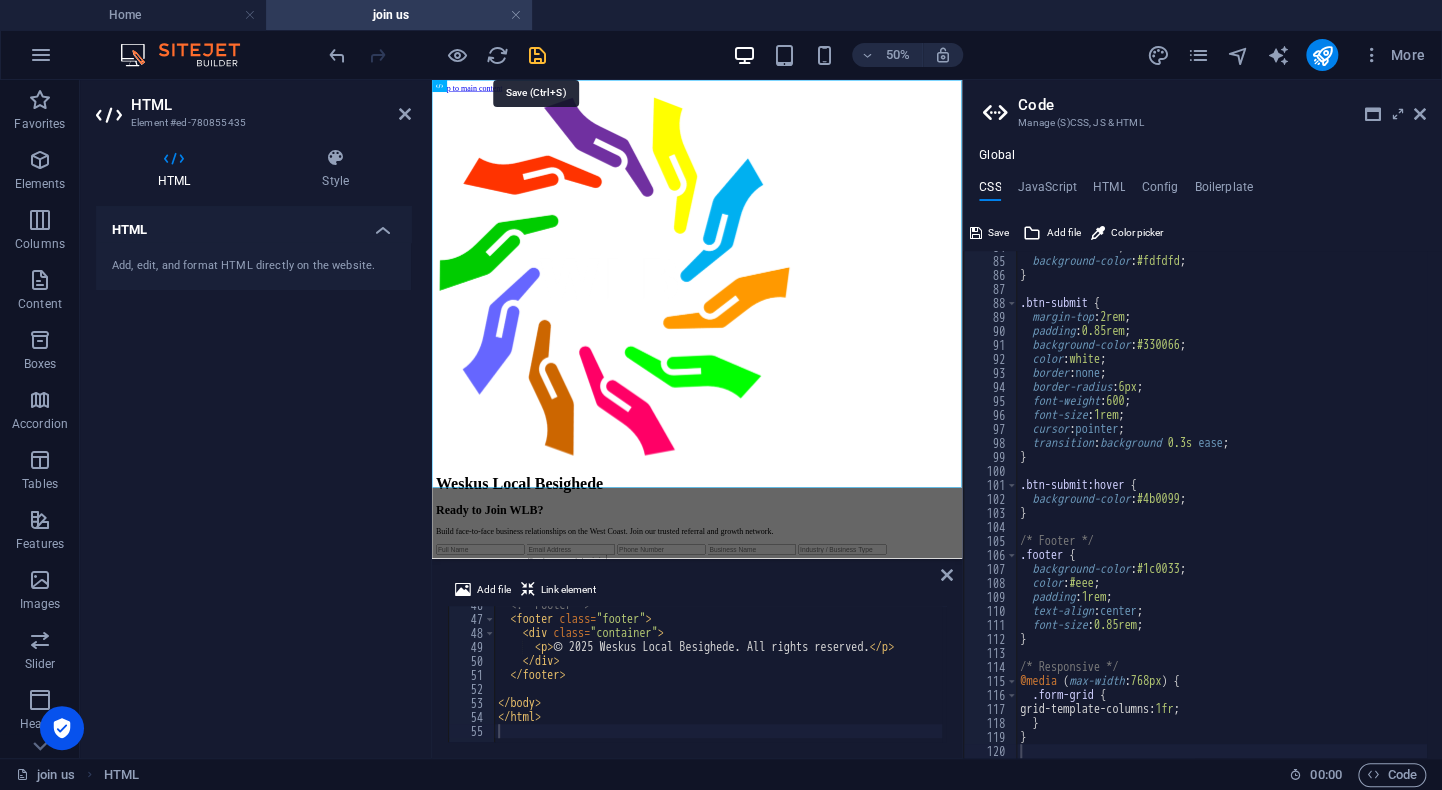 click at bounding box center [537, 55] 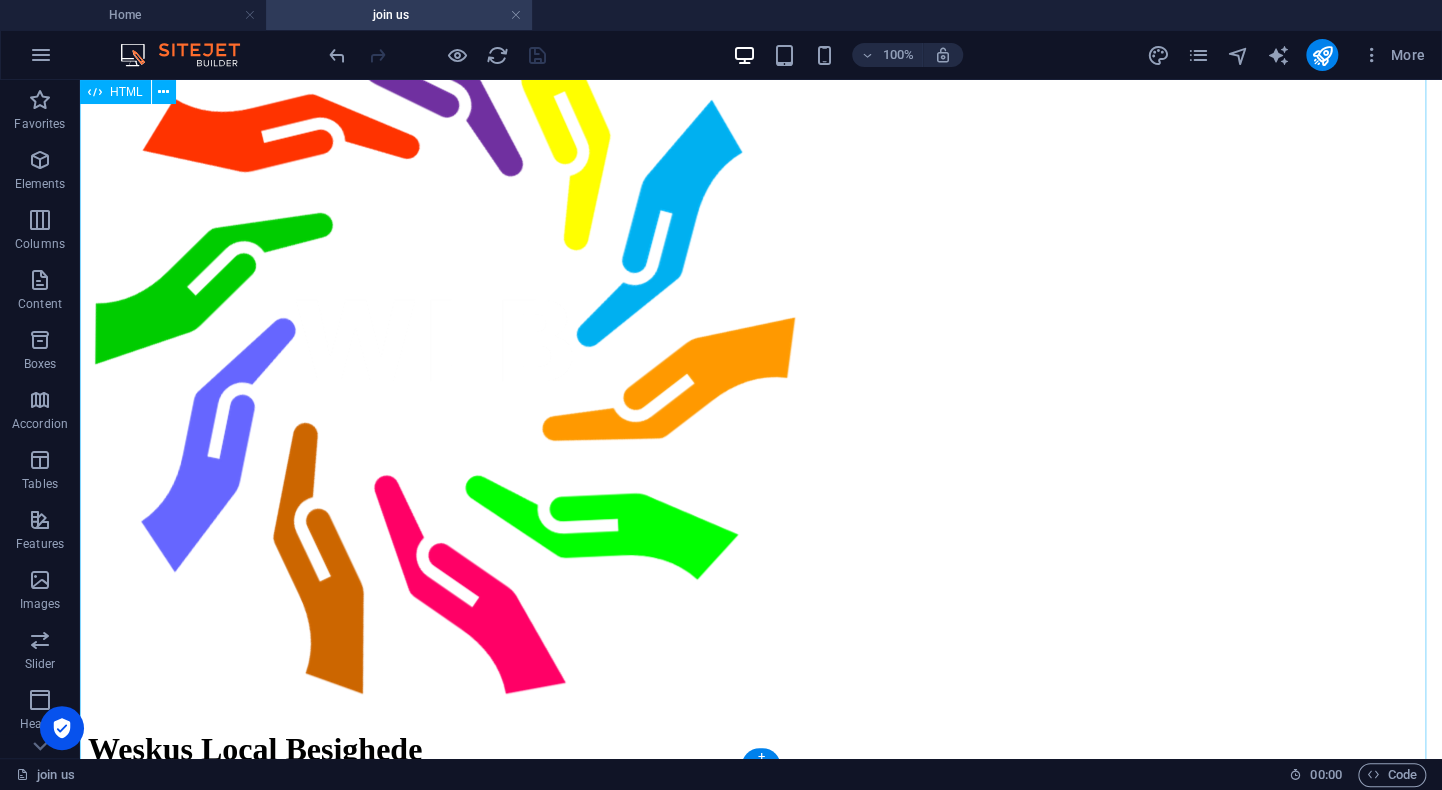 scroll, scrollTop: 0, scrollLeft: 0, axis: both 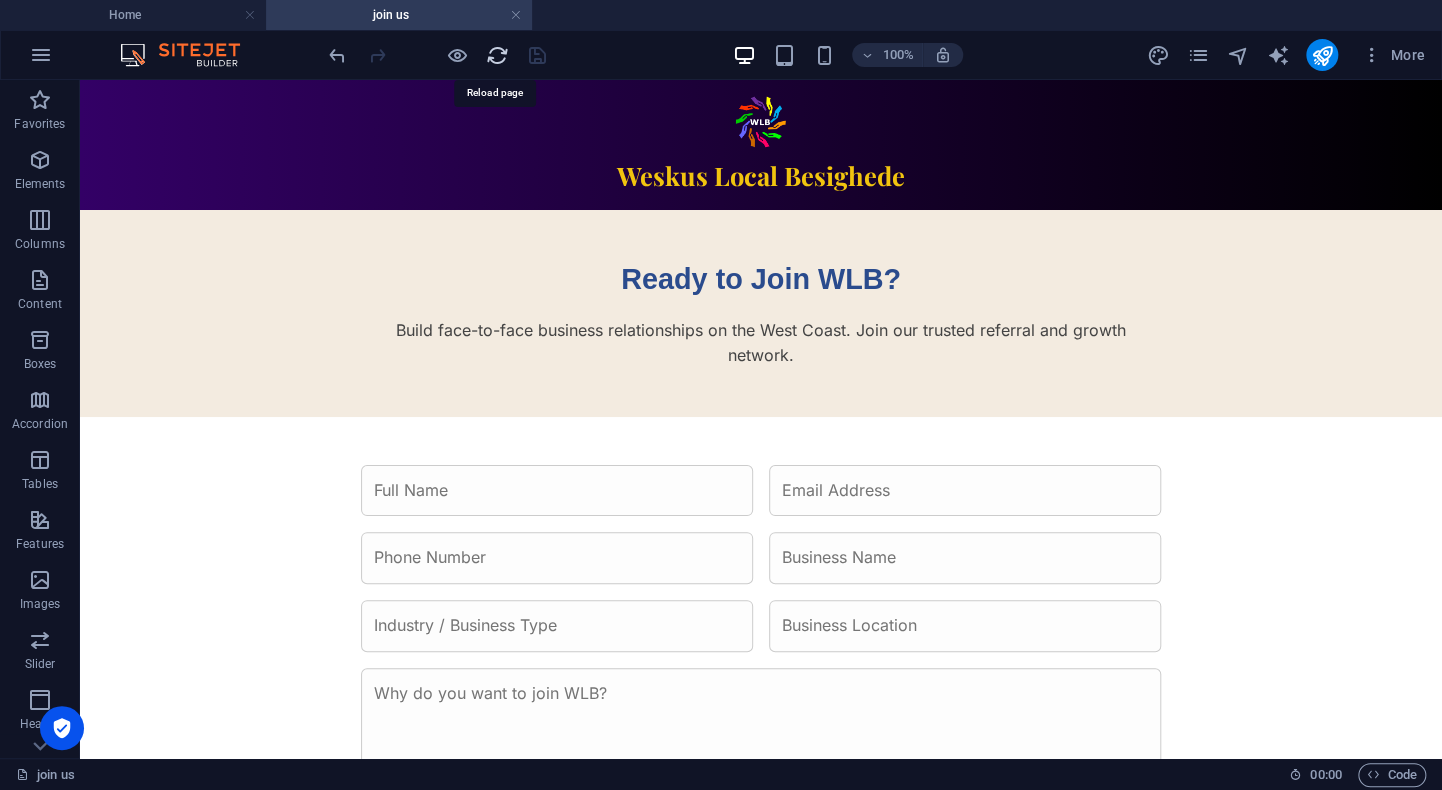 click at bounding box center [497, 55] 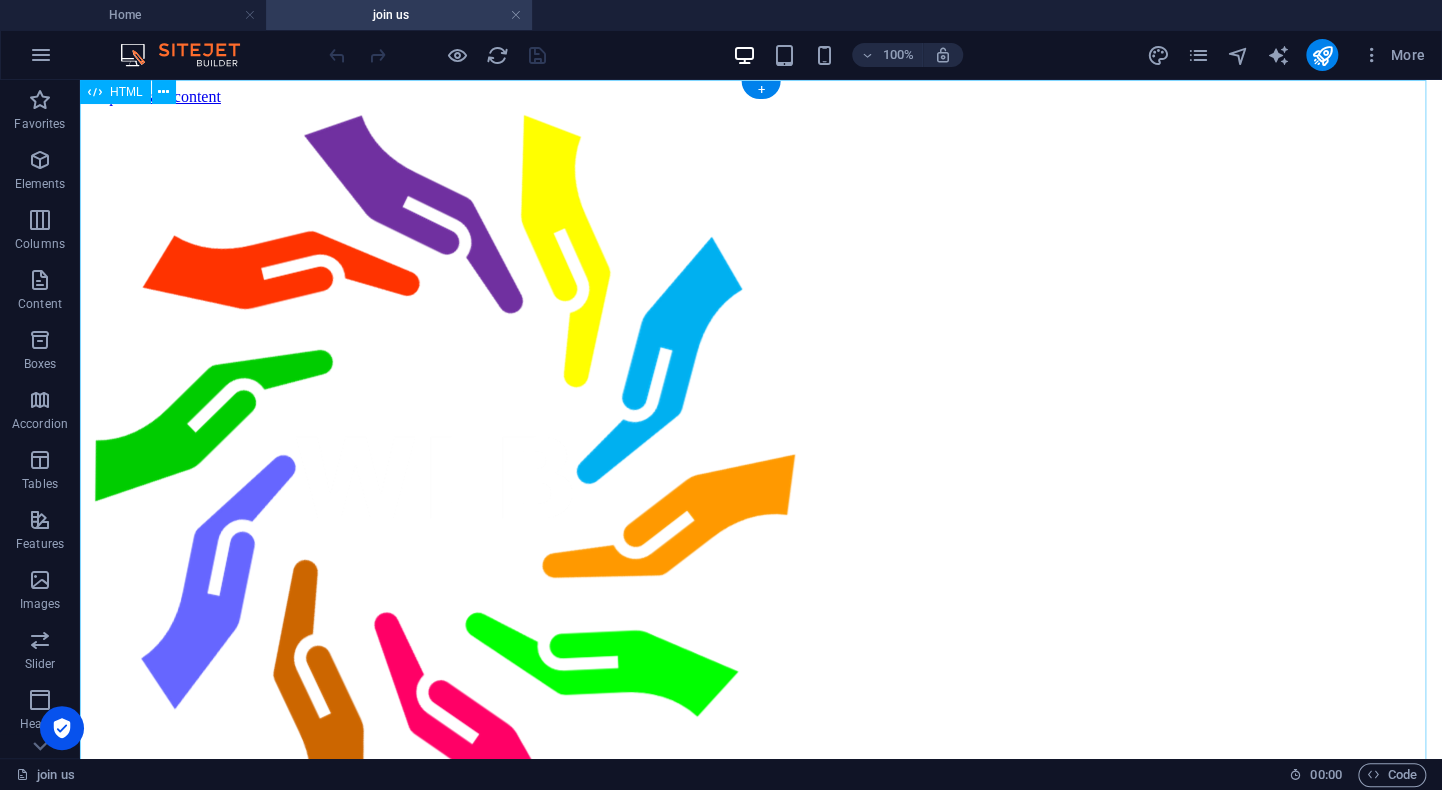 scroll, scrollTop: 0, scrollLeft: 0, axis: both 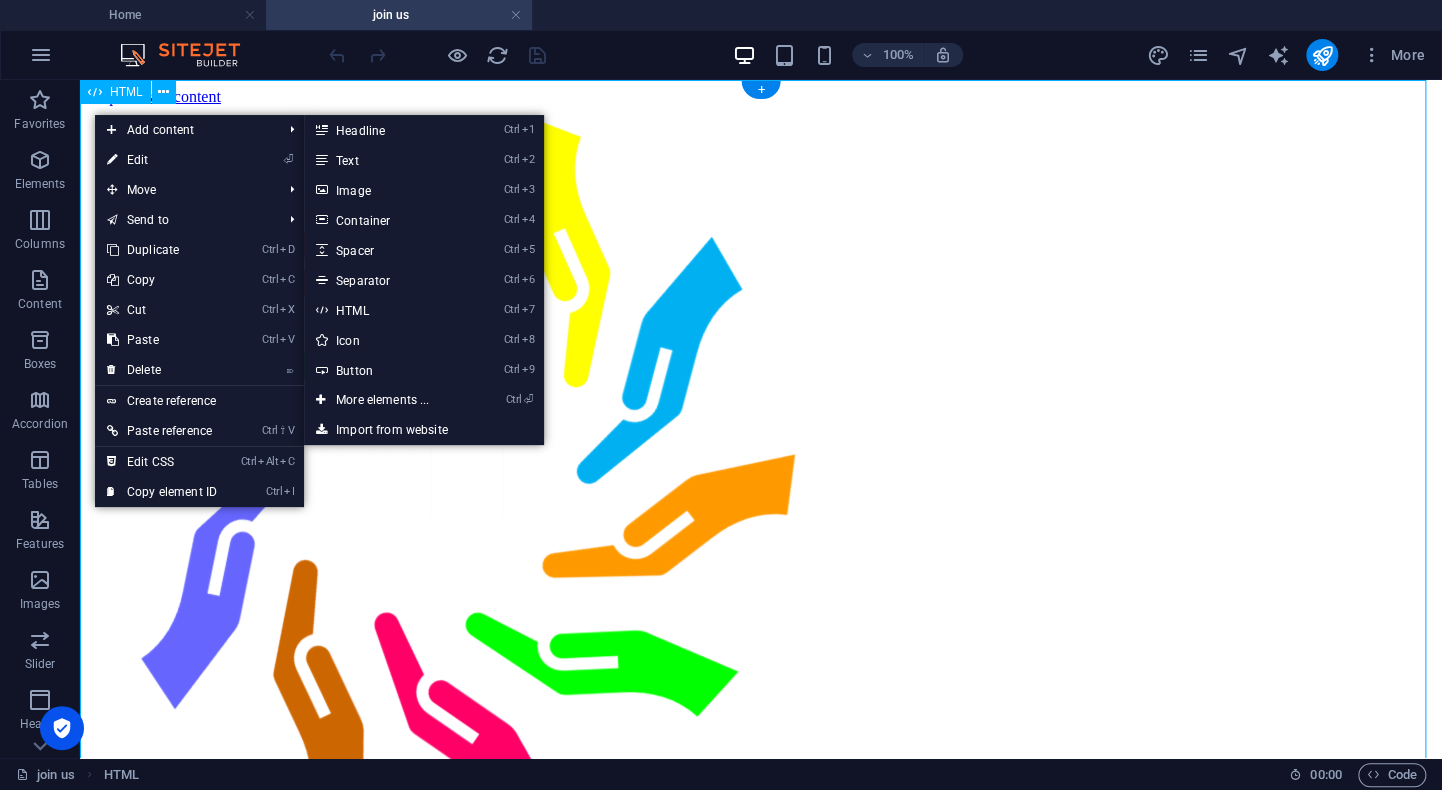 click on "Join WLB – Weskus Local Besighede
Weskus Local Besighede
Ready to Join WLB?
Build face-to-face business relationships on the West Coast. Join our trusted referral and growth network.
Submit Application
© 2025 Weskus Local Besighede. All rights reserved." at bounding box center (761, 626) 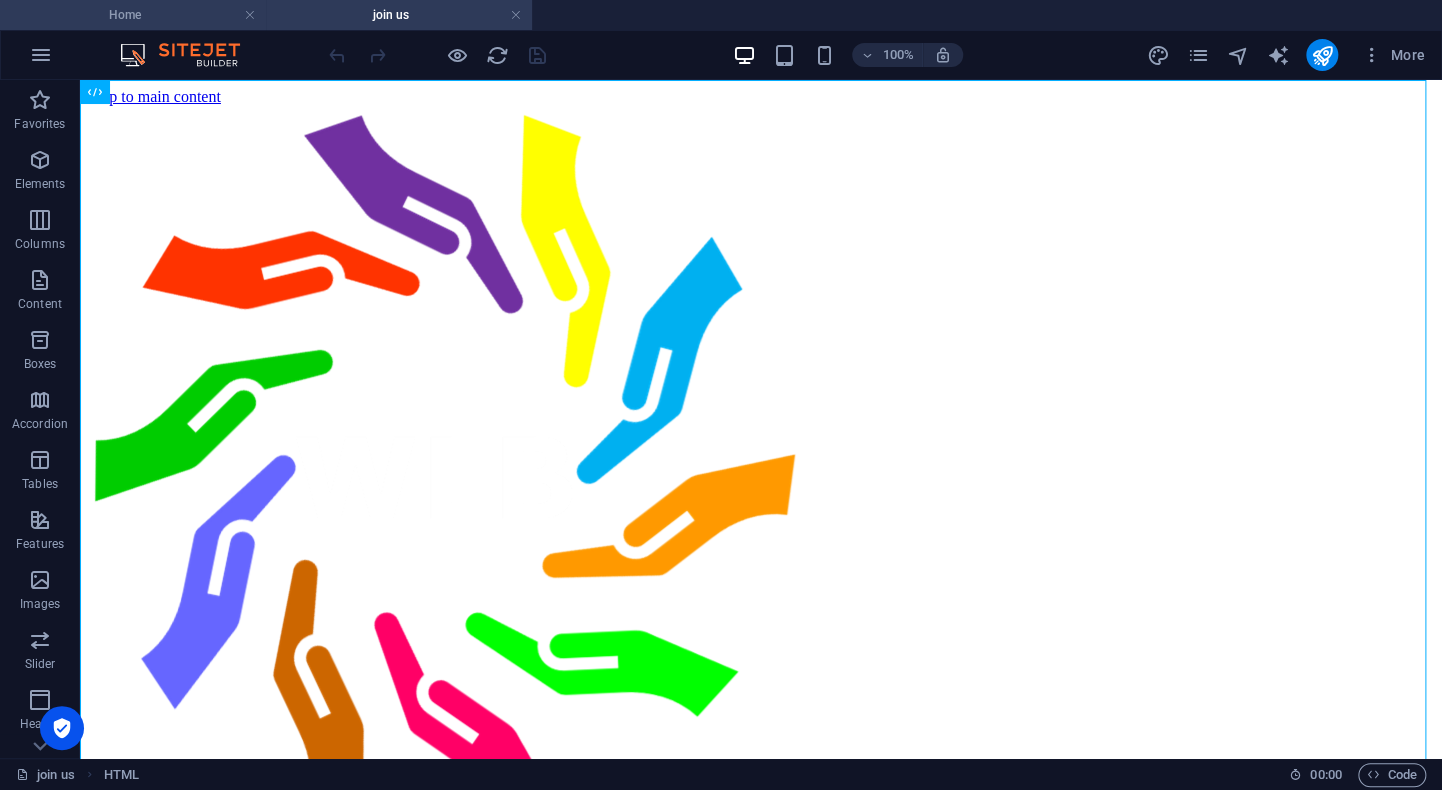 click on "Home" at bounding box center [133, 15] 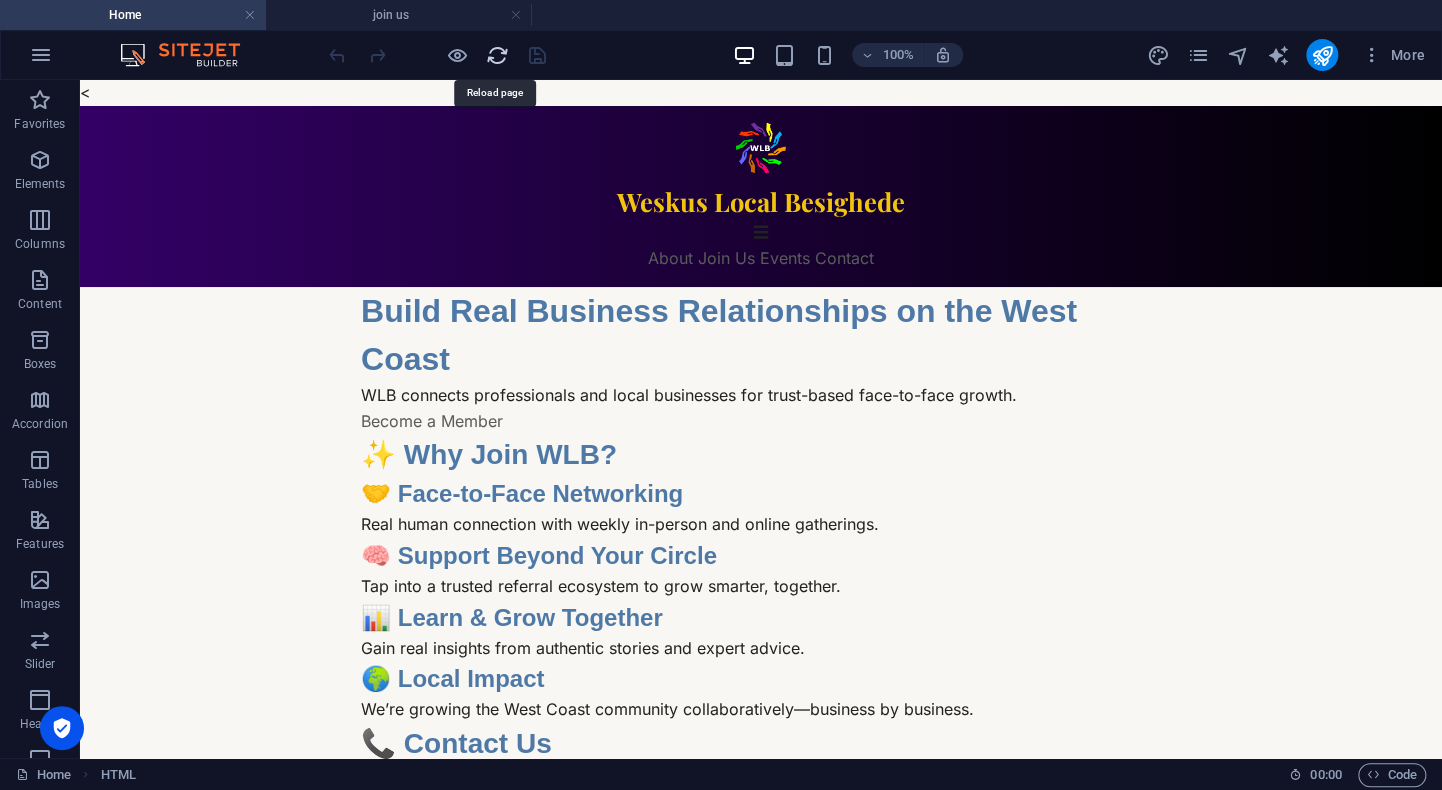 click at bounding box center (497, 55) 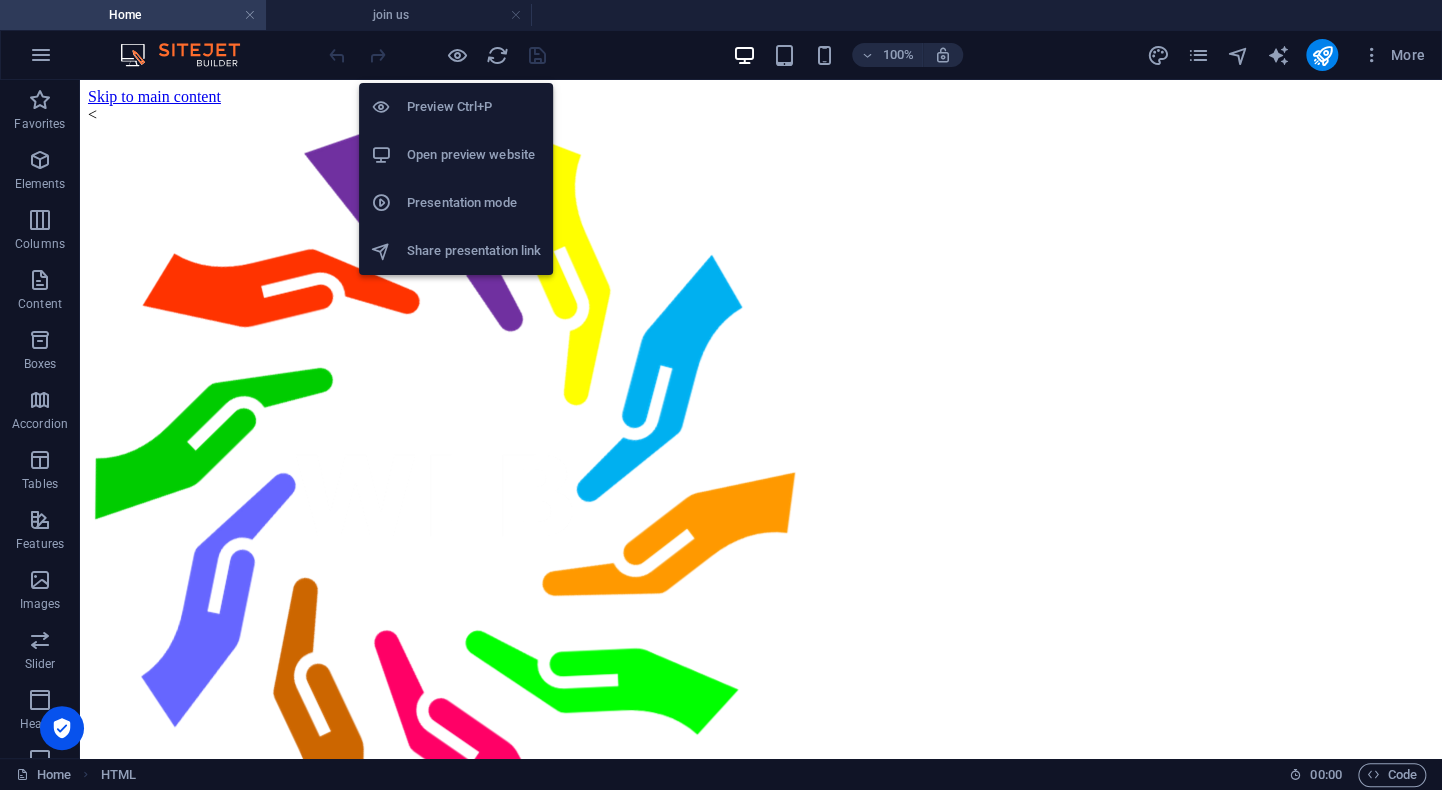 scroll, scrollTop: 0, scrollLeft: 0, axis: both 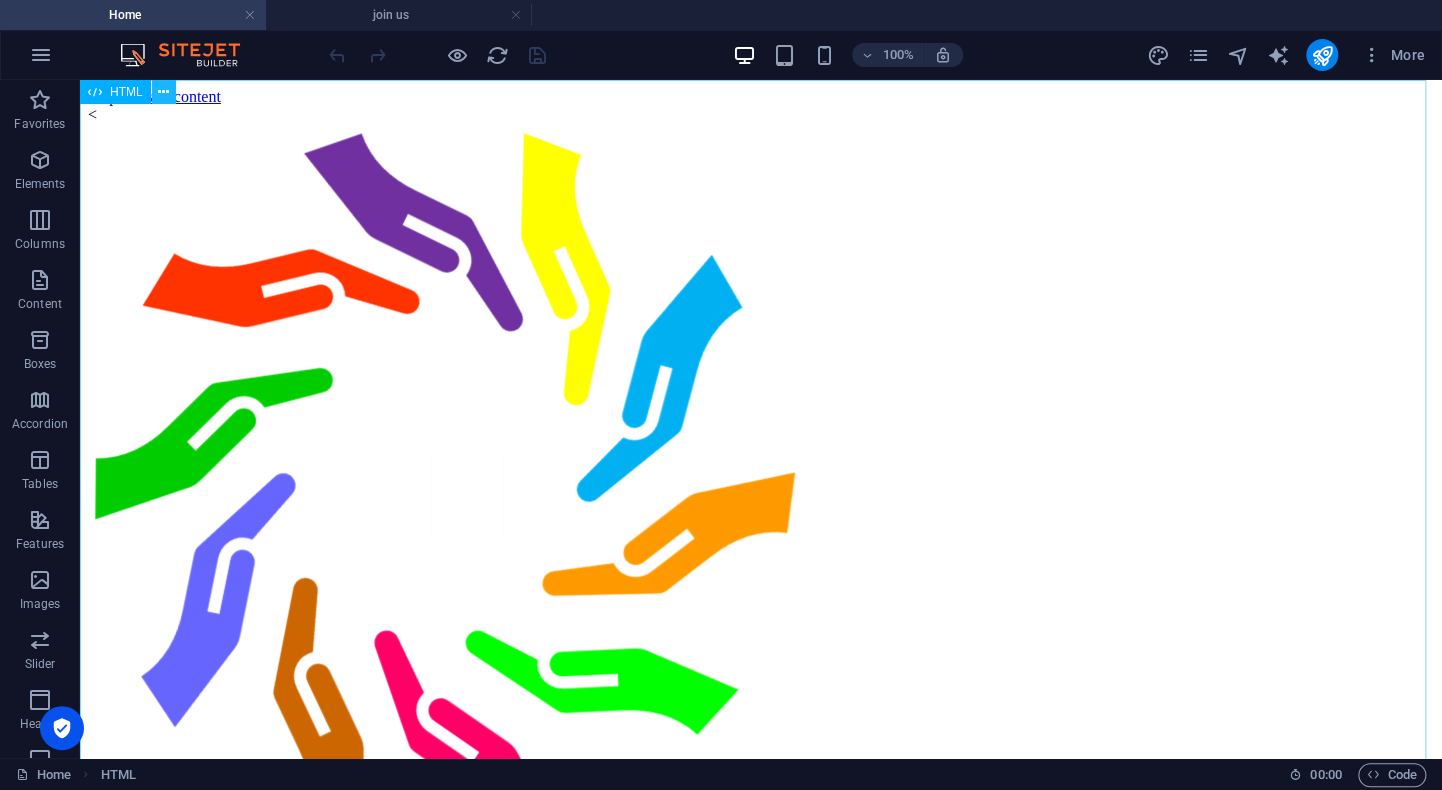 click at bounding box center [163, 92] 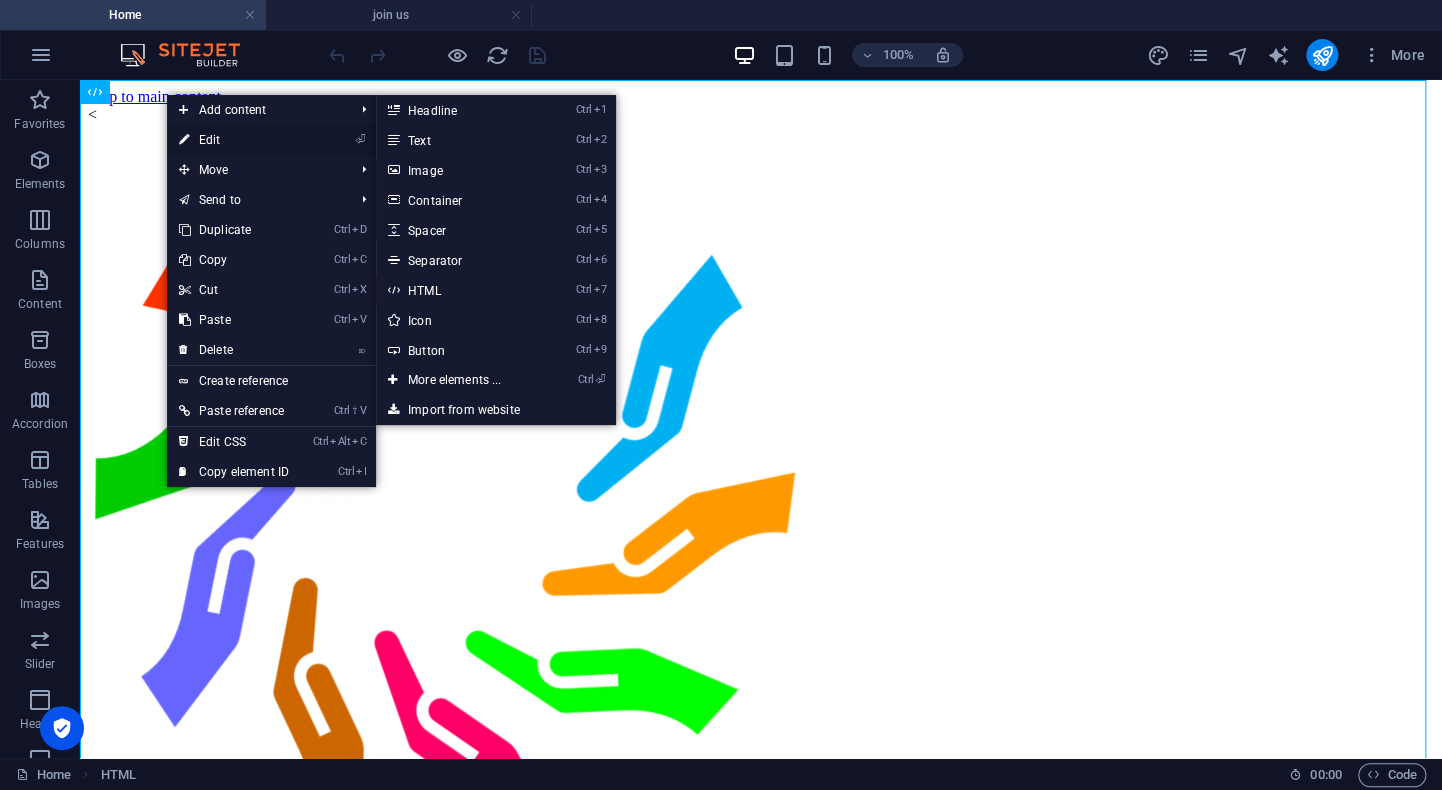 click on "⏎  Edit" at bounding box center [234, 140] 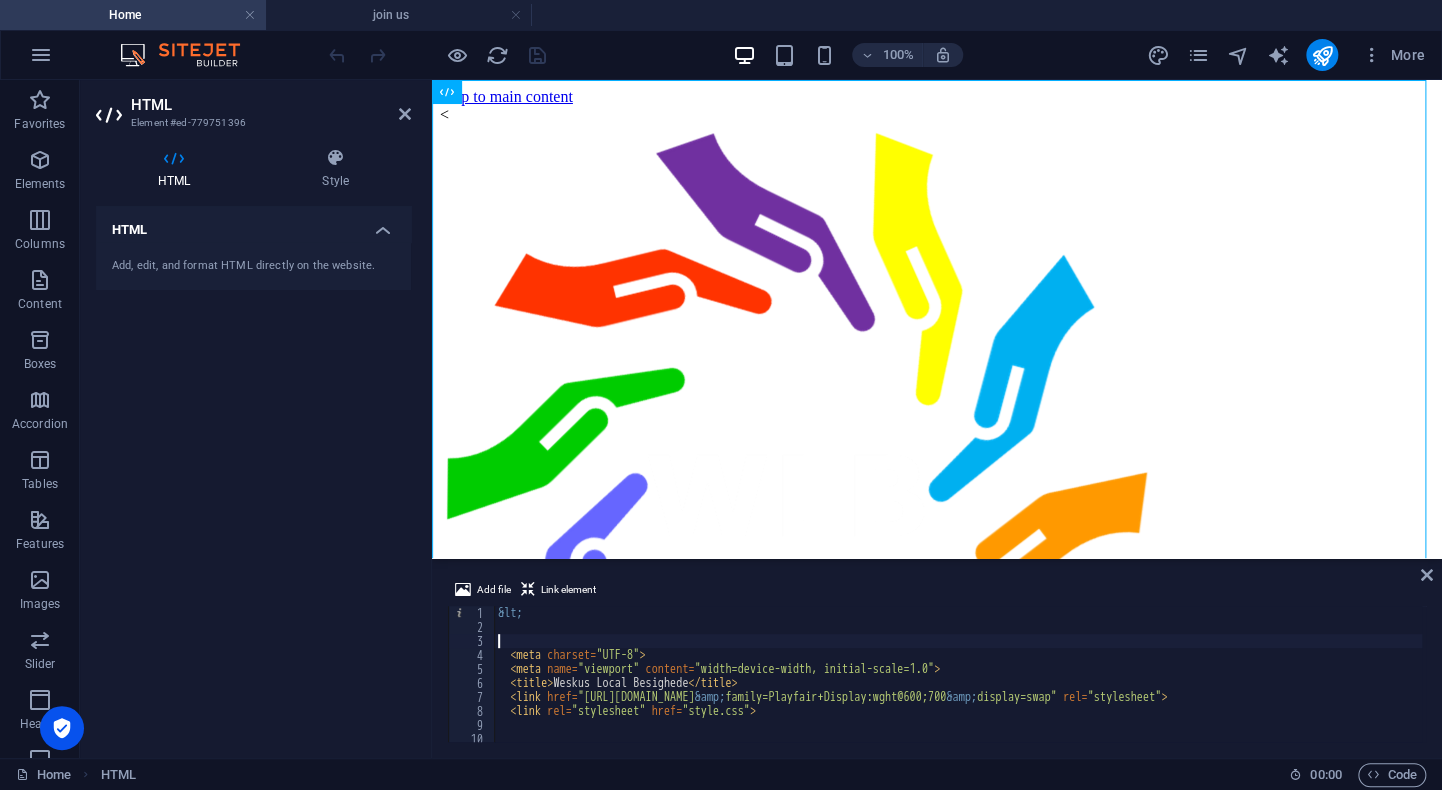 drag, startPoint x: 536, startPoint y: 641, endPoint x: 439, endPoint y: 638, distance: 97.04638 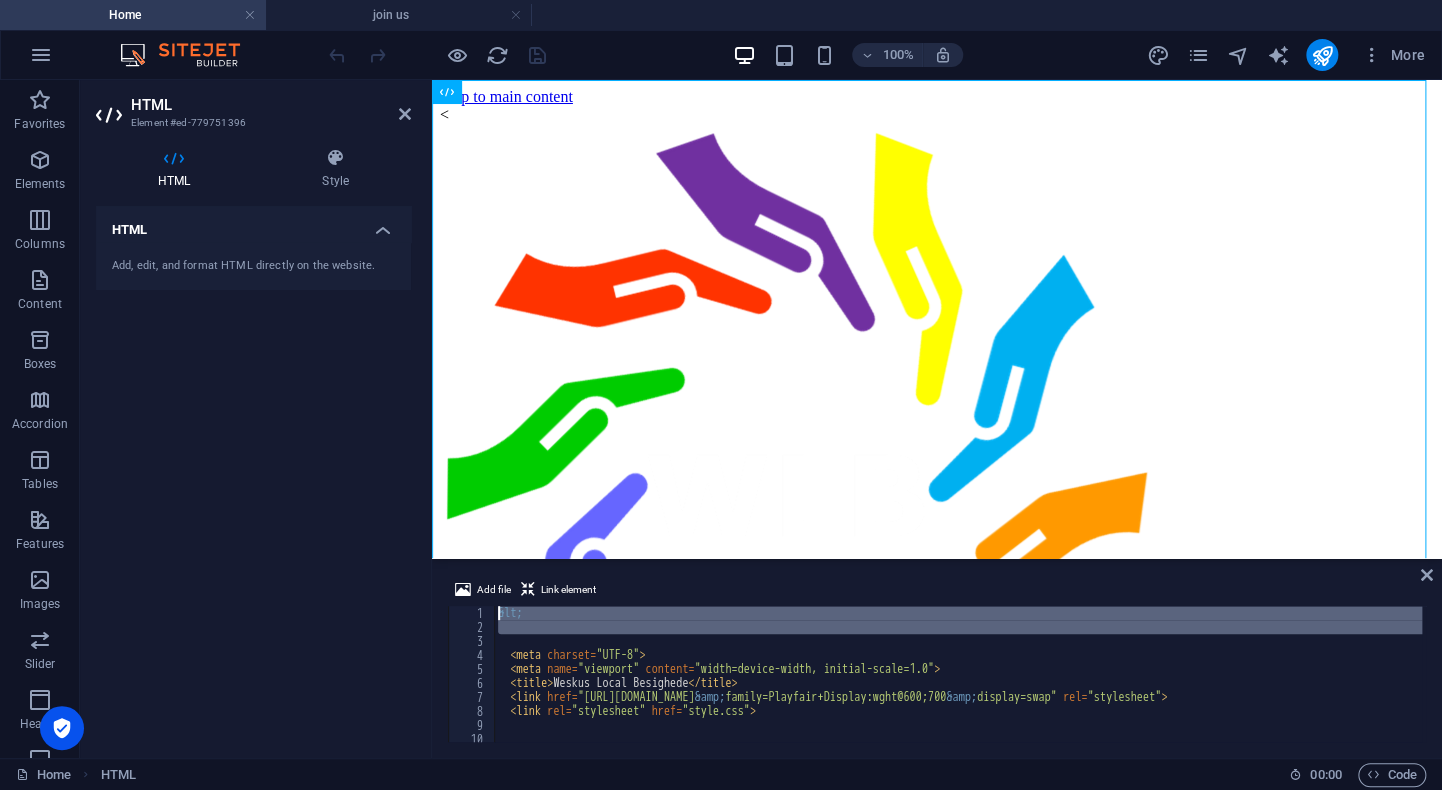 drag, startPoint x: 517, startPoint y: 634, endPoint x: 501, endPoint y: 604, distance: 34 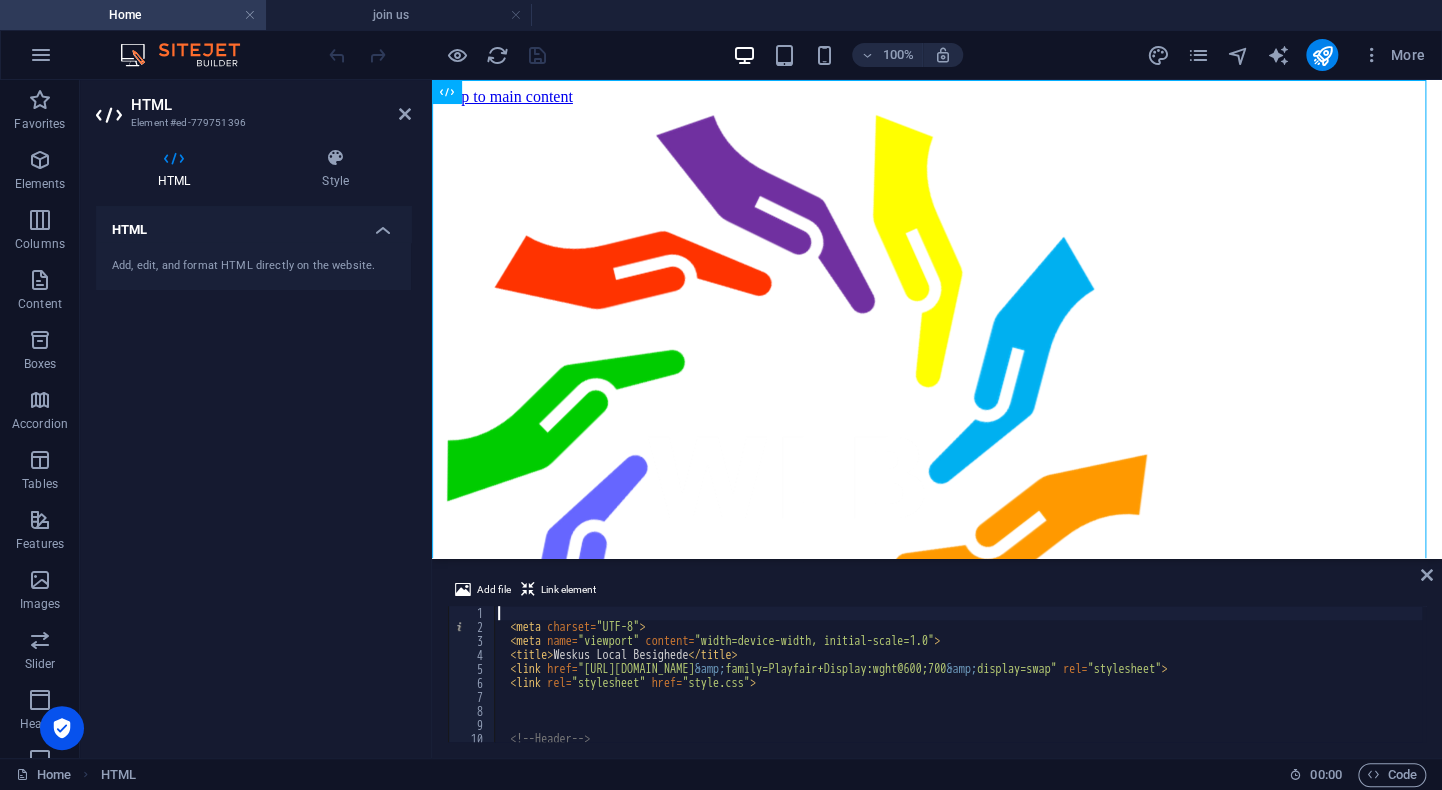 type on "<meta charset="UTF-8">" 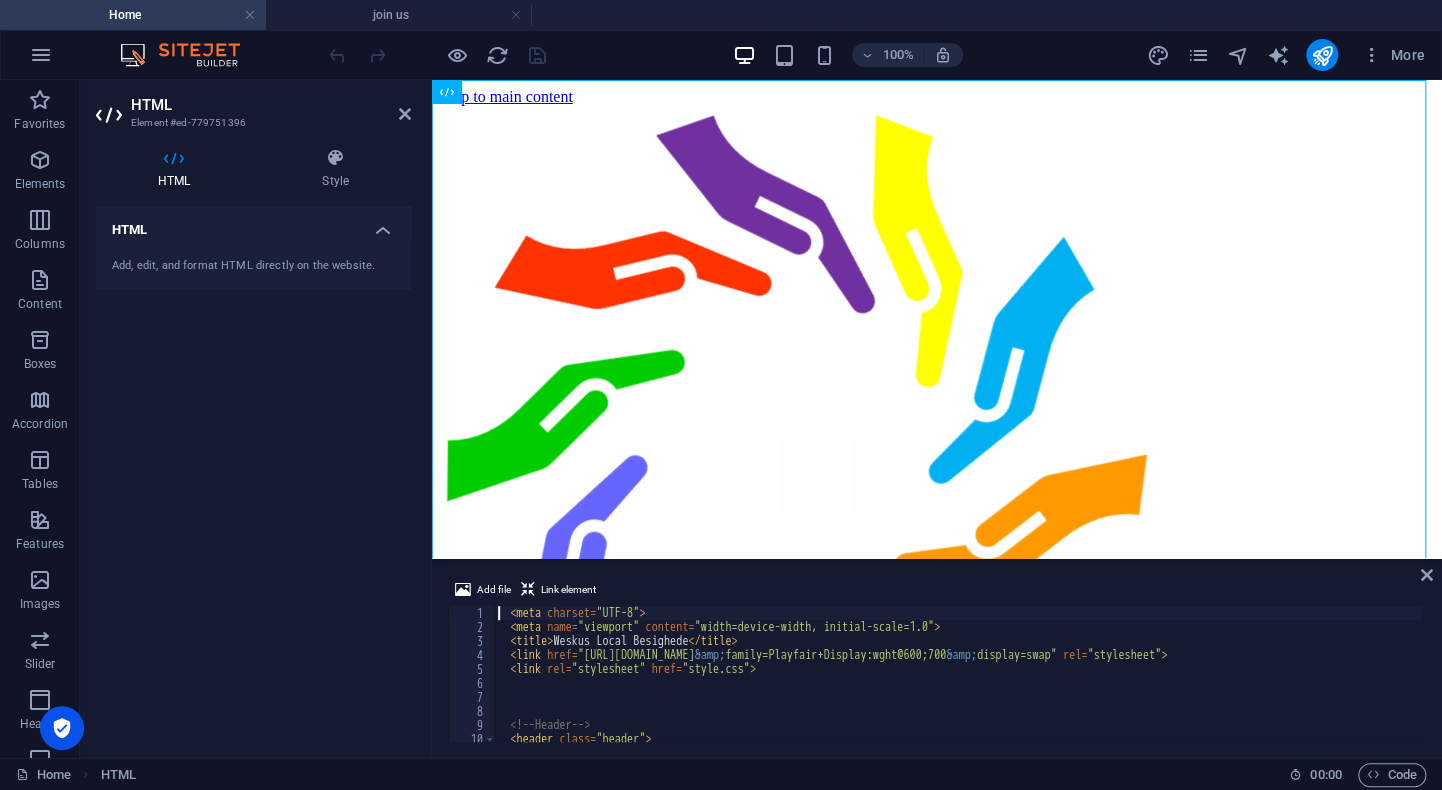 scroll, scrollTop: 0, scrollLeft: 0, axis: both 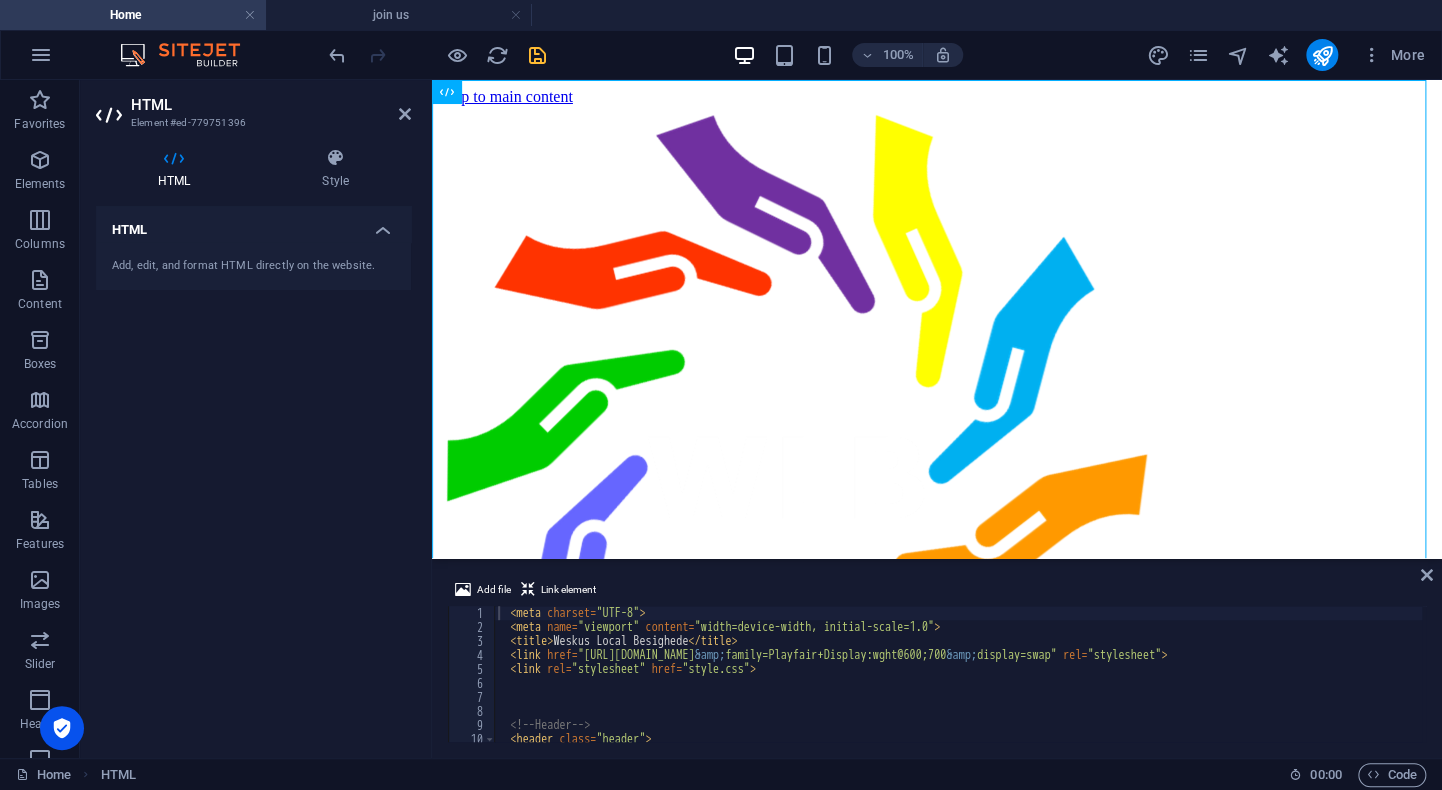 click on "100% More" at bounding box center [879, 55] 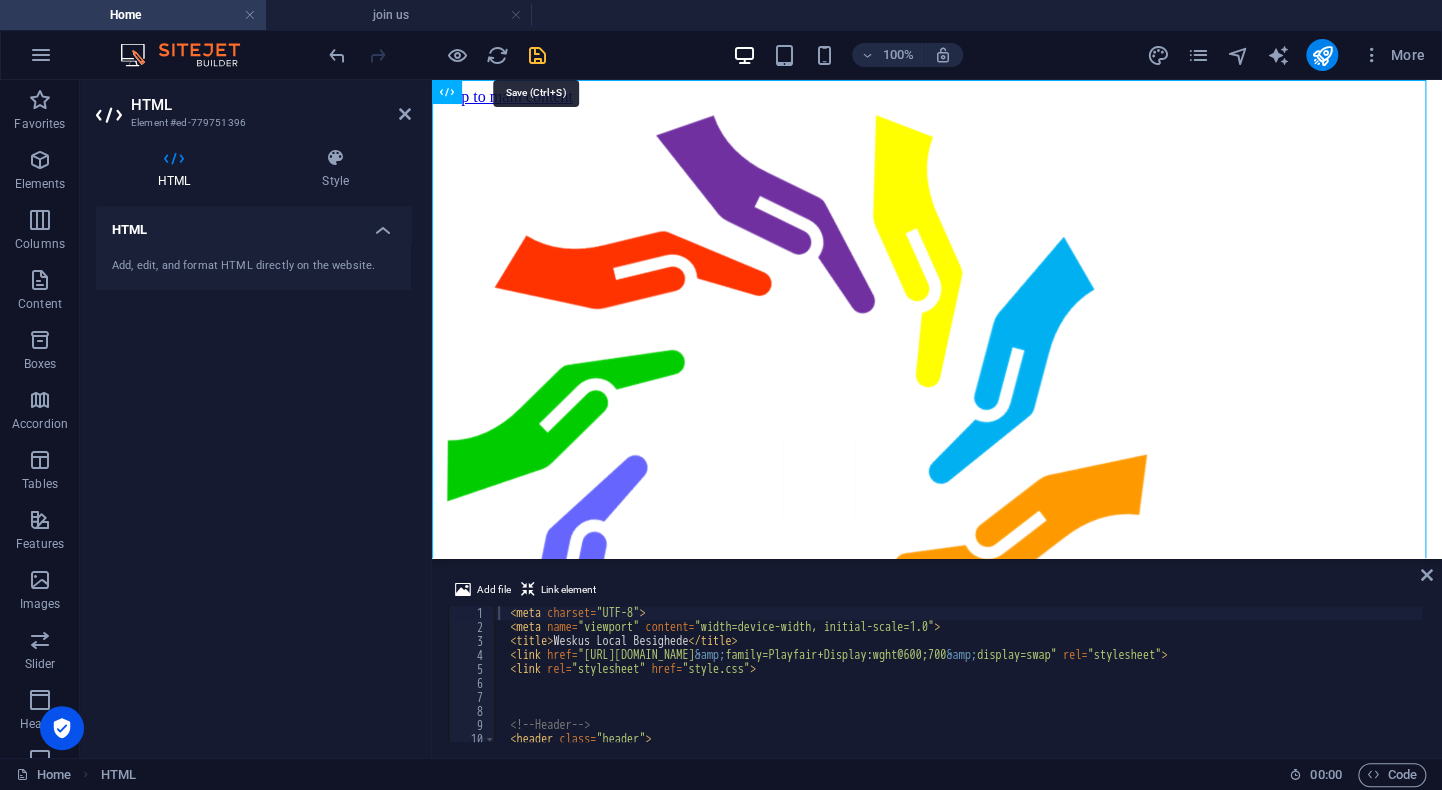click at bounding box center (537, 55) 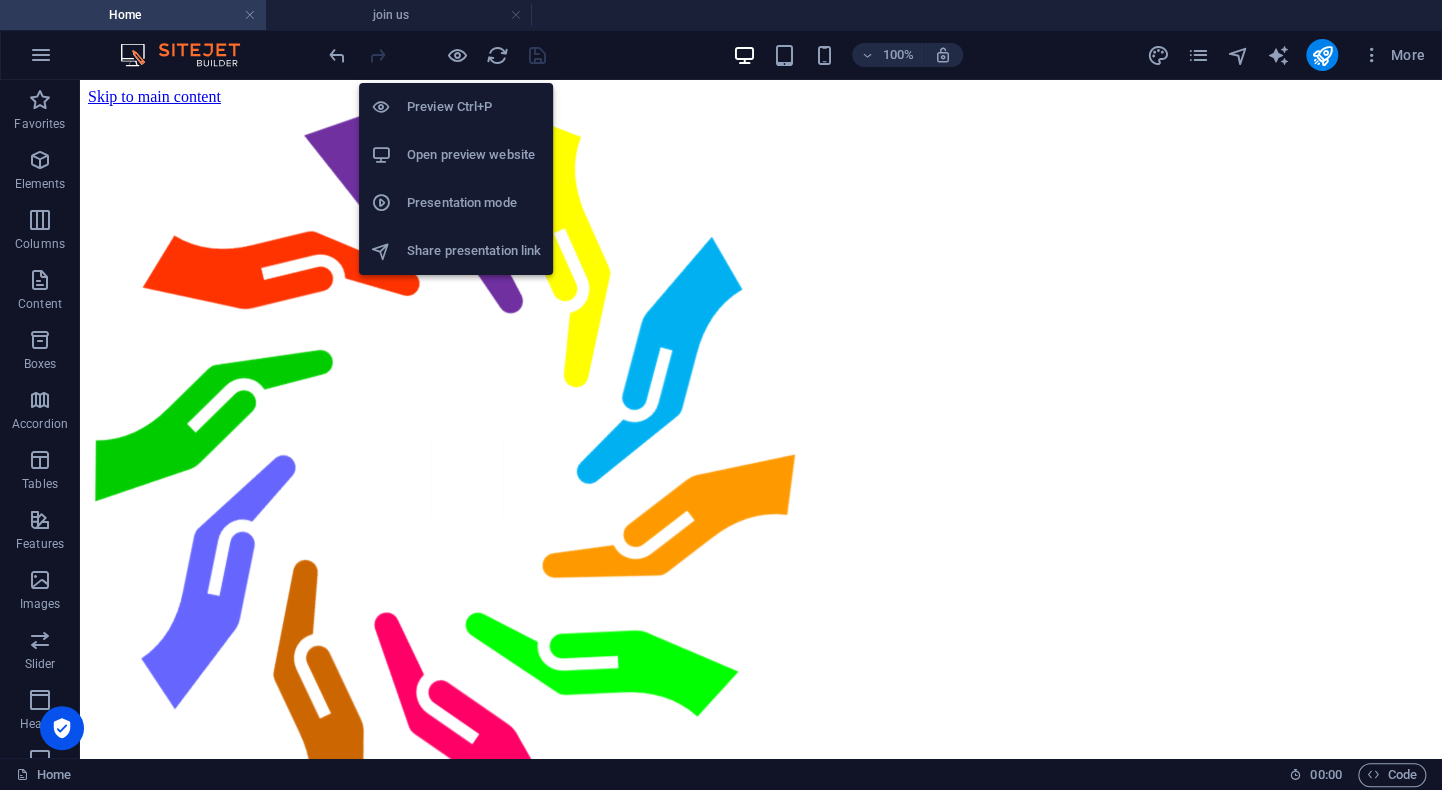 click on "Preview Ctrl+P" at bounding box center [474, 107] 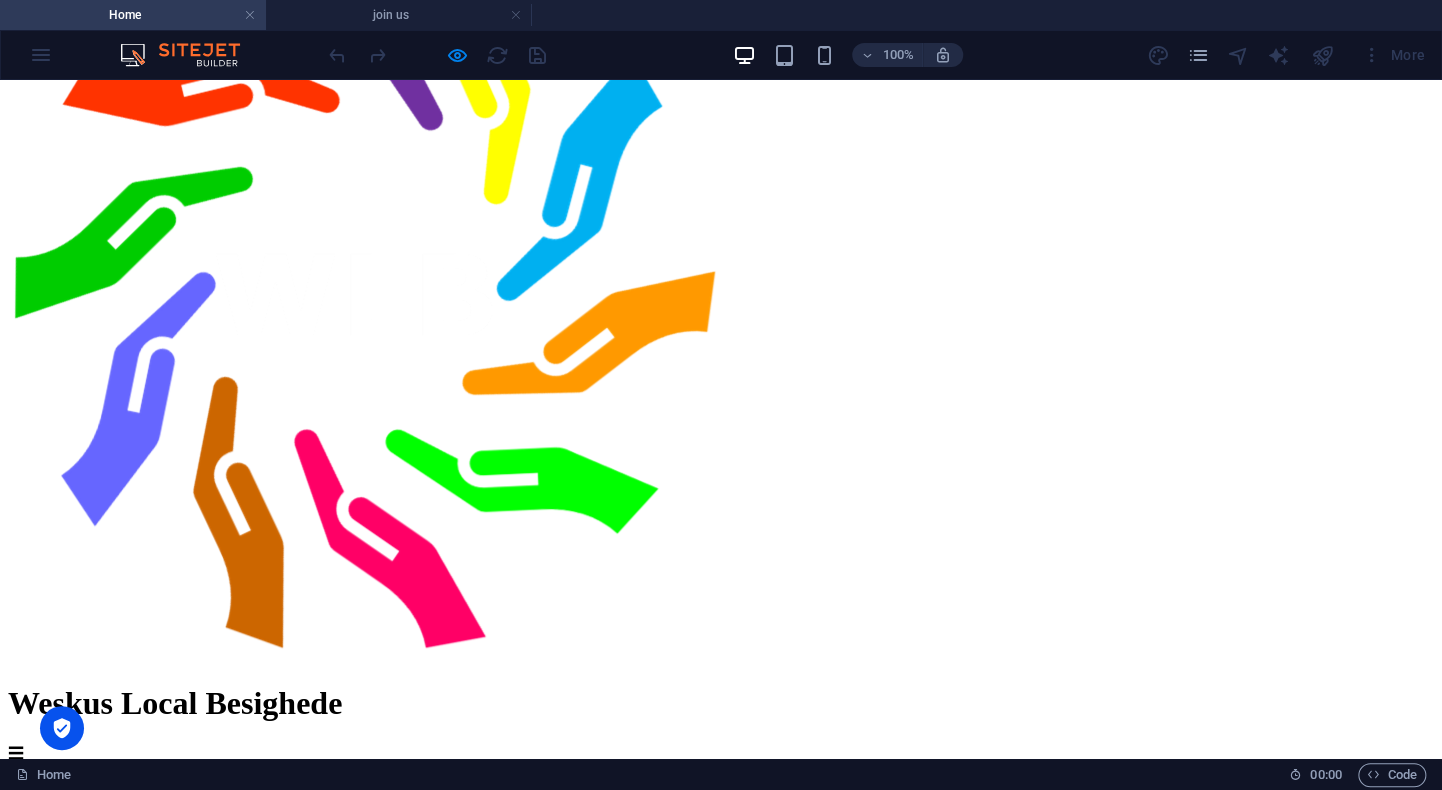 scroll, scrollTop: 0, scrollLeft: 0, axis: both 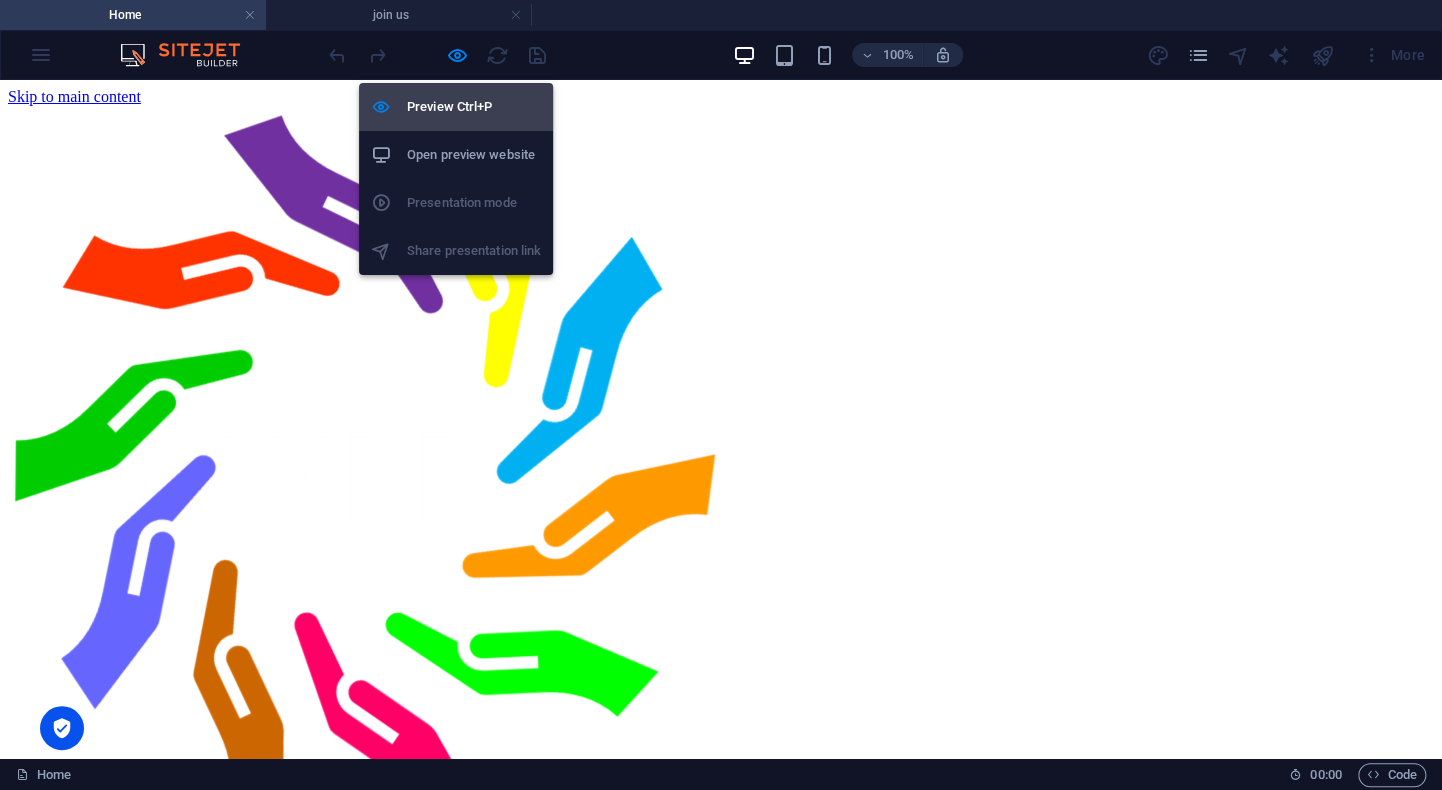 click on "Preview Ctrl+P" at bounding box center [474, 107] 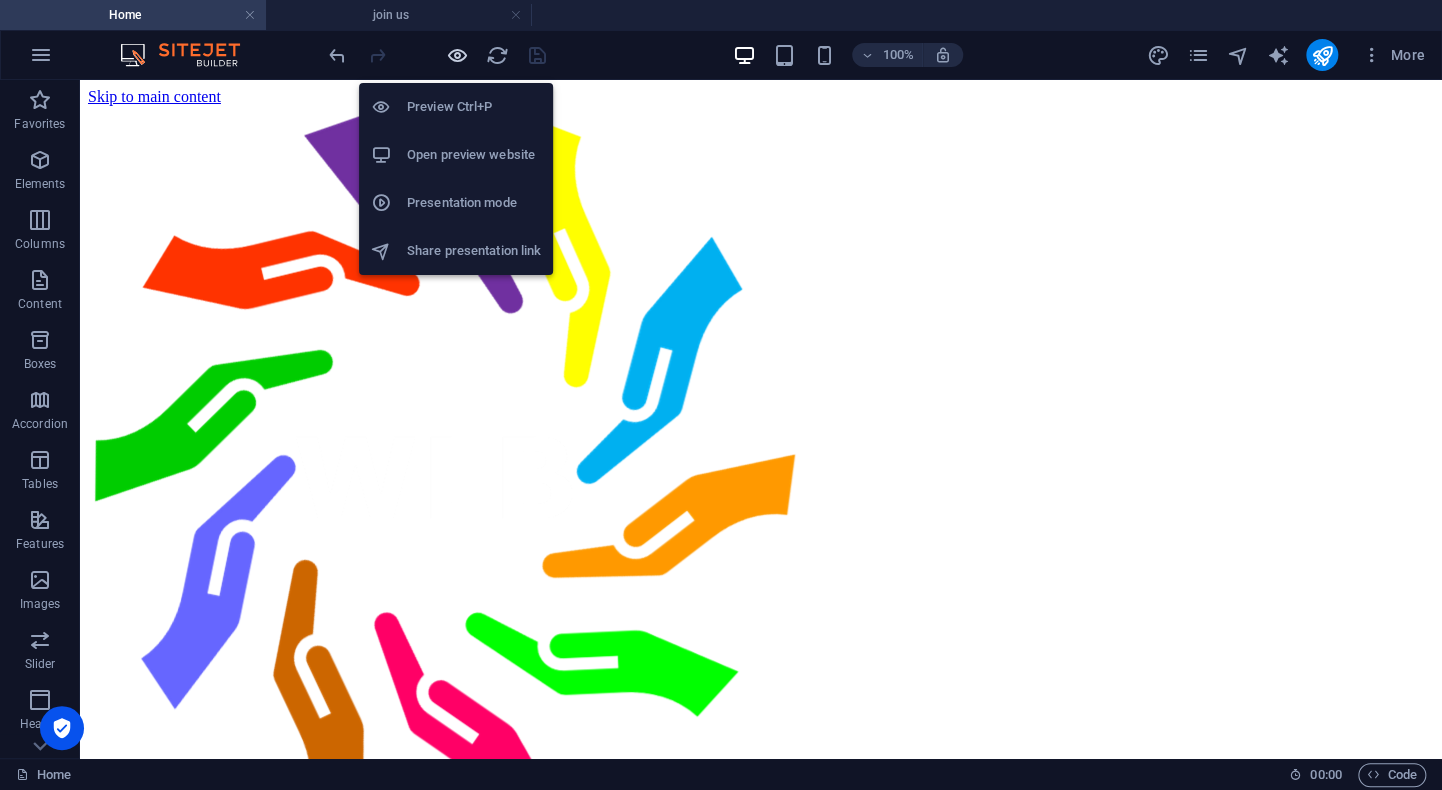 click at bounding box center (457, 55) 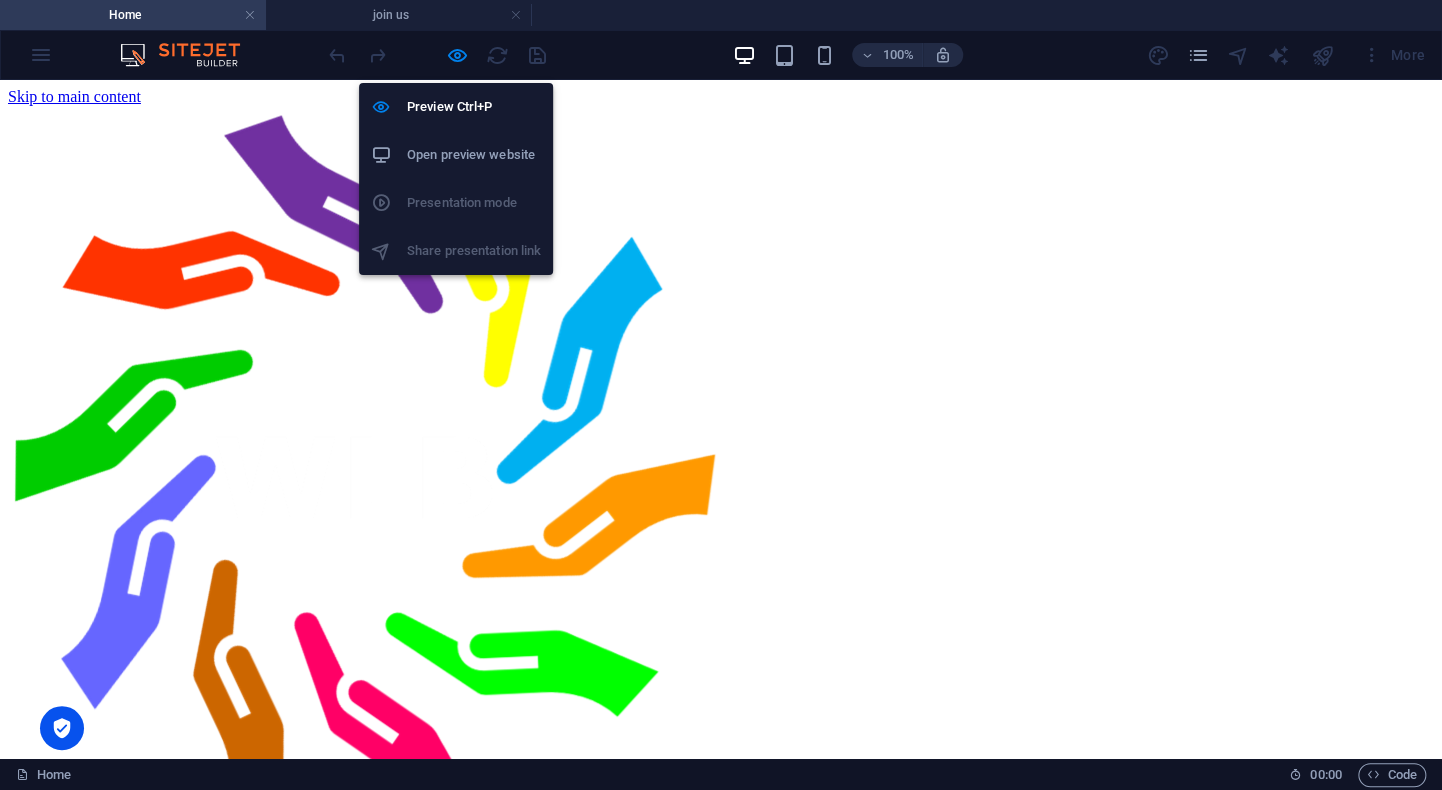 click on "Open preview website" at bounding box center (474, 155) 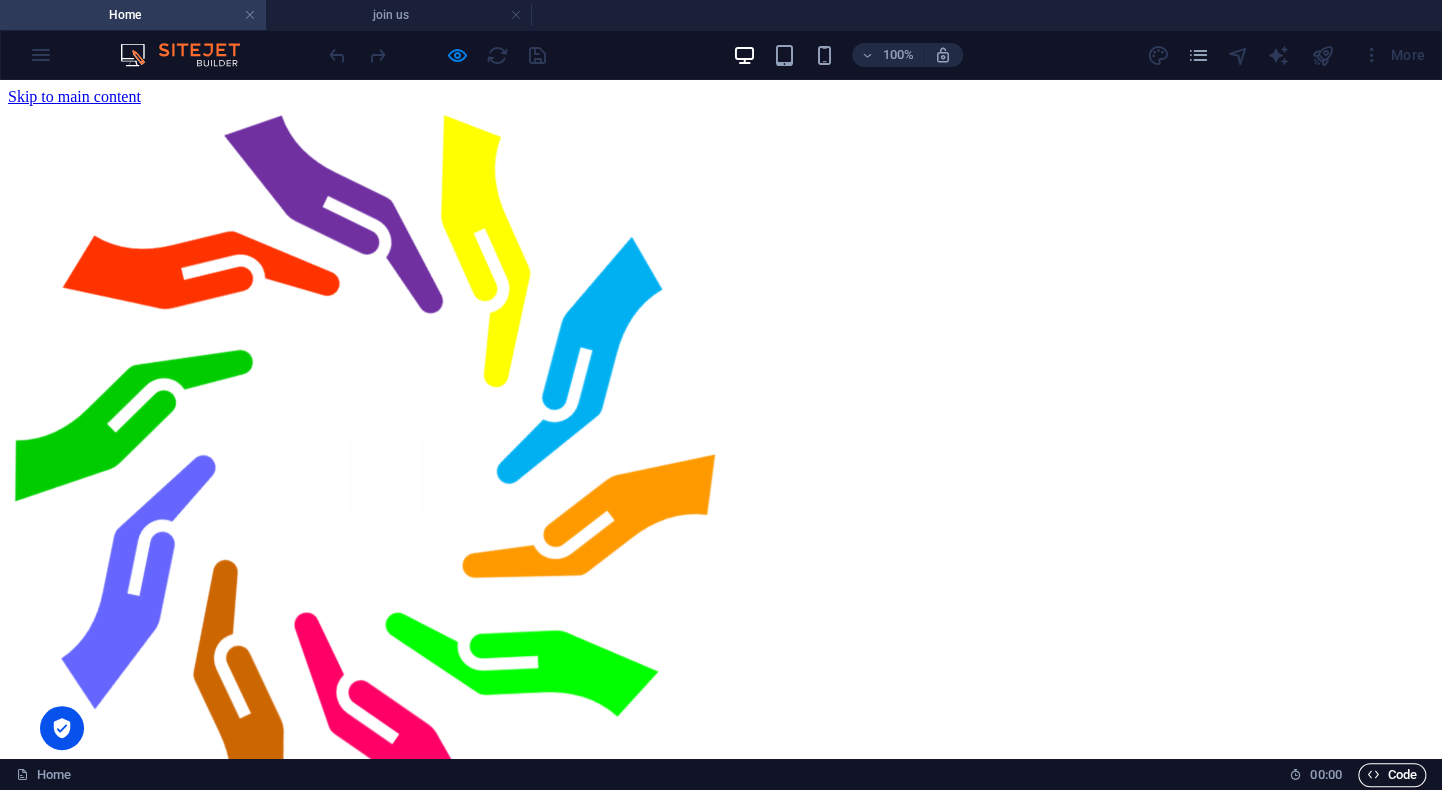 click on "Code" at bounding box center [1392, 775] 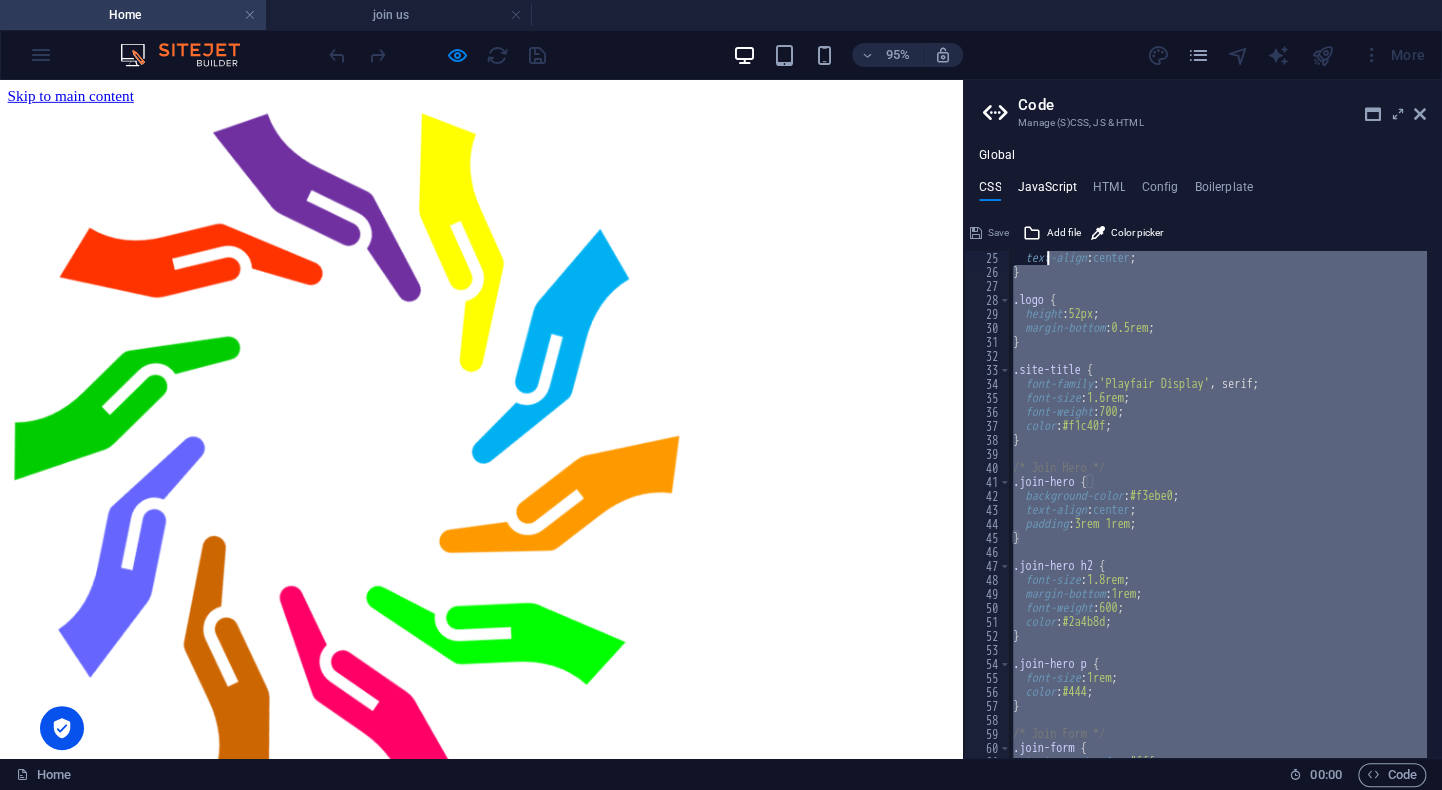 scroll, scrollTop: 0, scrollLeft: 0, axis: both 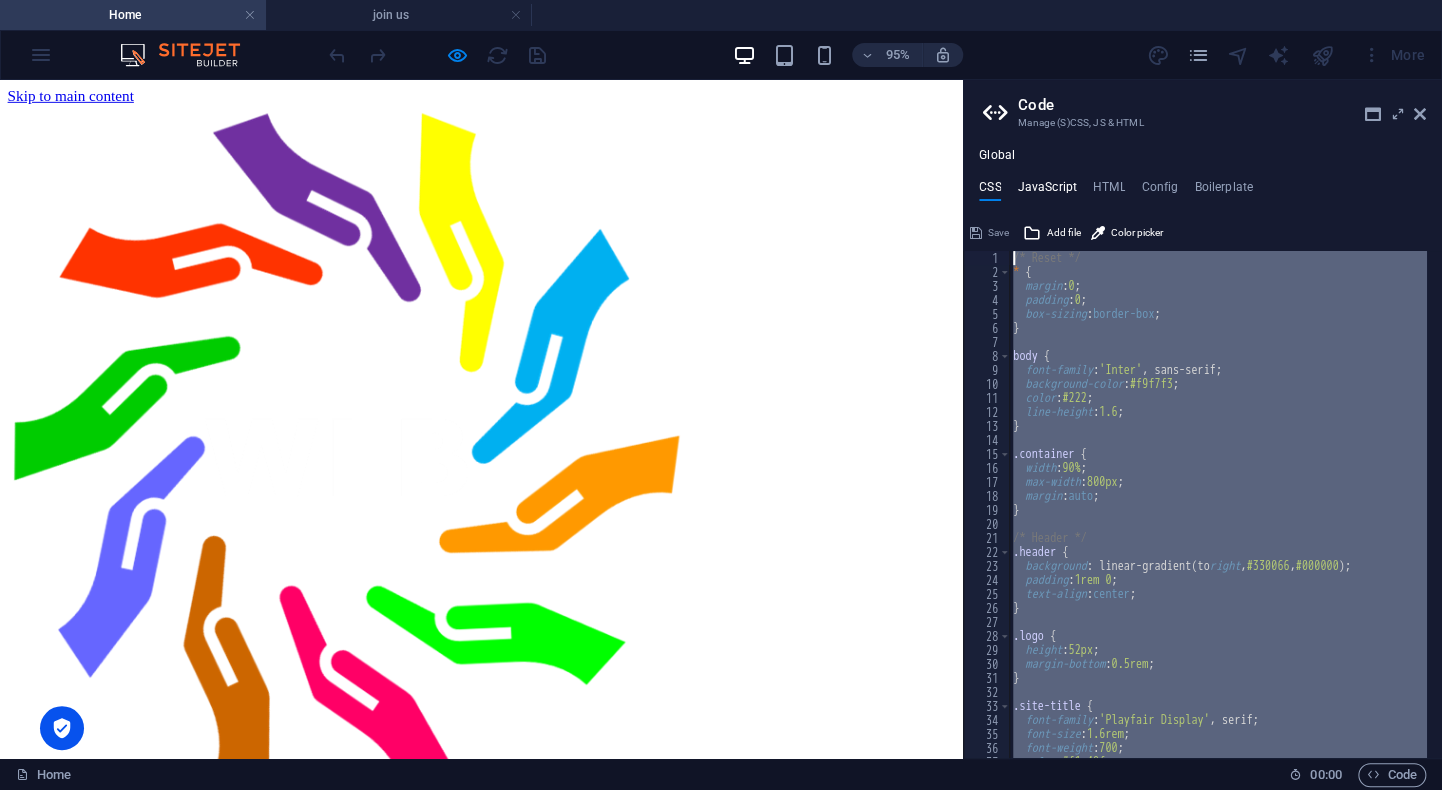 drag, startPoint x: 1041, startPoint y: 750, endPoint x: 1051, endPoint y: 194, distance: 556.0899 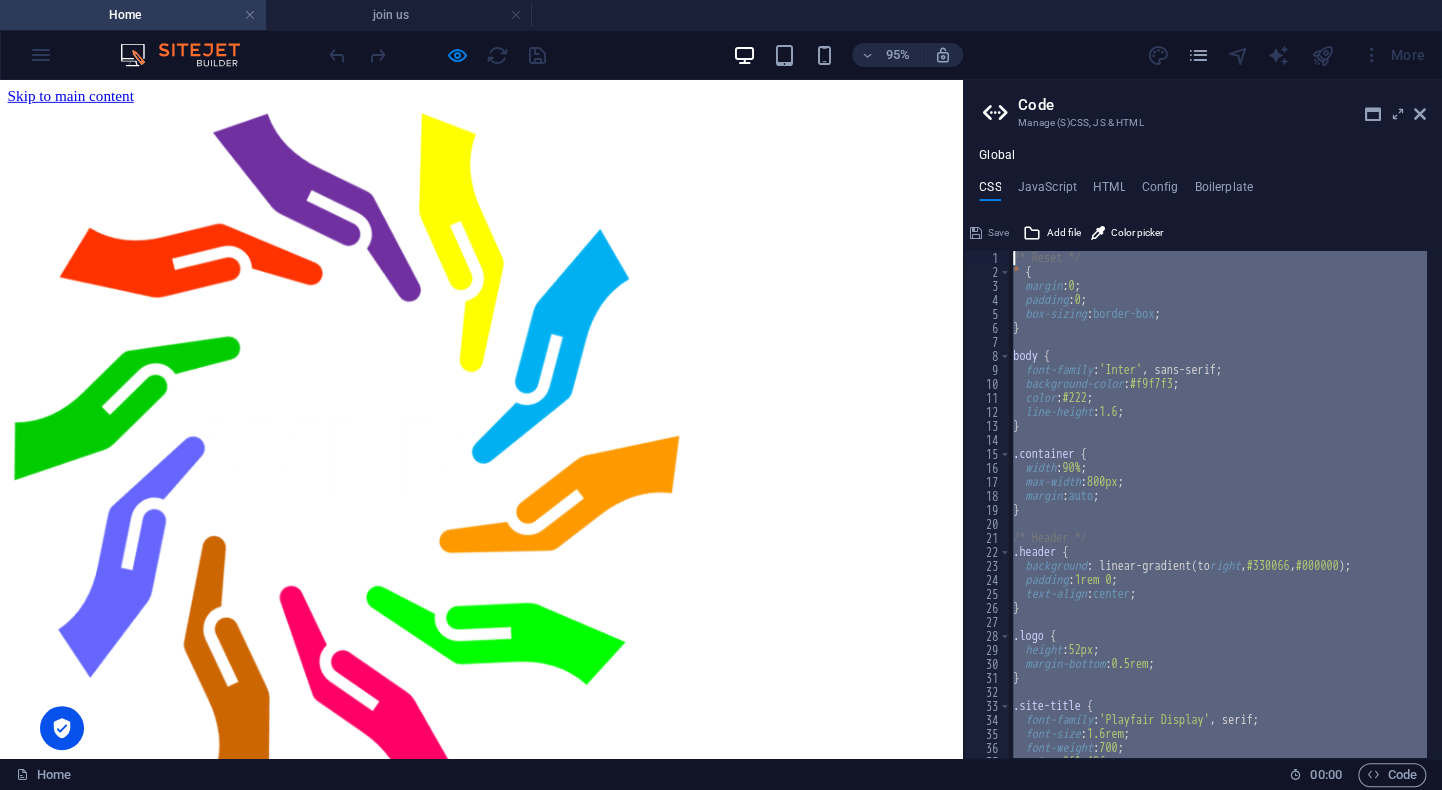 type 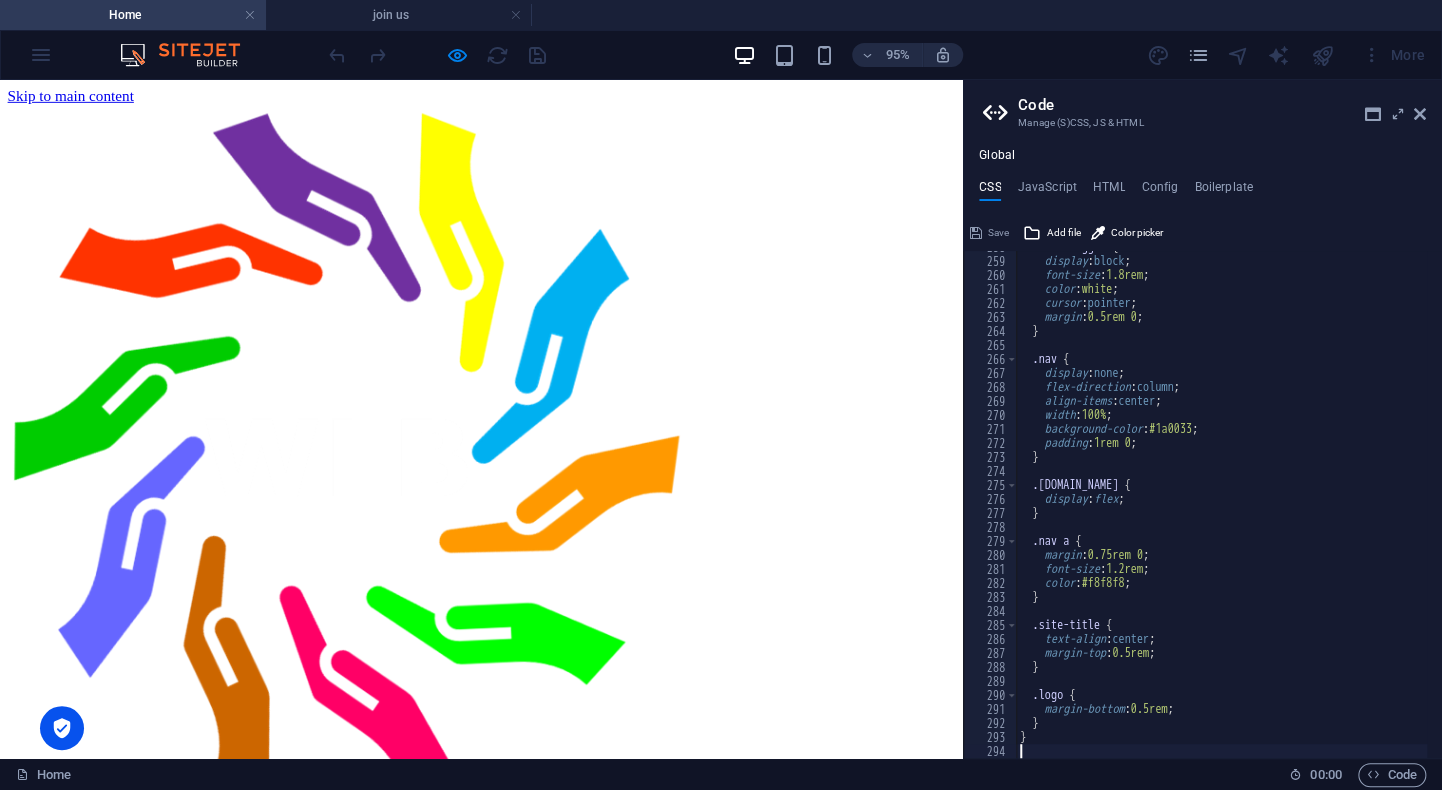 scroll, scrollTop: 3608, scrollLeft: 0, axis: vertical 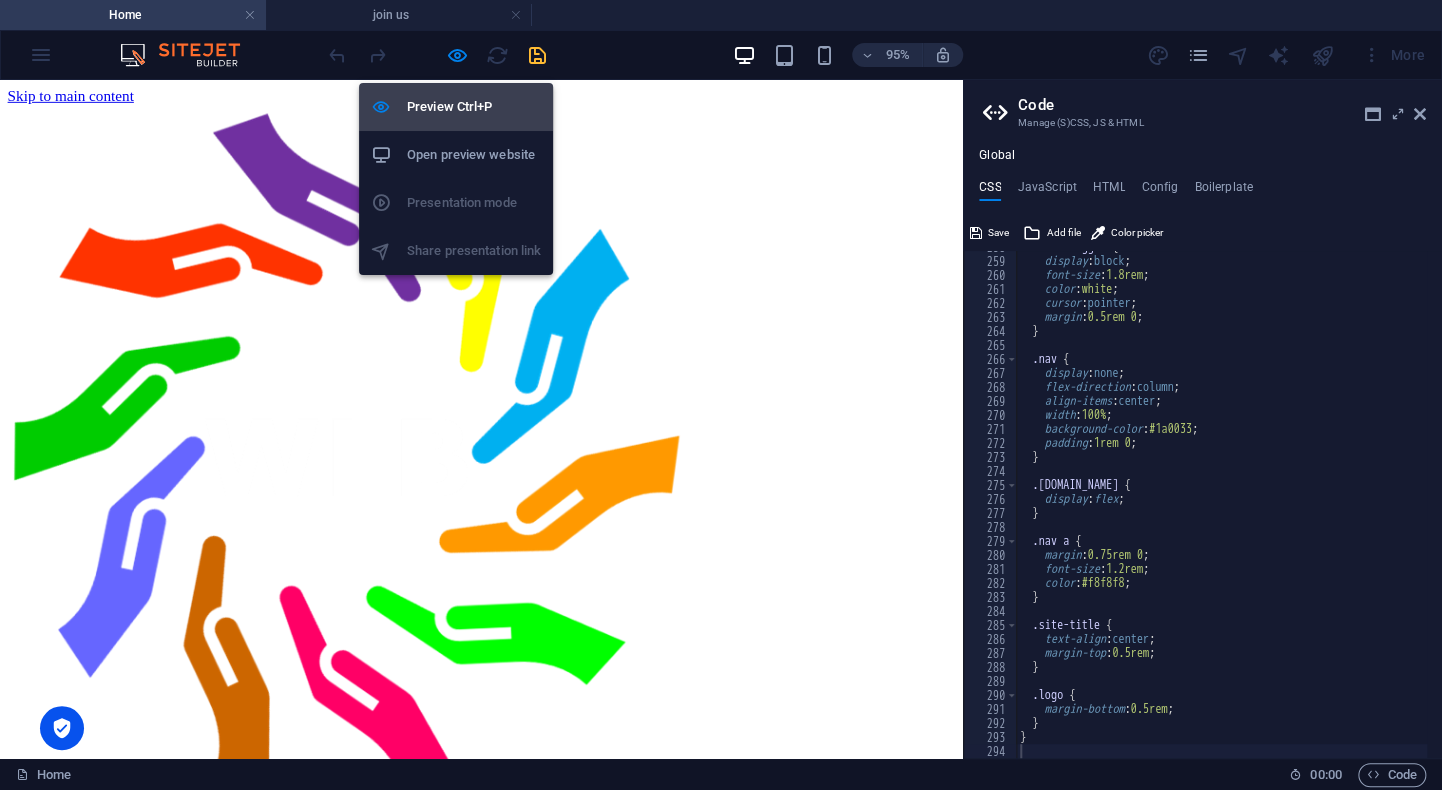 click on "Preview Ctrl+P" at bounding box center (474, 107) 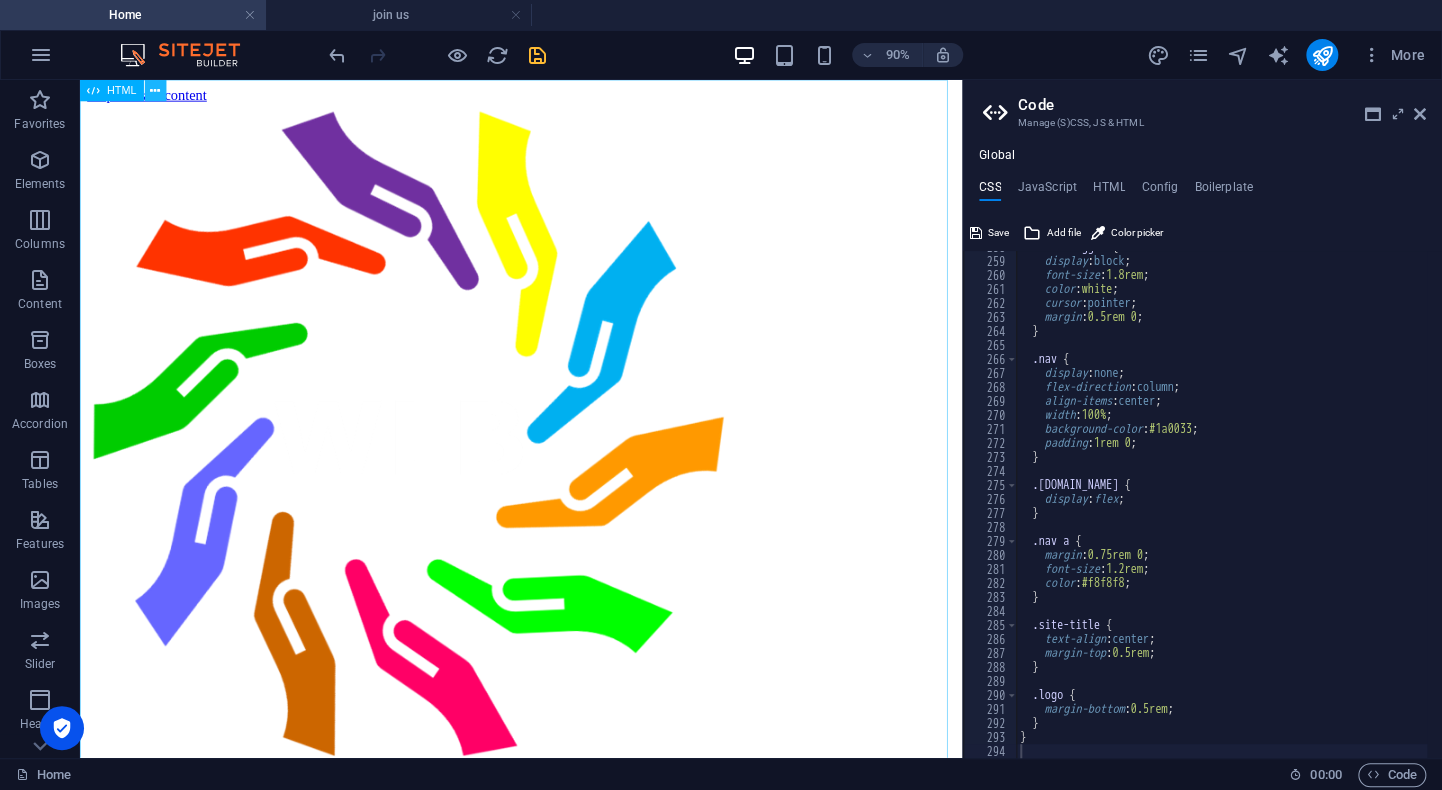 click at bounding box center [155, 90] 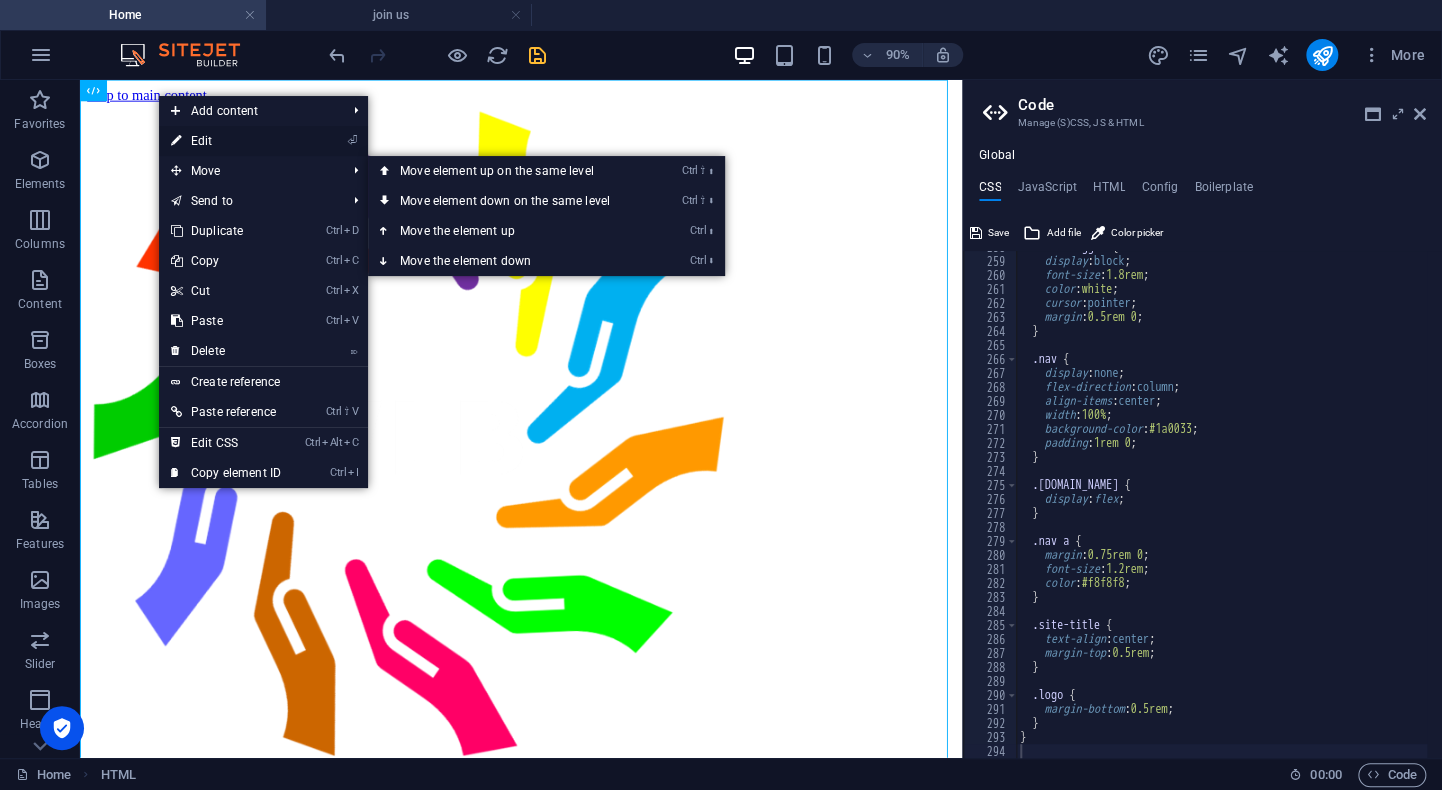 click on "⏎  Edit" at bounding box center [226, 141] 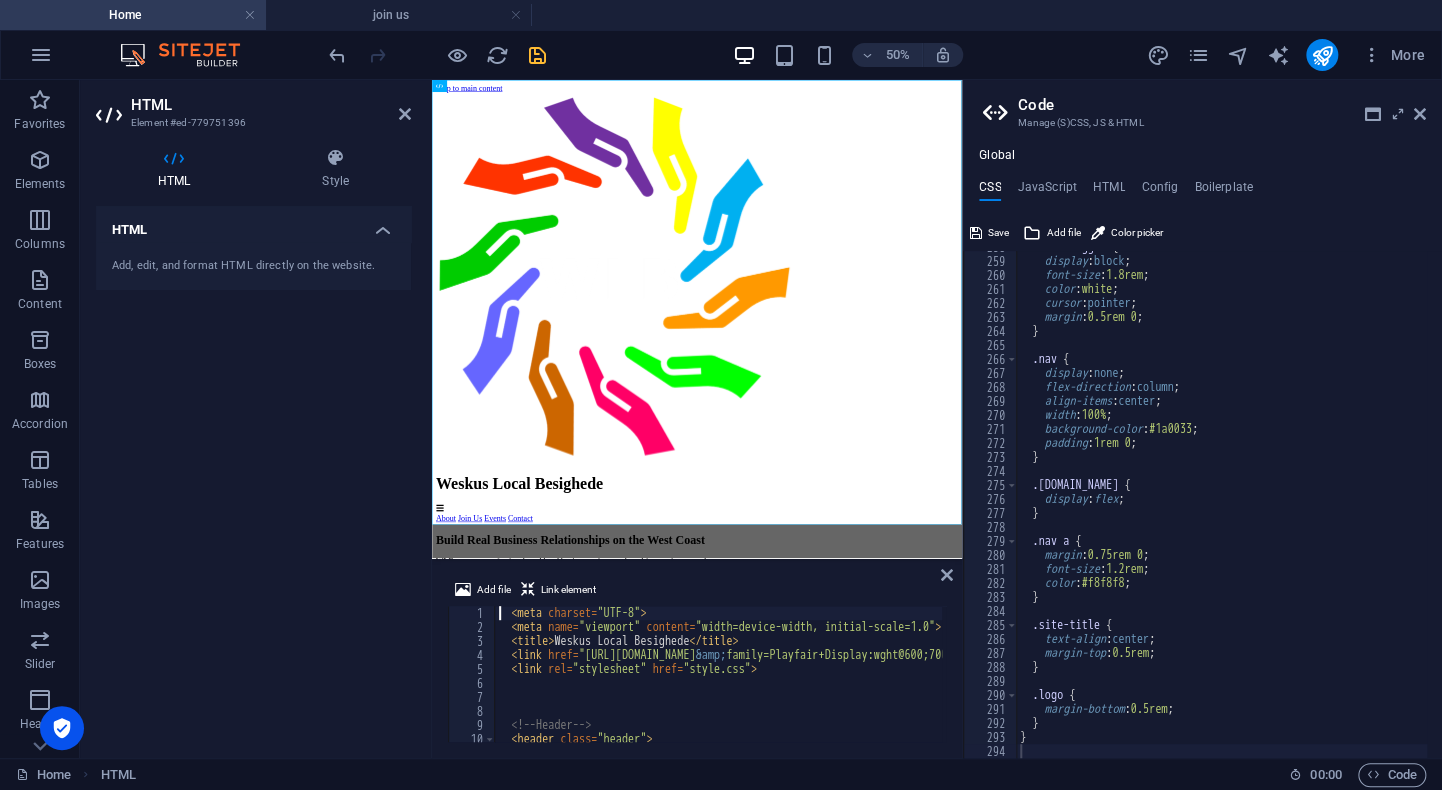 scroll, scrollTop: 0, scrollLeft: 0, axis: both 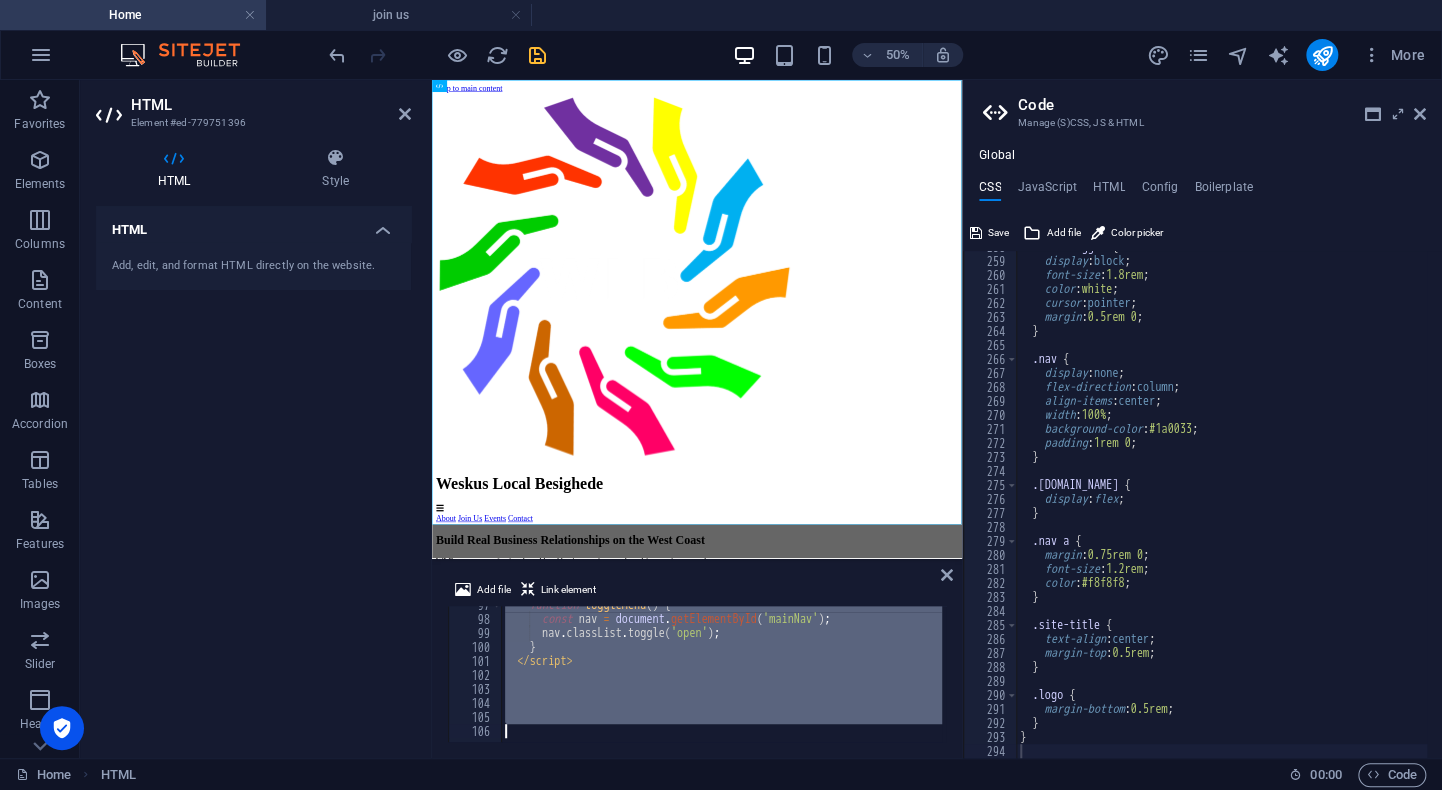 drag, startPoint x: 500, startPoint y: 610, endPoint x: 520, endPoint y: 793, distance: 184.08965 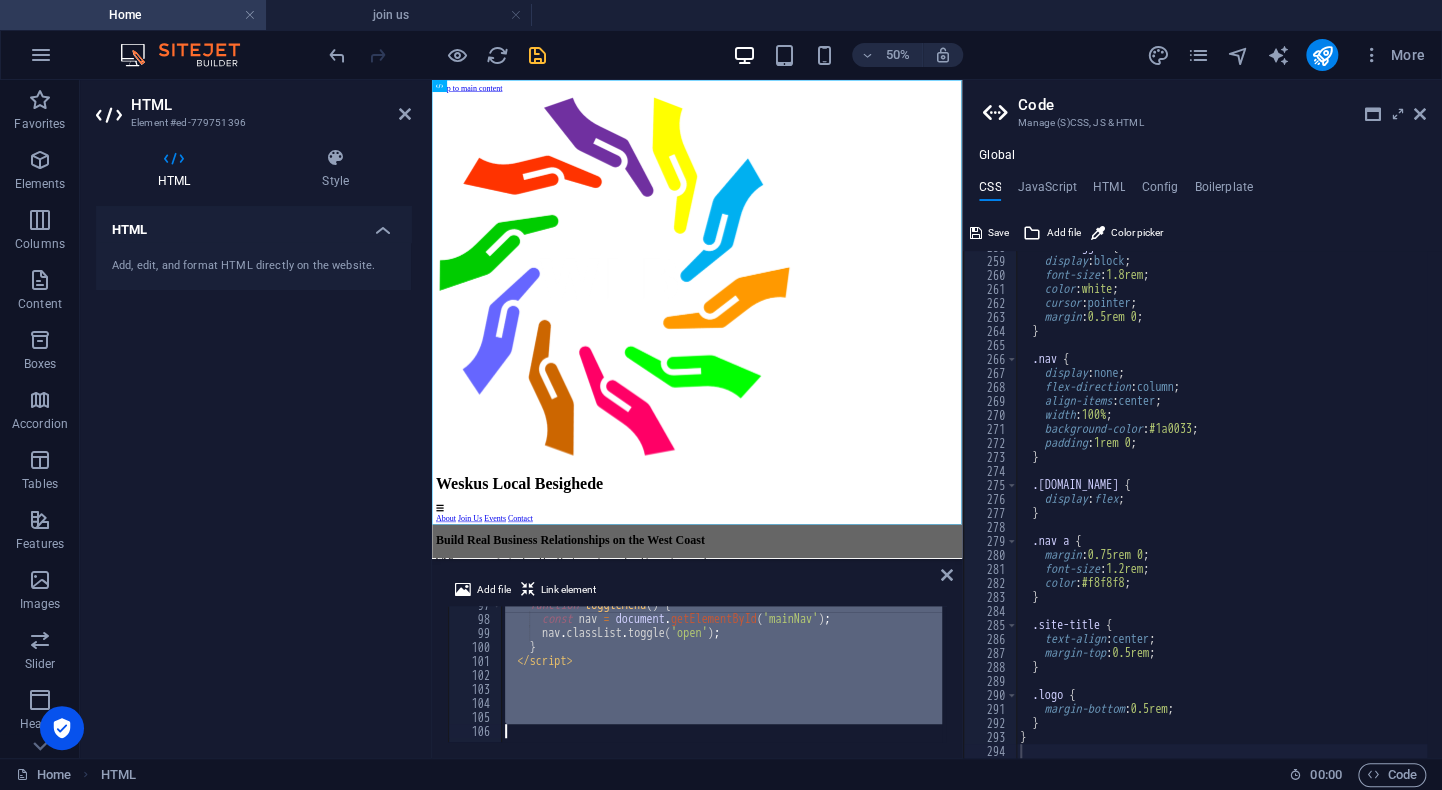 type on "</html>" 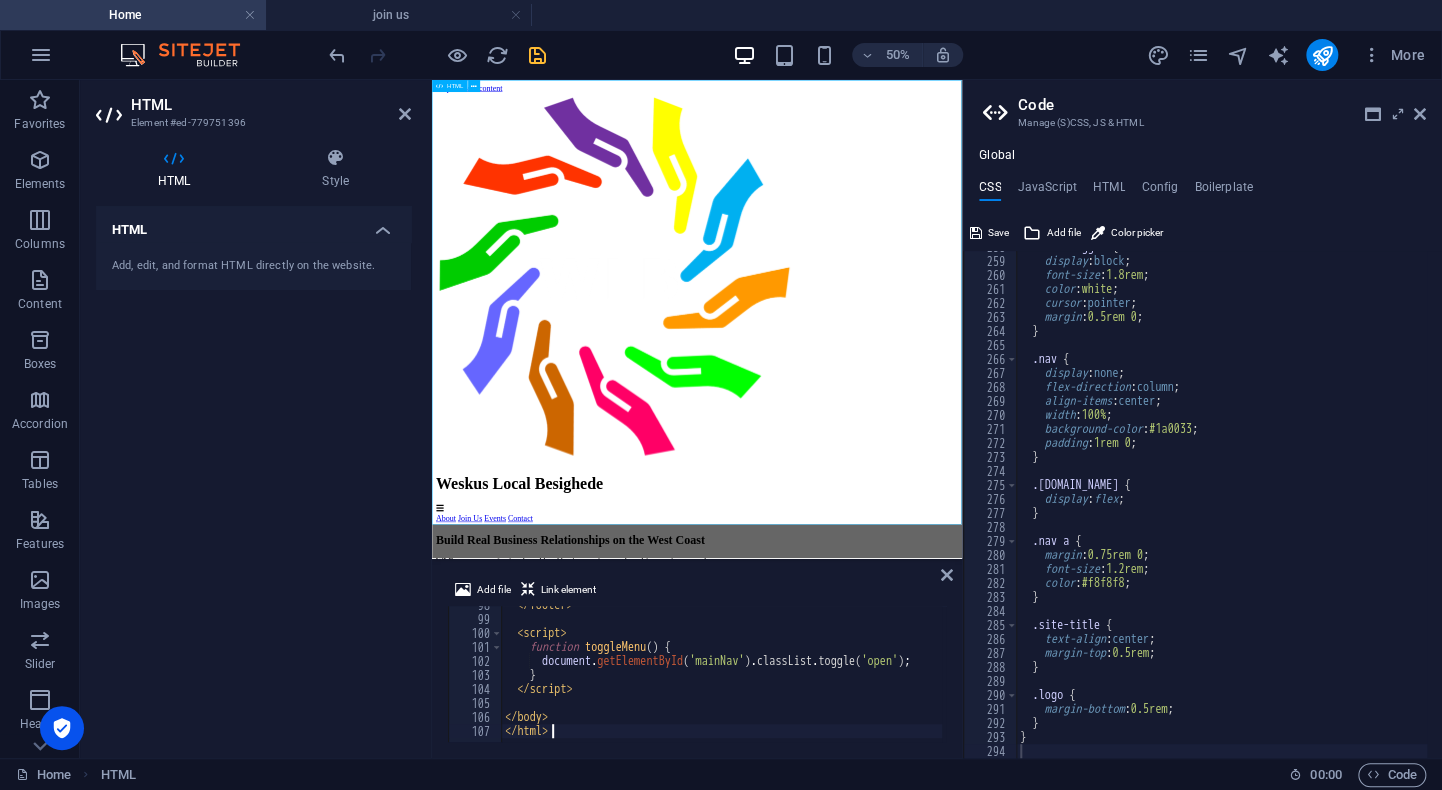 scroll, scrollTop: 1366, scrollLeft: 0, axis: vertical 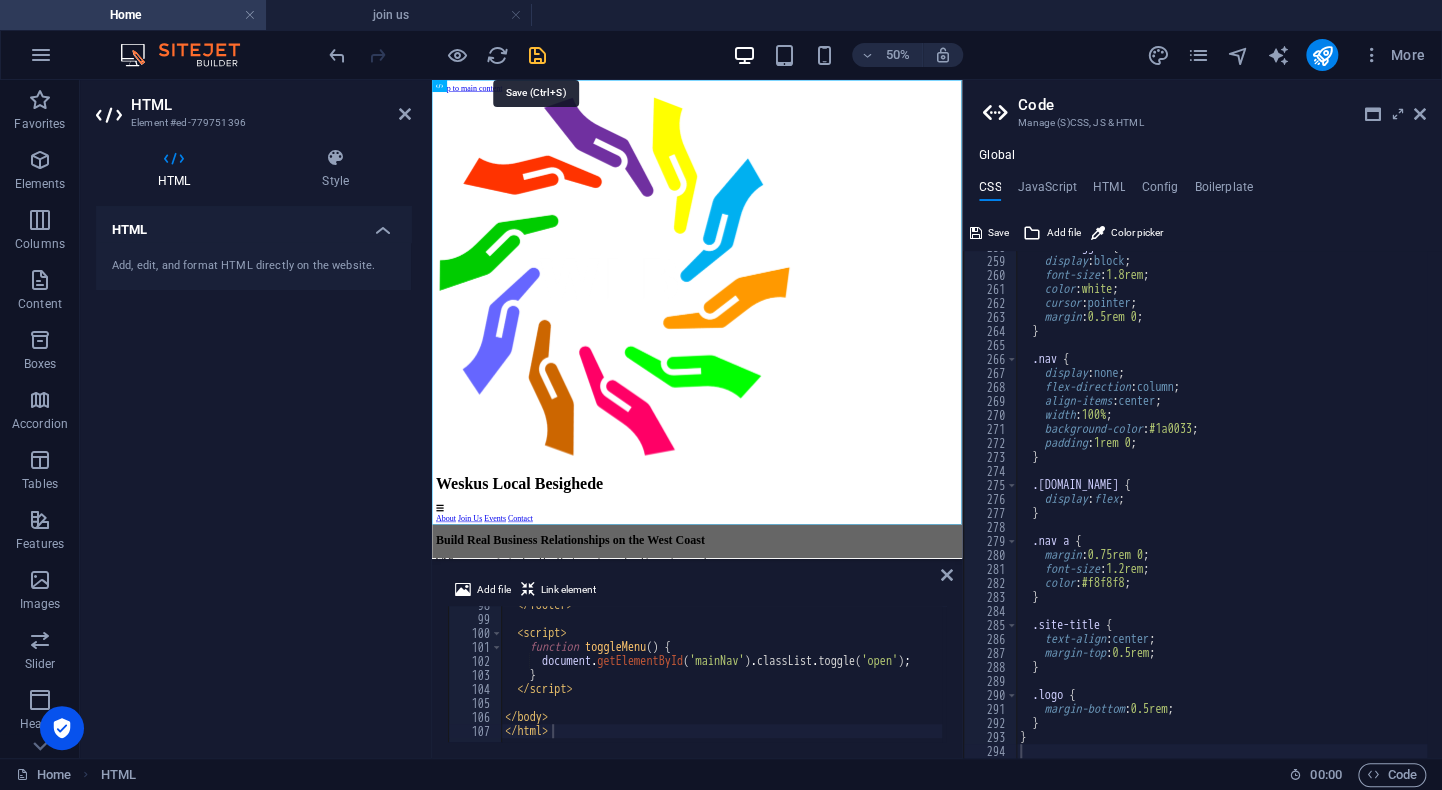 click at bounding box center [537, 55] 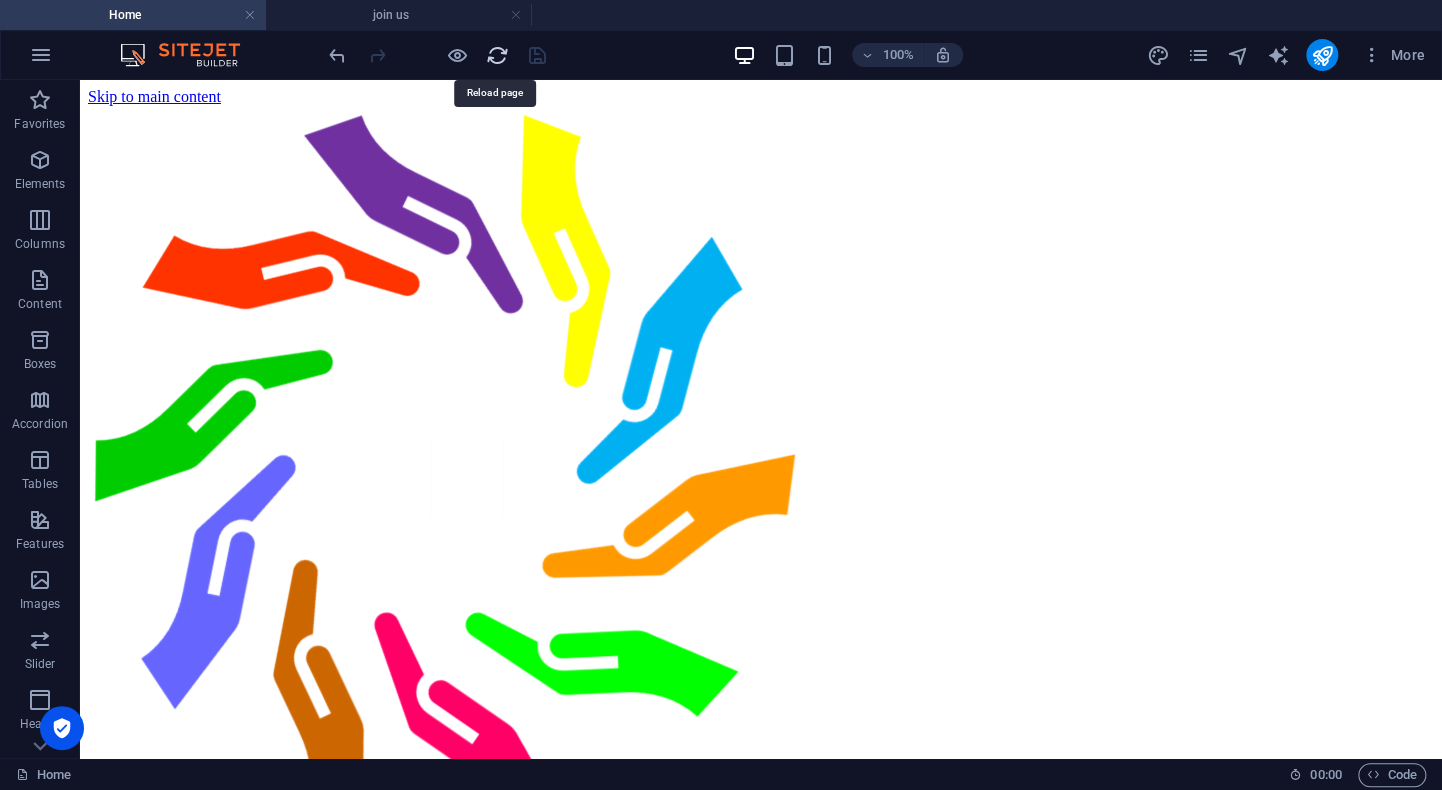 click at bounding box center [497, 55] 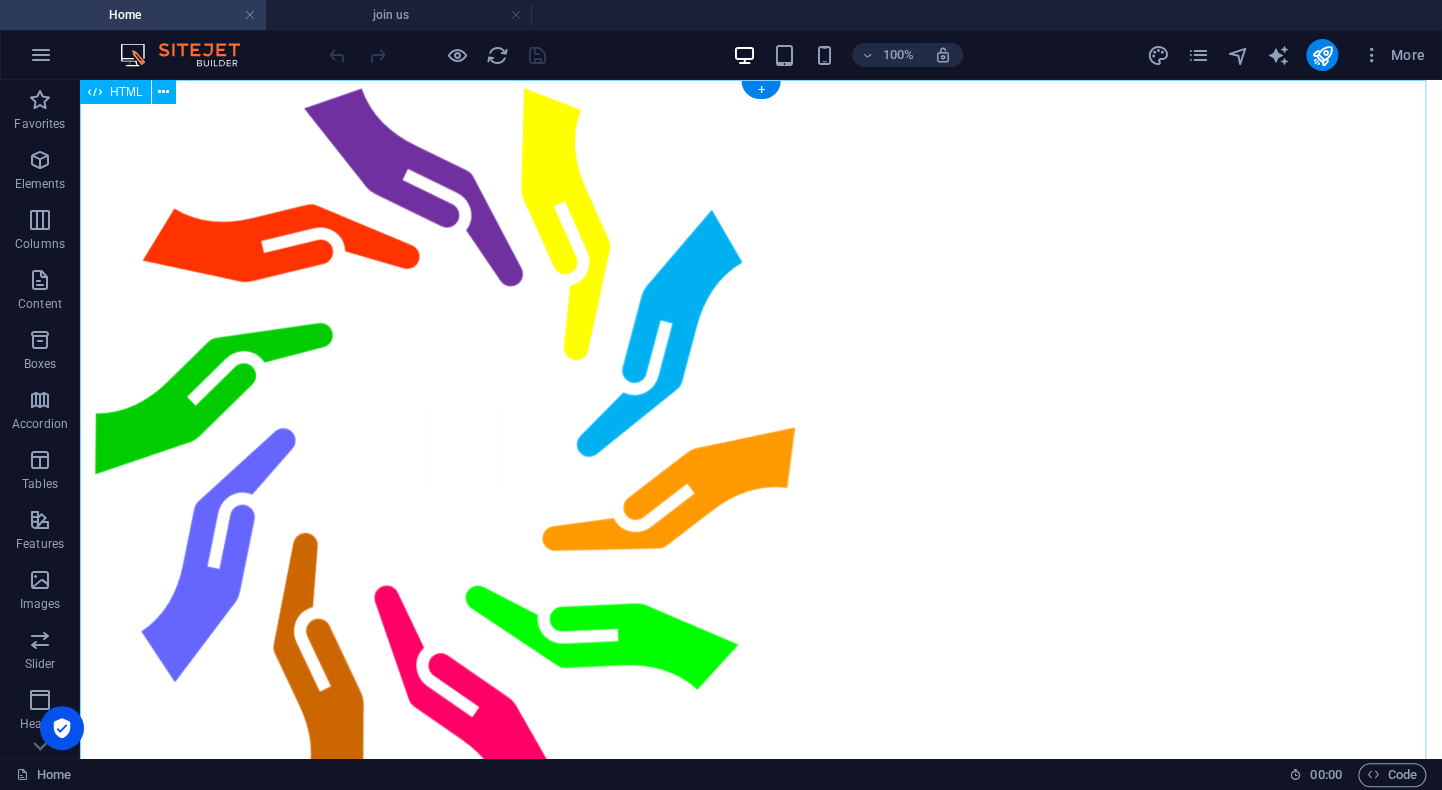 scroll, scrollTop: 0, scrollLeft: 0, axis: both 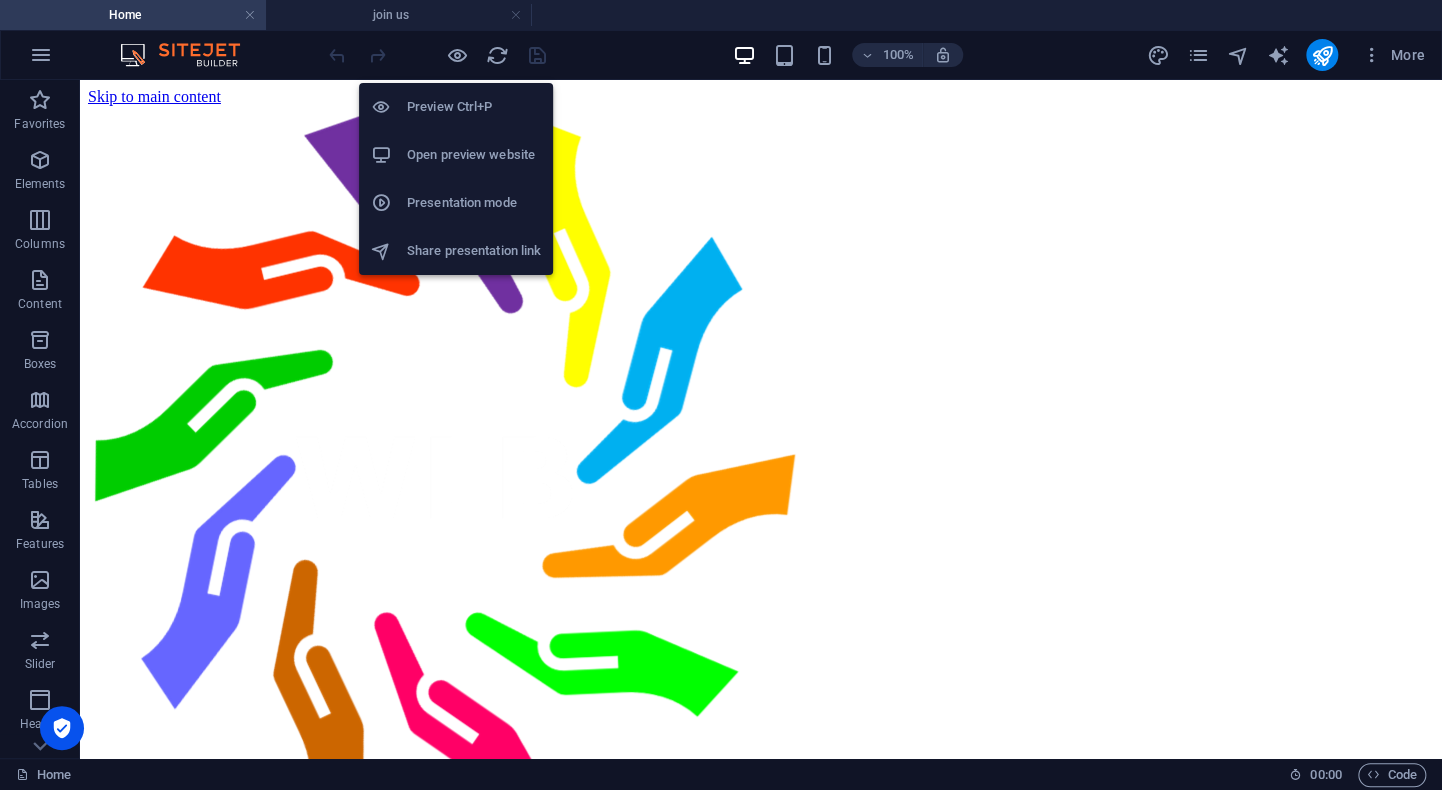 click on "Open preview website" at bounding box center [474, 155] 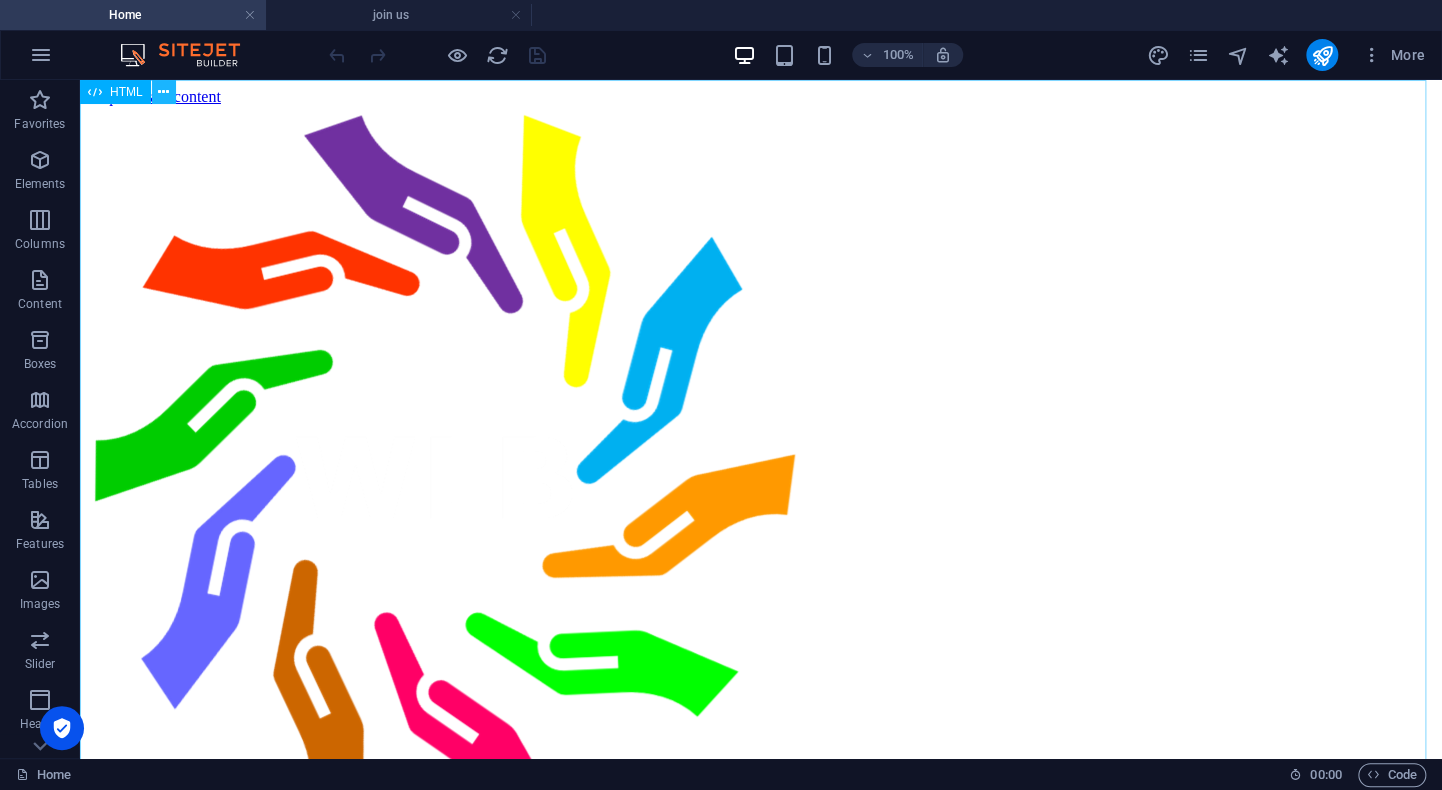 click at bounding box center [163, 92] 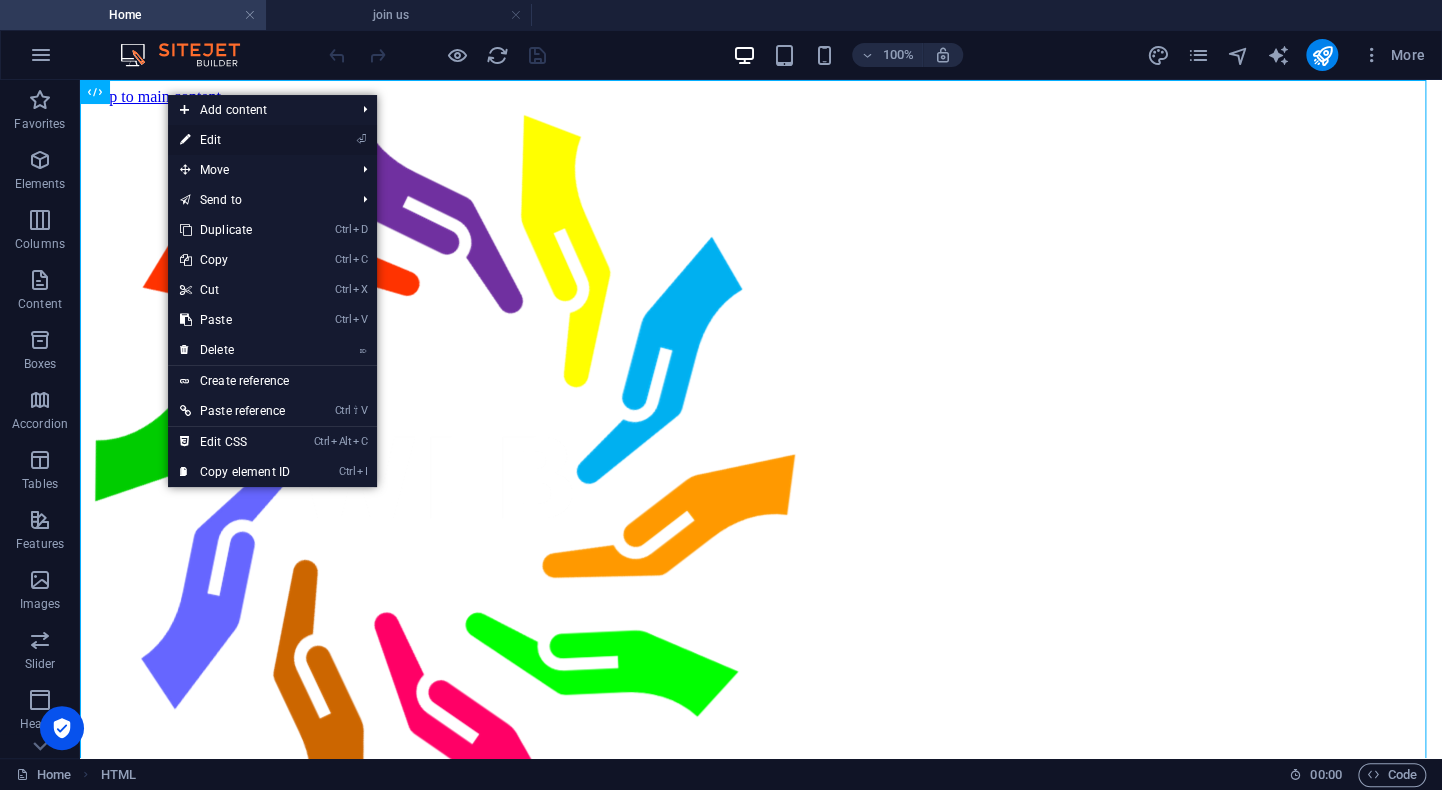 click on "⏎  Edit" at bounding box center (235, 140) 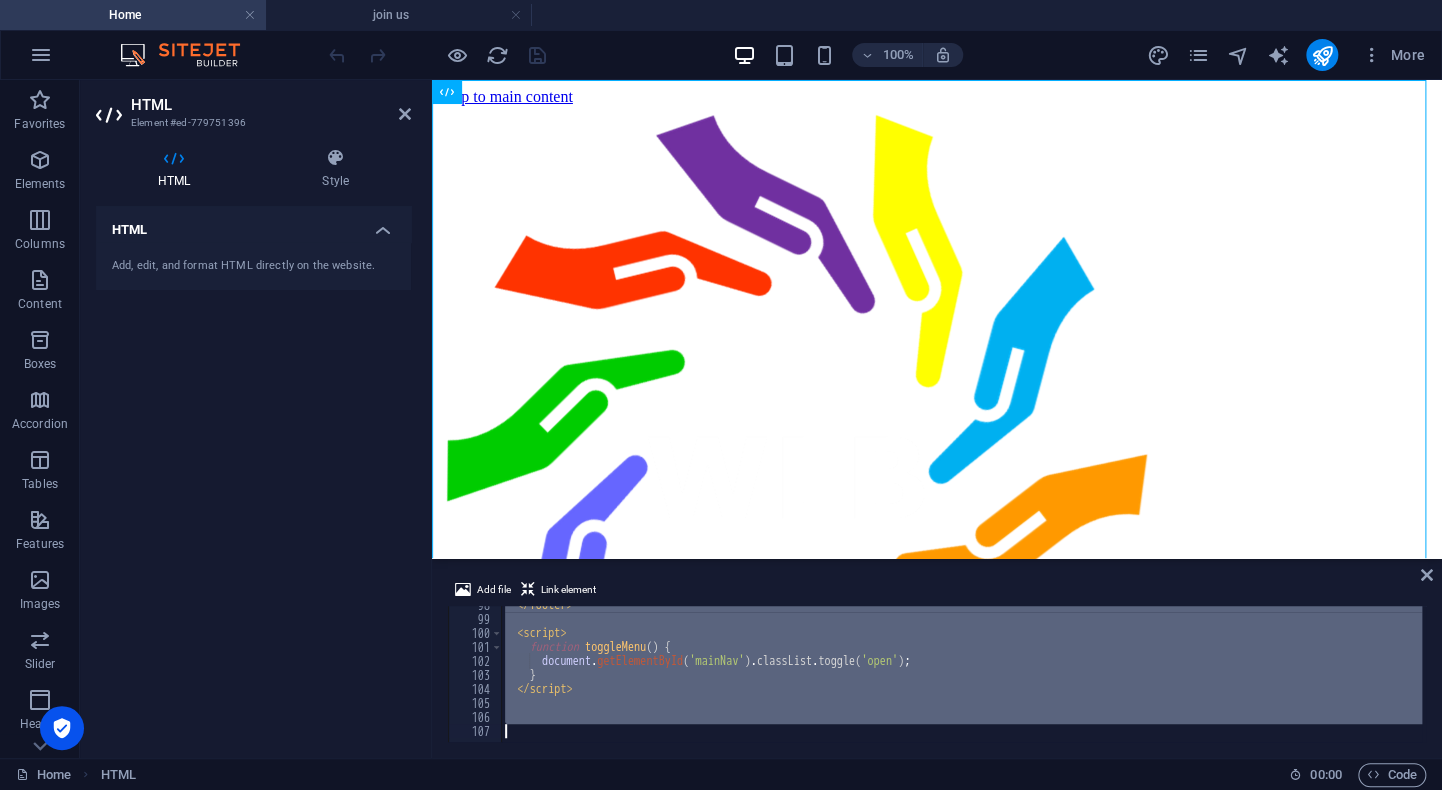 scroll, scrollTop: 1366, scrollLeft: 0, axis: vertical 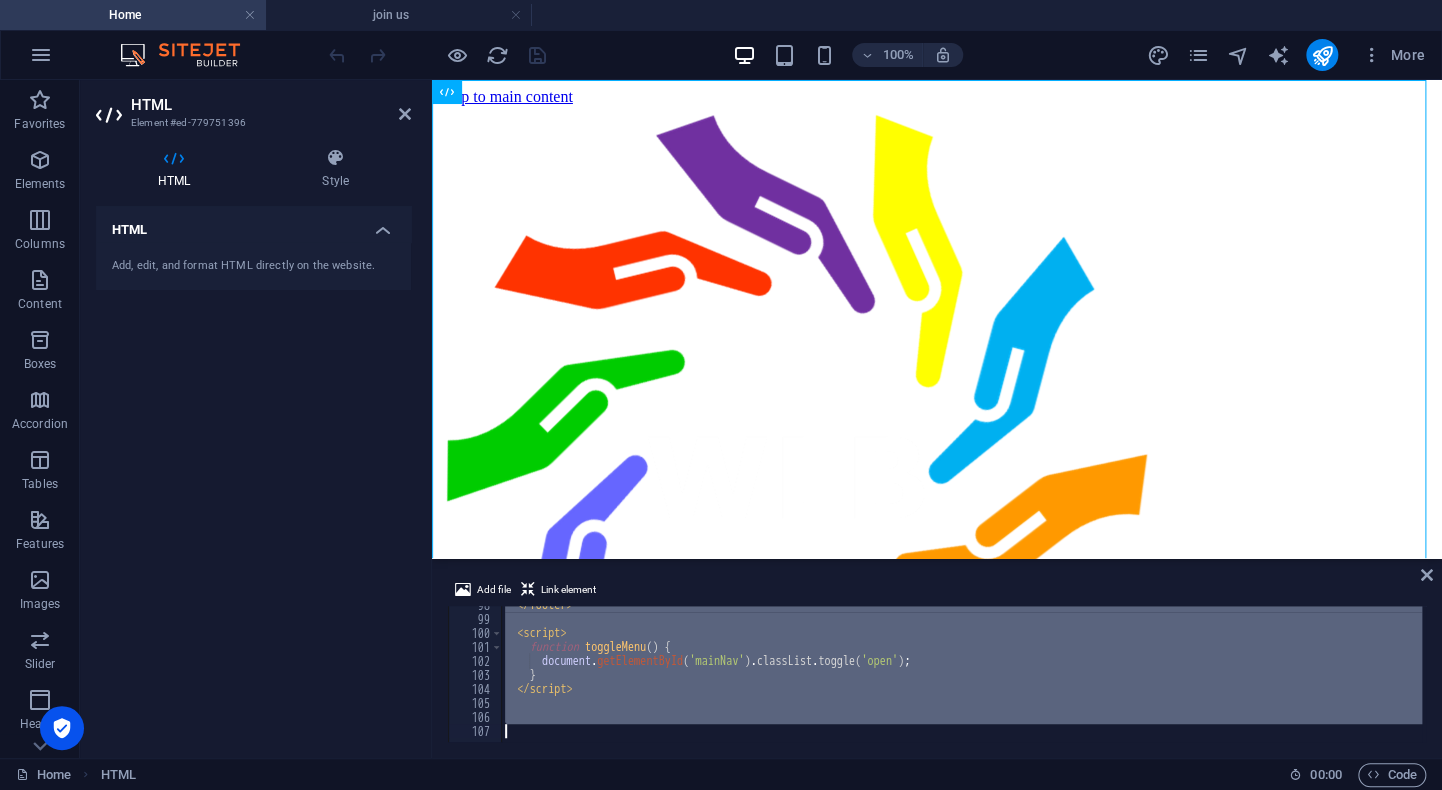 type on "</html>" 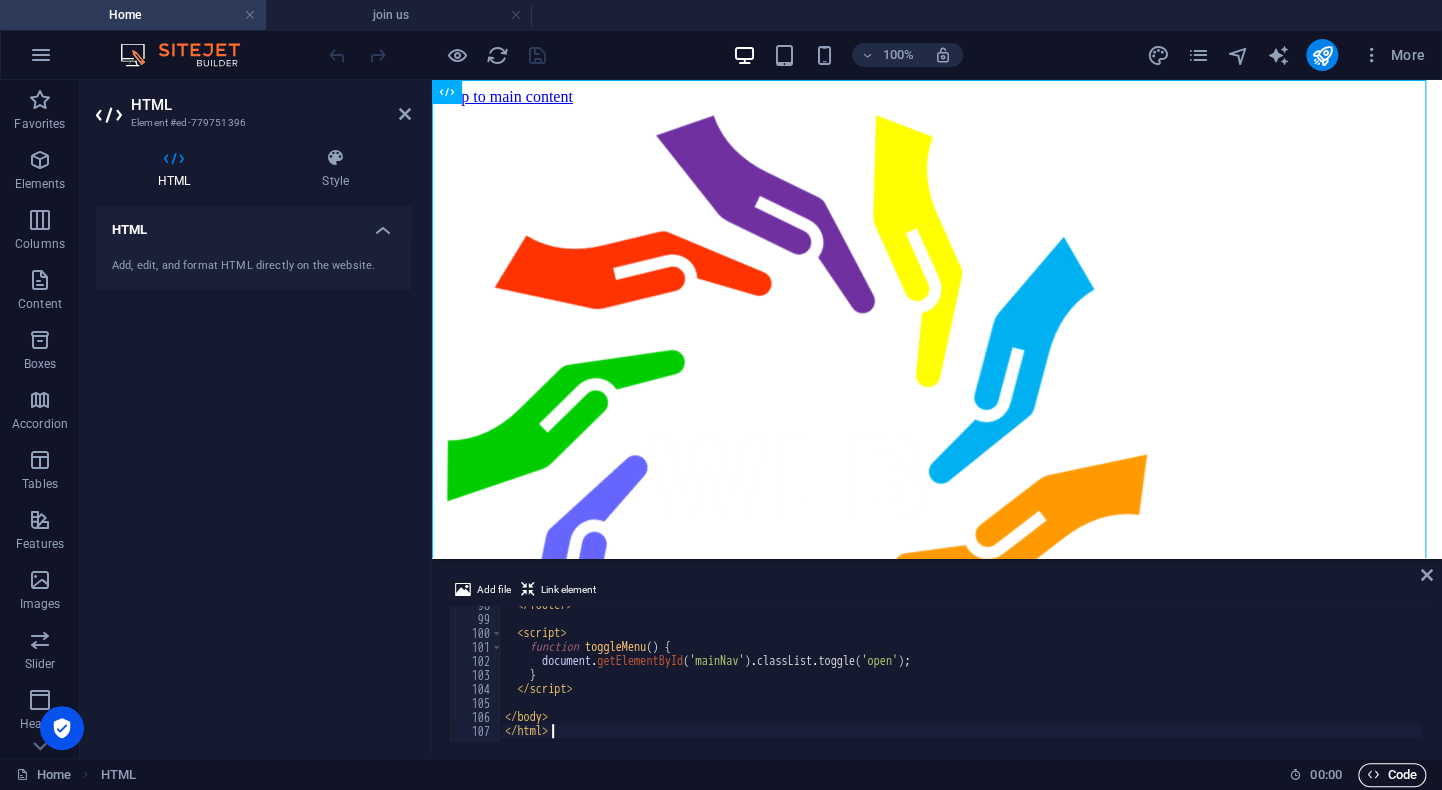 click on "Code" at bounding box center (1392, 775) 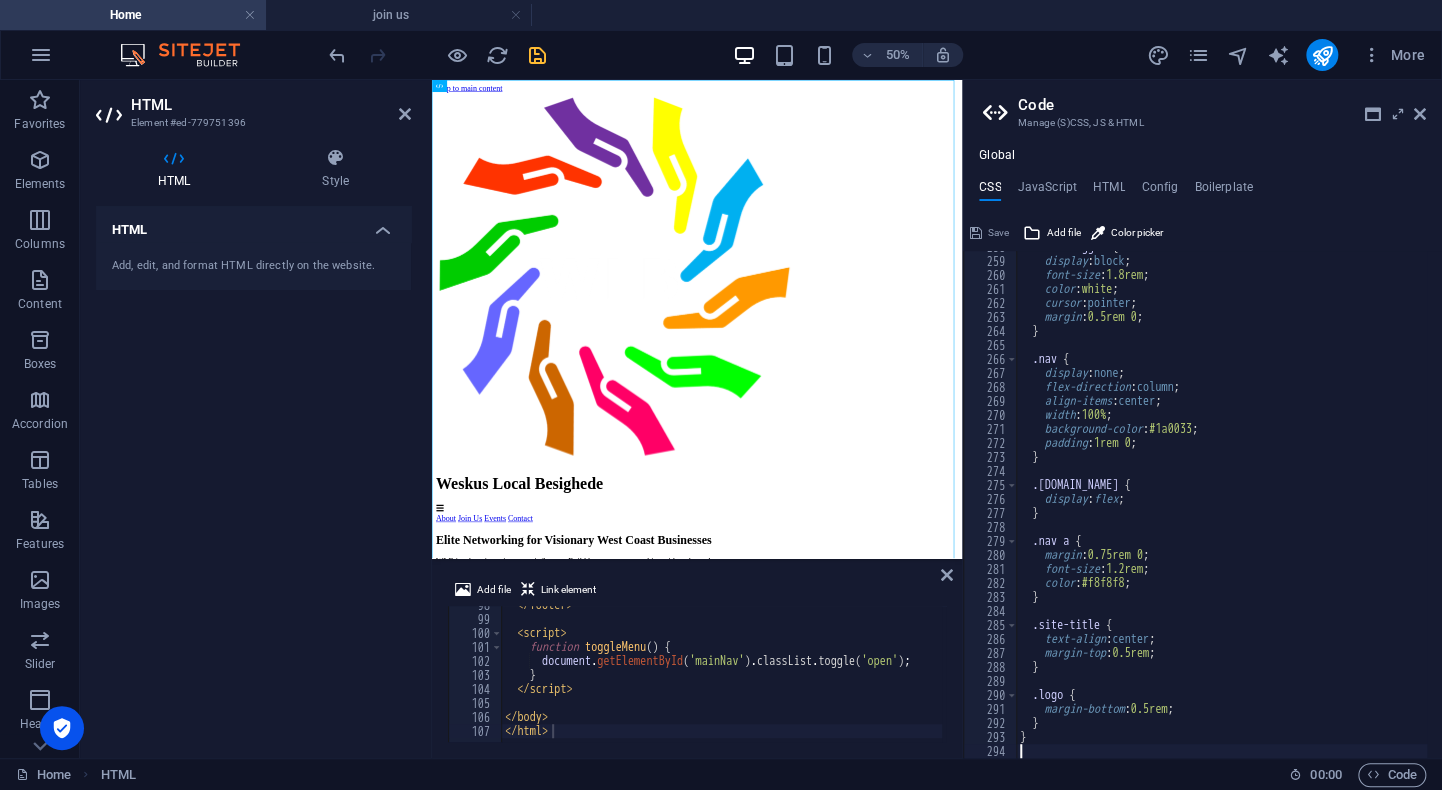 scroll, scrollTop: 3624, scrollLeft: 0, axis: vertical 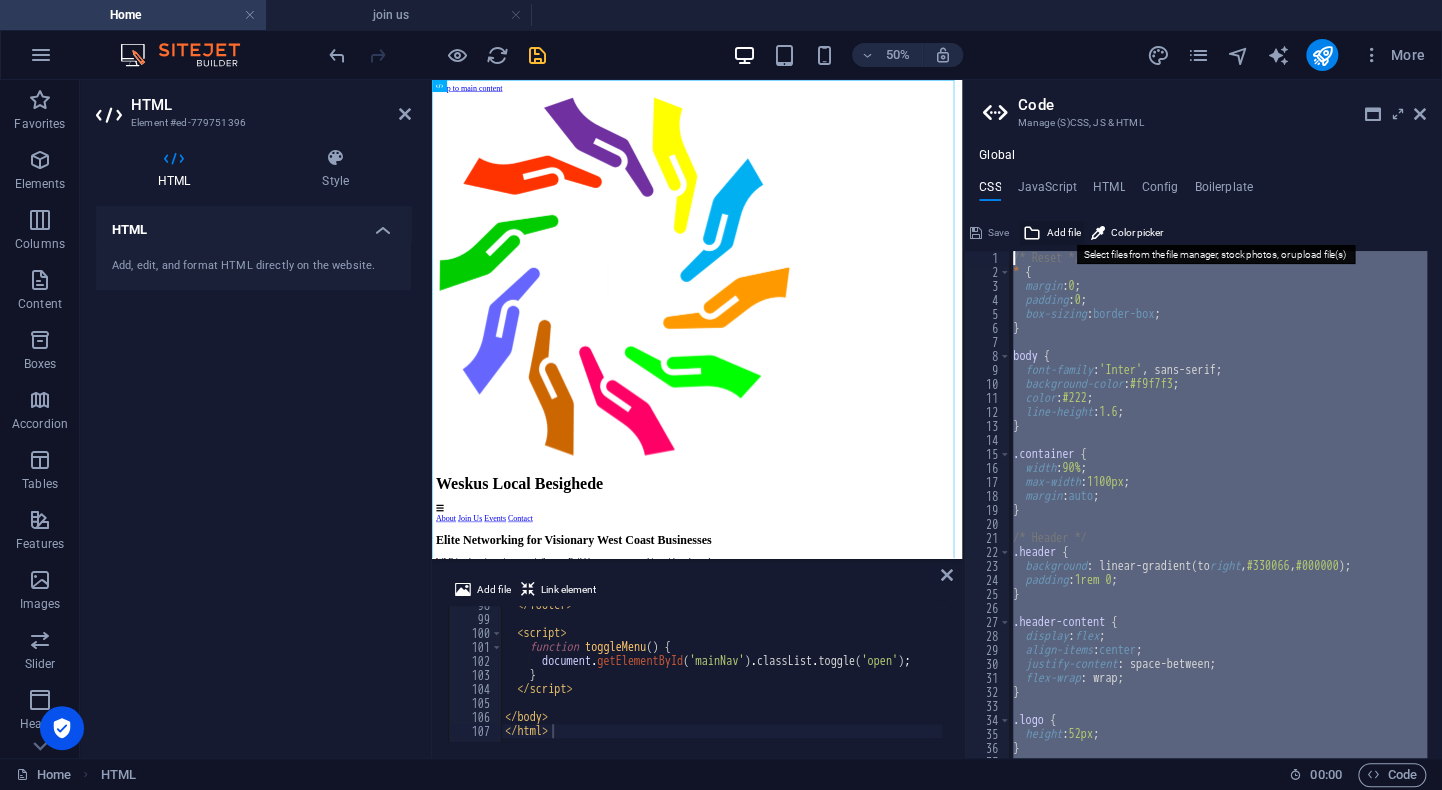 drag, startPoint x: 1043, startPoint y: 731, endPoint x: 1023, endPoint y: 234, distance: 497.40225 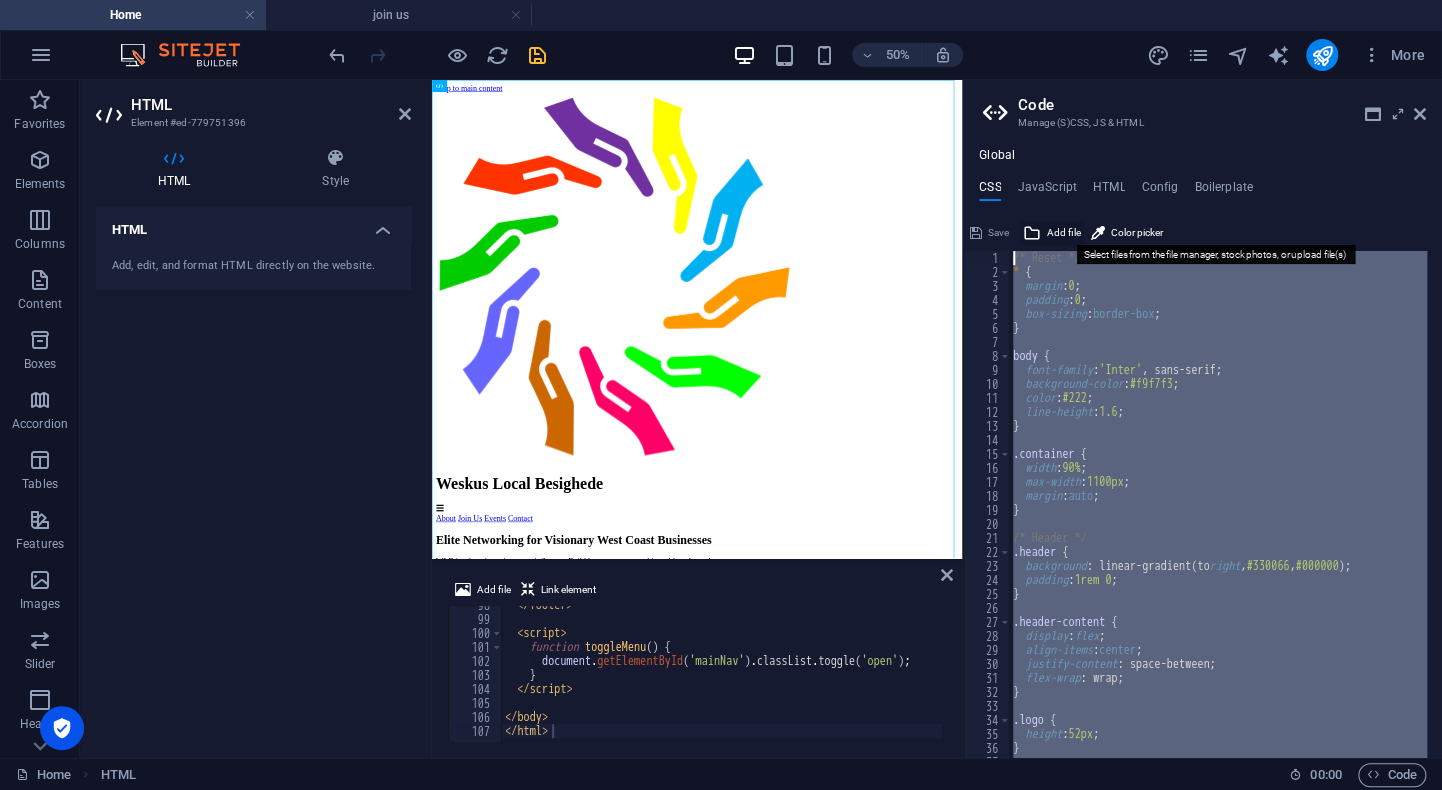 type 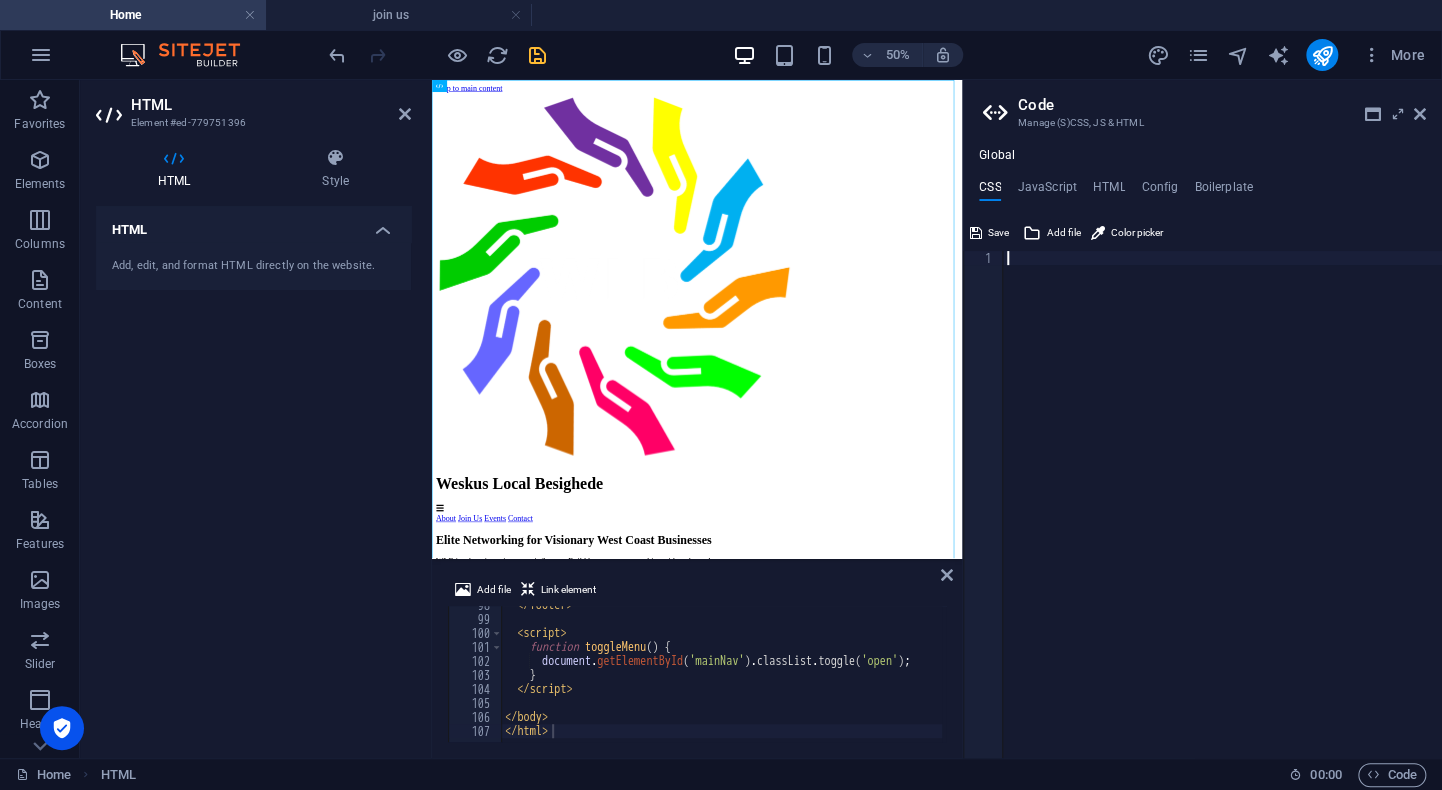 click at bounding box center [1222, 518] 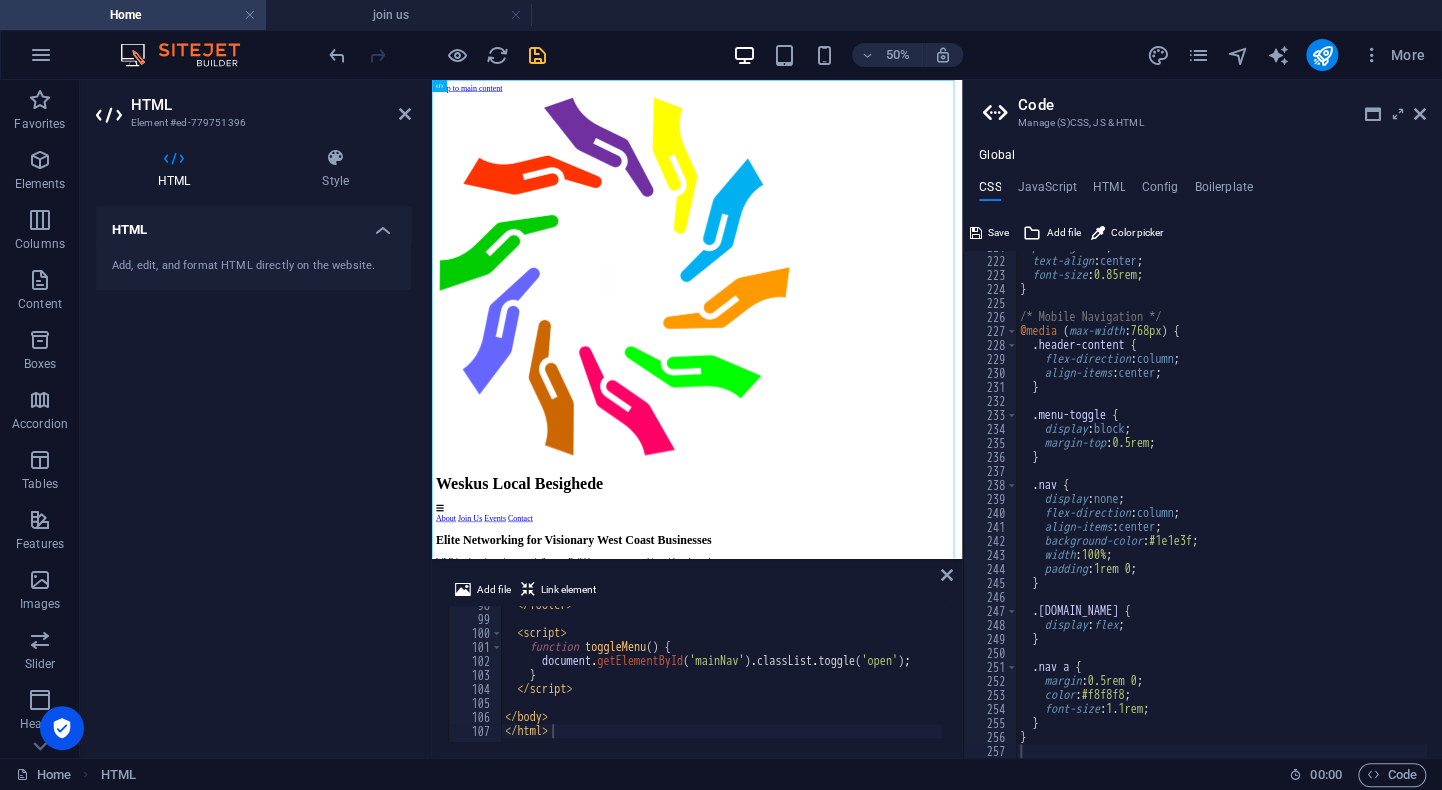 click on "50% More" at bounding box center (879, 55) 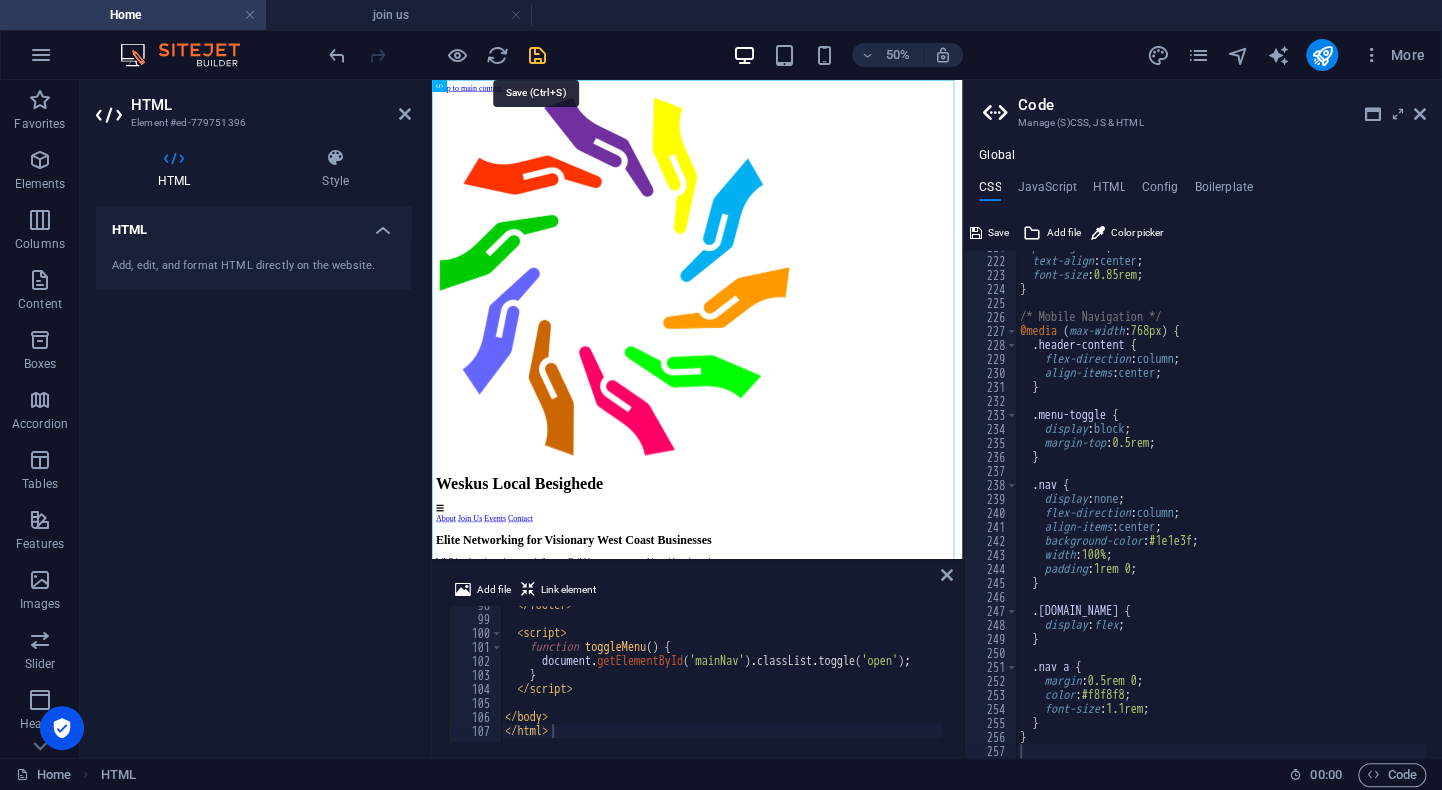 click at bounding box center [537, 55] 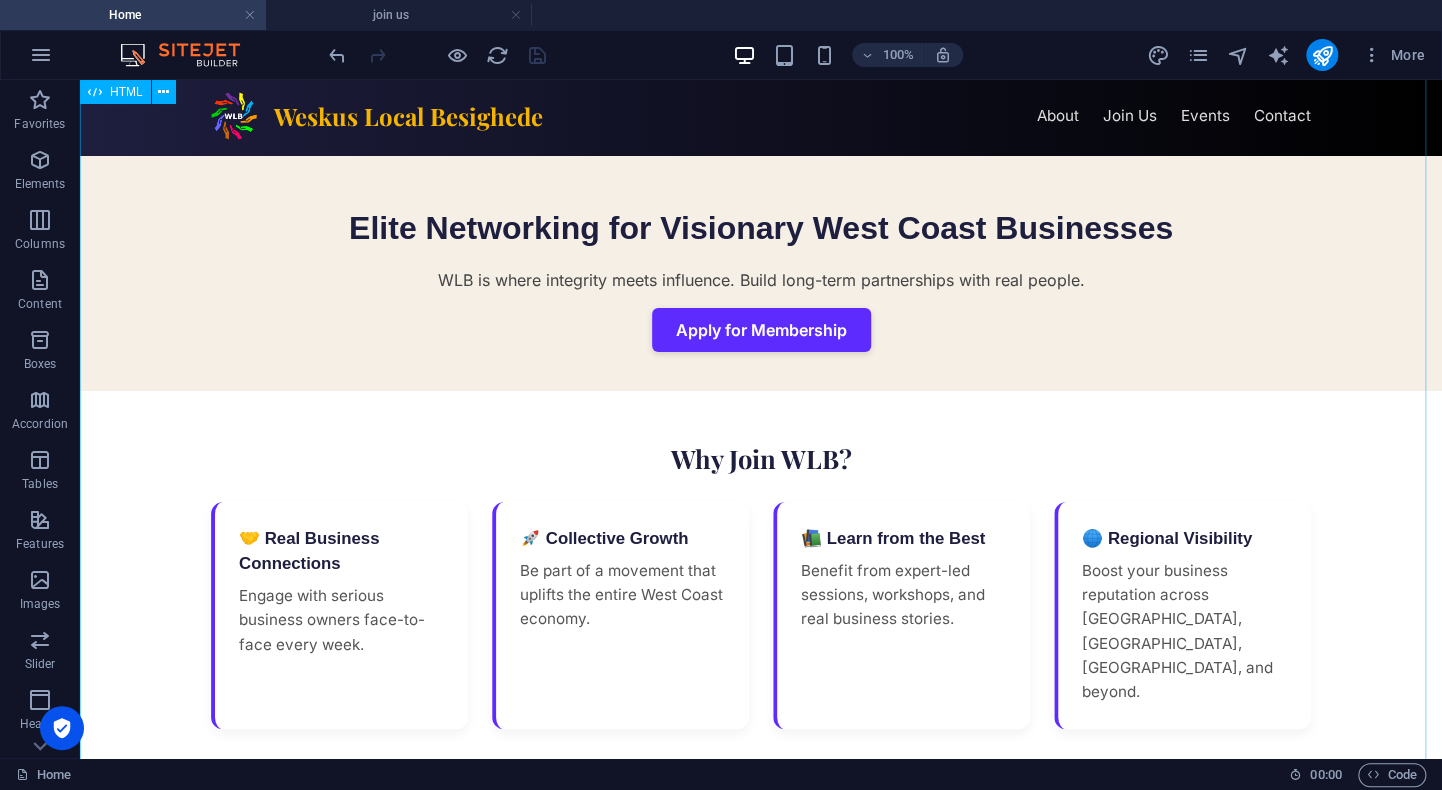 scroll, scrollTop: 0, scrollLeft: 0, axis: both 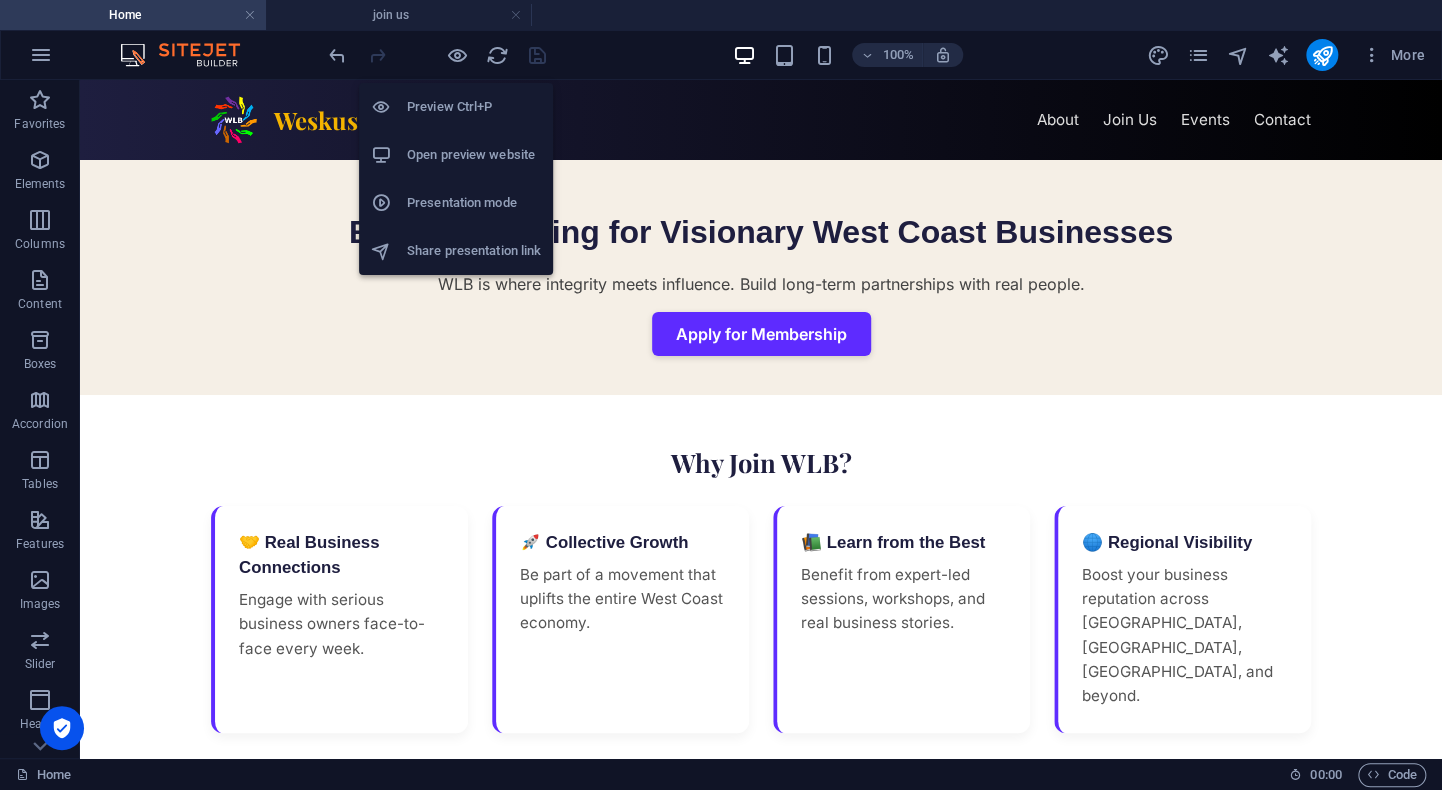 click on "Open preview website" at bounding box center [474, 155] 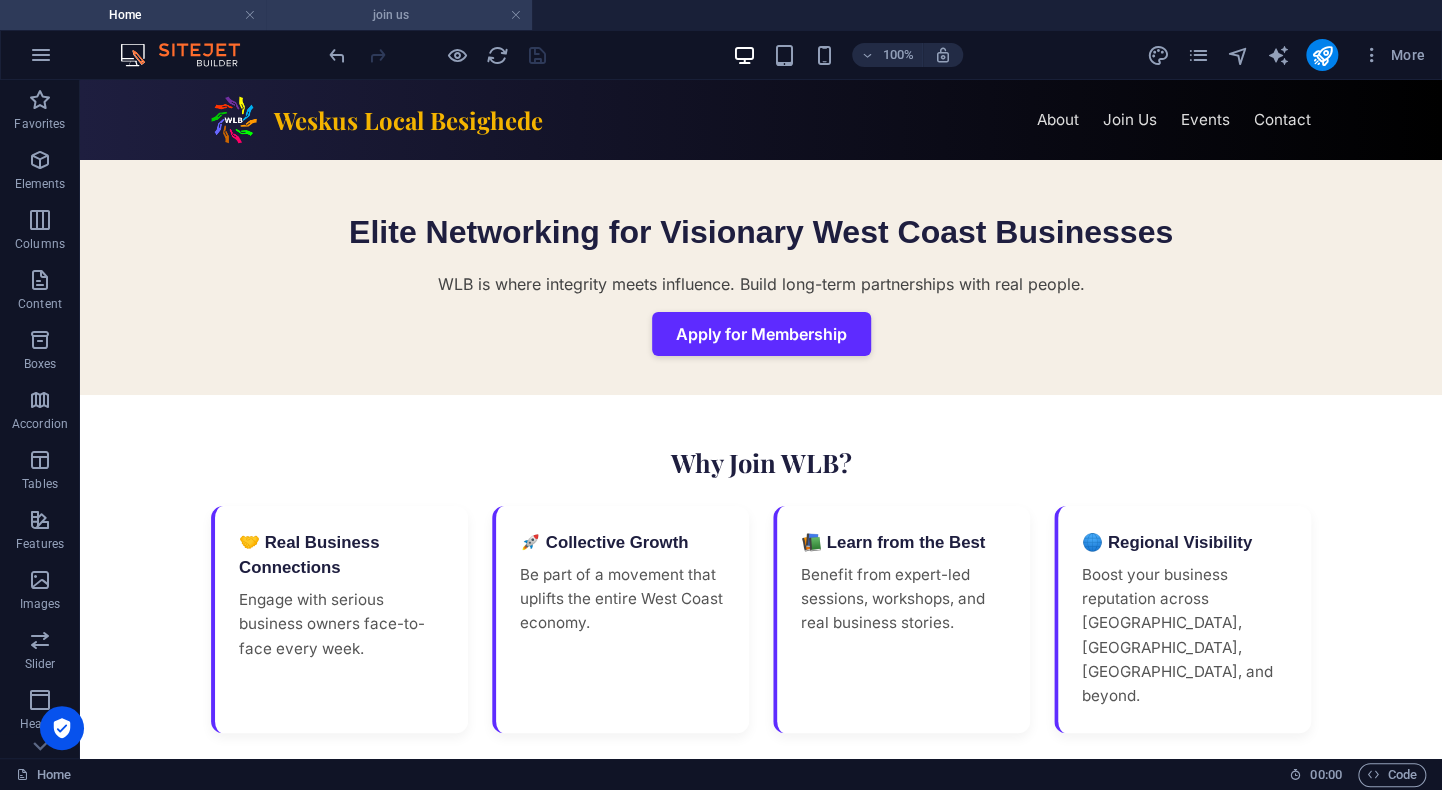 click on "join us" at bounding box center (399, 15) 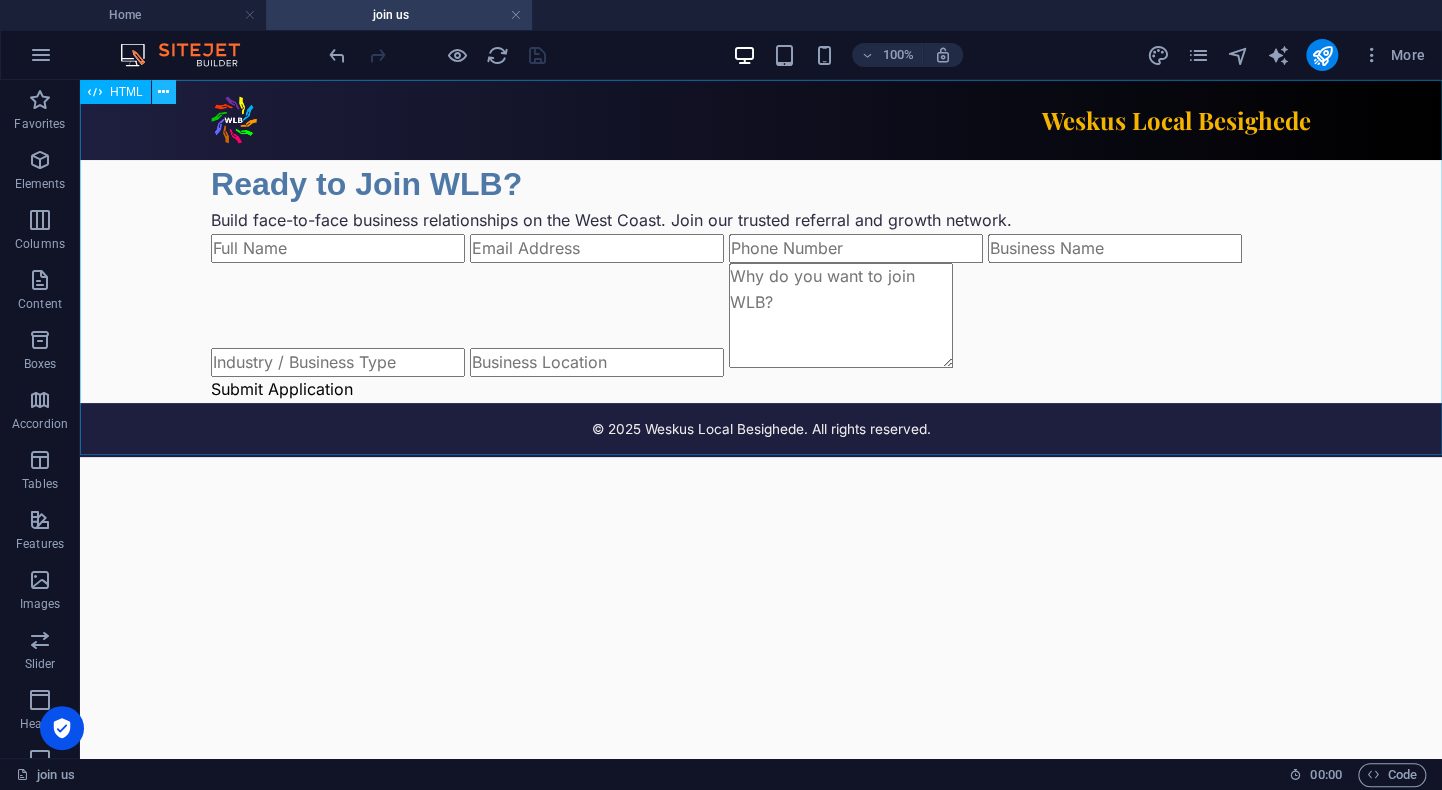 click at bounding box center (163, 92) 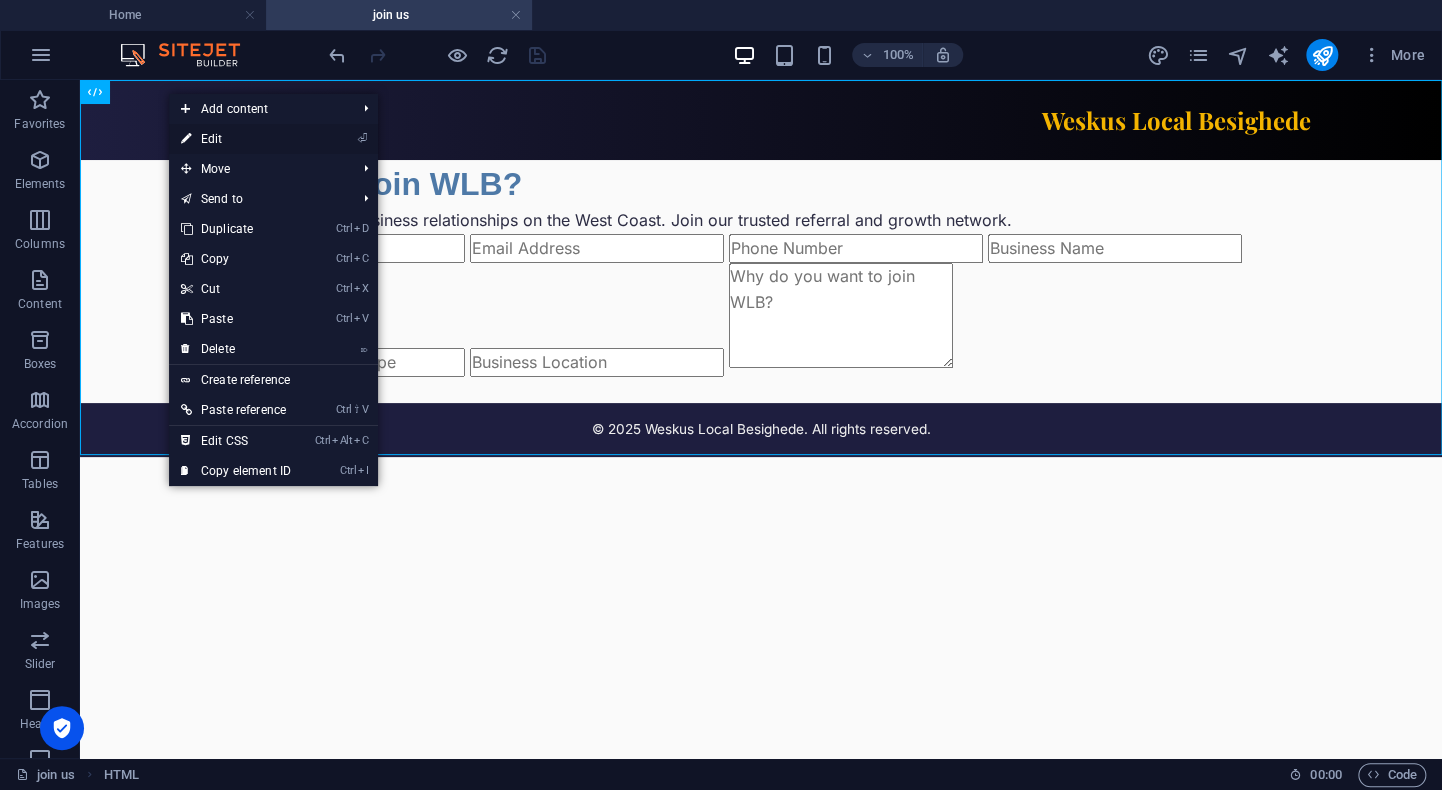 click on "⏎  Edit" at bounding box center [236, 139] 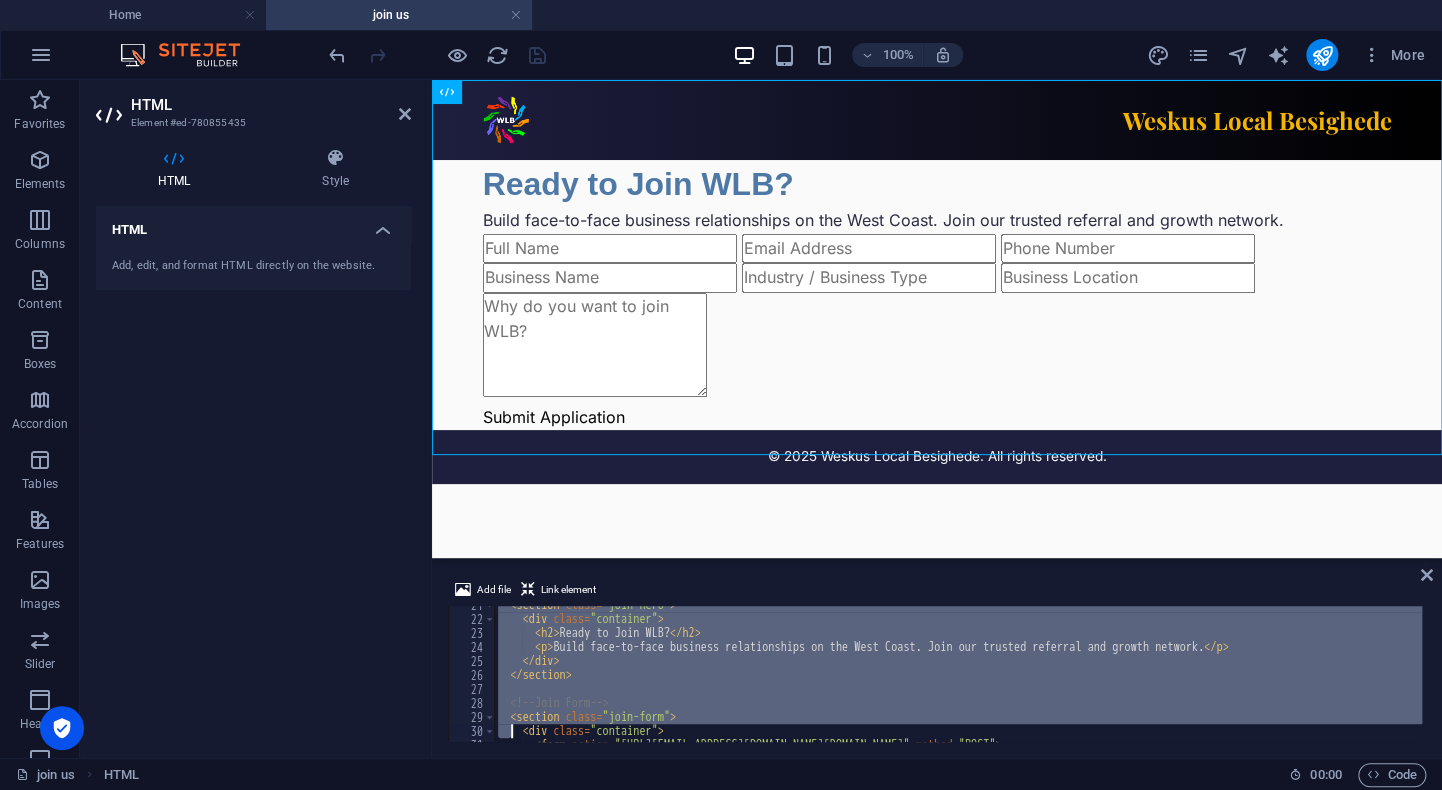 scroll, scrollTop: 638, scrollLeft: 0, axis: vertical 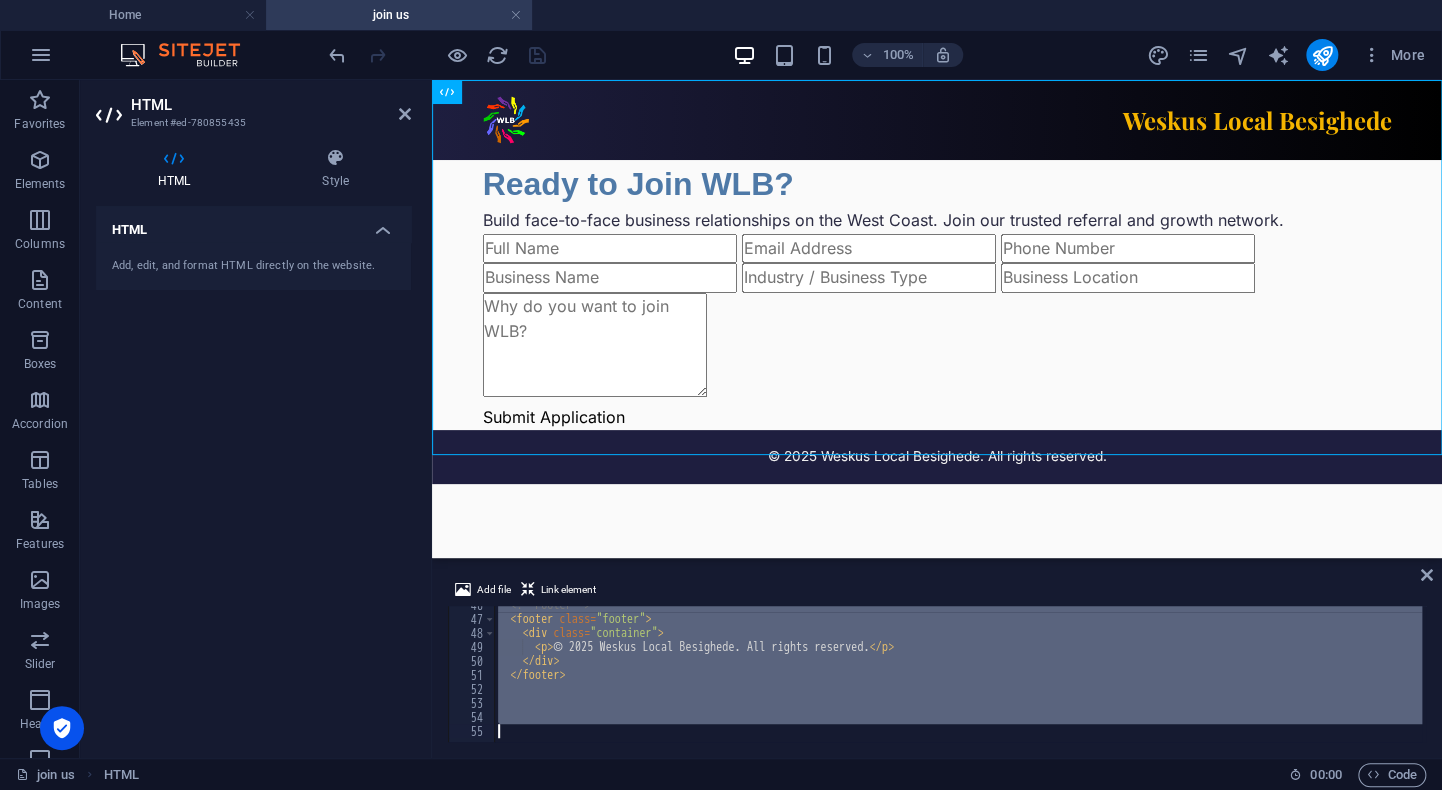 drag, startPoint x: 499, startPoint y: 614, endPoint x: 533, endPoint y: 606, distance: 34.928497 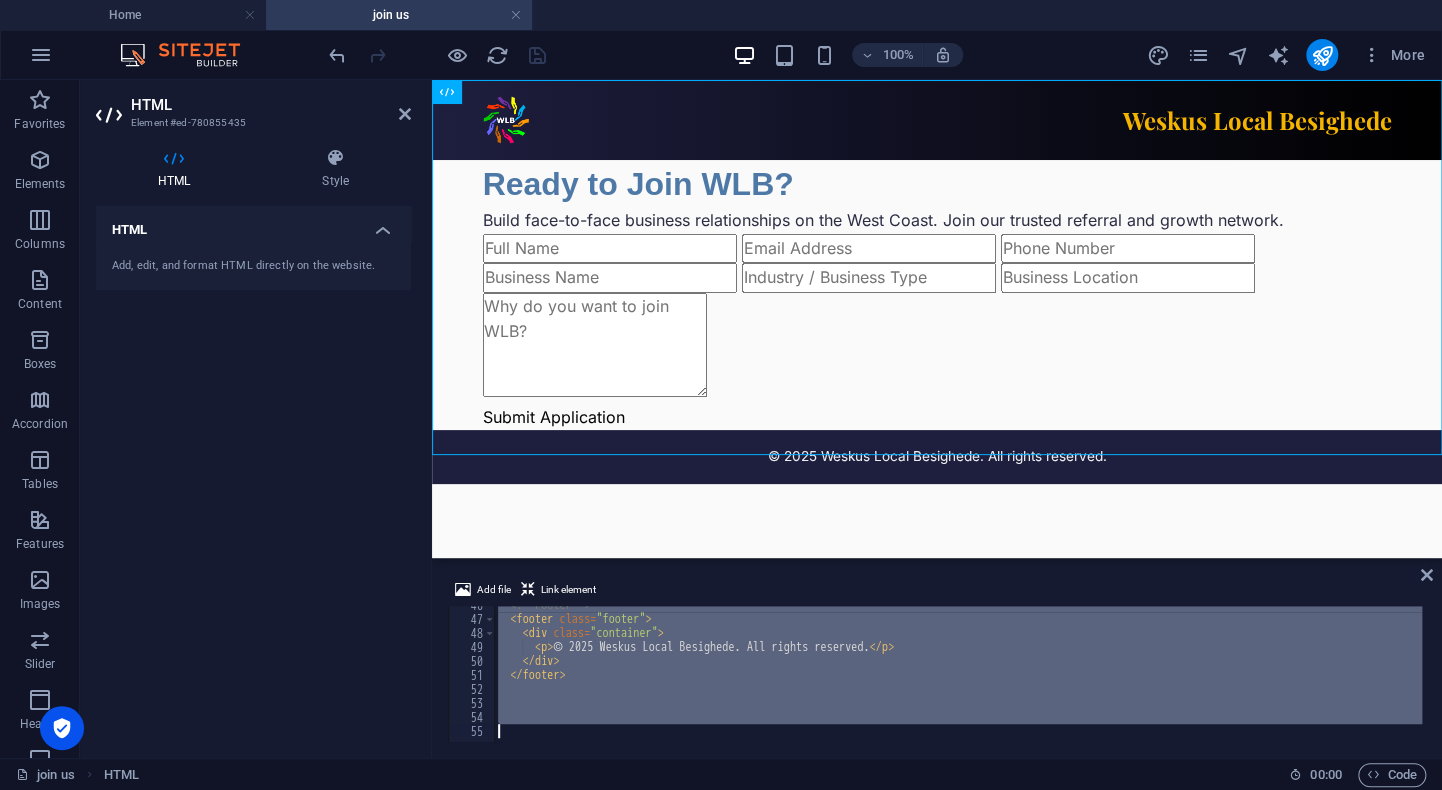 paste 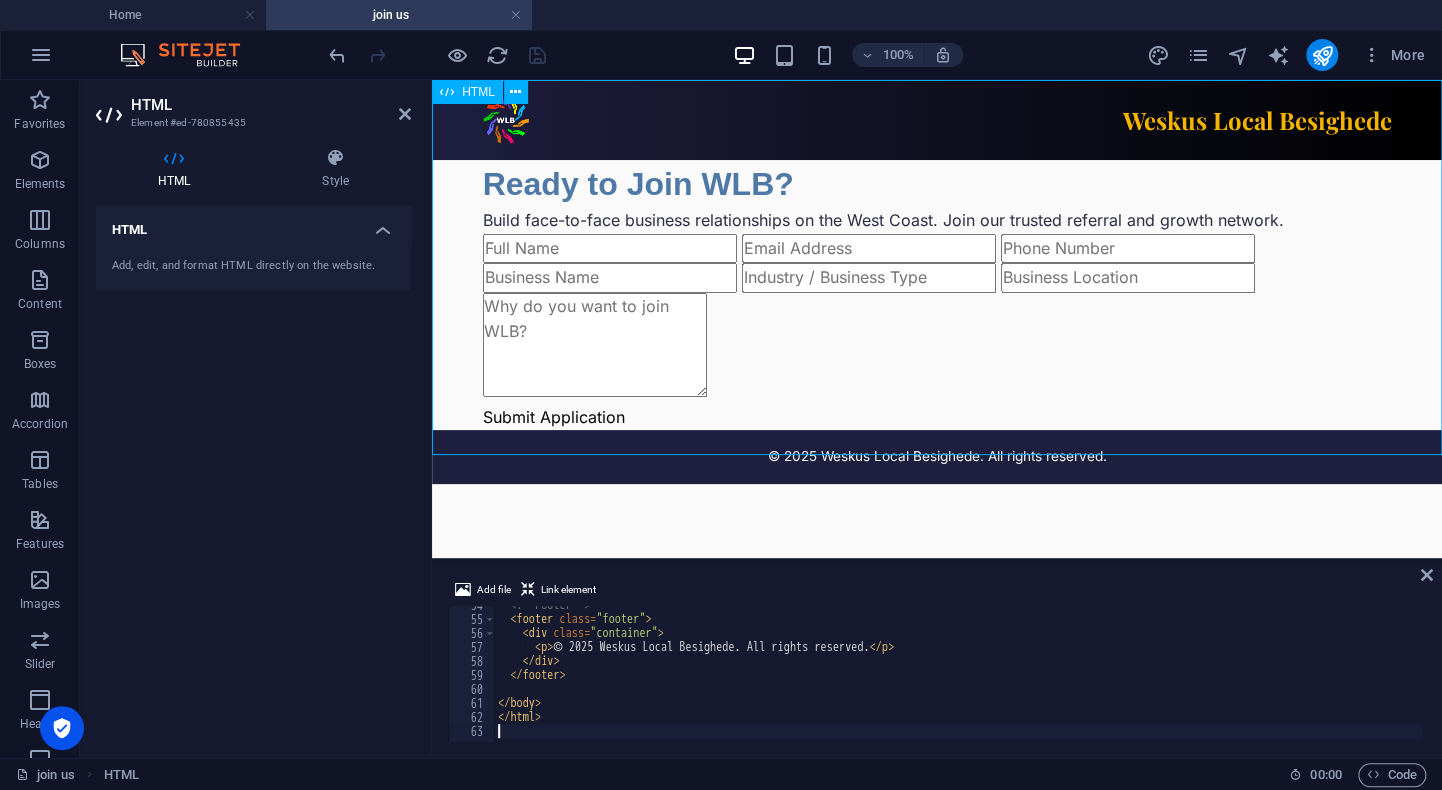 scroll, scrollTop: 750, scrollLeft: 0, axis: vertical 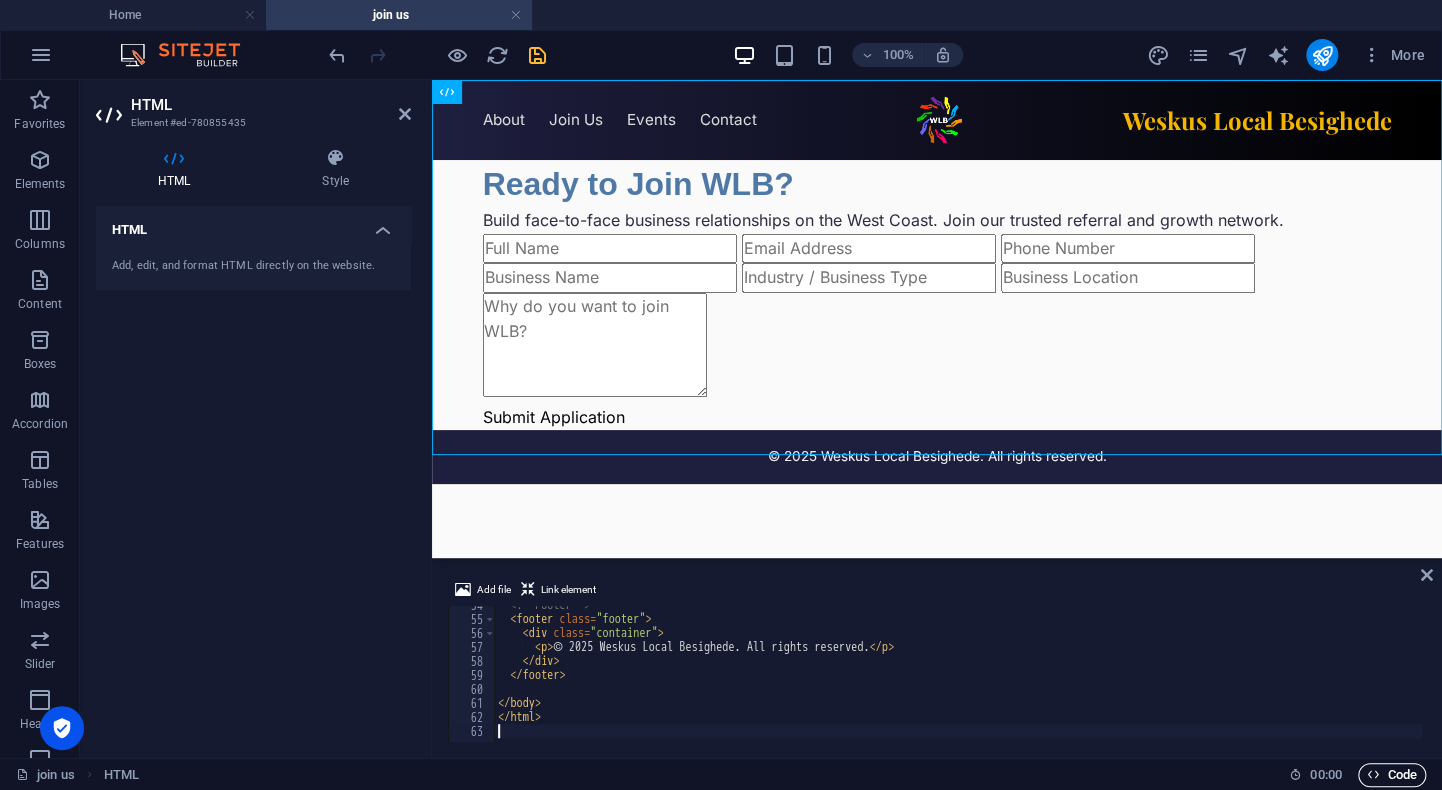 click on "Code" at bounding box center [1392, 775] 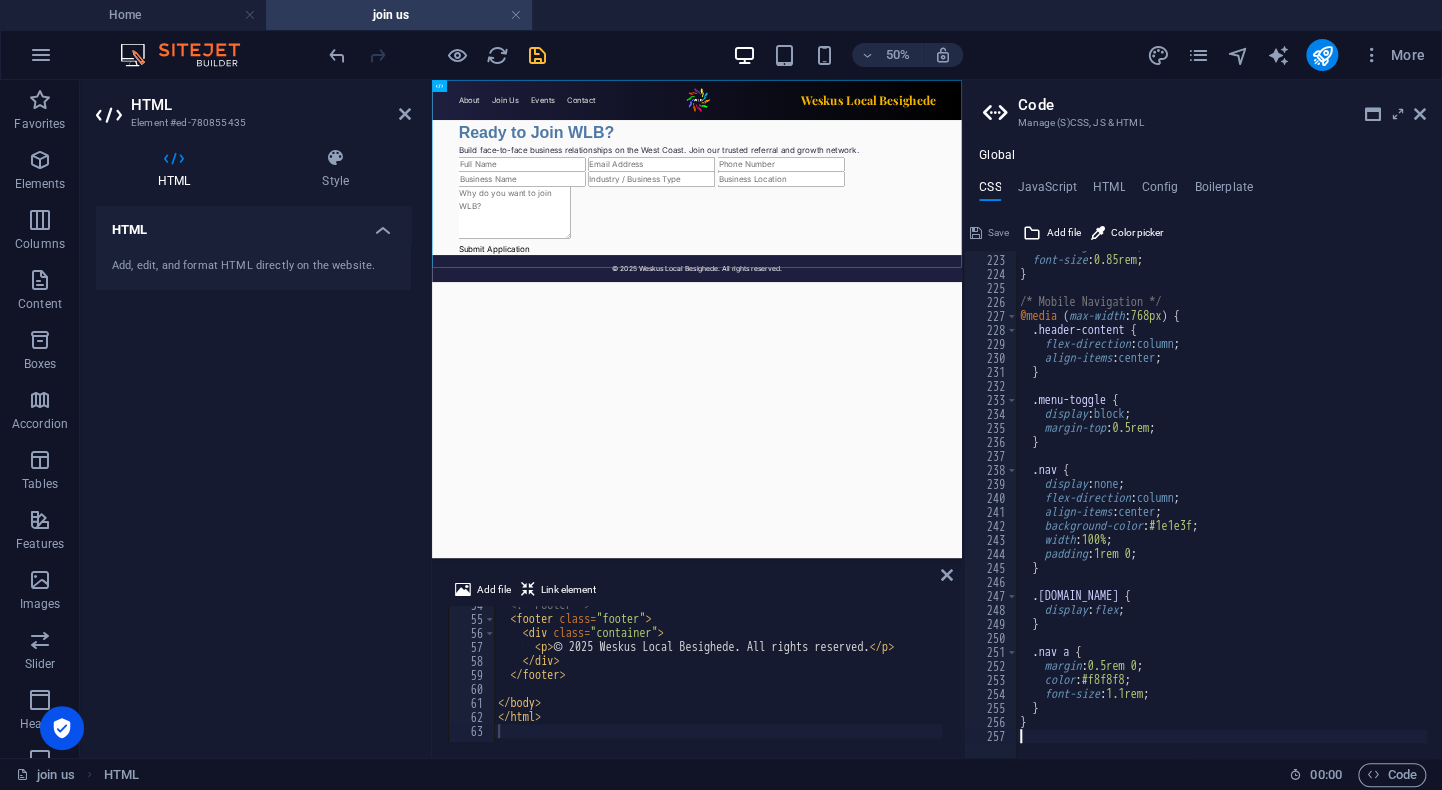 scroll, scrollTop: 3106, scrollLeft: 0, axis: vertical 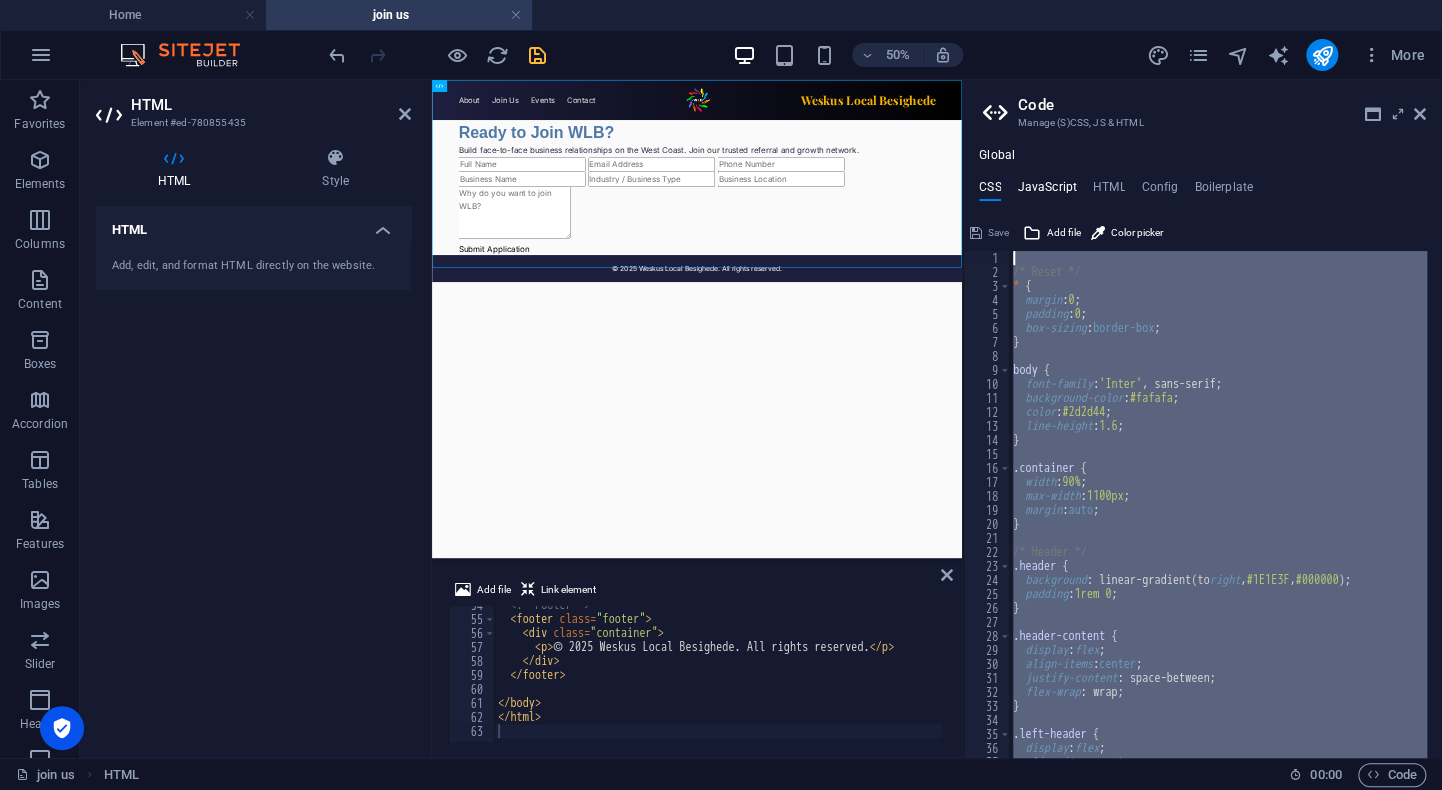drag, startPoint x: 1081, startPoint y: 731, endPoint x: 1017, endPoint y: 181, distance: 553.7111 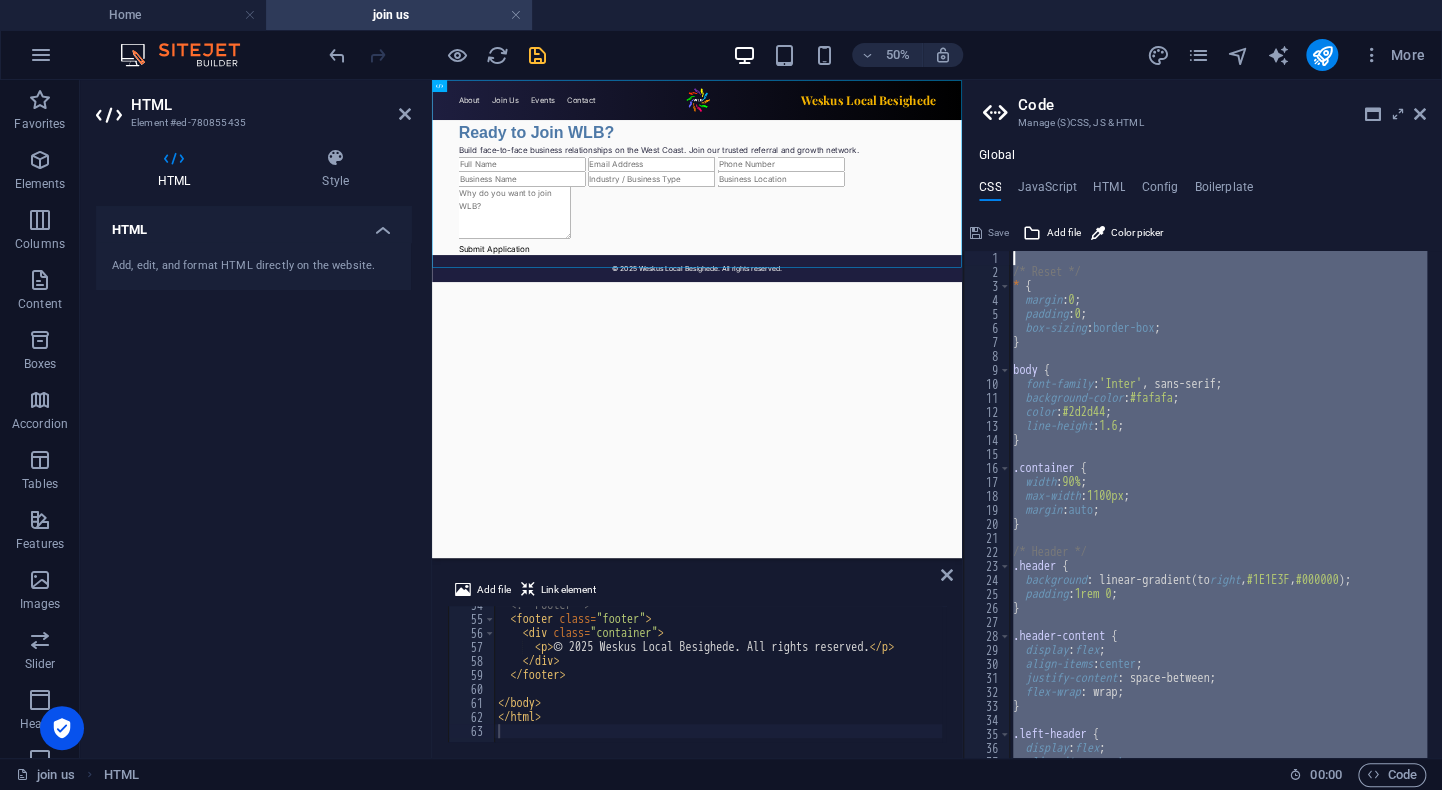 type 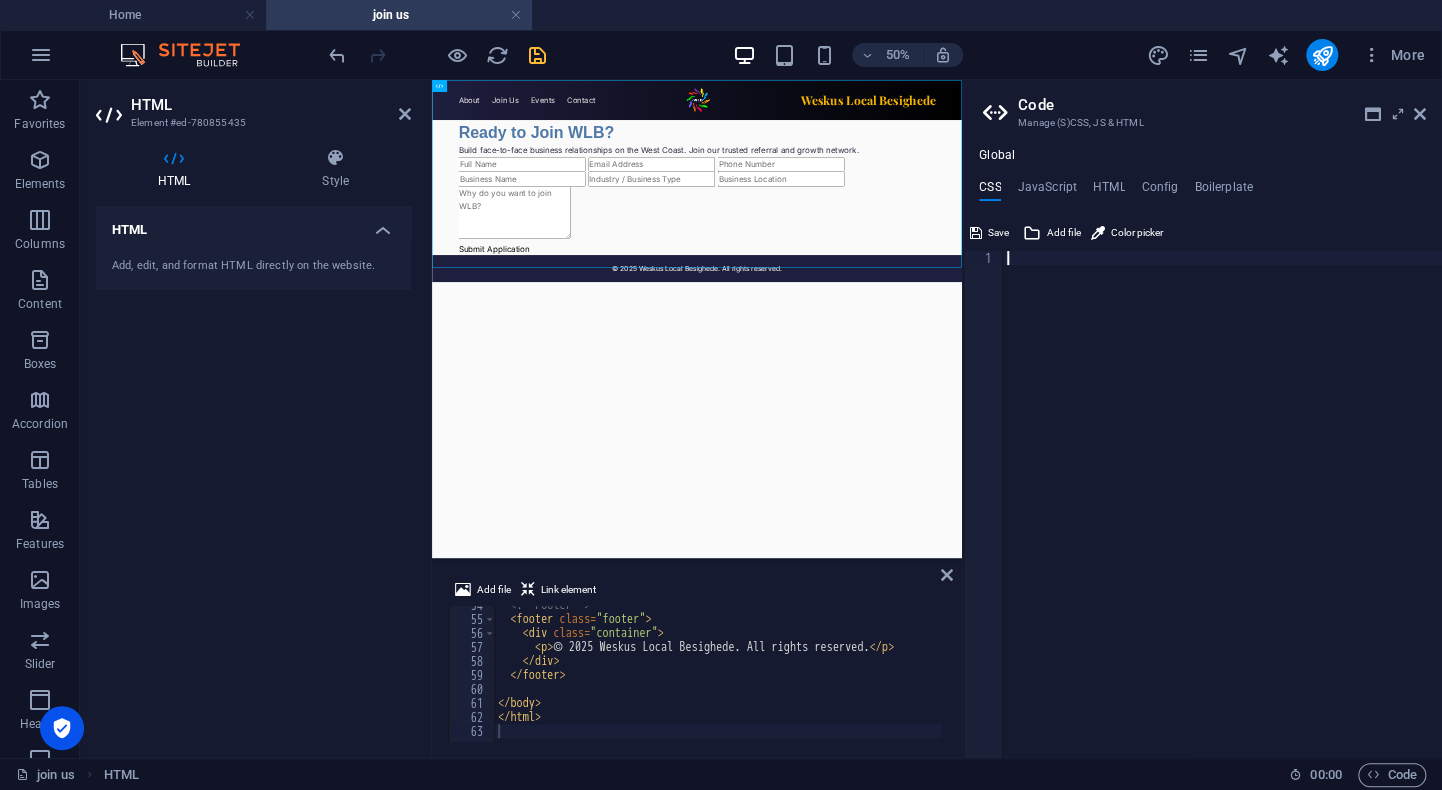 drag, startPoint x: 1069, startPoint y: 263, endPoint x: 1055, endPoint y: 254, distance: 16.643316 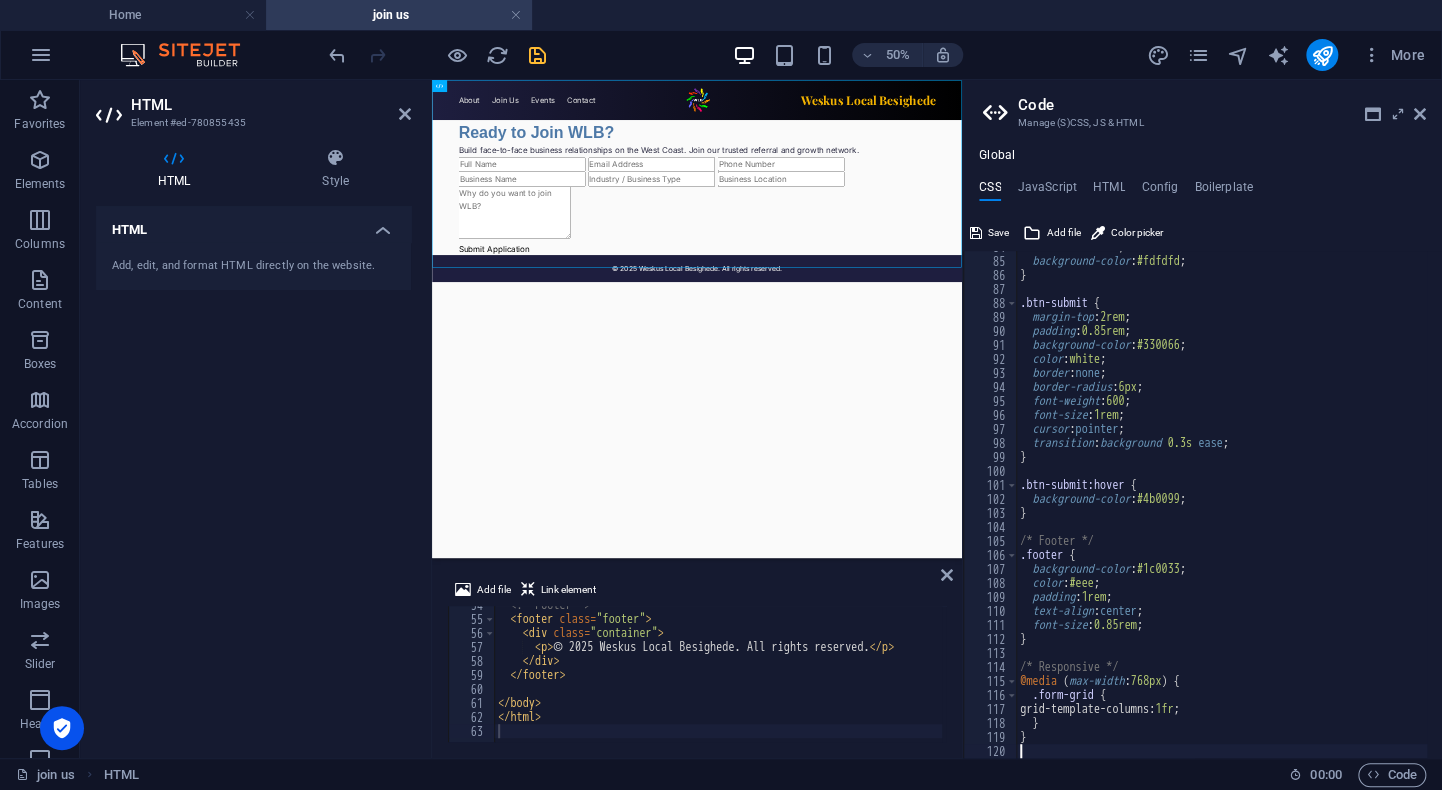 scroll, scrollTop: 1172, scrollLeft: 0, axis: vertical 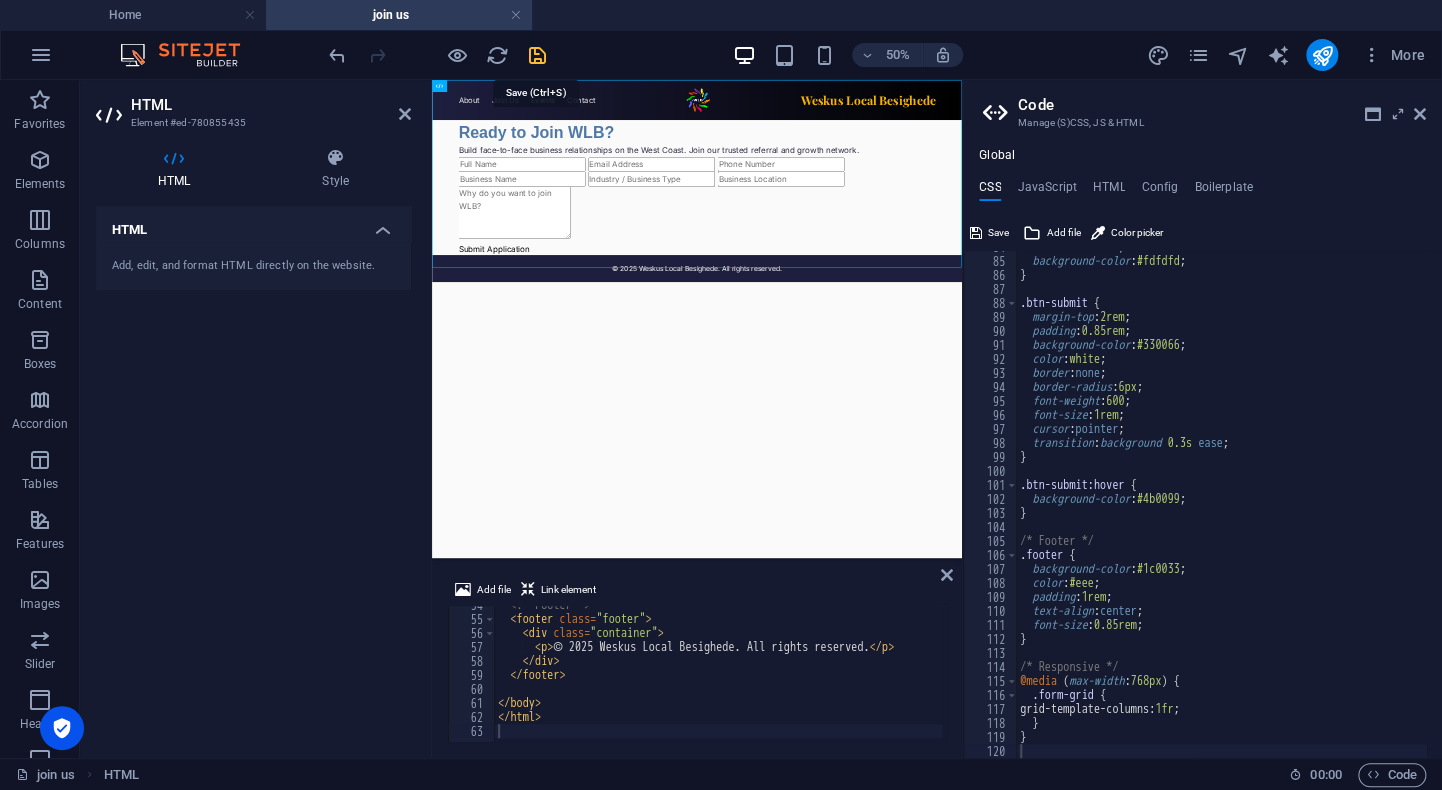 click at bounding box center (537, 55) 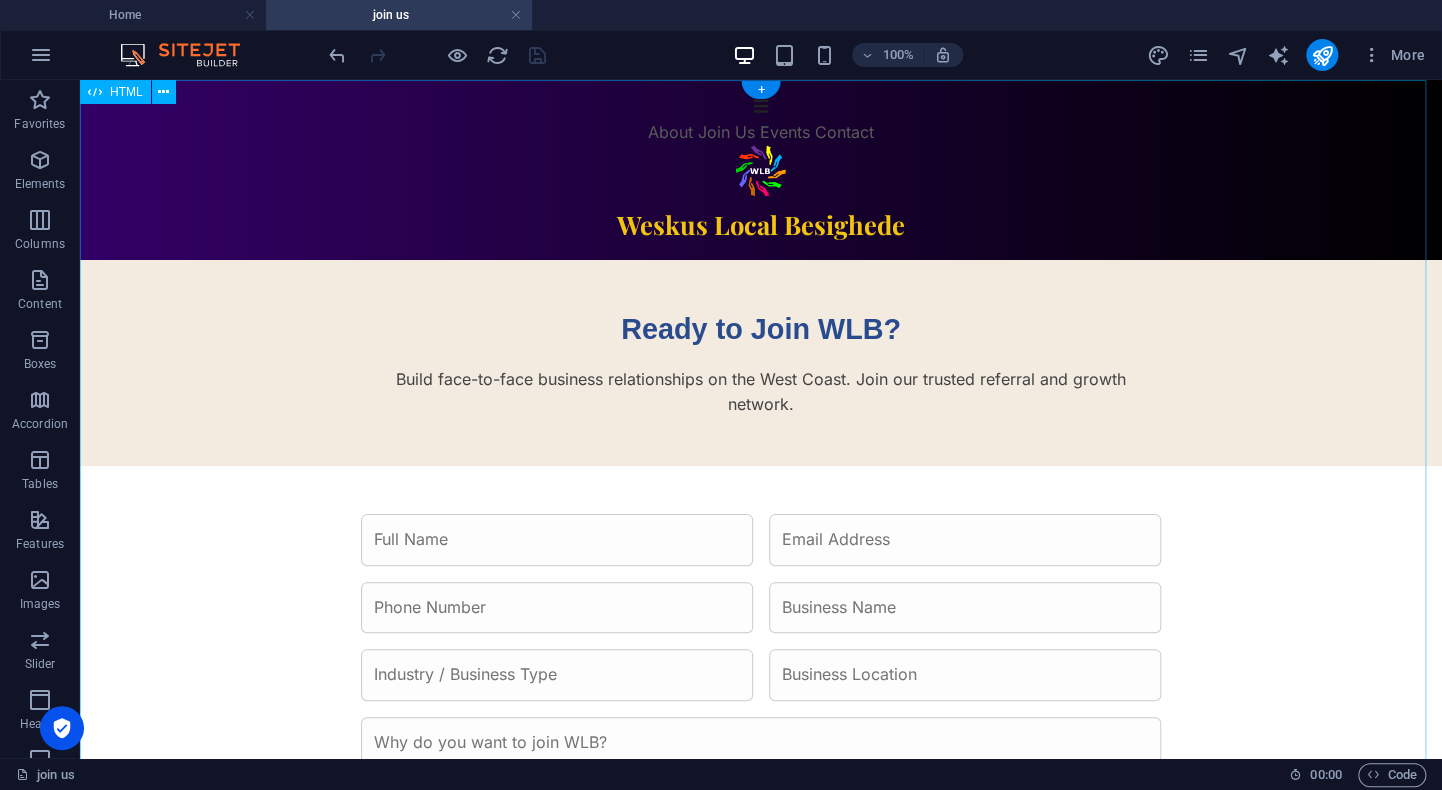 scroll, scrollTop: 0, scrollLeft: 0, axis: both 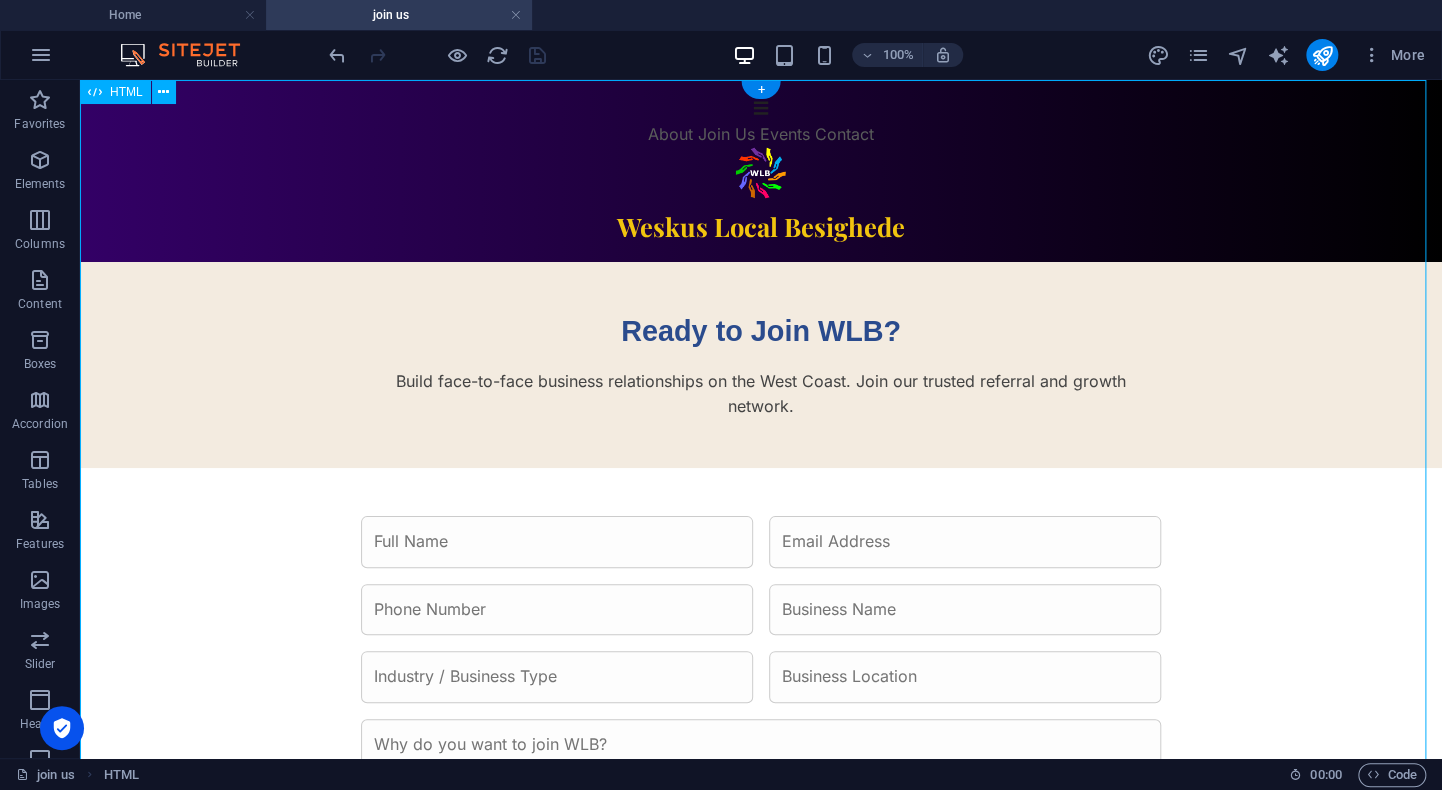 click on "Join WLB – Weskus Local Besighede
☰
About
Join Us
Events
Contact
Weskus Local Besighede
Ready to Join WLB?
Build face-to-face business relationships on the West Coast. Join our trusted referral and growth network.
Submit Application
© 2025 Weskus Local Besighede. All rights reserved." at bounding box center (761, 557) 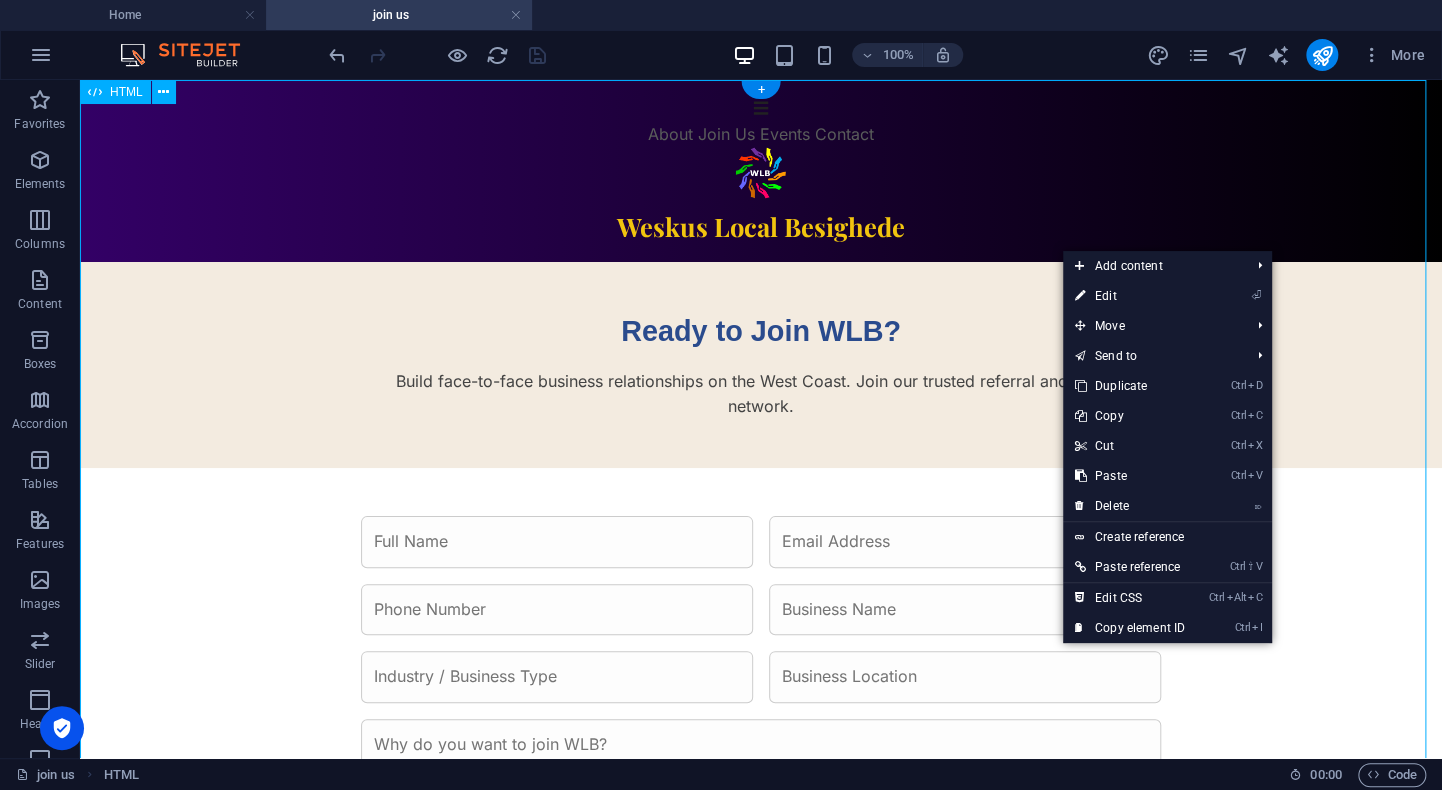 click on "Join WLB – Weskus Local Besighede
☰
About
Join Us
Events
Contact
Weskus Local Besighede
Ready to Join WLB?
Build face-to-face business relationships on the West Coast. Join our trusted referral and growth network.
Submit Application
© 2025 Weskus Local Besighede. All rights reserved." at bounding box center (761, 557) 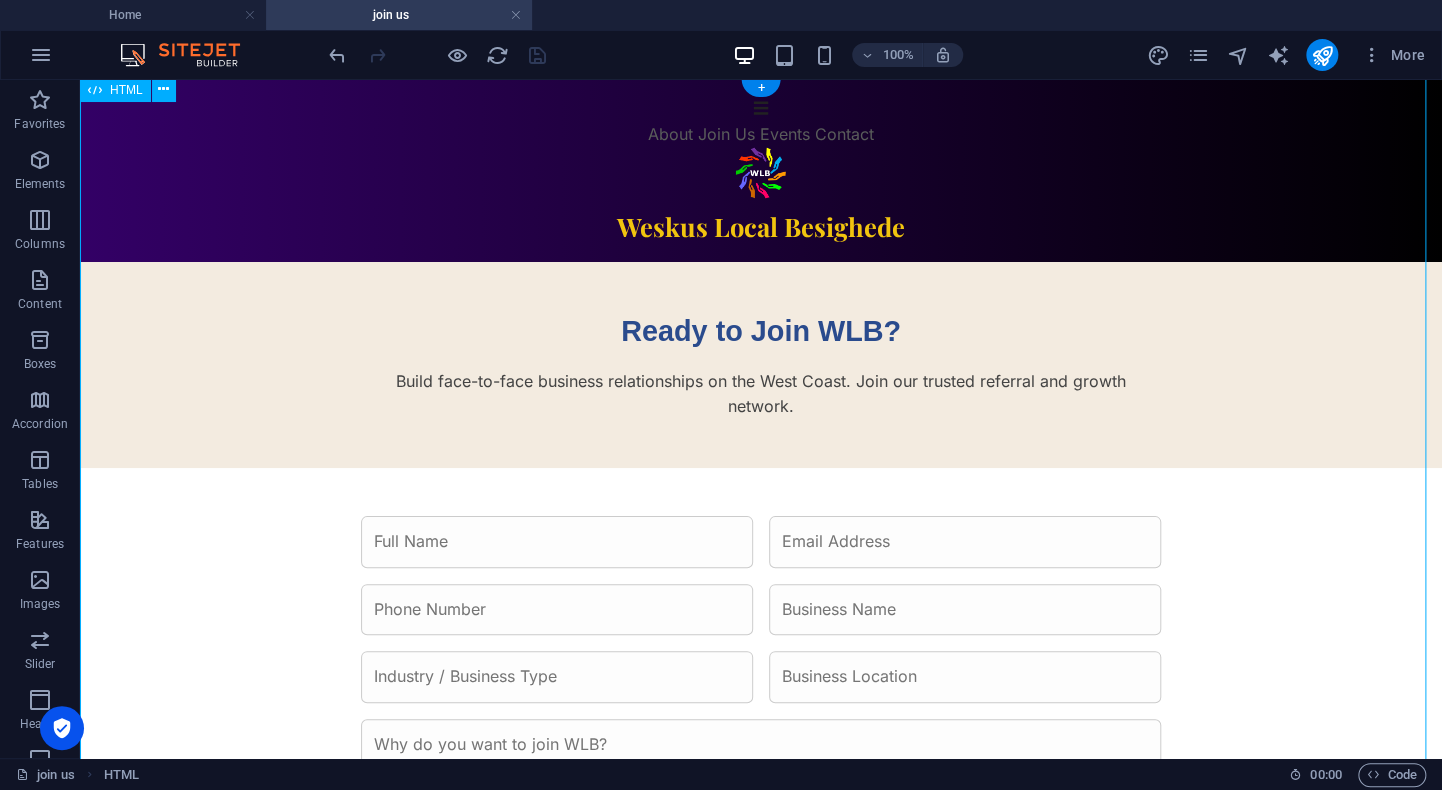 scroll, scrollTop: 0, scrollLeft: 0, axis: both 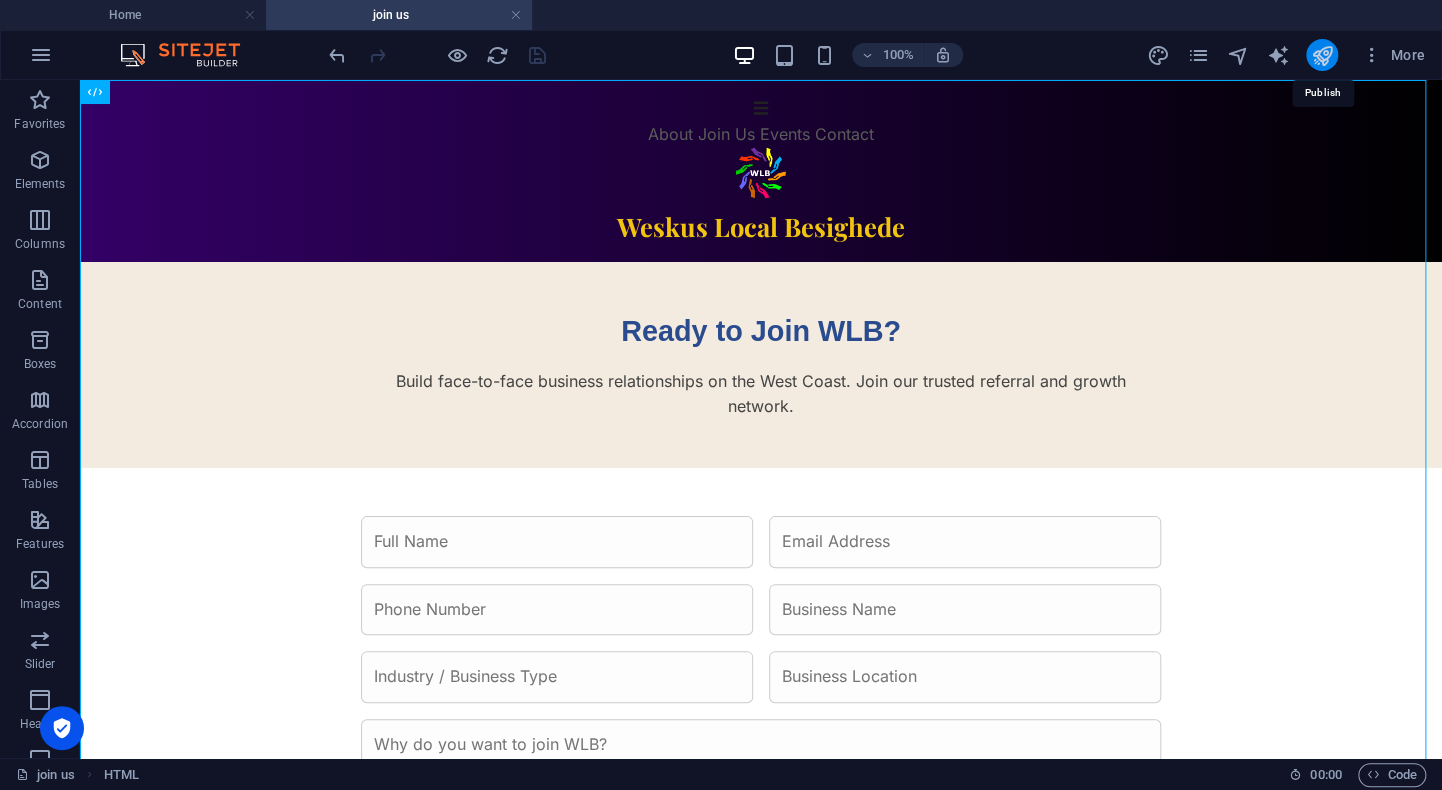 click at bounding box center (1321, 55) 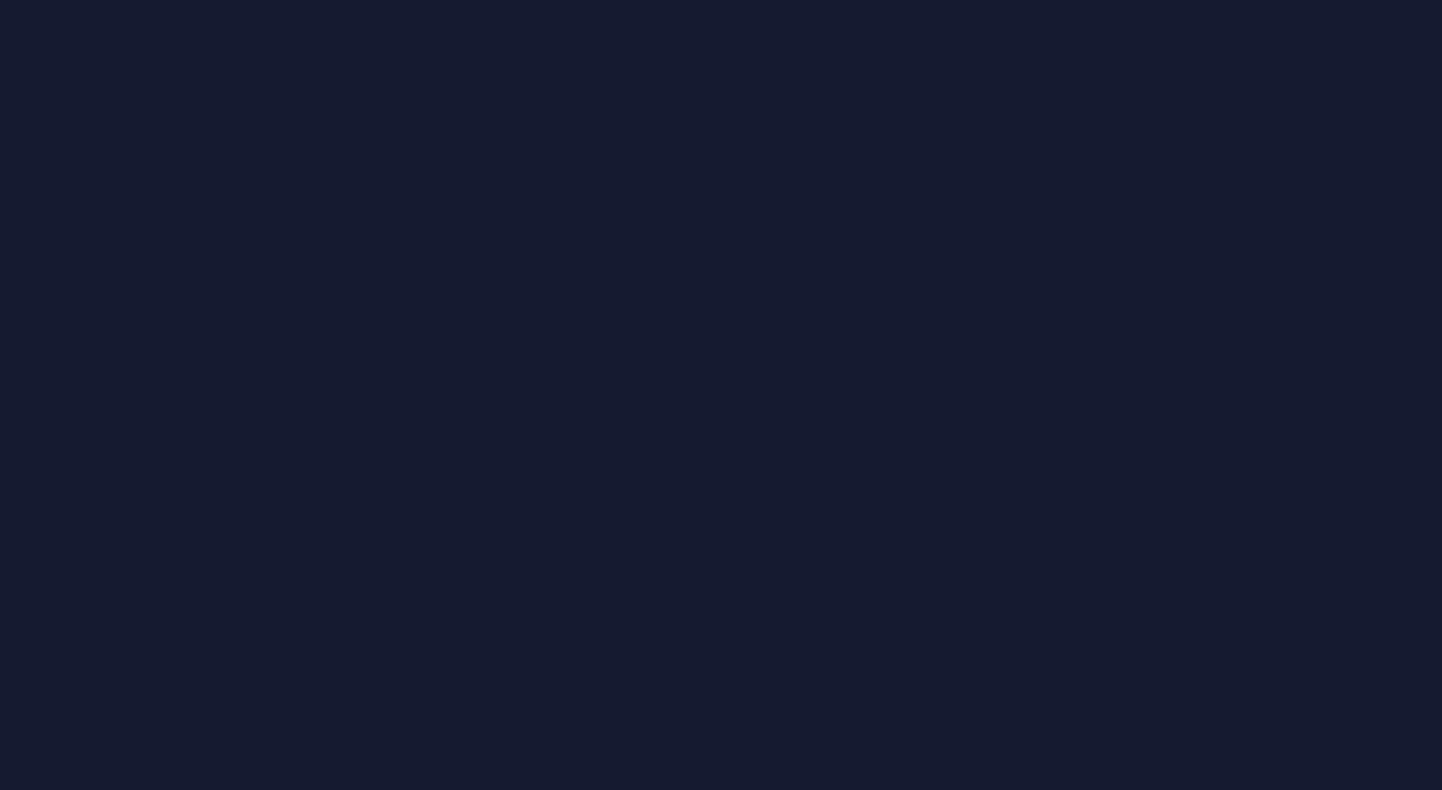 scroll, scrollTop: 0, scrollLeft: 0, axis: both 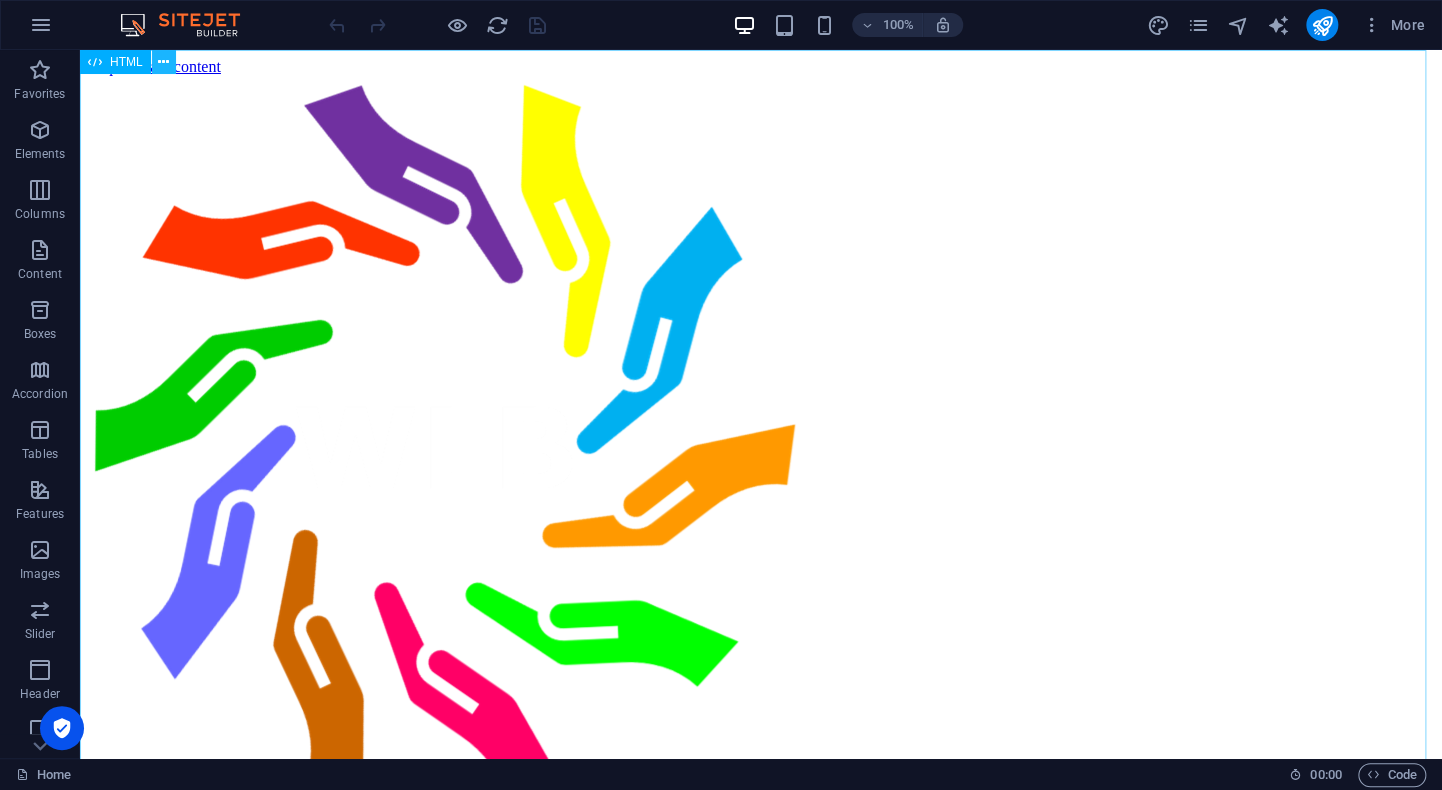 click at bounding box center (163, 62) 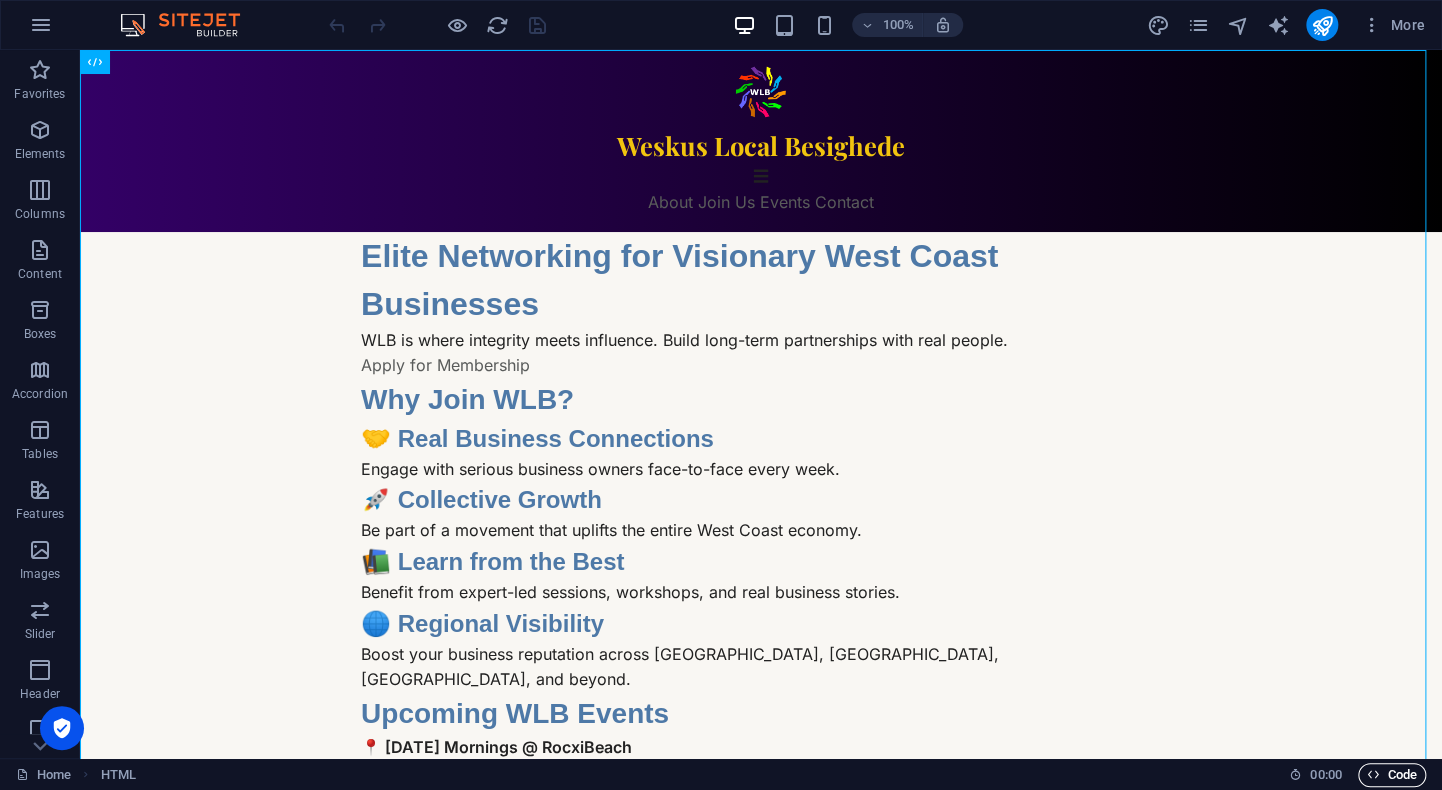 click on "Code" at bounding box center (1392, 775) 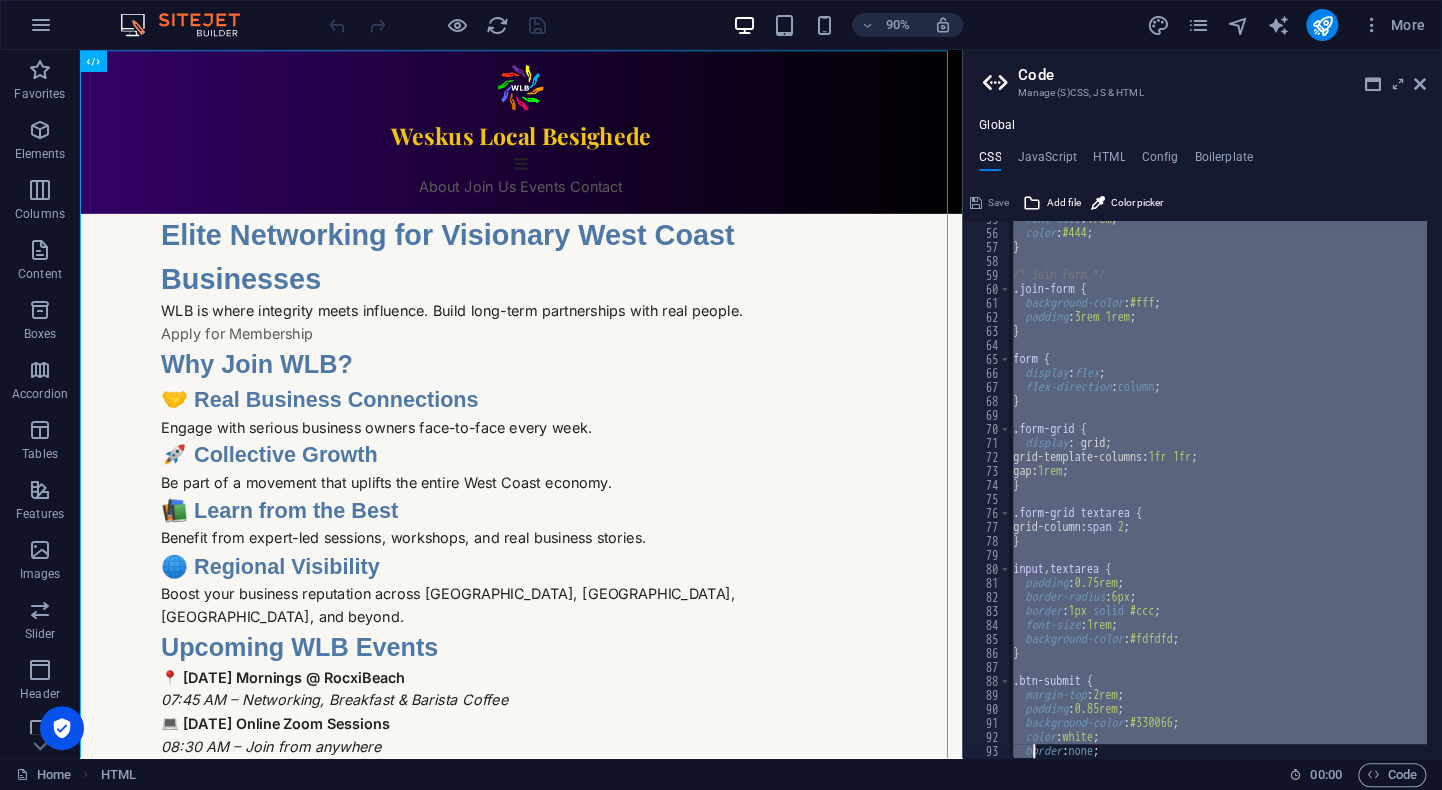 scroll, scrollTop: 1128, scrollLeft: 0, axis: vertical 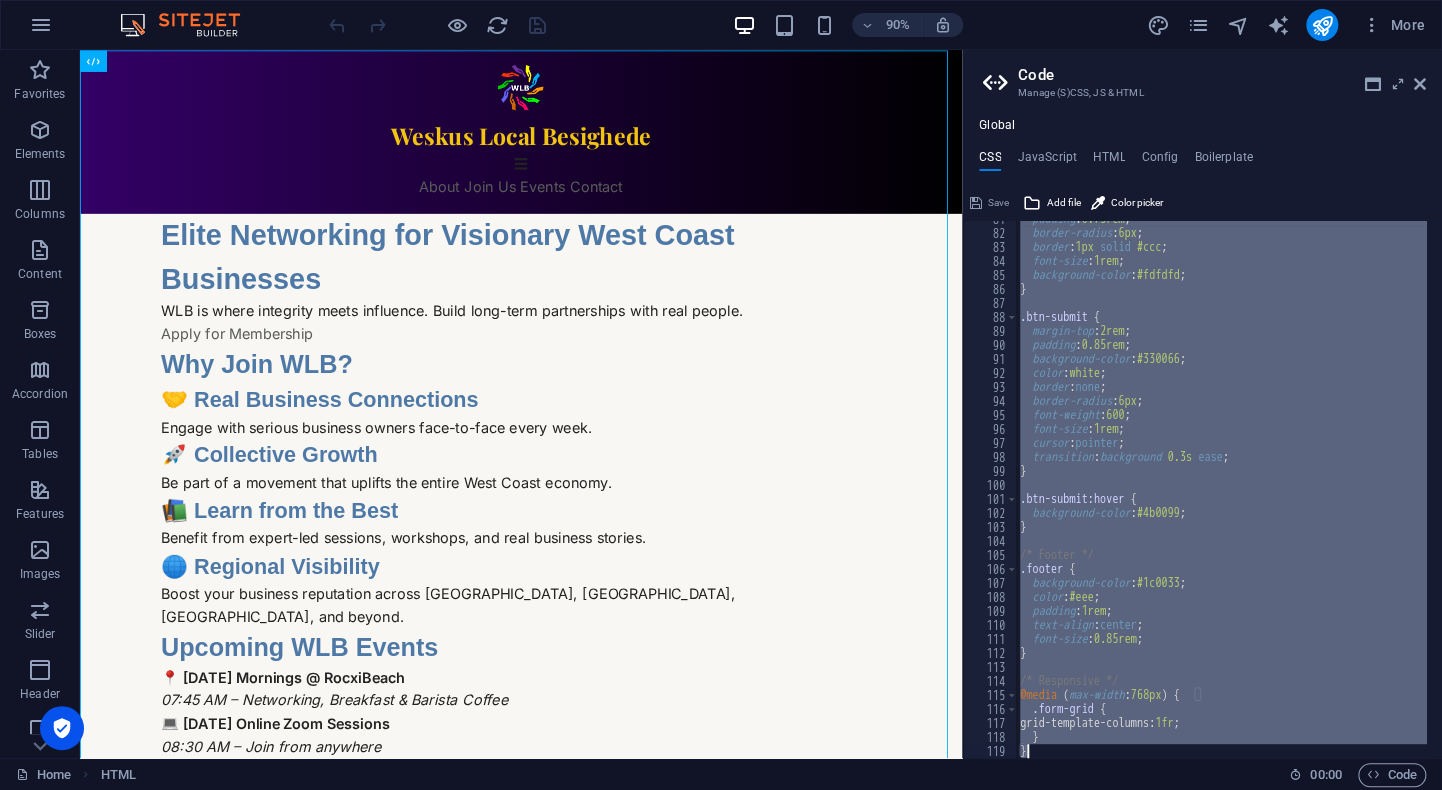 drag, startPoint x: 1011, startPoint y: 229, endPoint x: 1031, endPoint y: 793, distance: 564.3545 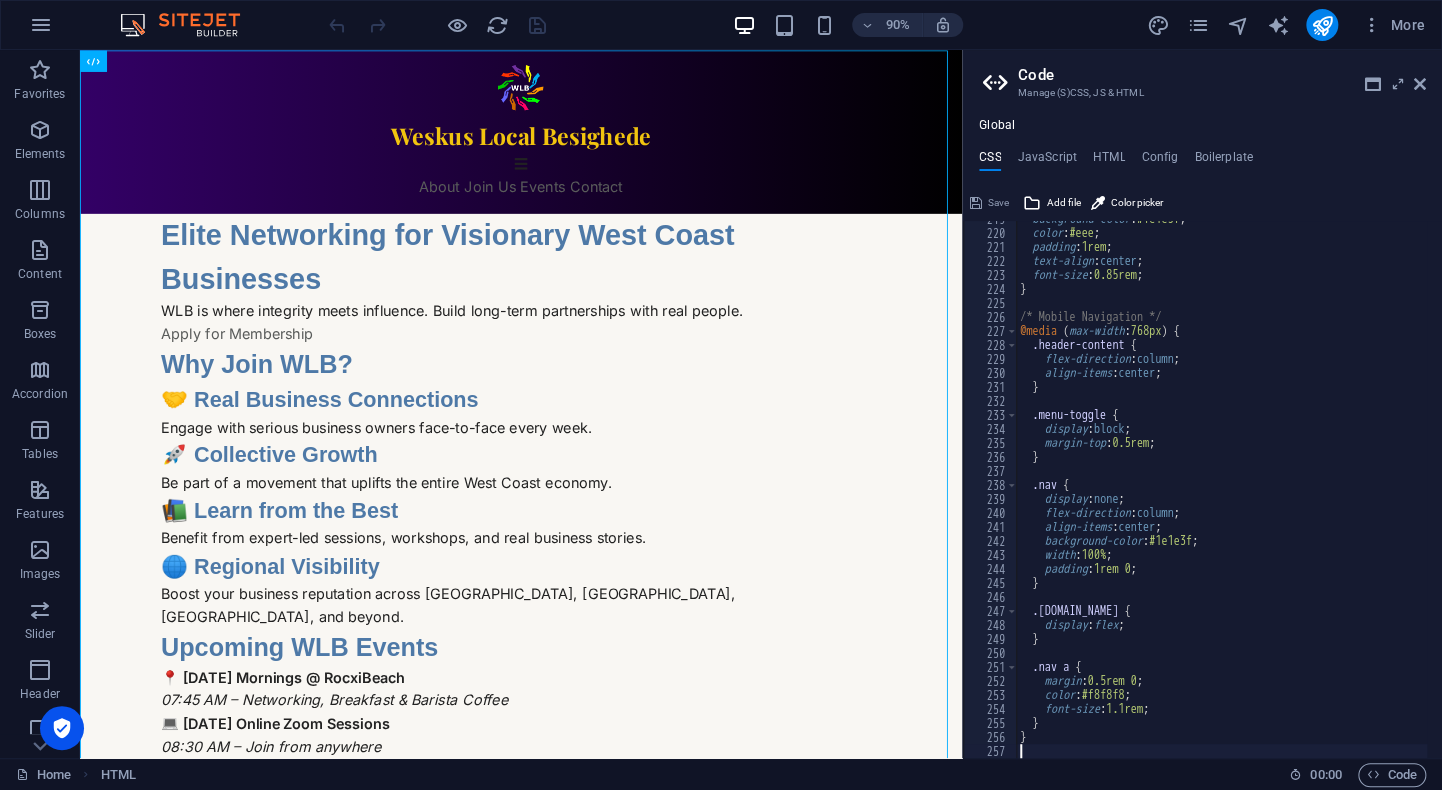 scroll, scrollTop: 3060, scrollLeft: 0, axis: vertical 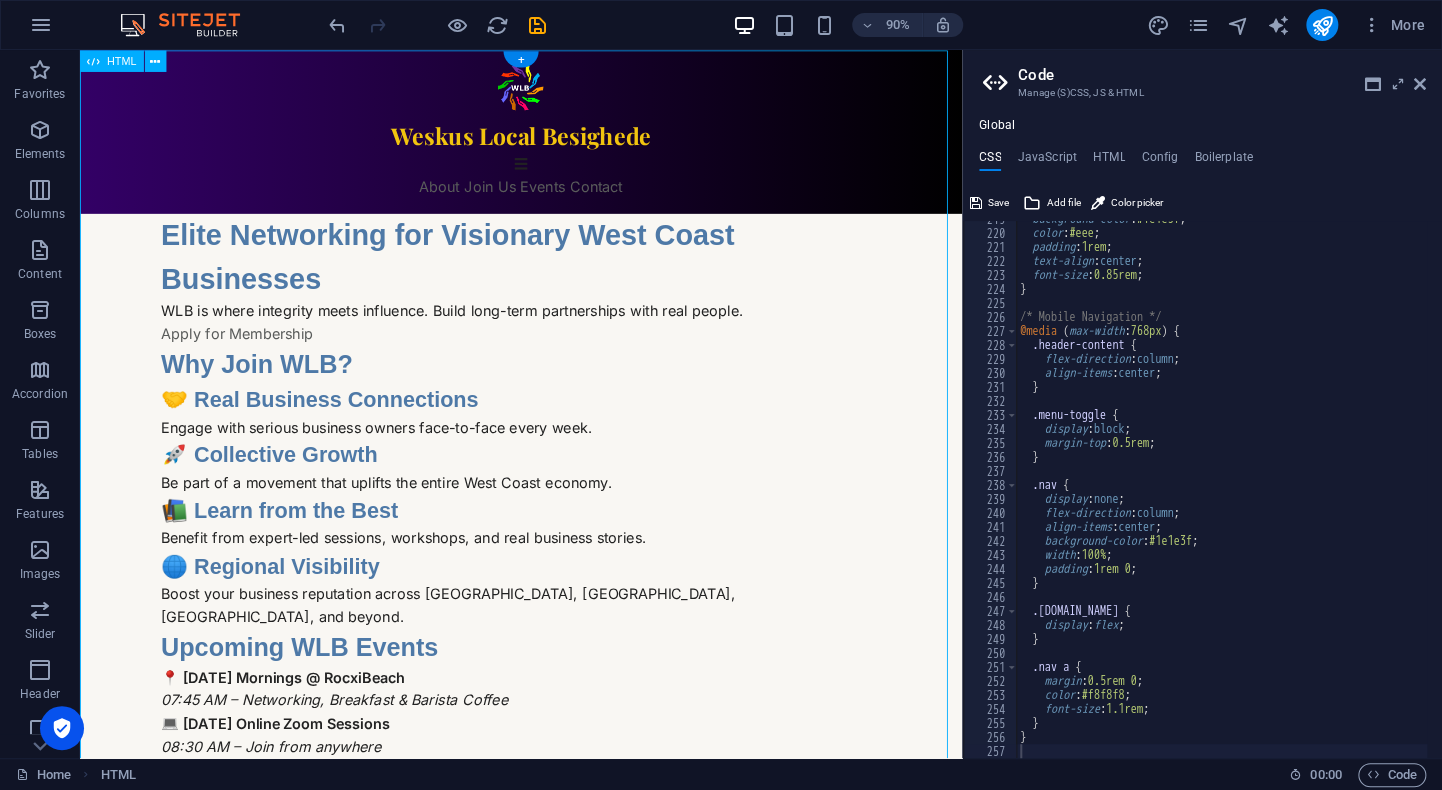 click on "WLB | Weskus Local Besighede
Weskus Local Besighede
☰
About
Join Us
Events
Contact
Elite Networking for Visionary West Coast Businesses
WLB is where integrity meets influence. Build long-term partnerships with real people.
Apply for Membership
Why Join WLB?
🤝 Real Business Connections
Engage with serious business owners face-to-face every week.
🚀 Collective Growth
Be part of a movement that uplifts the entire West Coast economy.
📚 Learn from the Best
Benefit from expert-led sessions, workshops, and real business stories.
🌐 Regional Visibility" at bounding box center (570, 531) 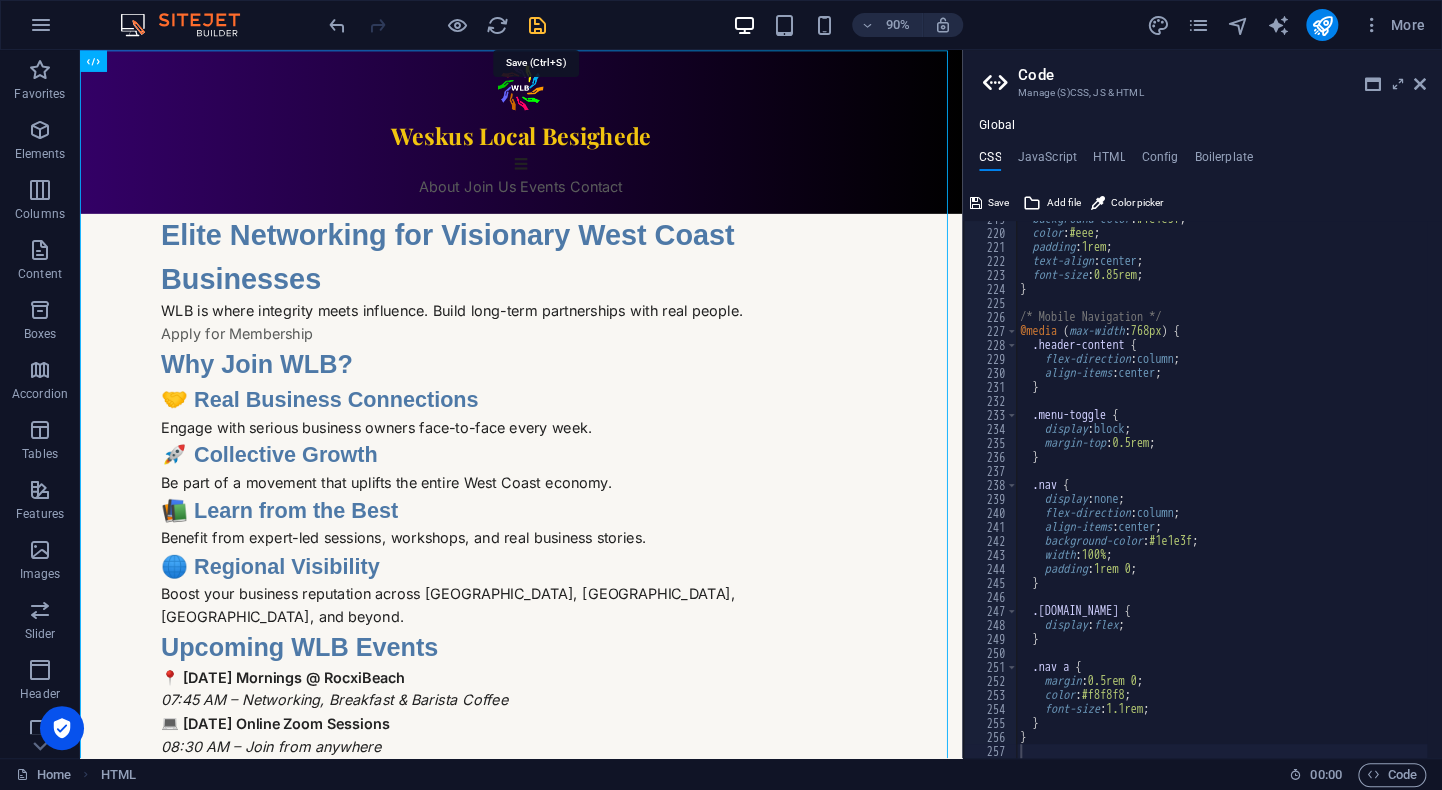 click at bounding box center [537, 25] 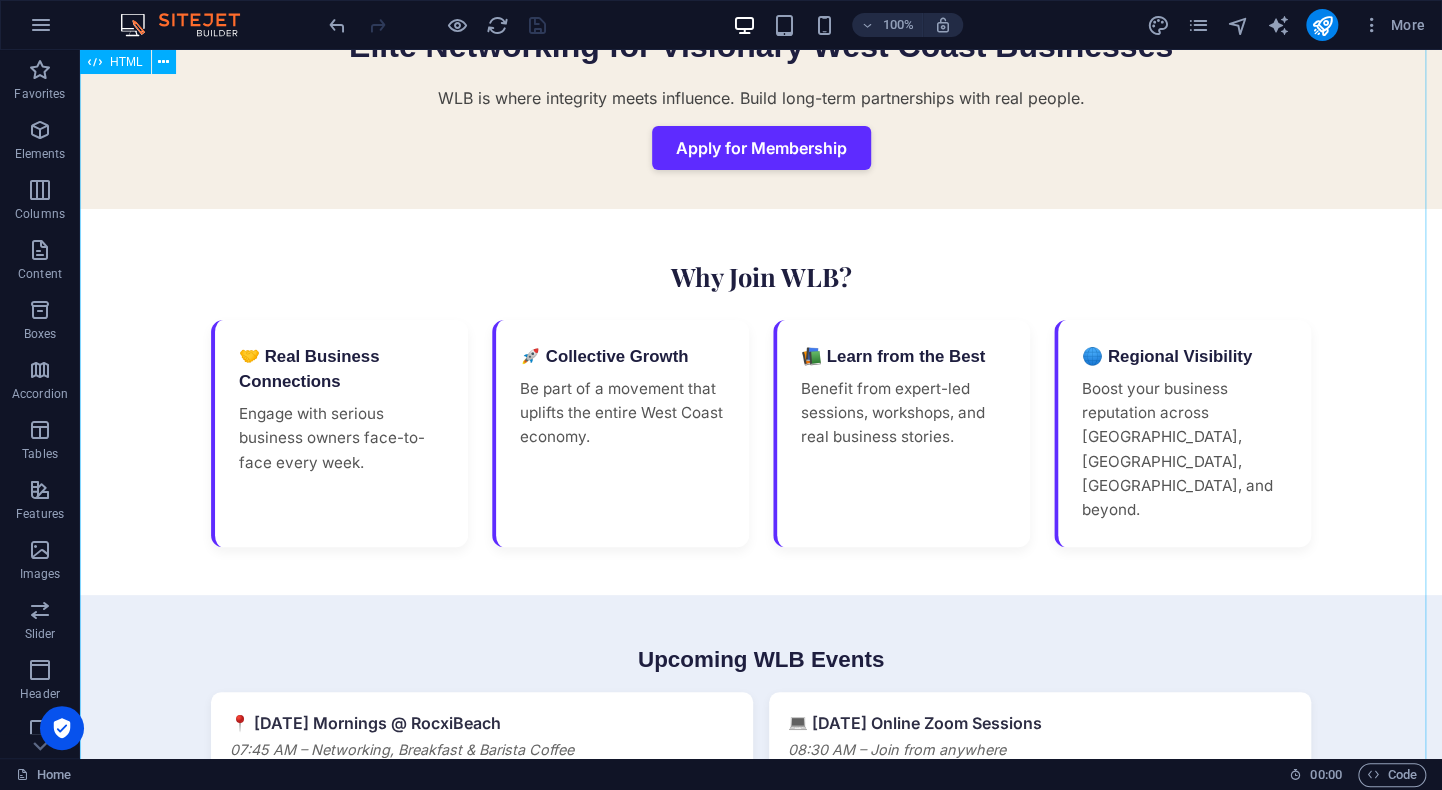 scroll, scrollTop: 0, scrollLeft: 0, axis: both 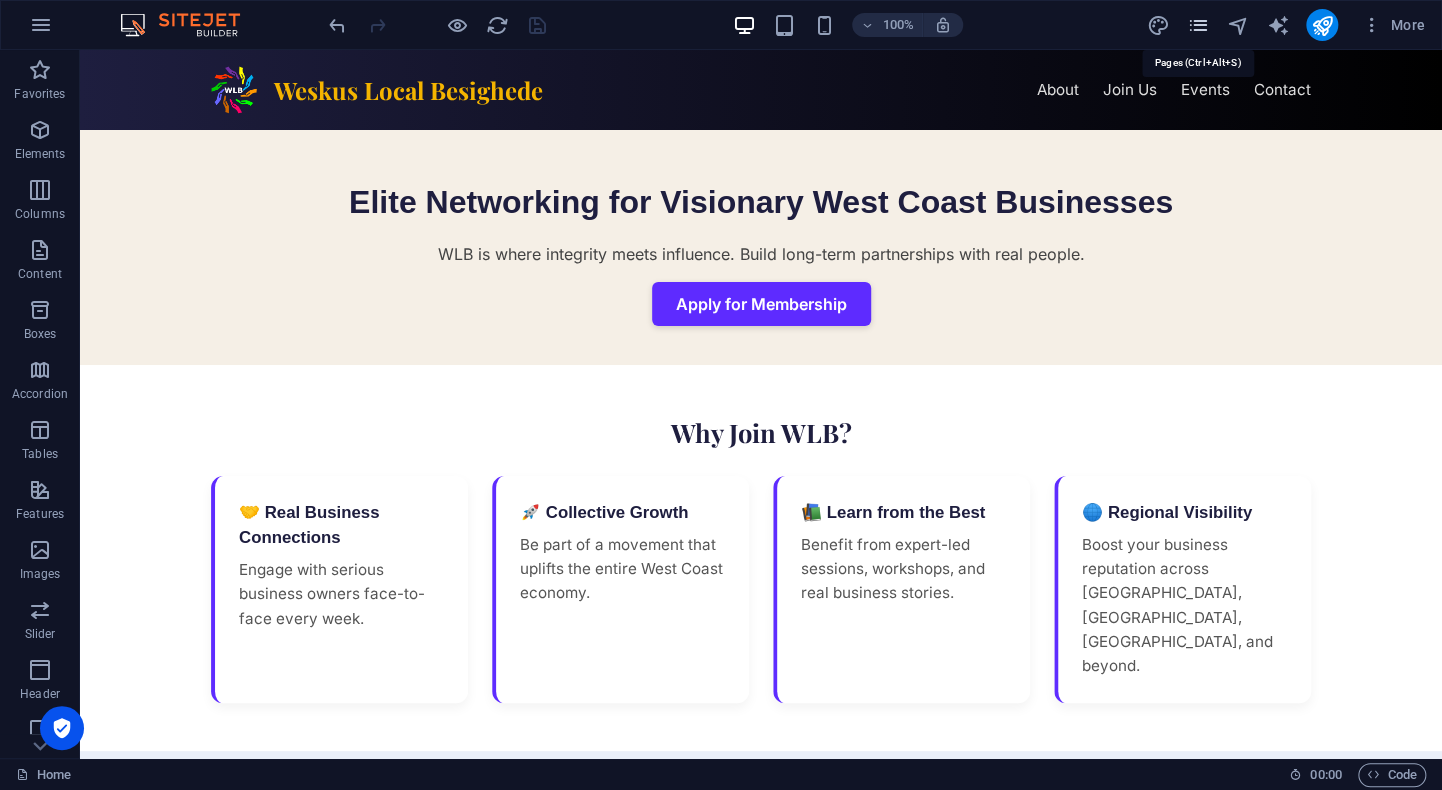 click at bounding box center (1197, 25) 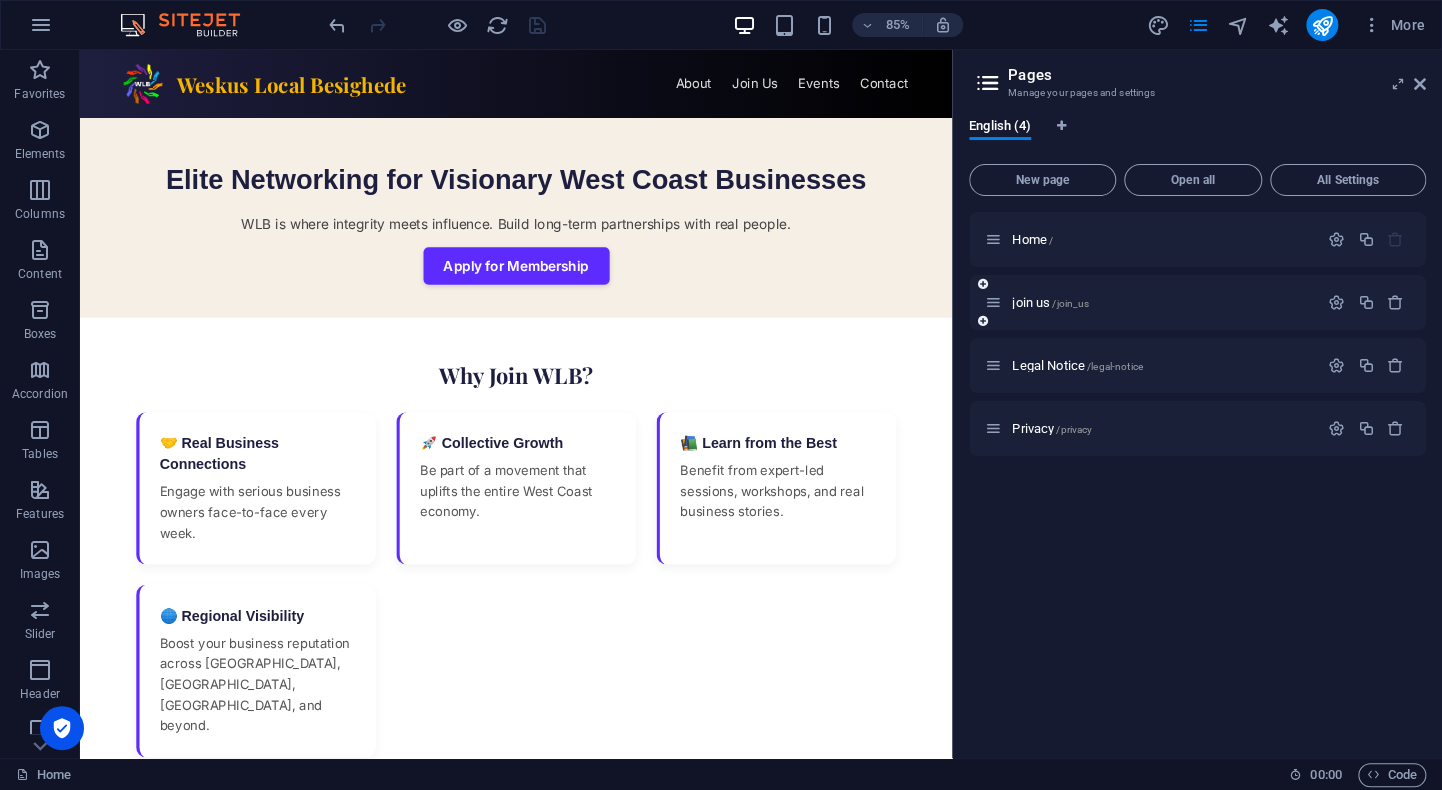 click on "join us /join_us" at bounding box center (1151, 302) 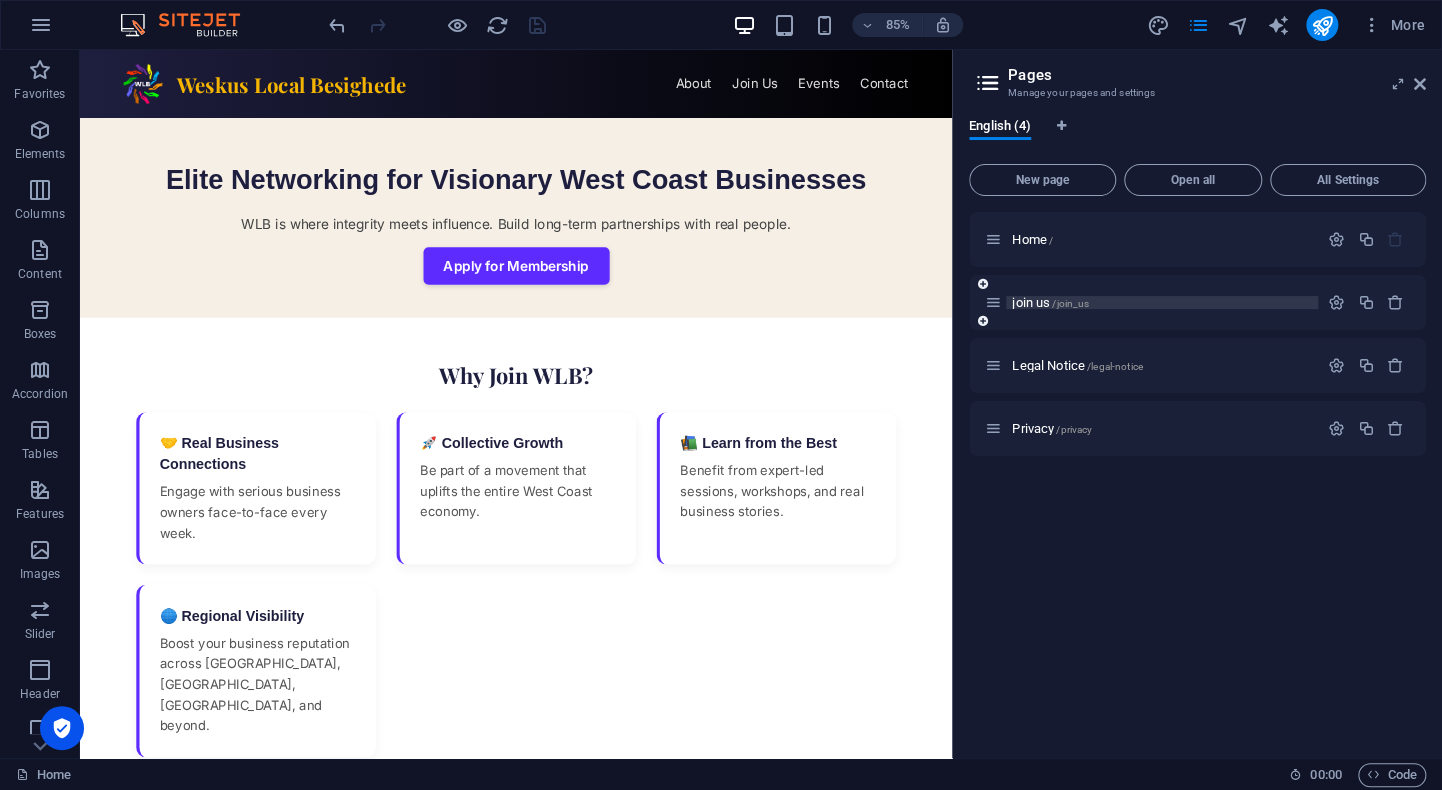 click on "join us /join_us" at bounding box center [1050, 302] 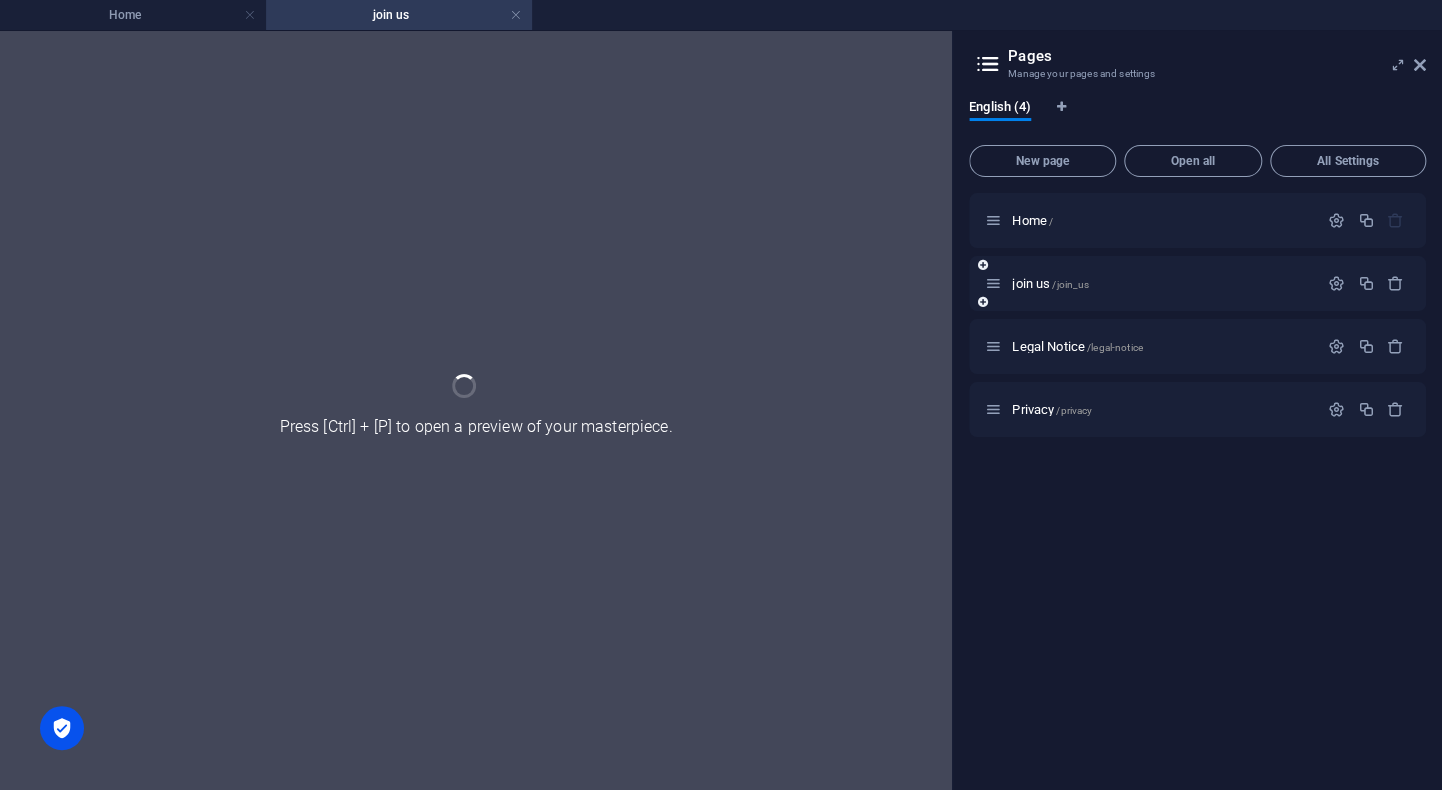 click on "join us /join_us" at bounding box center (1197, 283) 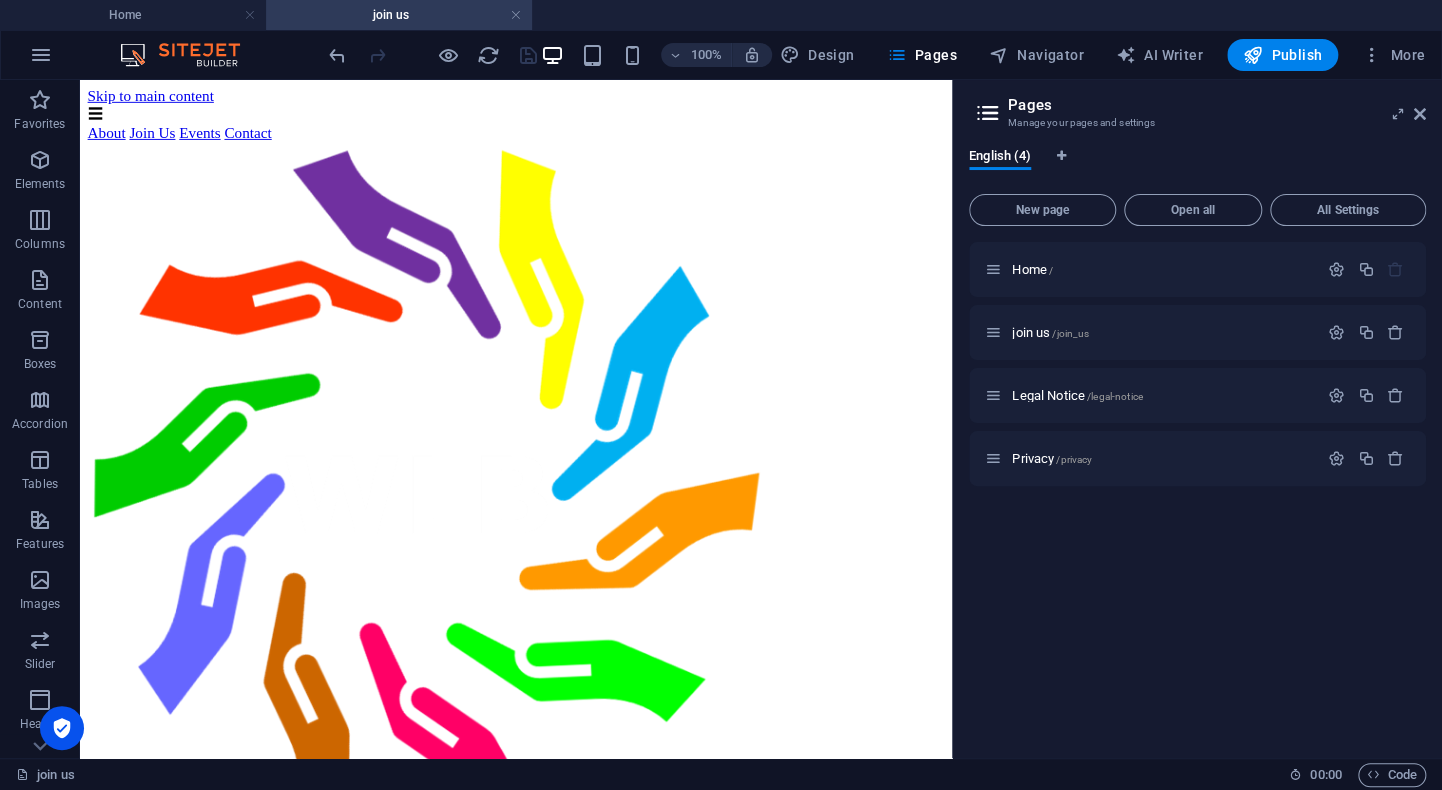 scroll, scrollTop: 0, scrollLeft: 0, axis: both 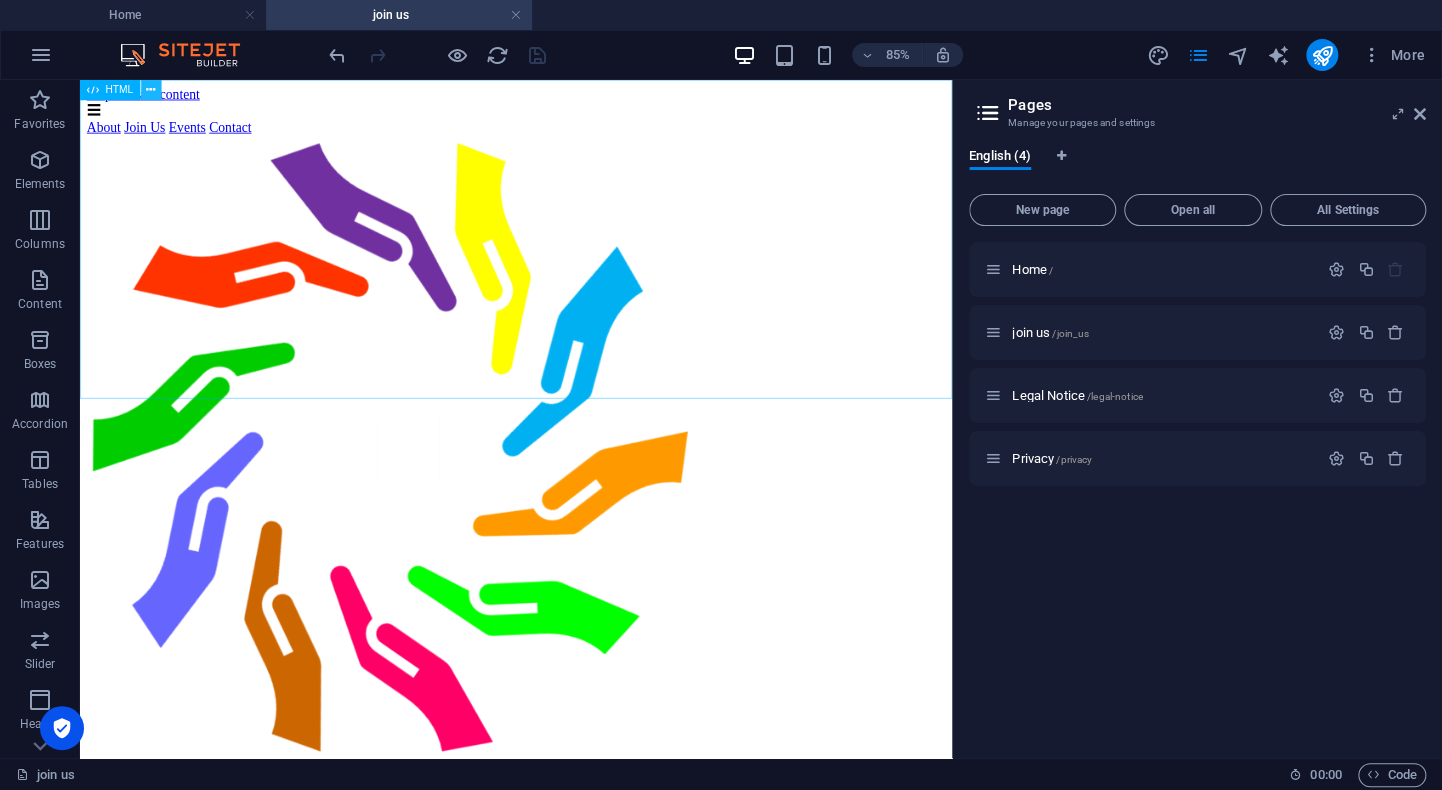 click at bounding box center (150, 90) 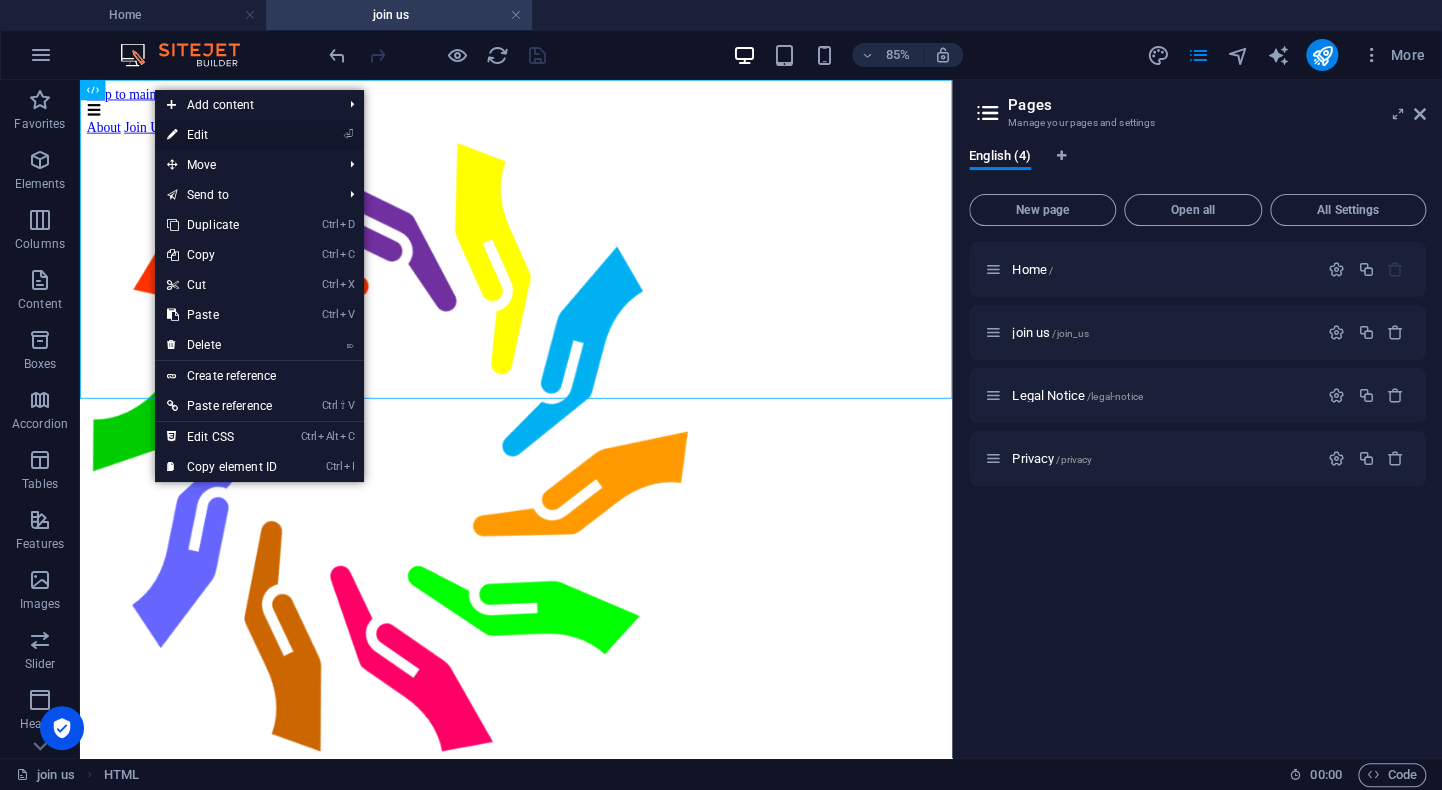 click on "⏎  Edit" at bounding box center [222, 135] 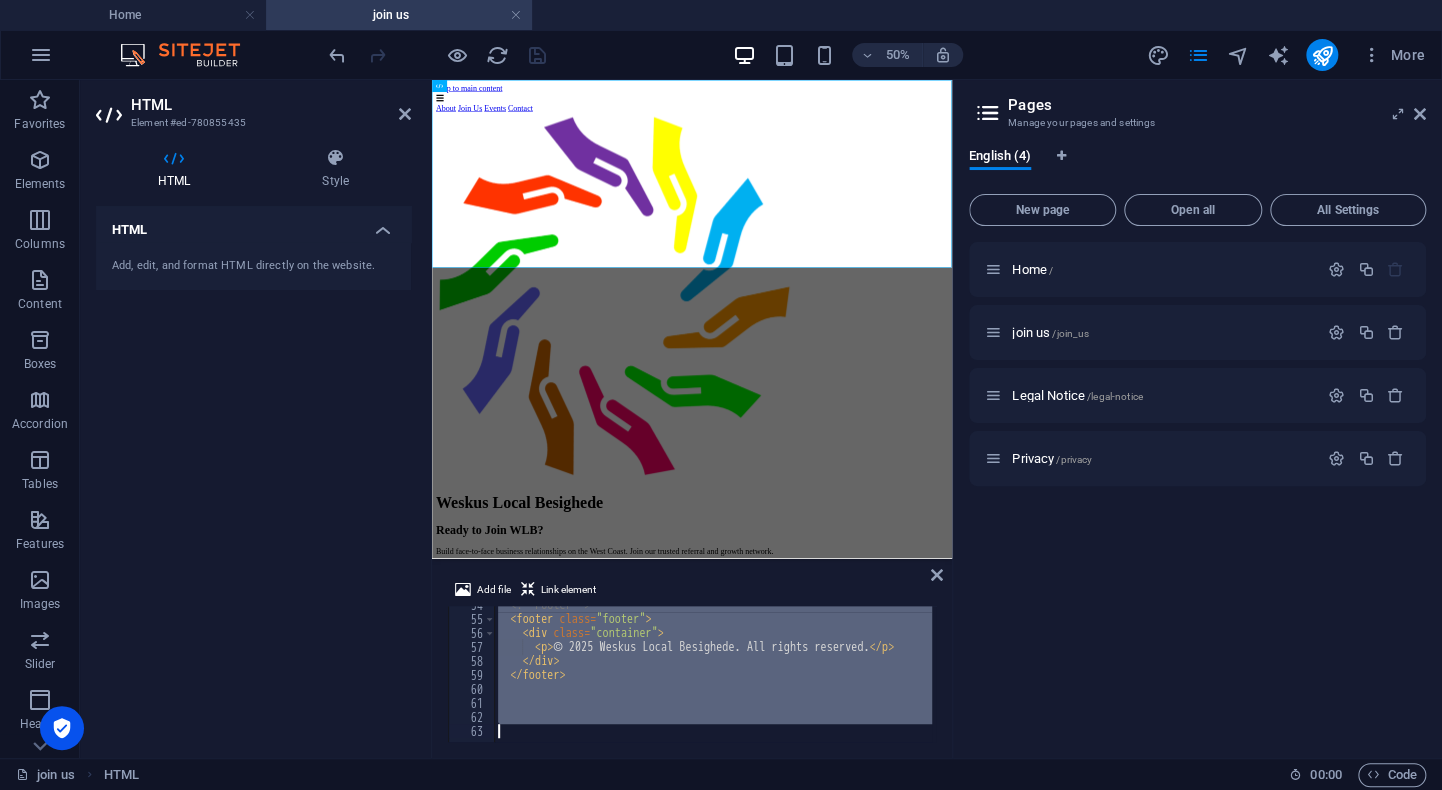 scroll, scrollTop: 750, scrollLeft: 0, axis: vertical 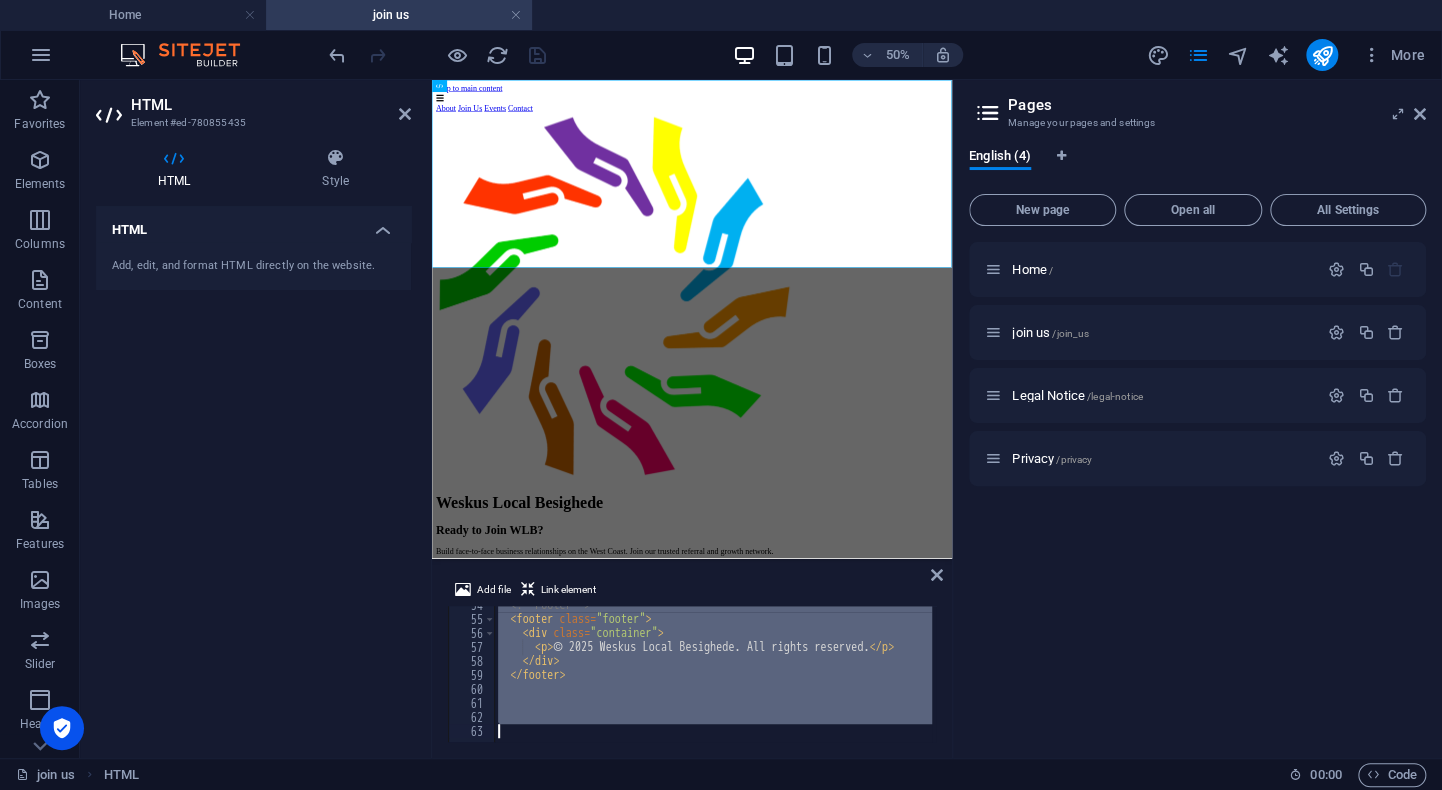 type 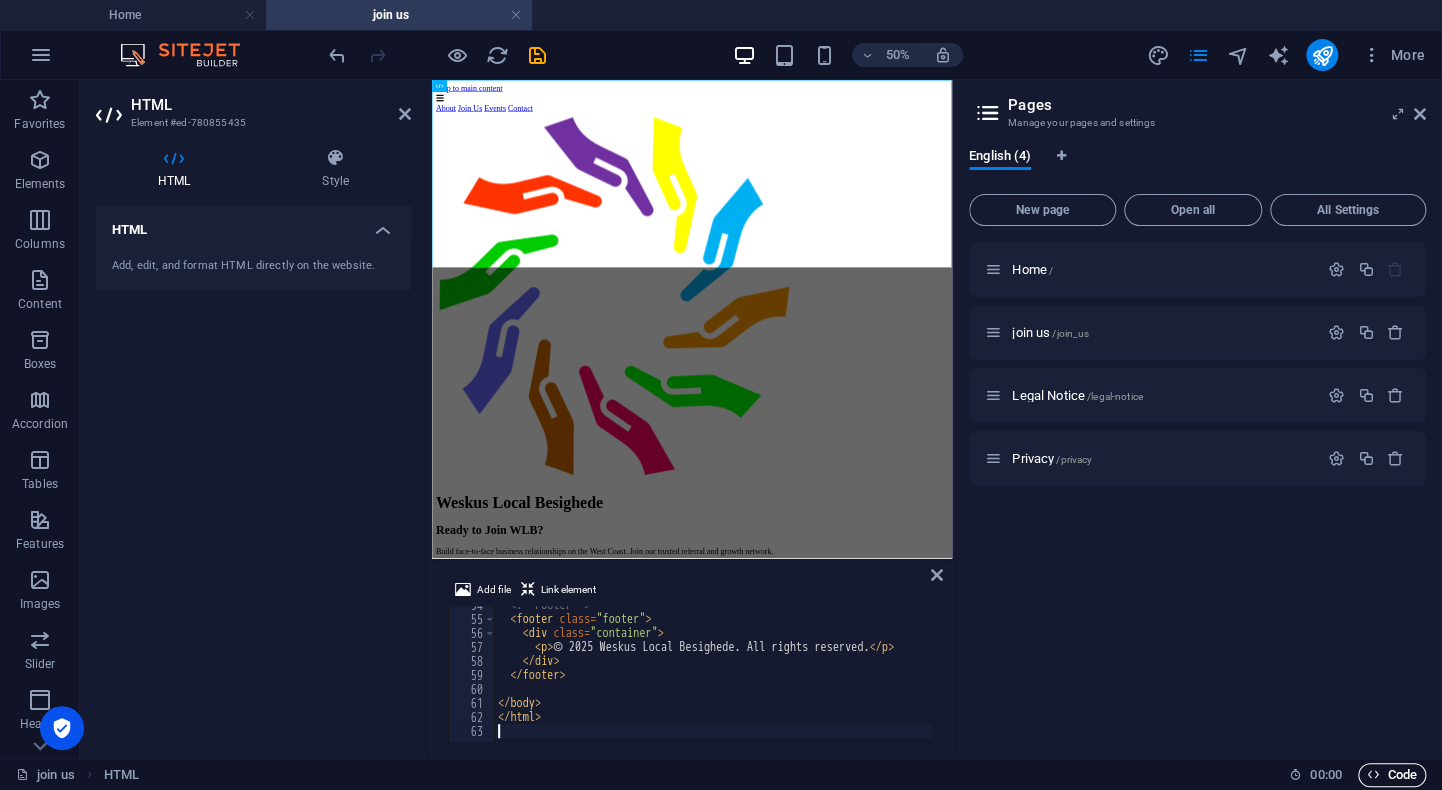 click on "Code" at bounding box center [1392, 775] 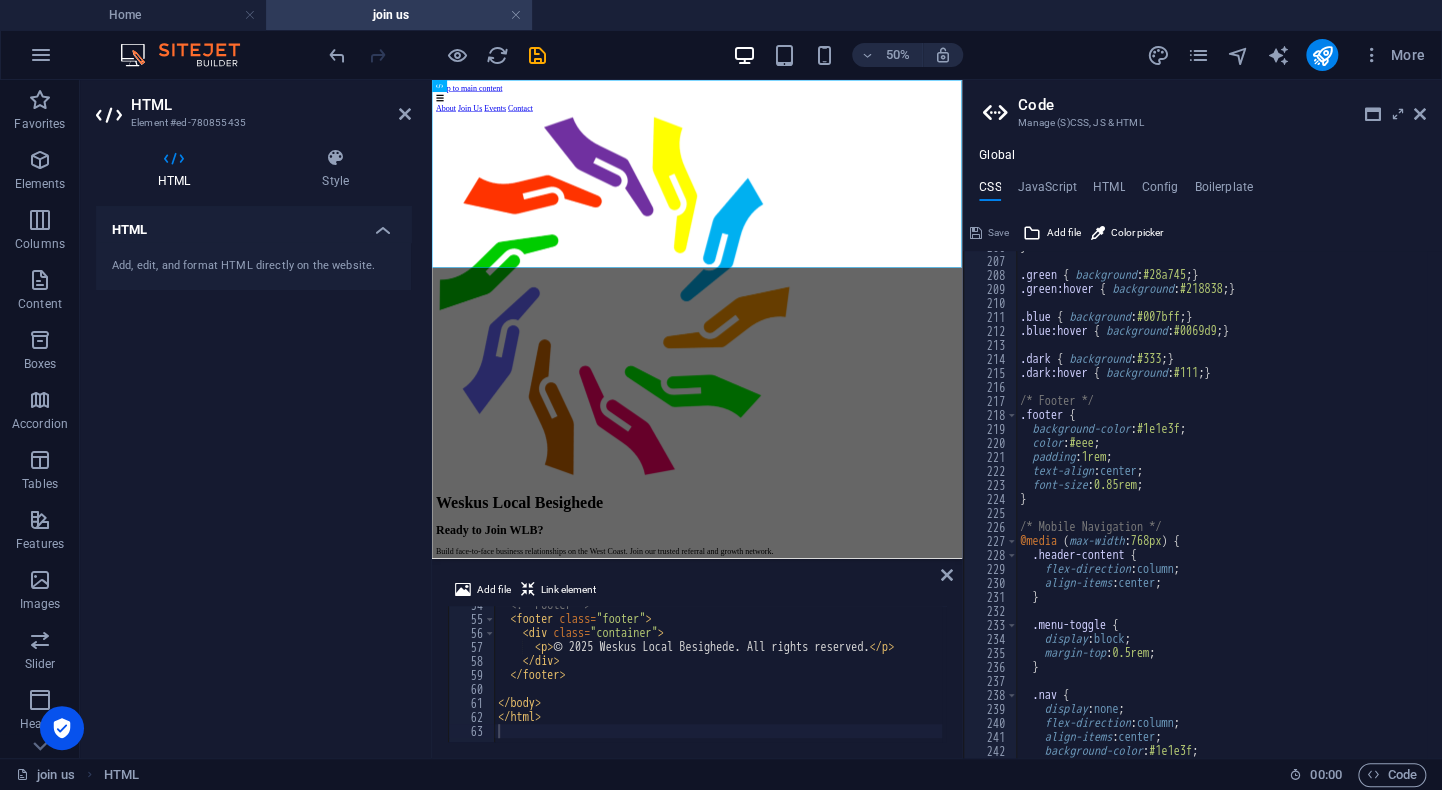 scroll, scrollTop: 2700, scrollLeft: 0, axis: vertical 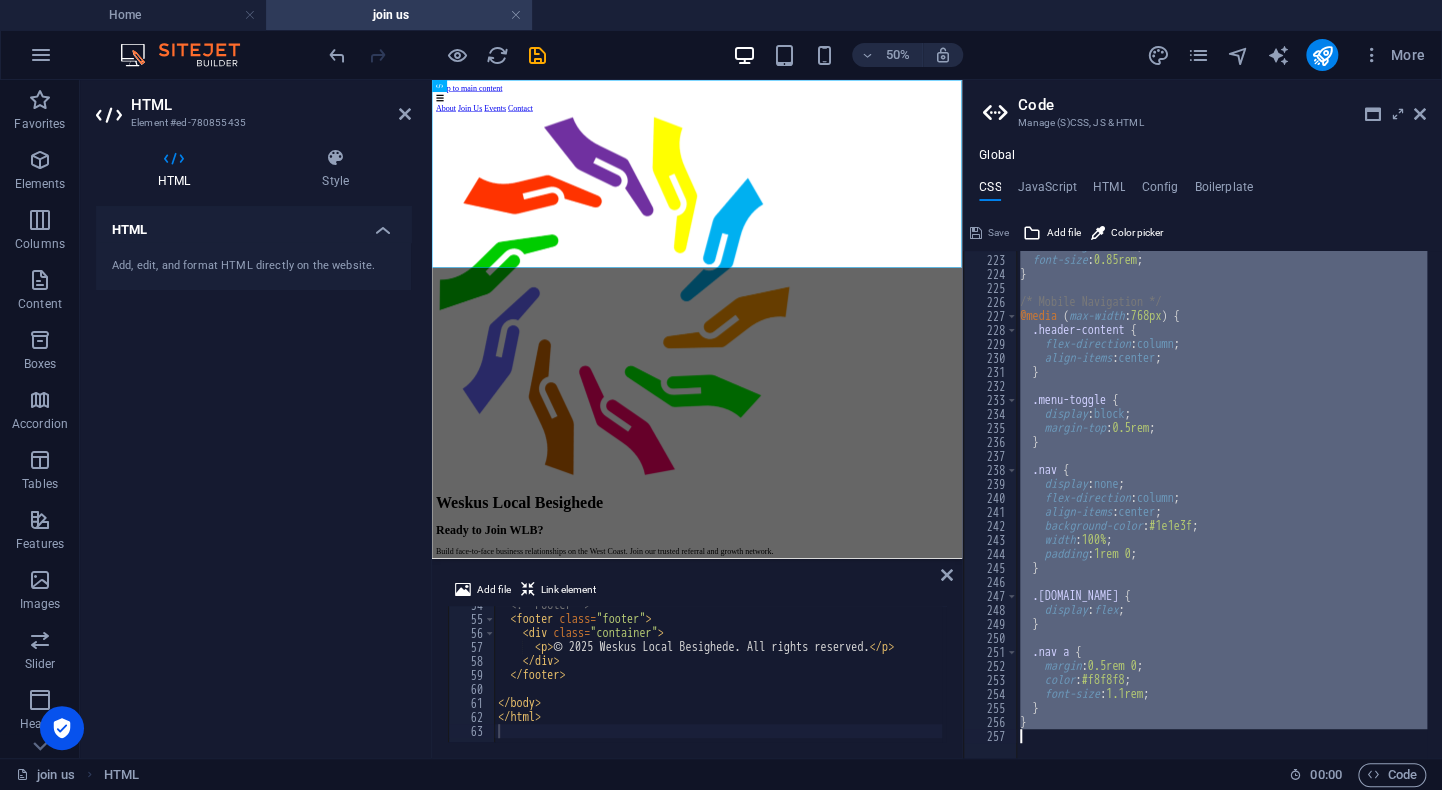 drag, startPoint x: 1012, startPoint y: 270, endPoint x: 1152, endPoint y: 793, distance: 541.4139 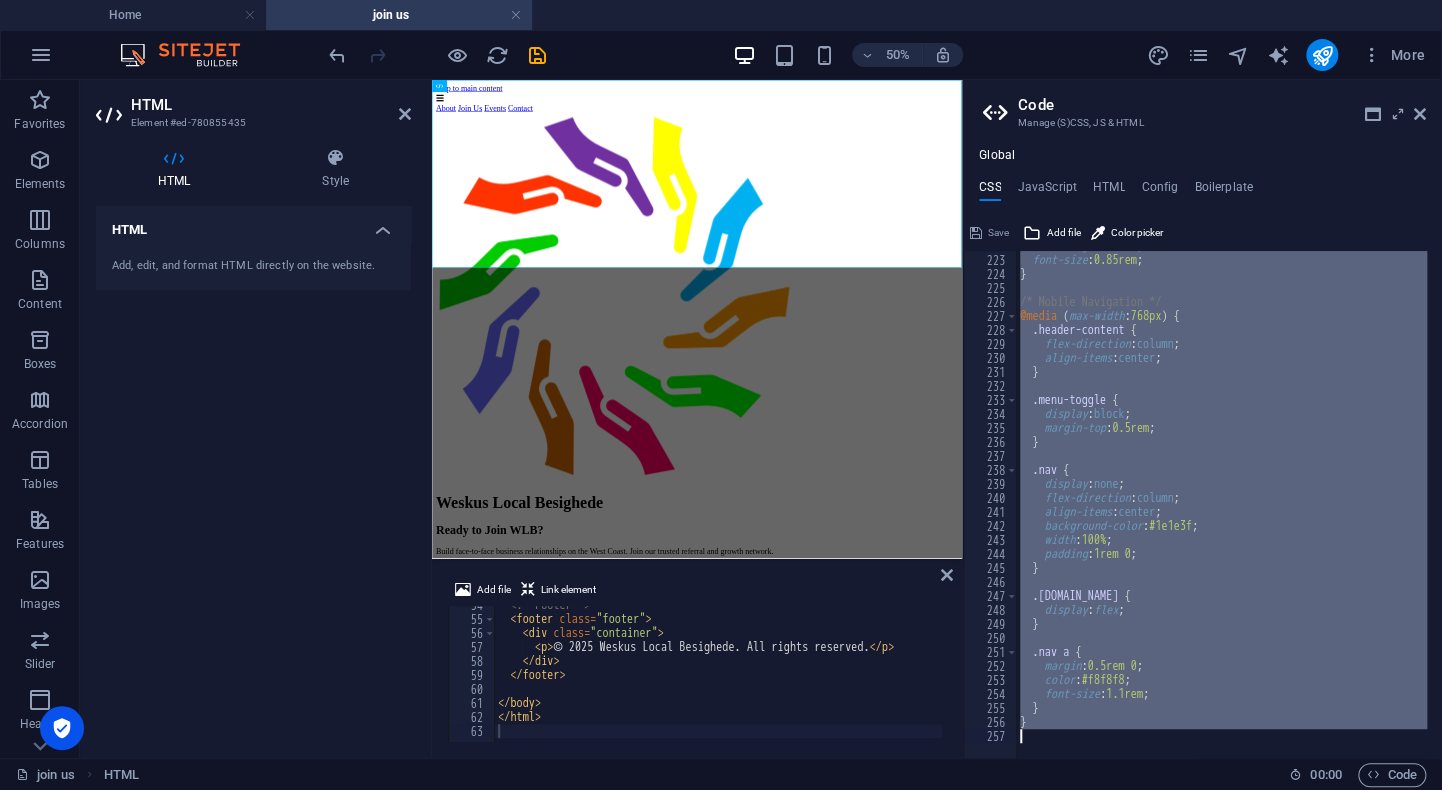 type 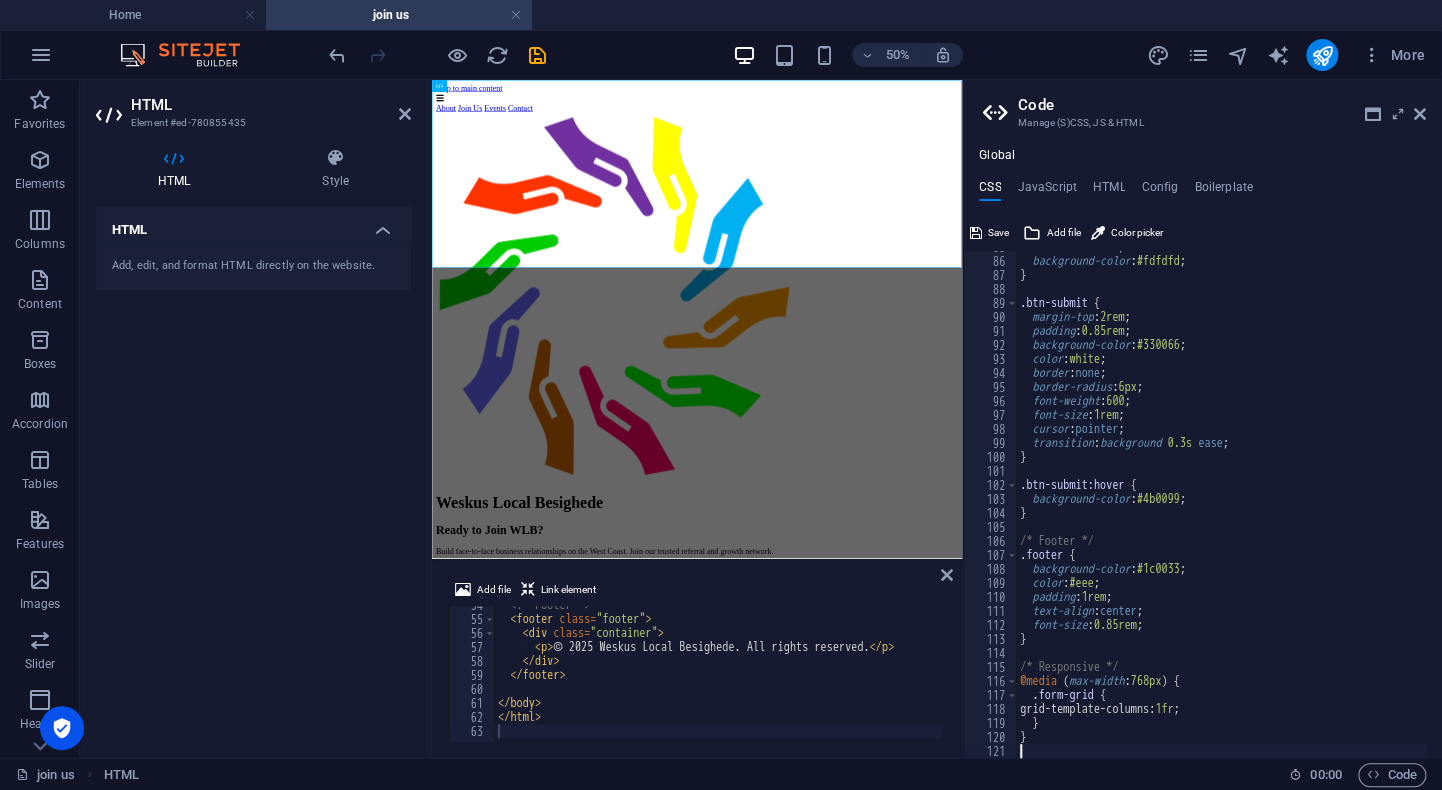 click on "50% More" at bounding box center (879, 55) 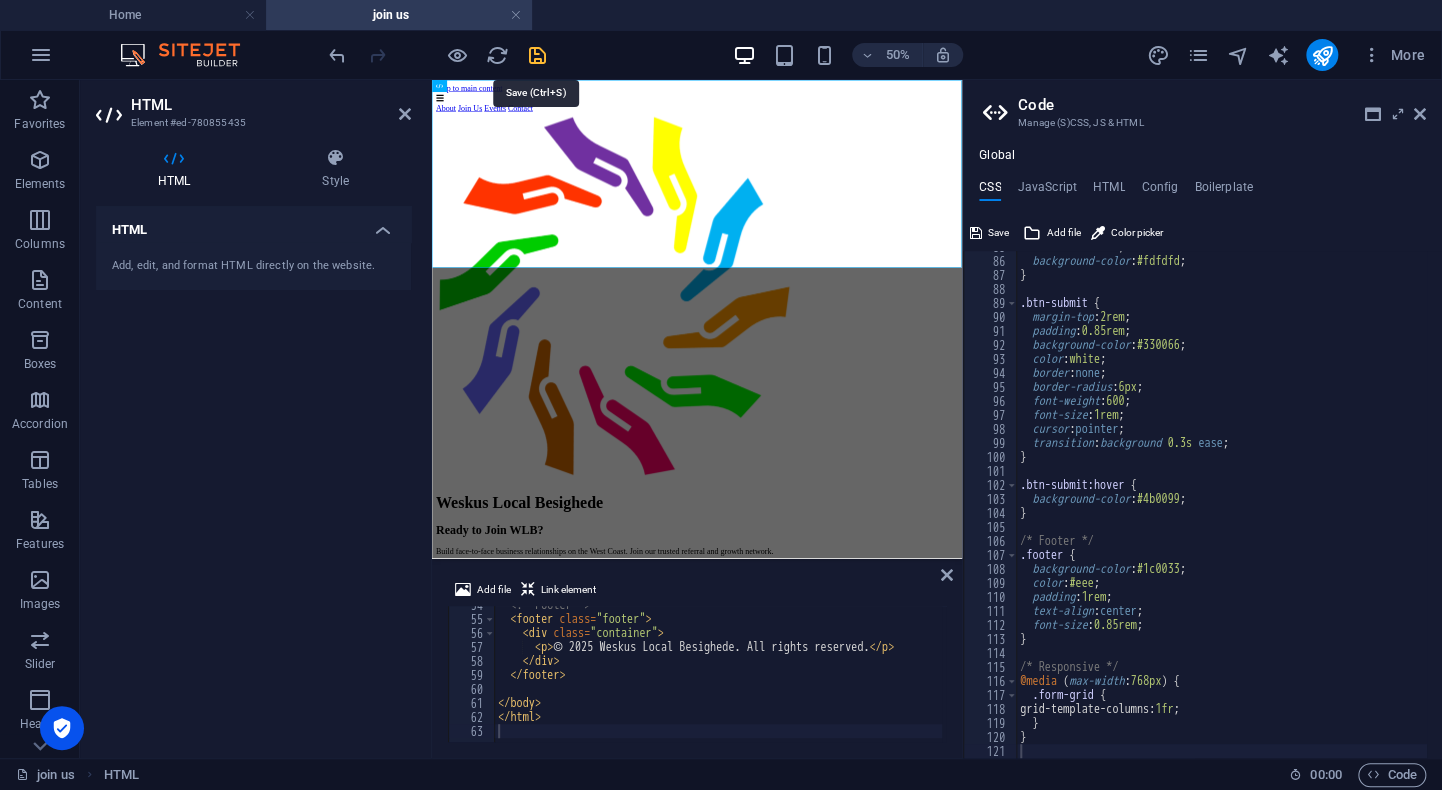 click at bounding box center (537, 55) 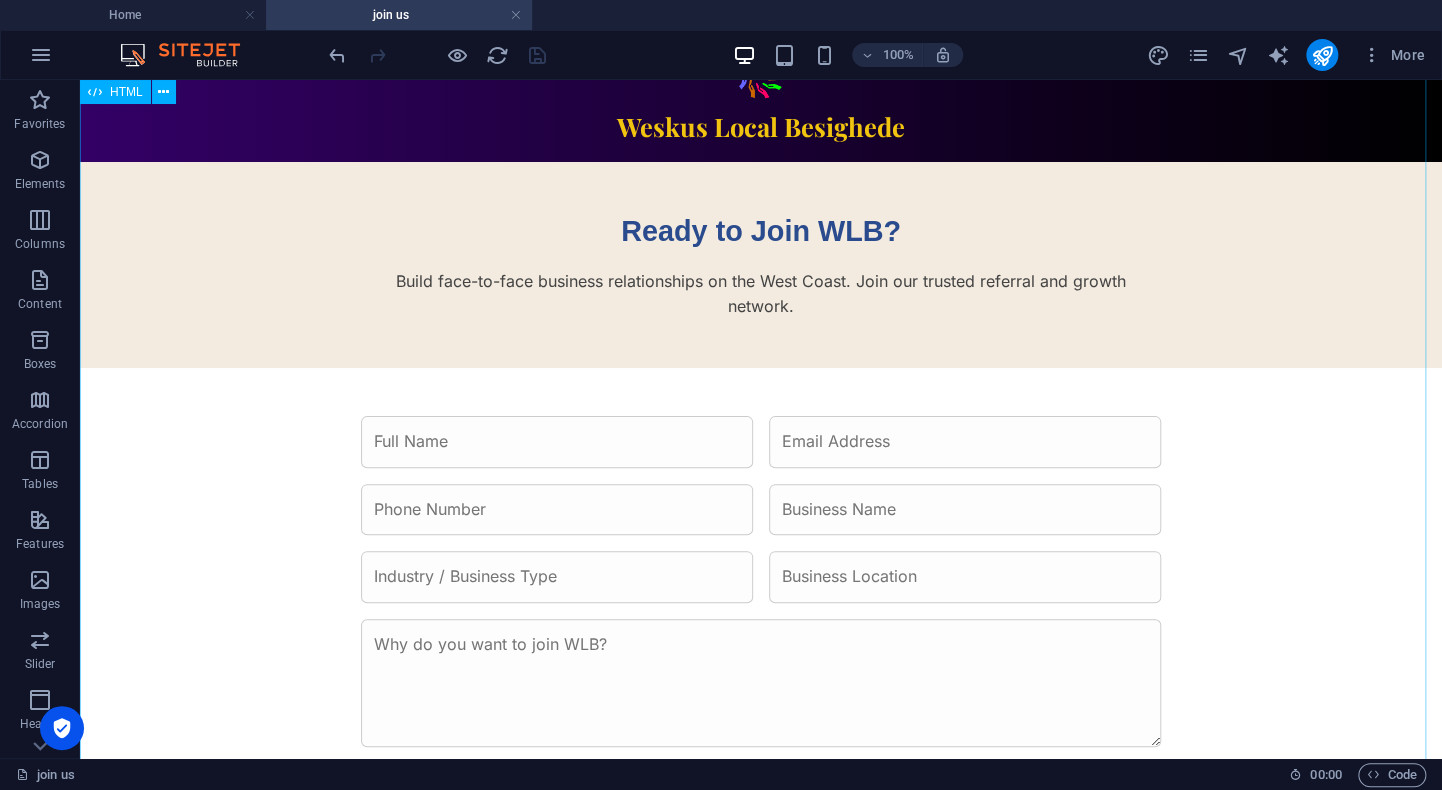 scroll, scrollTop: 0, scrollLeft: 0, axis: both 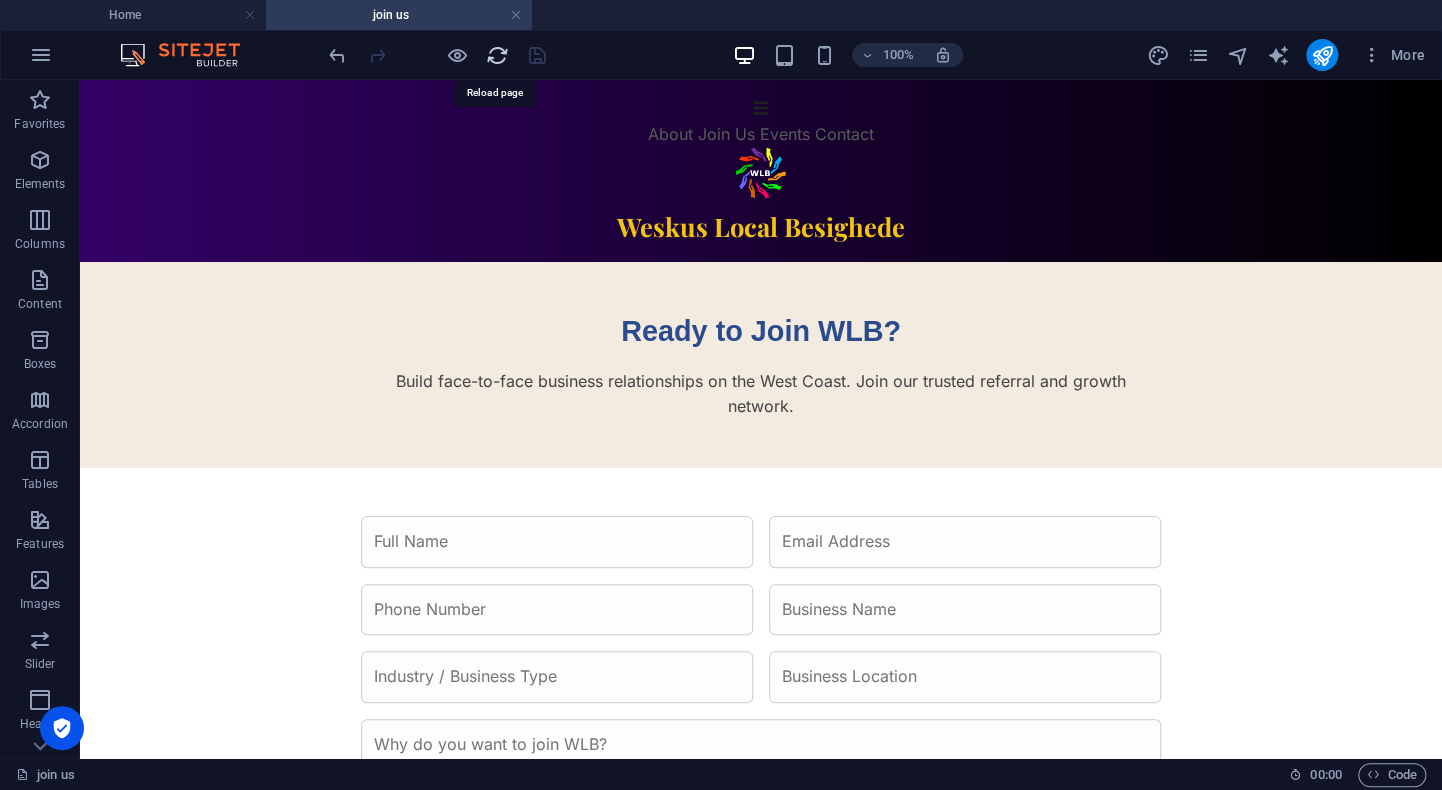 click at bounding box center (497, 55) 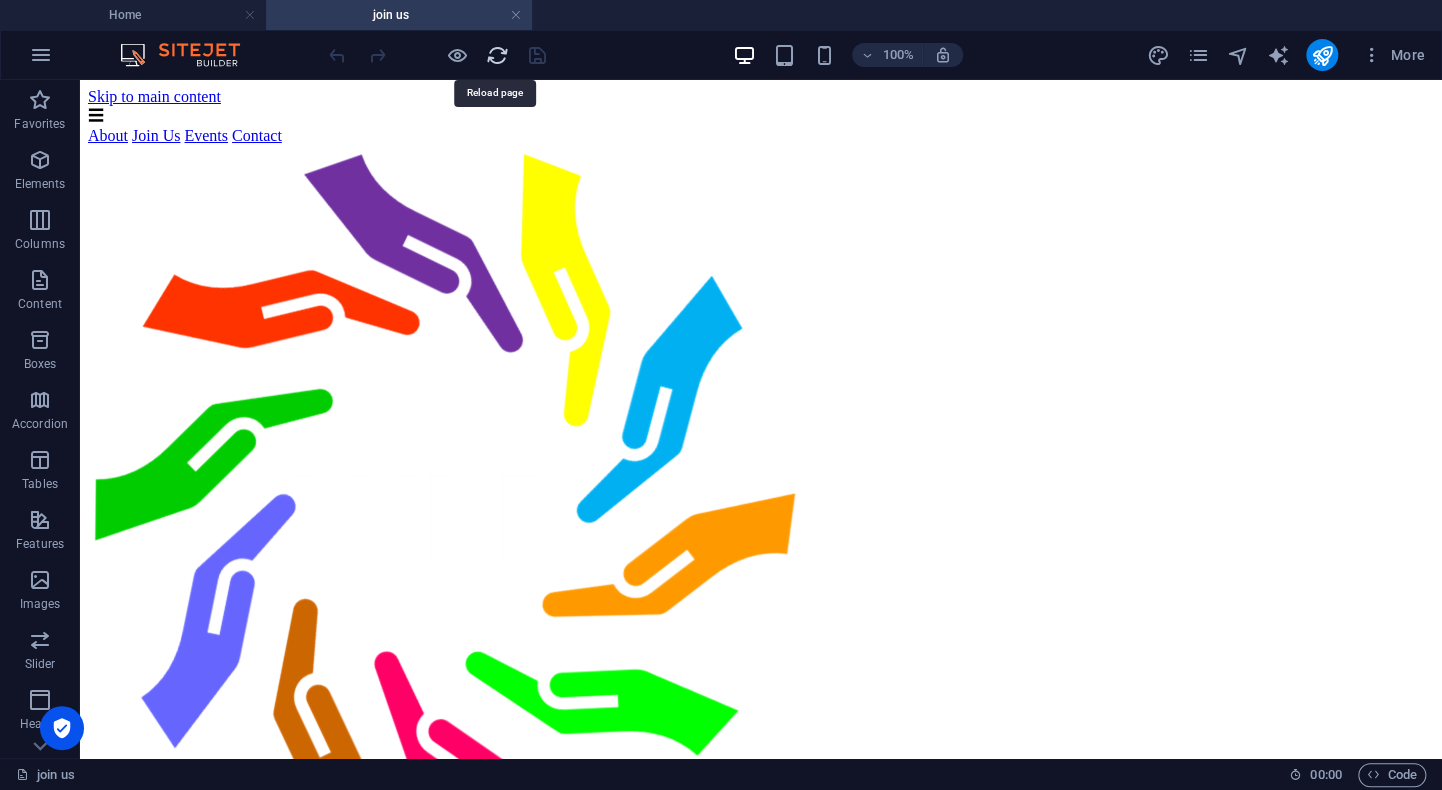 scroll, scrollTop: 0, scrollLeft: 0, axis: both 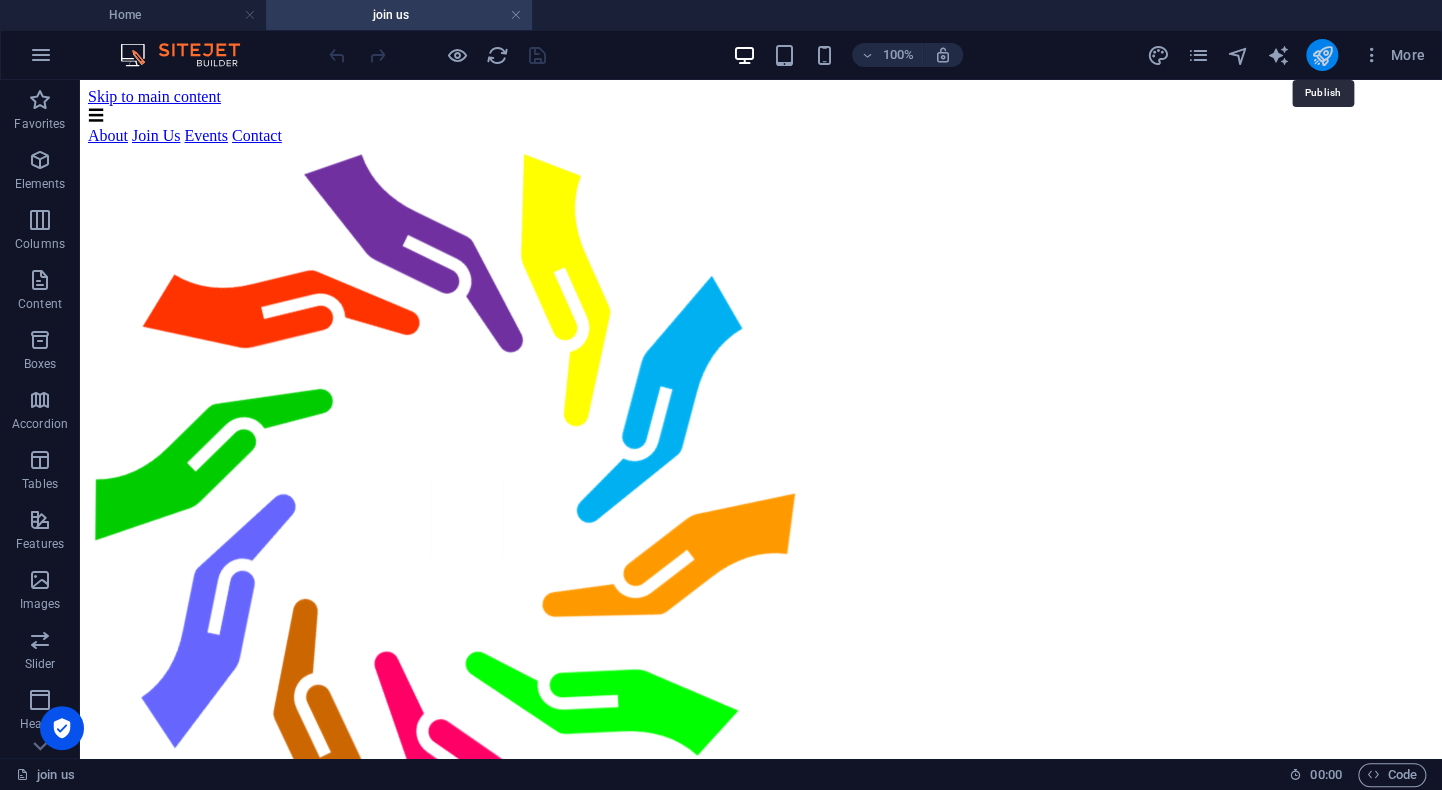 click at bounding box center (1321, 55) 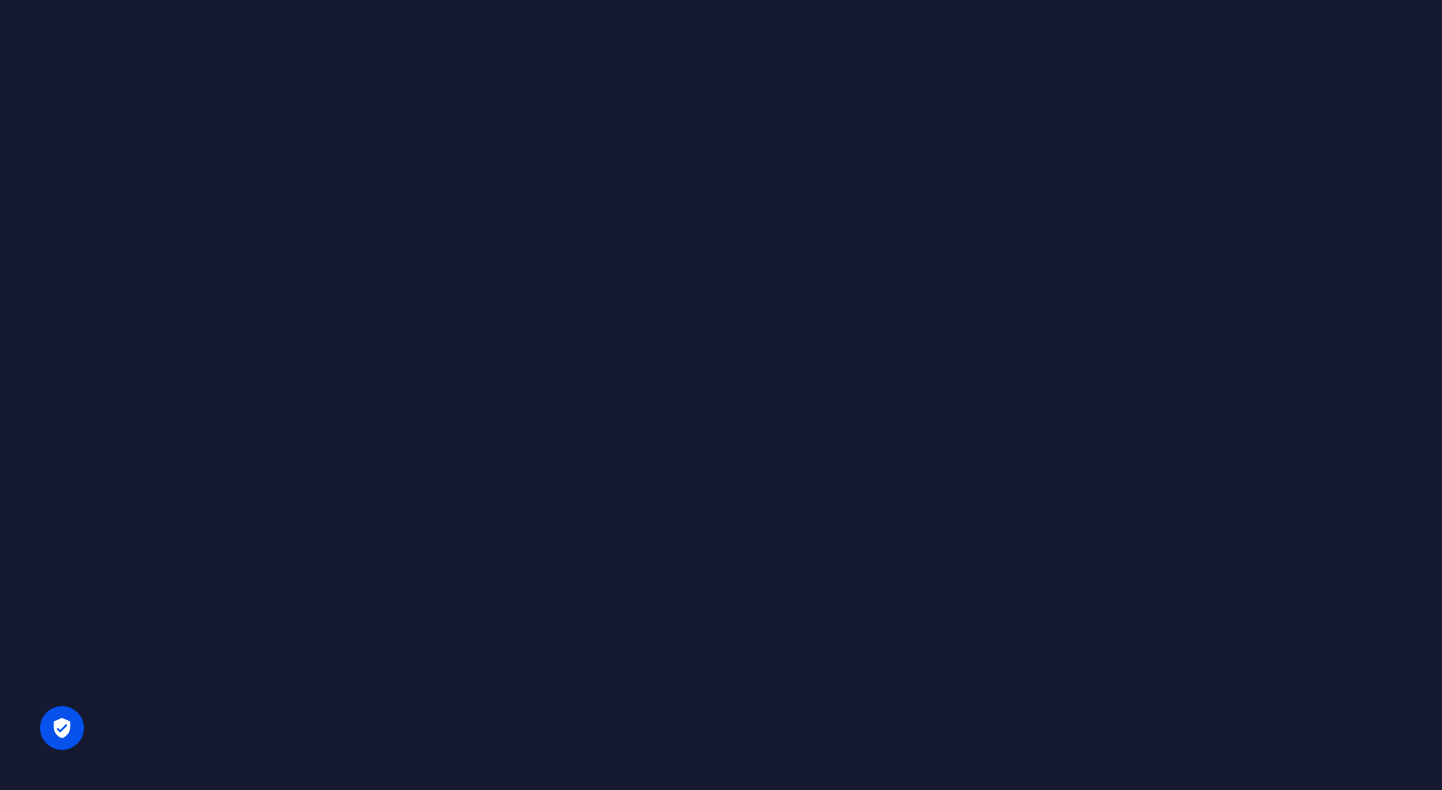scroll, scrollTop: 0, scrollLeft: 0, axis: both 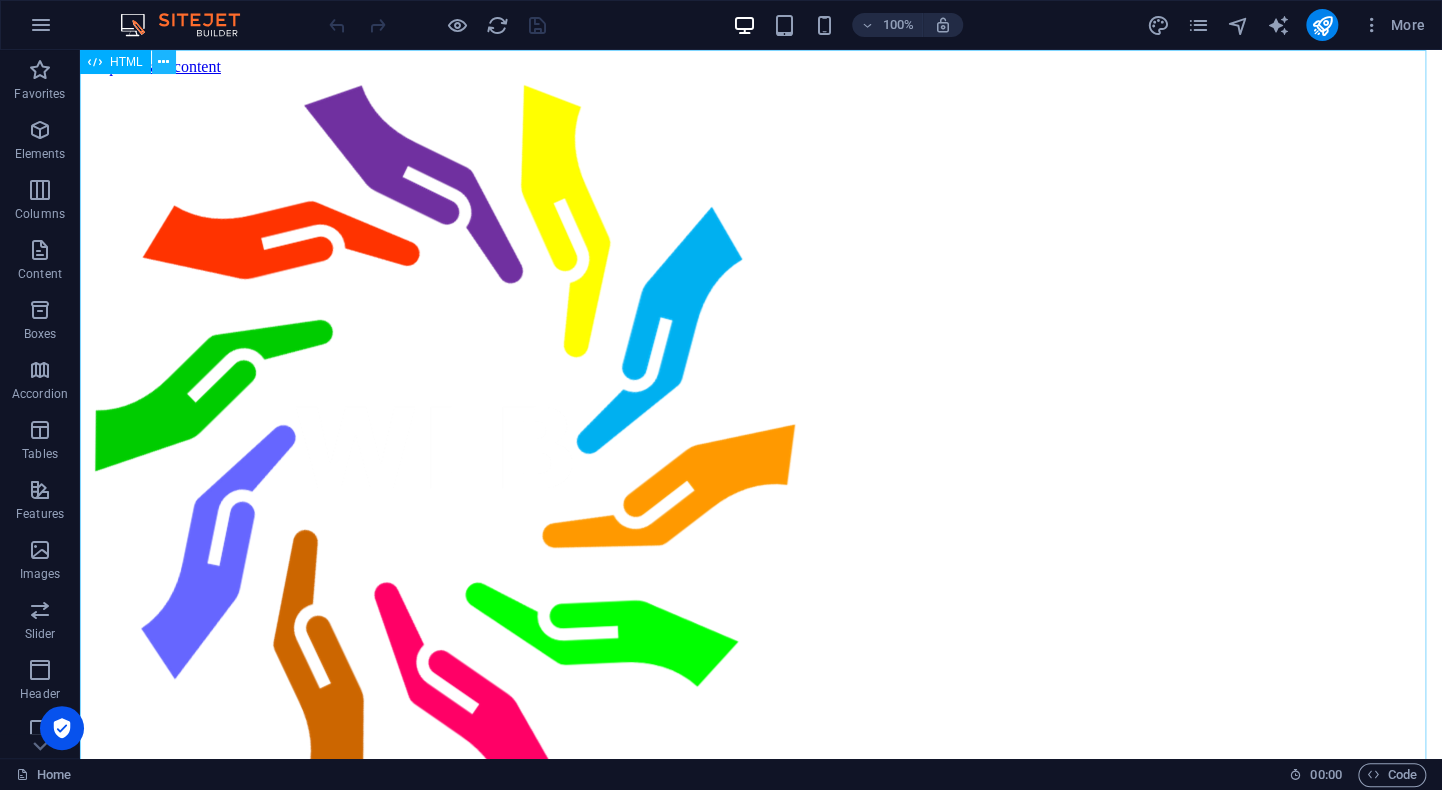 click at bounding box center (163, 62) 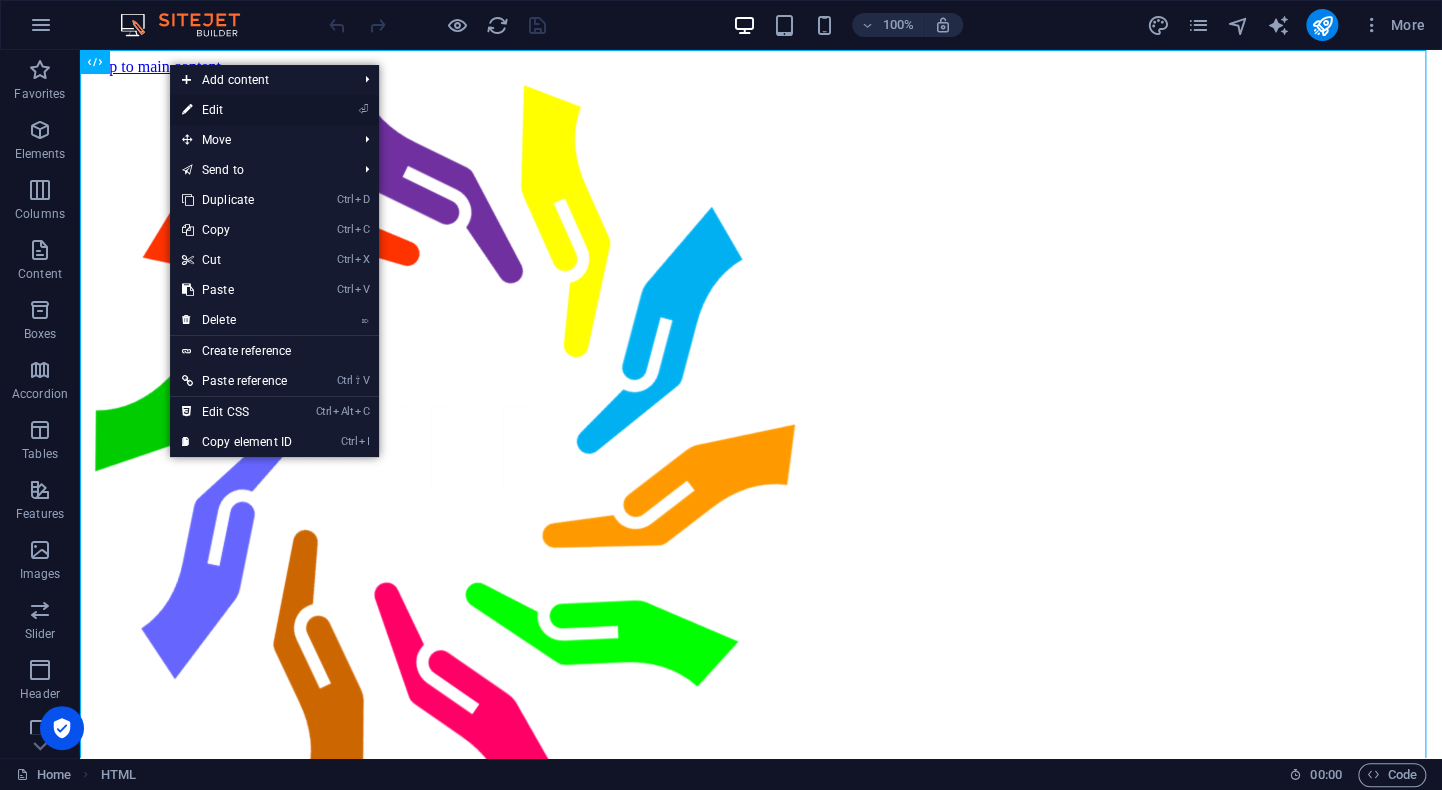 click on "⏎  Edit" at bounding box center [237, 110] 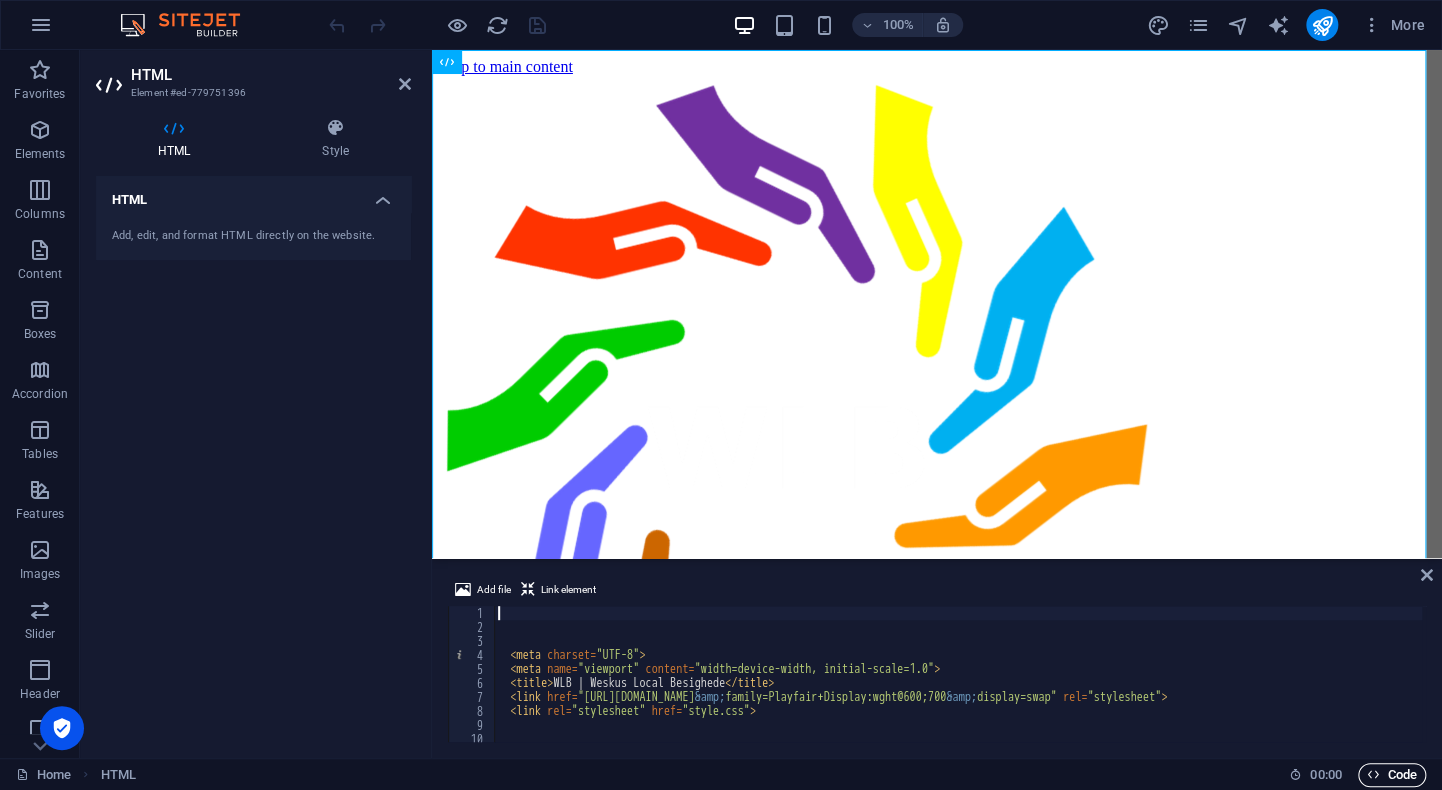 click on "Code" at bounding box center (1392, 775) 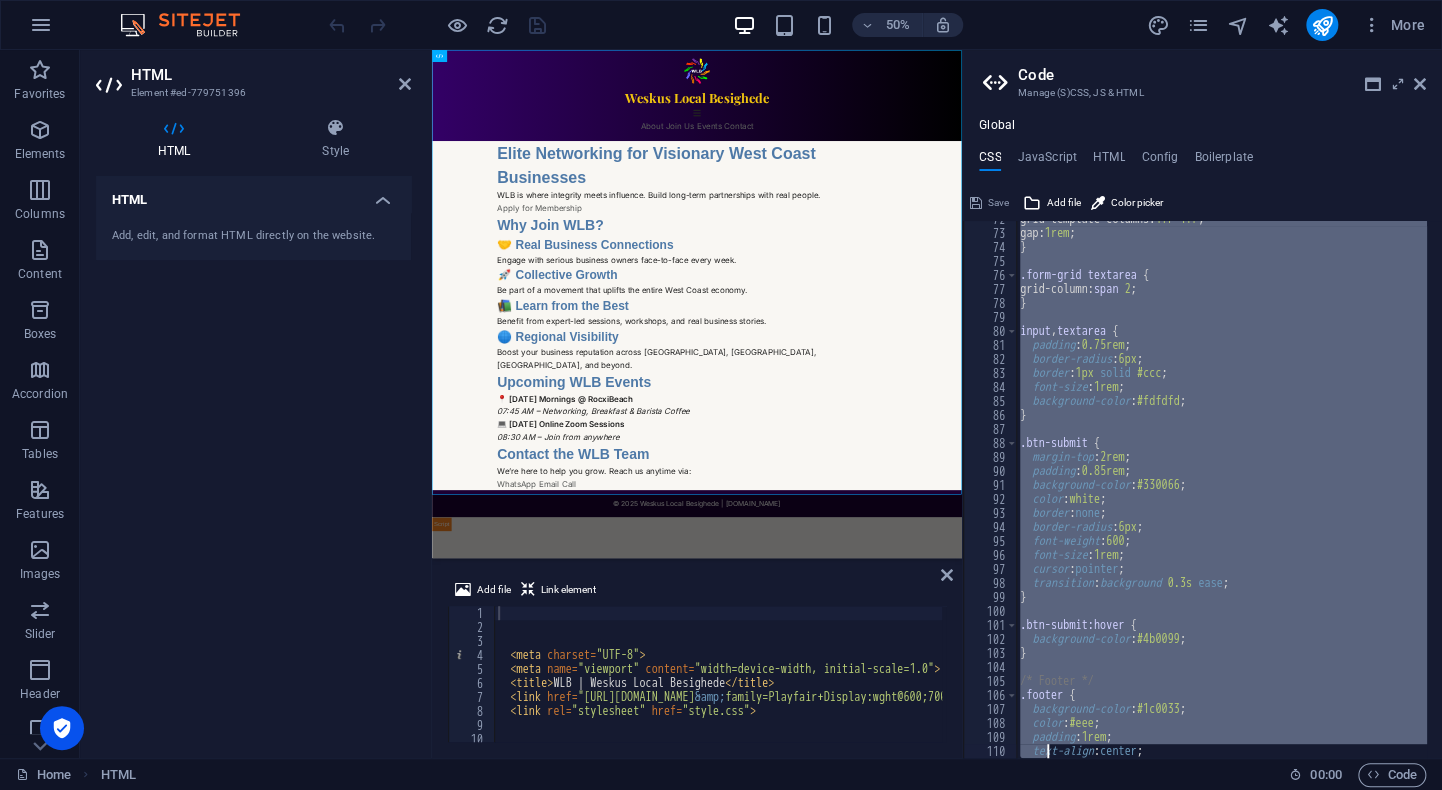 scroll, scrollTop: 1128, scrollLeft: 0, axis: vertical 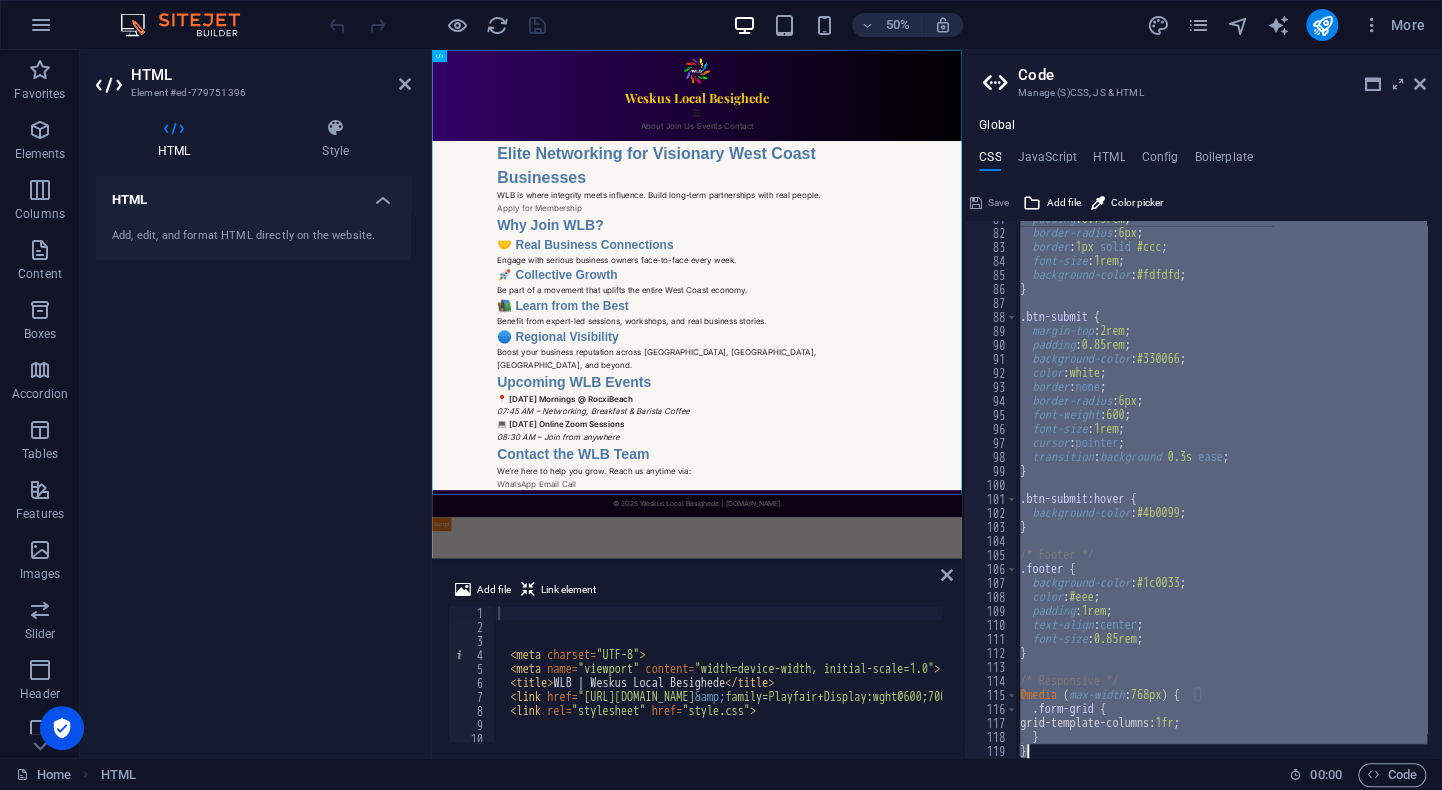 drag, startPoint x: 1013, startPoint y: 226, endPoint x: 1194, endPoint y: 591, distance: 407.4138 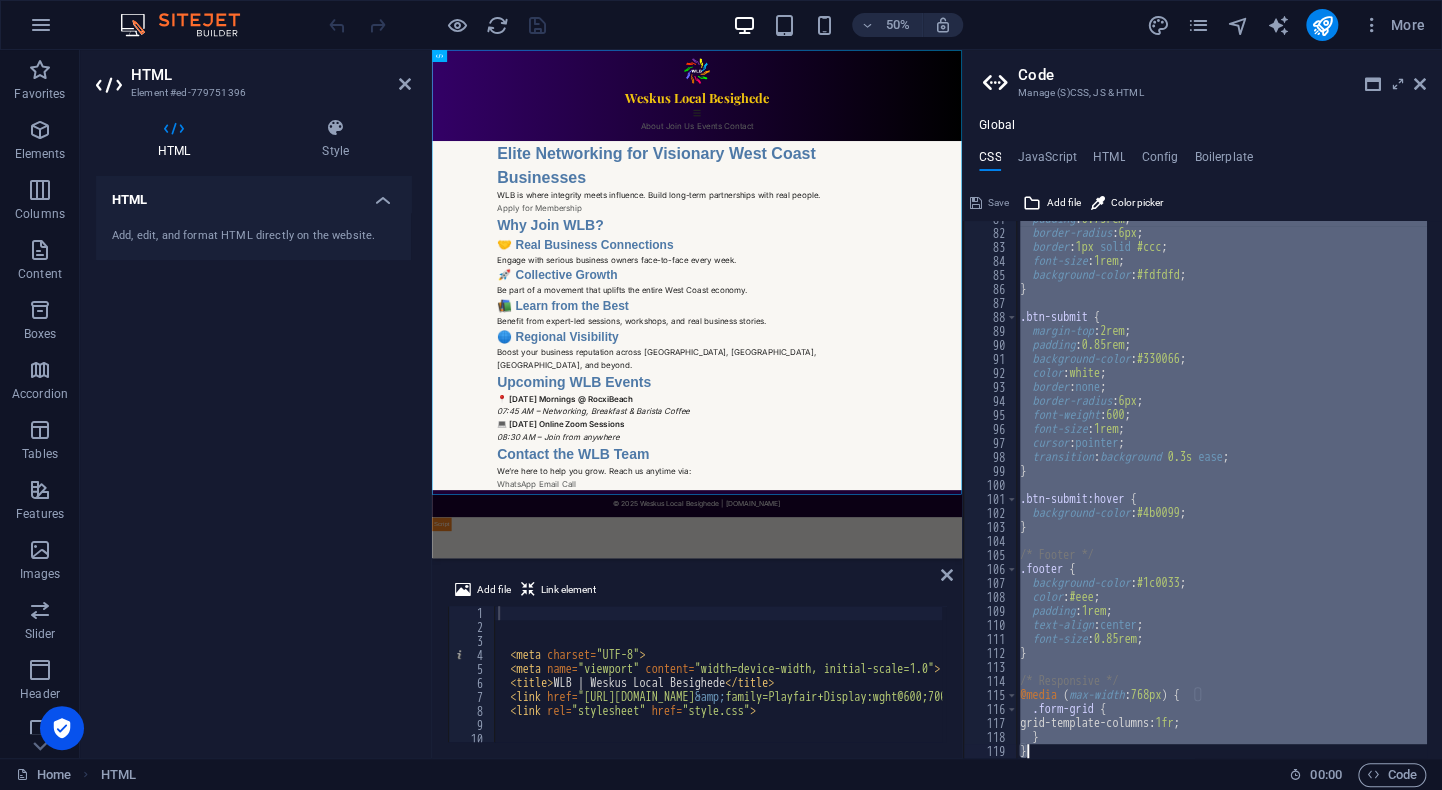 paste 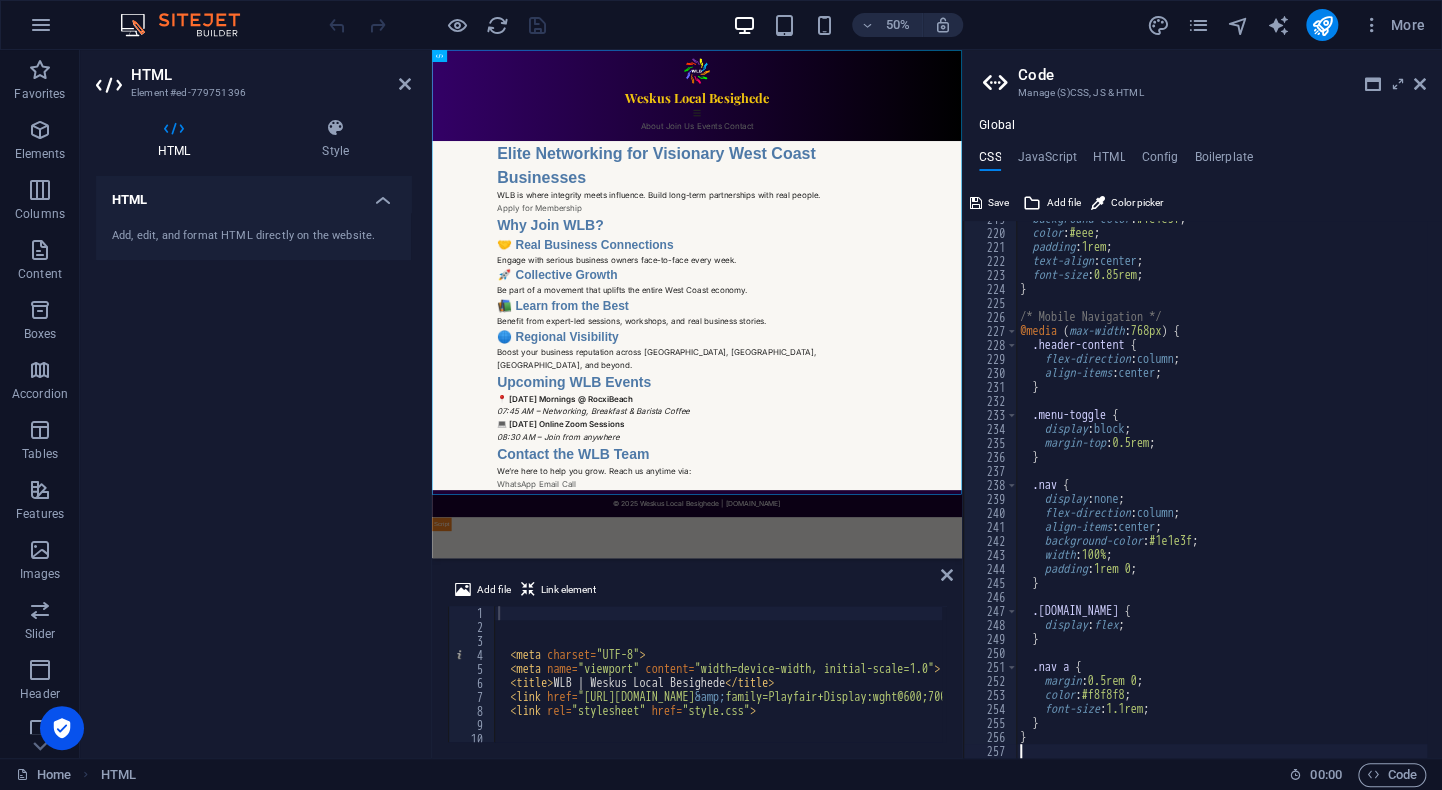 click on "50% More" at bounding box center [879, 25] 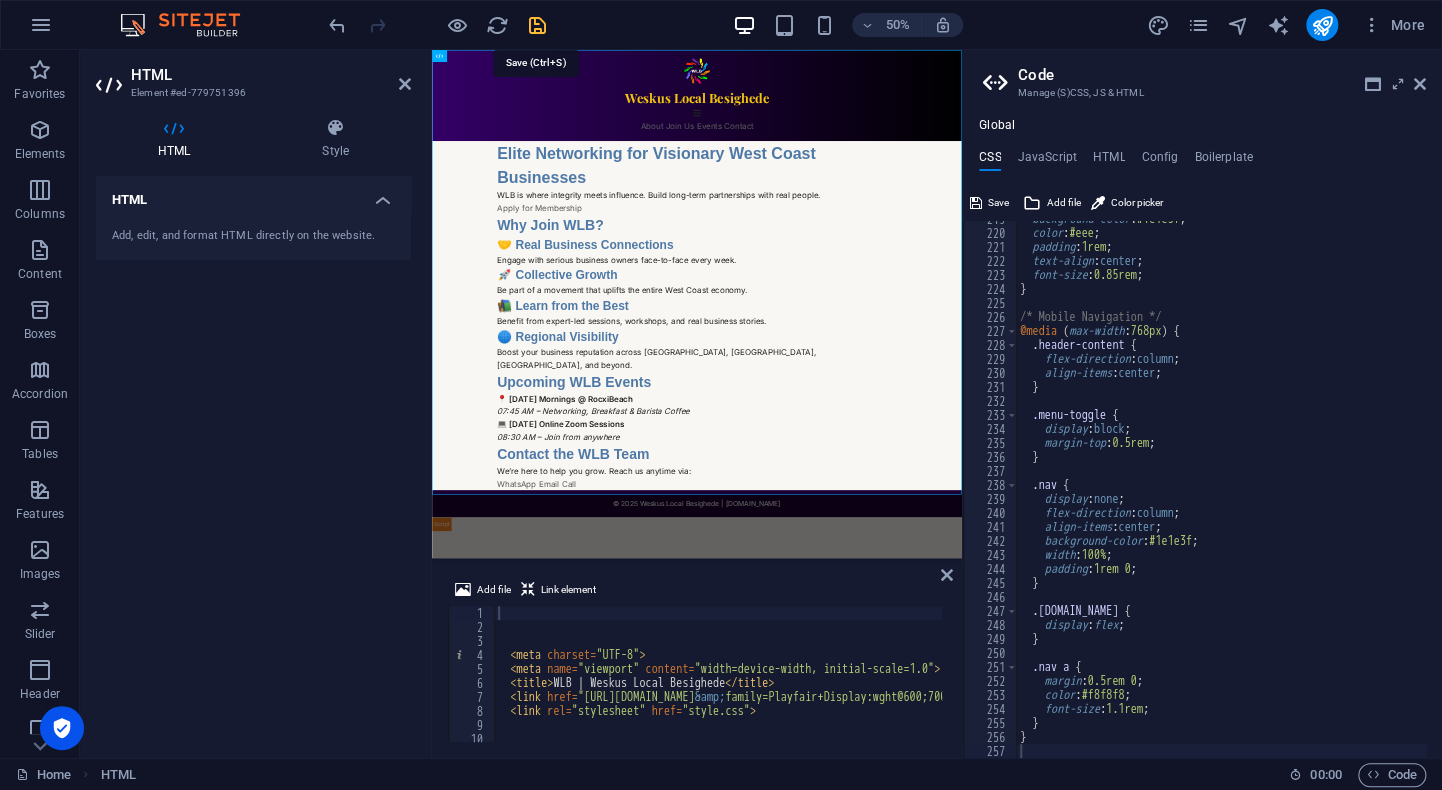 click at bounding box center (537, 25) 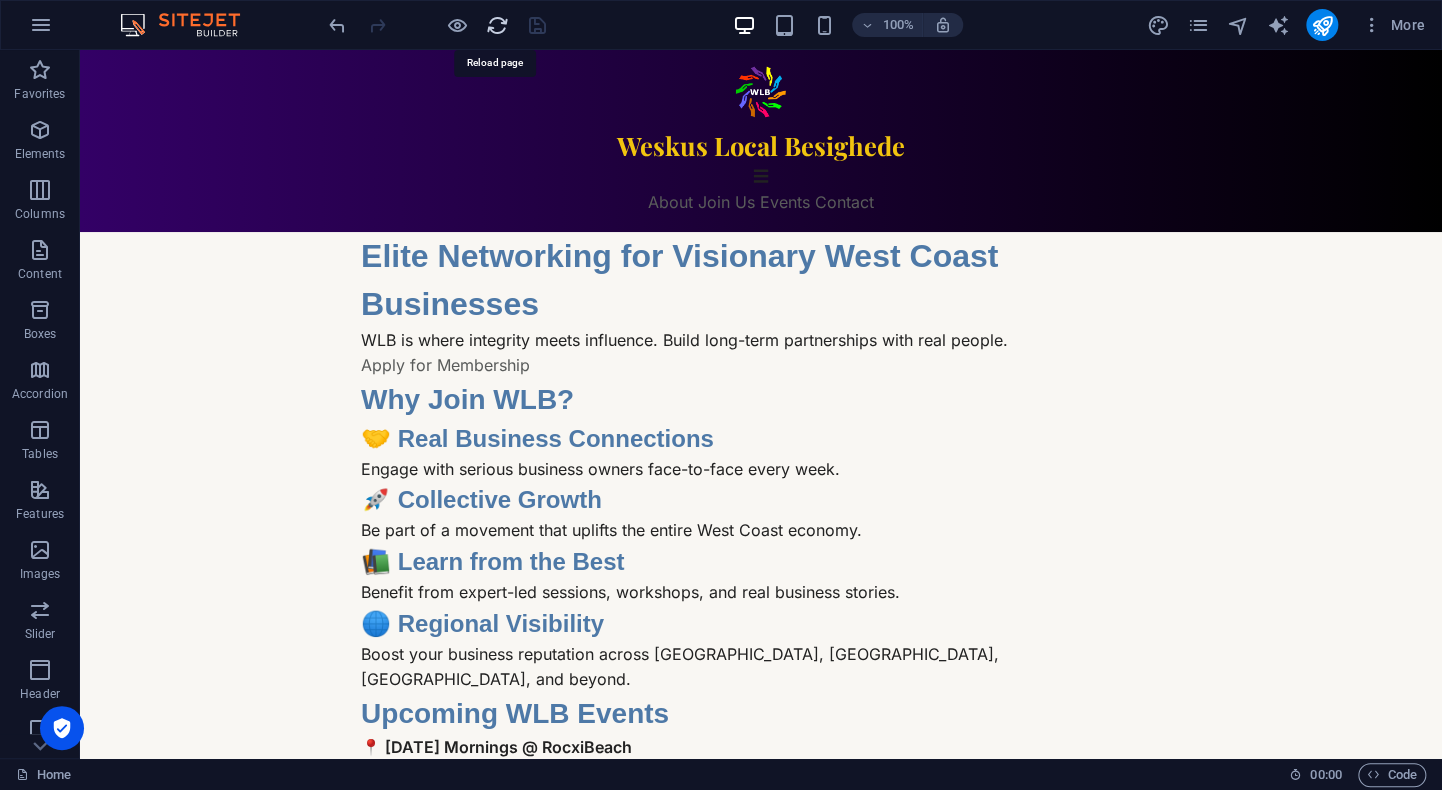 click at bounding box center (497, 25) 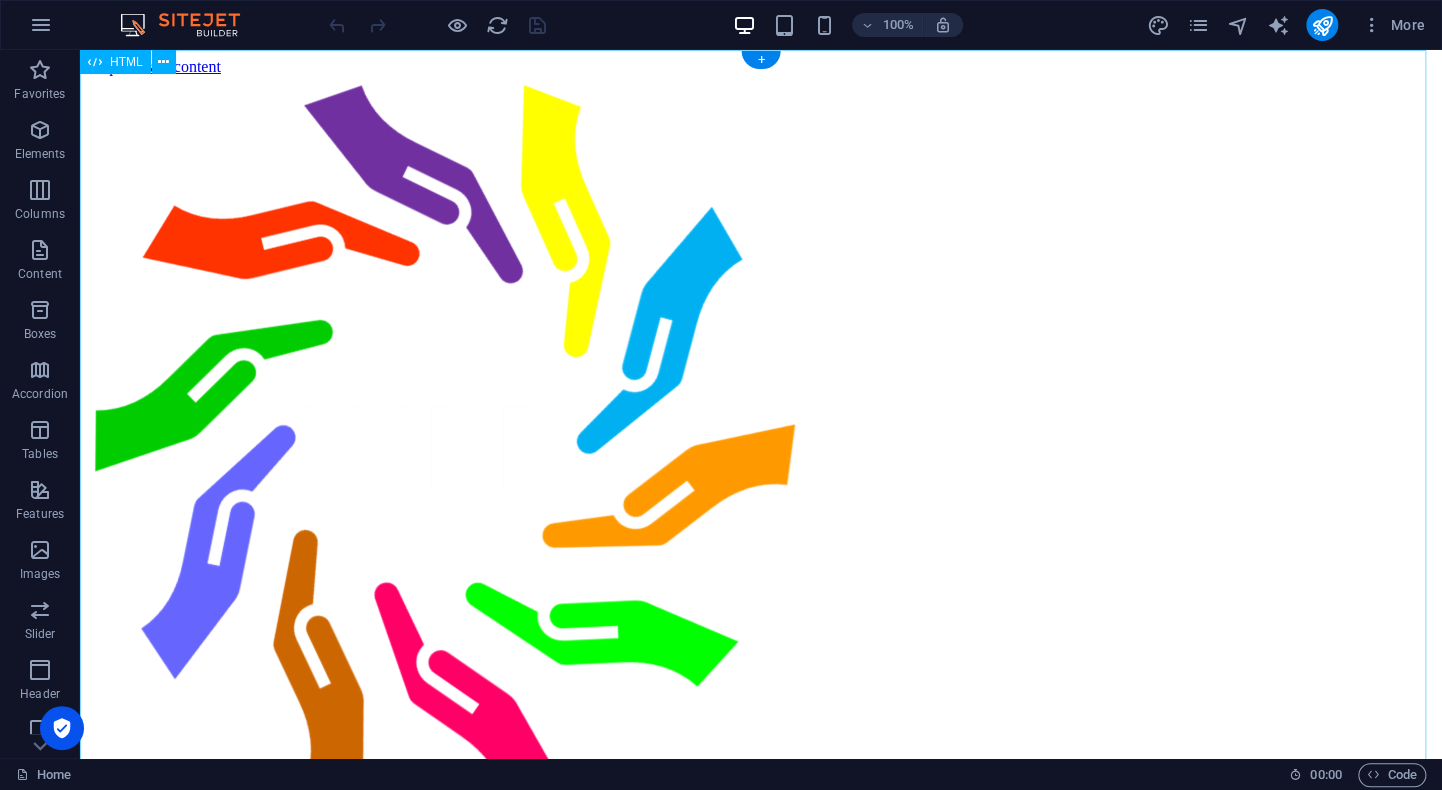scroll, scrollTop: 0, scrollLeft: 0, axis: both 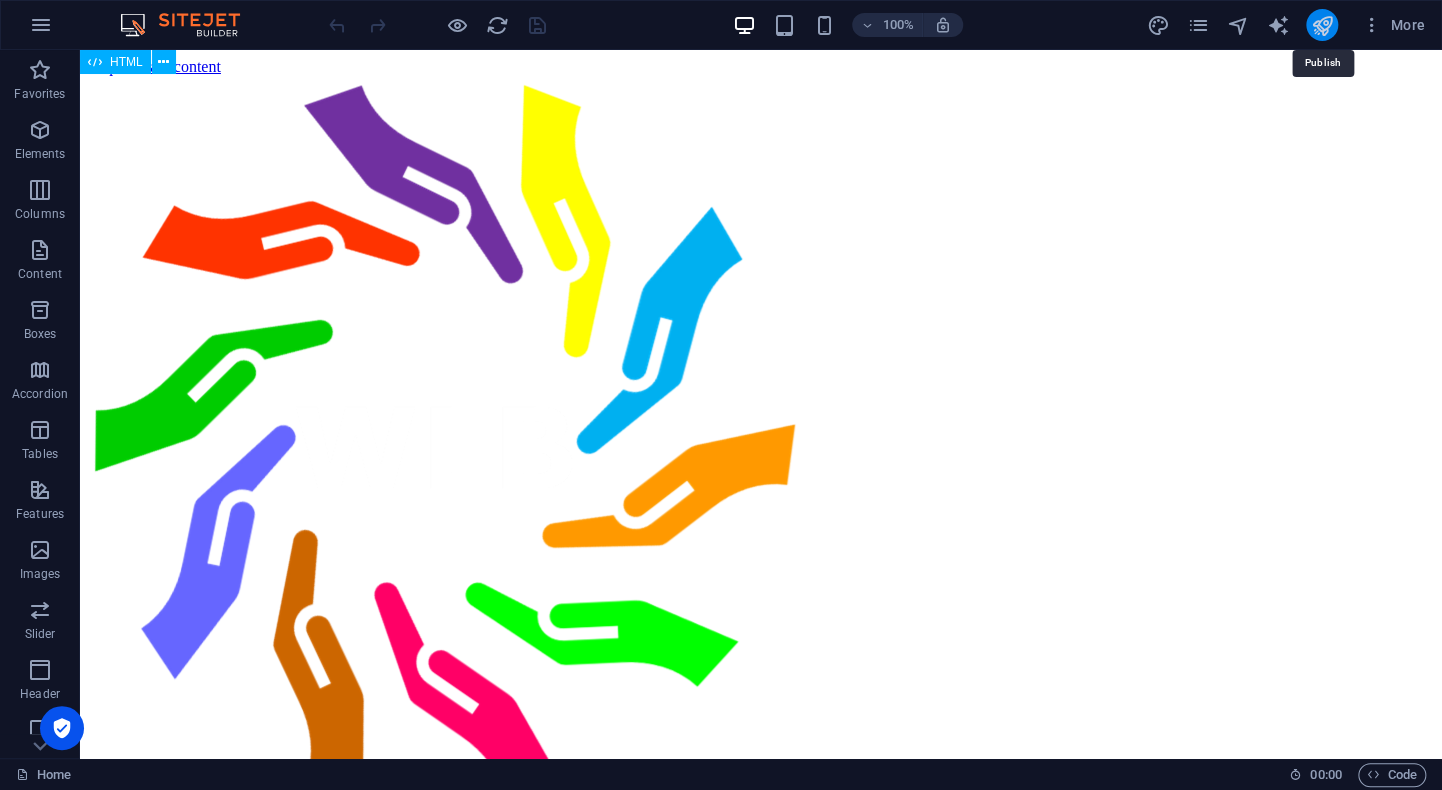 click at bounding box center [1321, 25] 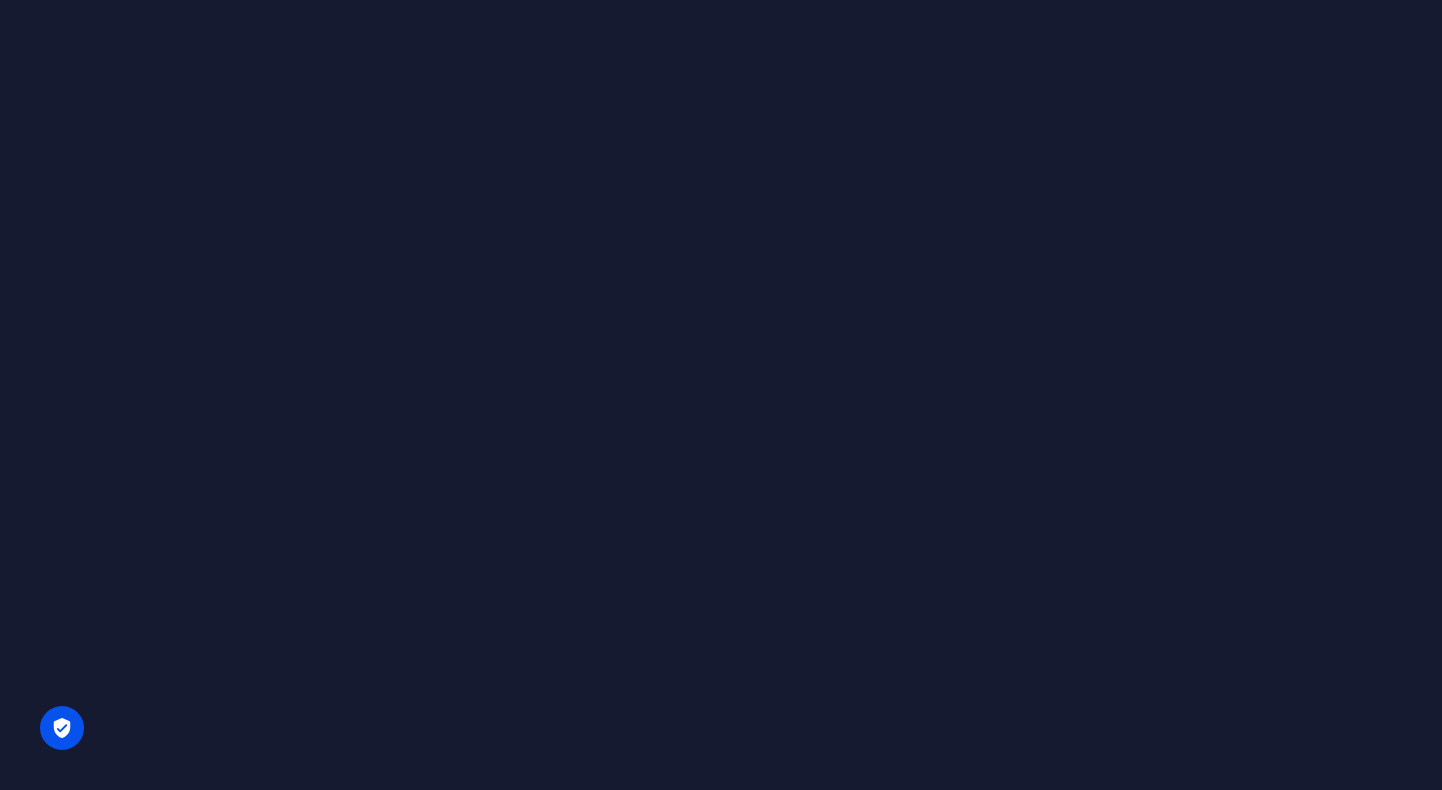 scroll, scrollTop: 0, scrollLeft: 0, axis: both 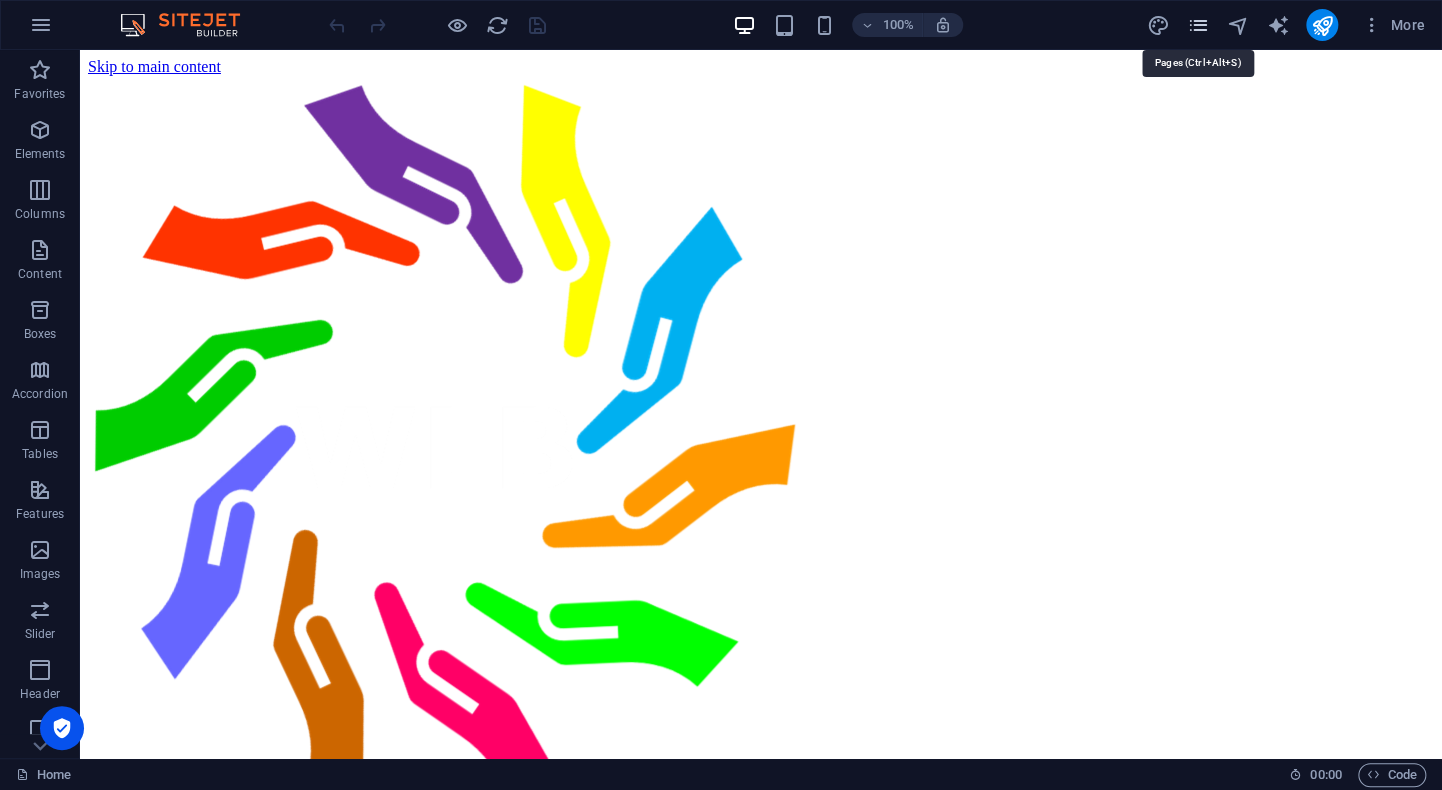click at bounding box center (1197, 25) 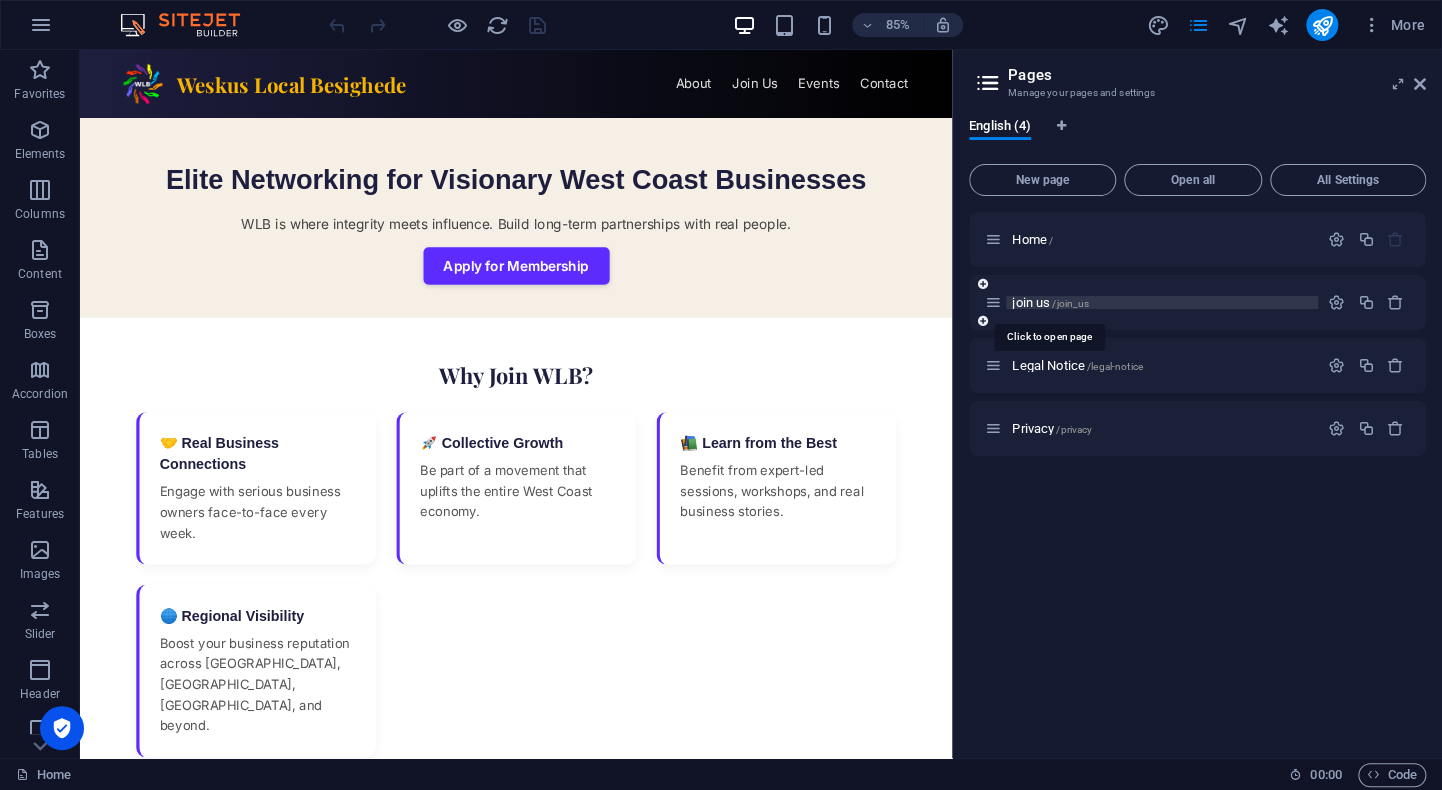 click on "join us /join_us" at bounding box center [1050, 302] 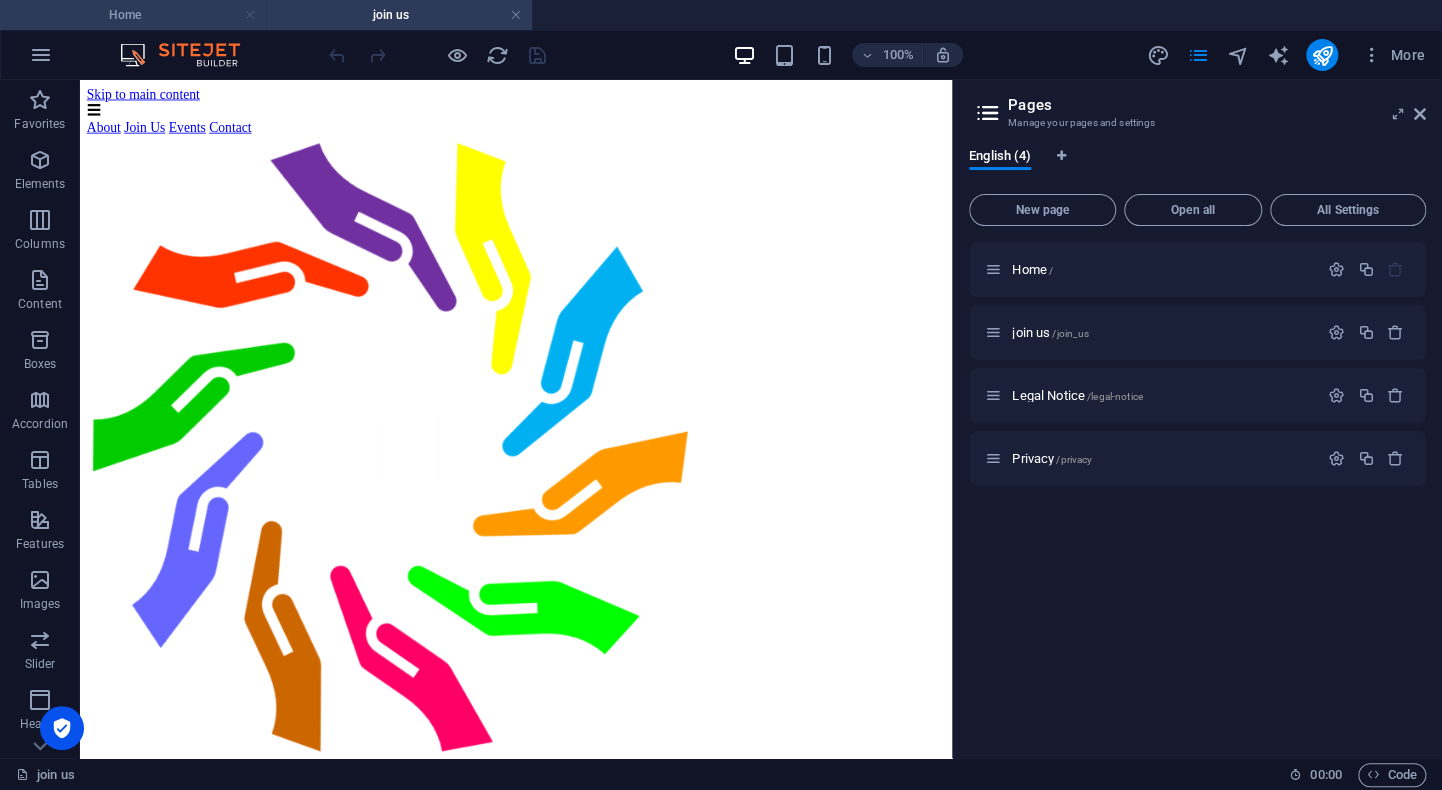 scroll, scrollTop: 0, scrollLeft: 0, axis: both 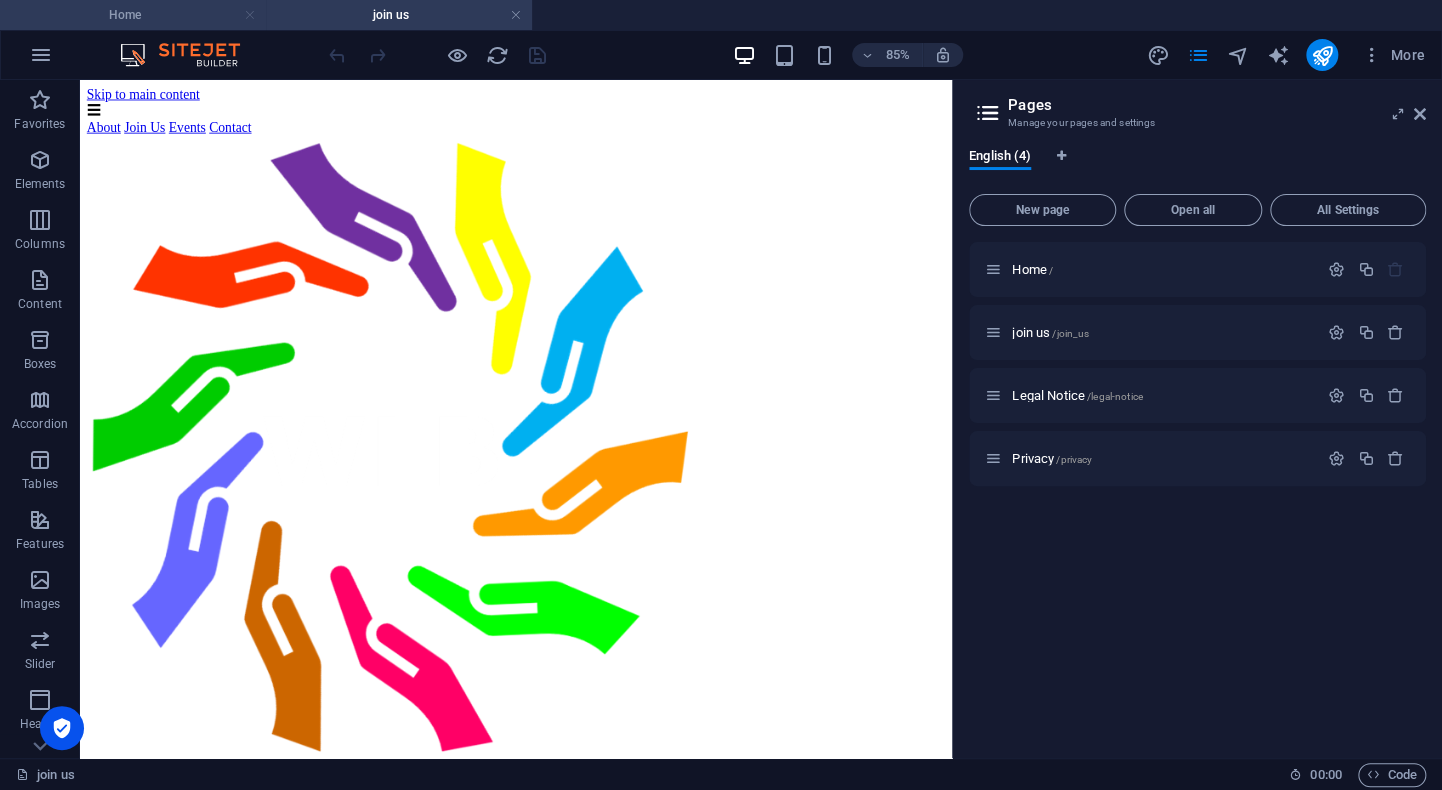 click at bounding box center (250, 15) 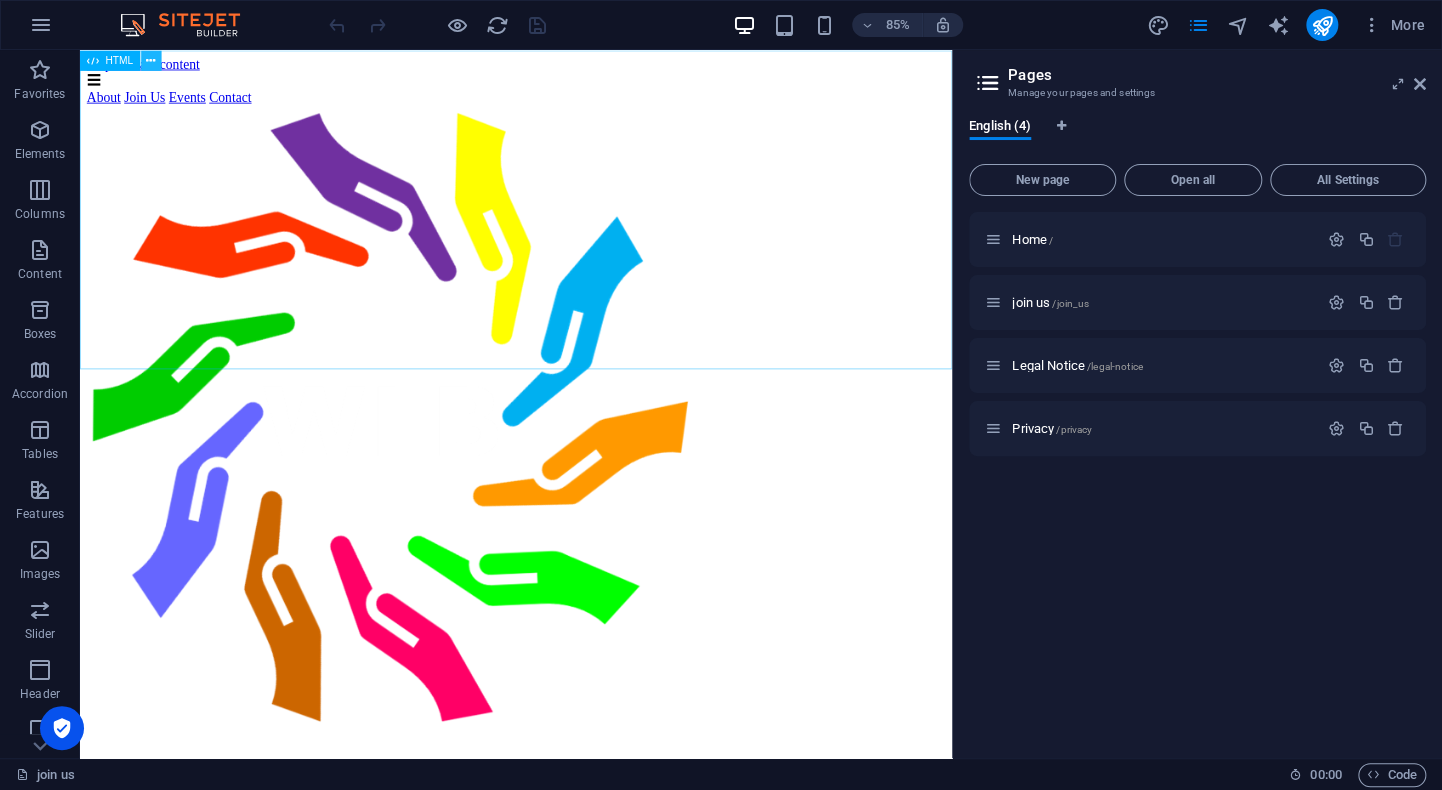 click at bounding box center [150, 60] 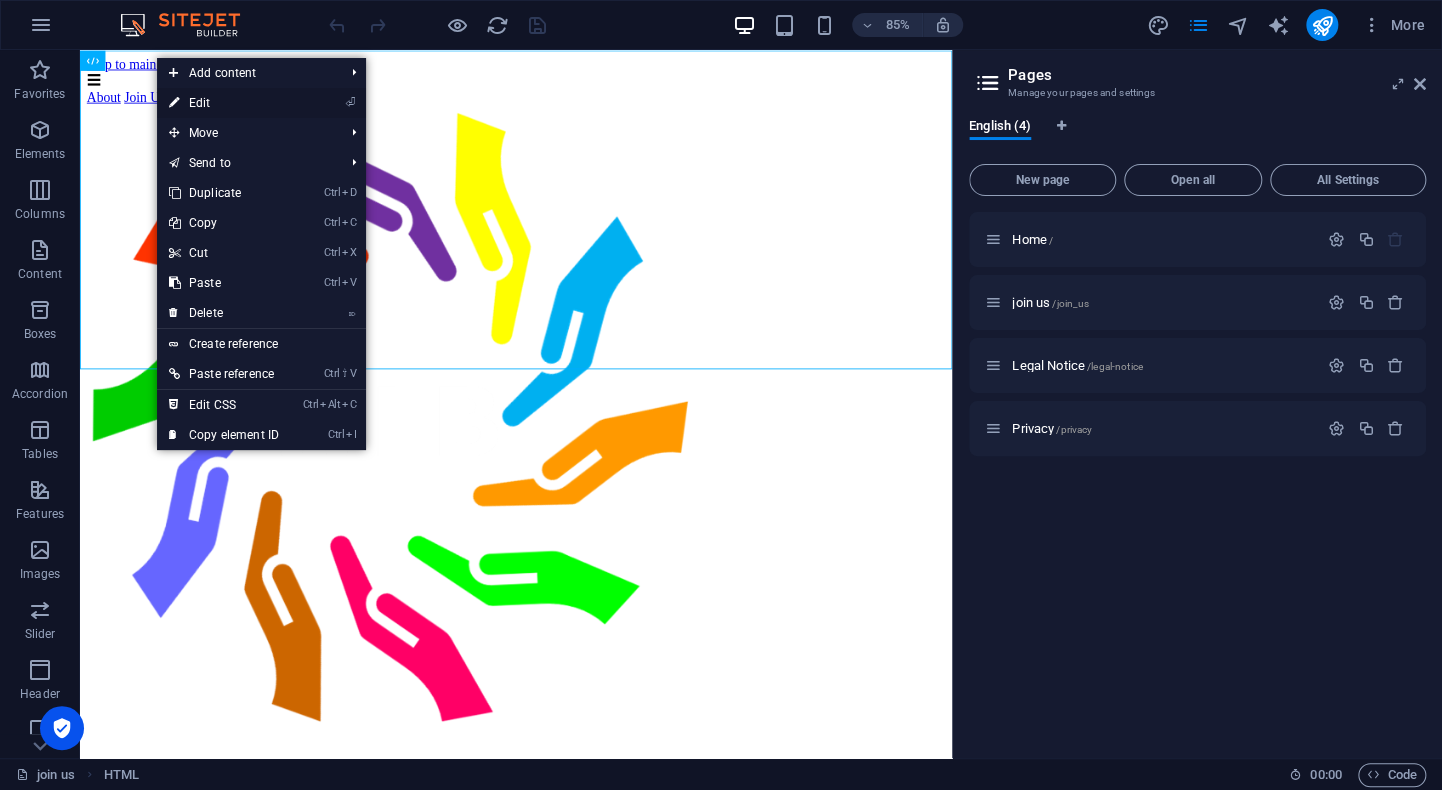 click on "⏎  Edit" at bounding box center (224, 103) 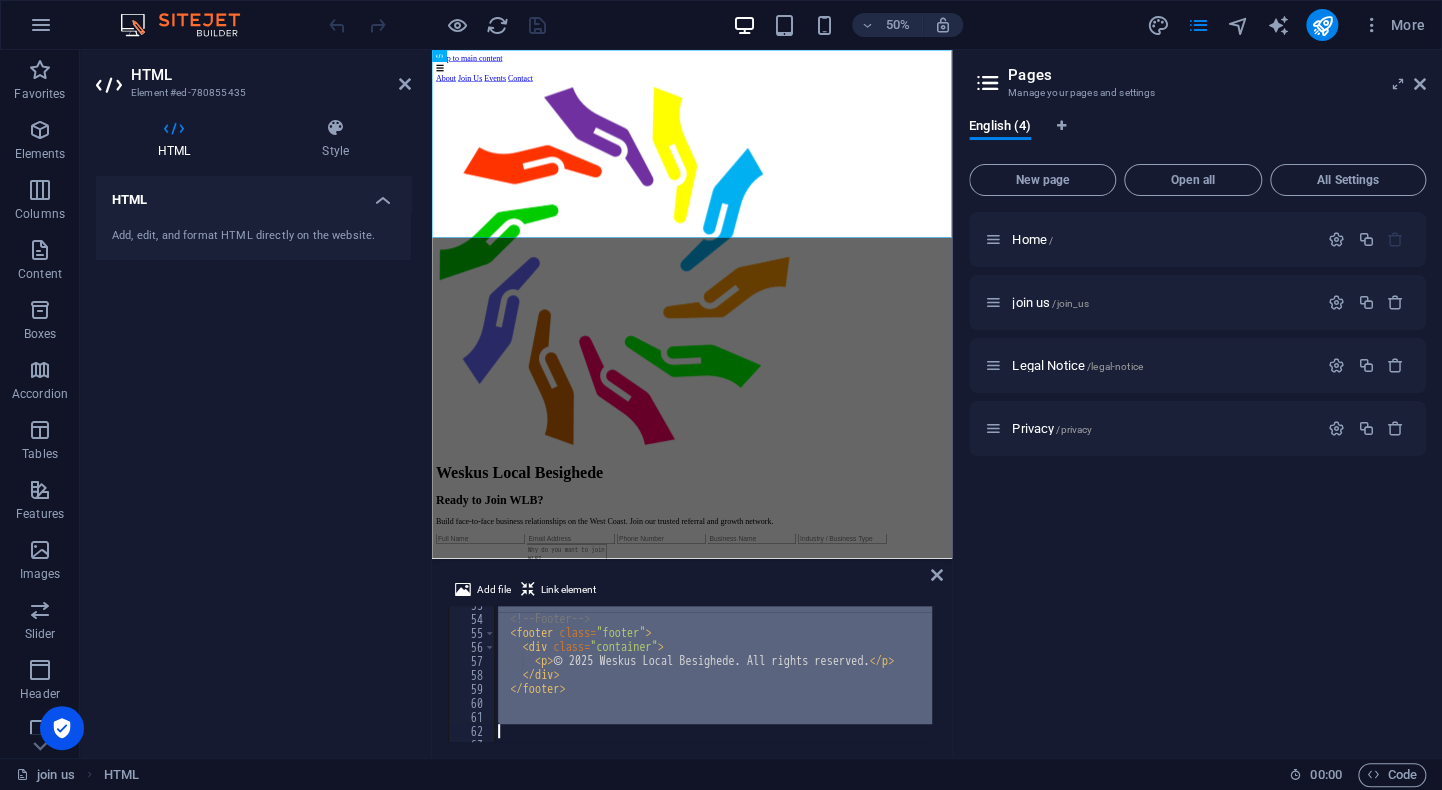 scroll, scrollTop: 750, scrollLeft: 0, axis: vertical 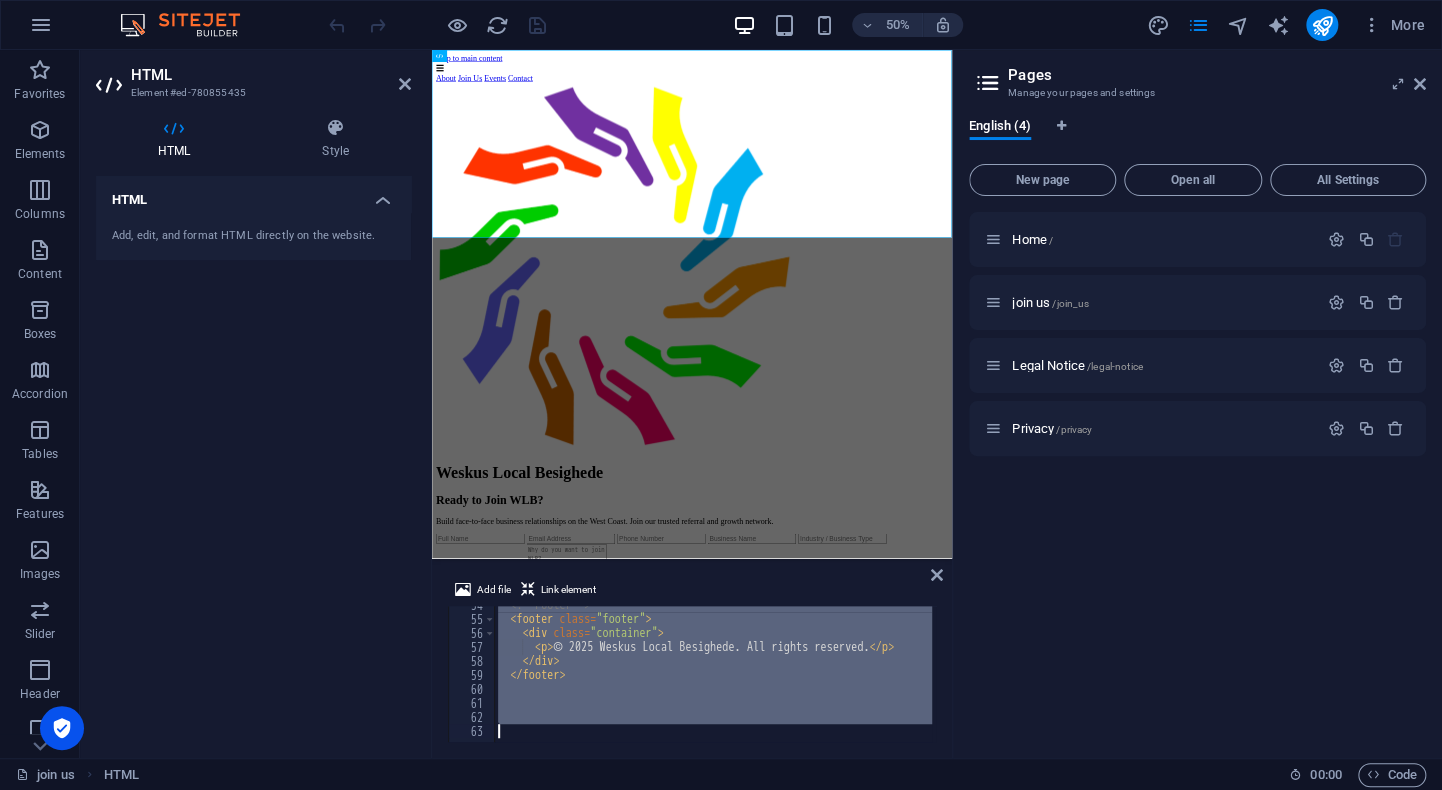 drag, startPoint x: 499, startPoint y: 610, endPoint x: 515, endPoint y: 793, distance: 183.69812 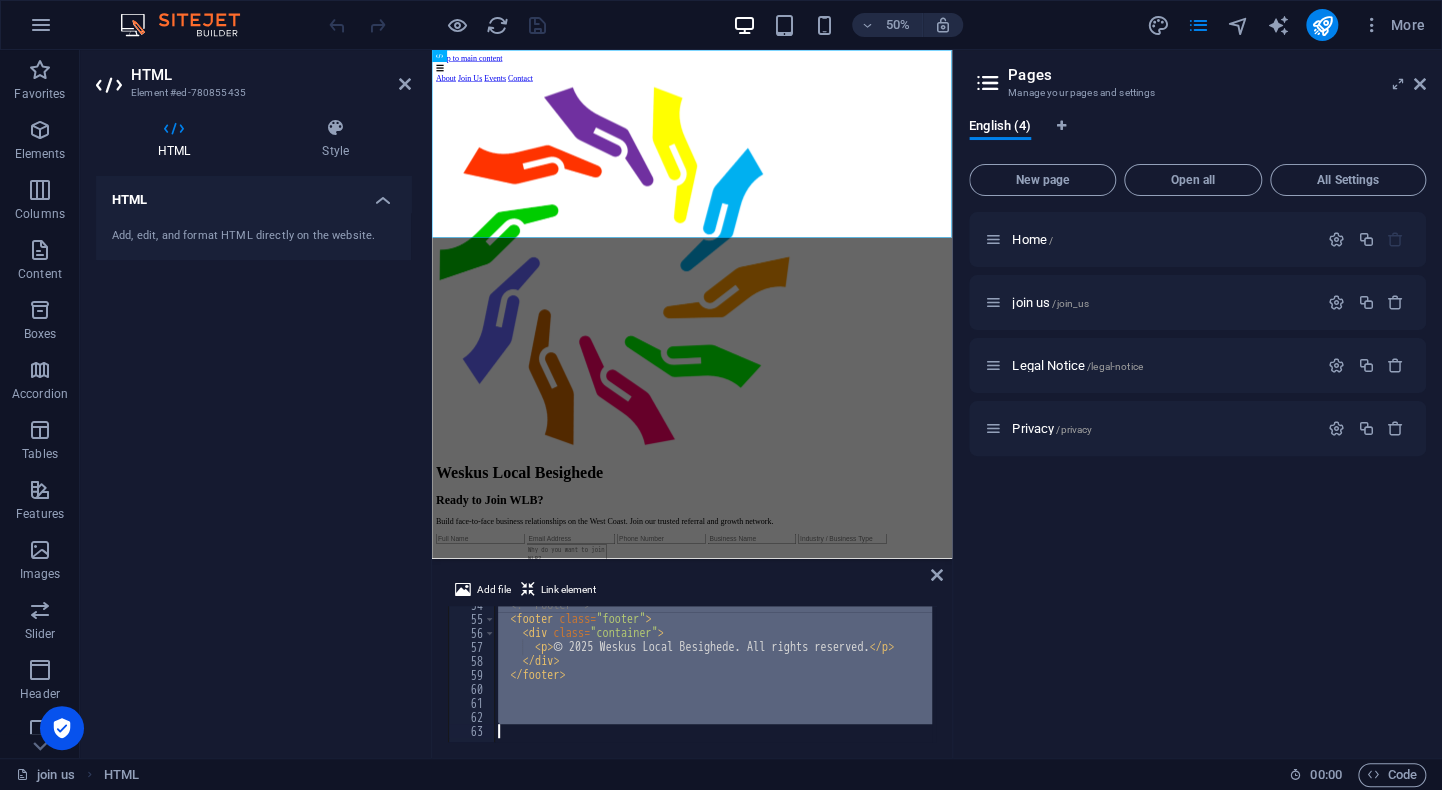 type 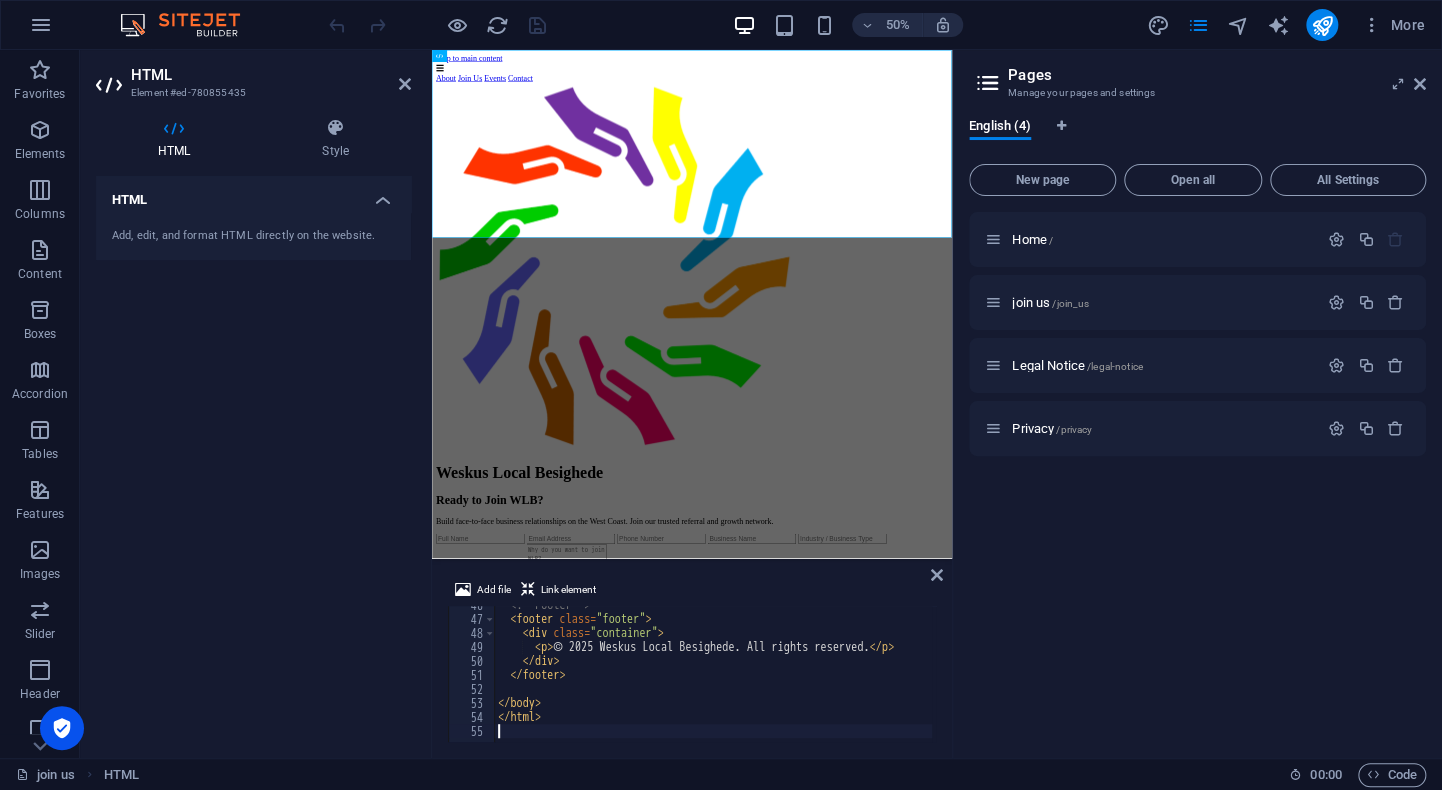 scroll, scrollTop: 638, scrollLeft: 0, axis: vertical 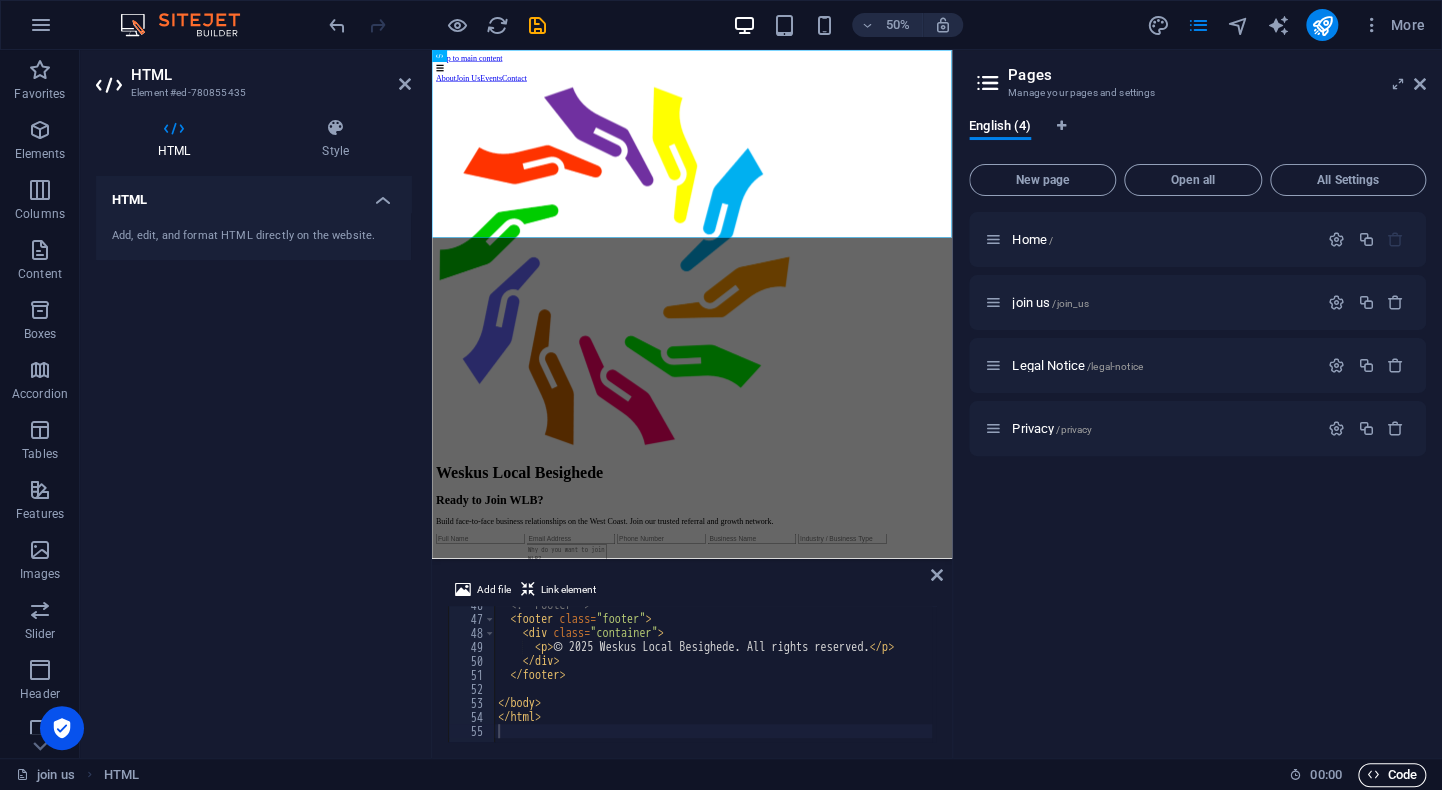 click on "Code" at bounding box center (1392, 775) 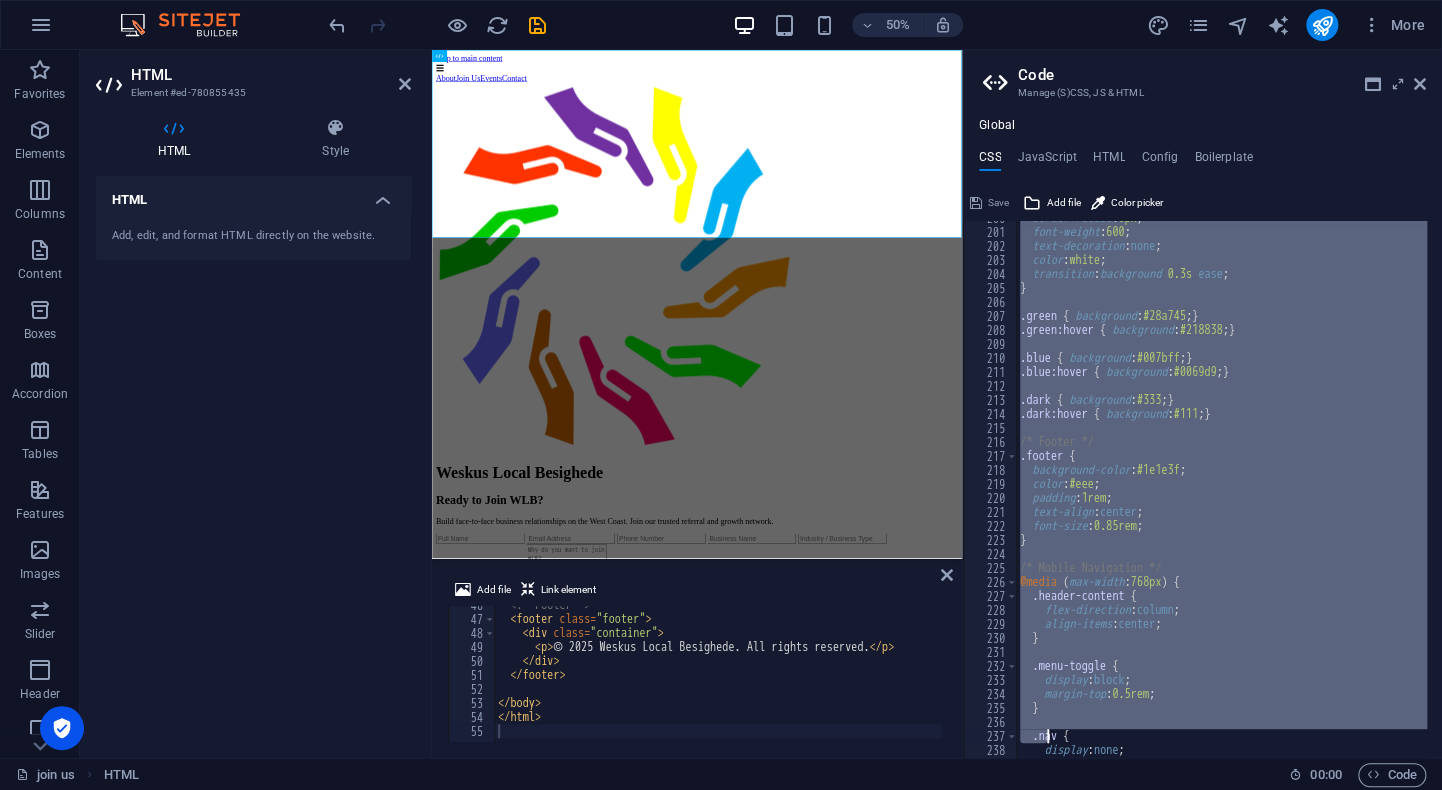 scroll, scrollTop: 3048, scrollLeft: 0, axis: vertical 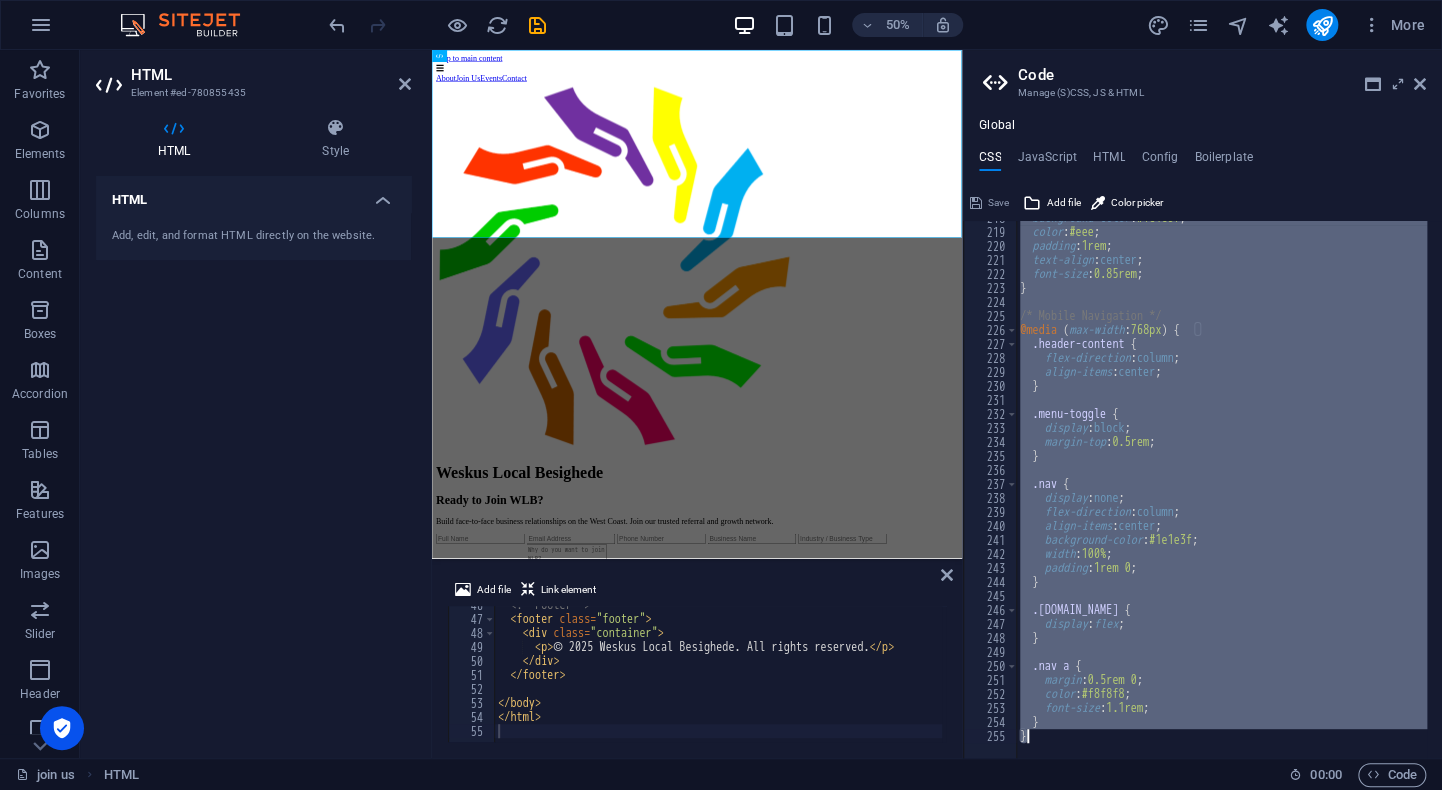 drag, startPoint x: 1016, startPoint y: 224, endPoint x: 1047, endPoint y: 793, distance: 569.8438 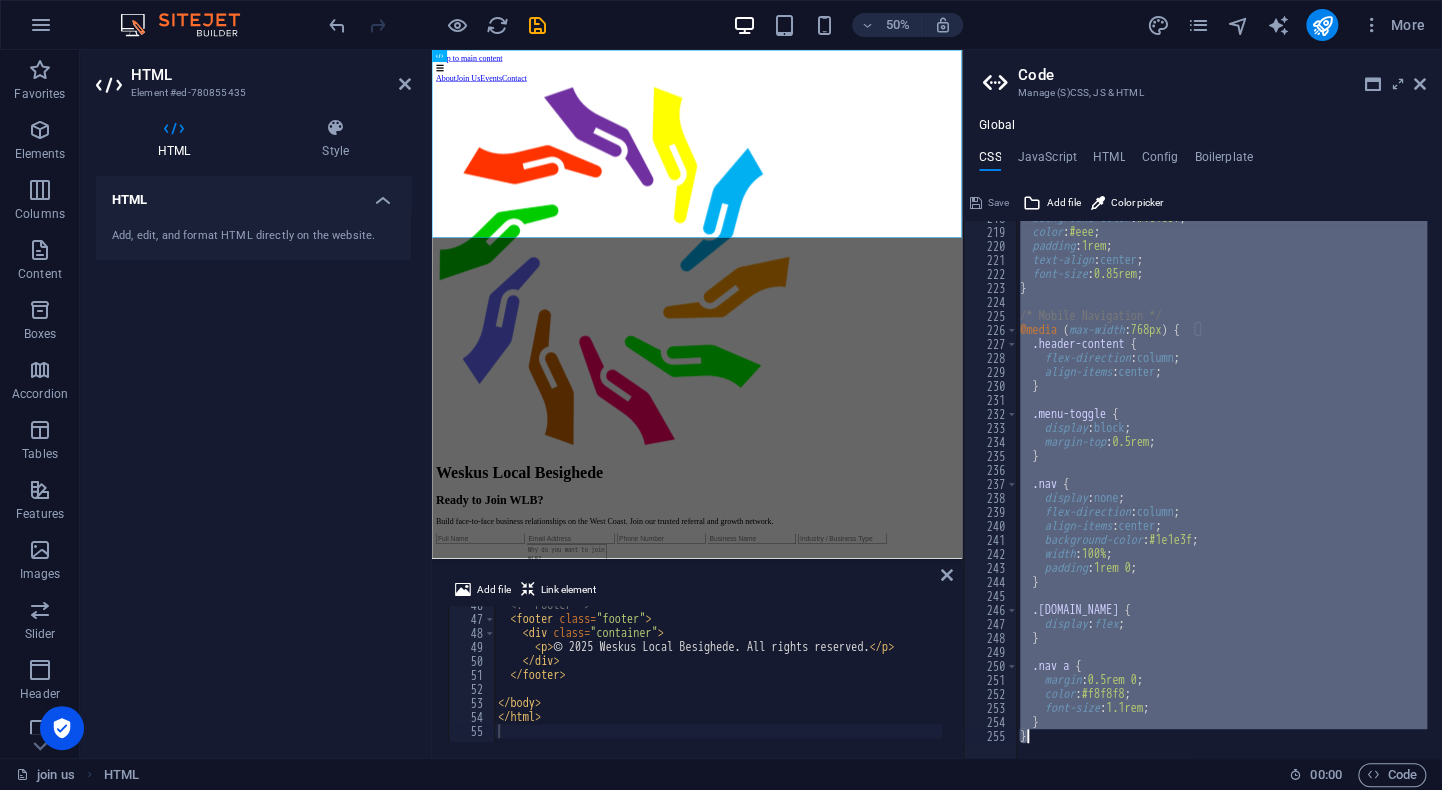 type 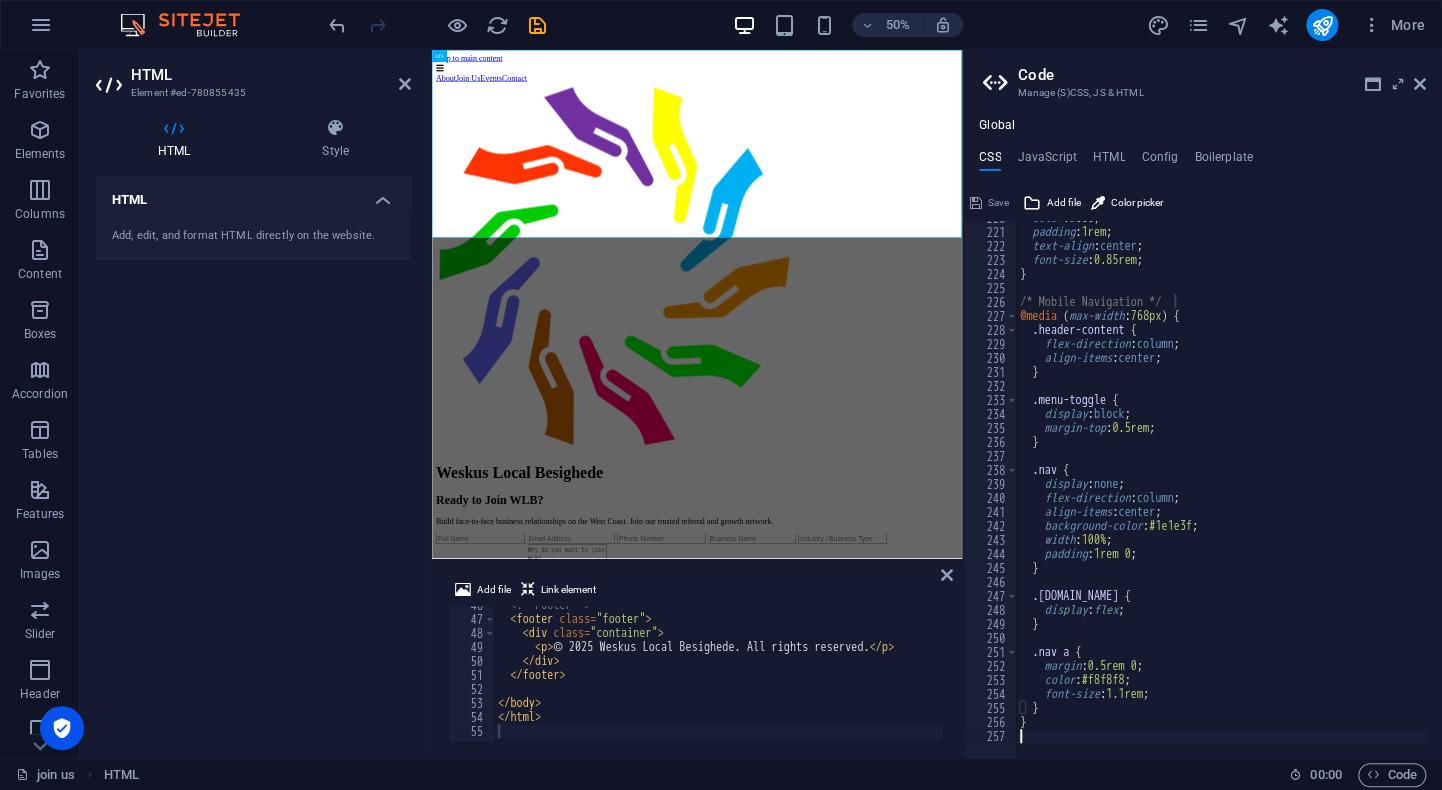 scroll, scrollTop: 3076, scrollLeft: 0, axis: vertical 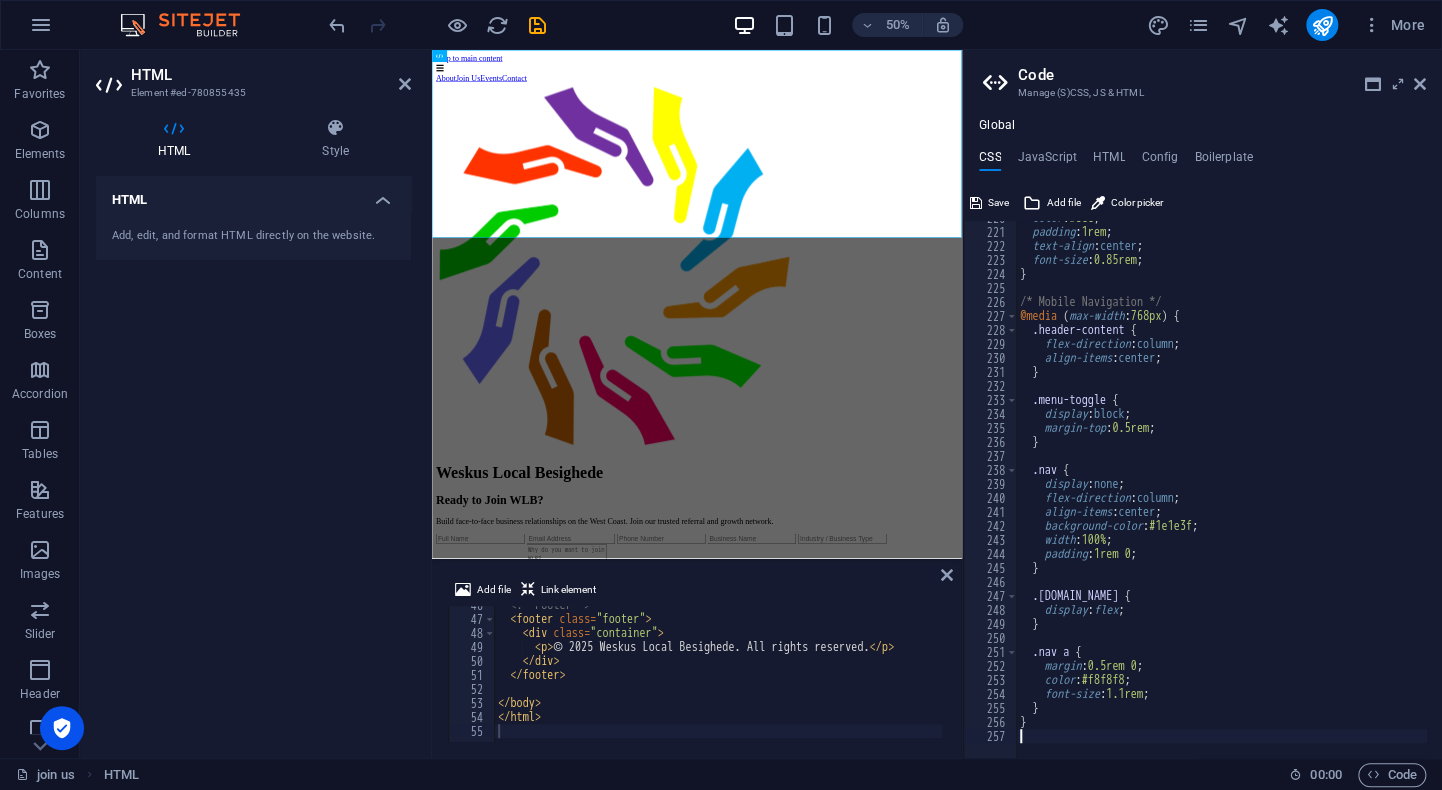 click on "Skip to main content
Join WLB – Weskus Local Besighede
☰ About Join Us Events Contact
Weskus Local Besighede
Ready to Join WLB?
Build face-to-face business relationships on the West Coast. Join our trusted referral and growth network.
Submit Application
© 2025 Weskus Local Besighede. All rights reserved." at bounding box center [962, 621] 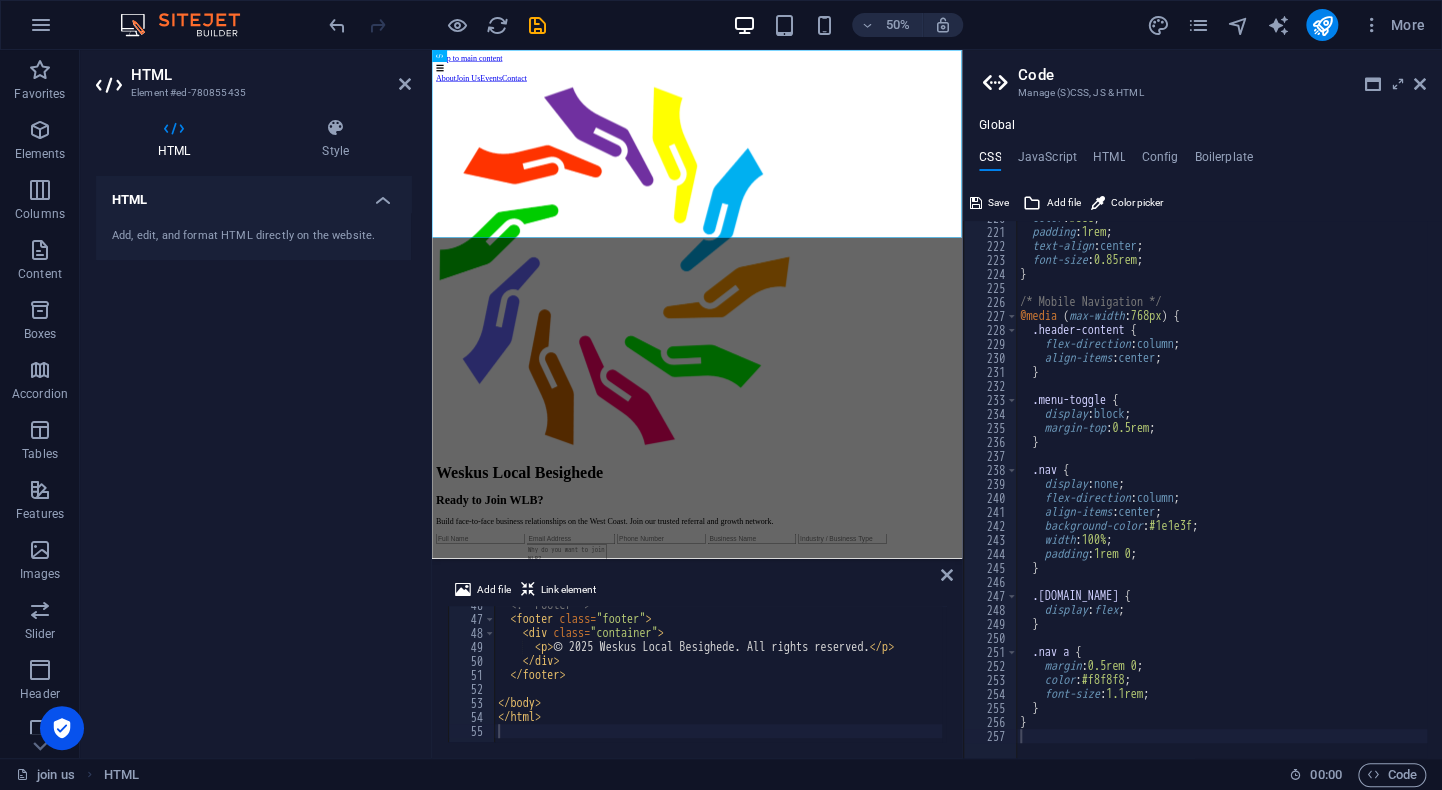 click on "50% More" at bounding box center [721, 25] 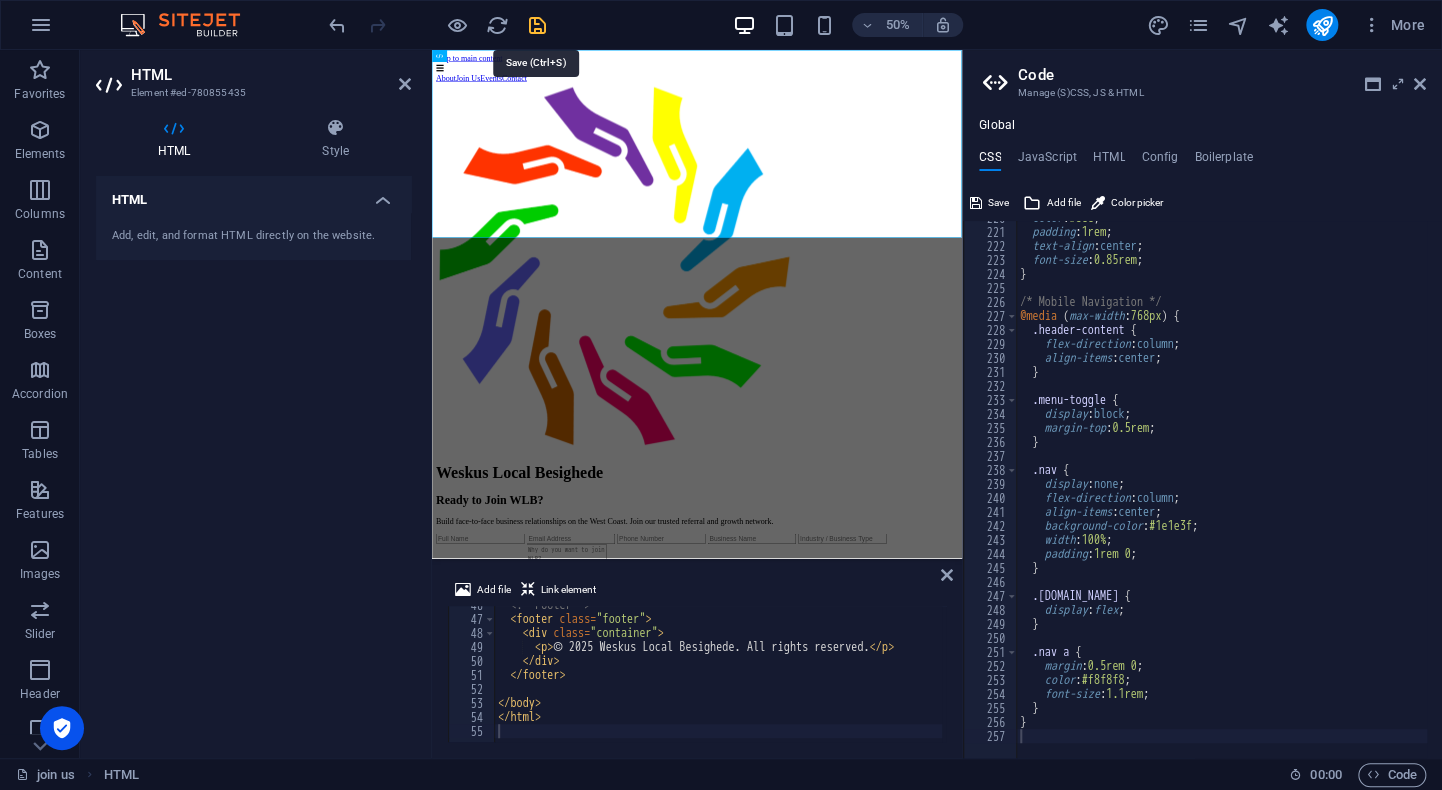click at bounding box center [537, 25] 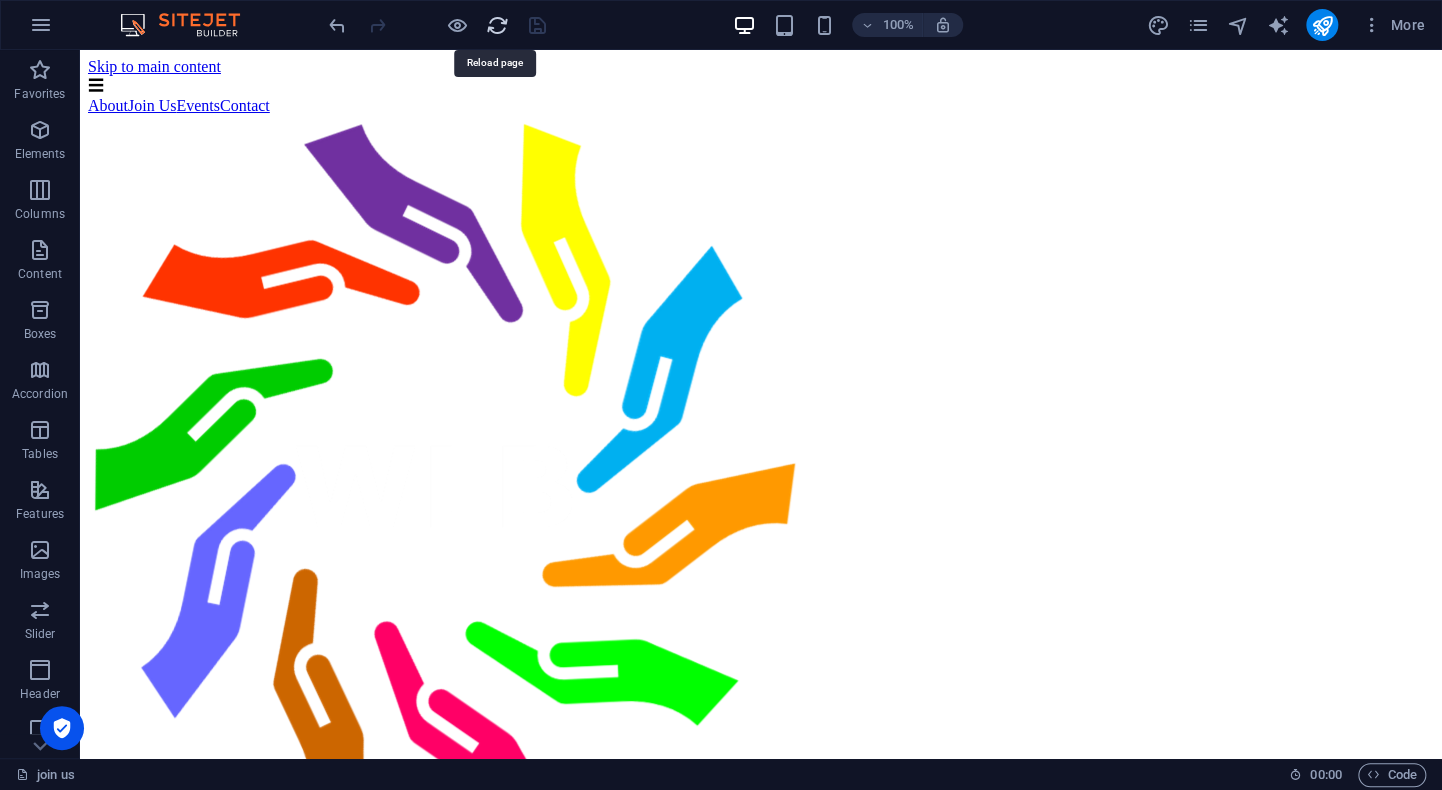 click at bounding box center (497, 25) 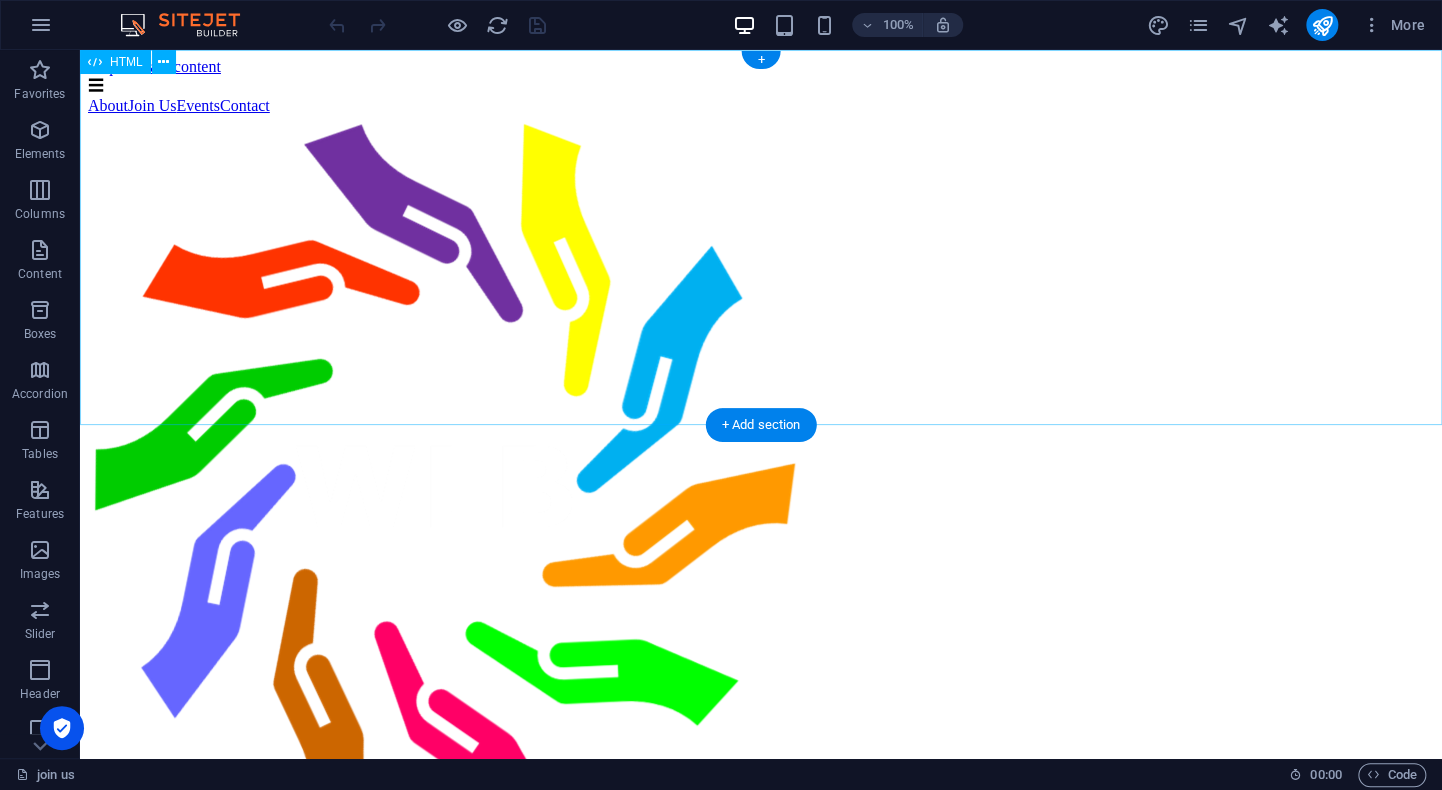 type 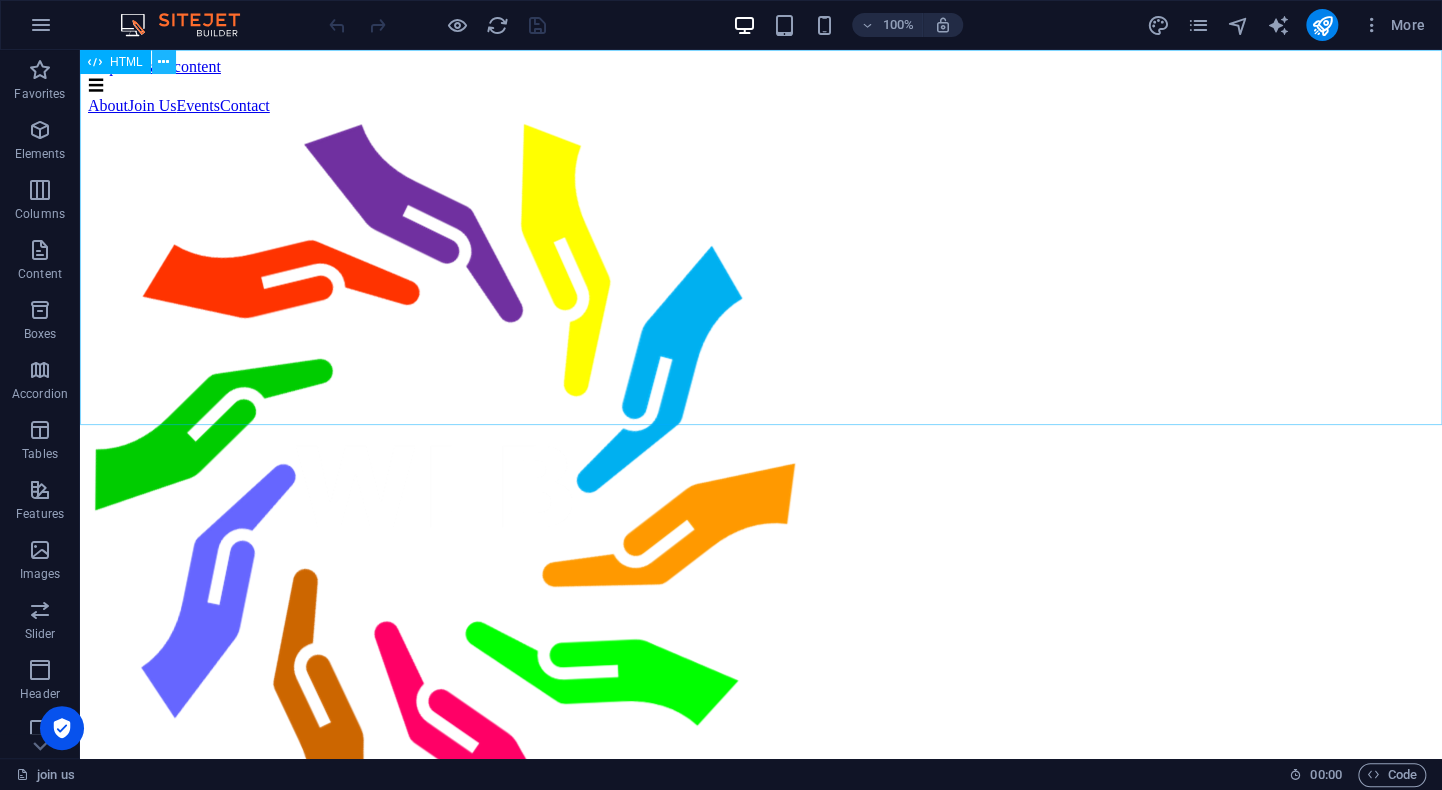 click at bounding box center [163, 62] 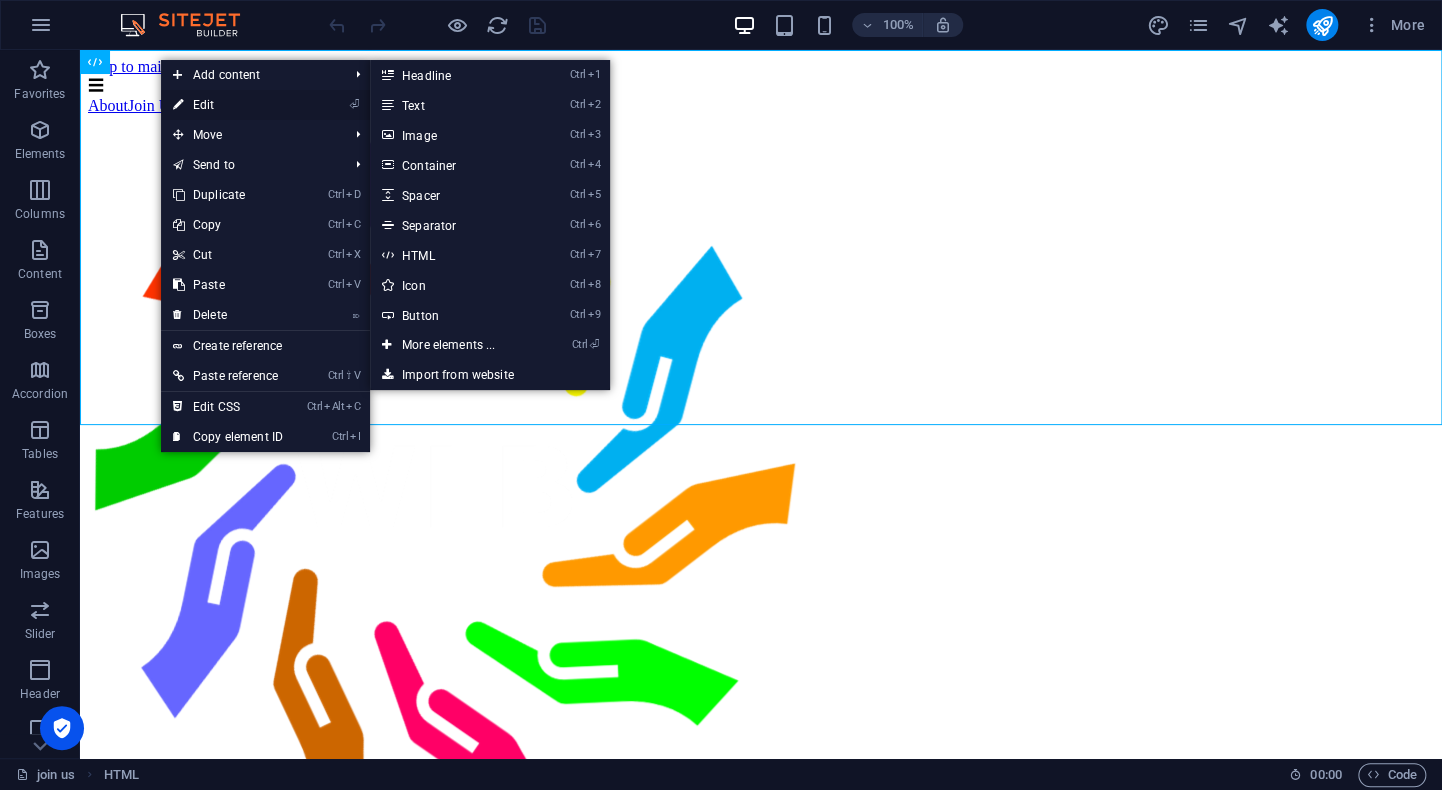 click on "⏎  Edit" at bounding box center [228, 105] 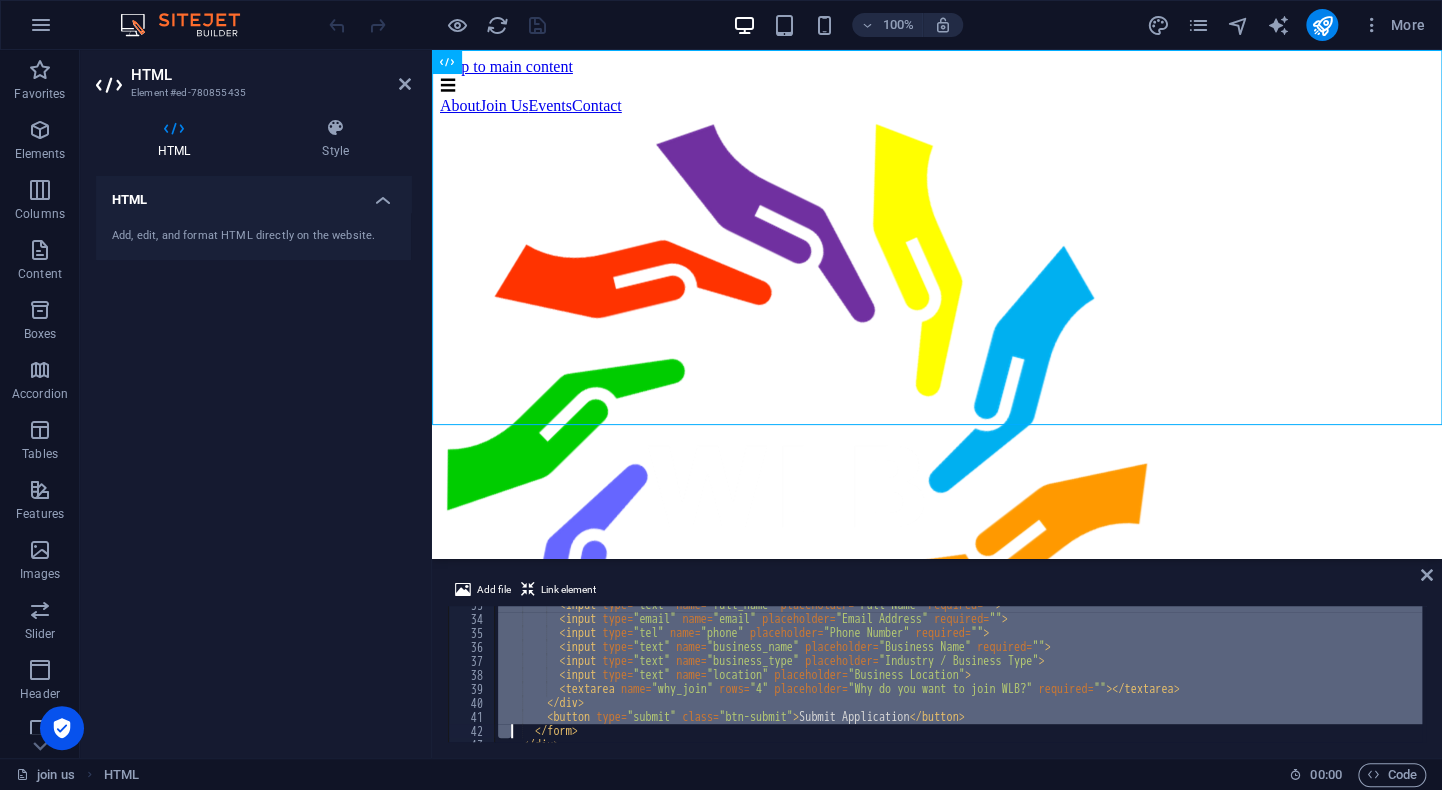 scroll, scrollTop: 638, scrollLeft: 0, axis: vertical 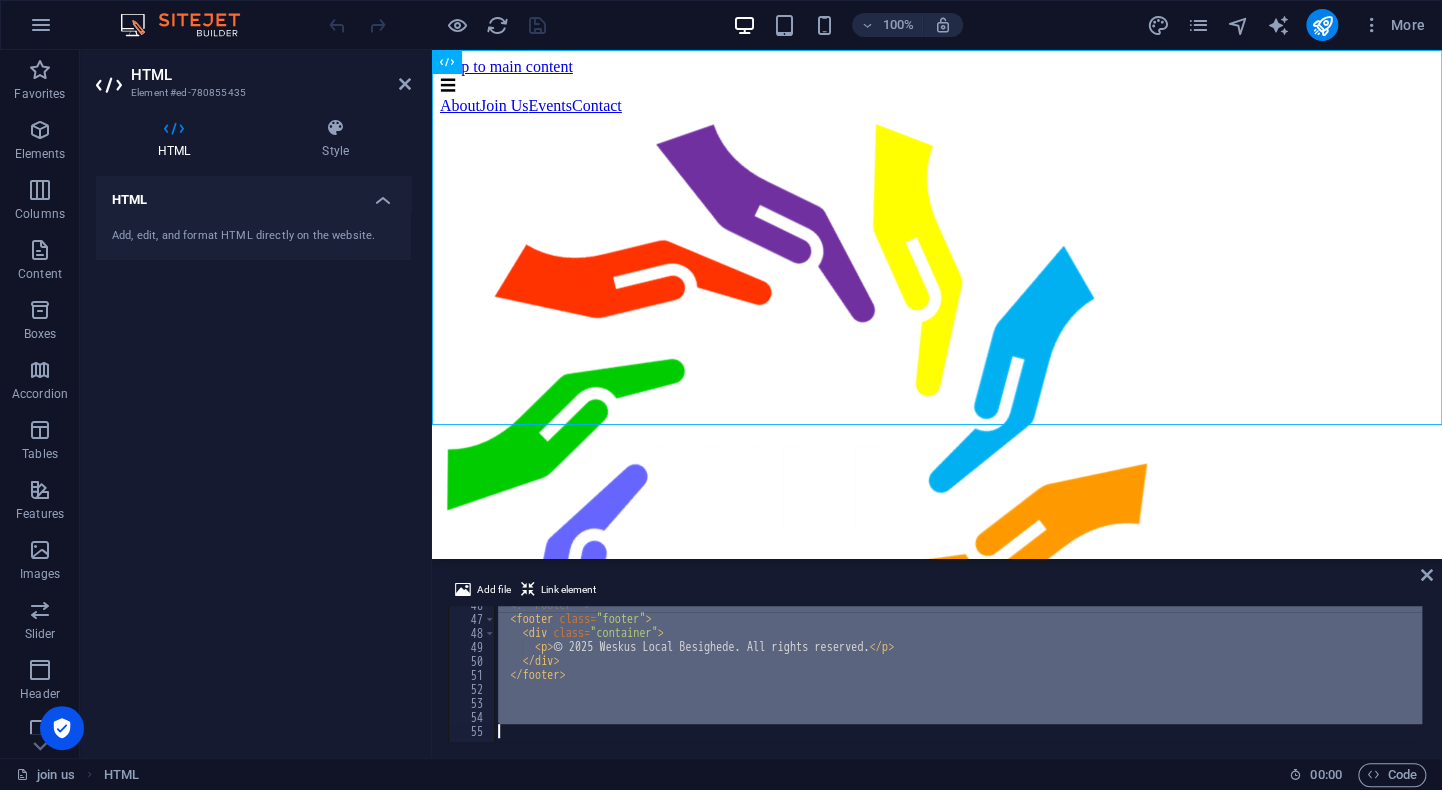 drag, startPoint x: 505, startPoint y: 610, endPoint x: 486, endPoint y: 668, distance: 61.03278 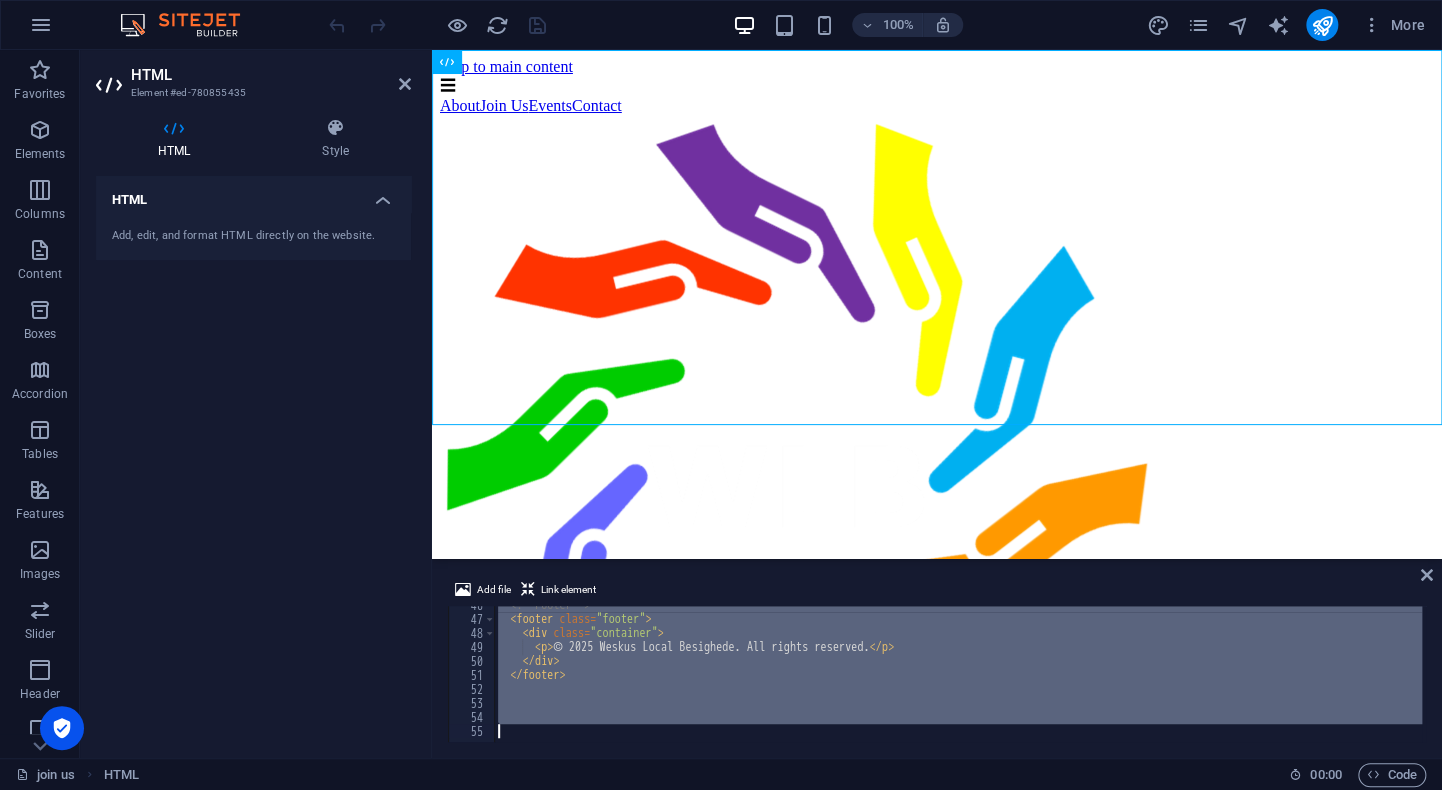 type on "</html>" 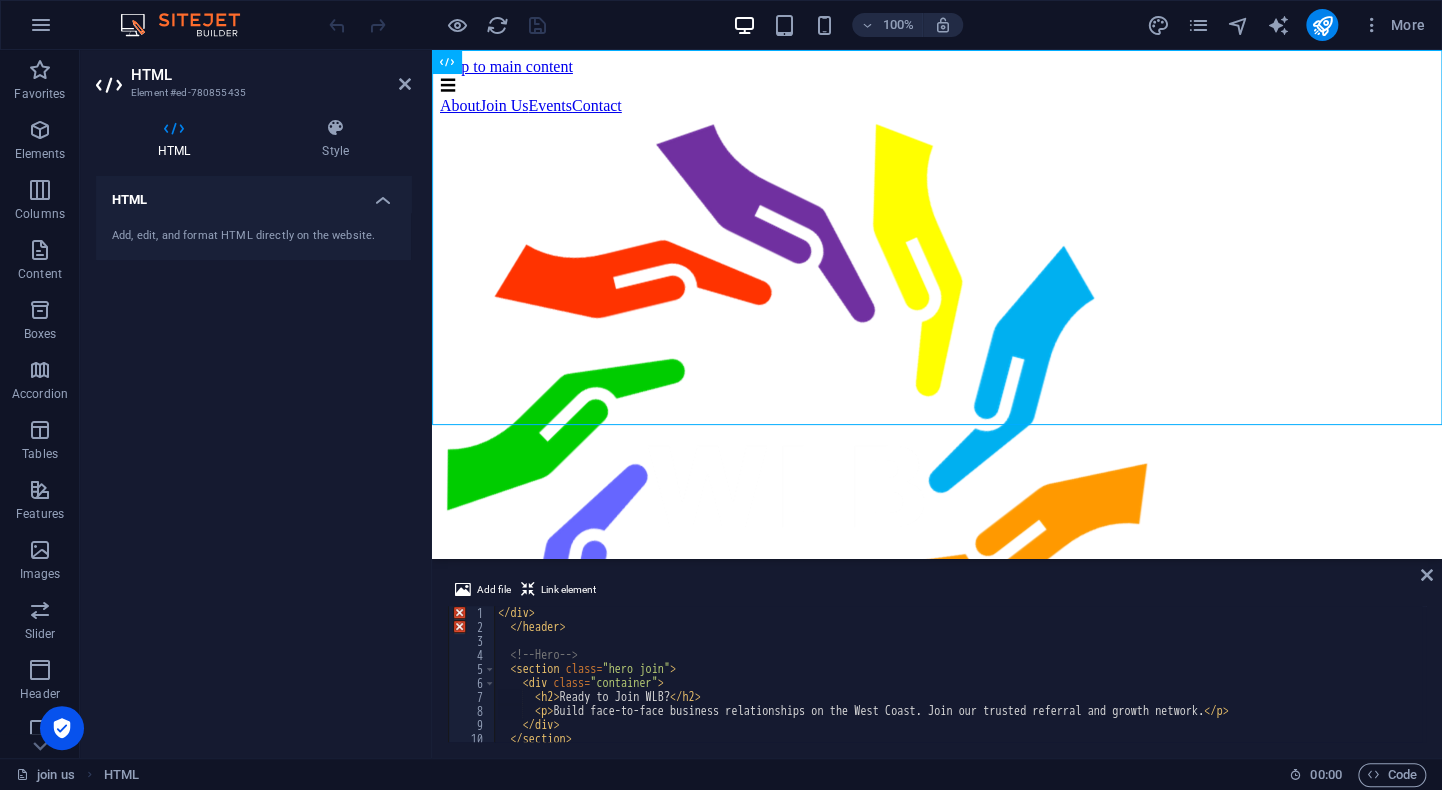 scroll, scrollTop: 0, scrollLeft: 0, axis: both 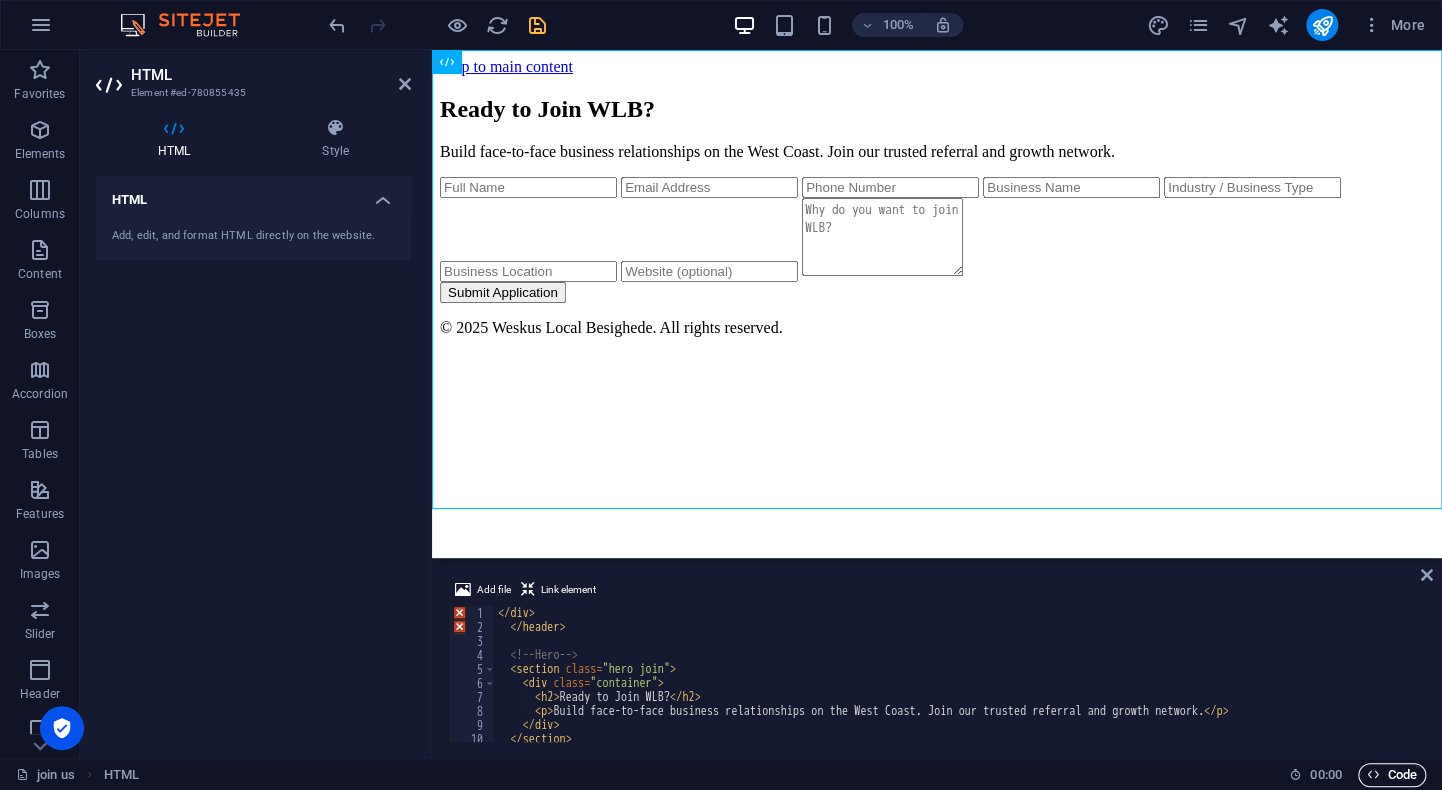 click on "Code" at bounding box center [1392, 775] 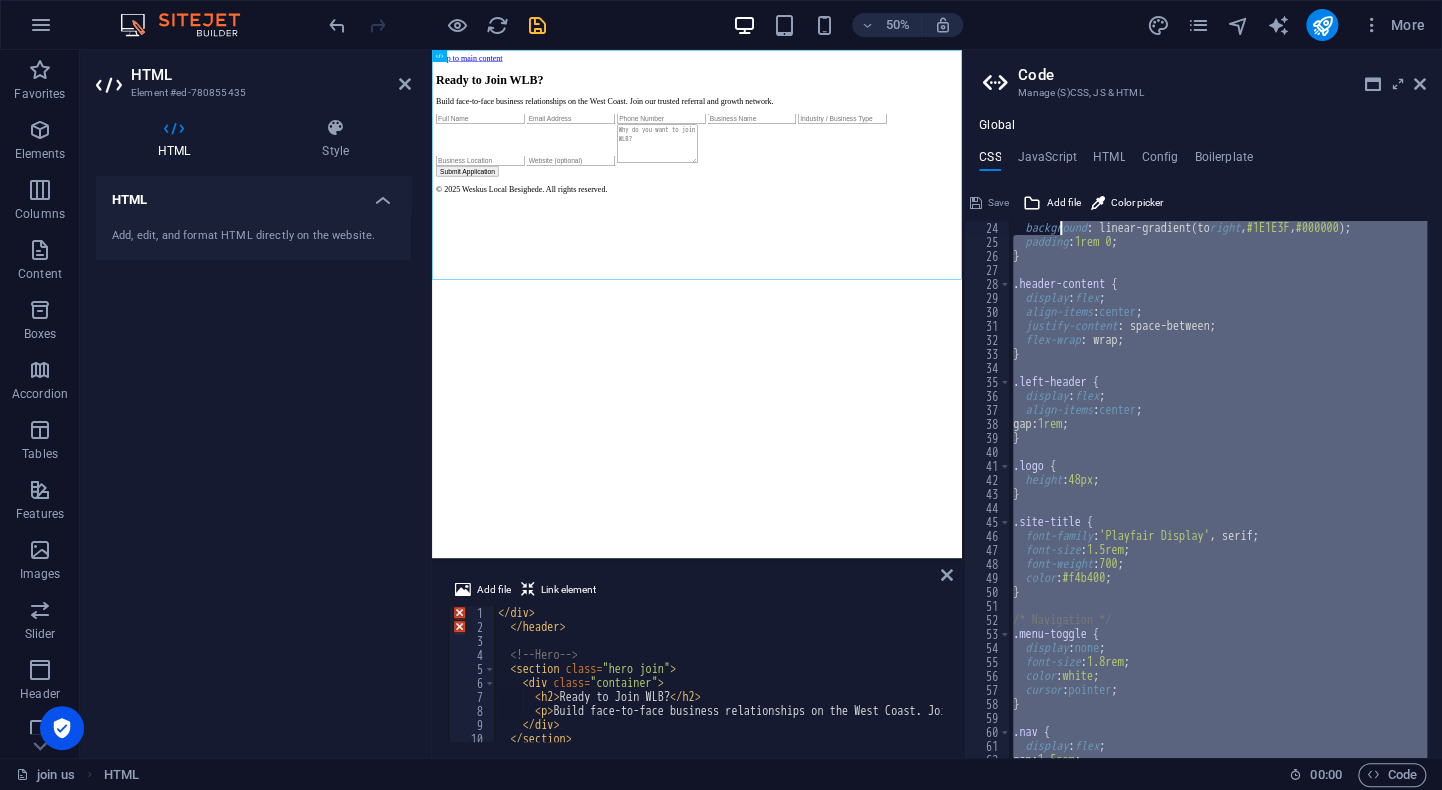 scroll, scrollTop: 0, scrollLeft: 0, axis: both 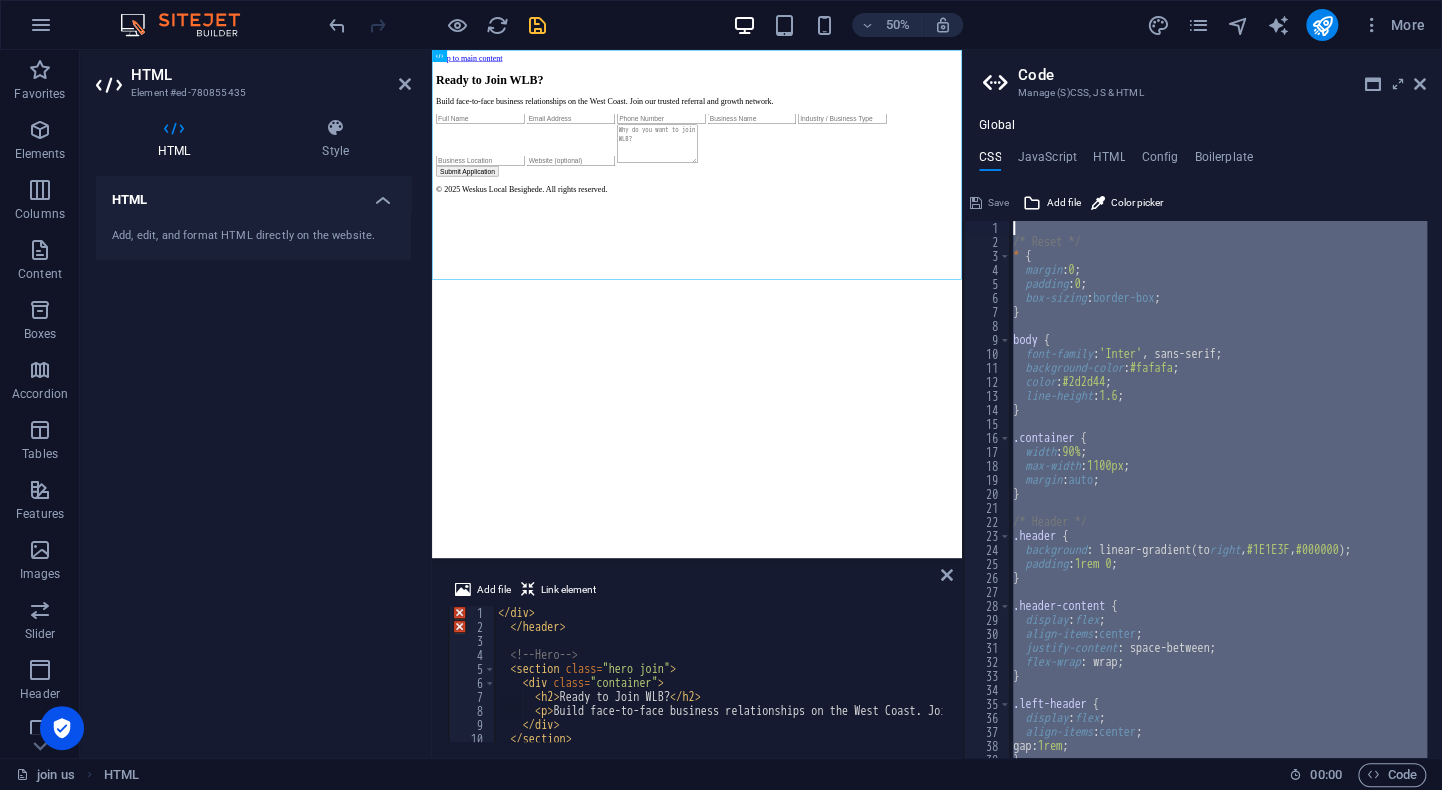 drag, startPoint x: 1065, startPoint y: 730, endPoint x: 1060, endPoint y: 128, distance: 602.02075 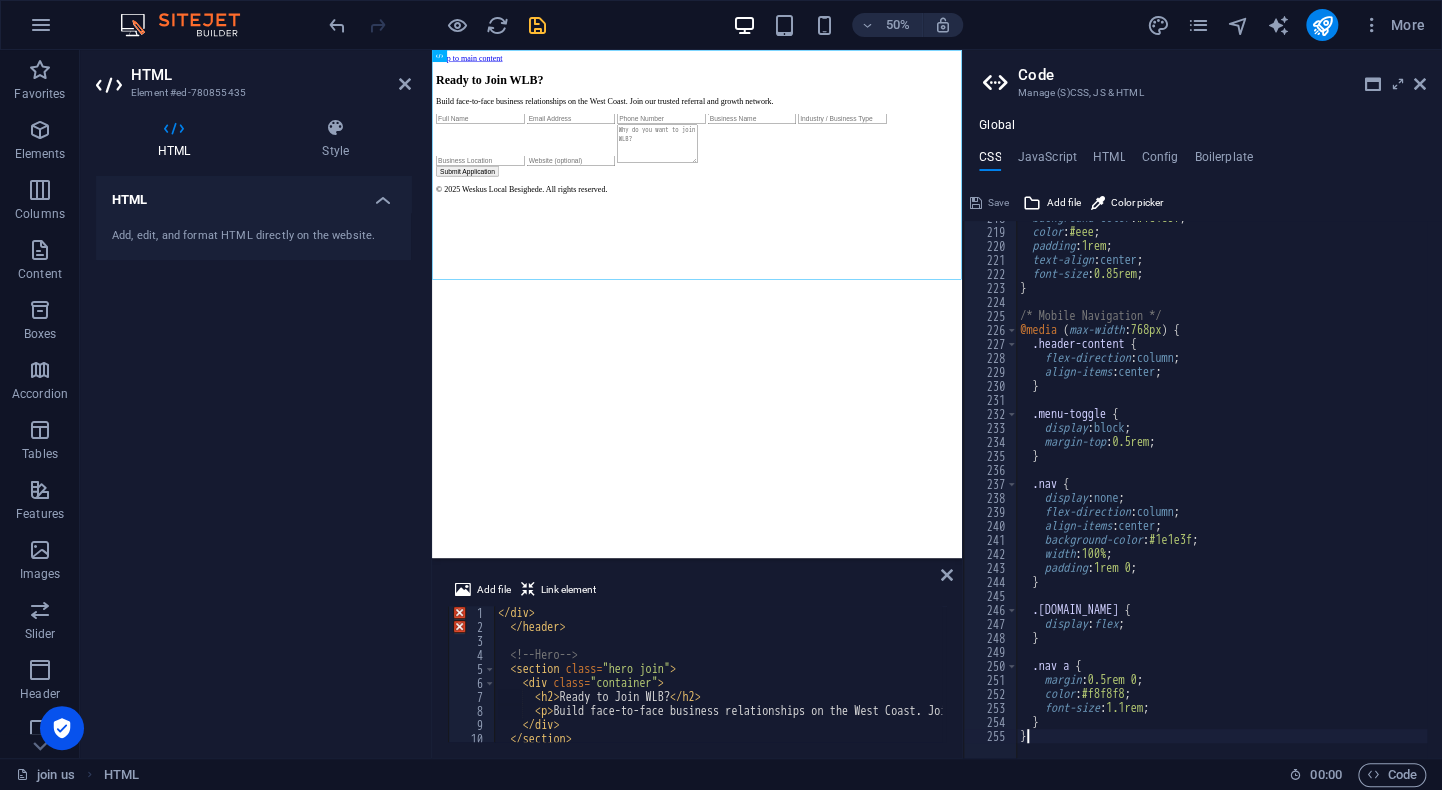 scroll, scrollTop: 3048, scrollLeft: 0, axis: vertical 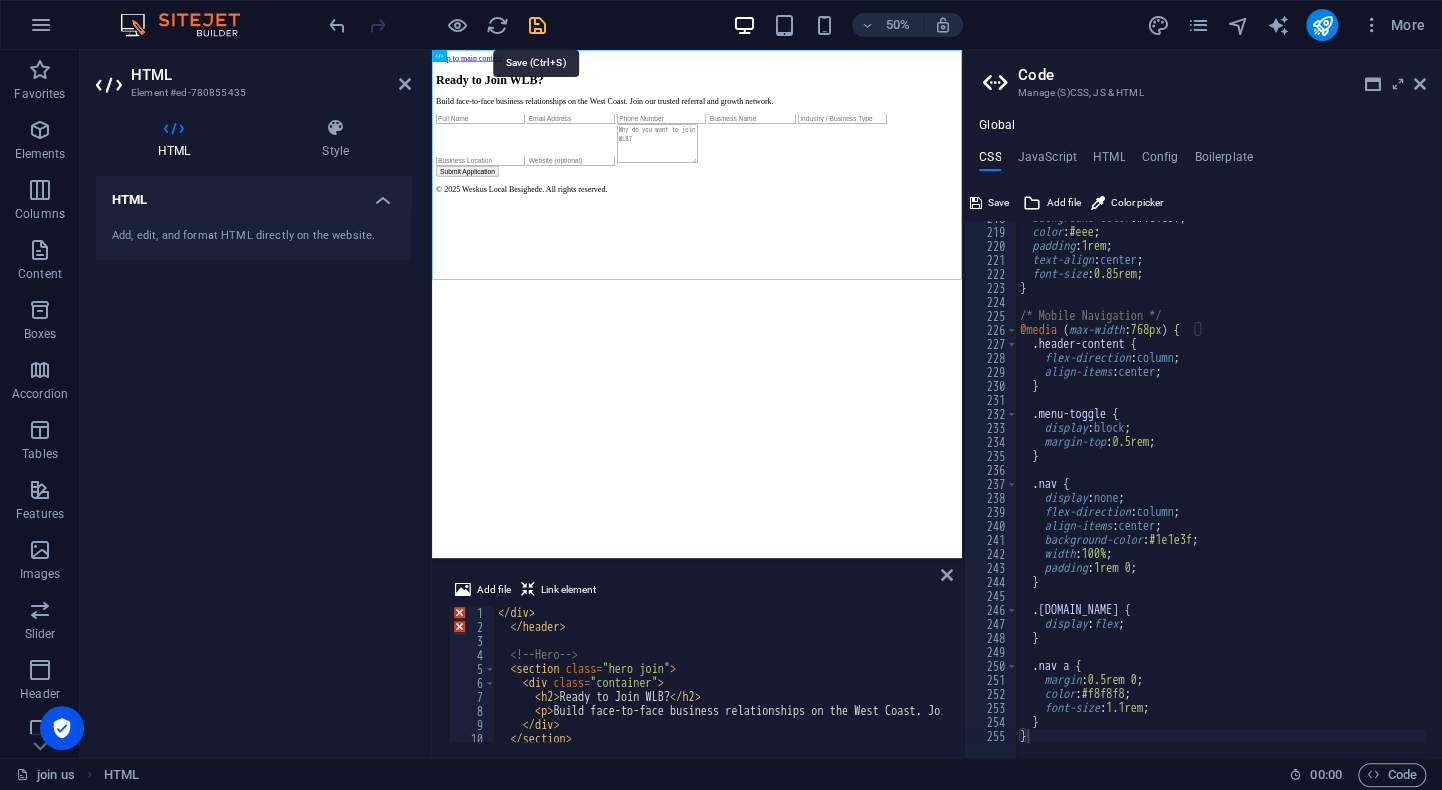 click at bounding box center [537, 25] 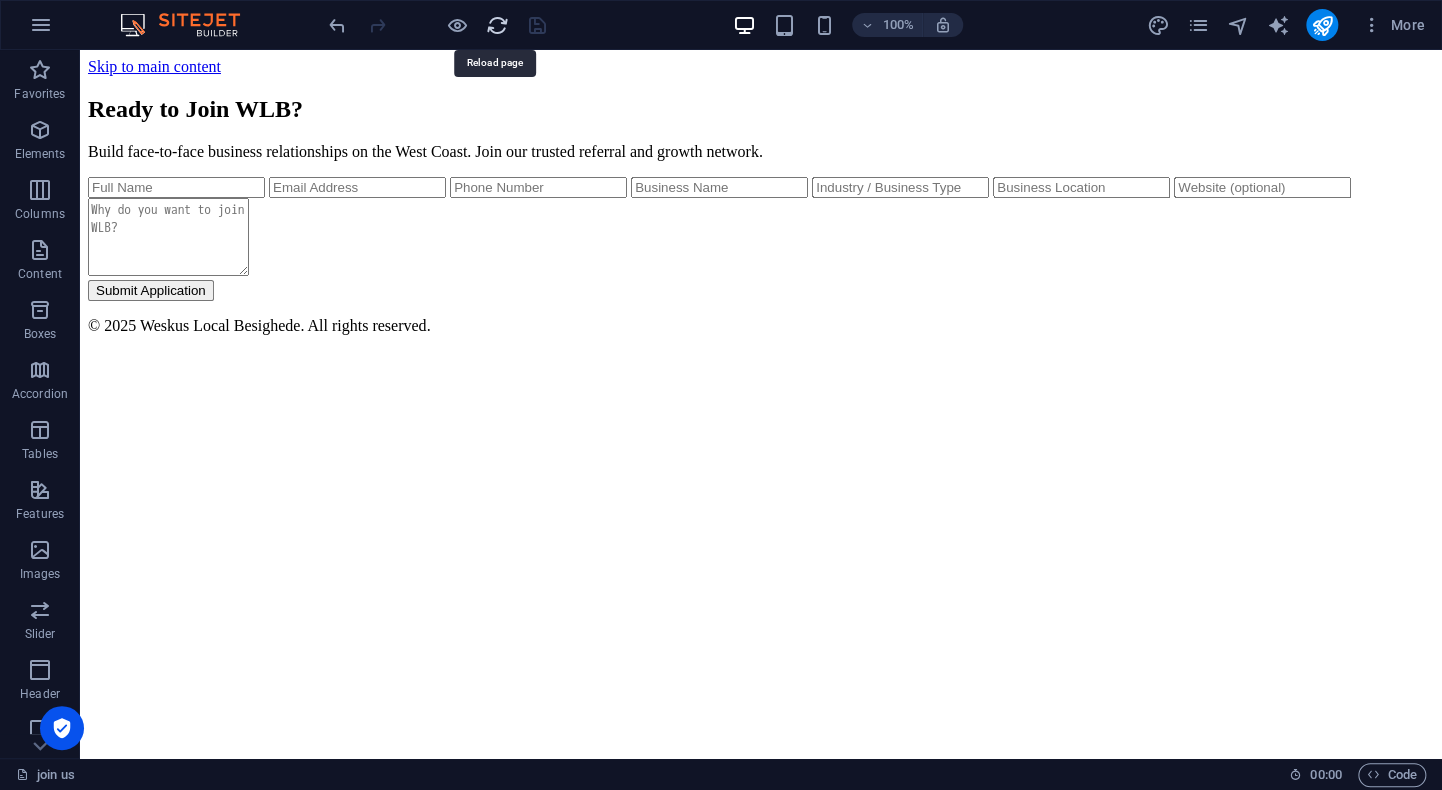 click at bounding box center (497, 25) 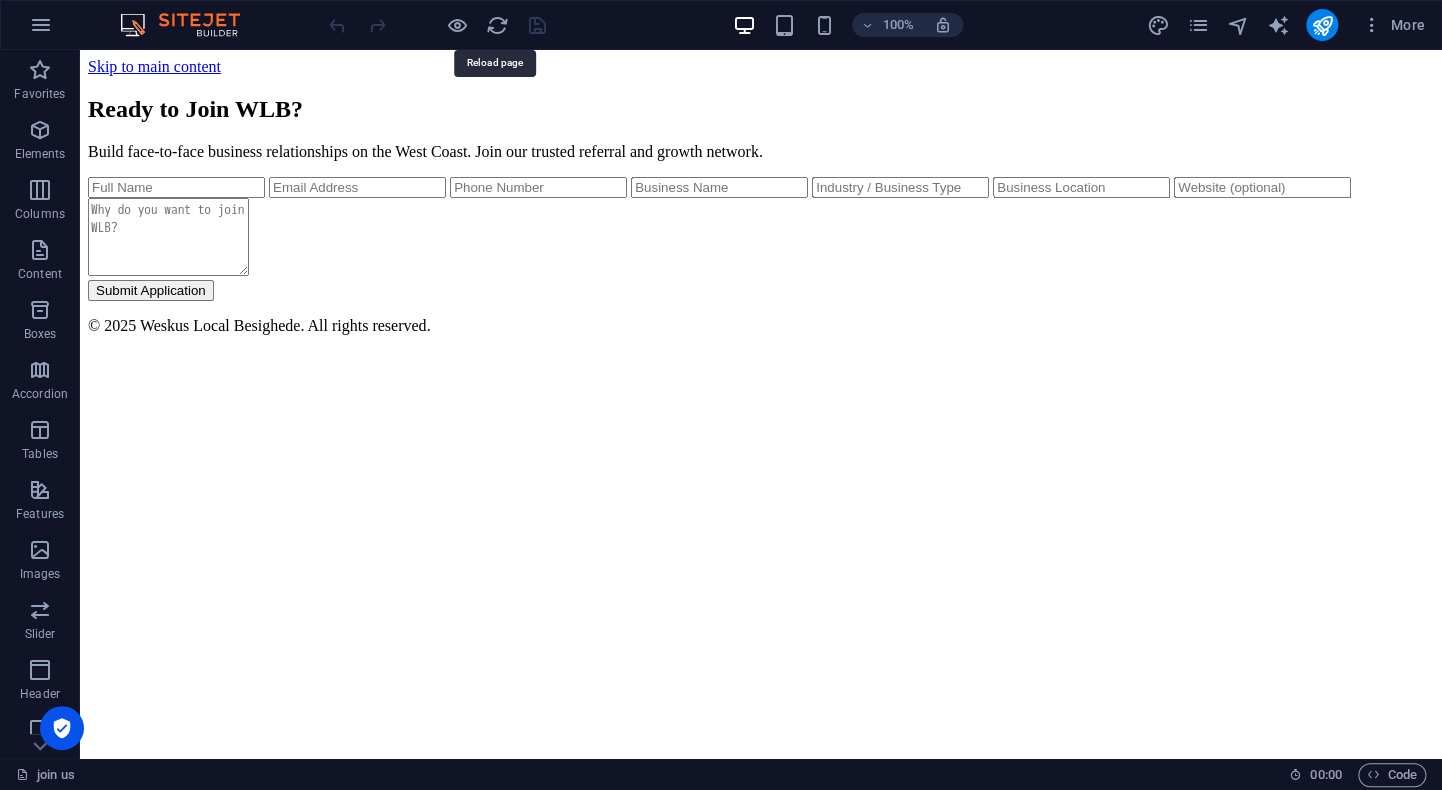 scroll, scrollTop: 0, scrollLeft: 0, axis: both 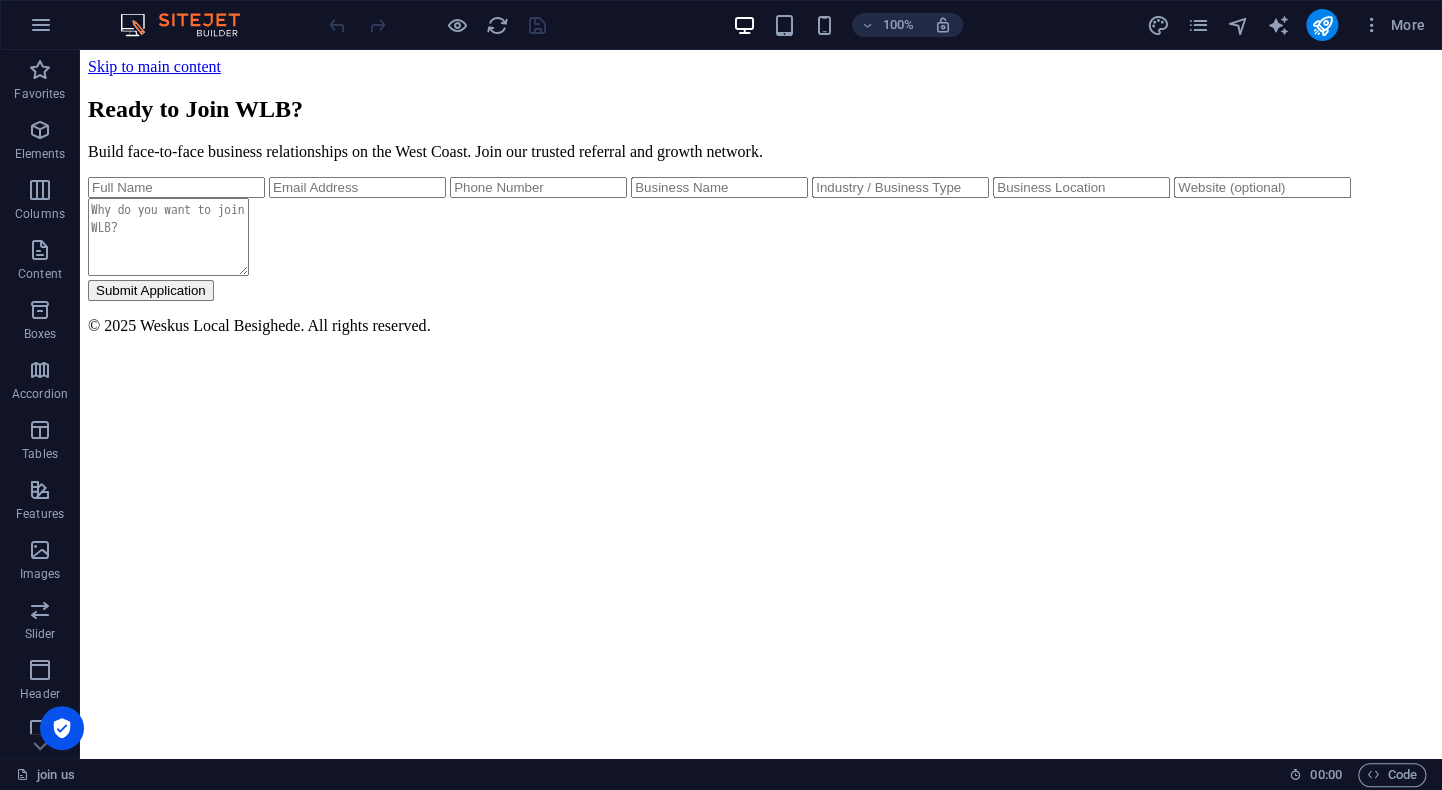 click on "Skip to main content
Ready to Join WLB?
Build face-to-face business relationships on the West Coast. Join our trusted referral and growth network.
Submit Application
© 2025 Weskus Local Besighede. All rights reserved." at bounding box center [761, 200] 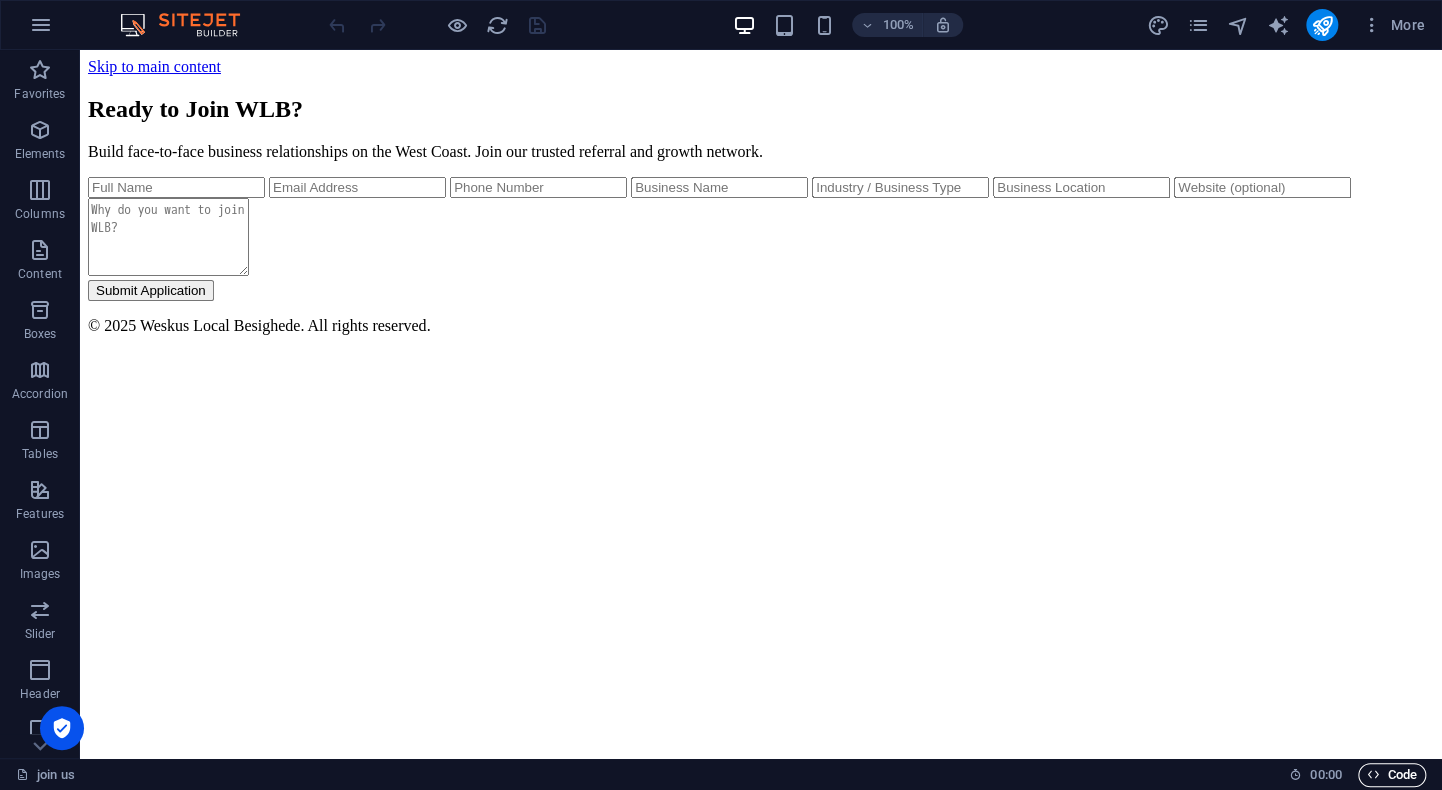 click on "Code" at bounding box center (1392, 775) 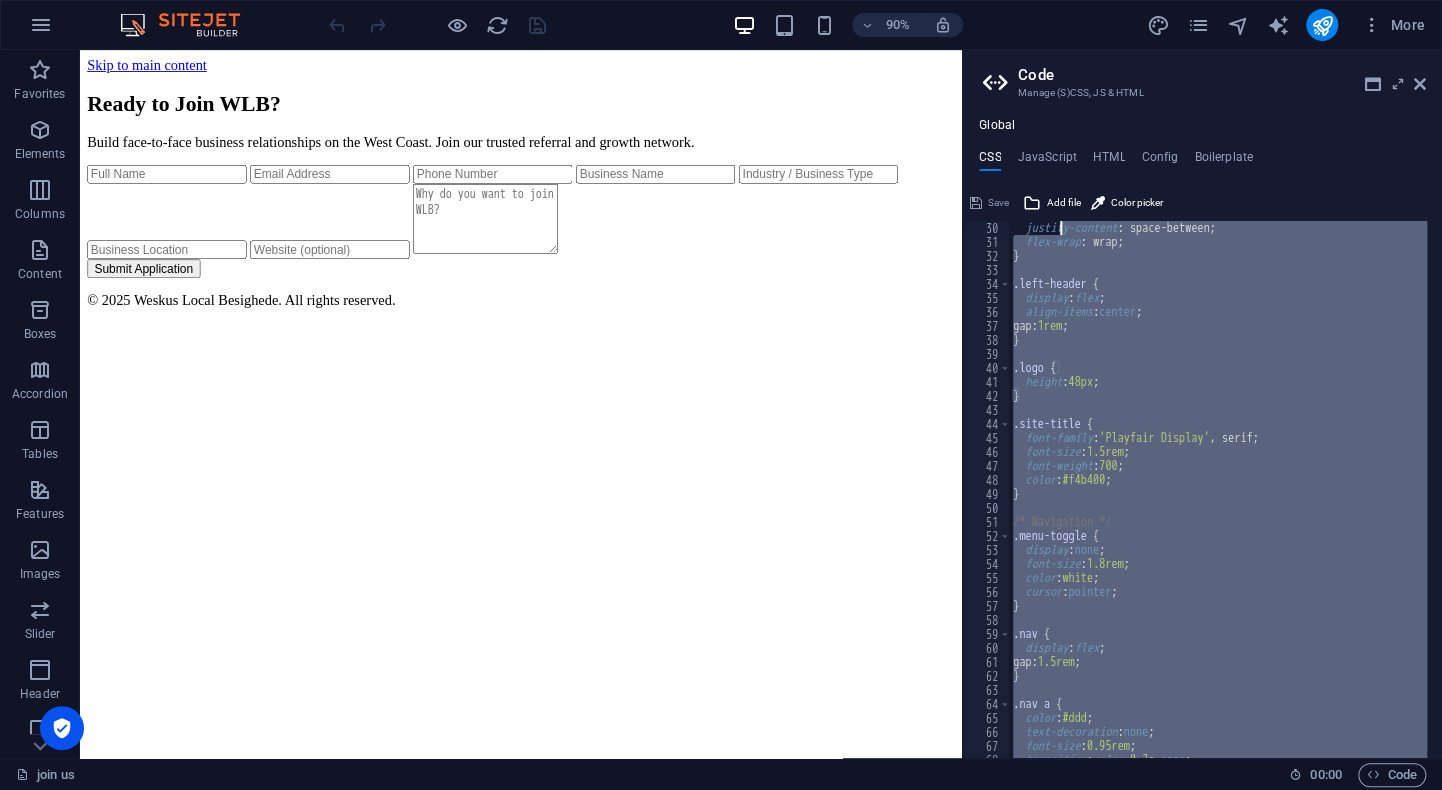 scroll, scrollTop: 0, scrollLeft: 0, axis: both 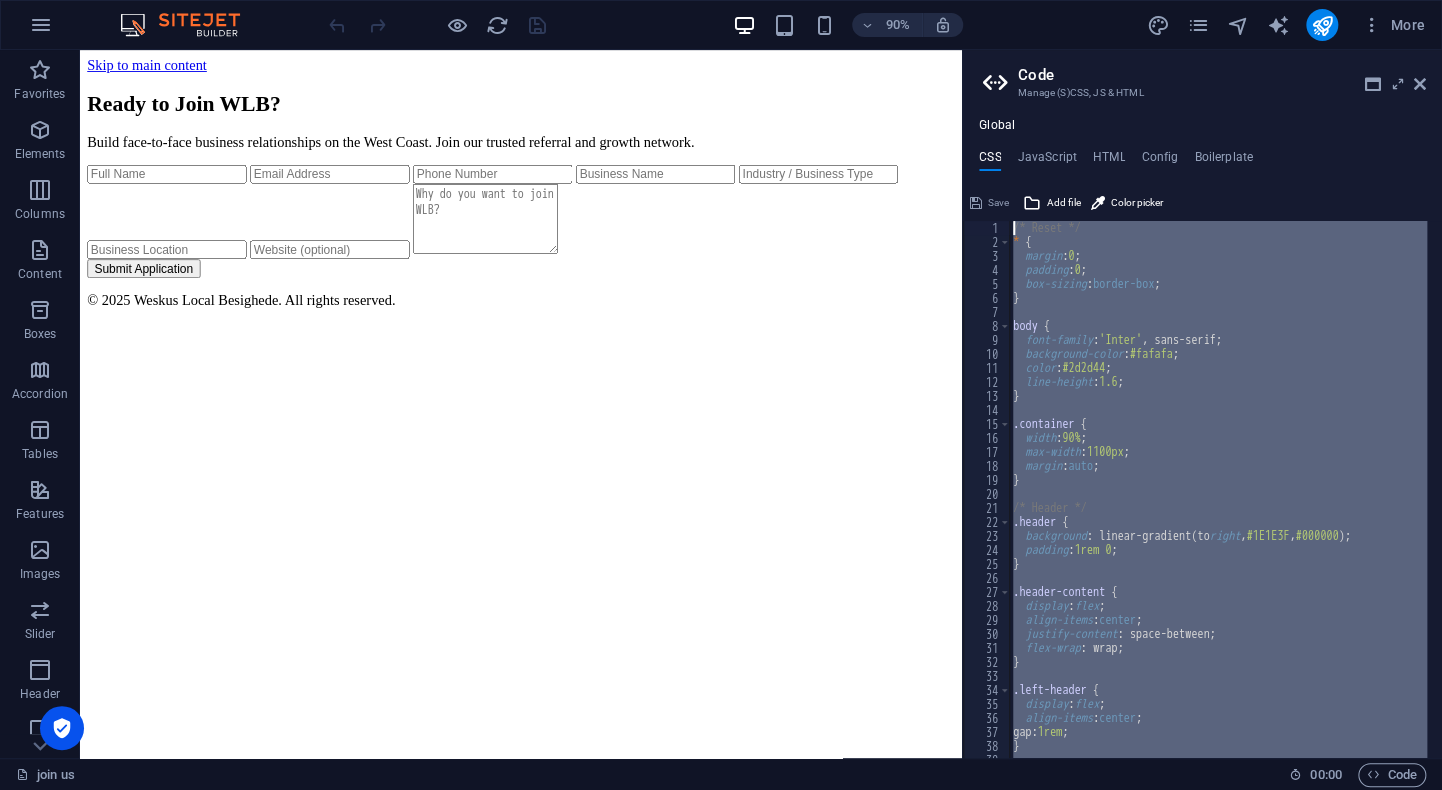 drag, startPoint x: 1050, startPoint y: 730, endPoint x: 1063, endPoint y: 171, distance: 559.1511 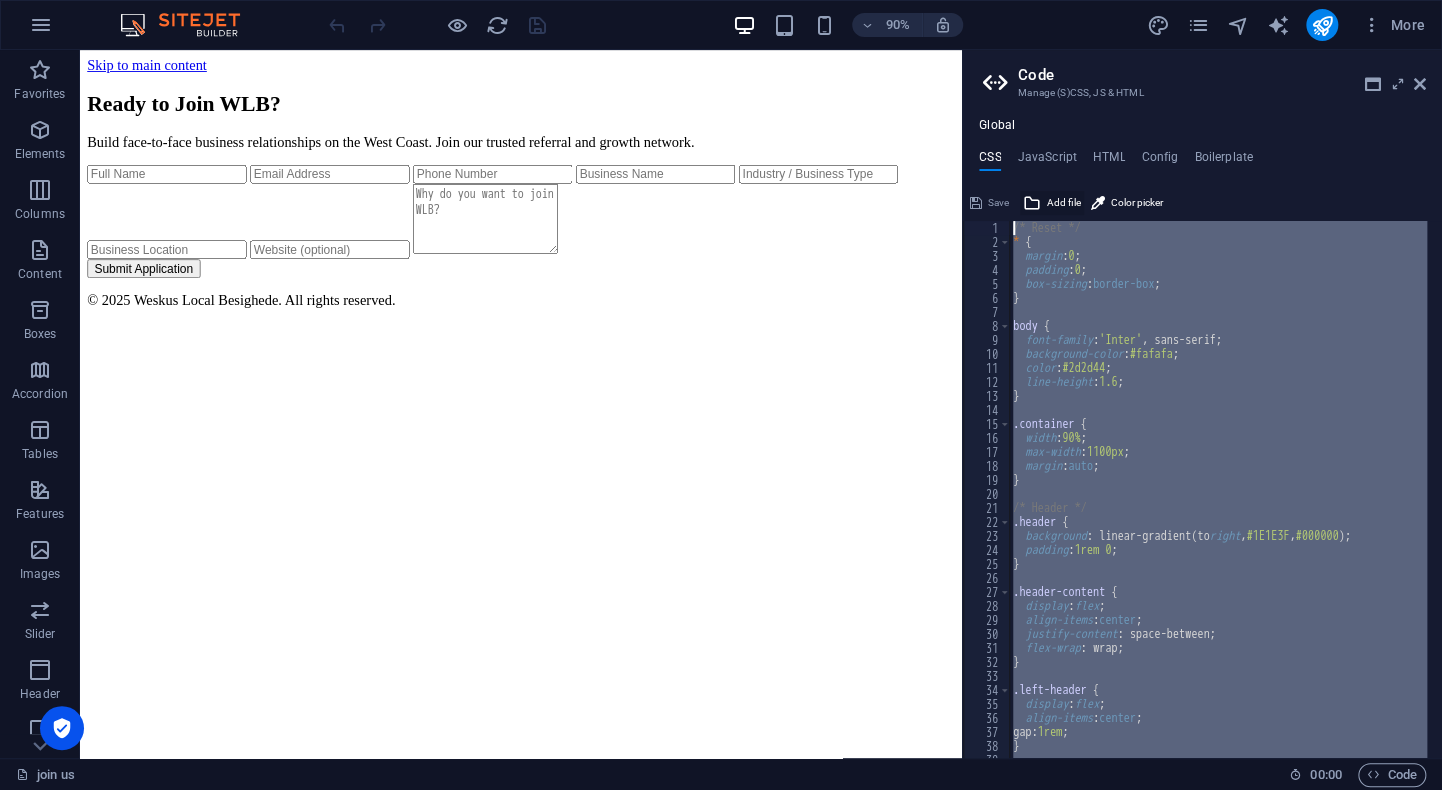 type on "/* Reset */
* {" 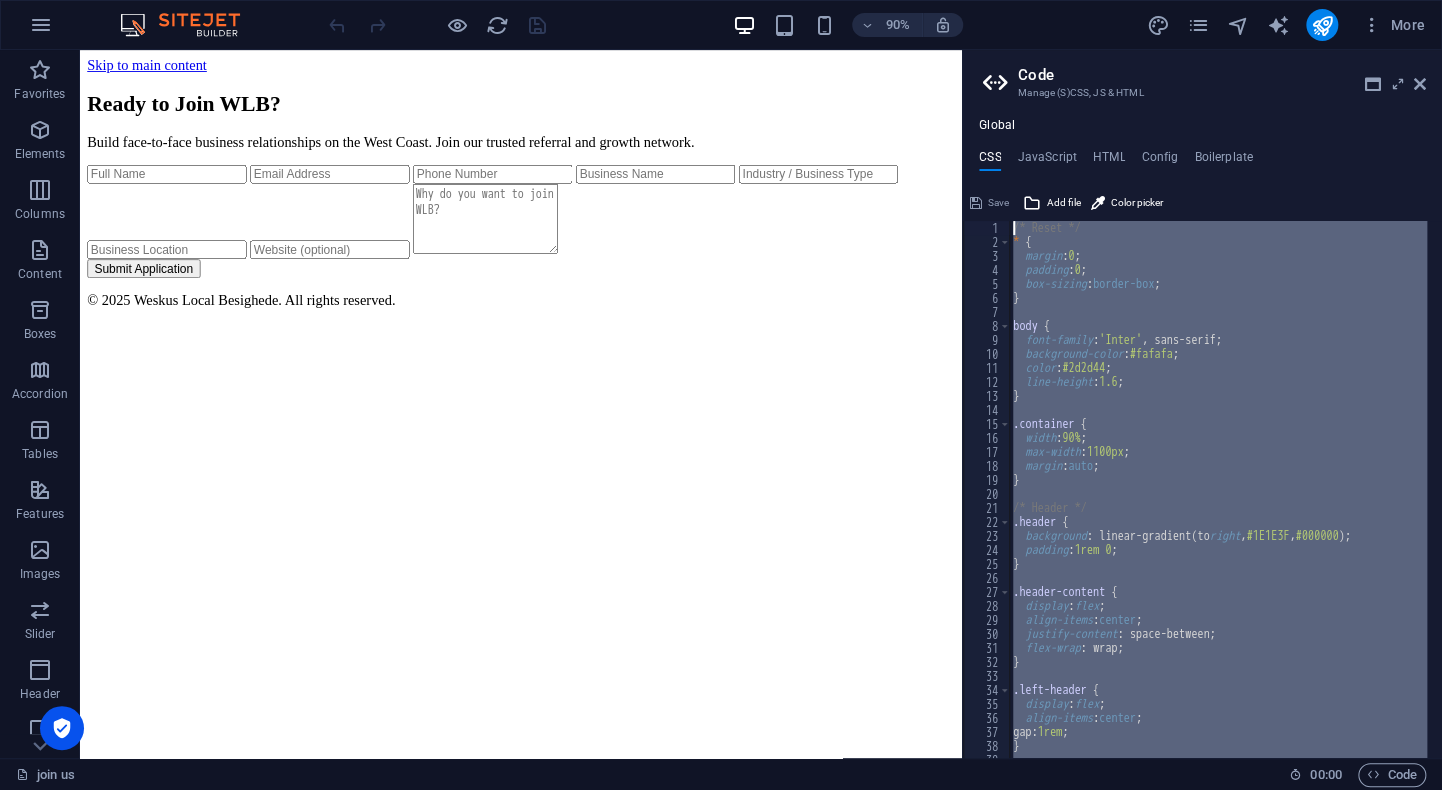 type 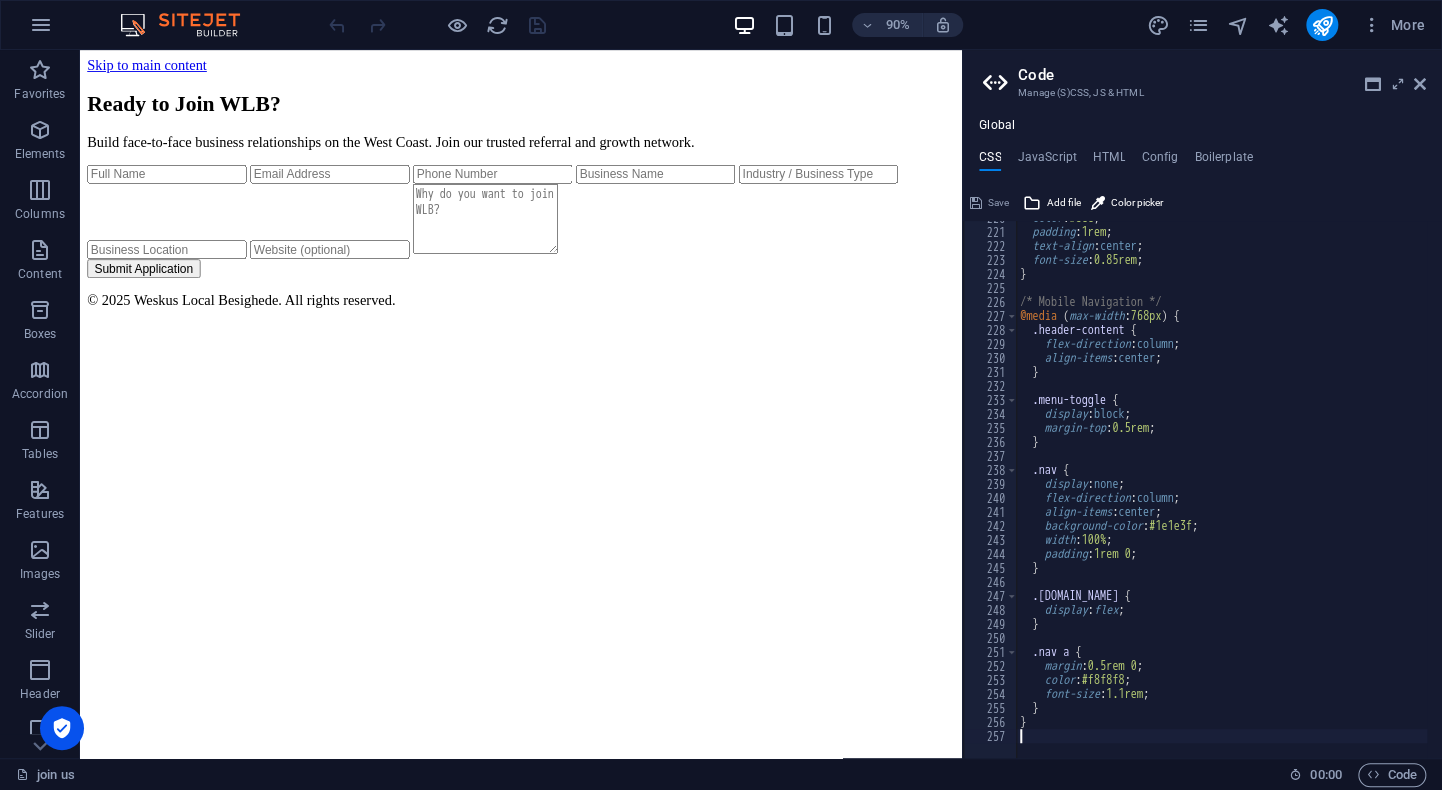 scroll, scrollTop: 3076, scrollLeft: 0, axis: vertical 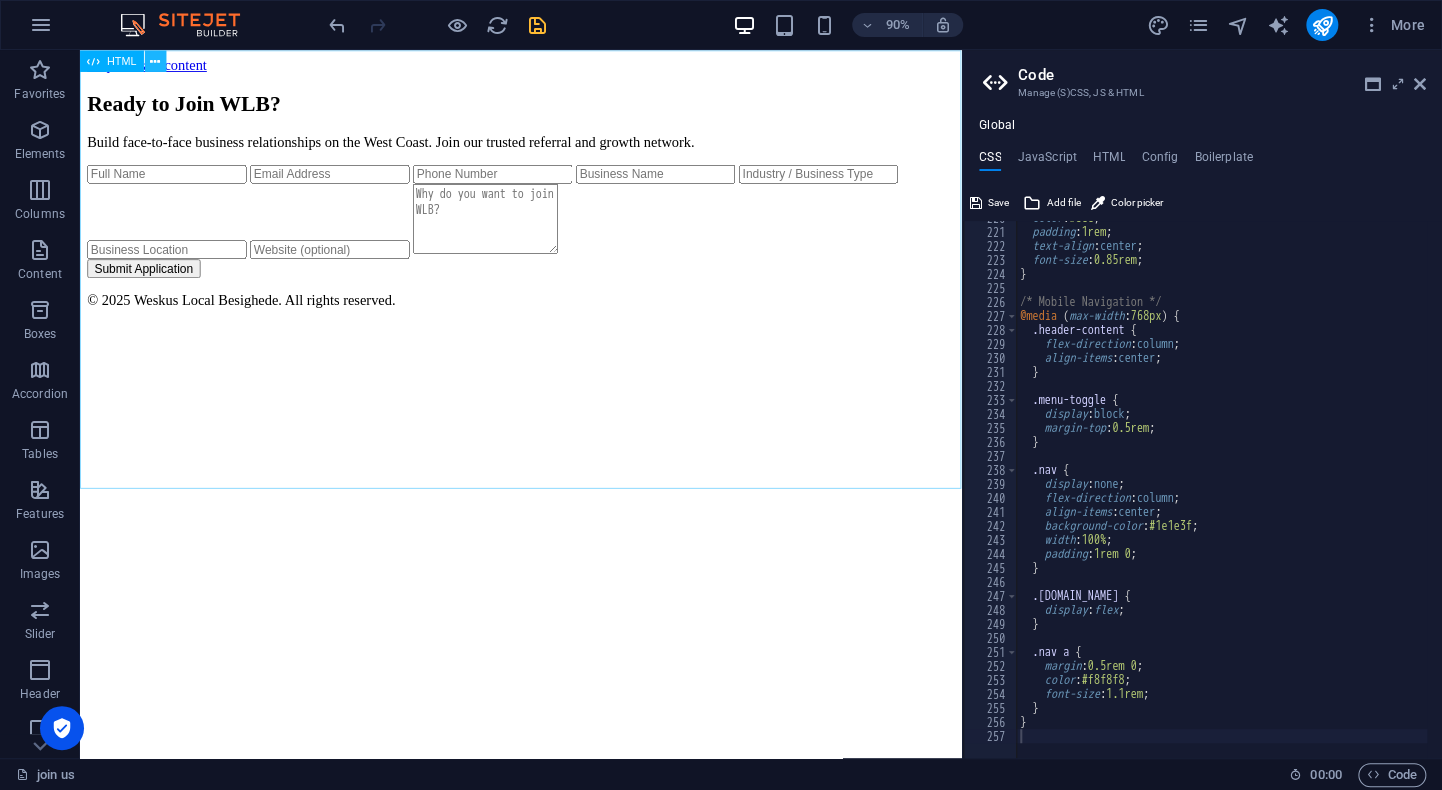 click at bounding box center (155, 60) 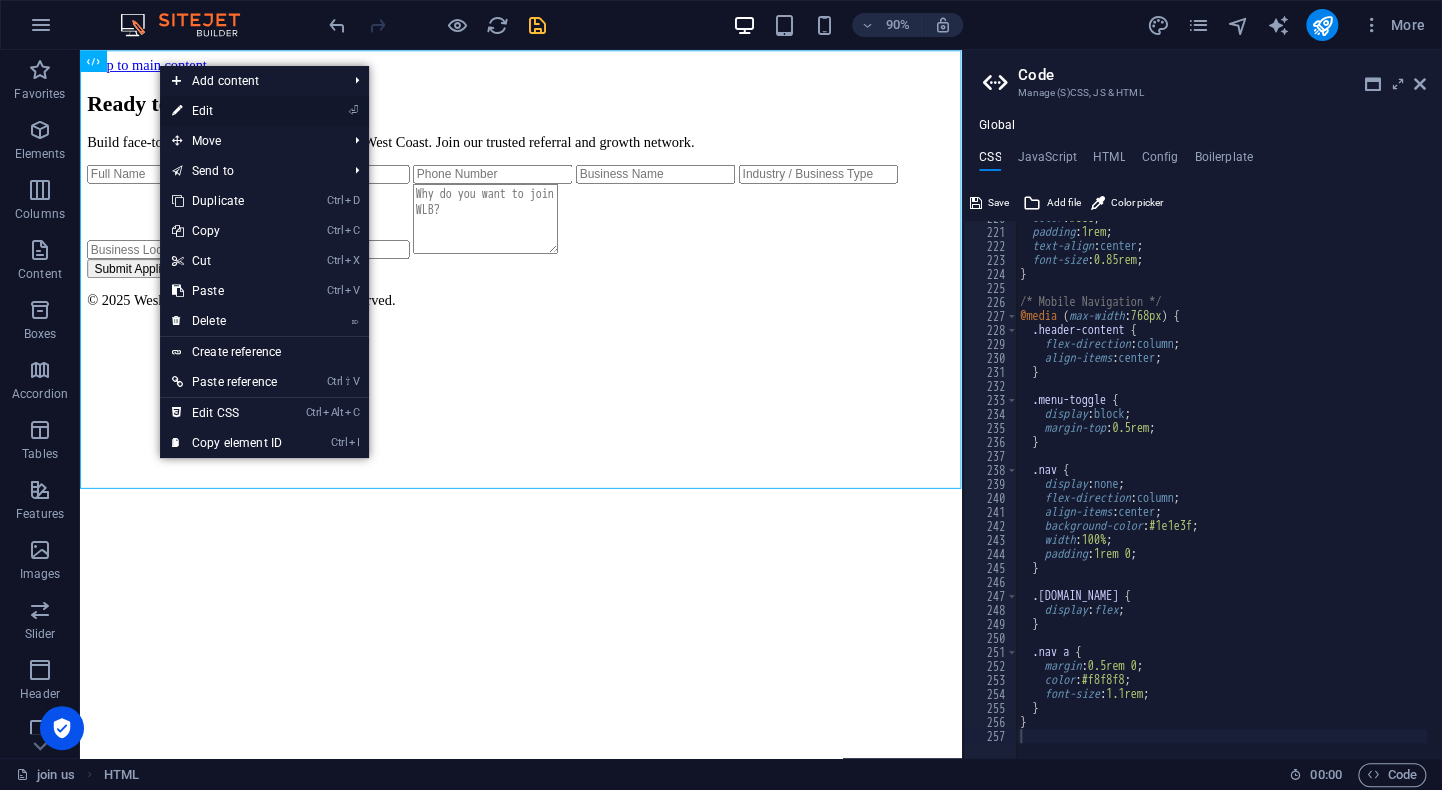 click on "⏎  Edit" at bounding box center [227, 111] 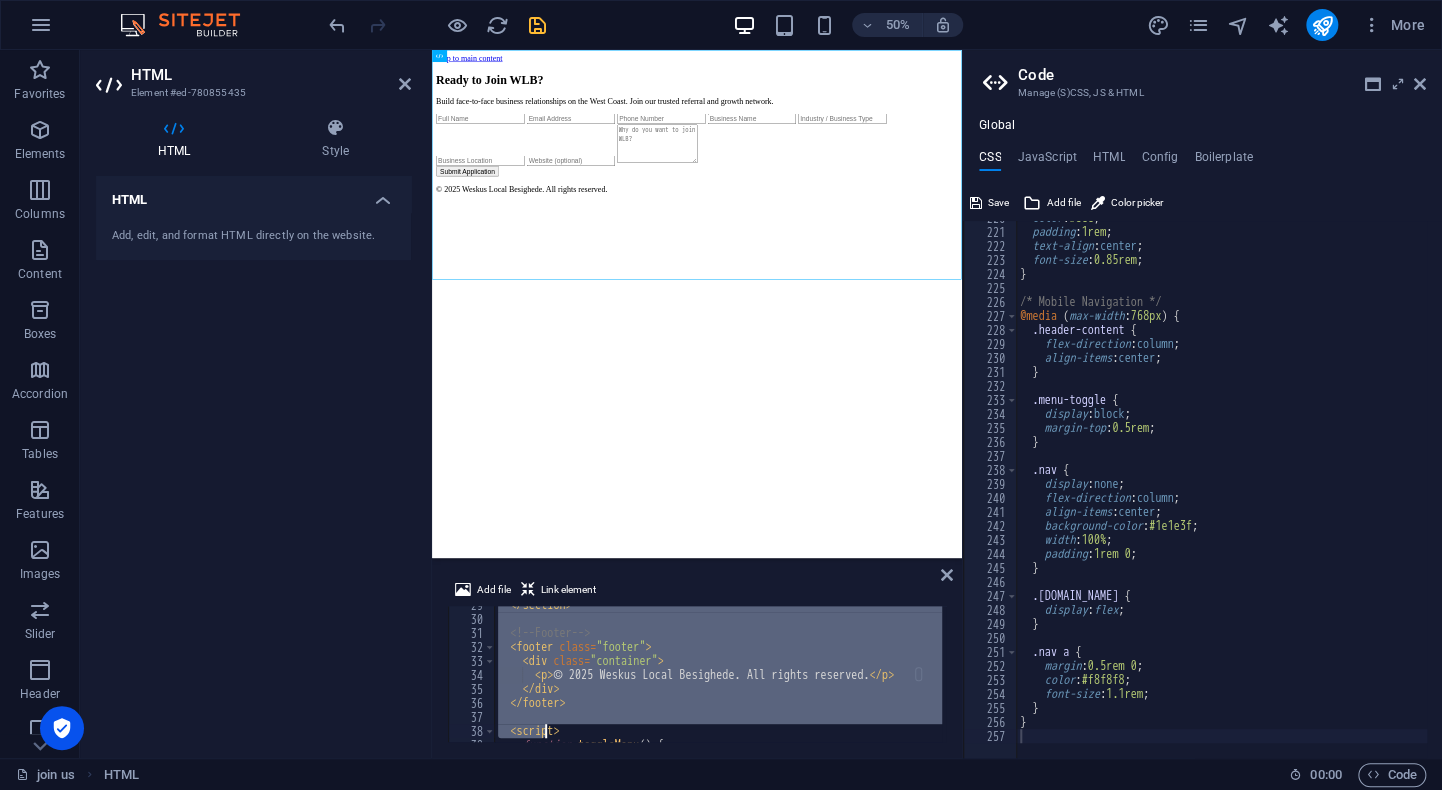 scroll, scrollTop: 498, scrollLeft: 0, axis: vertical 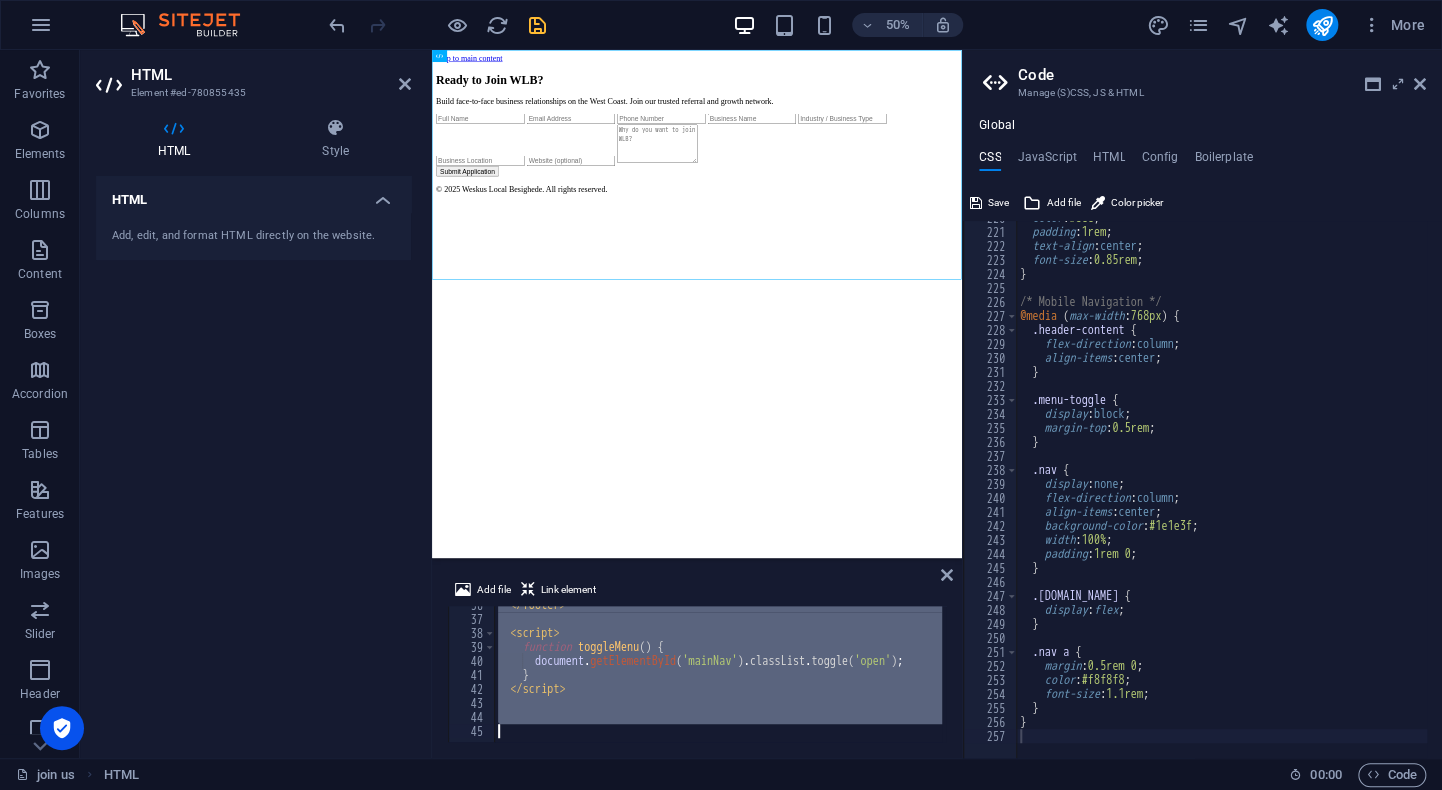 drag, startPoint x: 503, startPoint y: 612, endPoint x: 554, endPoint y: 793, distance: 188.04787 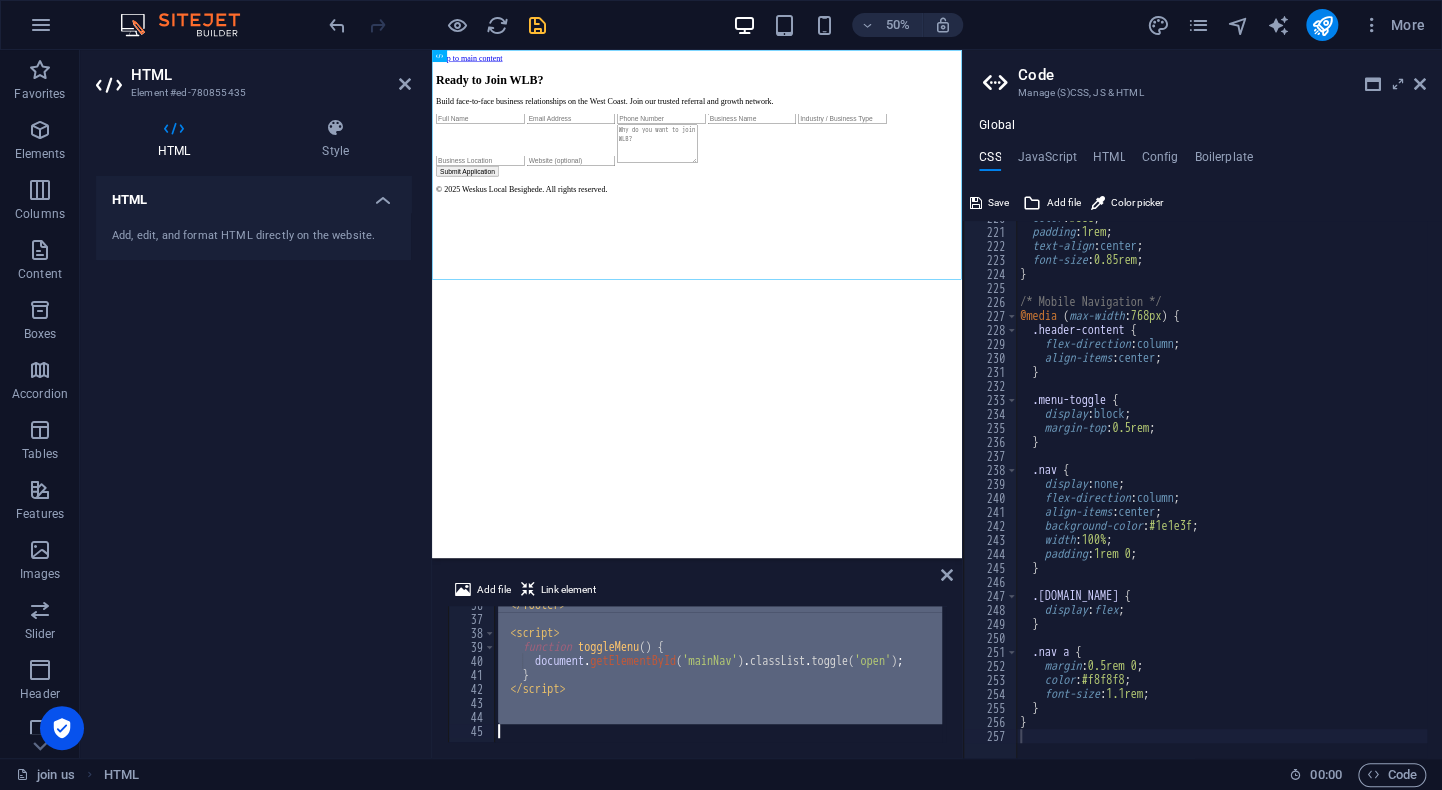 type 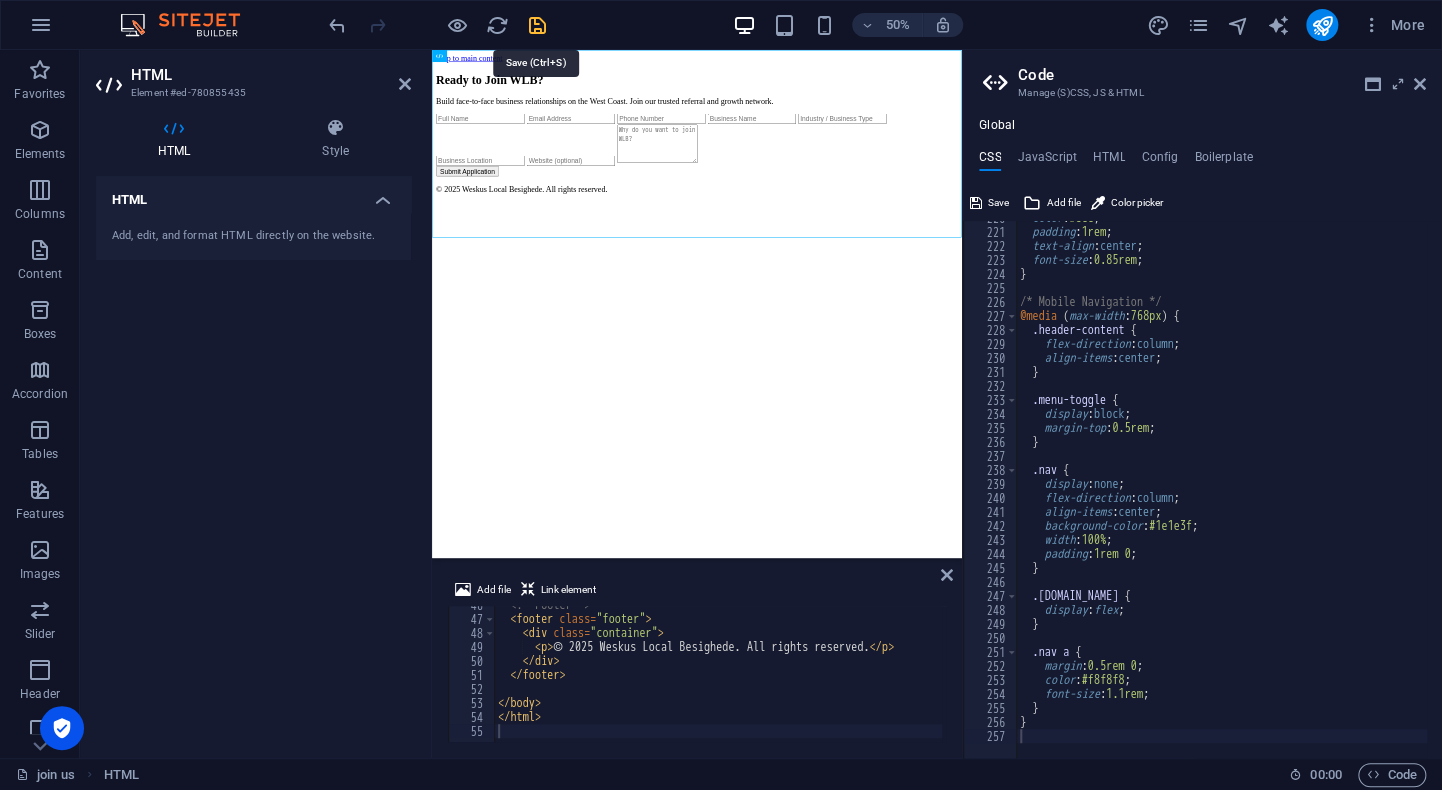 click at bounding box center [537, 25] 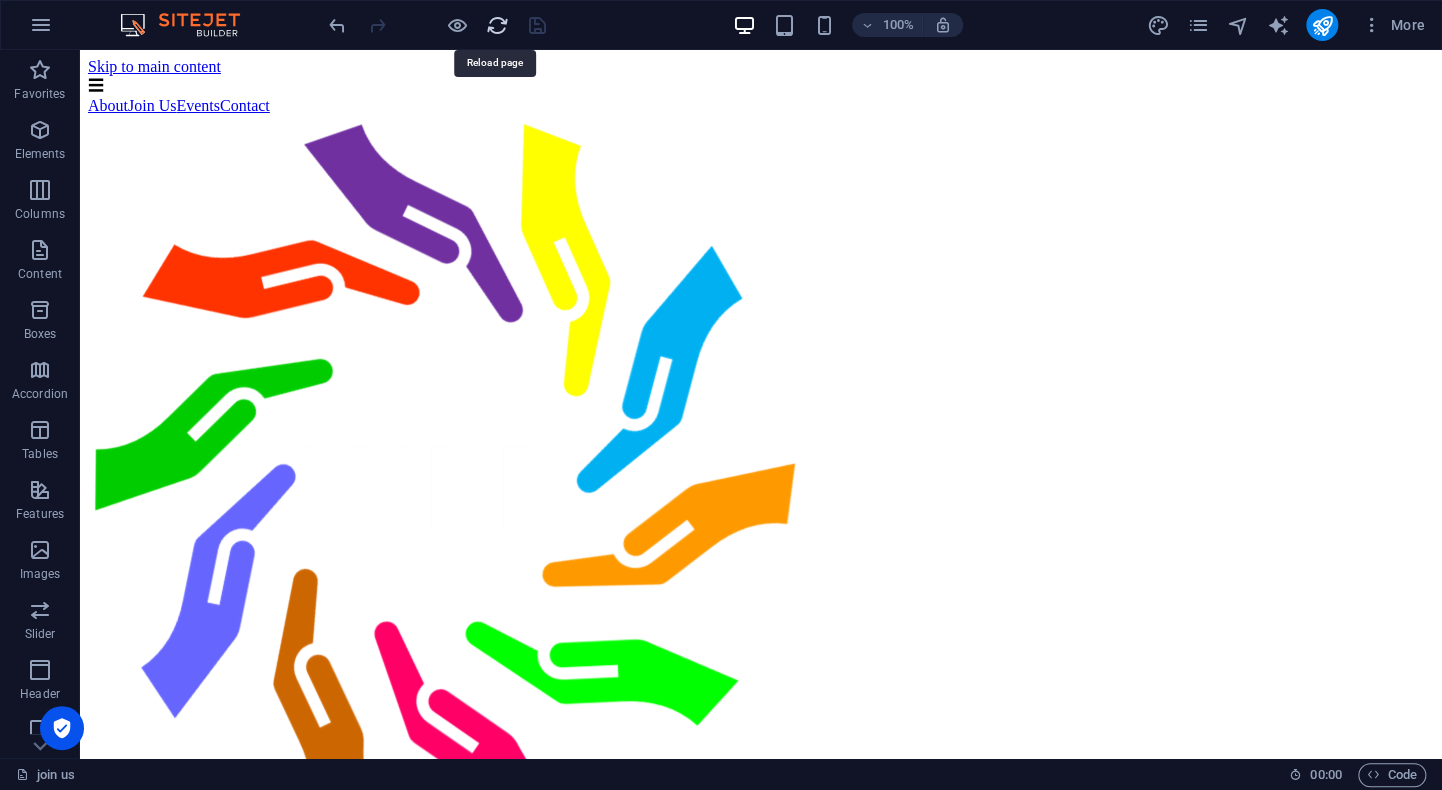 click at bounding box center (497, 25) 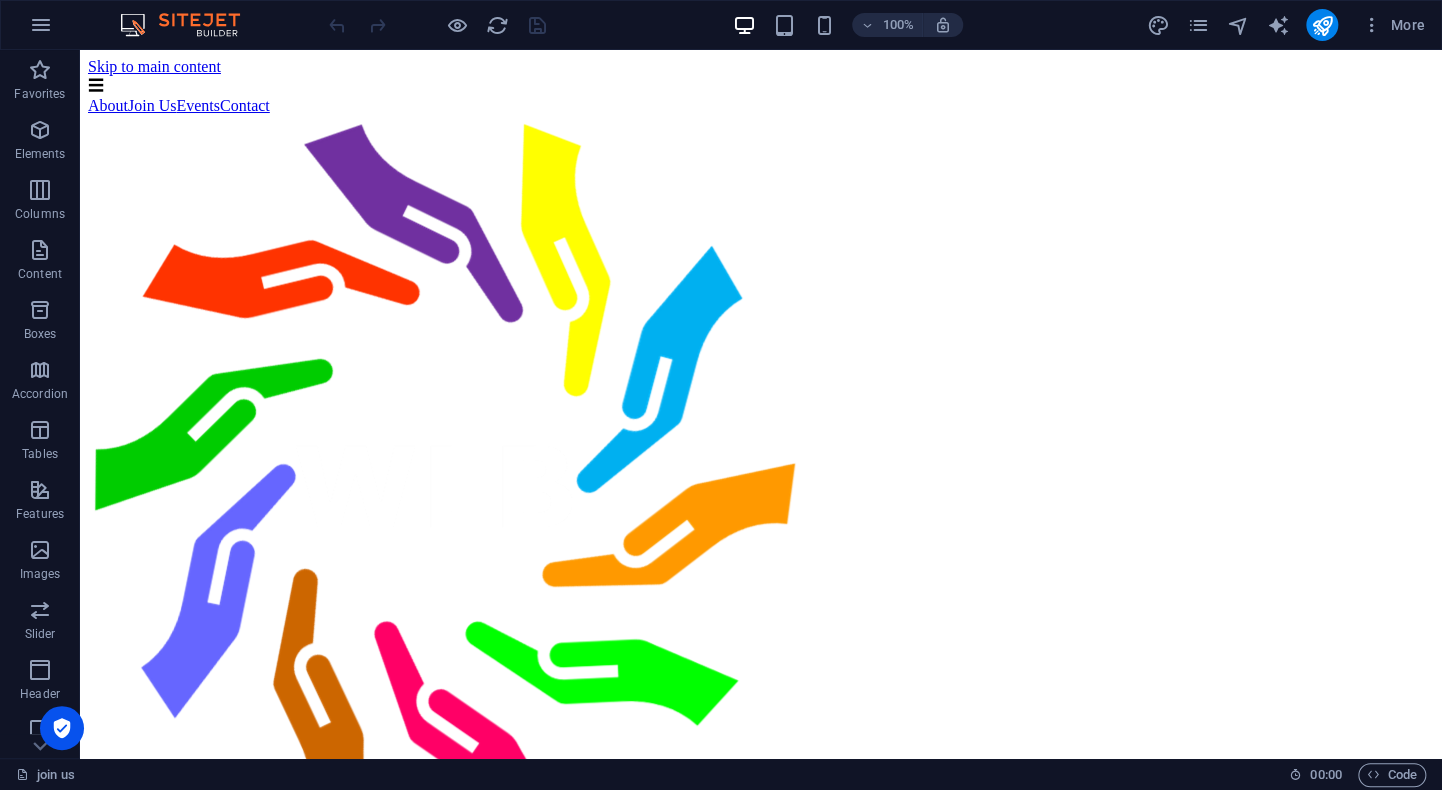 scroll, scrollTop: 0, scrollLeft: 0, axis: both 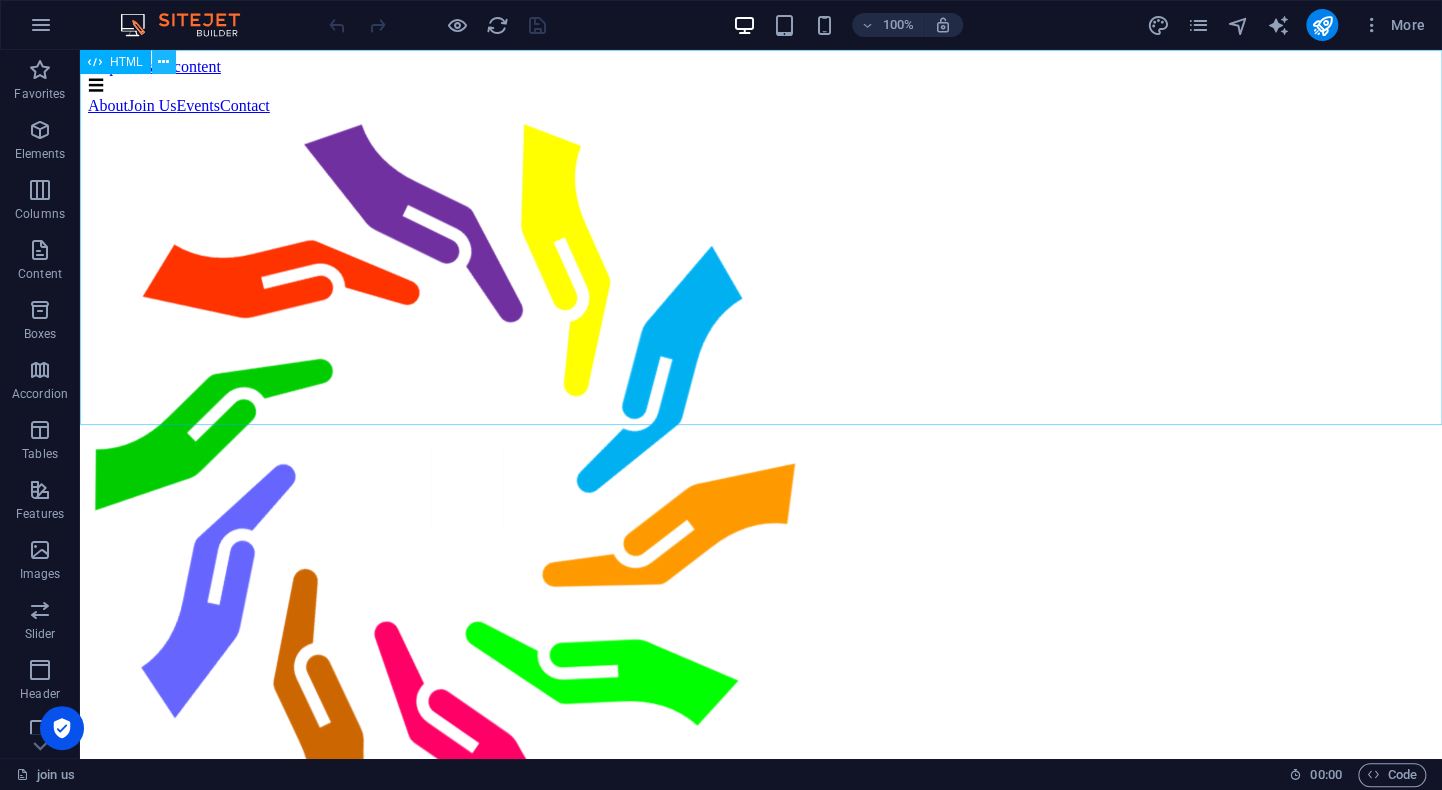 click at bounding box center [163, 62] 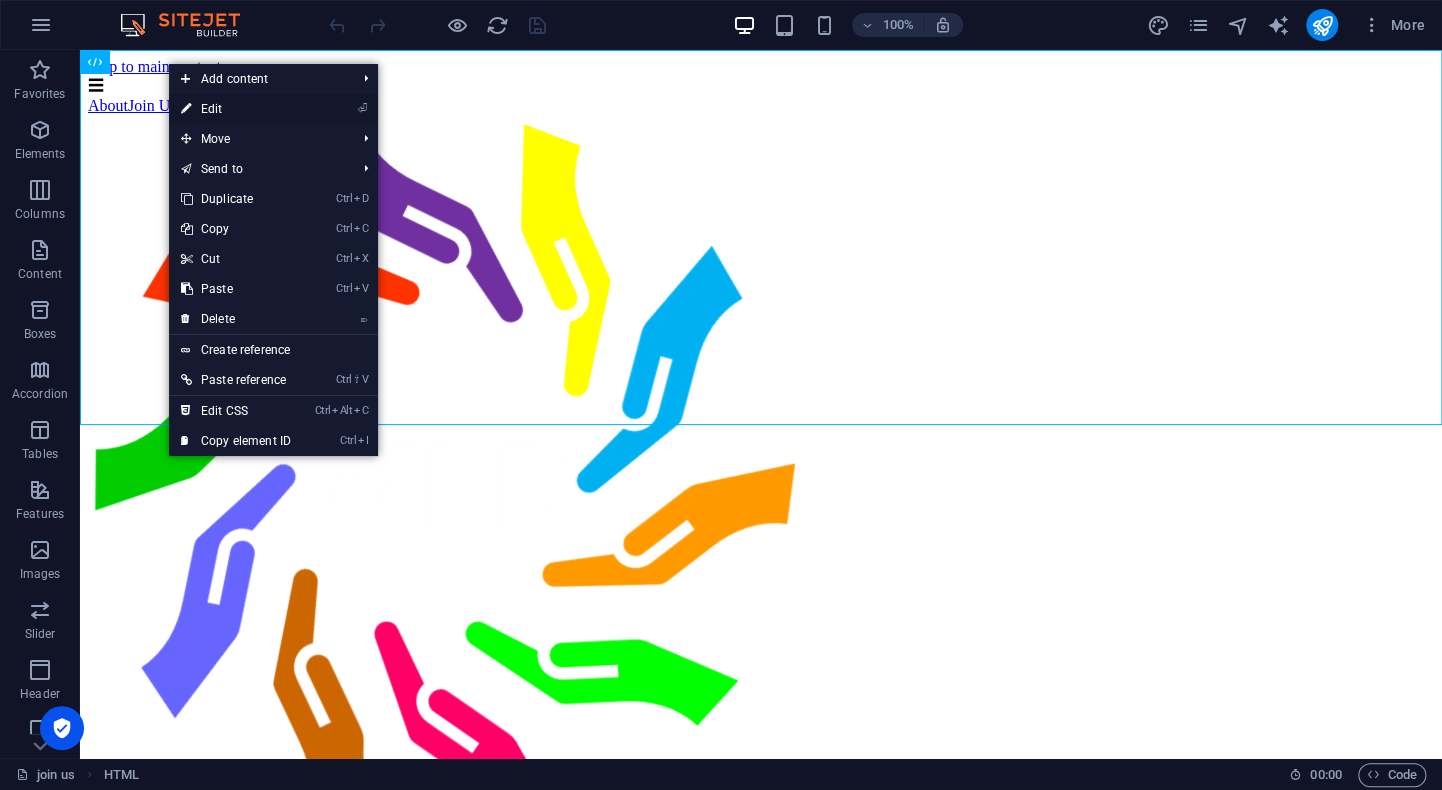 click on "⏎  Edit" at bounding box center [236, 109] 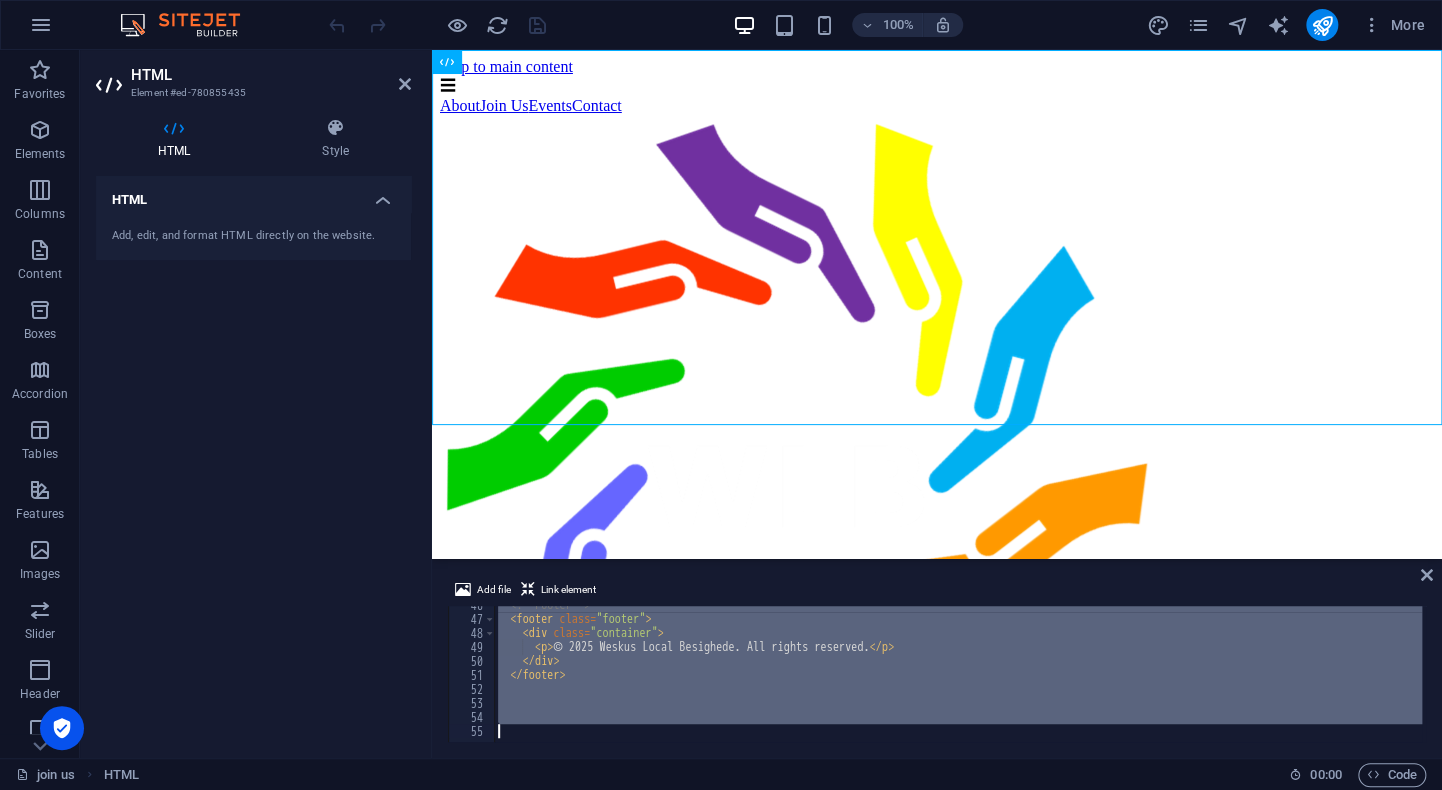 scroll, scrollTop: 638, scrollLeft: 0, axis: vertical 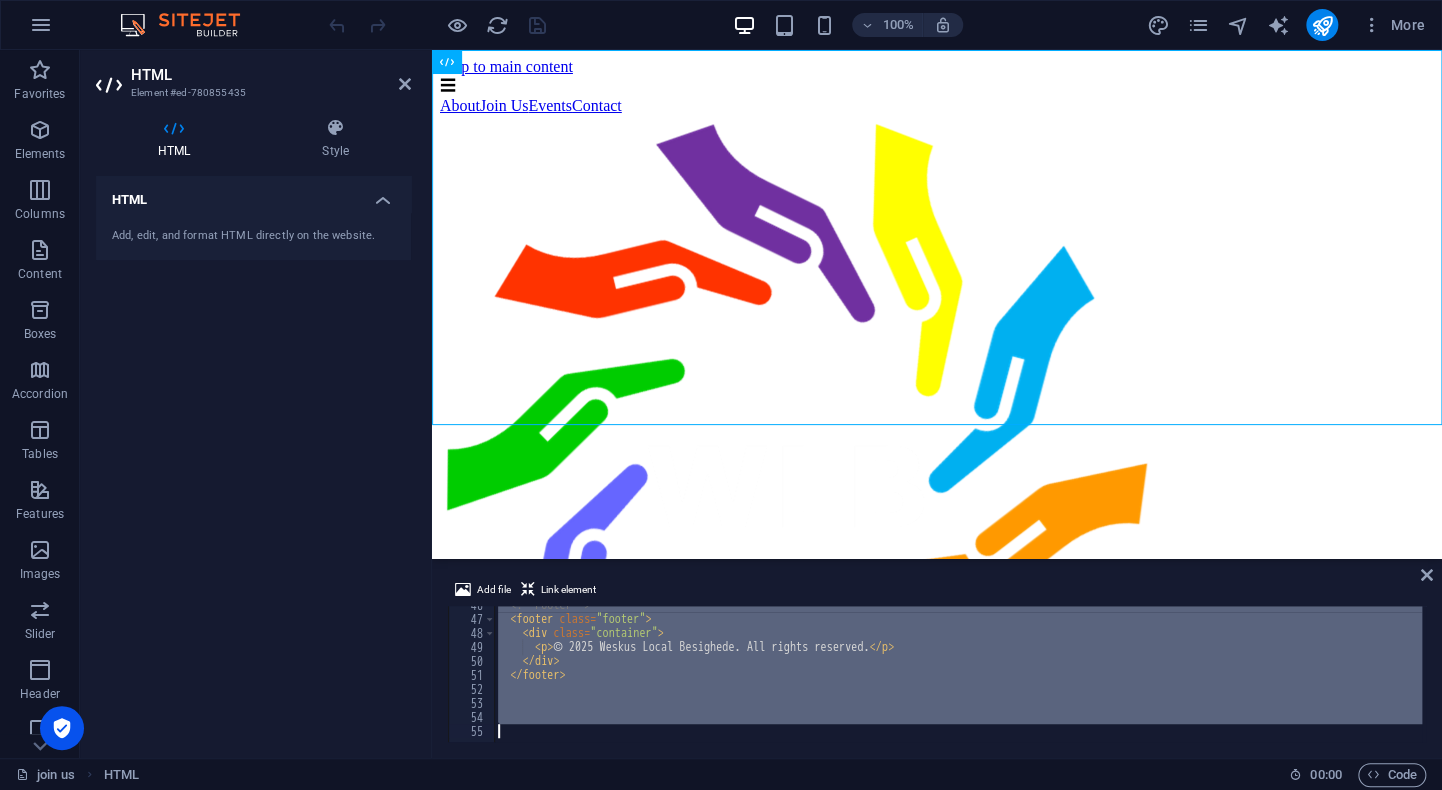 type 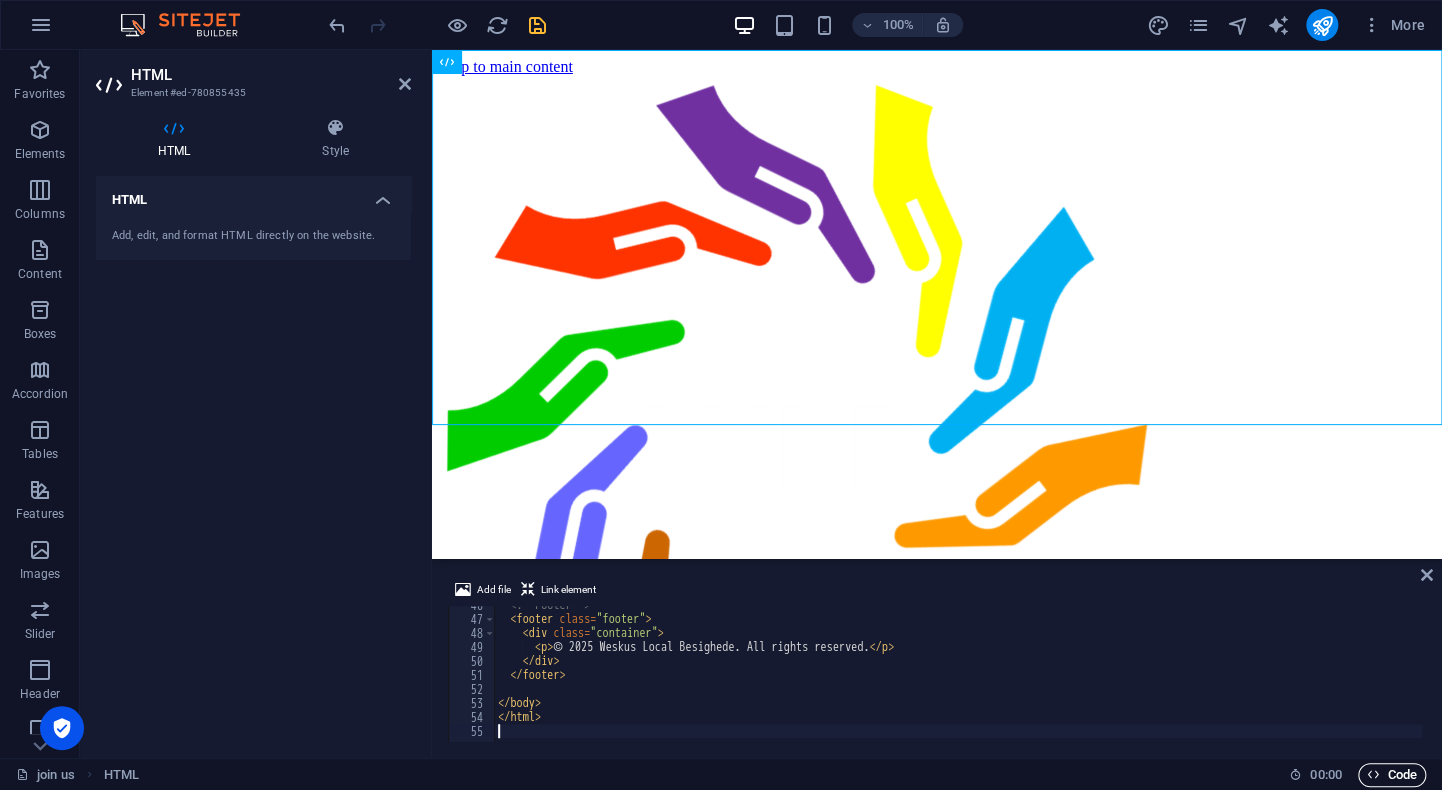 click on "Code" at bounding box center (1392, 775) 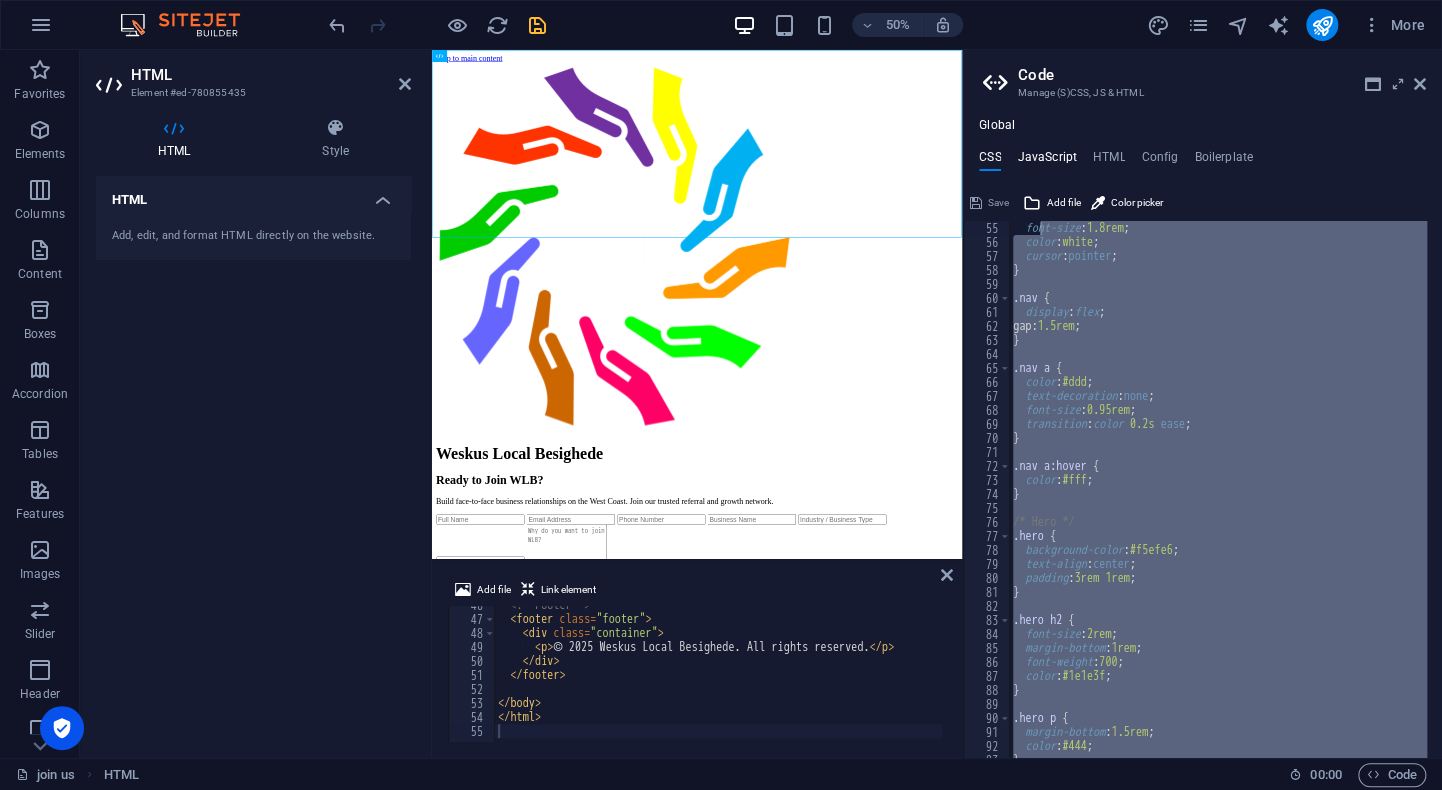scroll, scrollTop: 756, scrollLeft: 0, axis: vertical 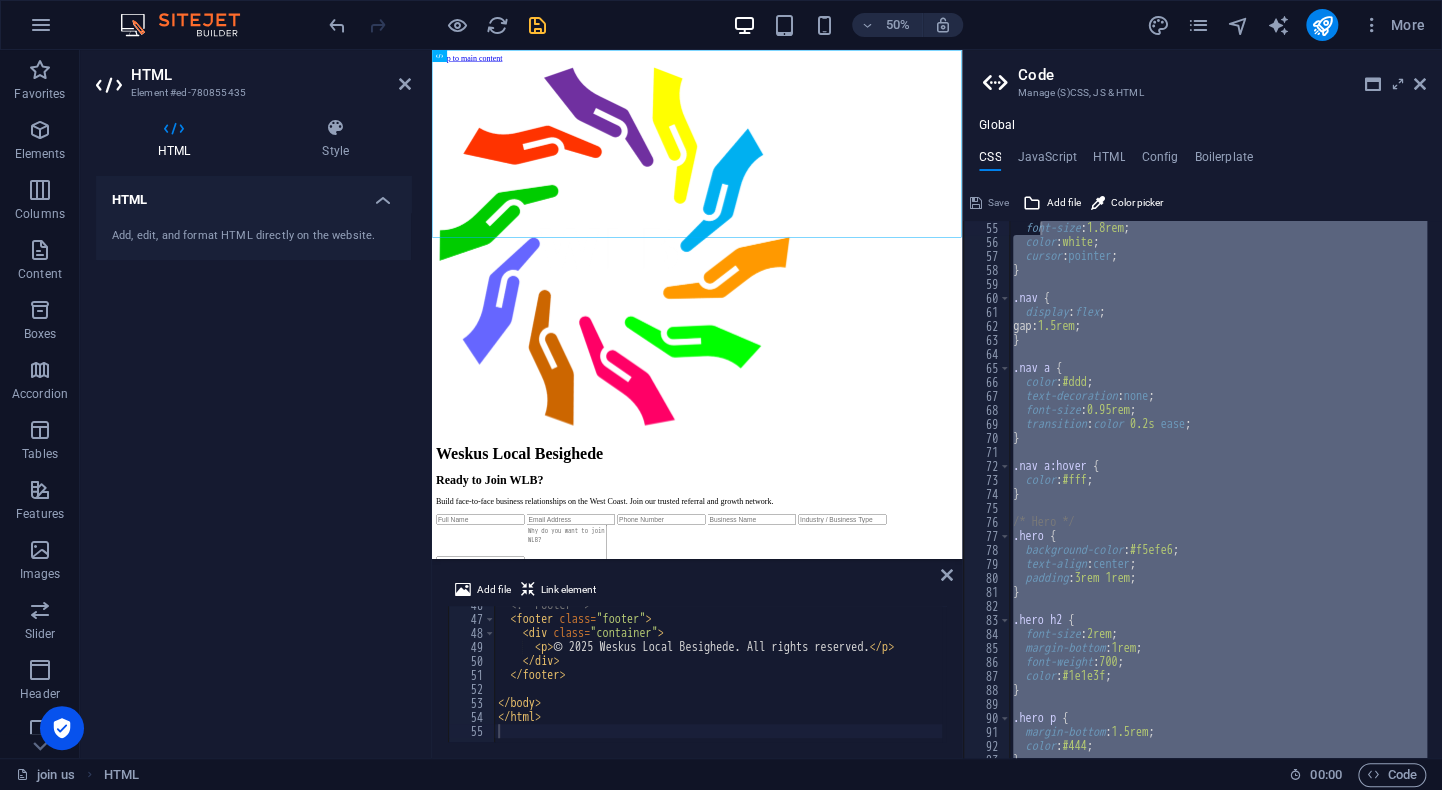 drag, startPoint x: 1044, startPoint y: 162, endPoint x: 1041, endPoint y: 378, distance: 216.02083 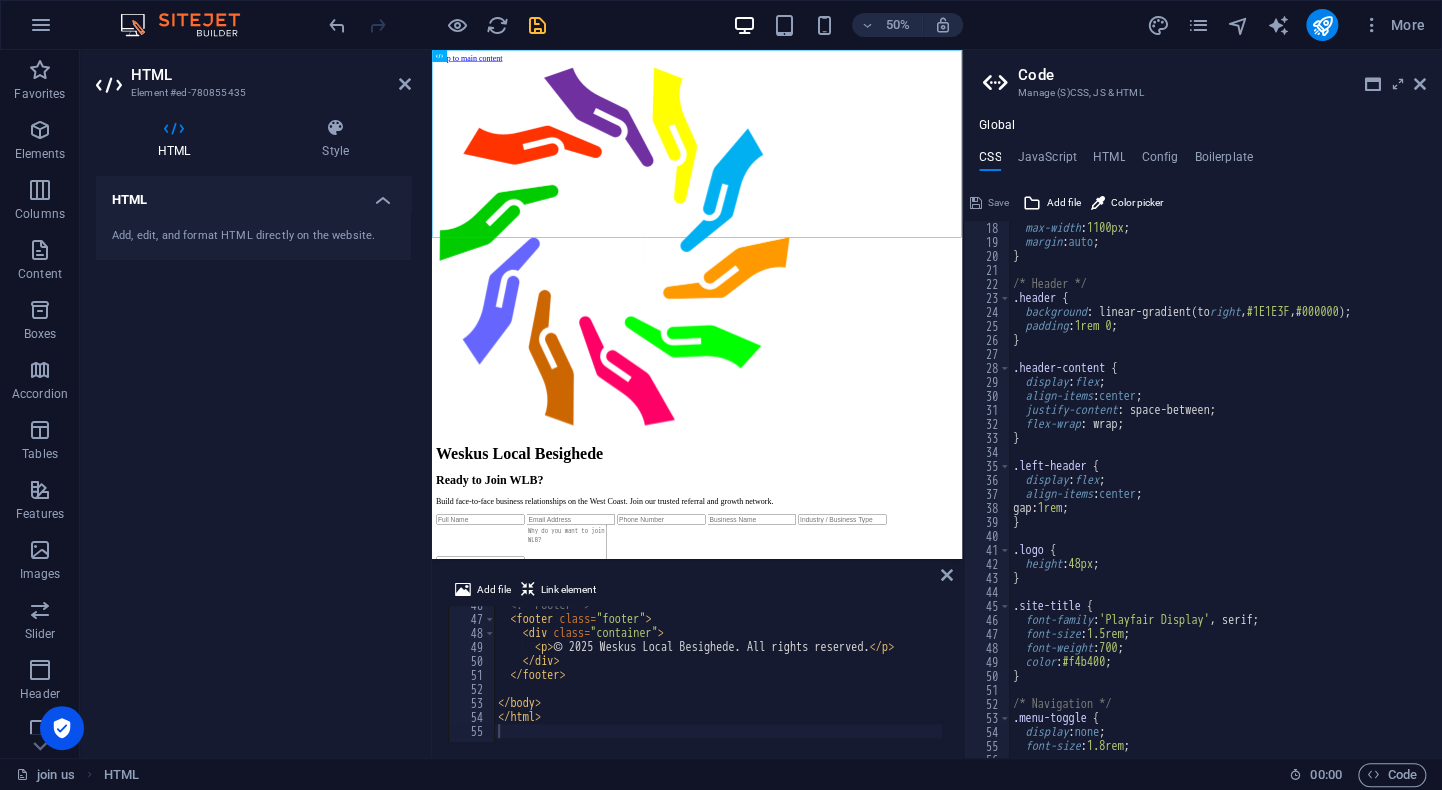scroll, scrollTop: 0, scrollLeft: 0, axis: both 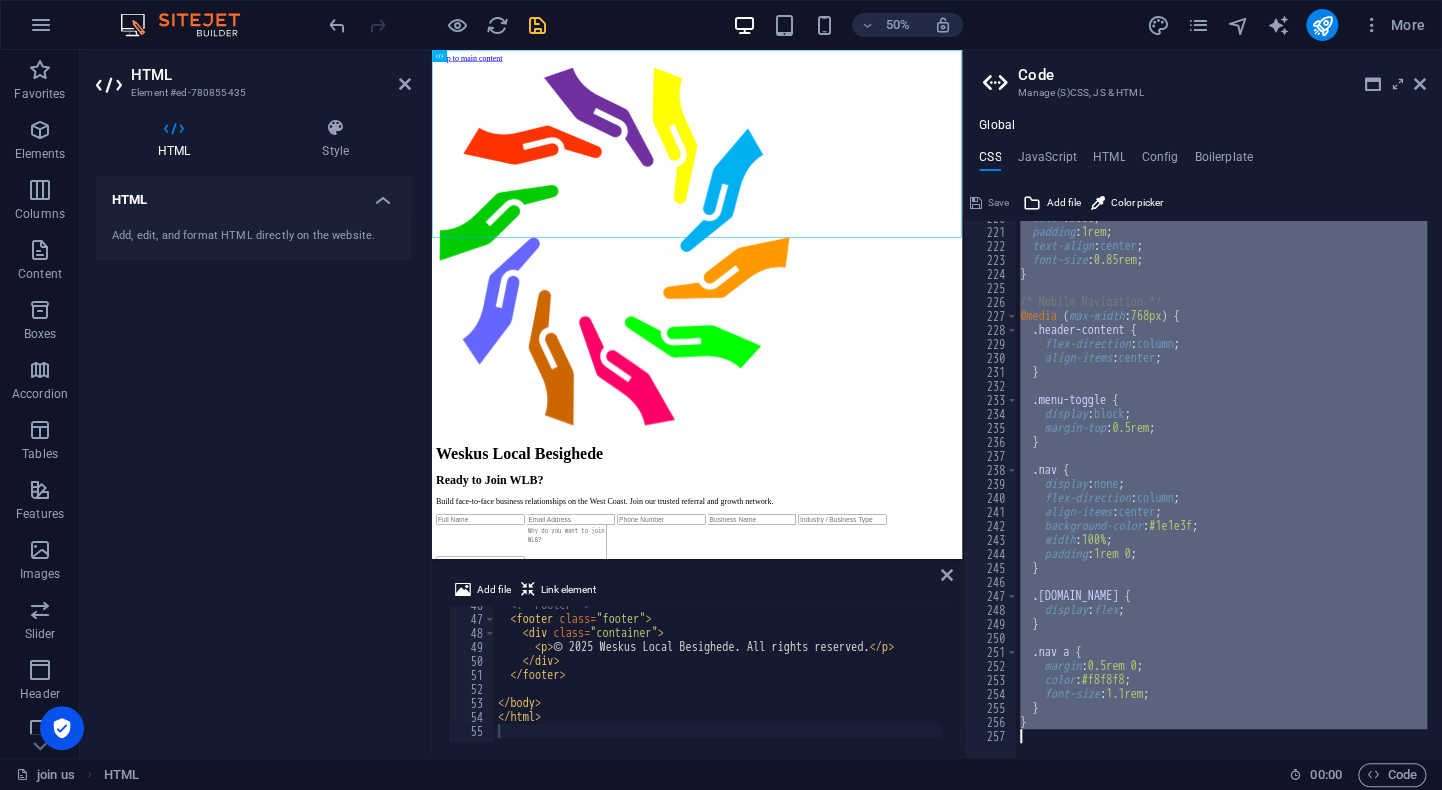 drag, startPoint x: 1013, startPoint y: 236, endPoint x: 1067, endPoint y: 230, distance: 54.33231 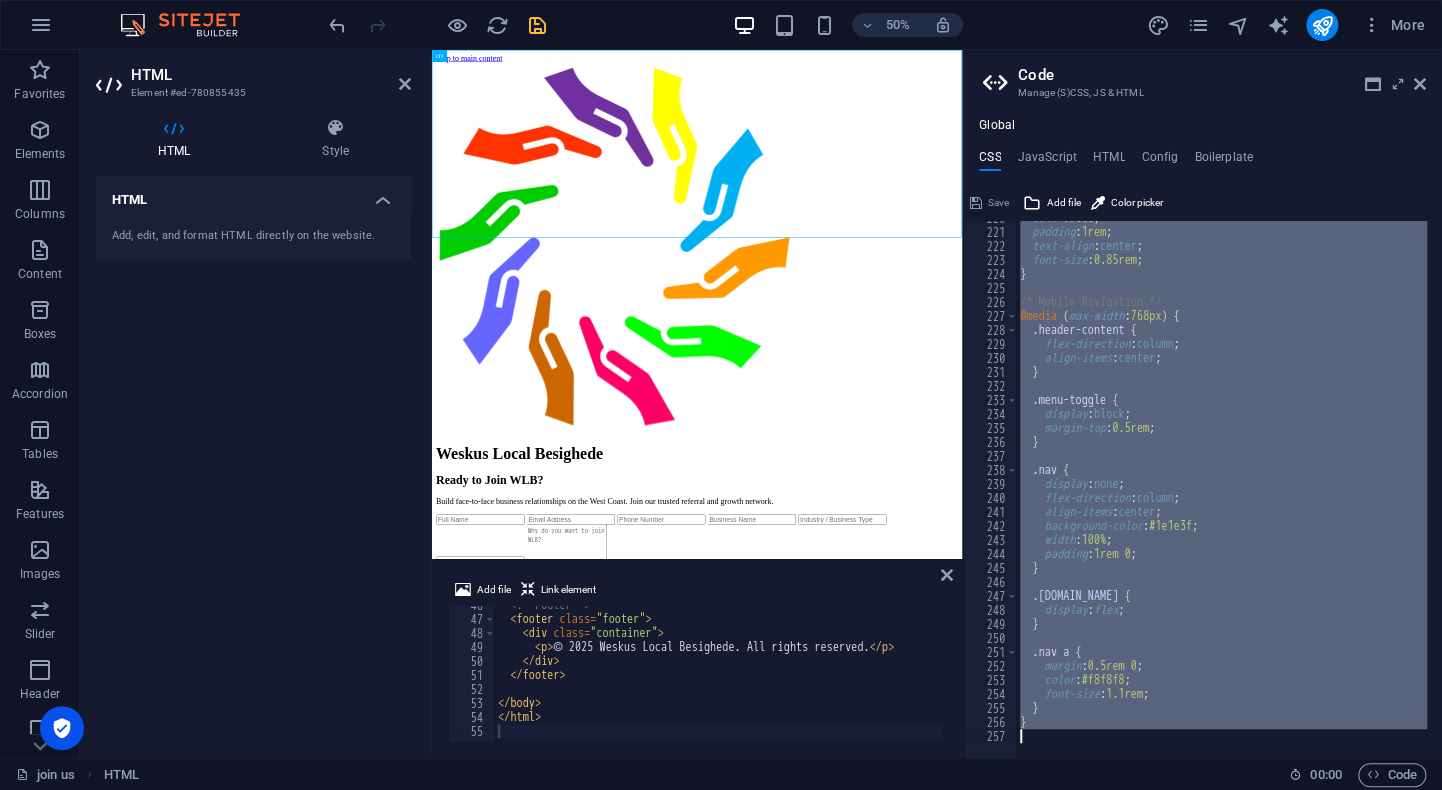 paste 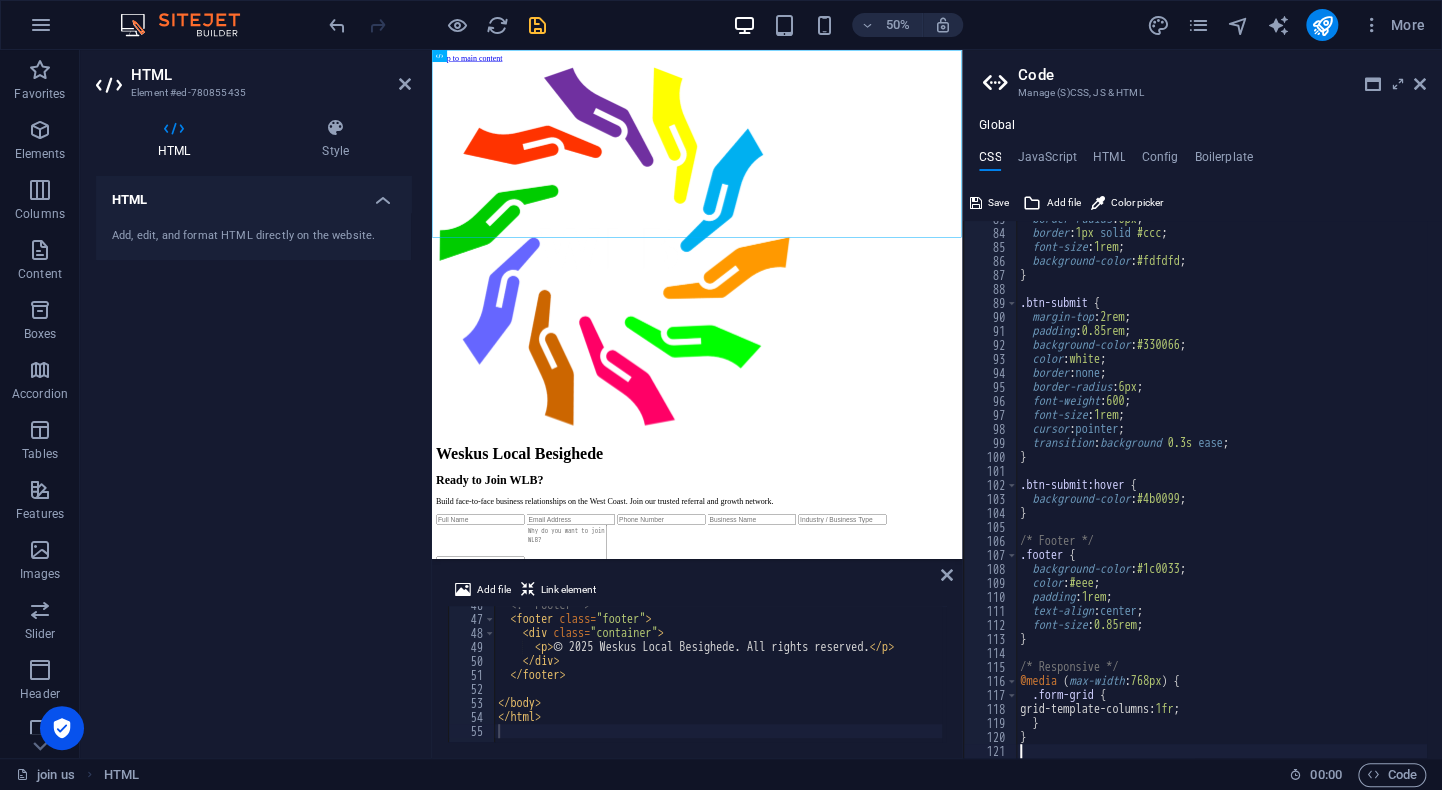 scroll, scrollTop: 1156, scrollLeft: 0, axis: vertical 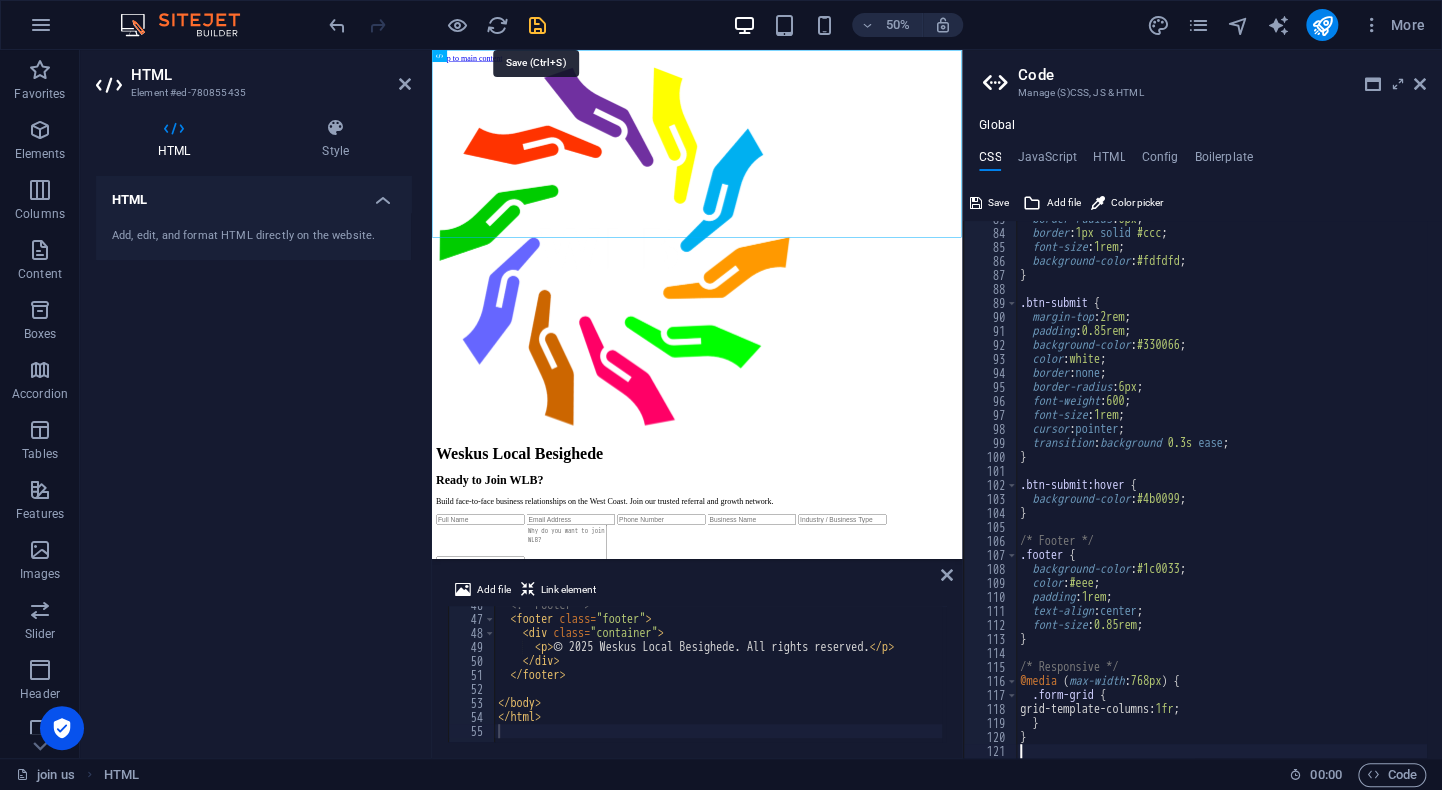 click at bounding box center (537, 25) 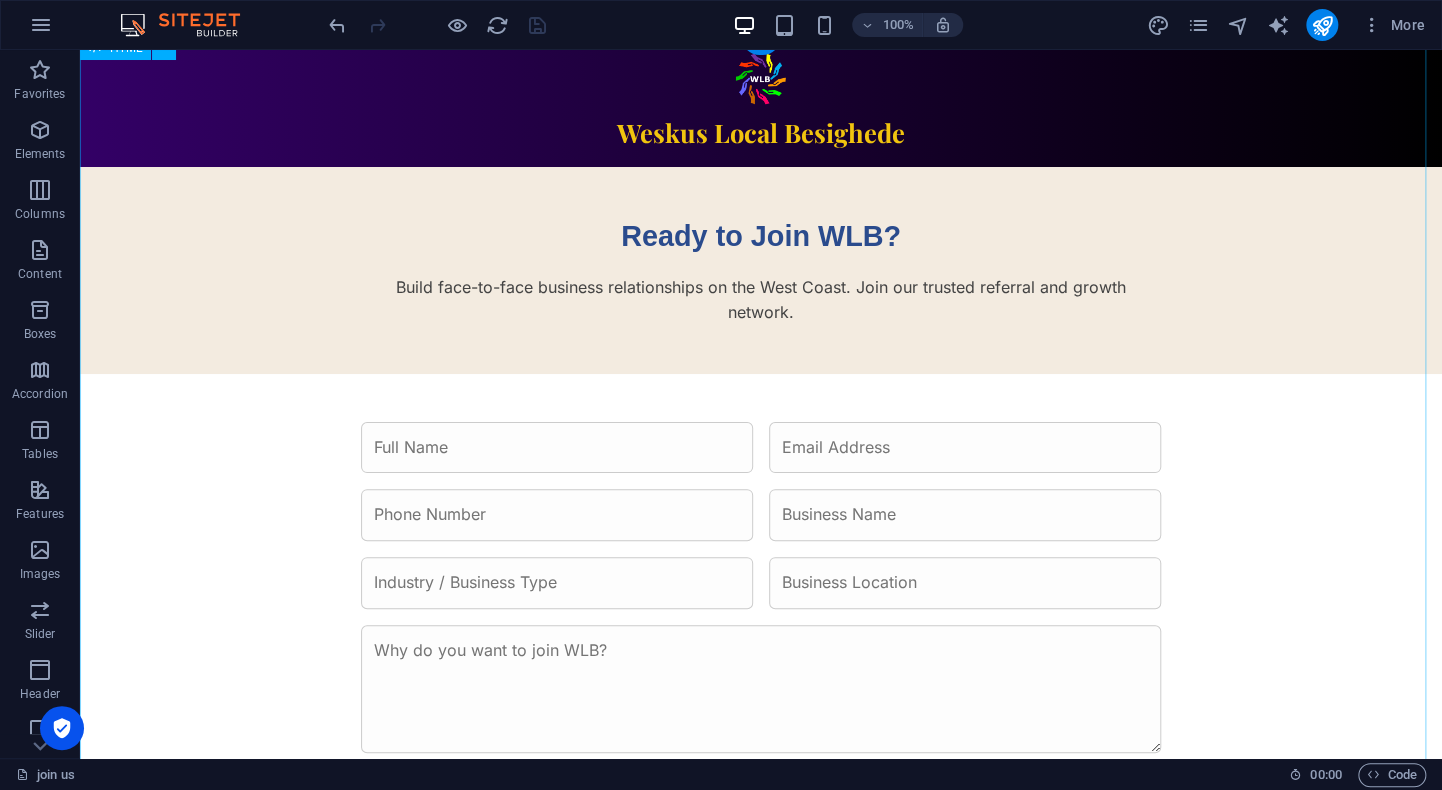 scroll, scrollTop: 0, scrollLeft: 0, axis: both 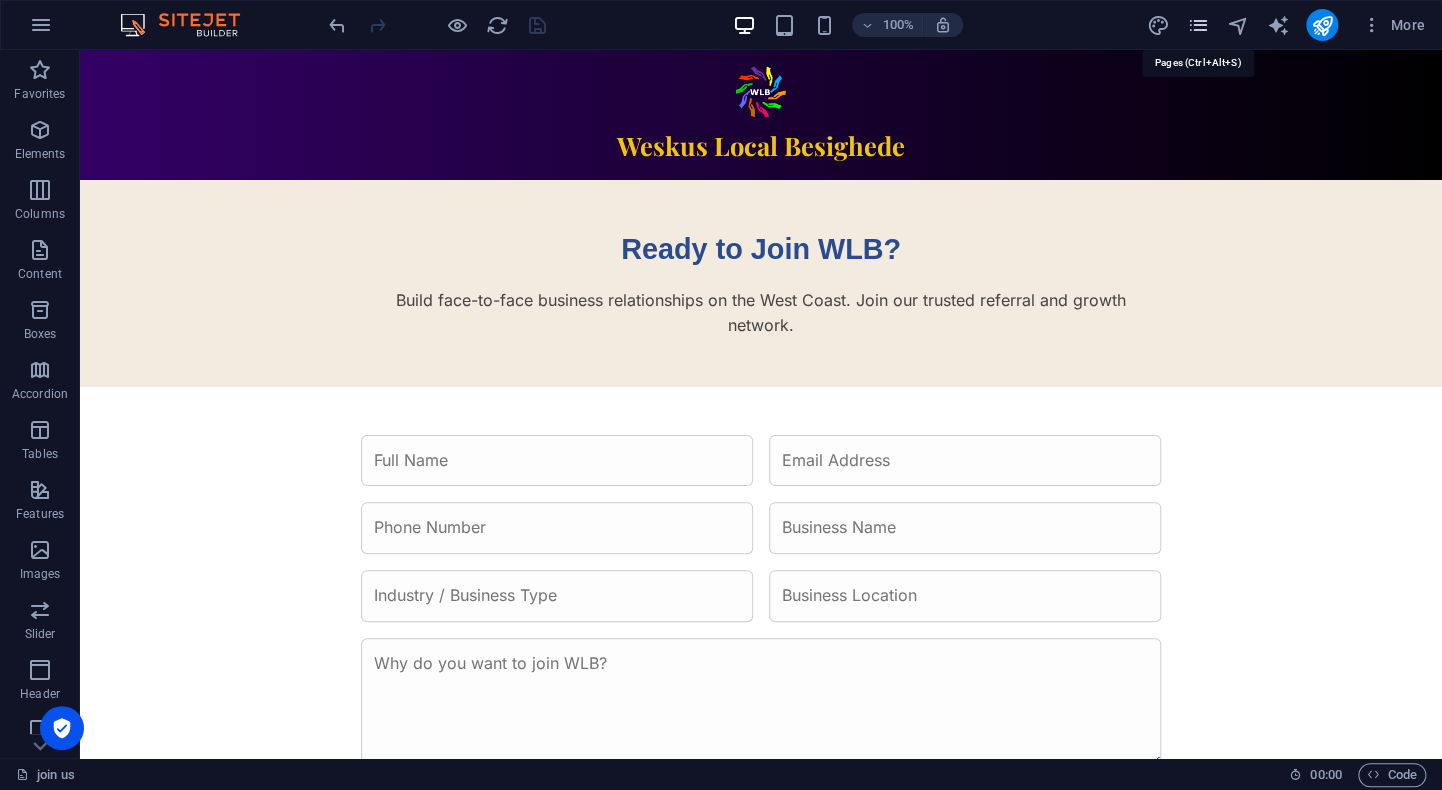 click at bounding box center (1197, 25) 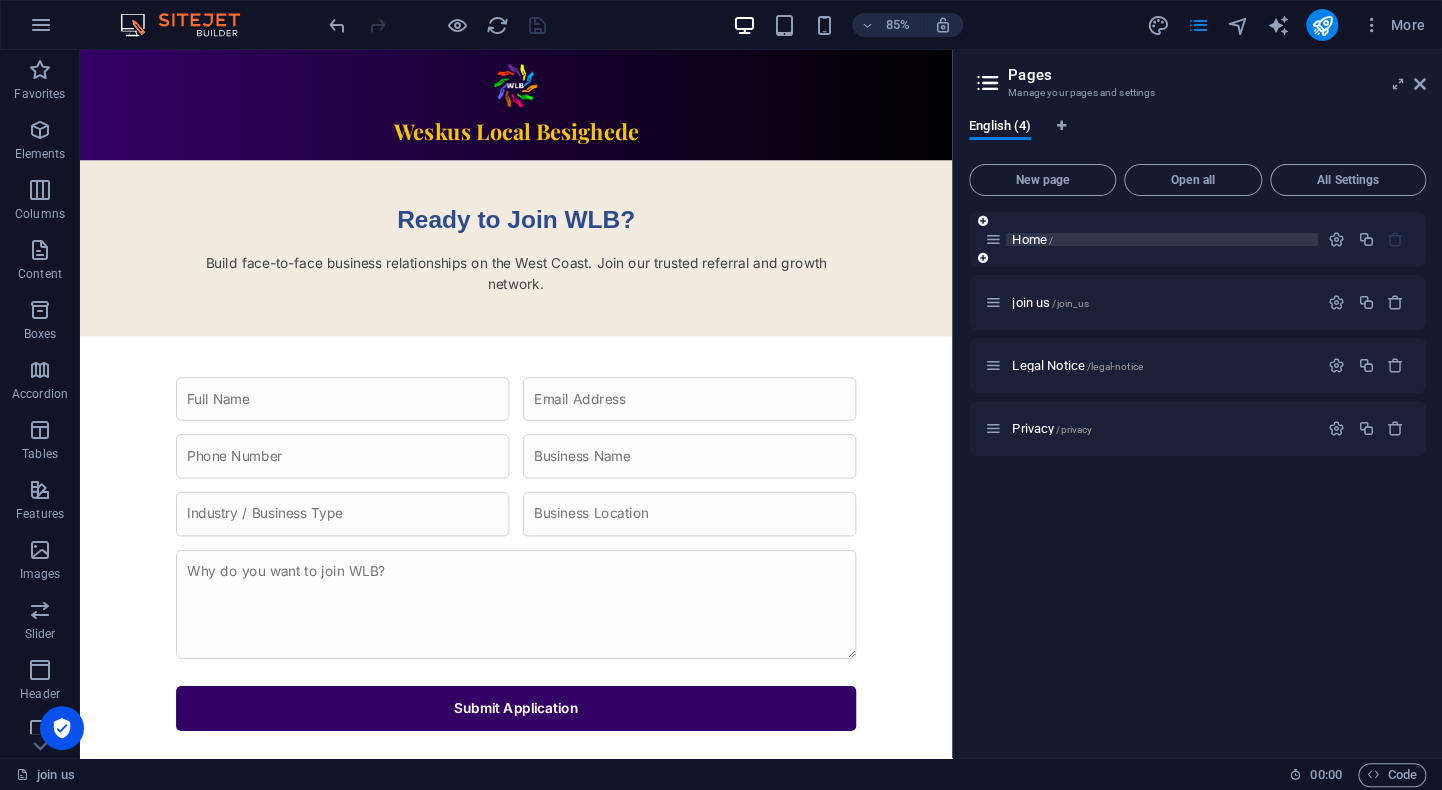 click on "Home /" at bounding box center [1032, 239] 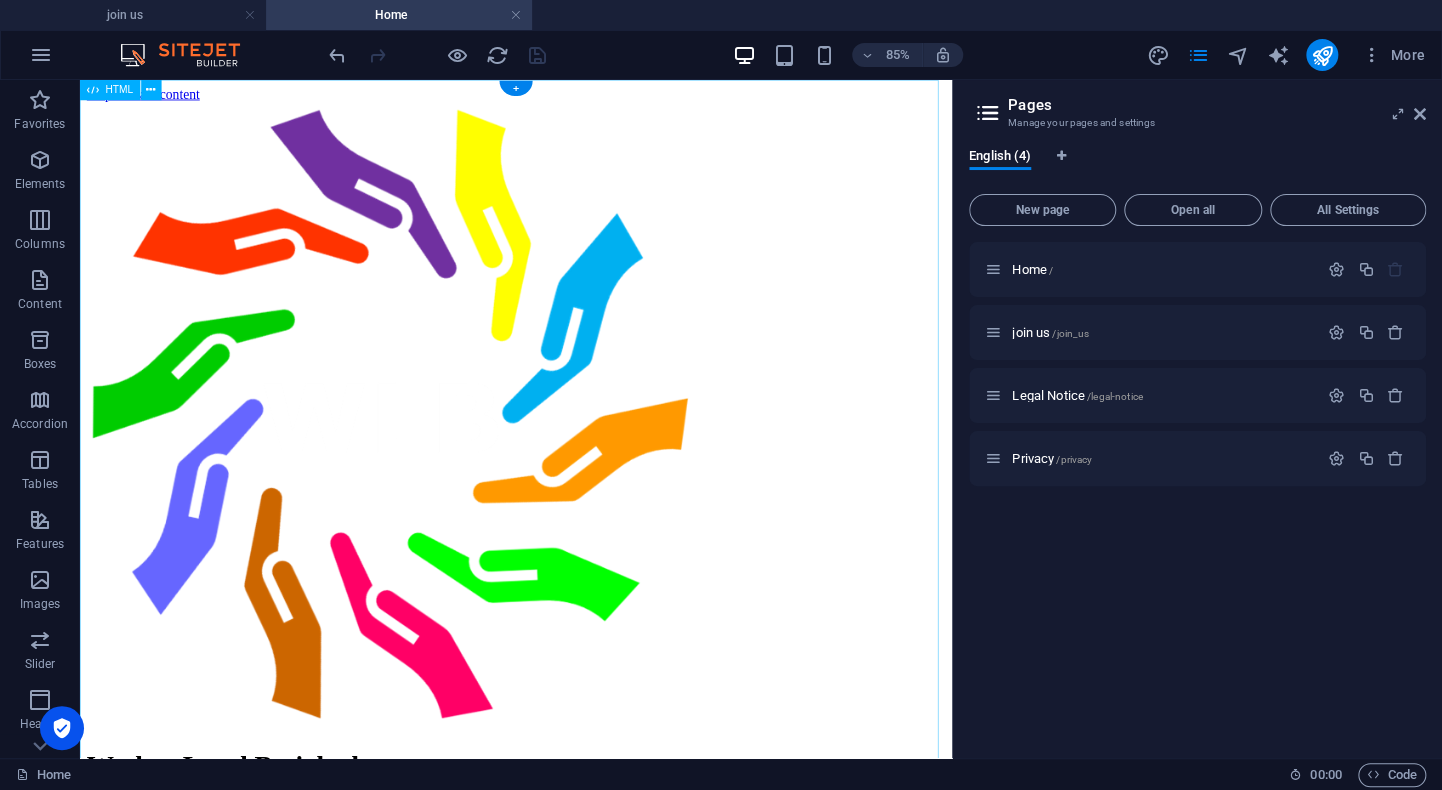 scroll, scrollTop: 0, scrollLeft: 0, axis: both 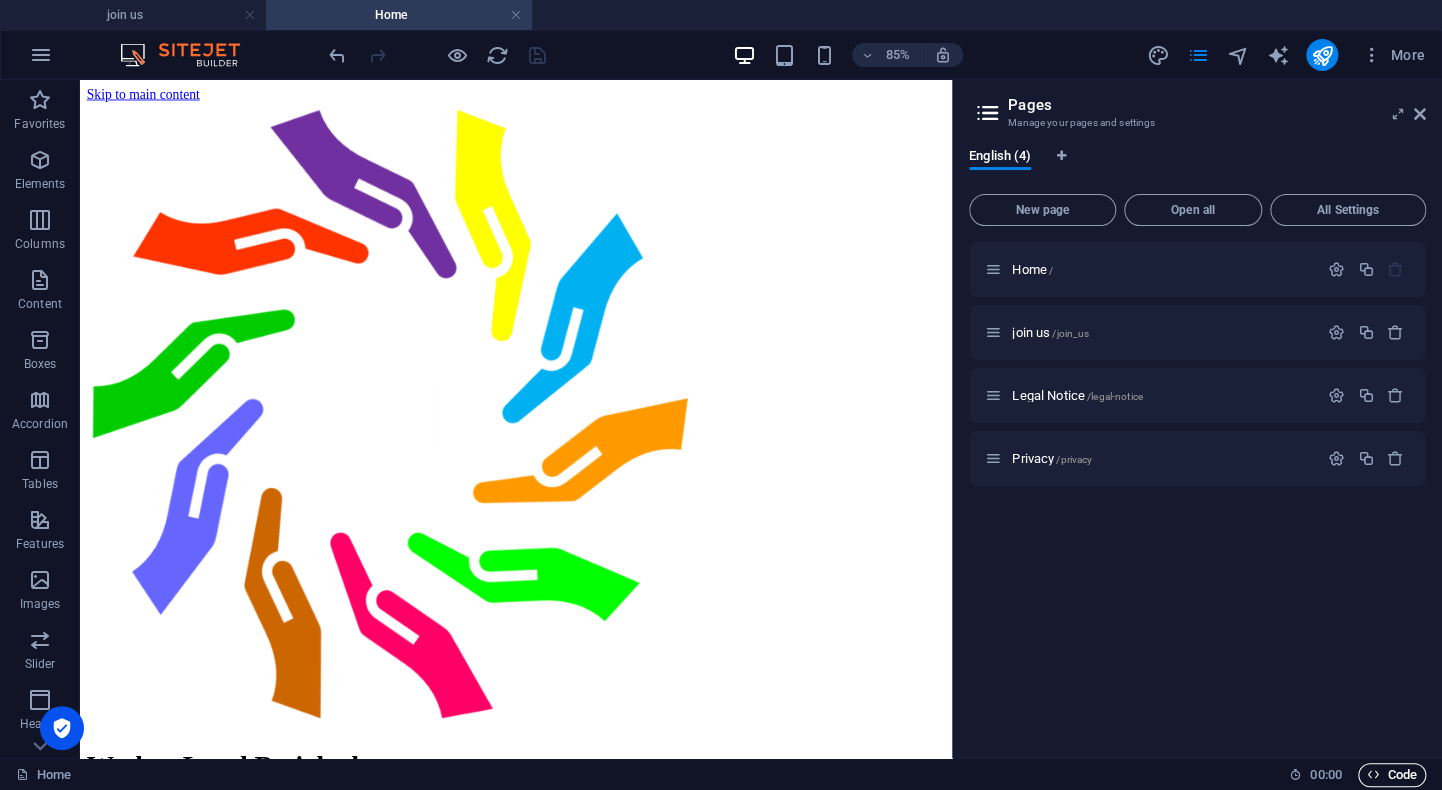 click on "Code" at bounding box center [1392, 775] 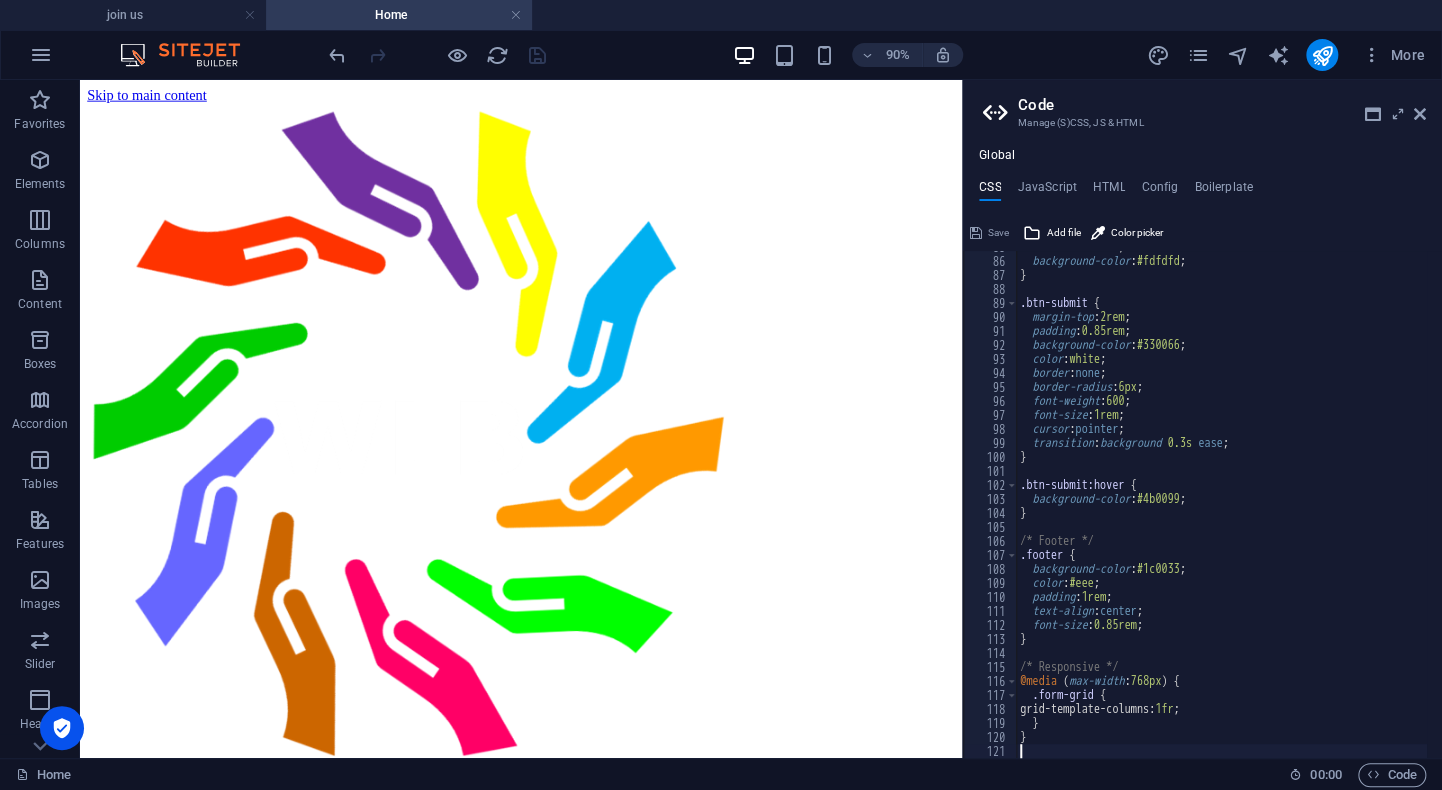 scroll, scrollTop: 1187, scrollLeft: 0, axis: vertical 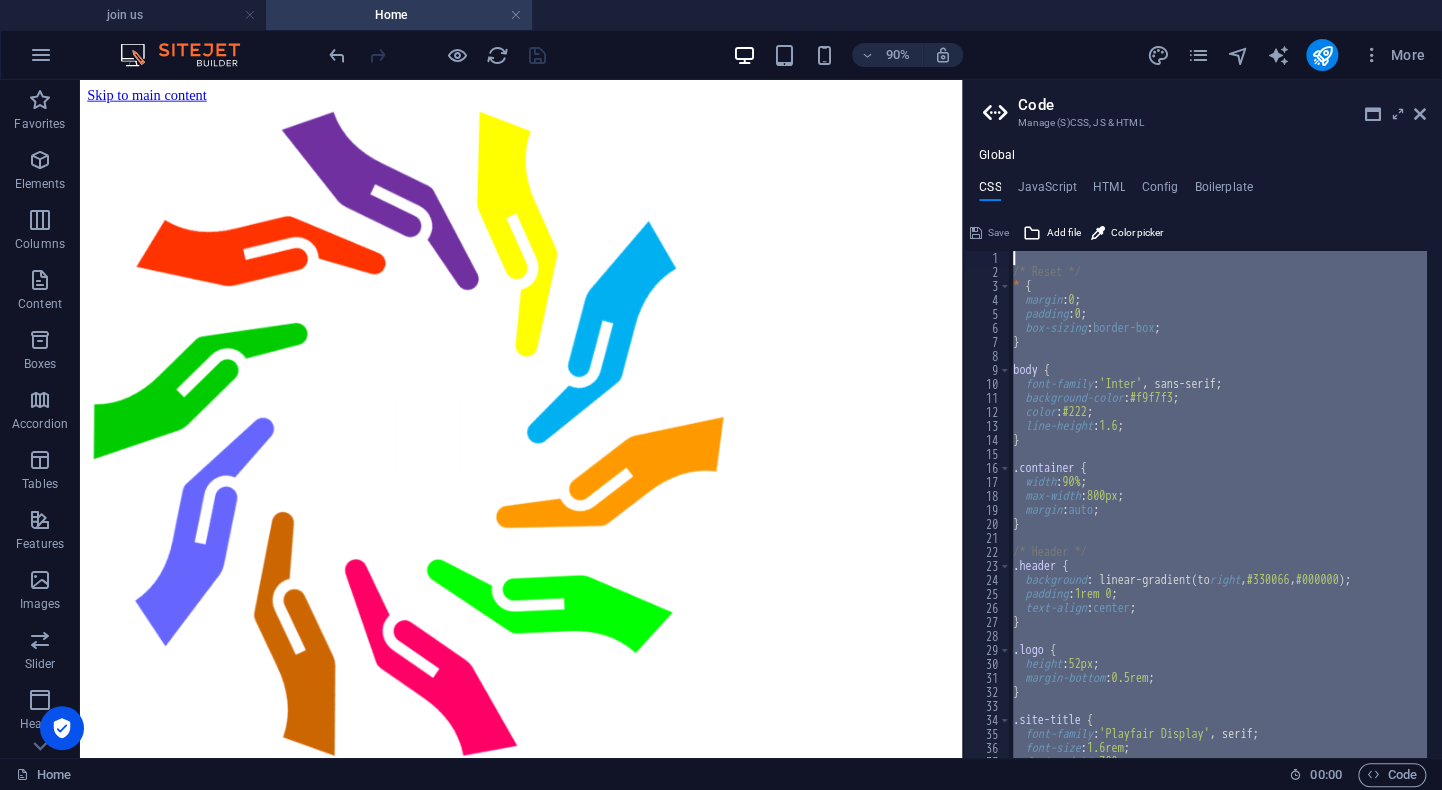 drag, startPoint x: 1066, startPoint y: 754, endPoint x: 1043, endPoint y: 131, distance: 623.42444 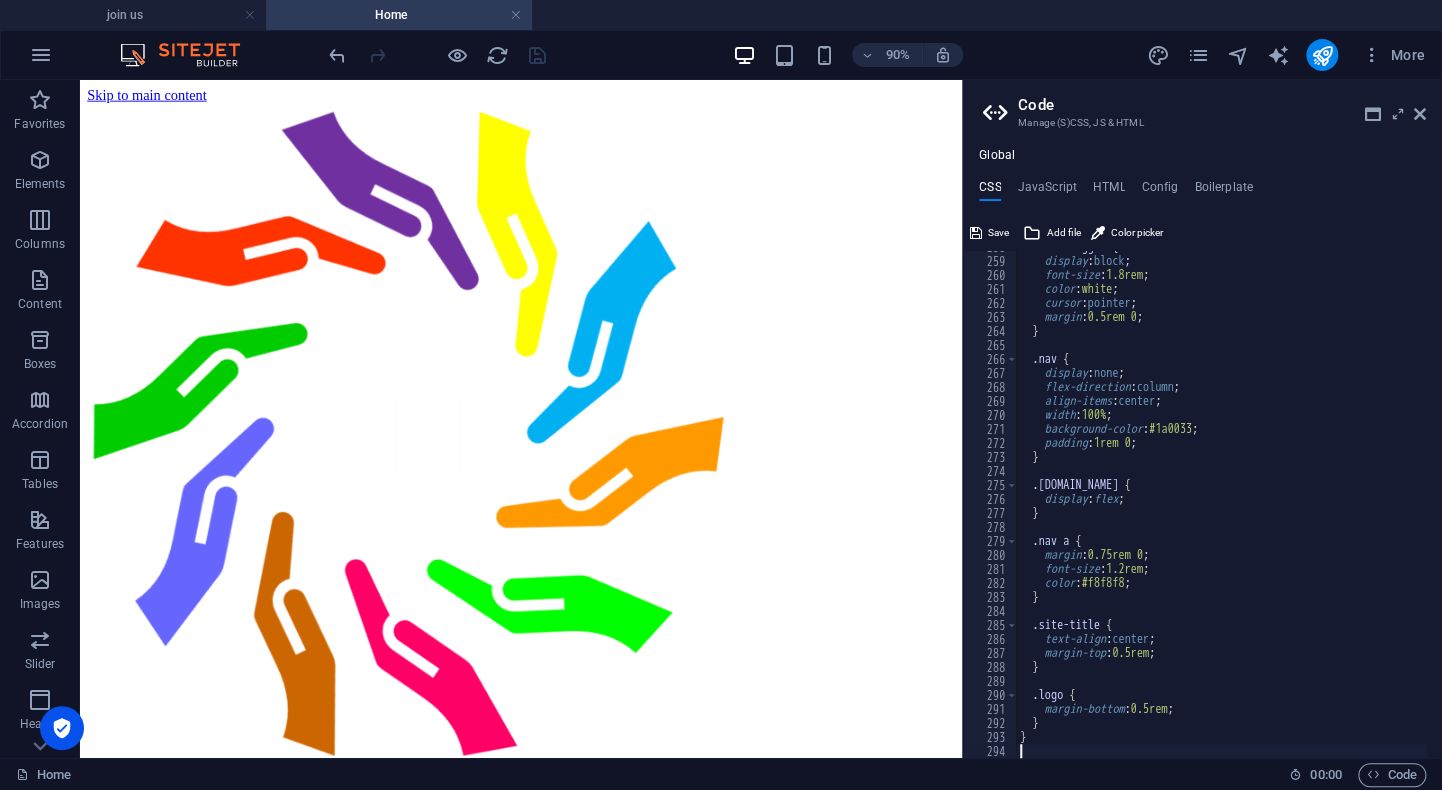 click on "90% More" at bounding box center (879, 55) 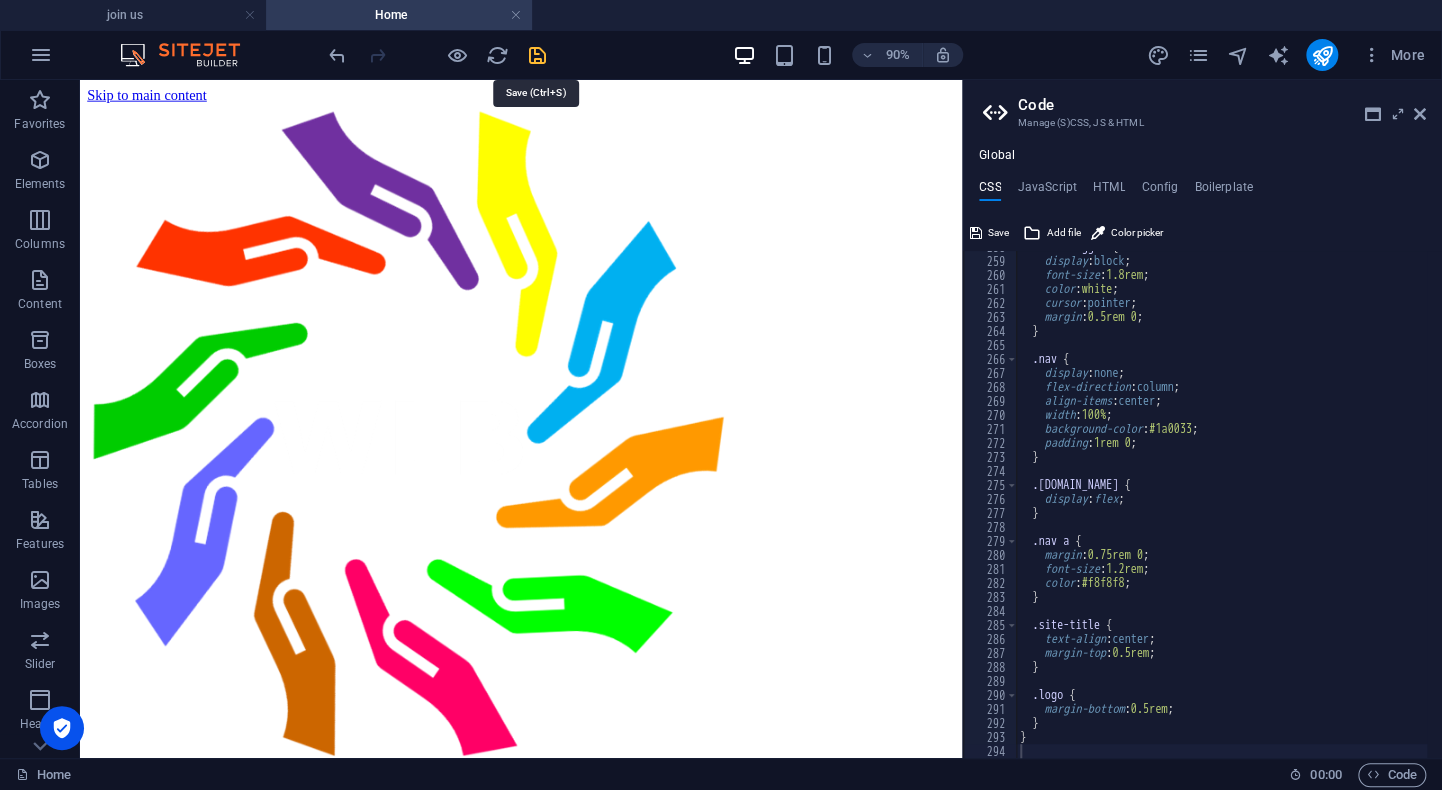 click at bounding box center (537, 55) 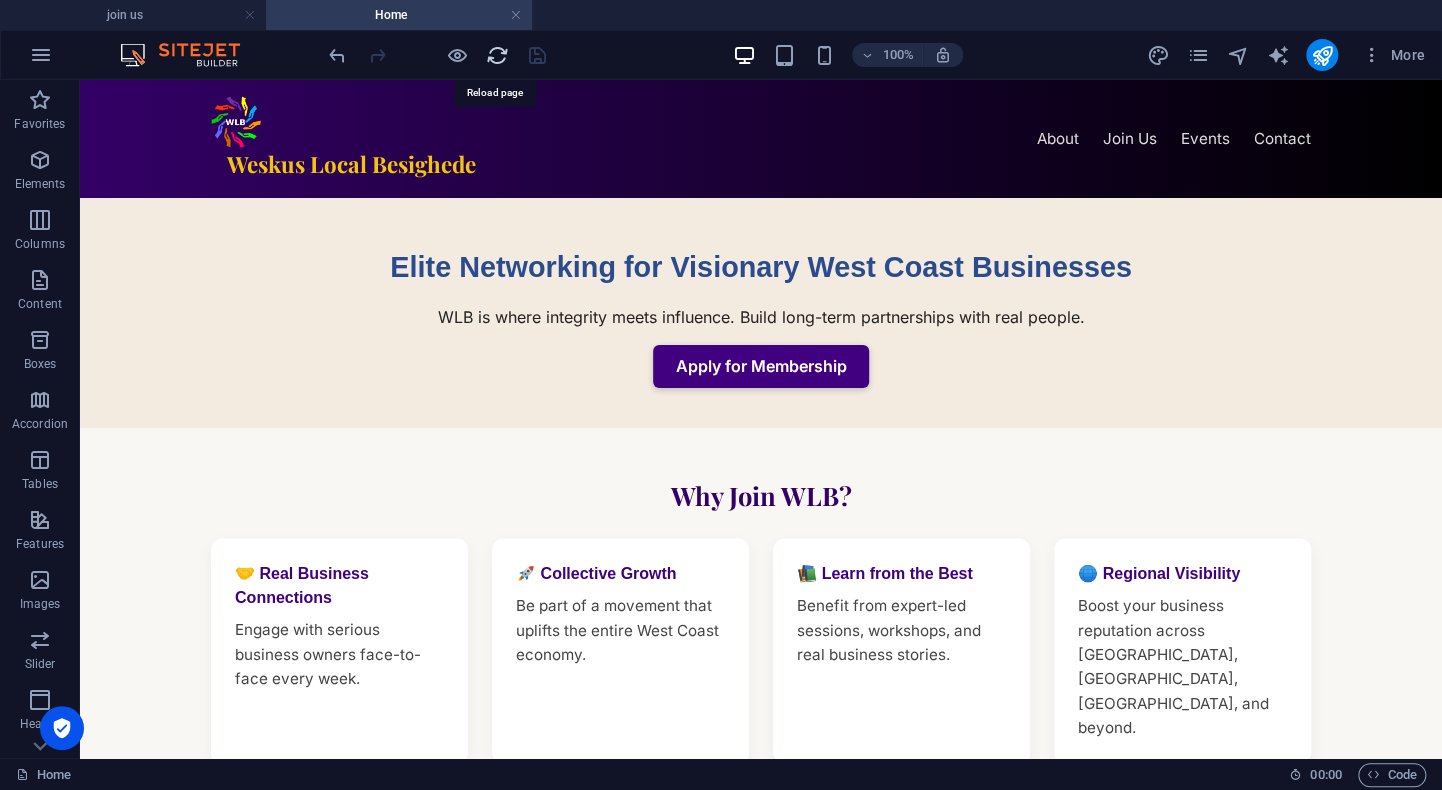 click at bounding box center [497, 55] 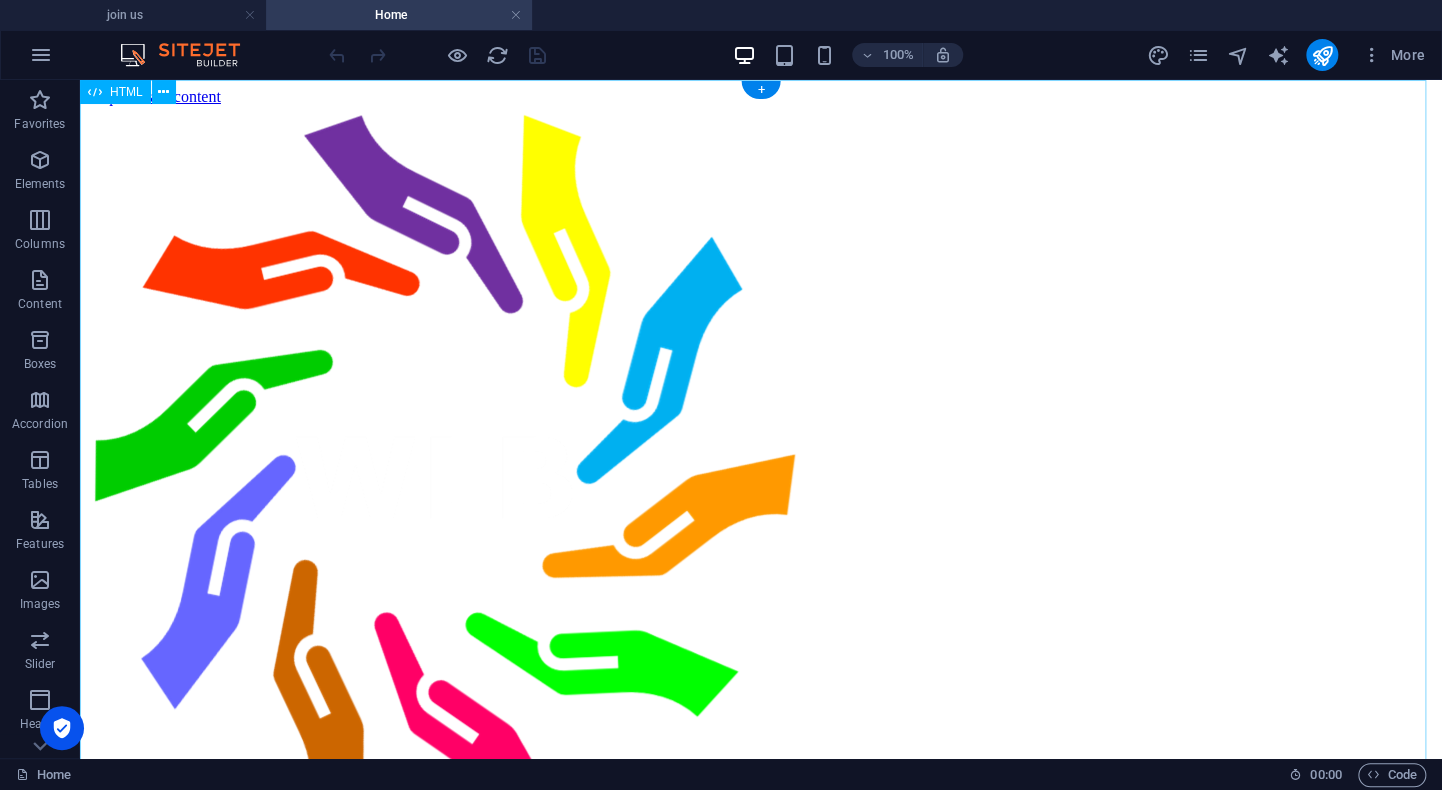 scroll, scrollTop: 0, scrollLeft: 0, axis: both 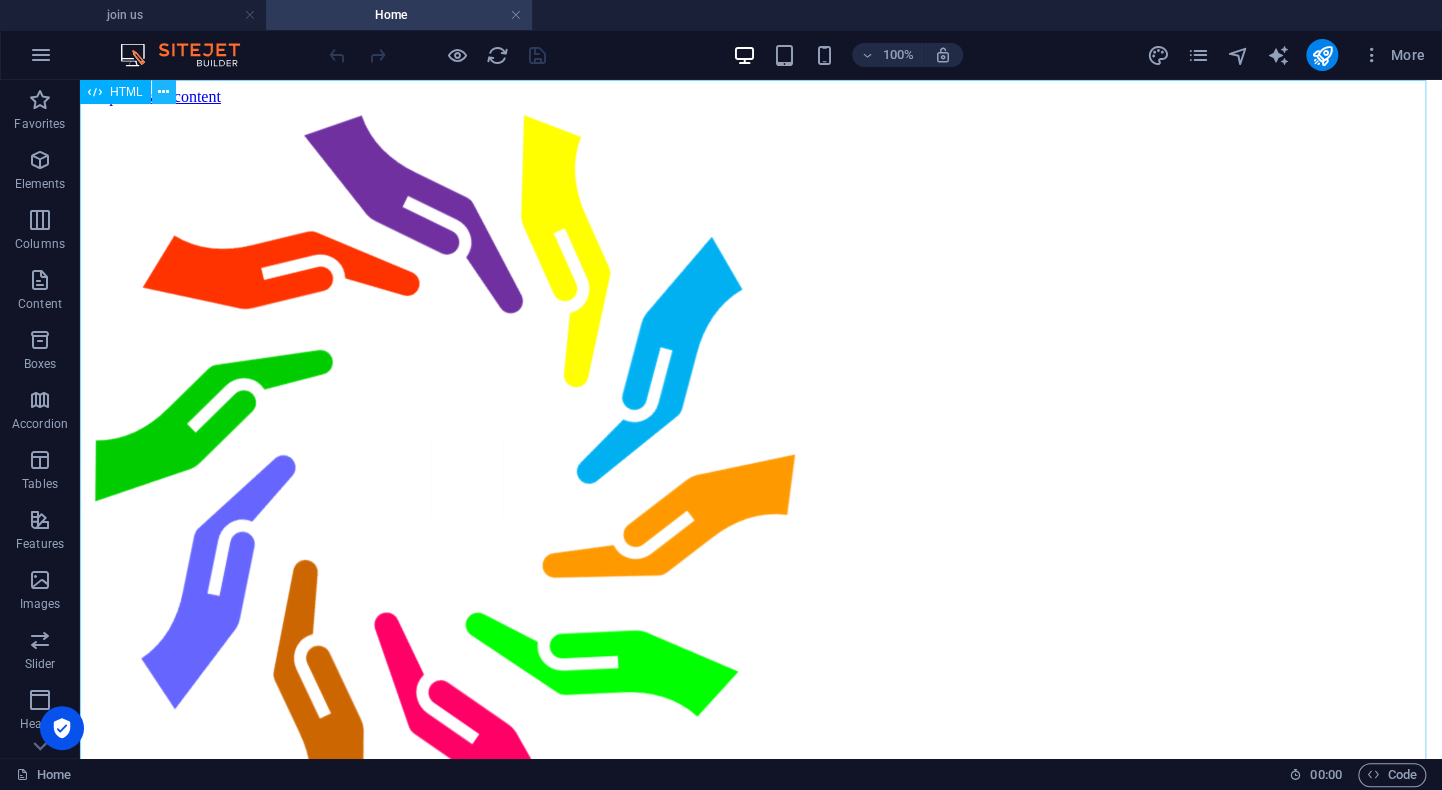 click at bounding box center (163, 92) 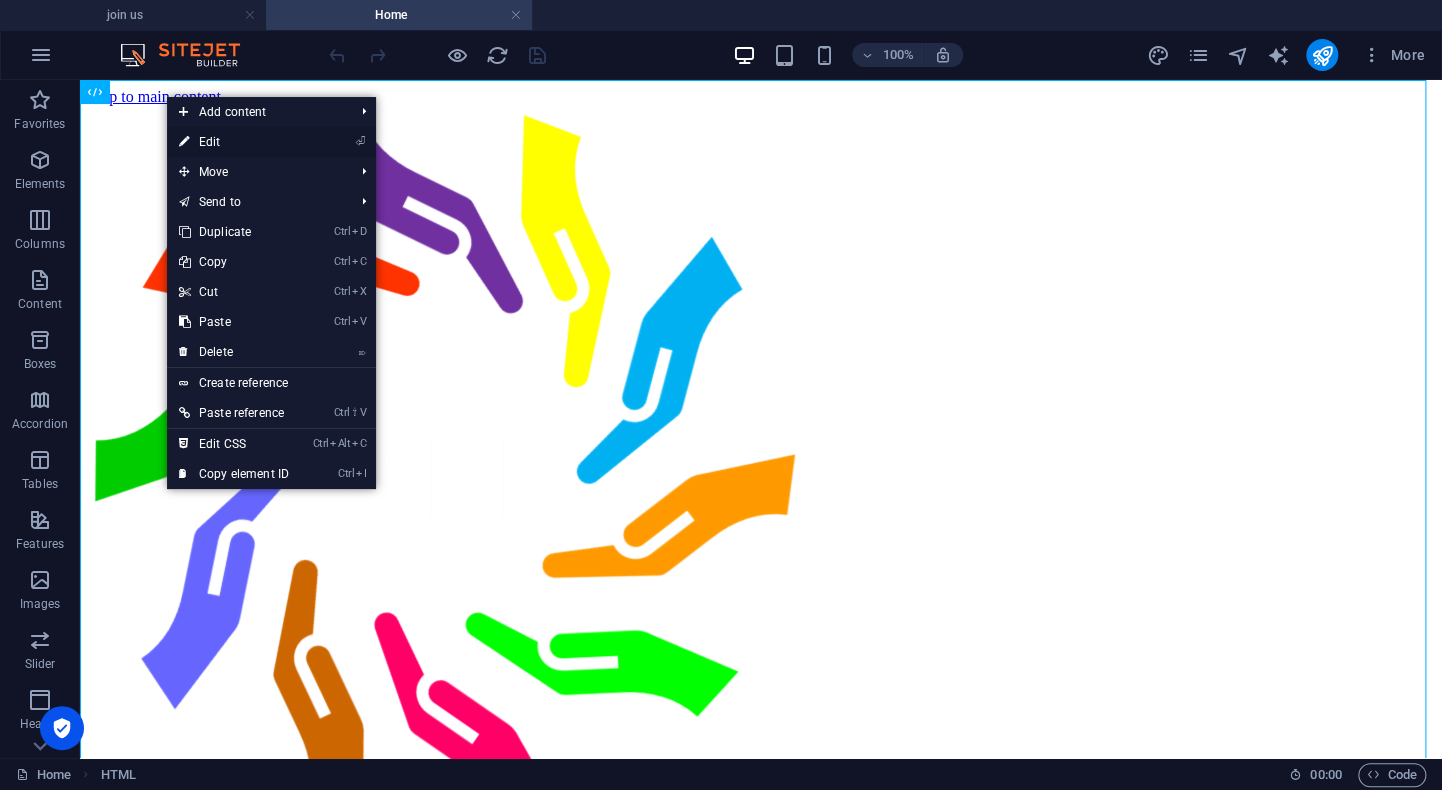 click on "⏎  Edit" at bounding box center (234, 142) 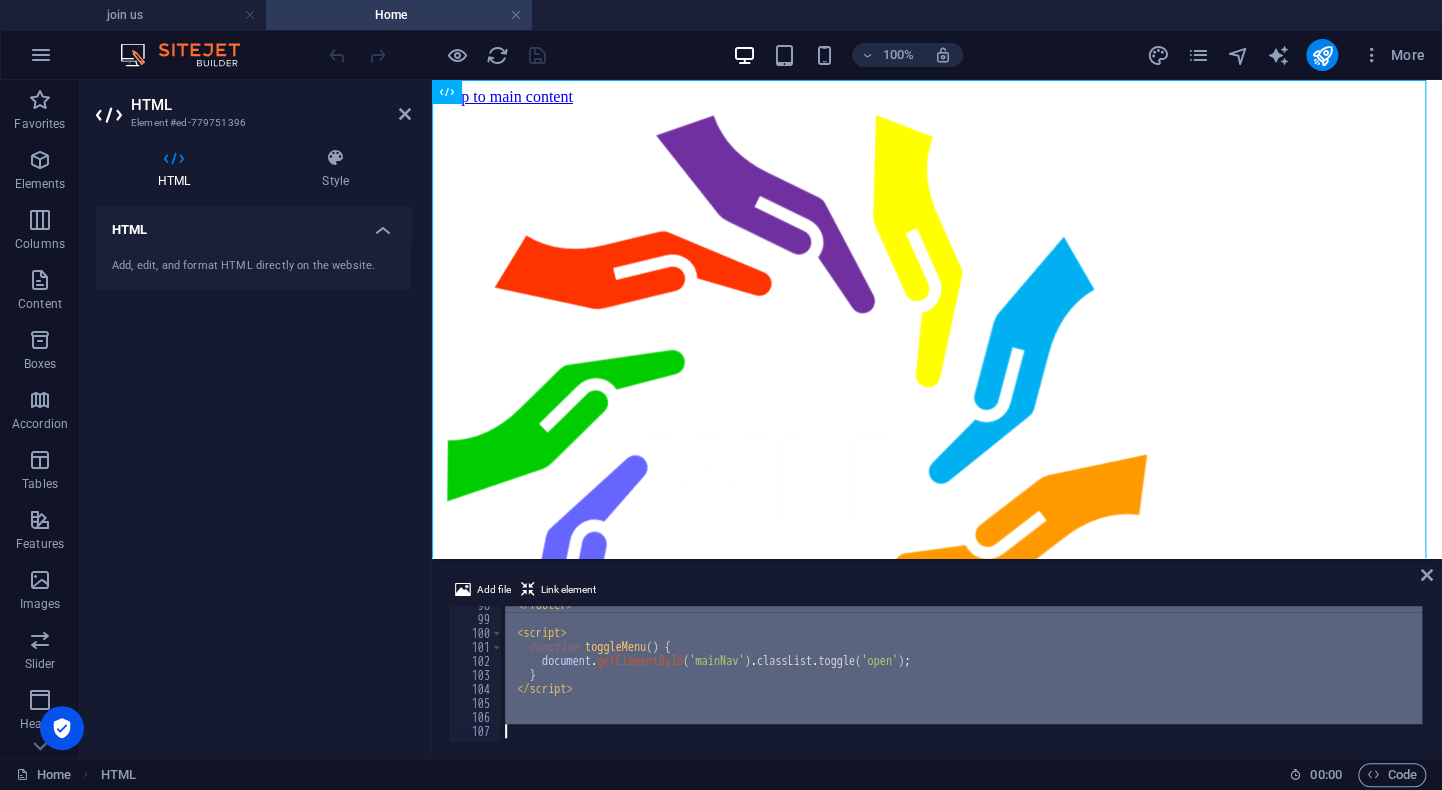 scroll, scrollTop: 1366, scrollLeft: 0, axis: vertical 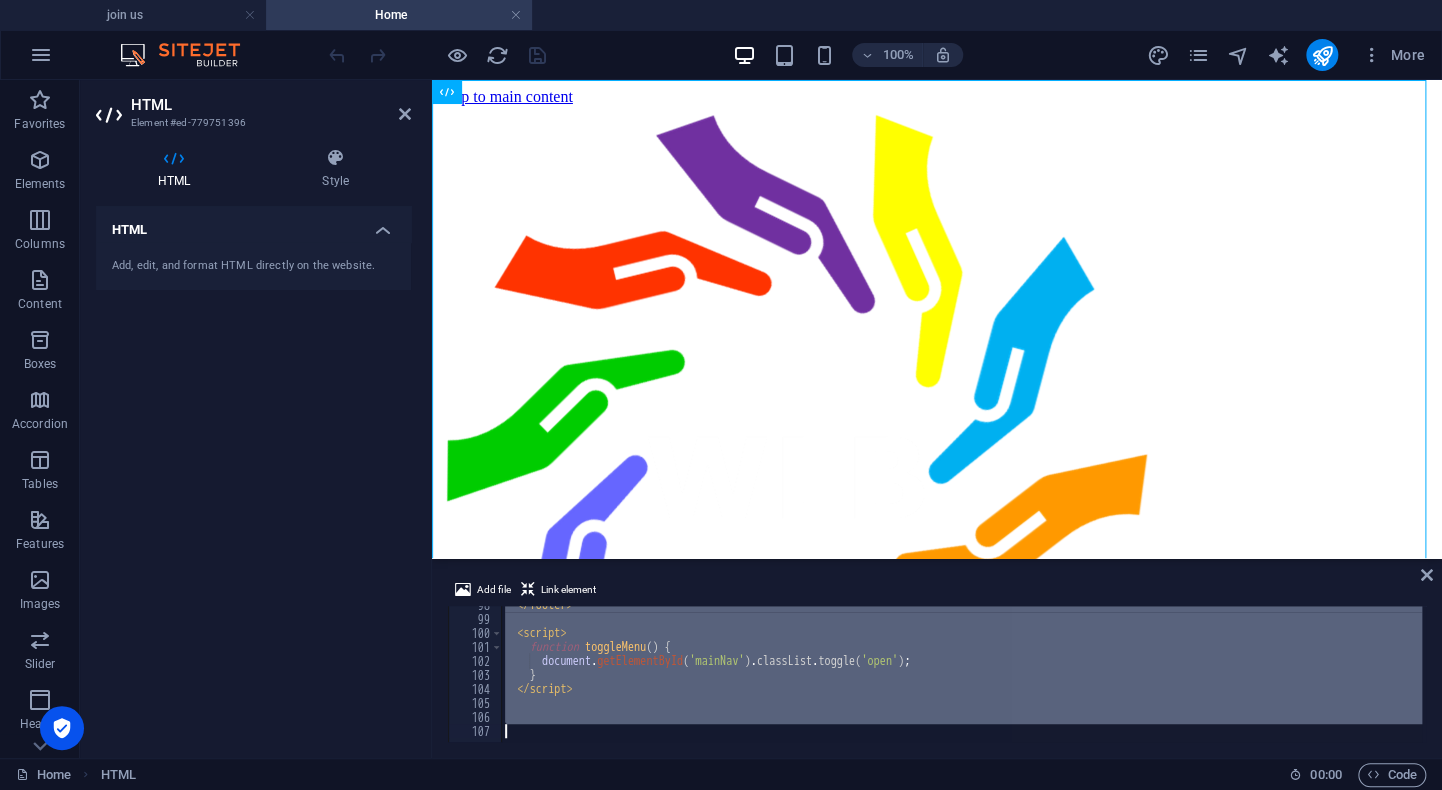 drag, startPoint x: 551, startPoint y: 647, endPoint x: 525, endPoint y: 633, distance: 29.529646 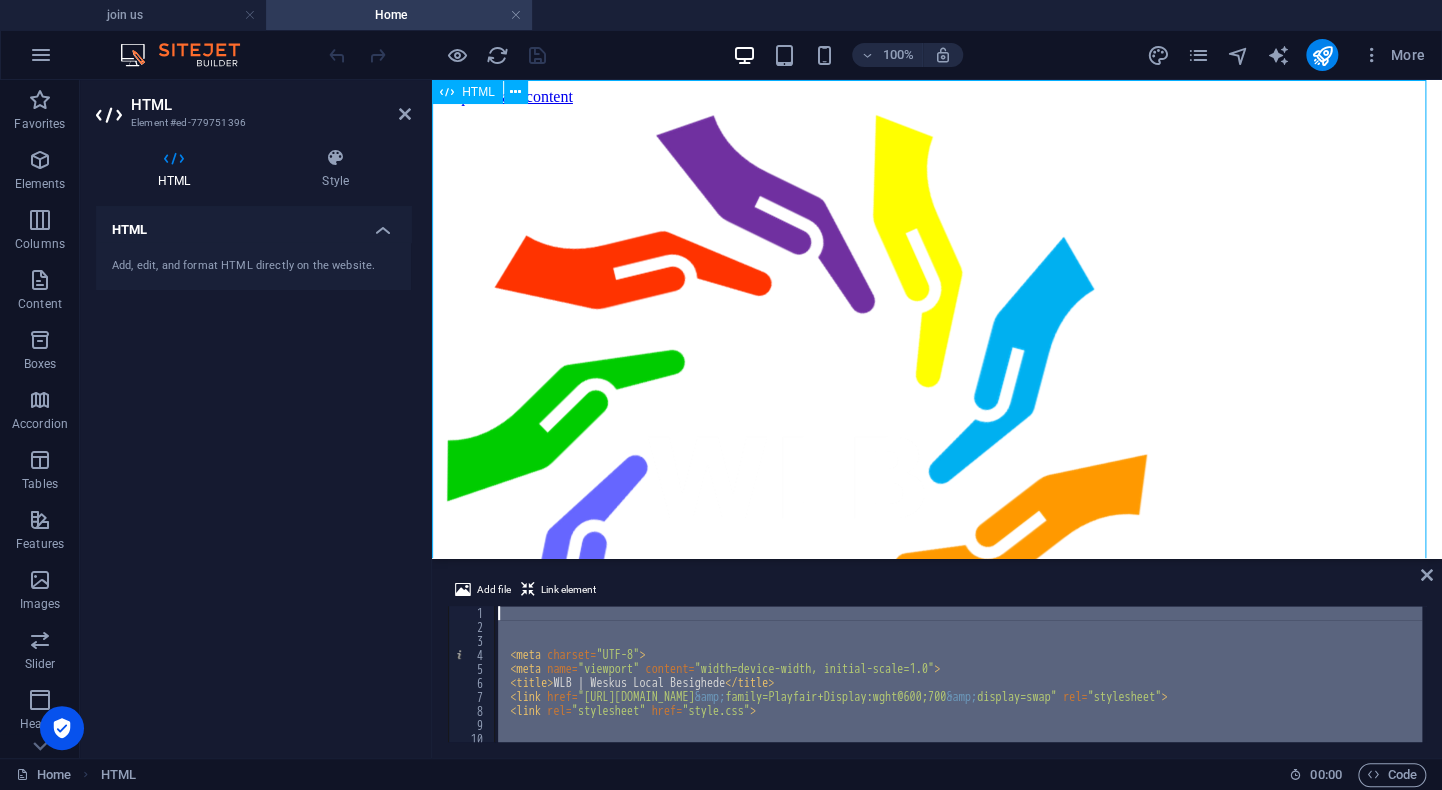 scroll, scrollTop: 0, scrollLeft: 0, axis: both 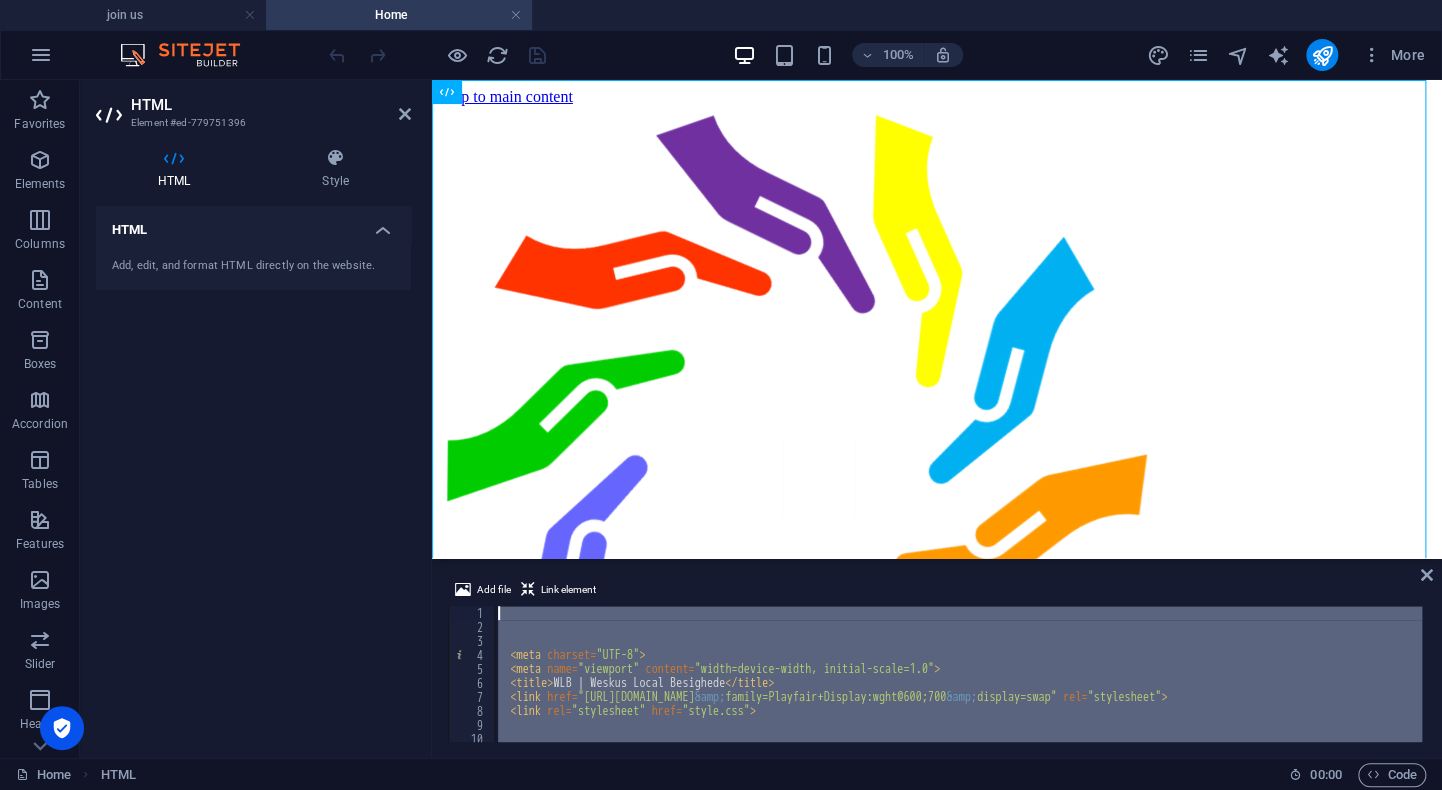 paste on "</html>" 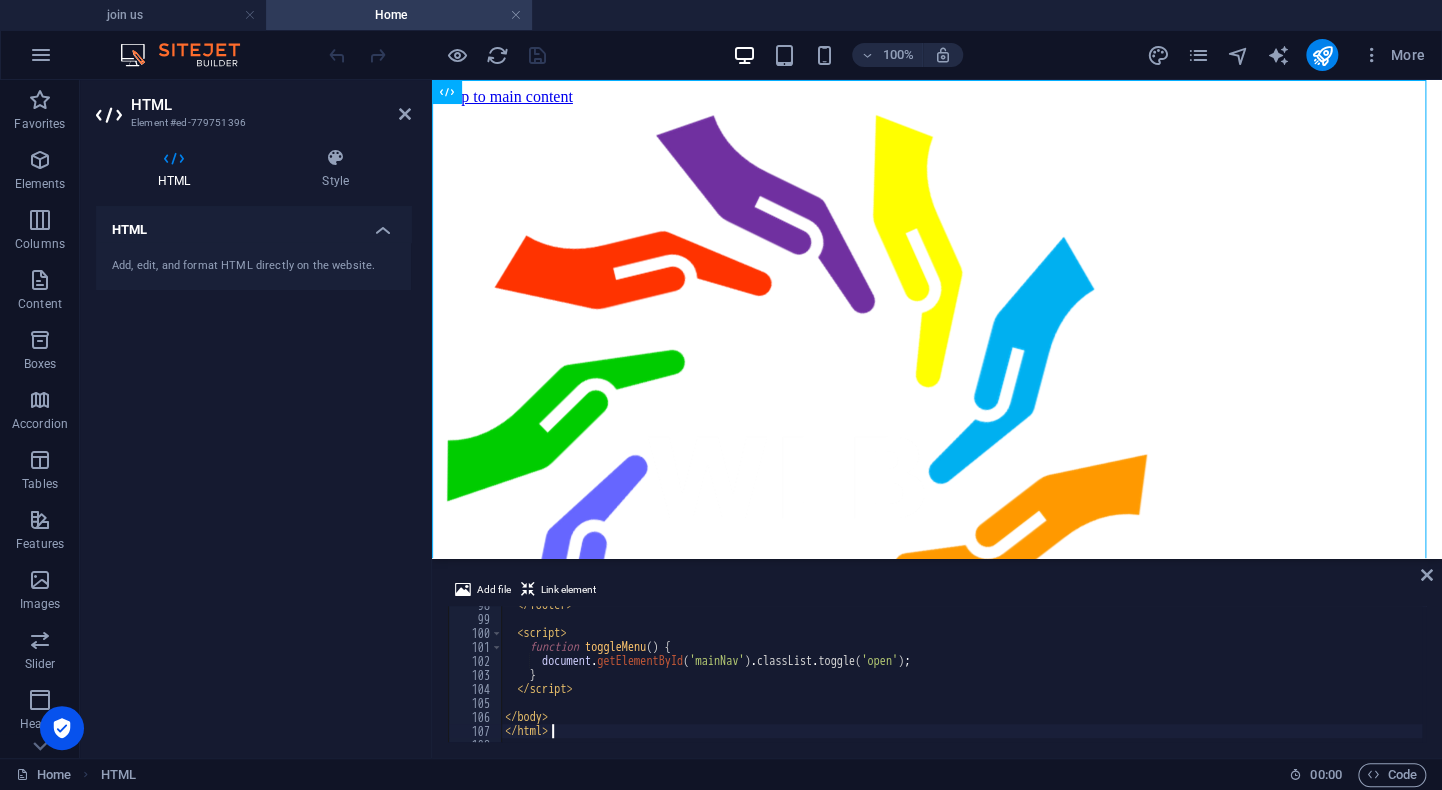 click on "100% More" at bounding box center [879, 55] 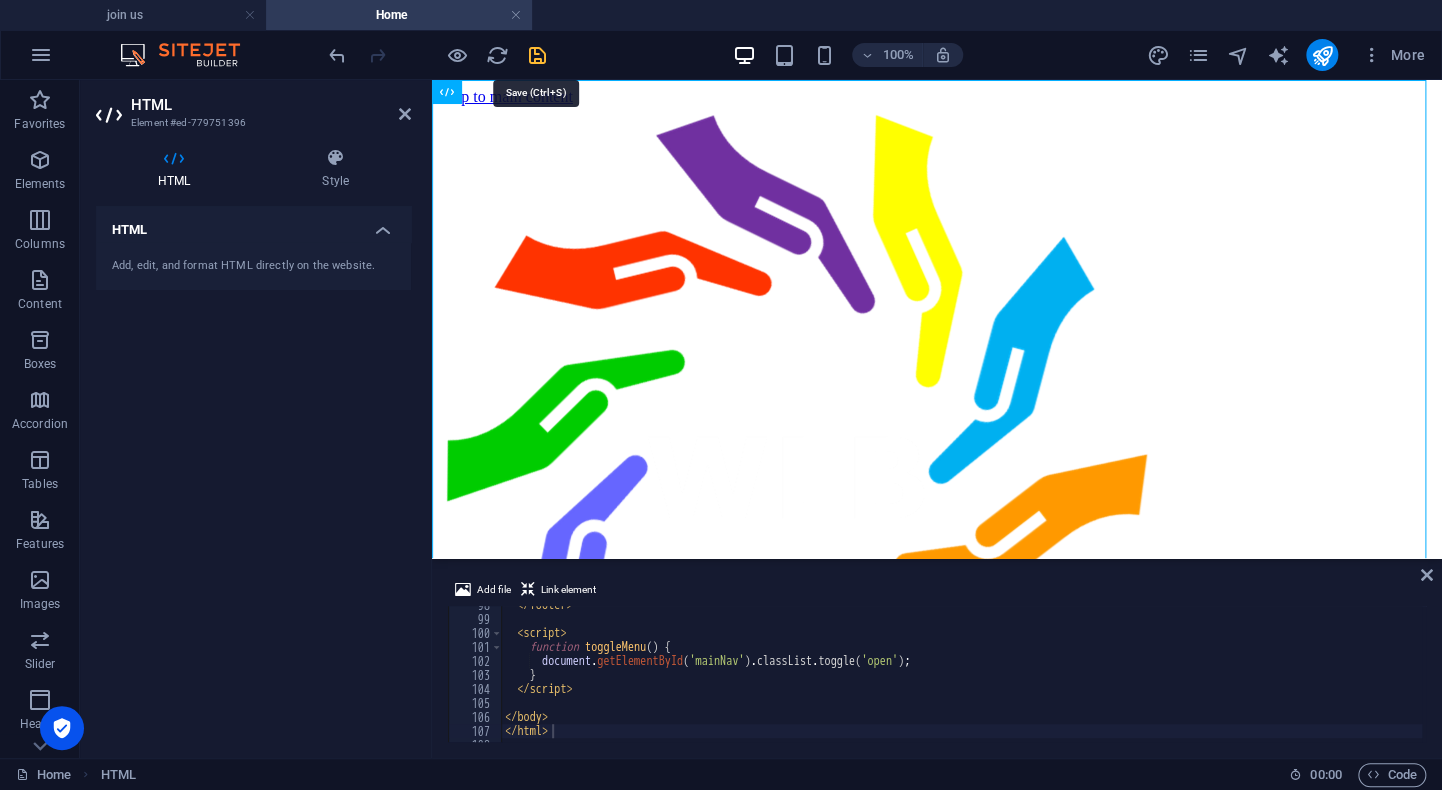 click at bounding box center (537, 55) 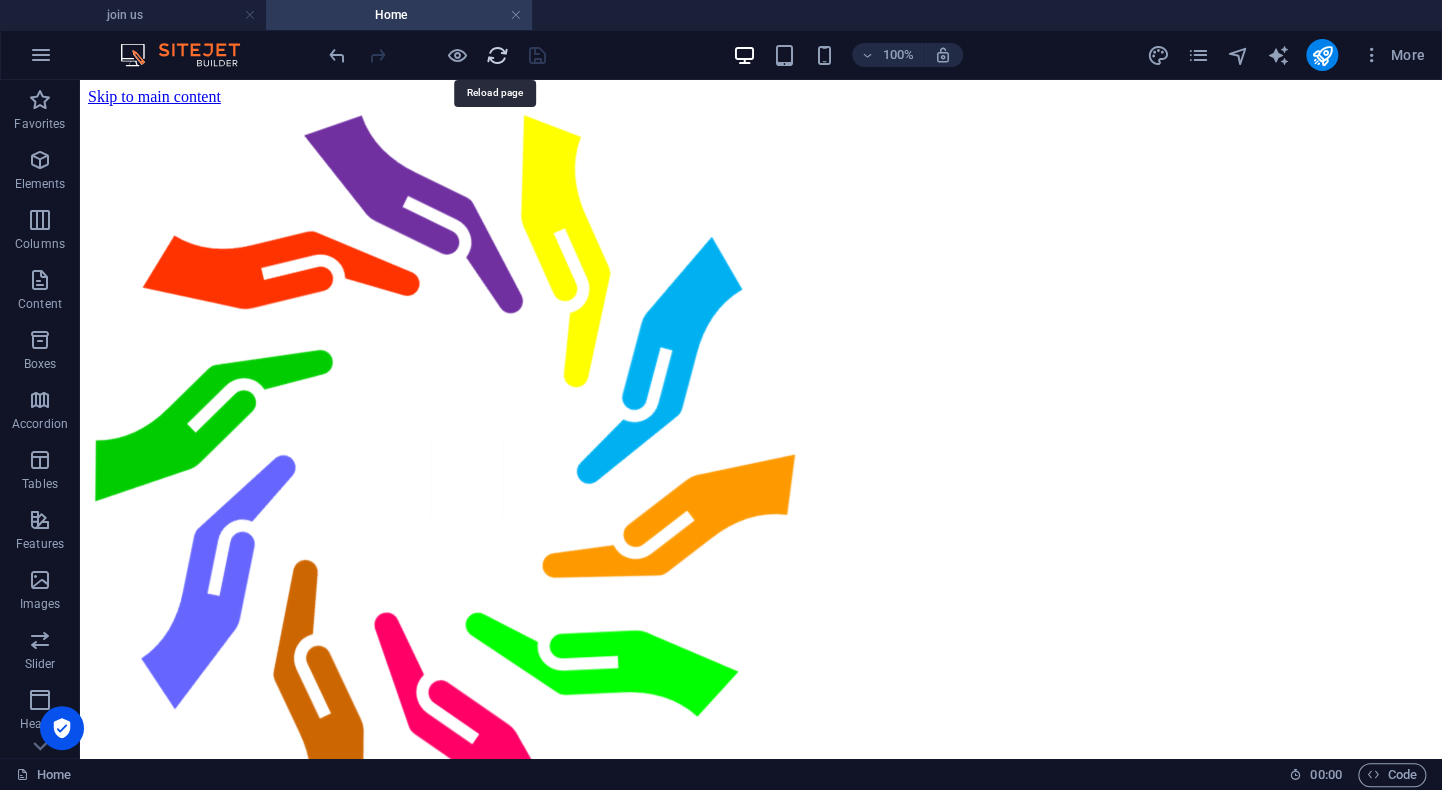 click at bounding box center (497, 55) 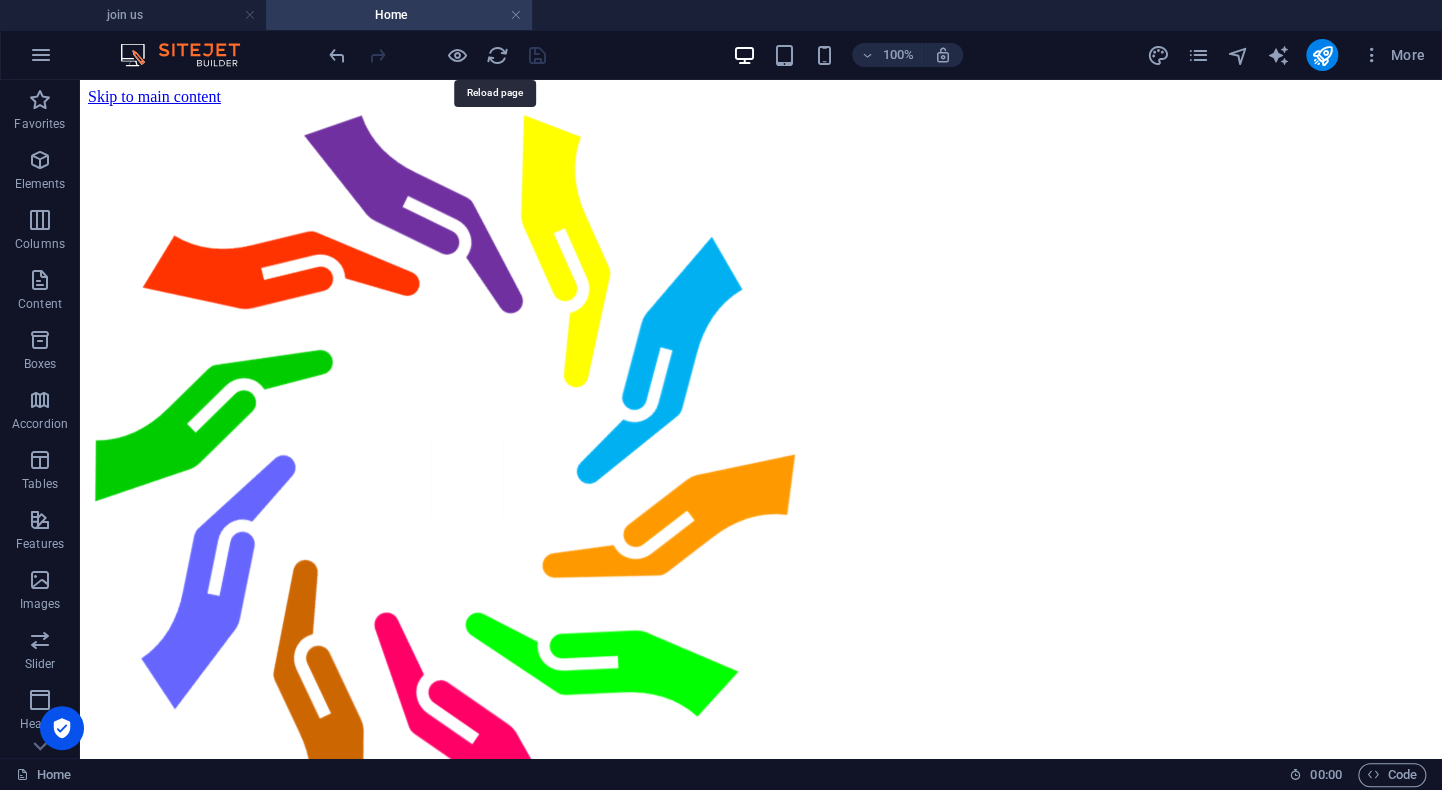 scroll, scrollTop: 0, scrollLeft: 0, axis: both 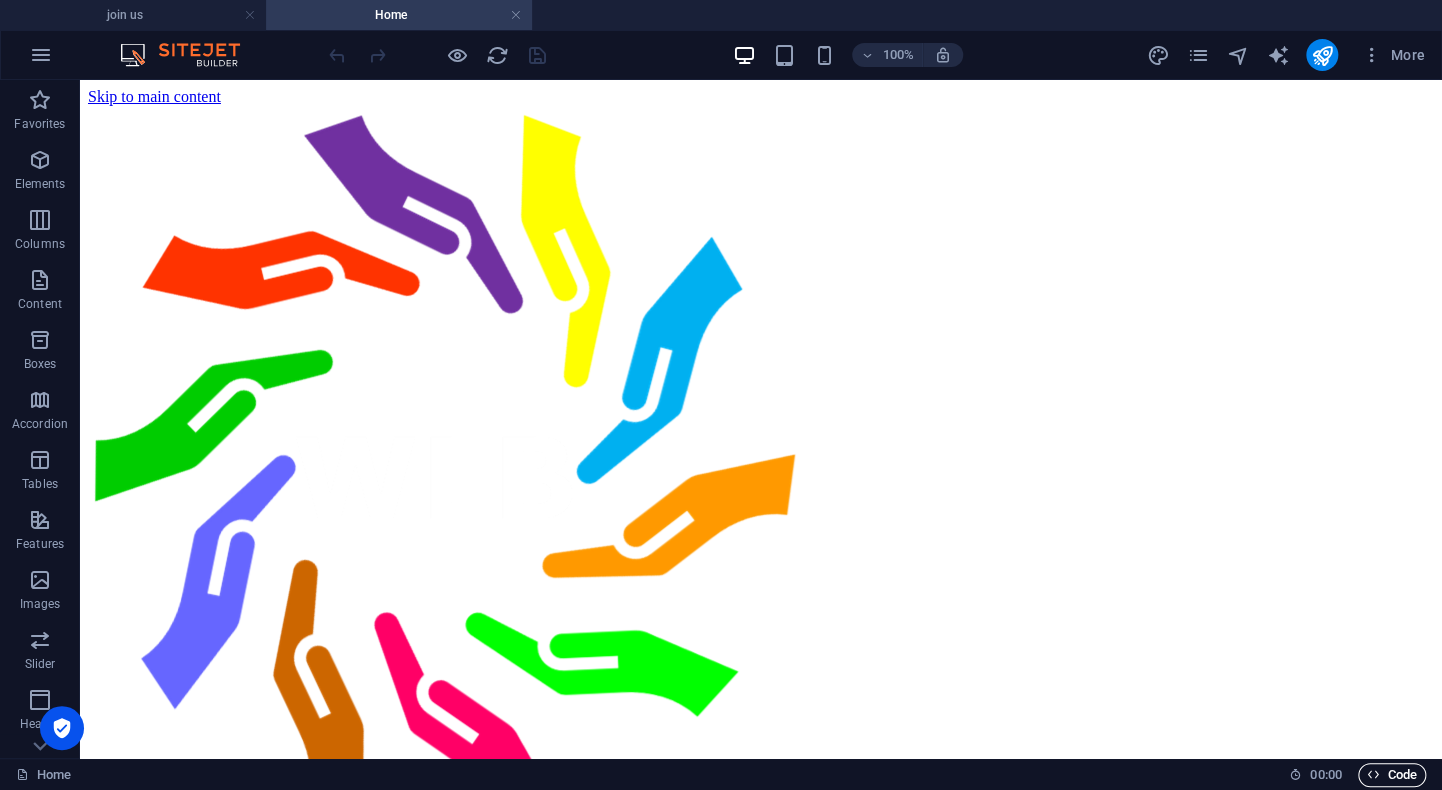 click on "Code" at bounding box center (1392, 775) 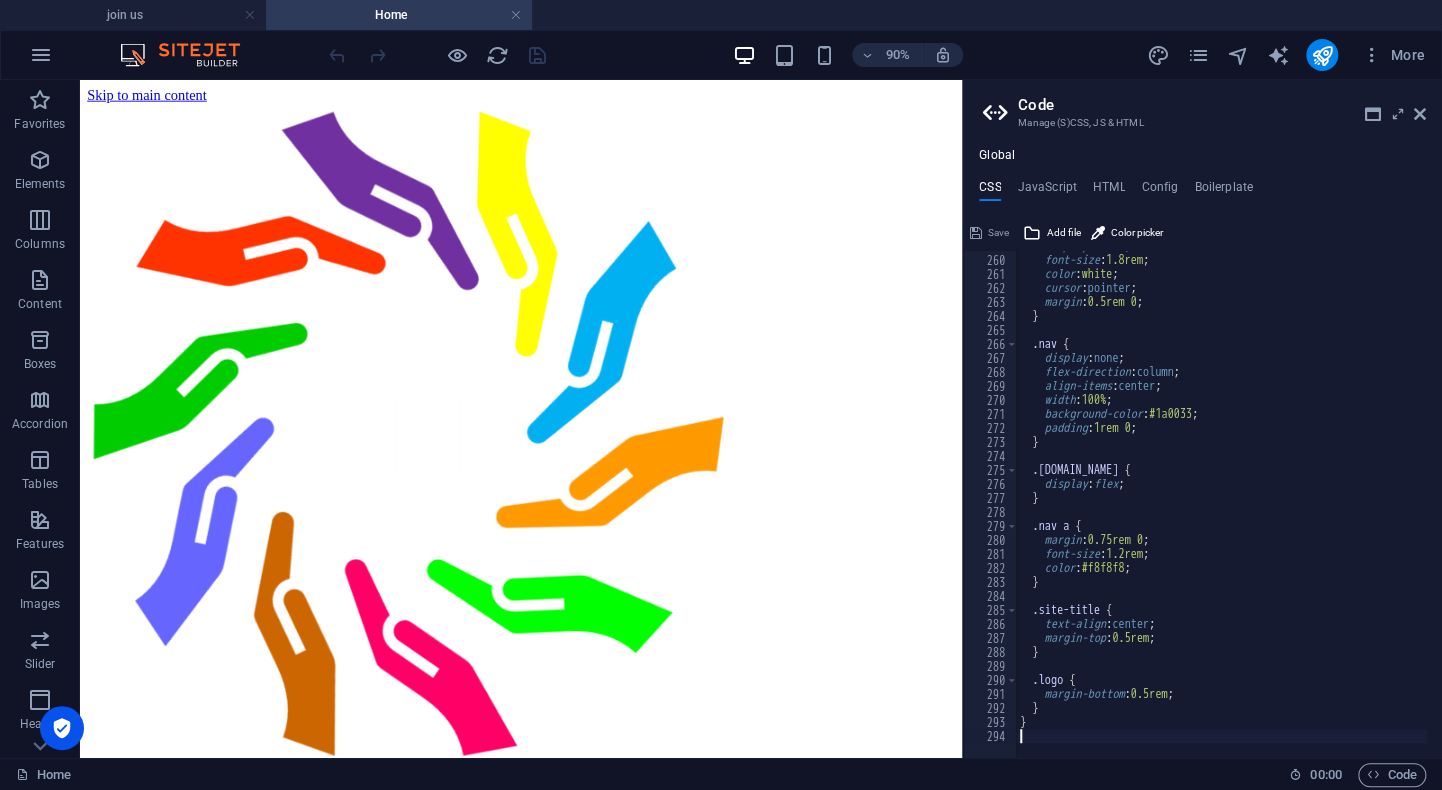 scroll, scrollTop: 3624, scrollLeft: 0, axis: vertical 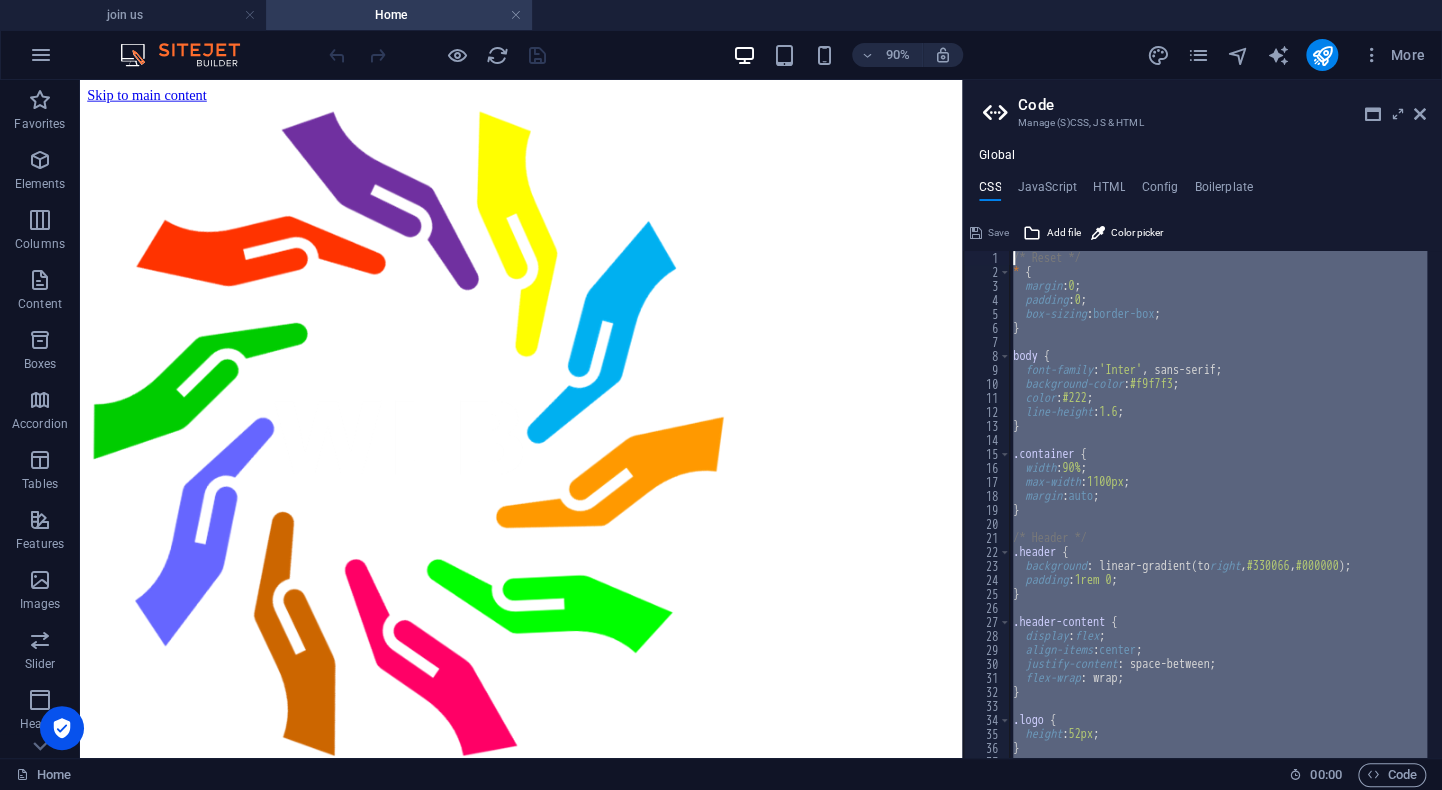 drag, startPoint x: 1045, startPoint y: 733, endPoint x: 1045, endPoint y: 214, distance: 519 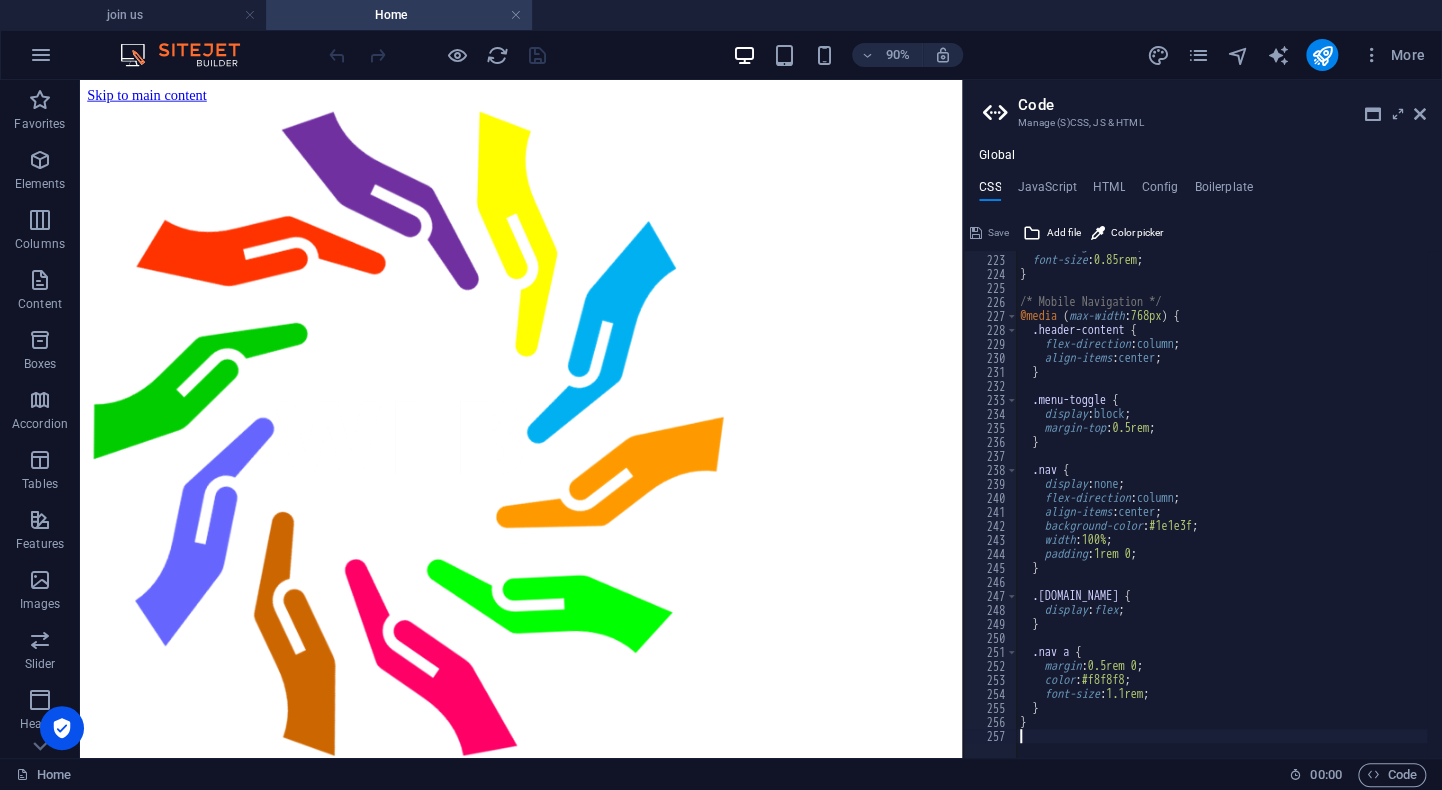 scroll, scrollTop: 3106, scrollLeft: 0, axis: vertical 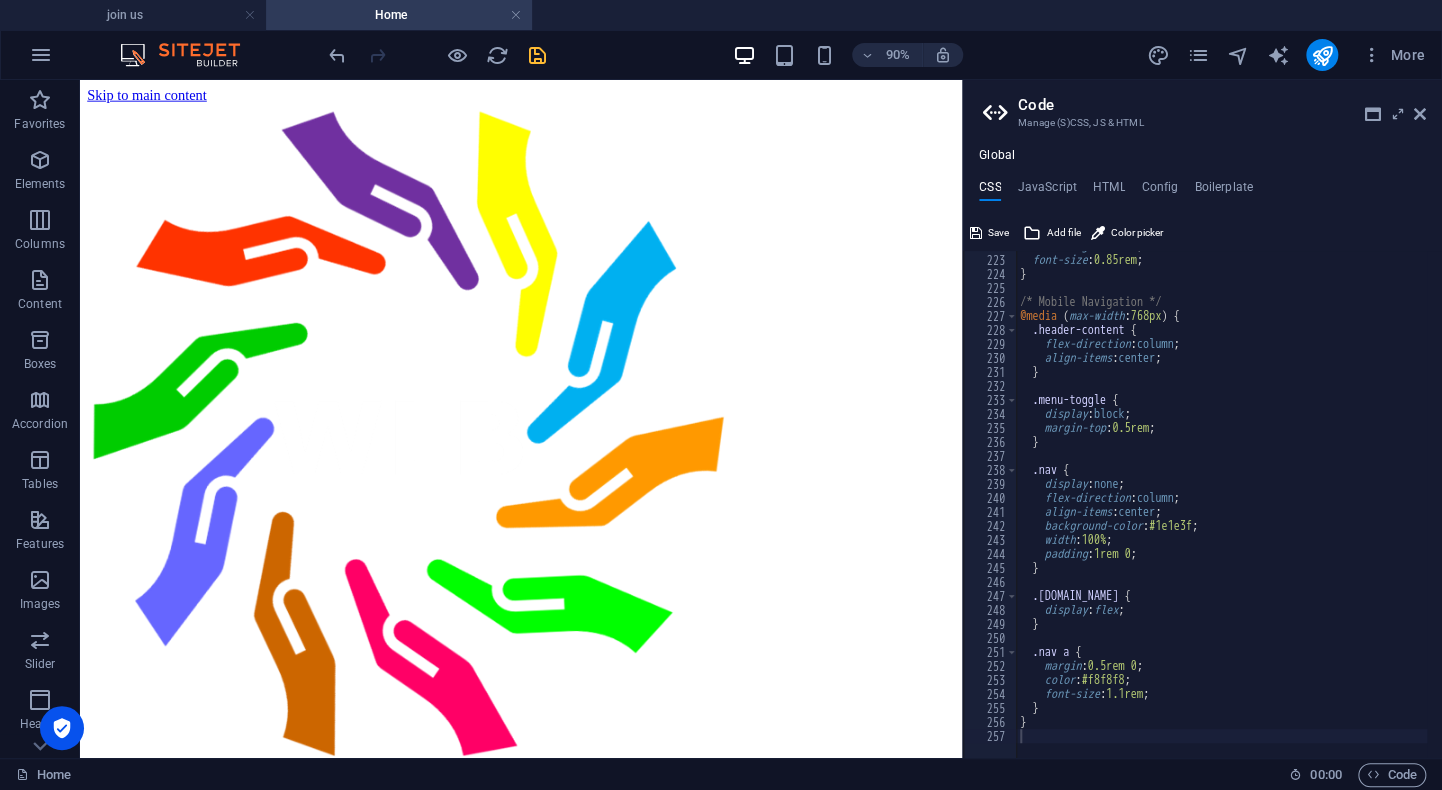 click on "90% More" at bounding box center [879, 55] 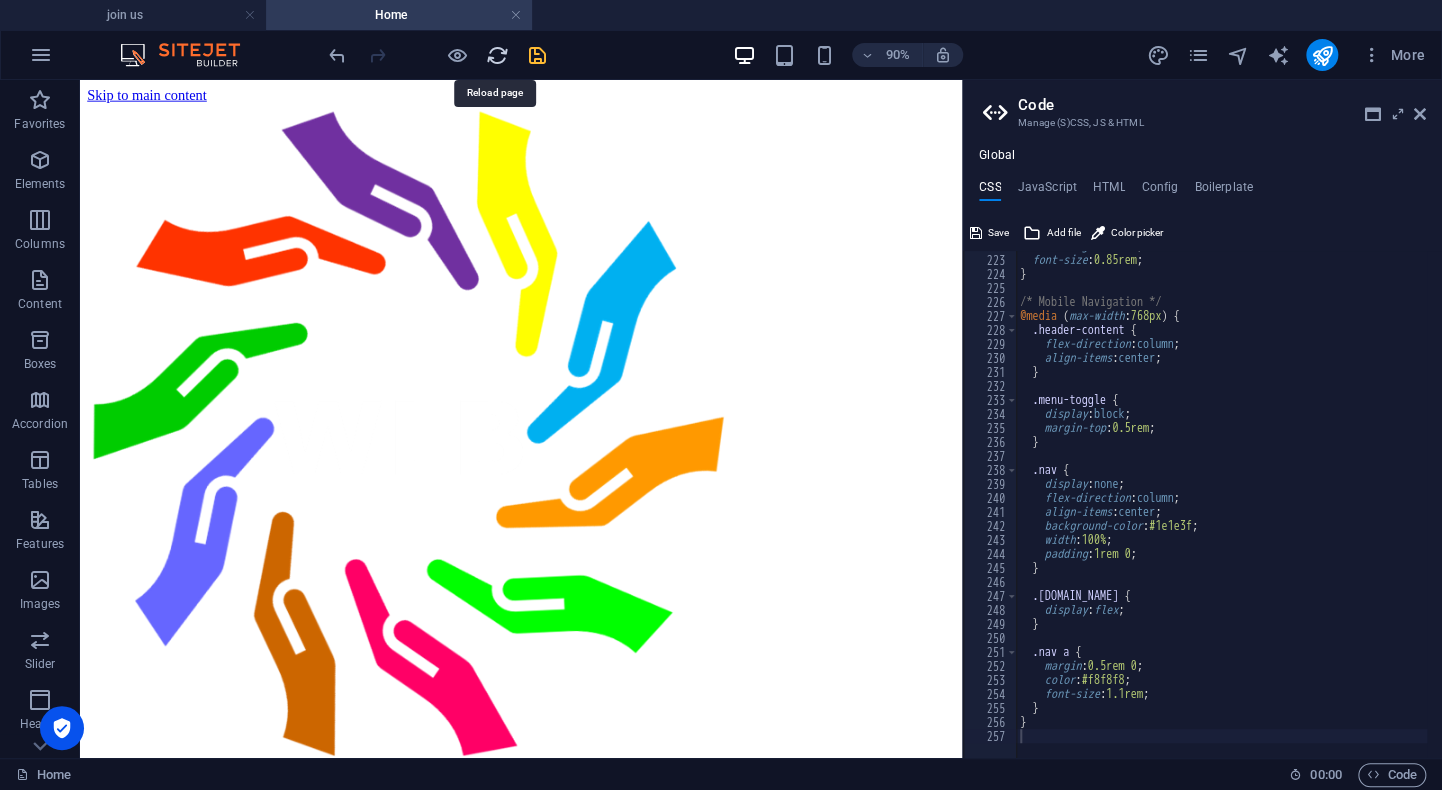 click at bounding box center [497, 55] 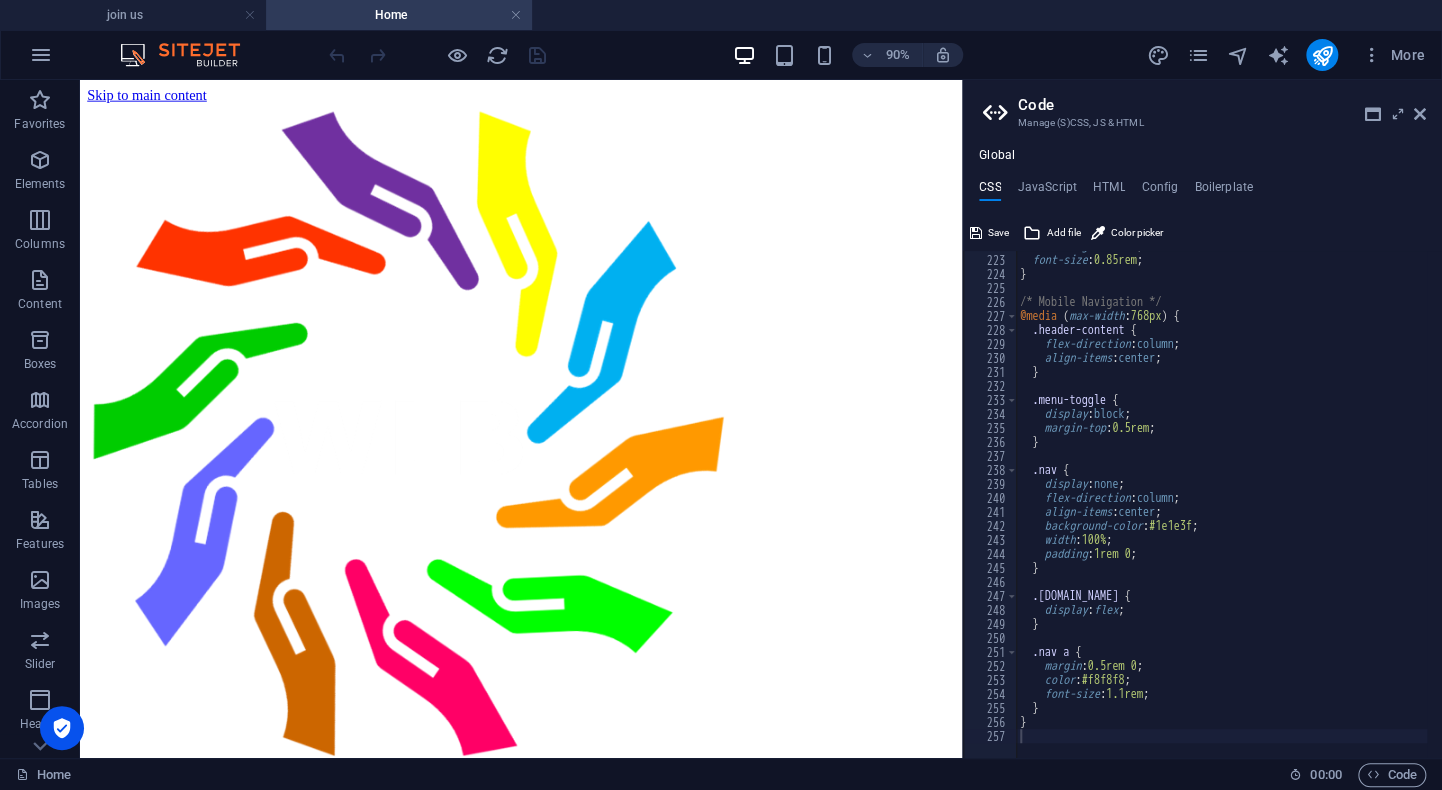scroll, scrollTop: 0, scrollLeft: 0, axis: both 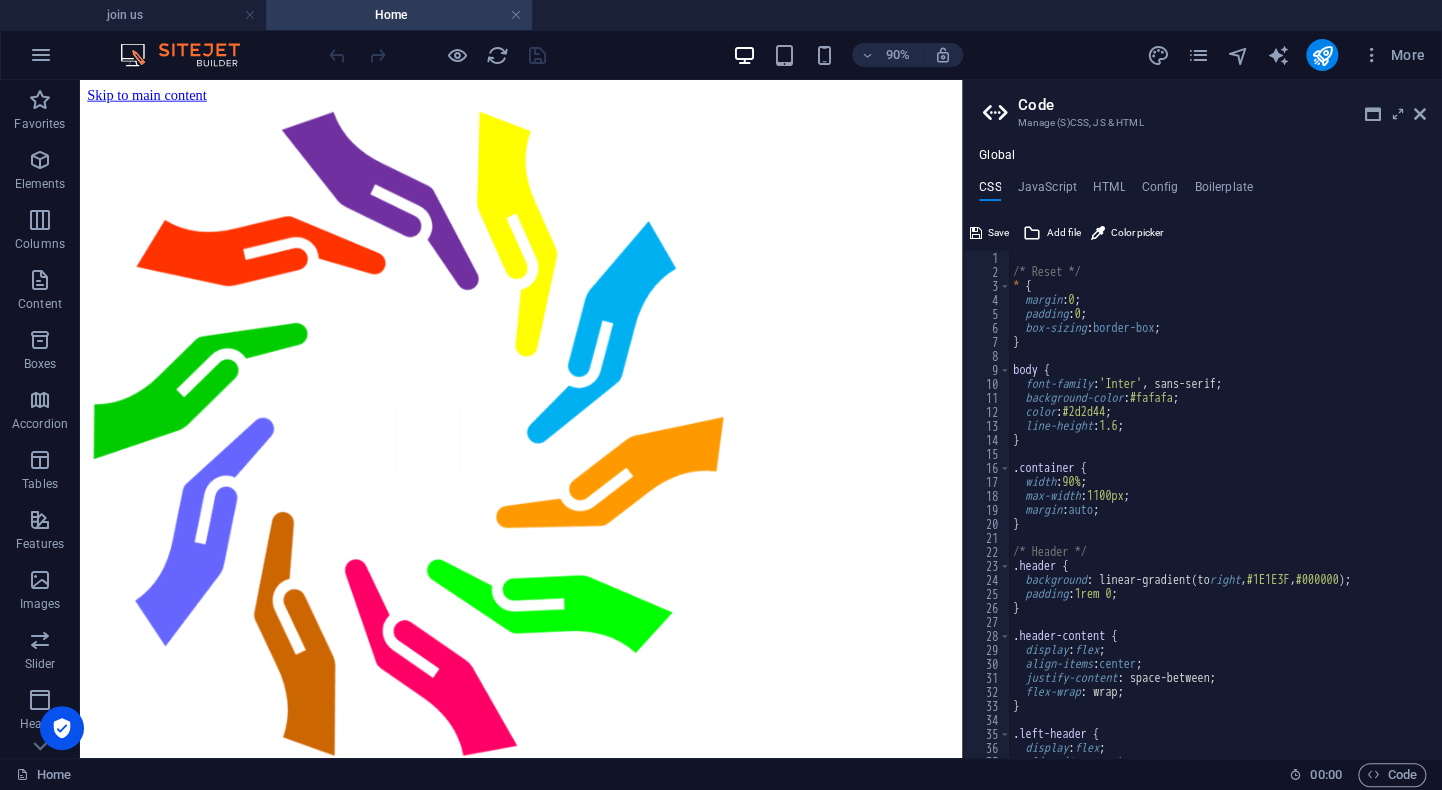 click on "/* Reset */ *   {    margin :  0 ;    padding :  0 ;    box-sizing :  border-box ; } body   {    font-family :  'Inter' , sans-serif;    background-color :  #fafafa ;    color :  #2d2d44 ;    line-height :  1.6 ; } .container   {    width :  90% ;    max-width :  1100px ;    margin :  auto ; } /* Header */ .header   {    background : linear-gradient ( to  right ,  #1E1E3F ,  #000000 ) ;    padding :  1rem   0 ; } .header-content   {    display :  flex ;    align-items :  center ;    justify-content : space-between;    flex-wrap : wrap; } .left-header   {    display :  flex ;    align-items :  center ;" at bounding box center [1222, 511] 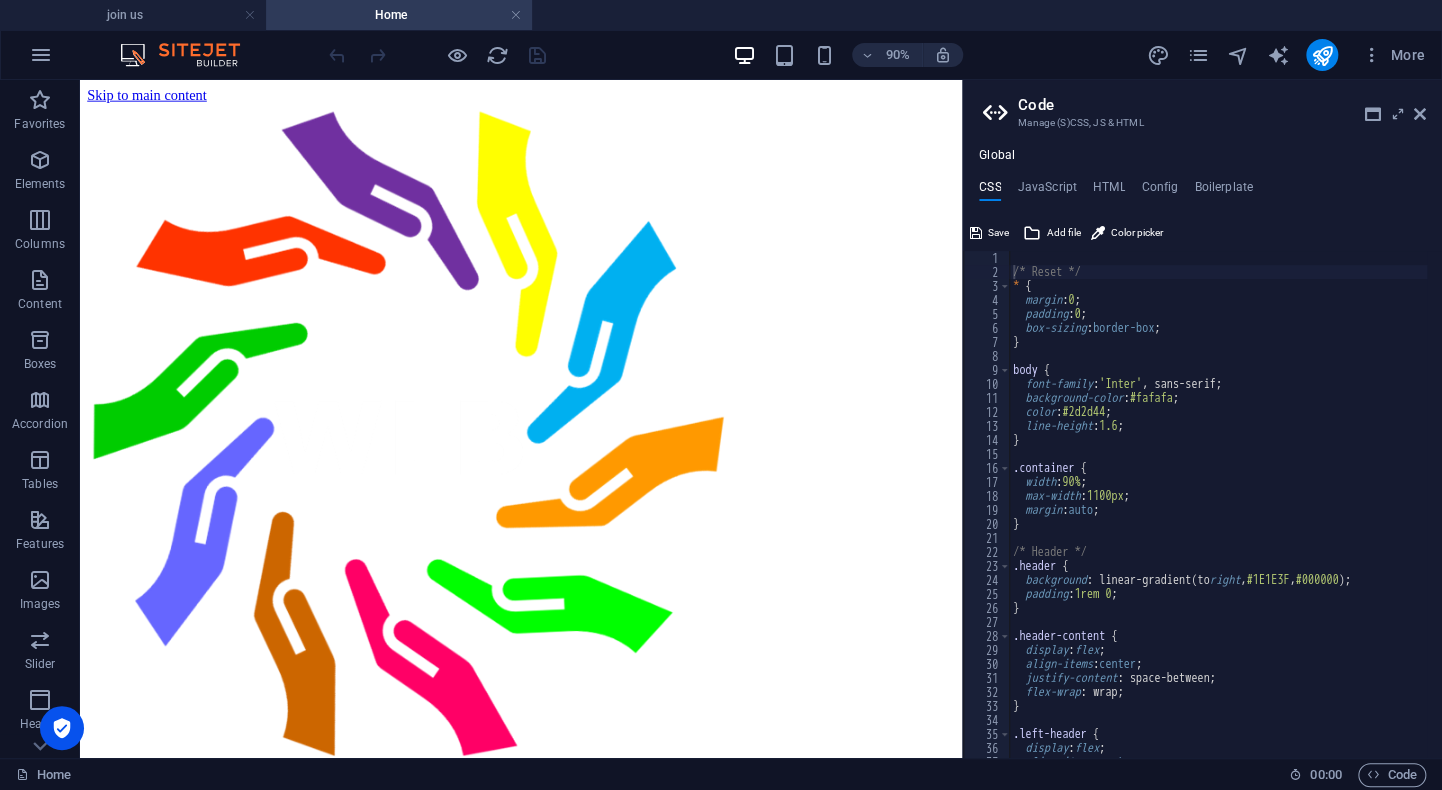 click on "90% More" at bounding box center [879, 55] 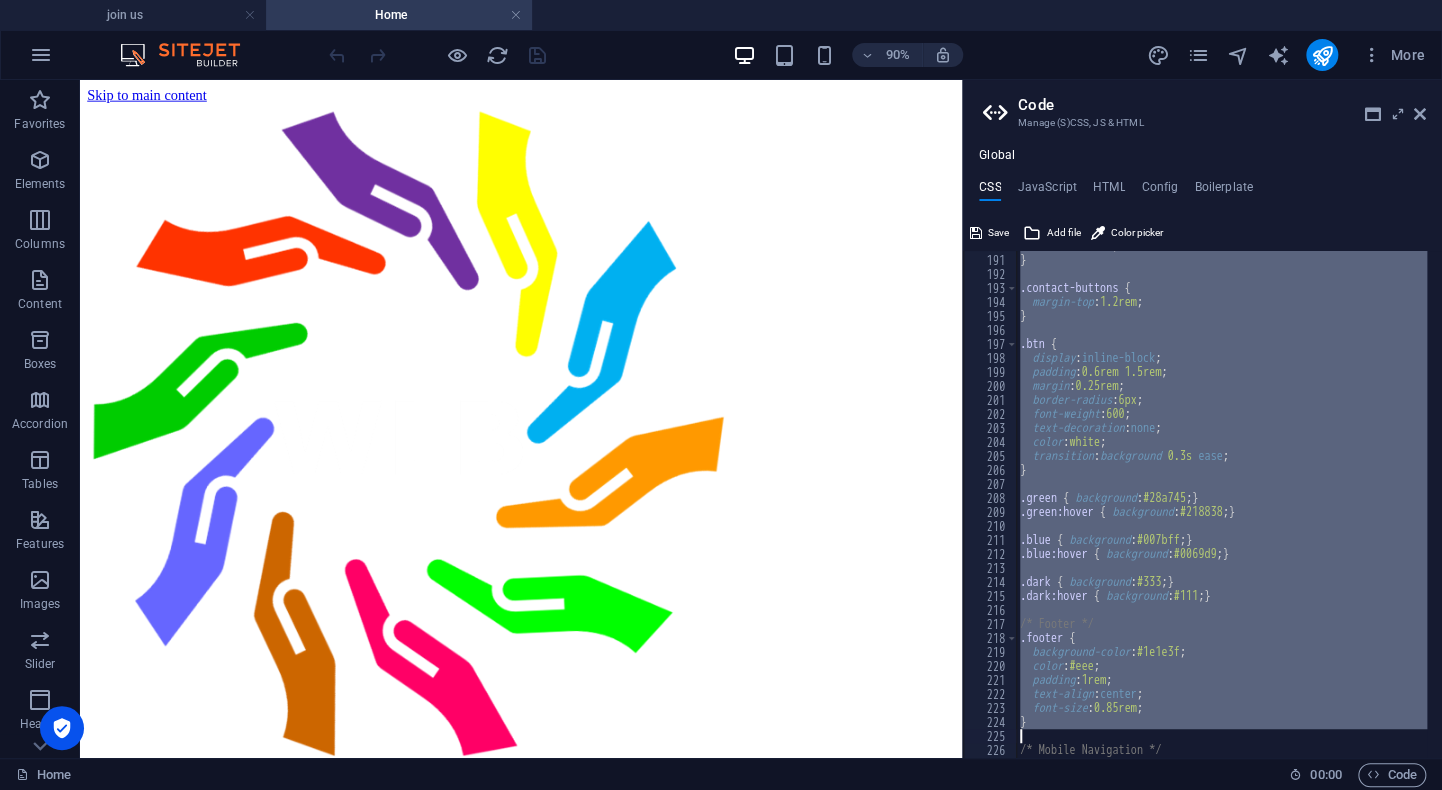 scroll, scrollTop: 3106, scrollLeft: 0, axis: vertical 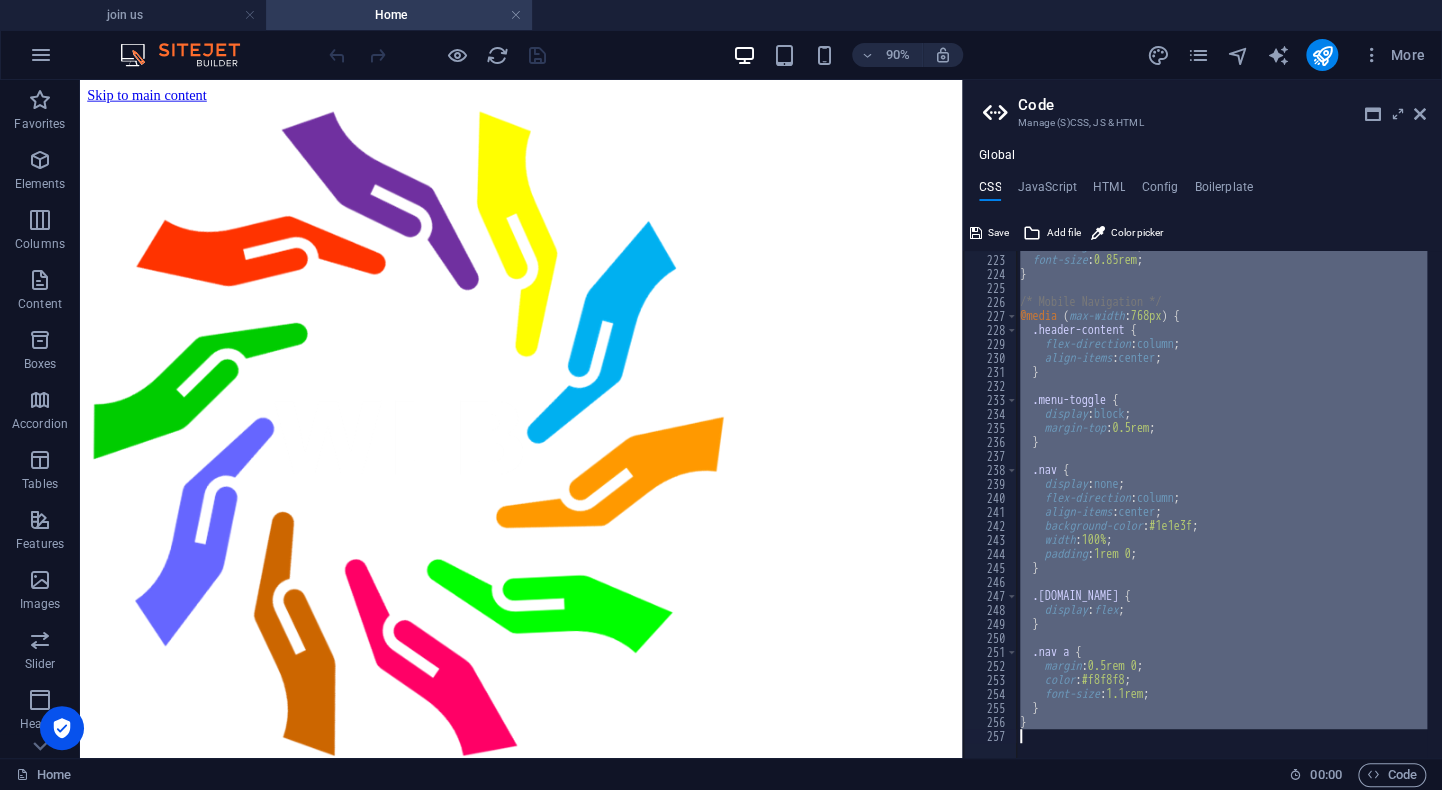 drag, startPoint x: 1013, startPoint y: 274, endPoint x: 1198, endPoint y: 793, distance: 550.9864 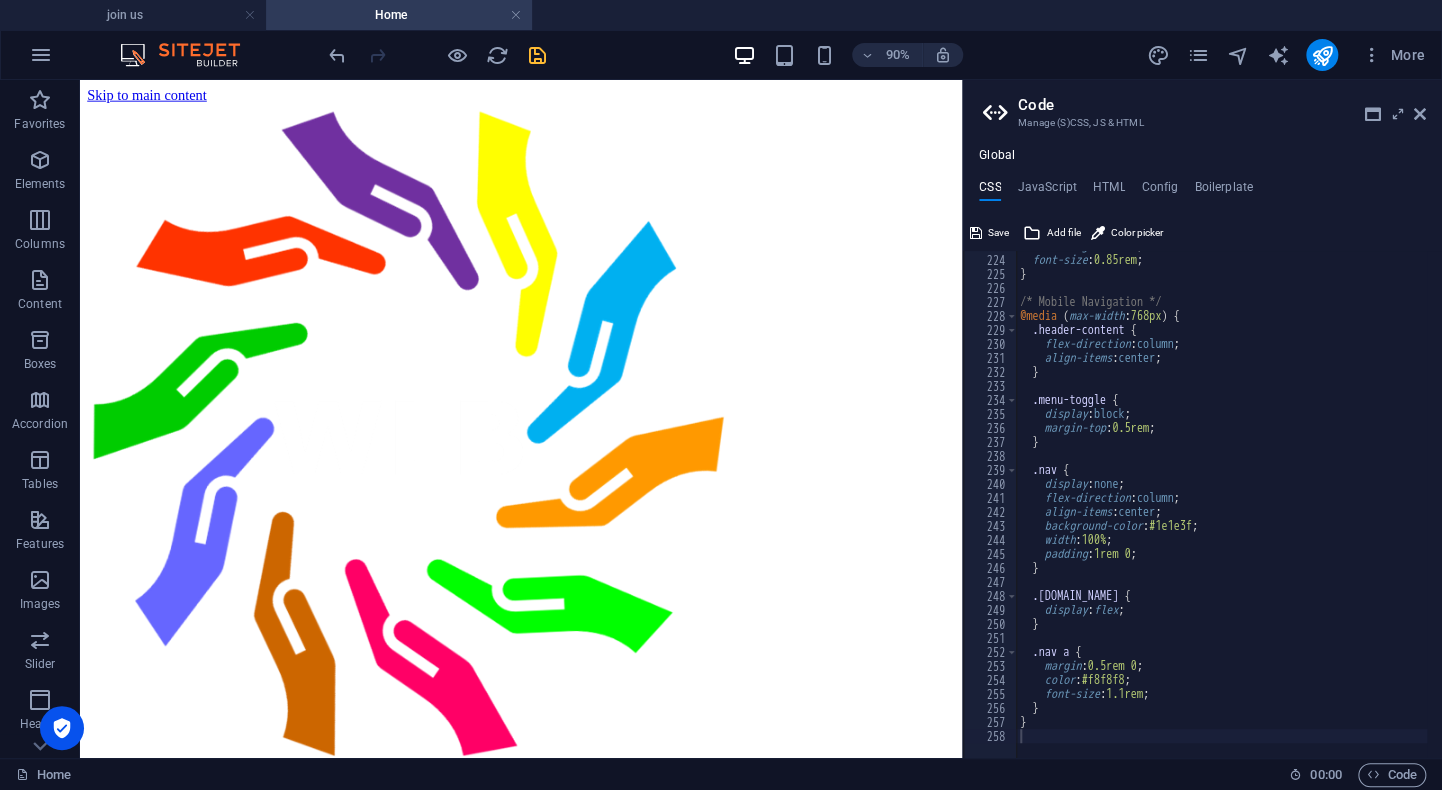 click on "90% More" at bounding box center (879, 55) 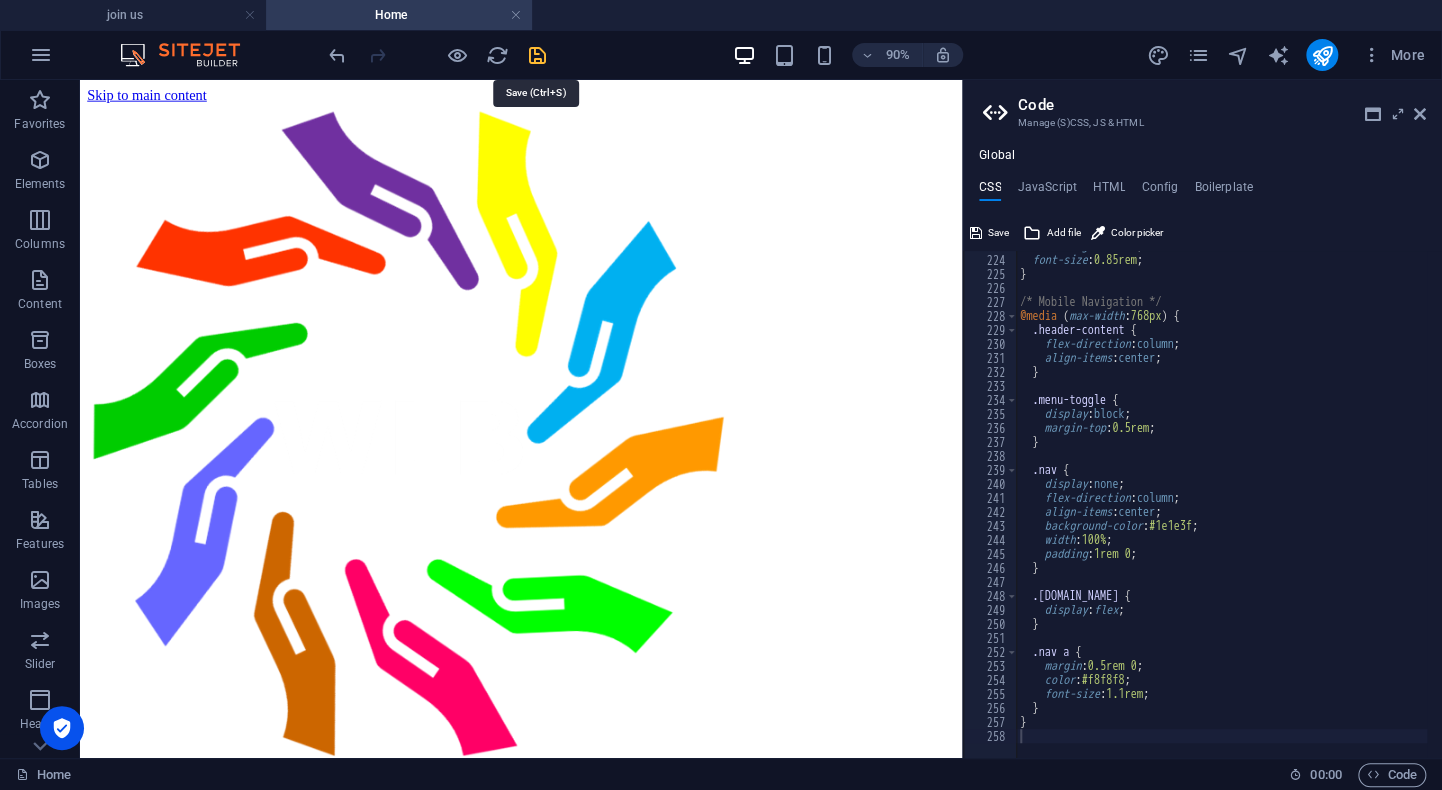 click at bounding box center (537, 55) 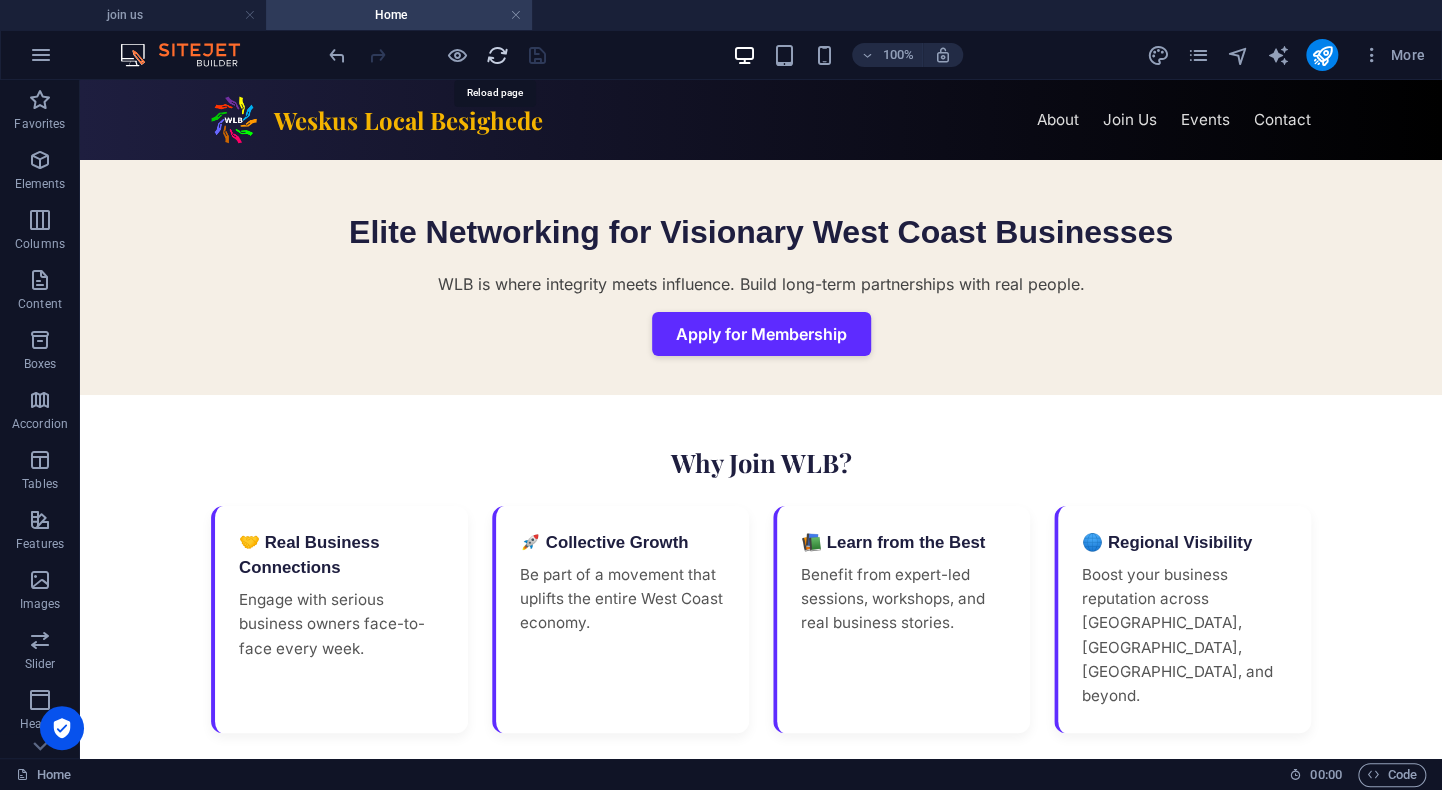 click at bounding box center [497, 55] 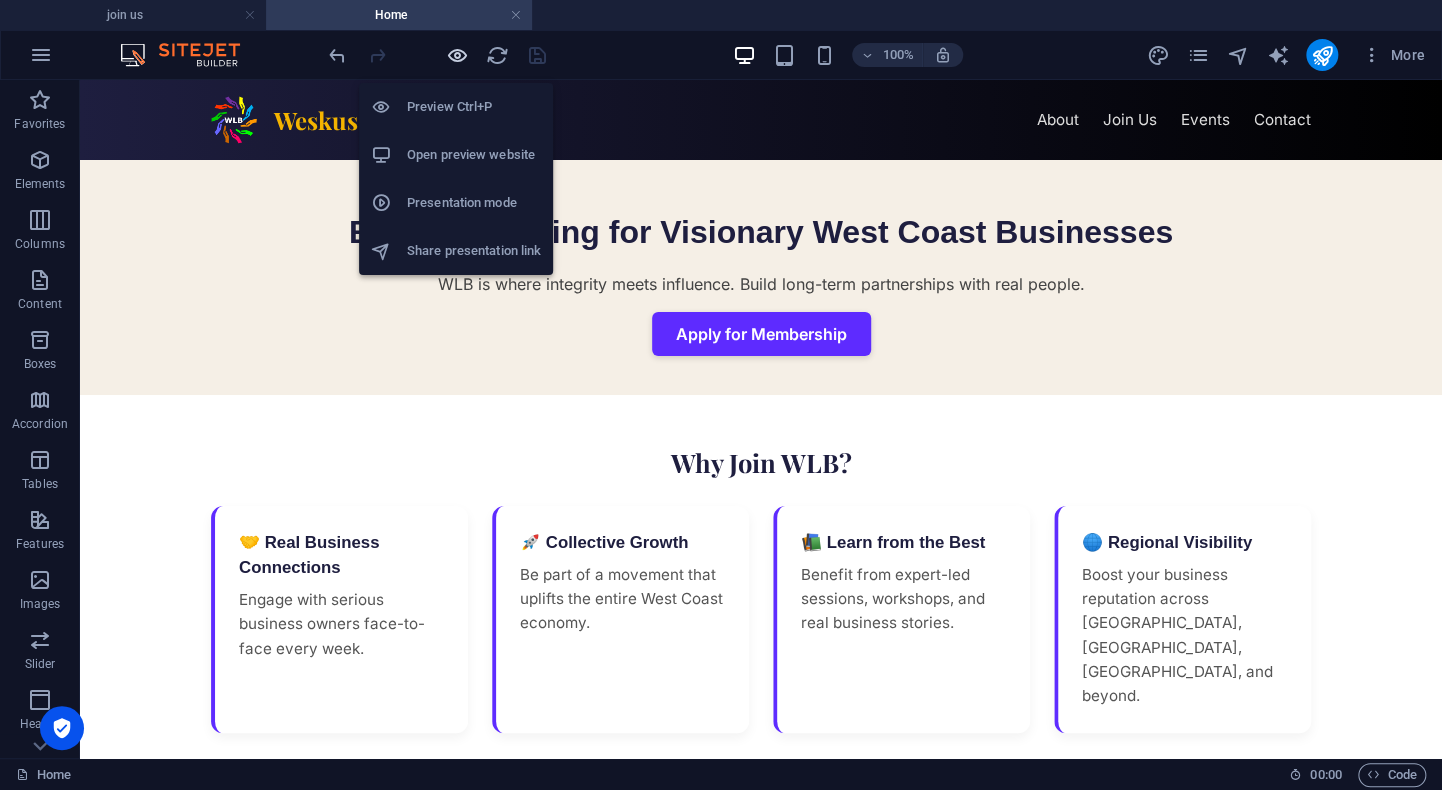 click at bounding box center [457, 55] 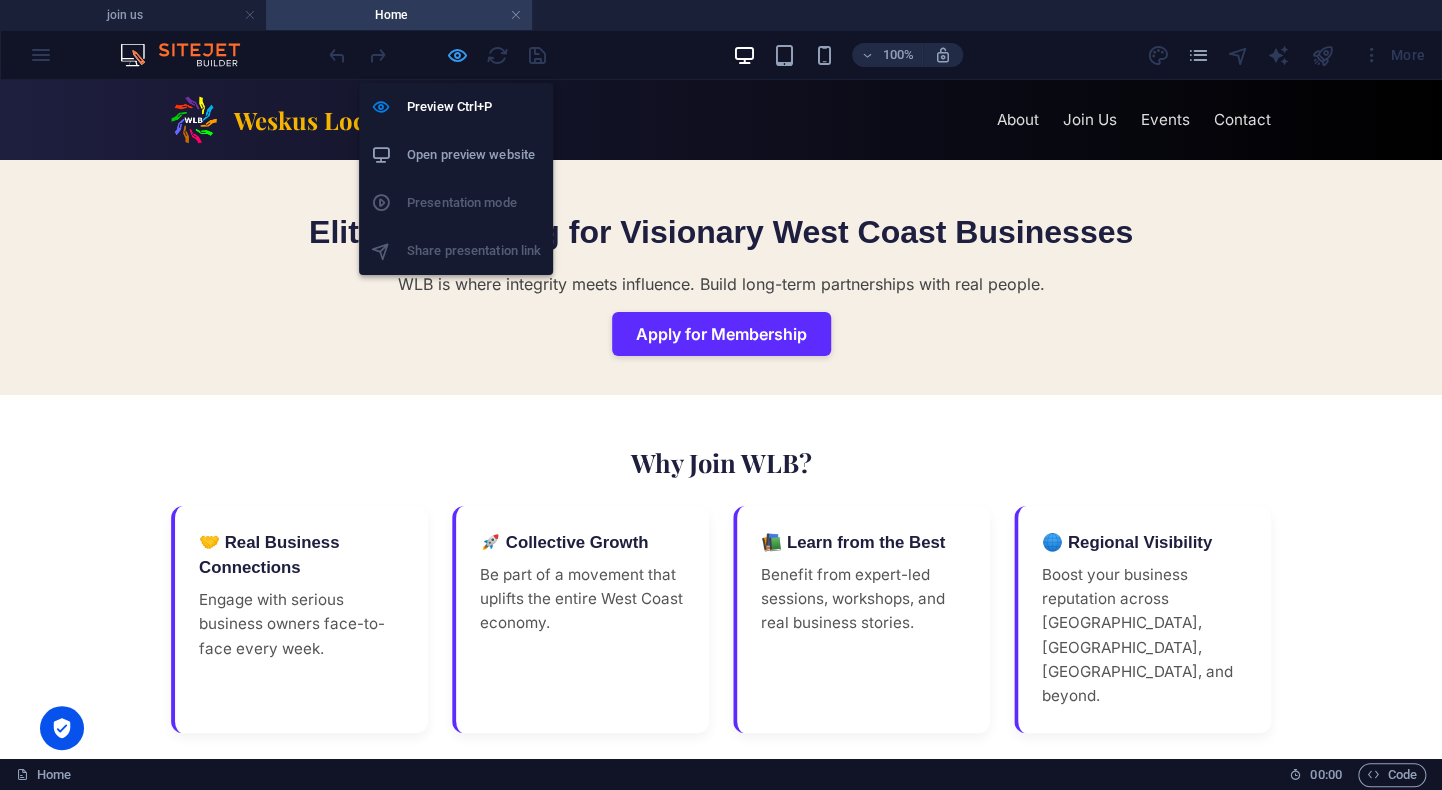 click at bounding box center (457, 55) 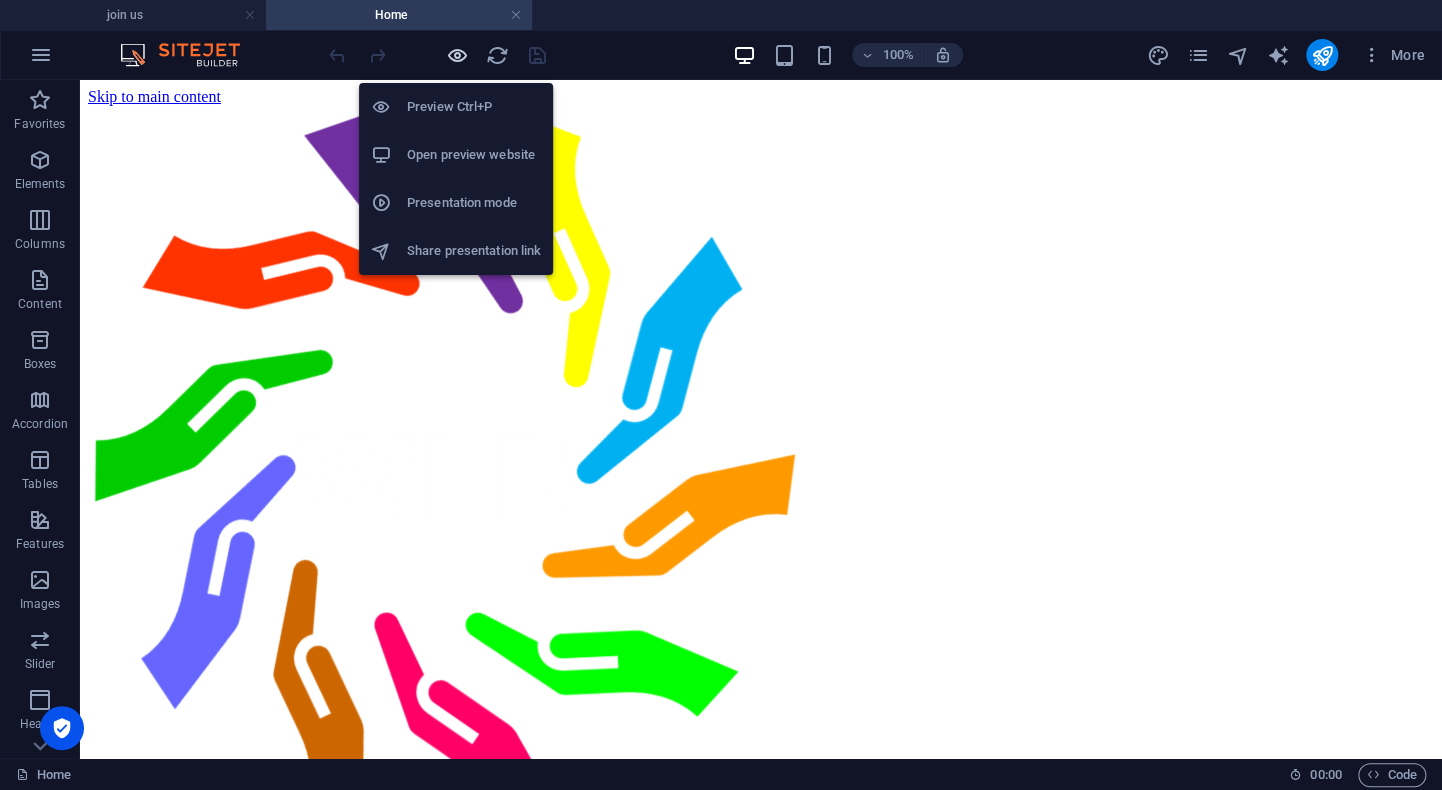 scroll, scrollTop: 0, scrollLeft: 0, axis: both 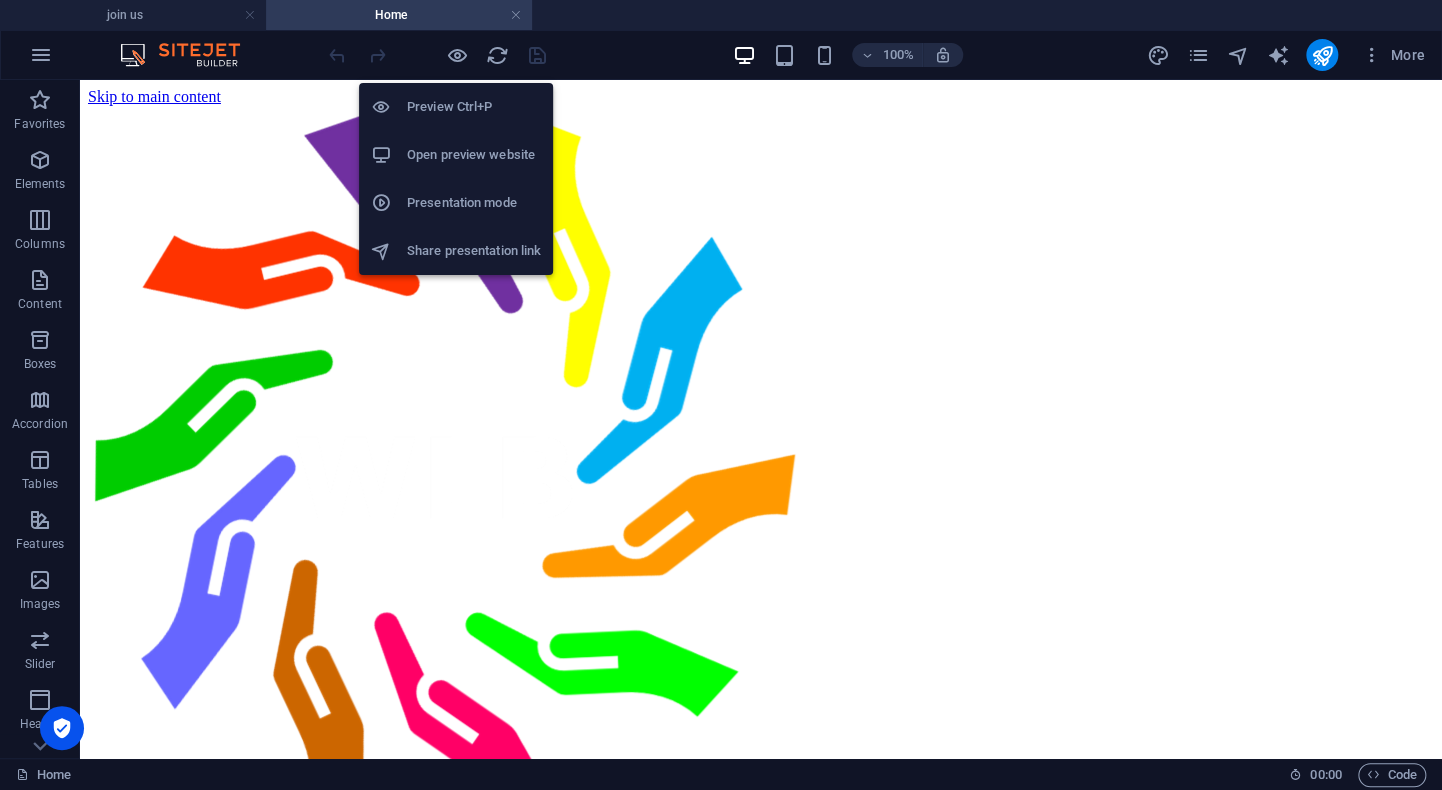 click on "Open preview website" at bounding box center (474, 155) 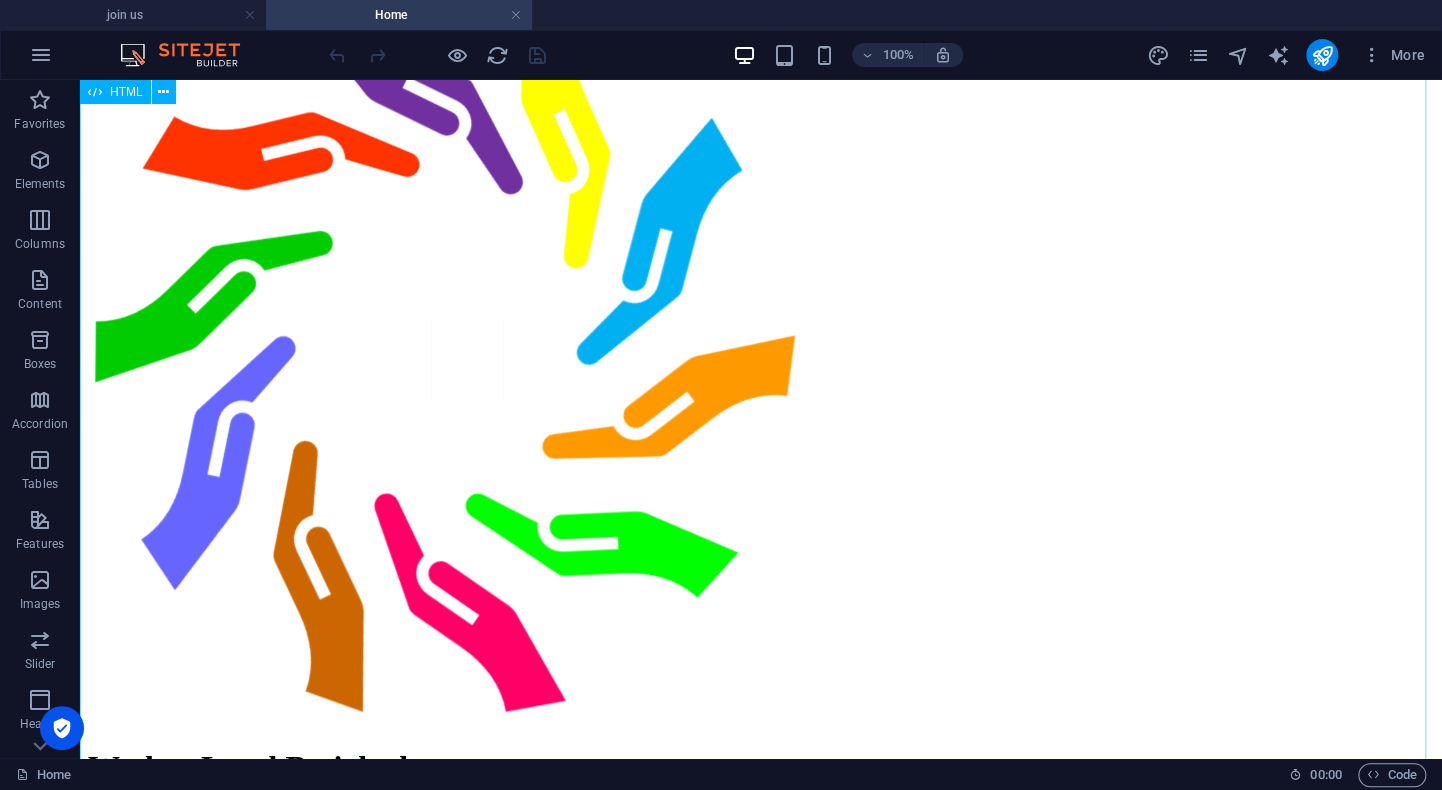 scroll, scrollTop: 0, scrollLeft: 0, axis: both 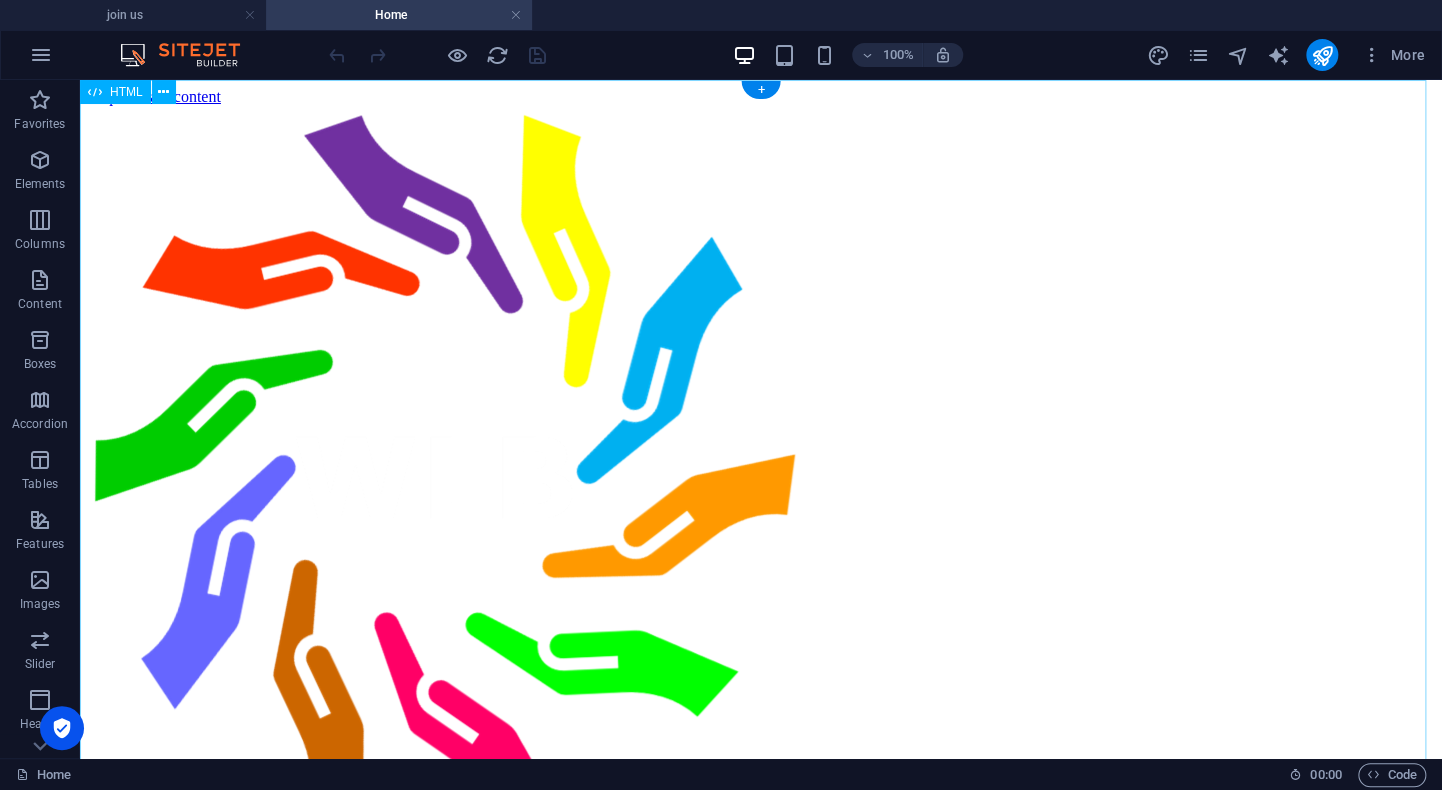 click on "WLB | Weskus Local Besighede
Weskus Local Besighede
☰
About
Join Us
Events
Contact
Elite Networking for Visionary West Coast Businesses
WLB is where integrity meets influence. Build long-term partnerships with real people.
Apply for Membership
Why Join WLB?
🤝 Real Business Connections
Engage with serious business owners face-to-face every week.
🚀 Collective Growth
Be part of a movement that uplifts the entire West Coast economy.
📚 Learn from the Best
Benefit from expert-led sessions, workshops, and real business stories.
🌐 Regional Visibility" at bounding box center [761, 914] 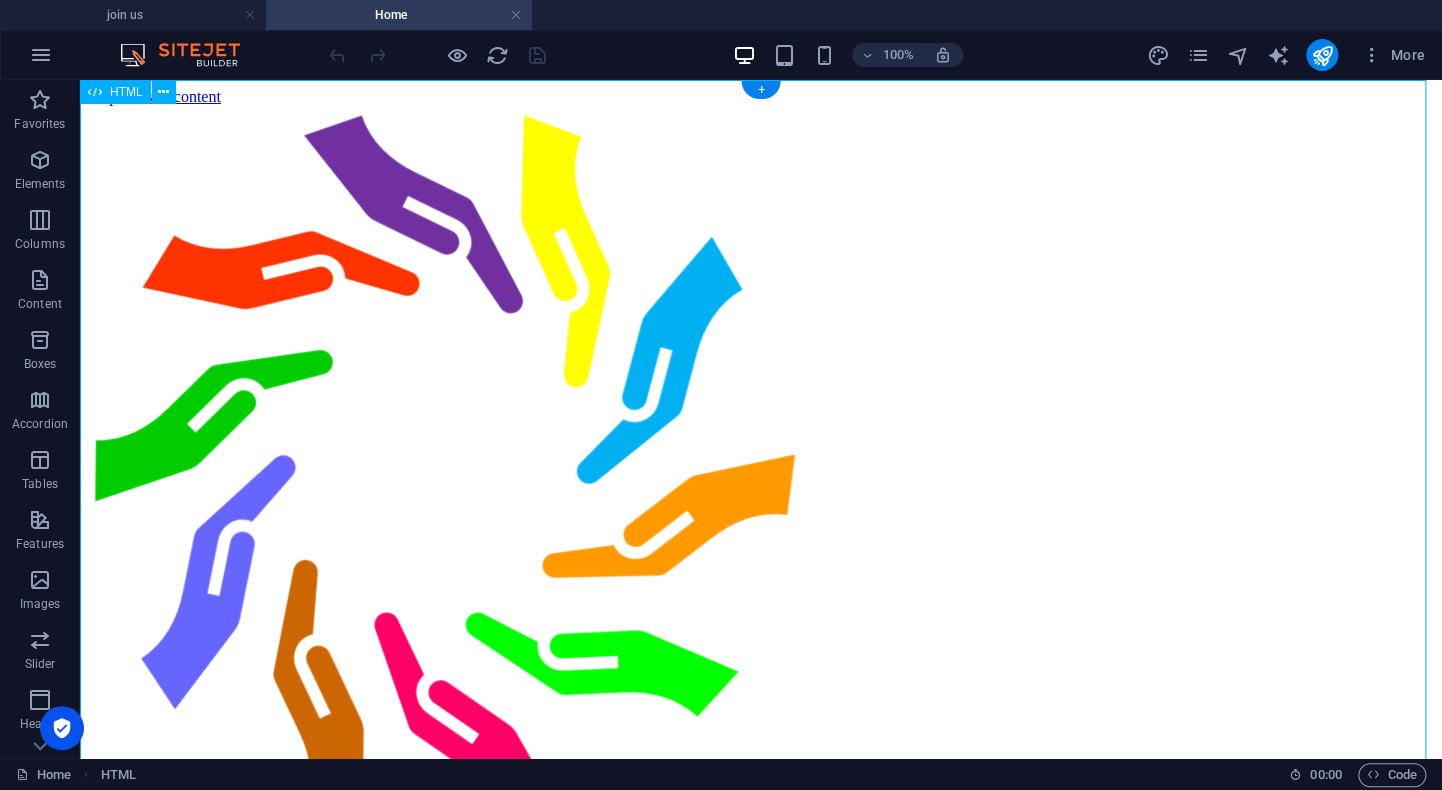 click on "WLB | Weskus Local Besighede
Weskus Local Besighede
☰
About
Join Us
Events
Contact
Elite Networking for Visionary West Coast Businesses
WLB is where integrity meets influence. Build long-term partnerships with real people.
Apply for Membership
Why Join WLB?
🤝 Real Business Connections
Engage with serious business owners face-to-face every week.
🚀 Collective Growth
Be part of a movement that uplifts the entire West Coast economy.
📚 Learn from the Best
Benefit from expert-led sessions, workshops, and real business stories.
🌐 Regional Visibility" at bounding box center [761, 914] 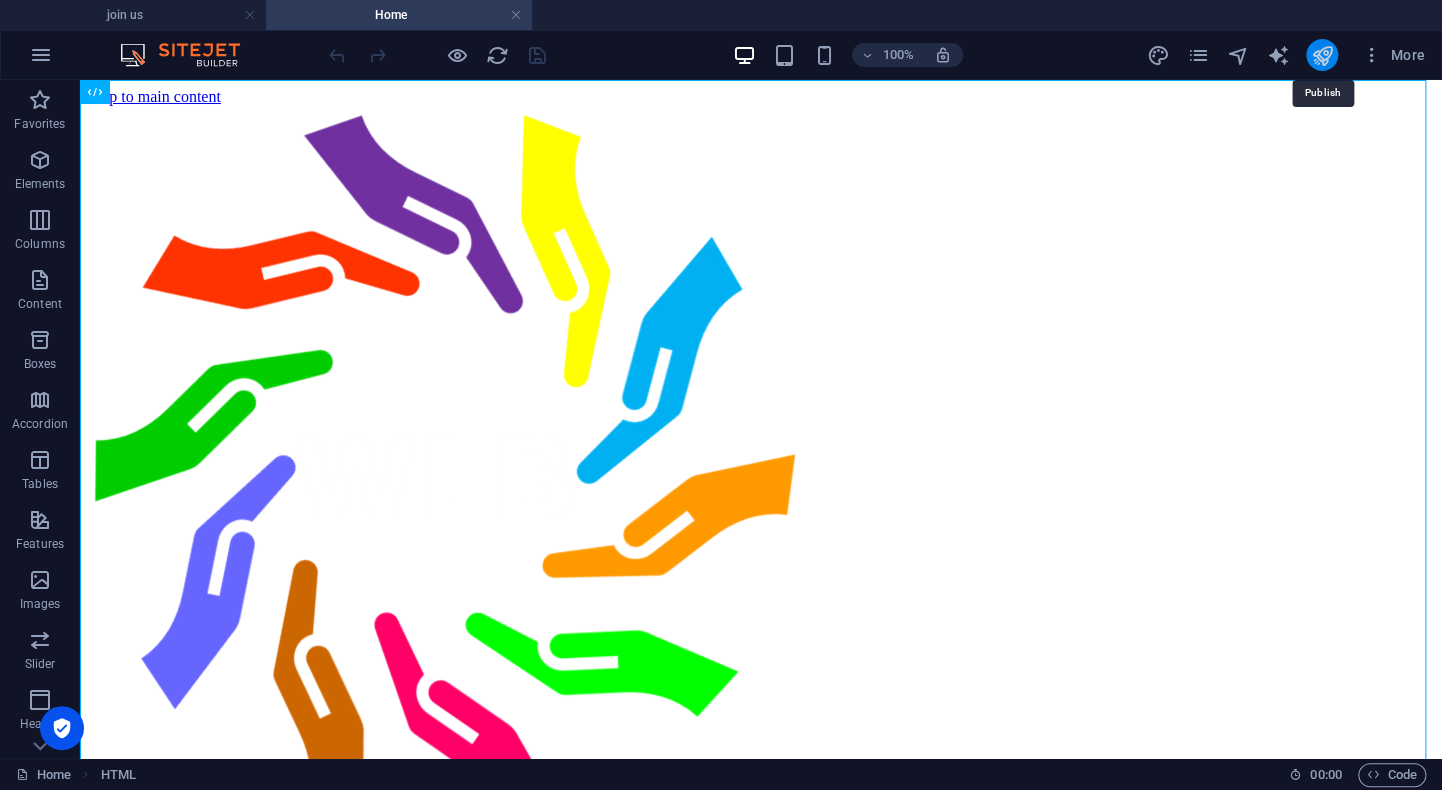 click at bounding box center (1321, 55) 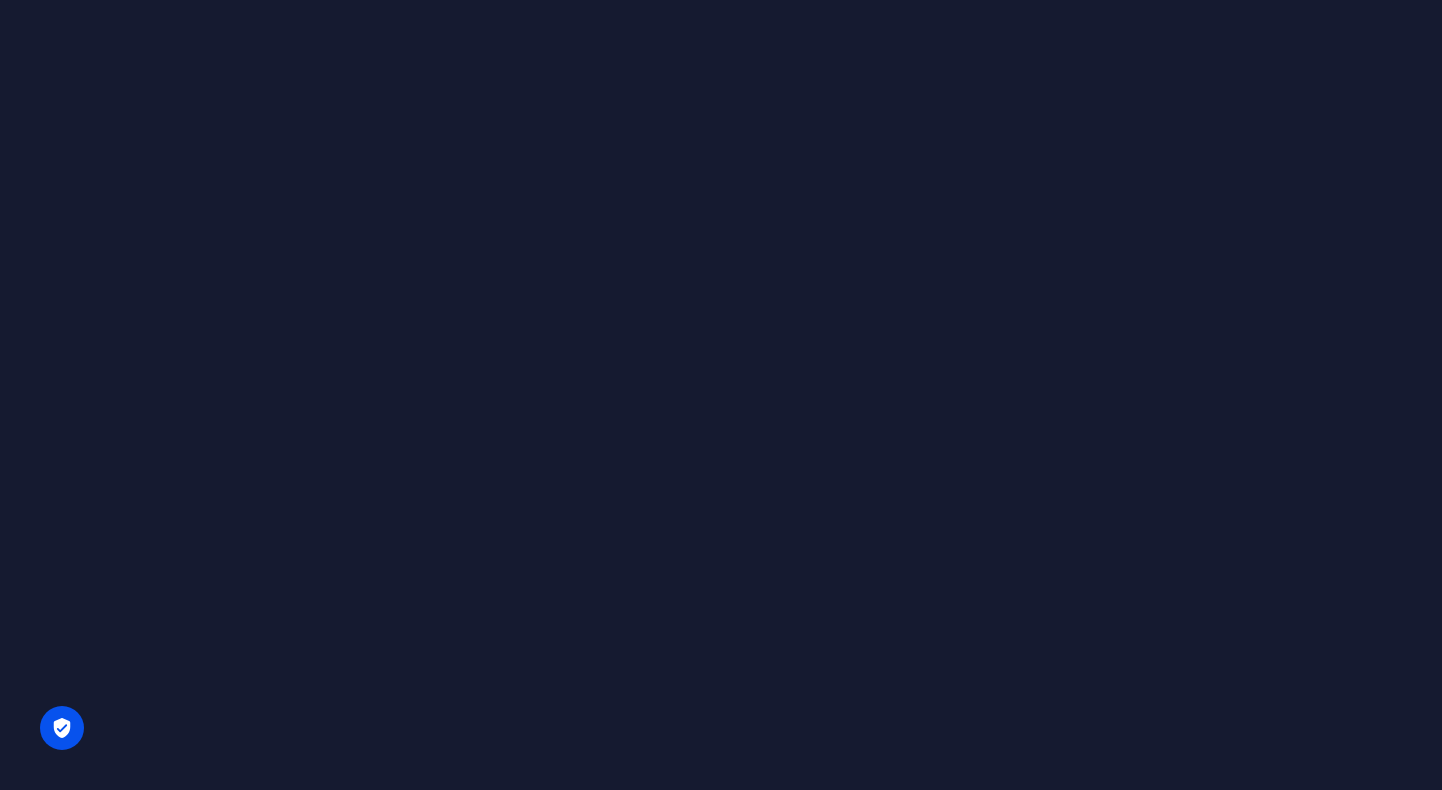 scroll, scrollTop: 0, scrollLeft: 0, axis: both 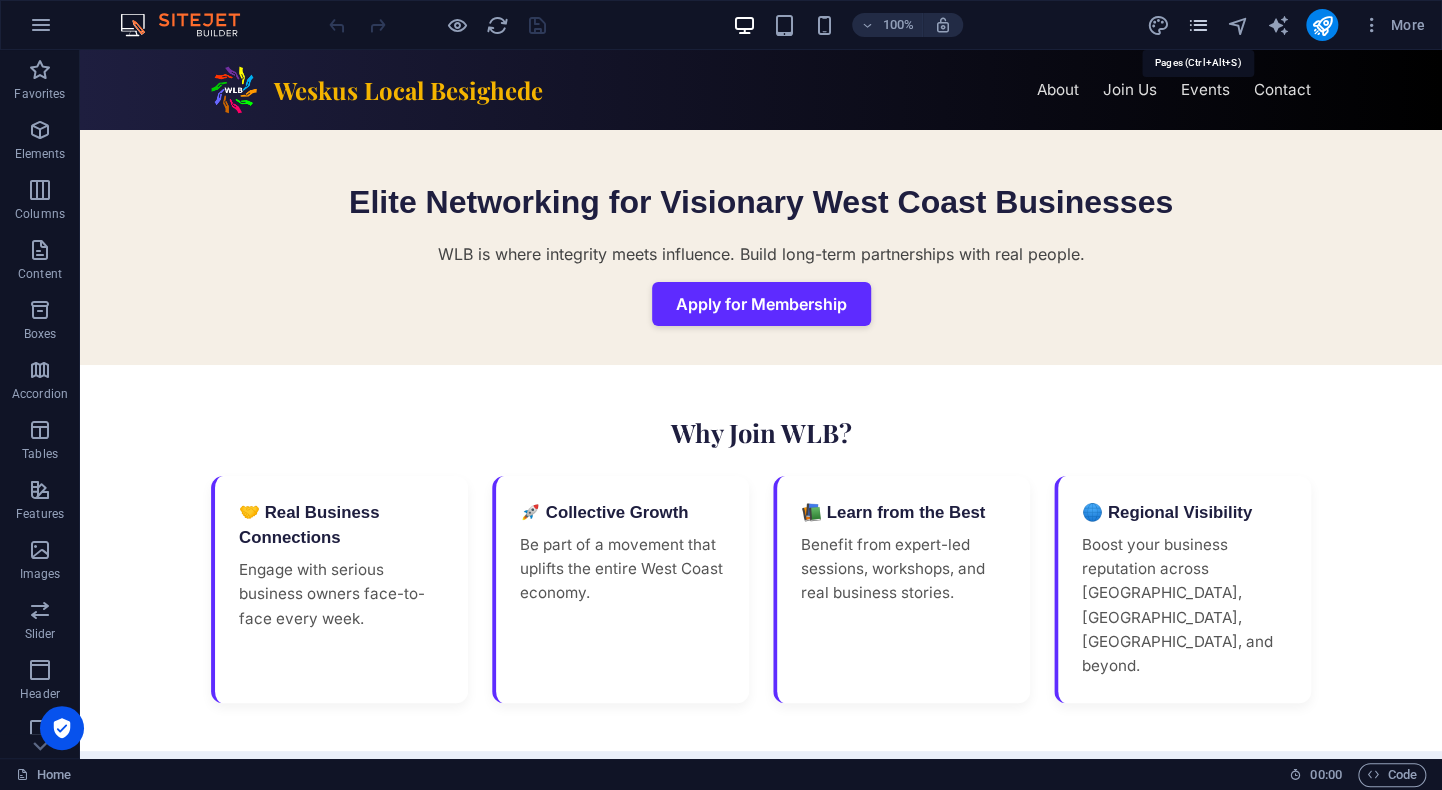 click at bounding box center [1197, 25] 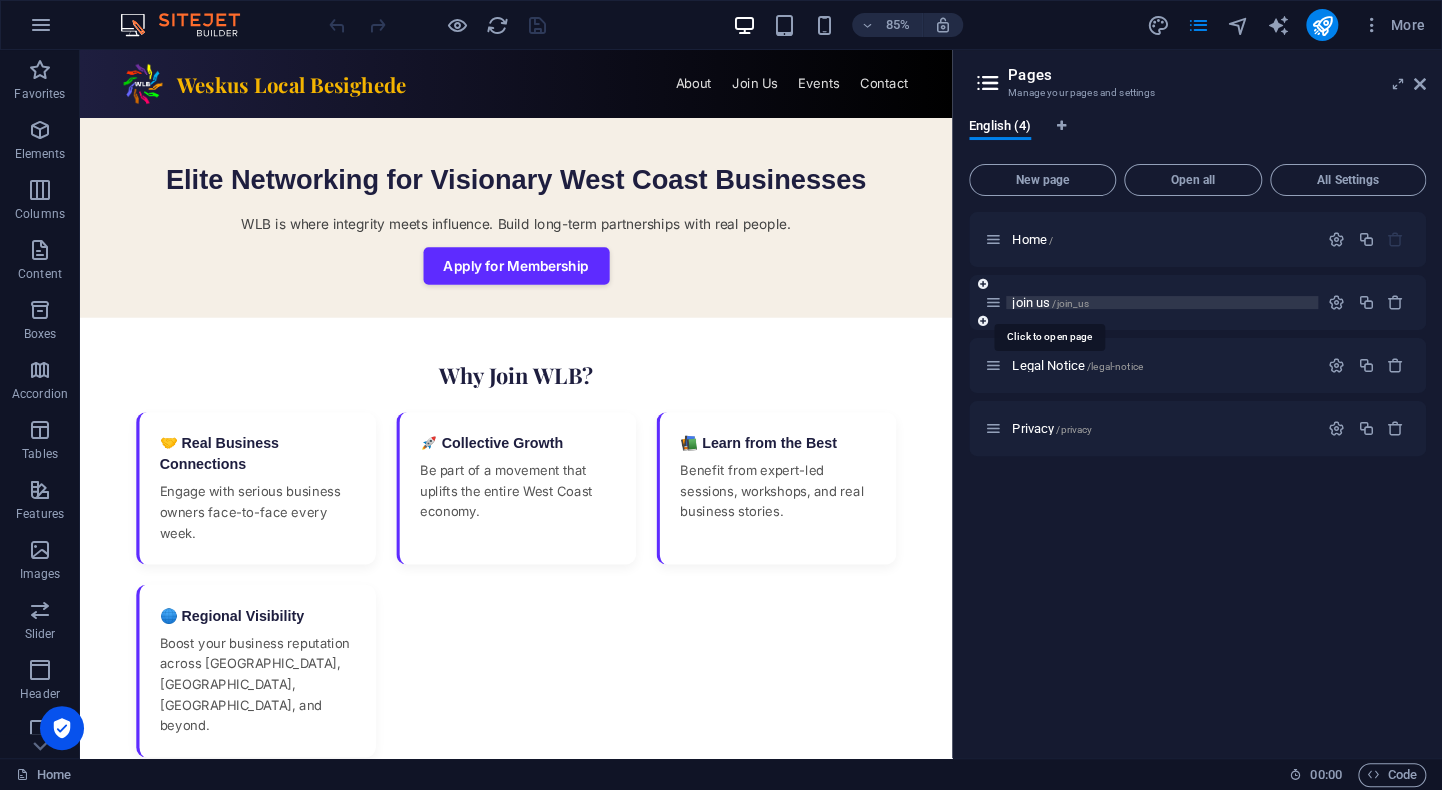 click on "join us /join_us" at bounding box center (1050, 302) 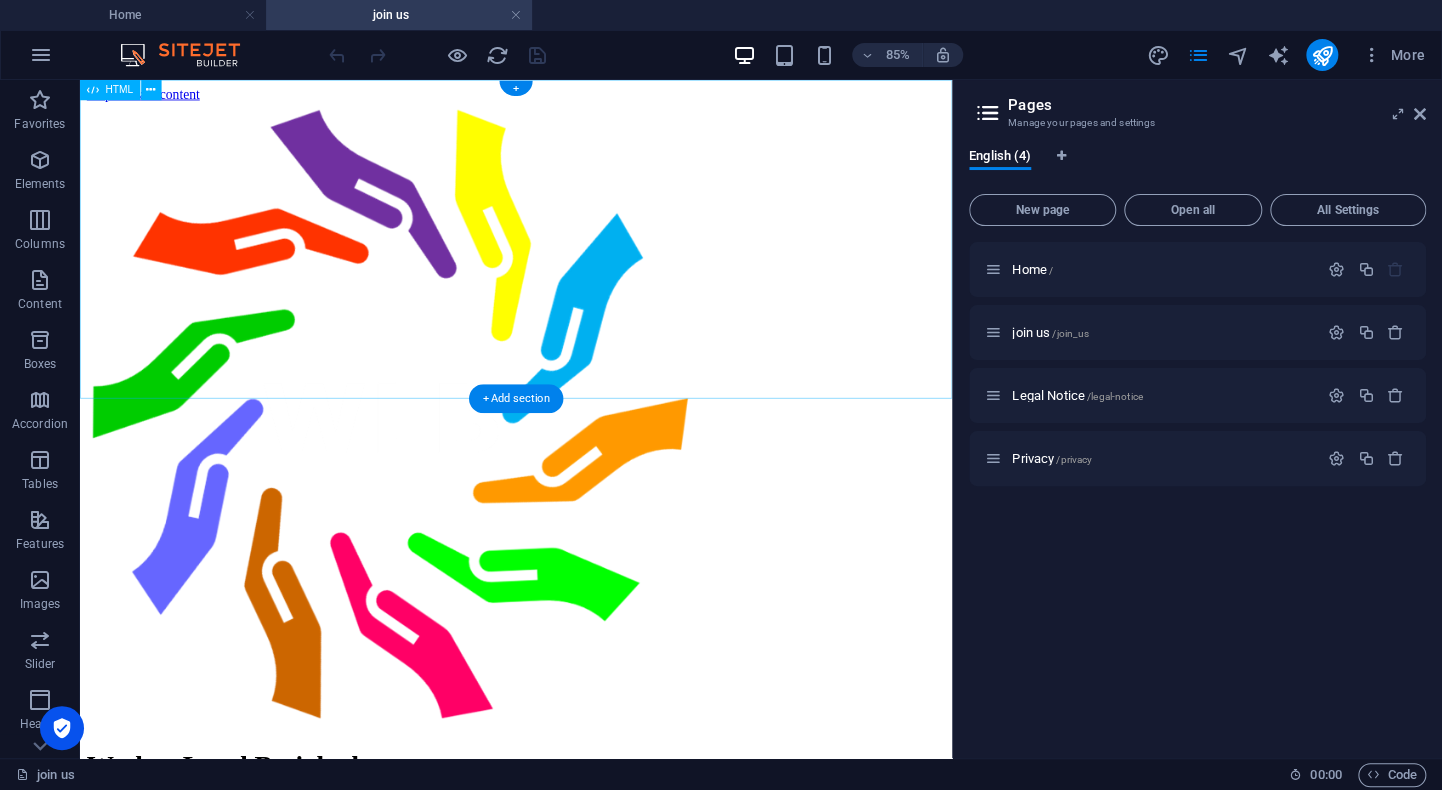 scroll, scrollTop: 0, scrollLeft: 0, axis: both 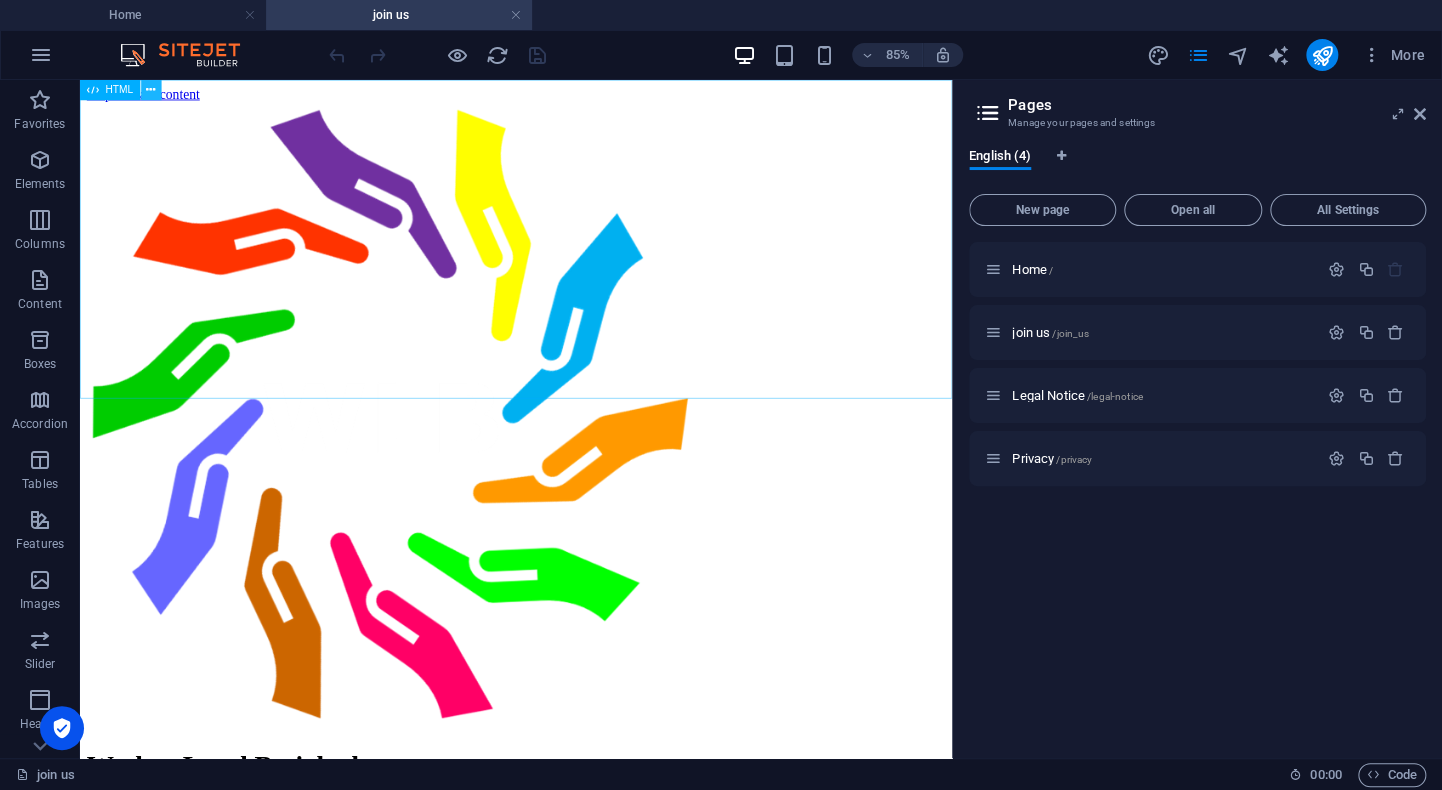 click at bounding box center (150, 90) 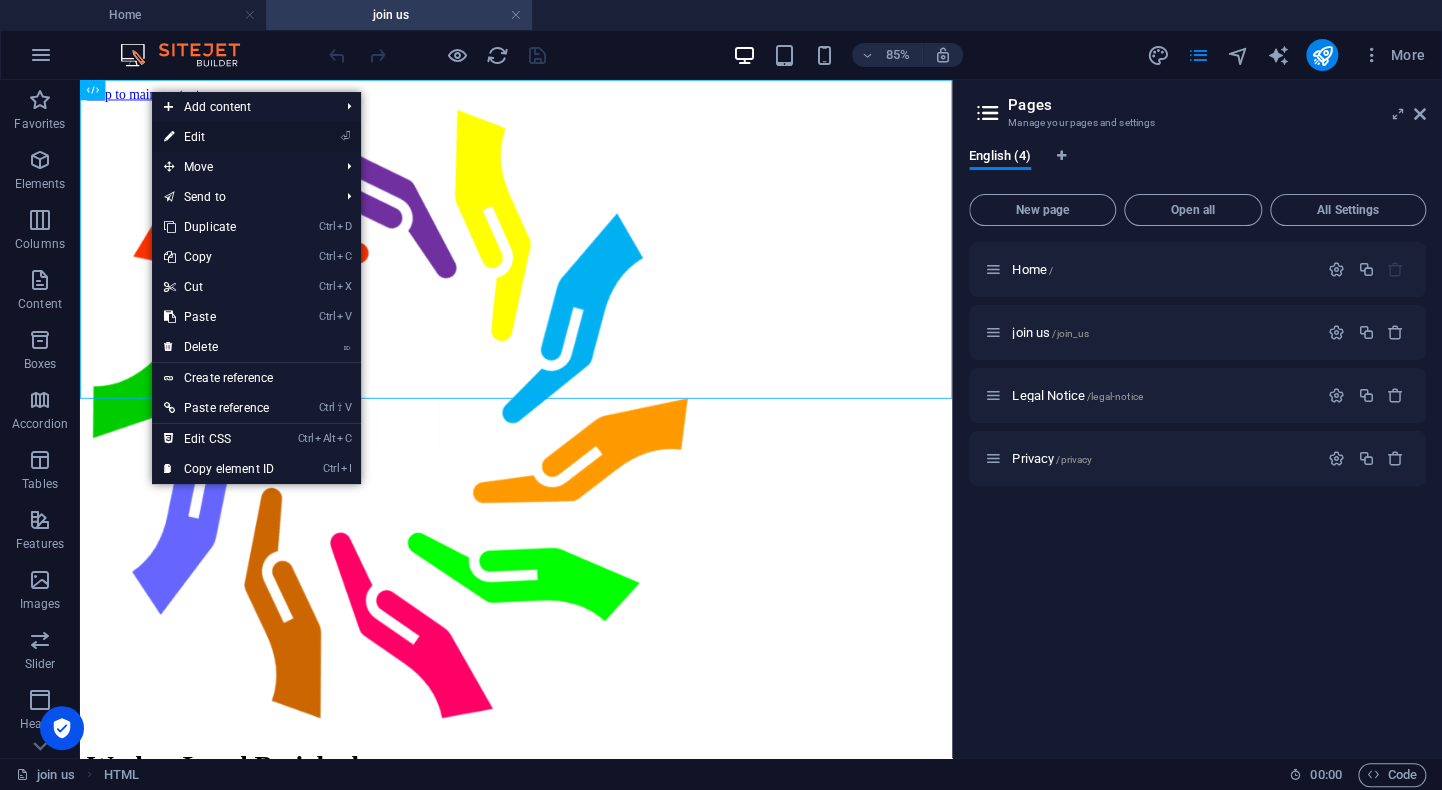 click on "⏎  Edit" at bounding box center [219, 137] 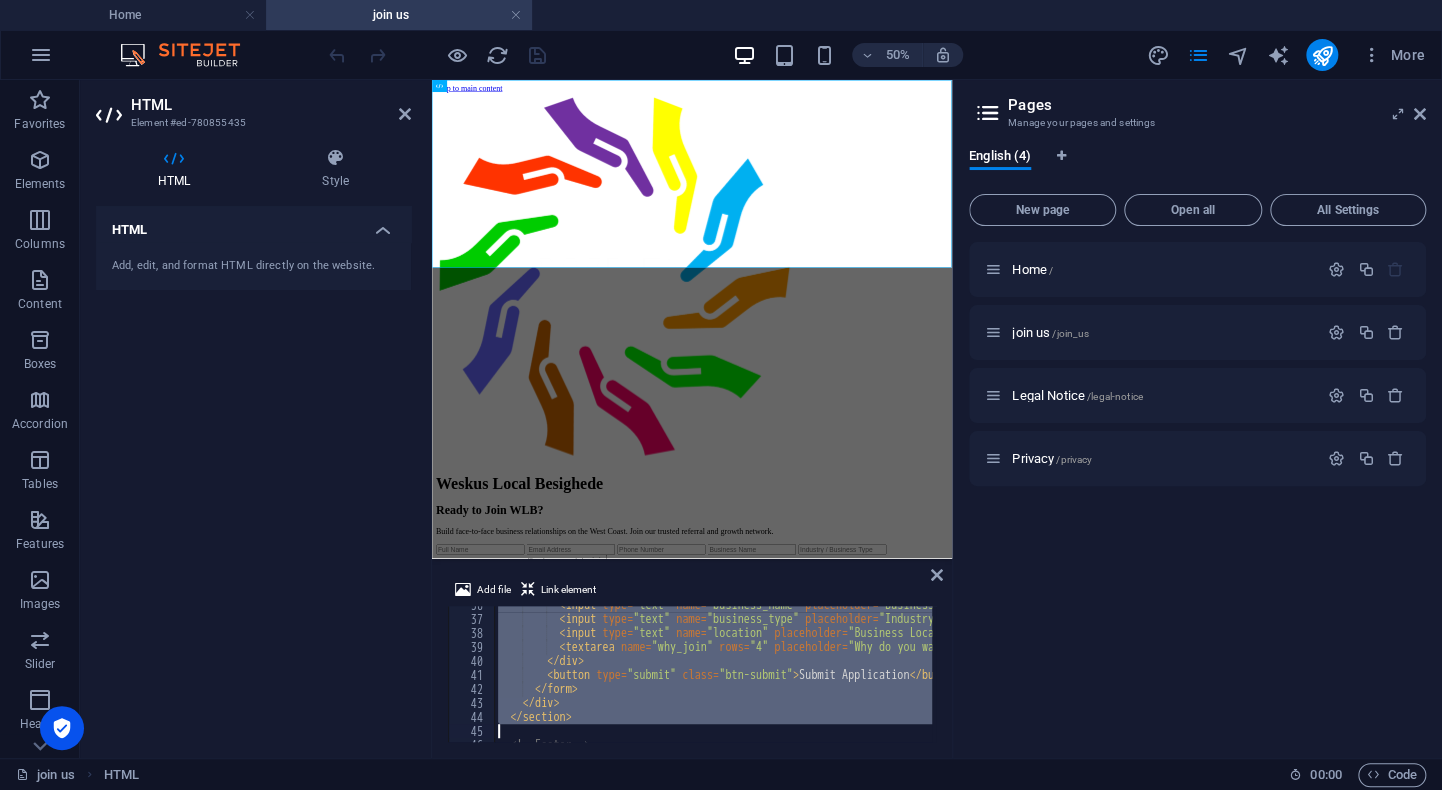 scroll, scrollTop: 638, scrollLeft: 0, axis: vertical 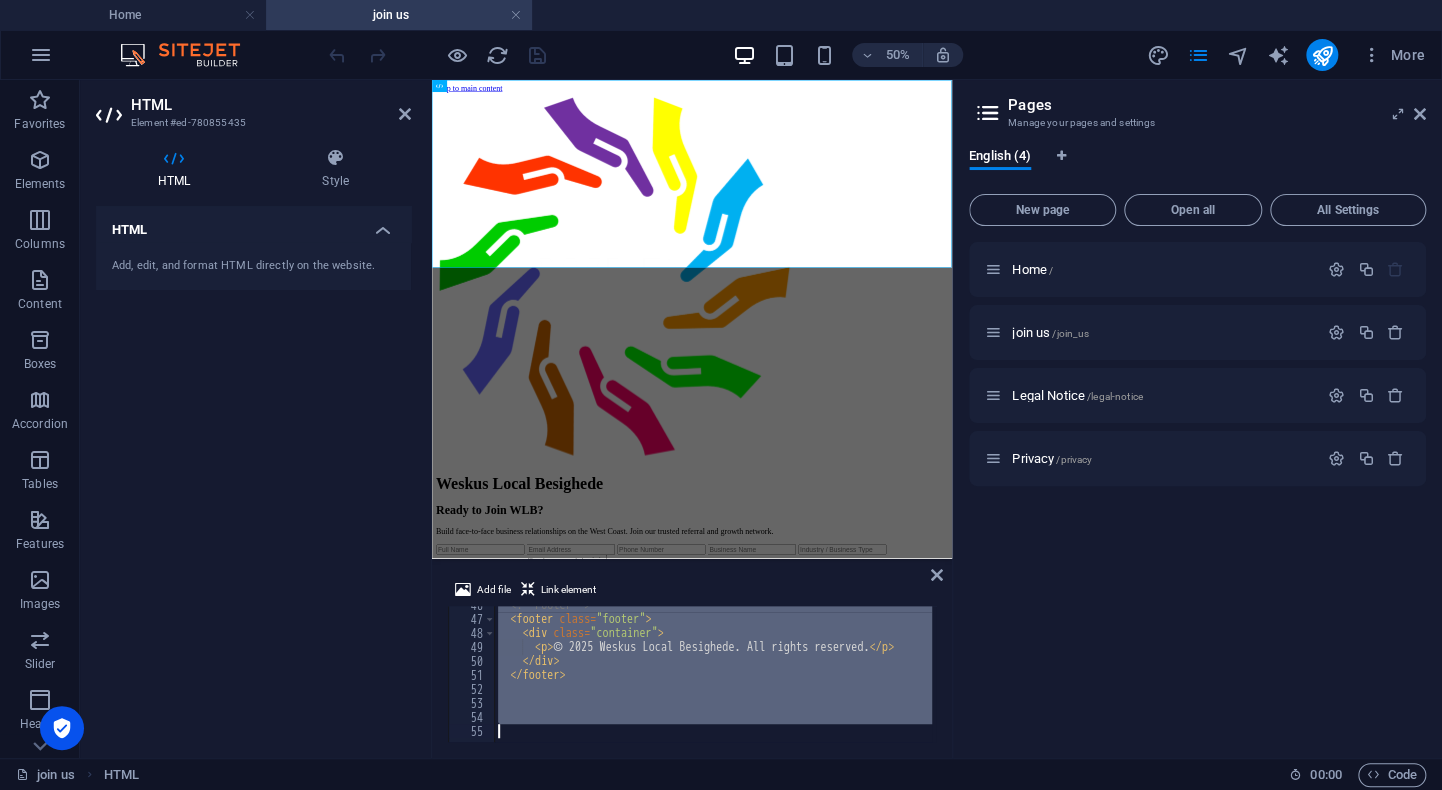 drag, startPoint x: 505, startPoint y: 618, endPoint x: 505, endPoint y: 793, distance: 175 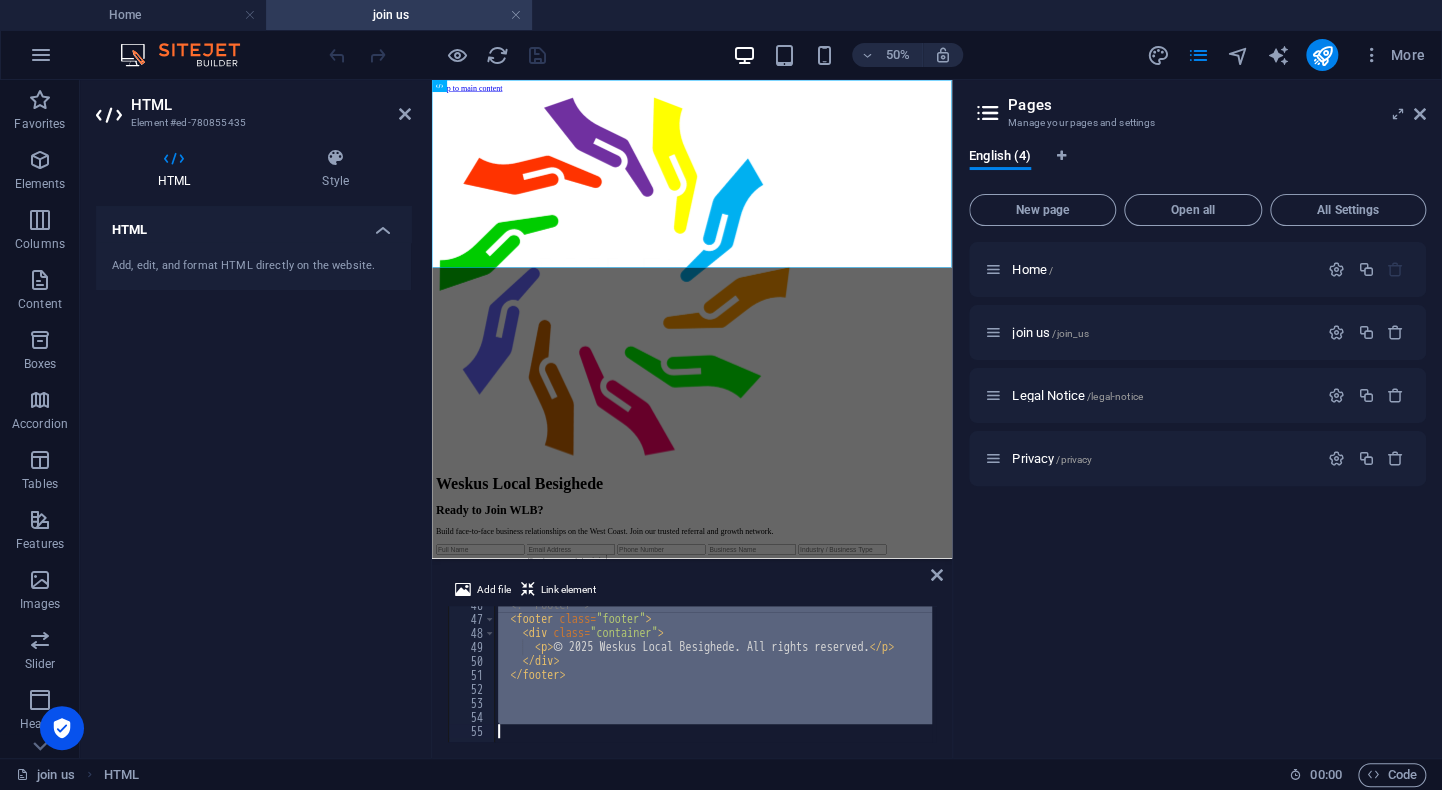 type on "</html>" 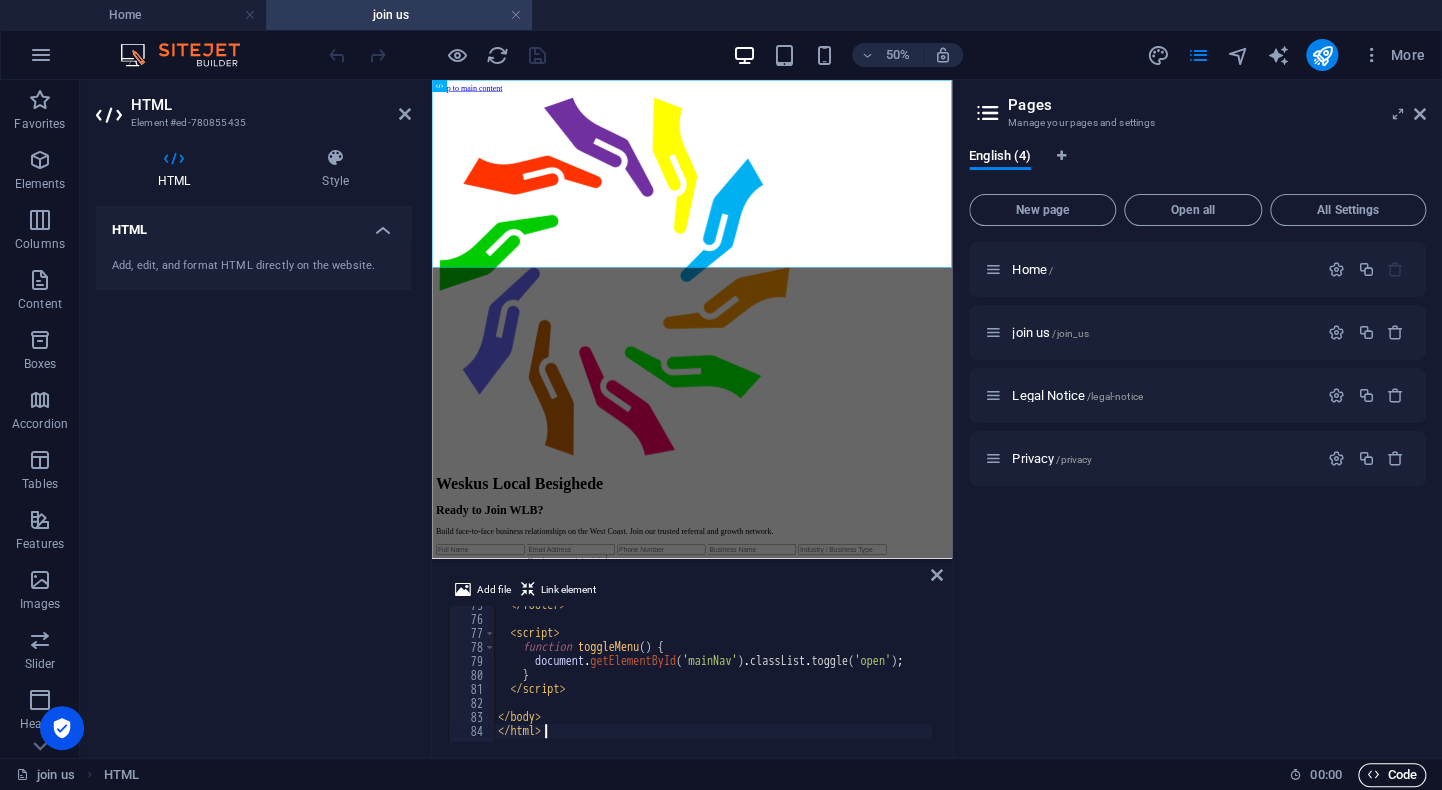 click on "Code" at bounding box center (1392, 775) 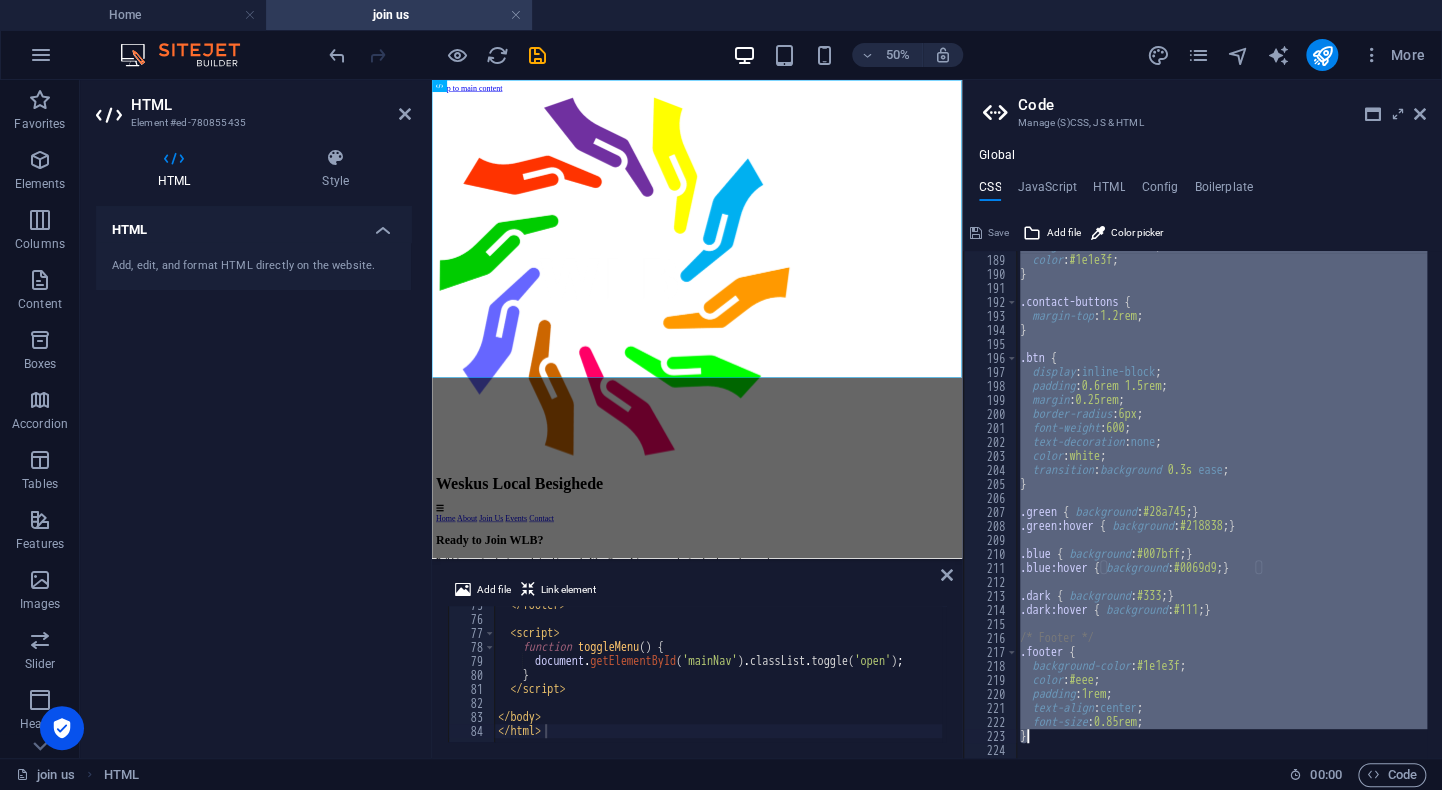scroll, scrollTop: 3078, scrollLeft: 0, axis: vertical 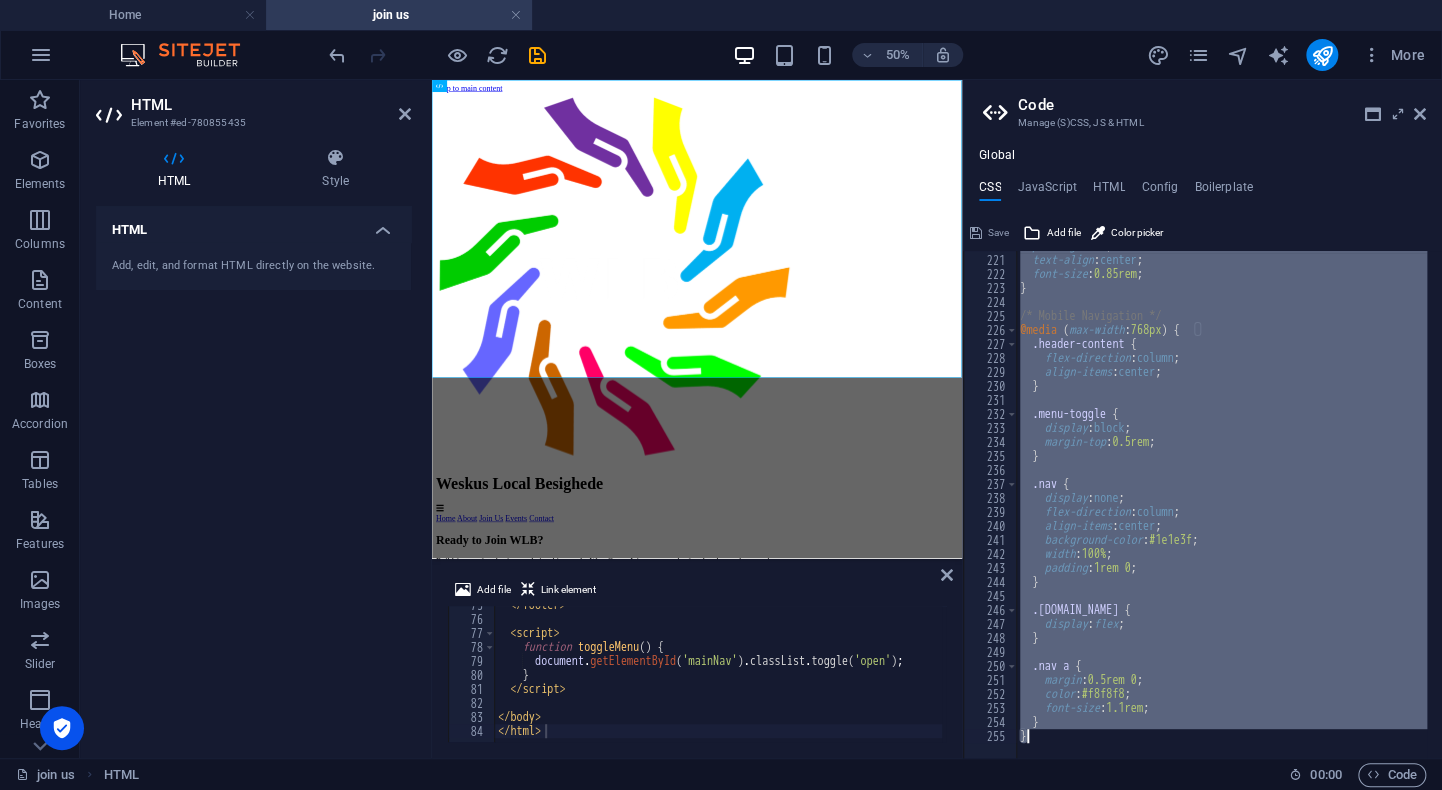 drag, startPoint x: 1012, startPoint y: 259, endPoint x: 1109, endPoint y: 793, distance: 542.7384 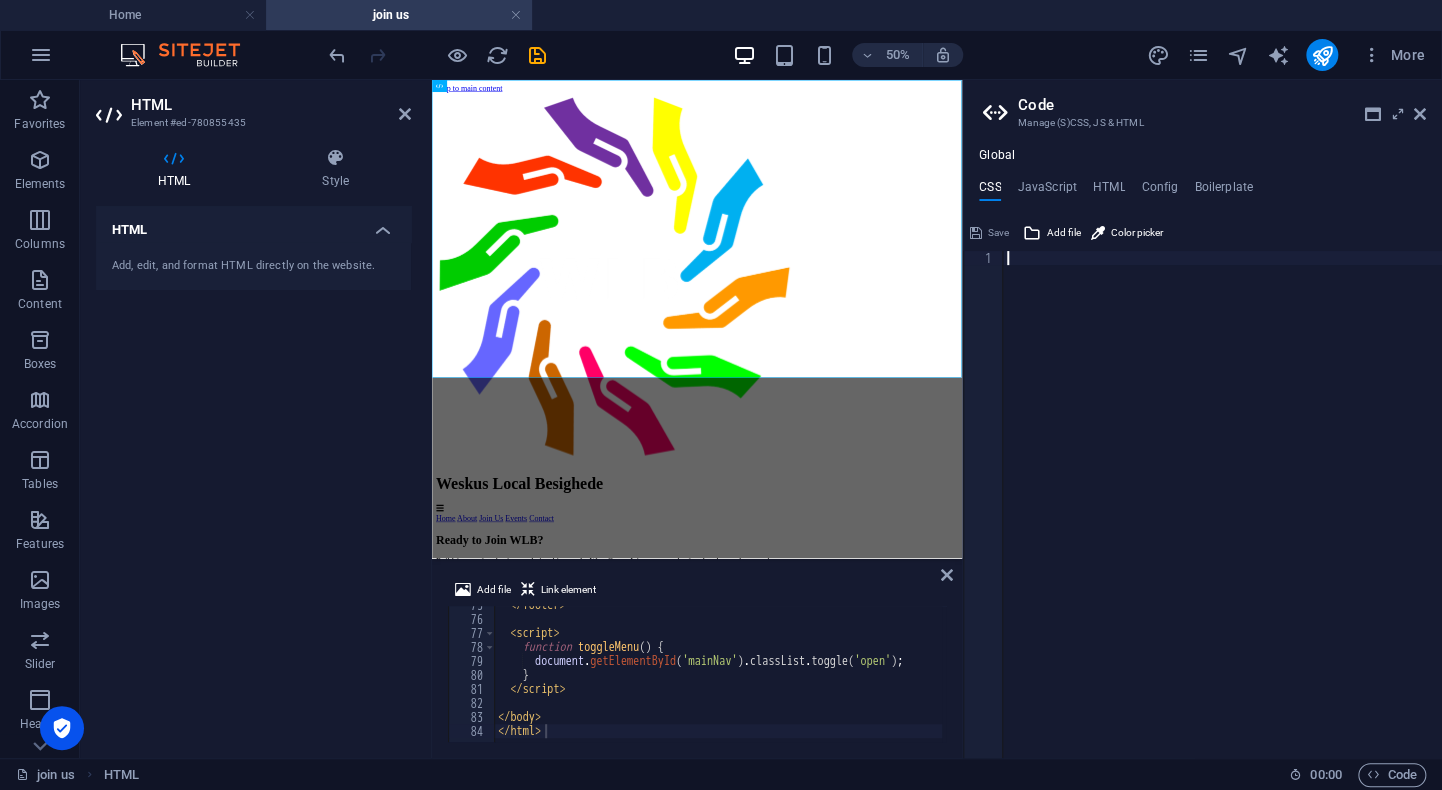 type 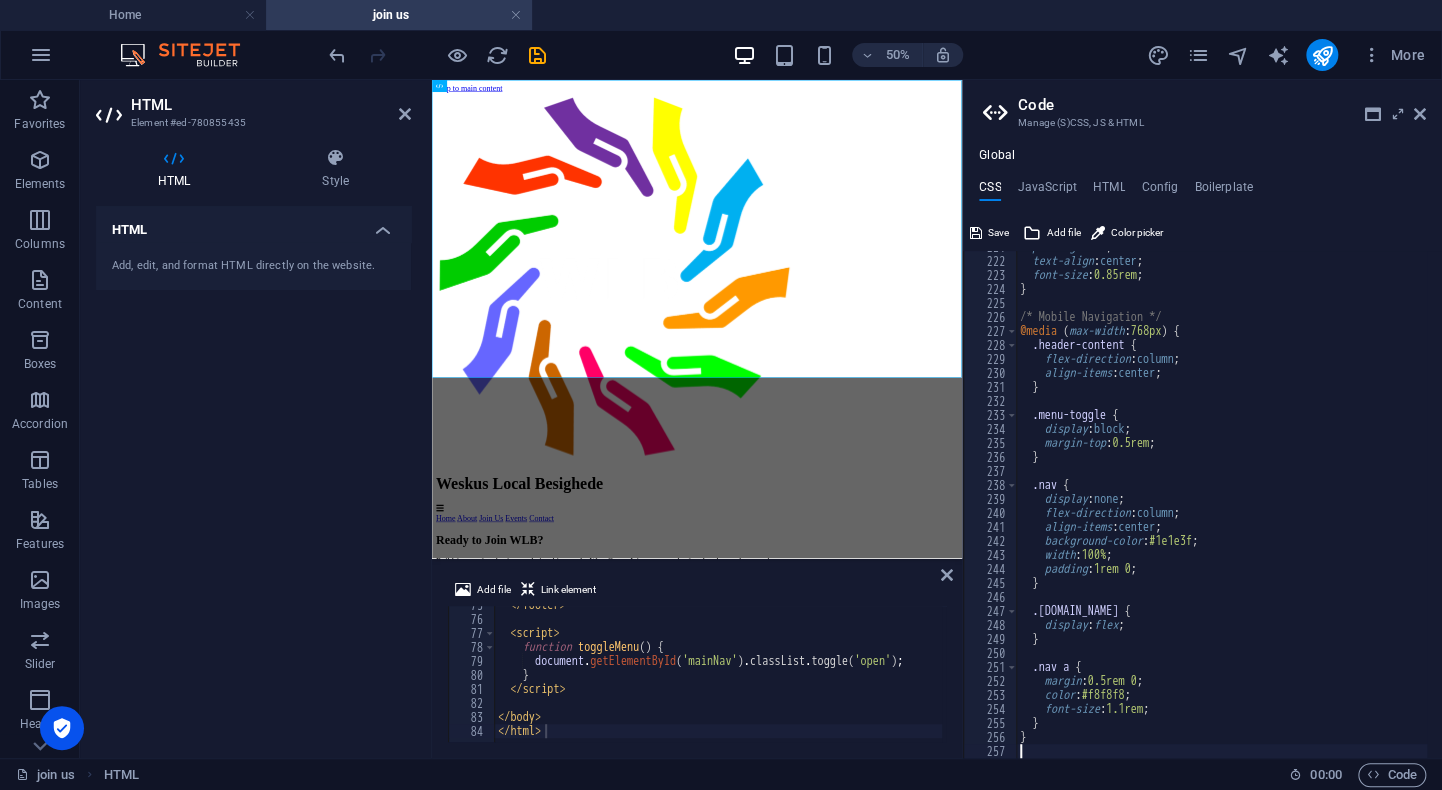 scroll, scrollTop: 3091, scrollLeft: 0, axis: vertical 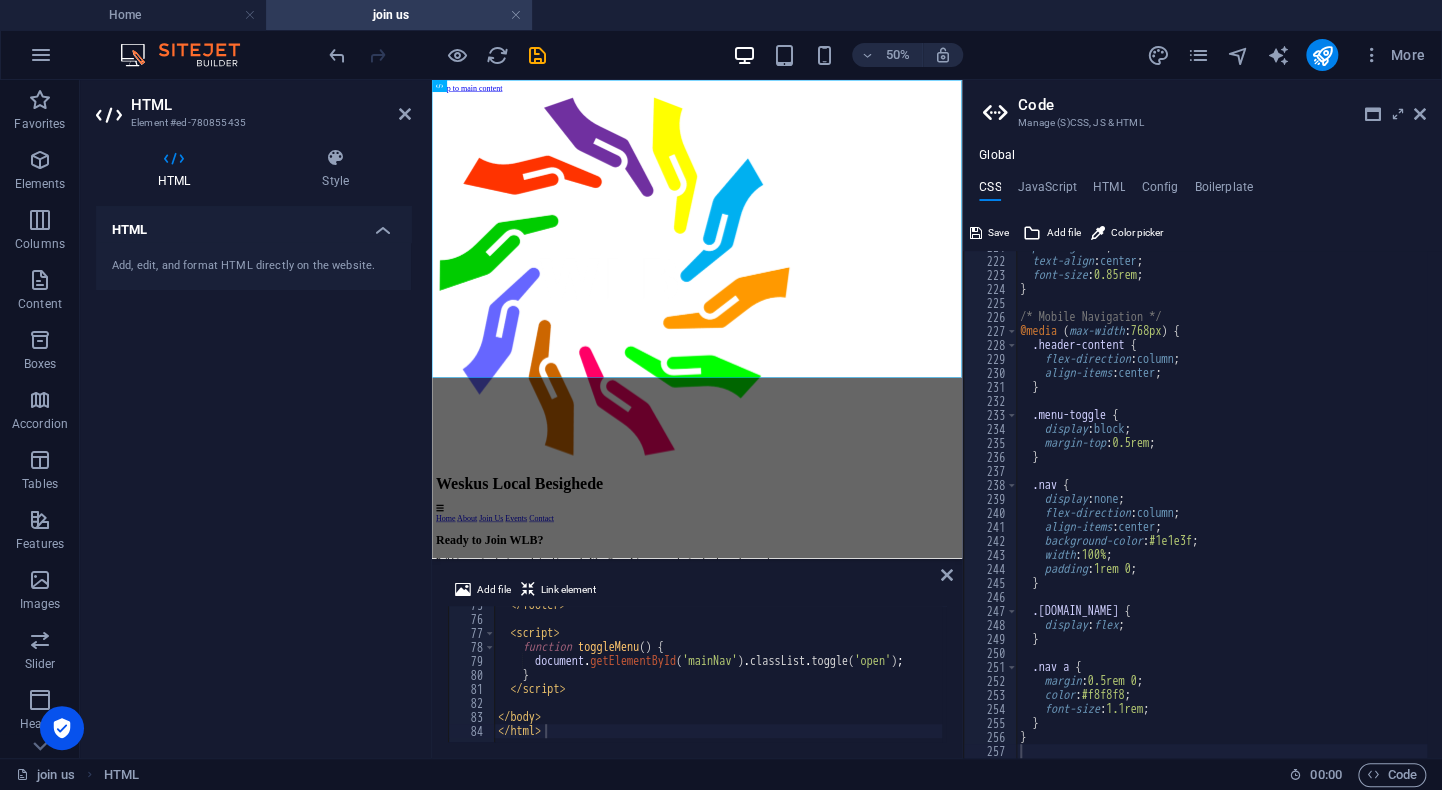 click on "50% More" at bounding box center (879, 55) 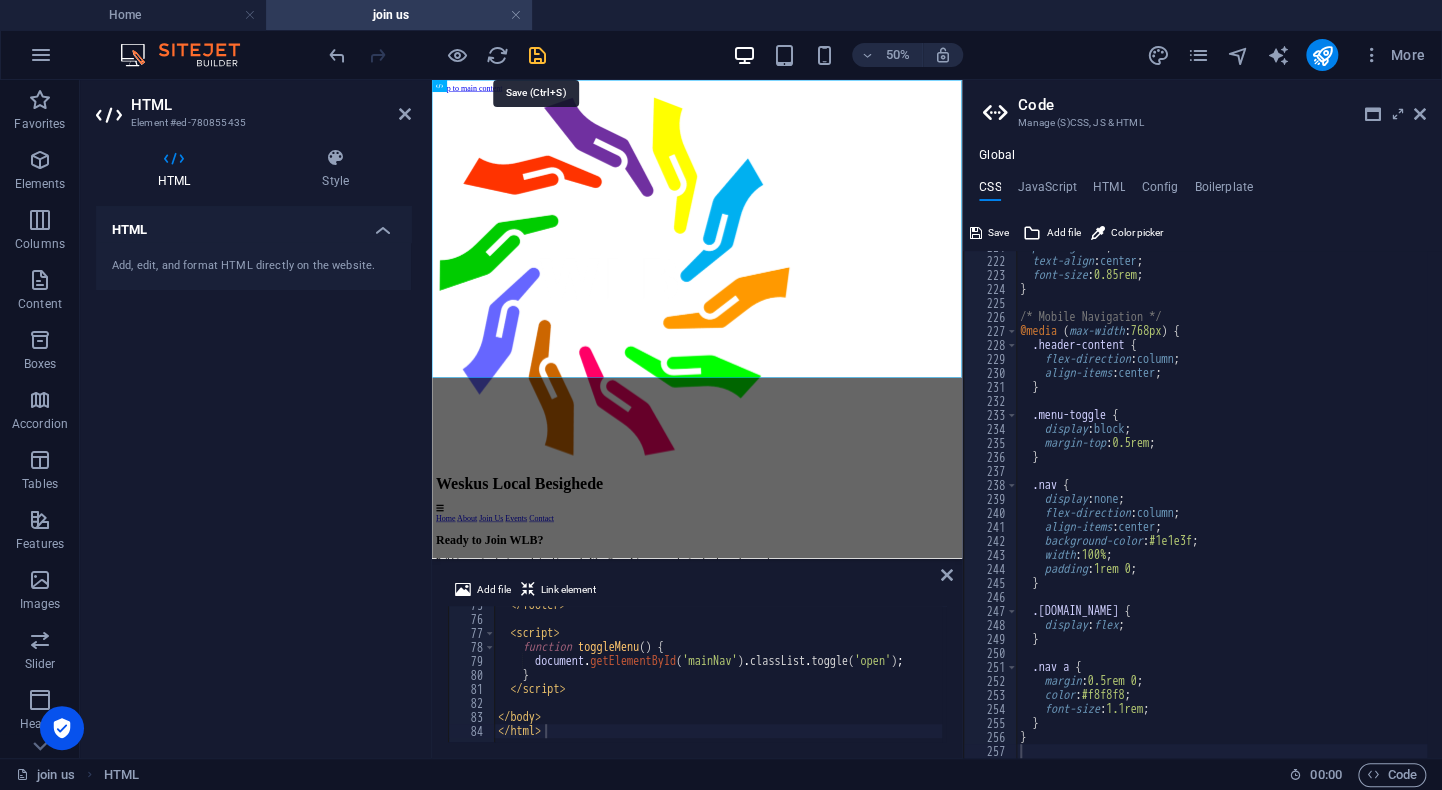click at bounding box center (537, 55) 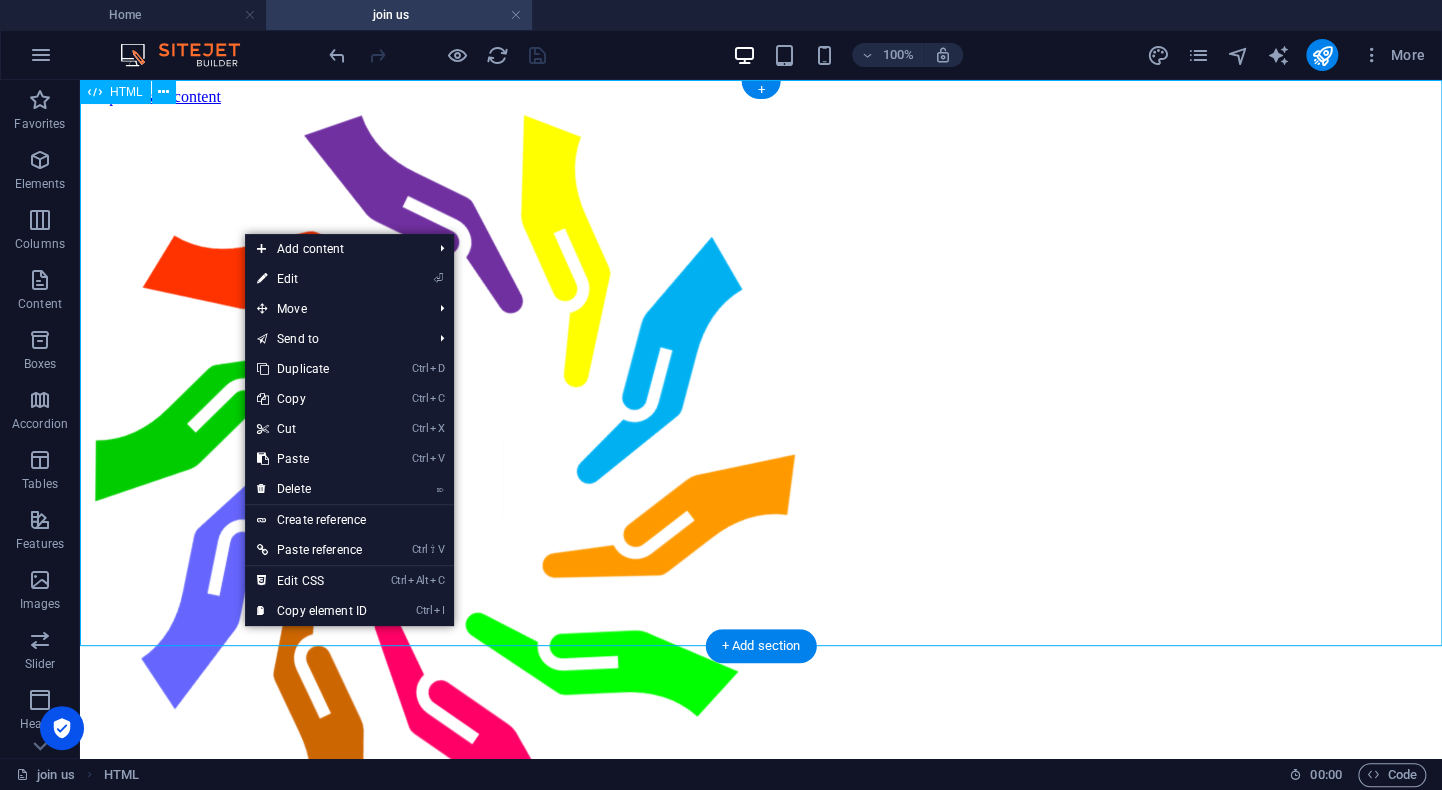 click on "Join WLB – Weskus Local Besighede
Weskus Local Besighede
☰
Home
About
Join Us
Events
Contact
Ready to Join WLB?
Build face-to-face business relationships on the West Coast. Join our trusted referral and growth network.
Stay on the [GEOGRAPHIC_DATA]?
Yes
No
Read our objectives and rules?
Yes
No
Submit Application
© 2025 Weskus Local Besighede. All rights reserved." at bounding box center (761, 666) 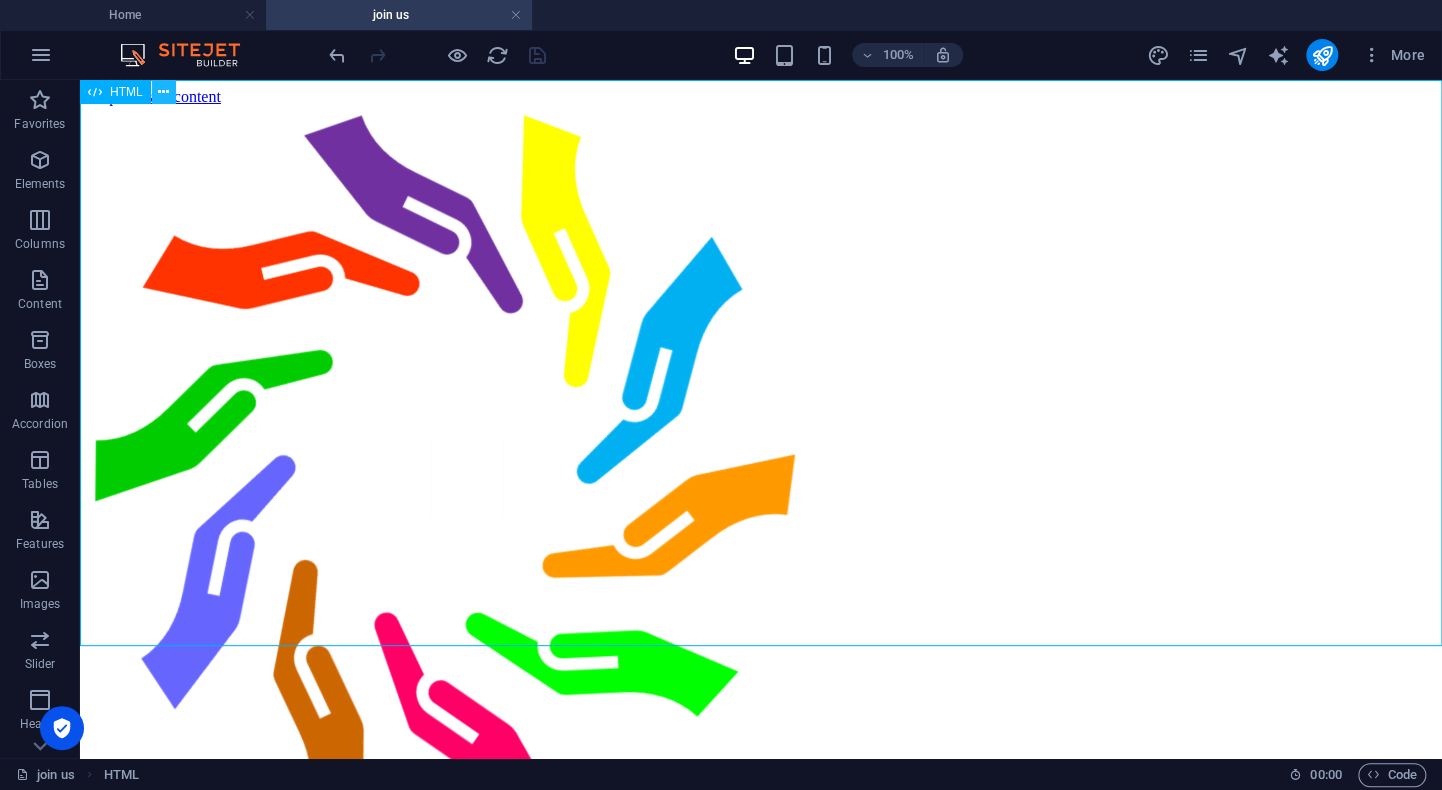 click at bounding box center (163, 92) 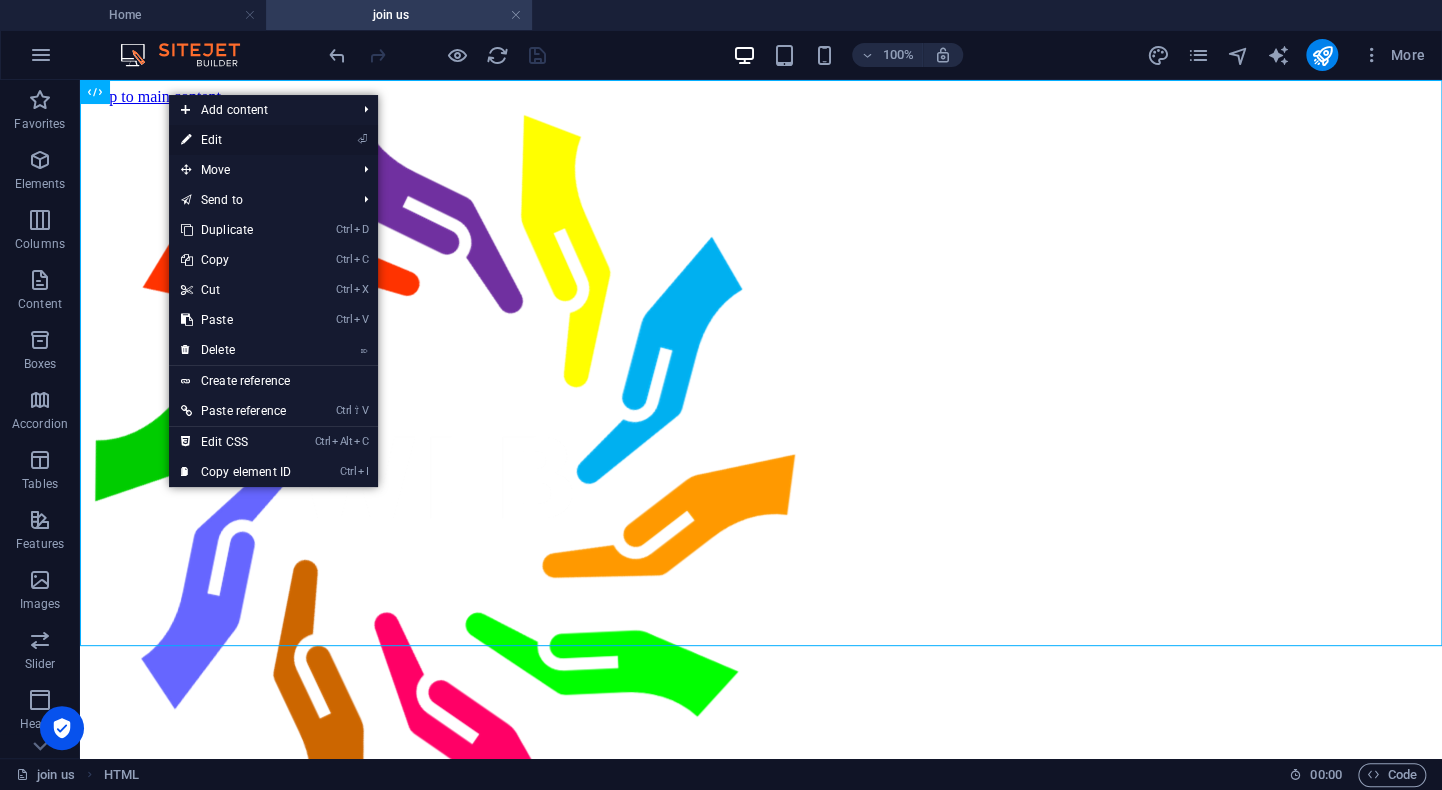 click on "⏎  Edit" at bounding box center [236, 140] 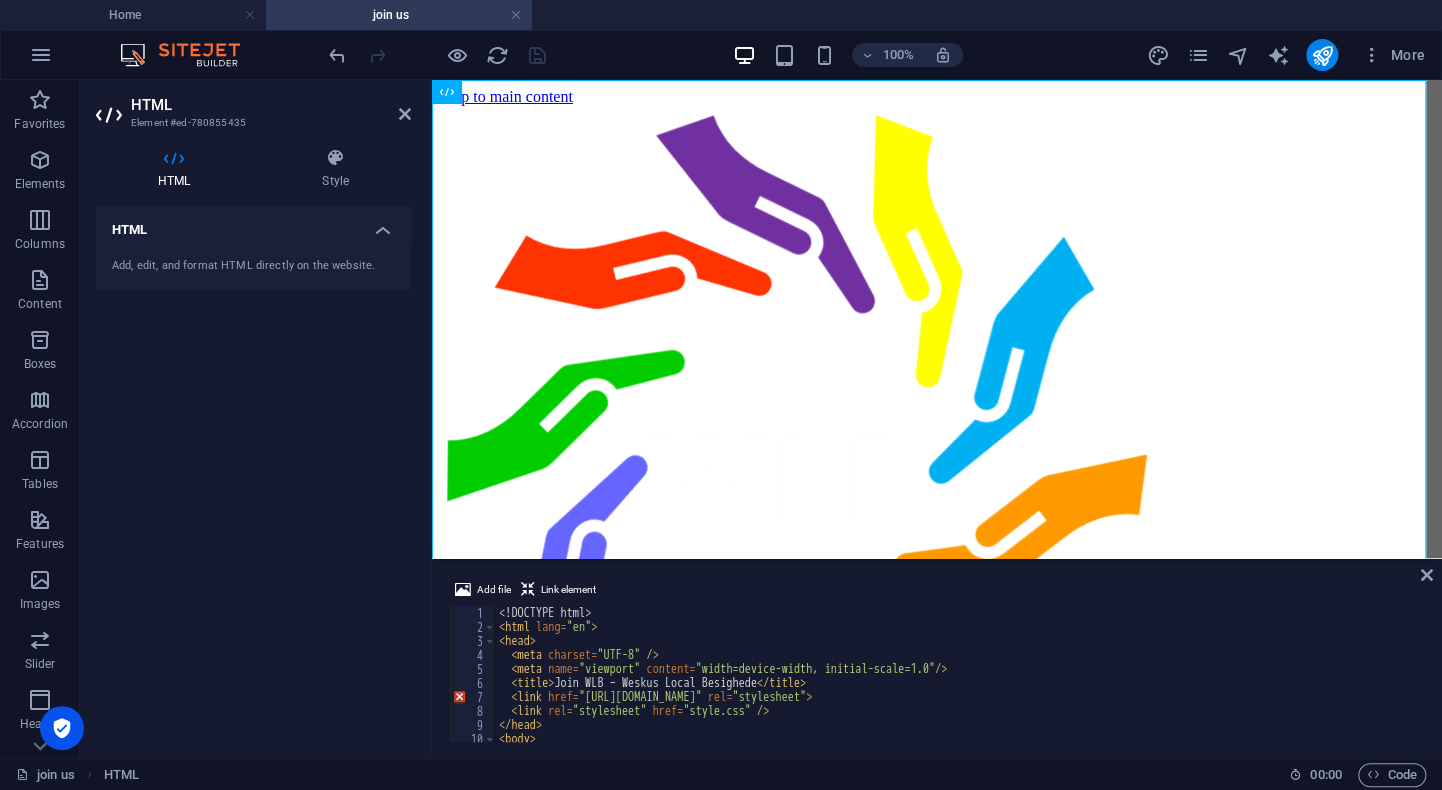 scroll, scrollTop: 0, scrollLeft: 0, axis: both 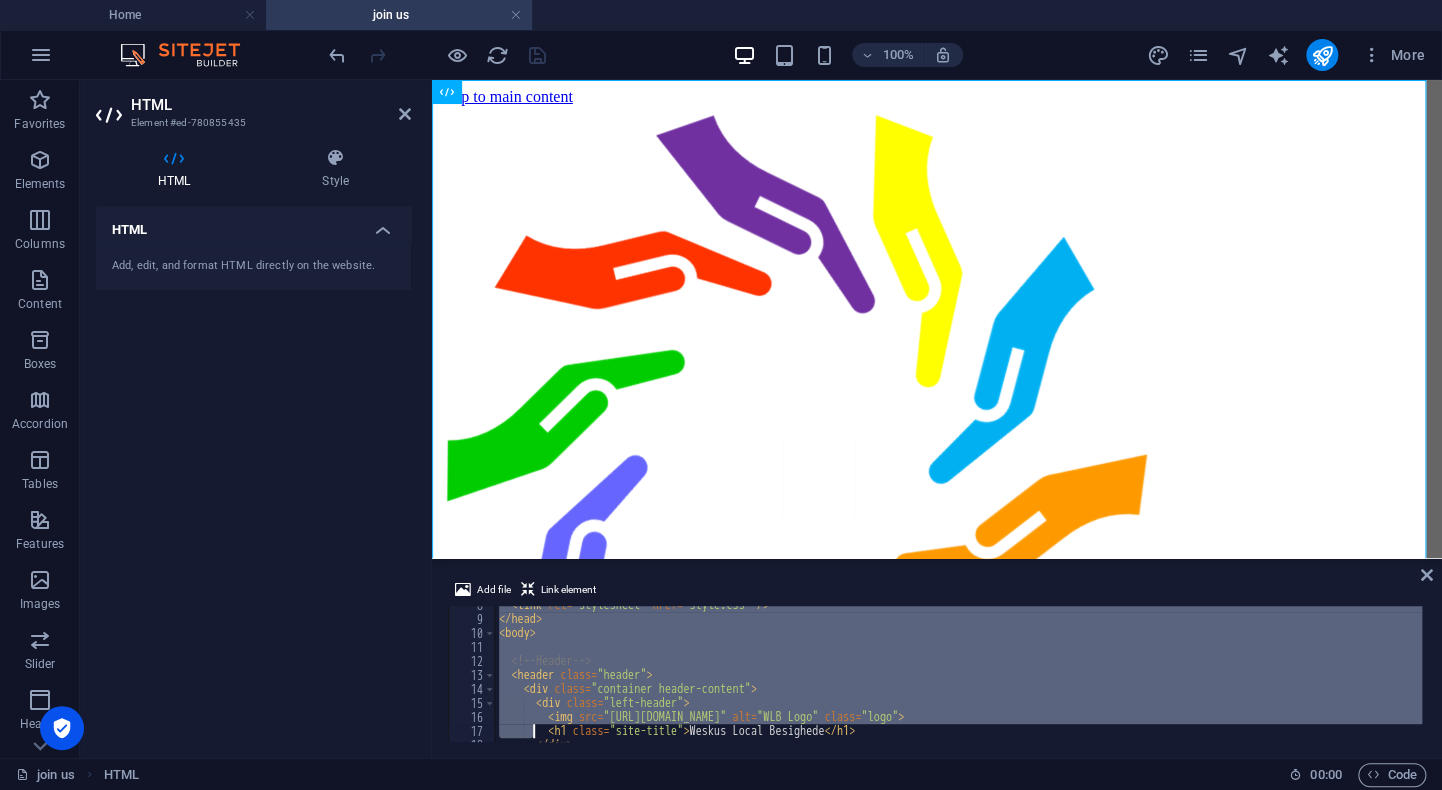 drag, startPoint x: 500, startPoint y: 611, endPoint x: 534, endPoint y: 750, distance: 143.09787 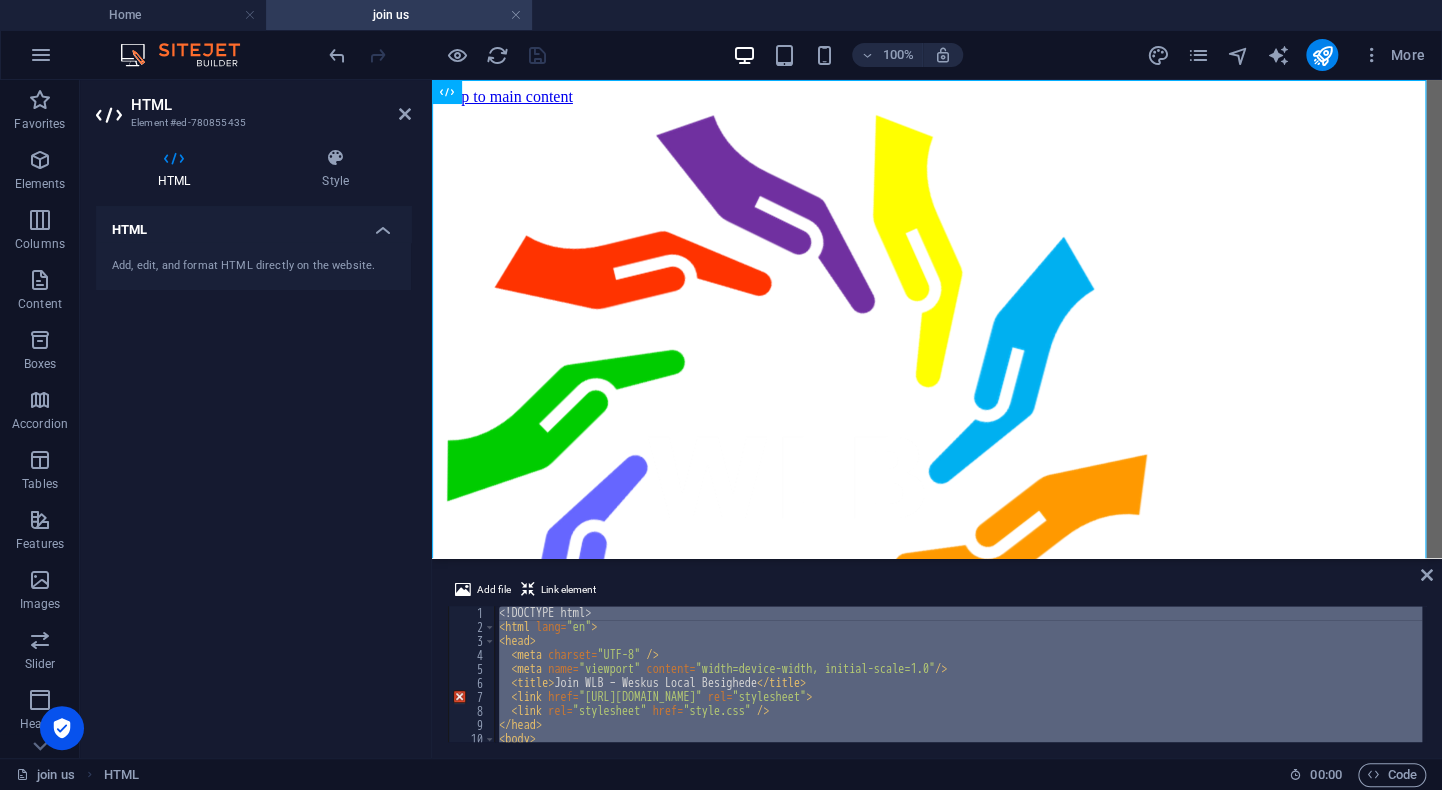 scroll, scrollTop: 0, scrollLeft: 0, axis: both 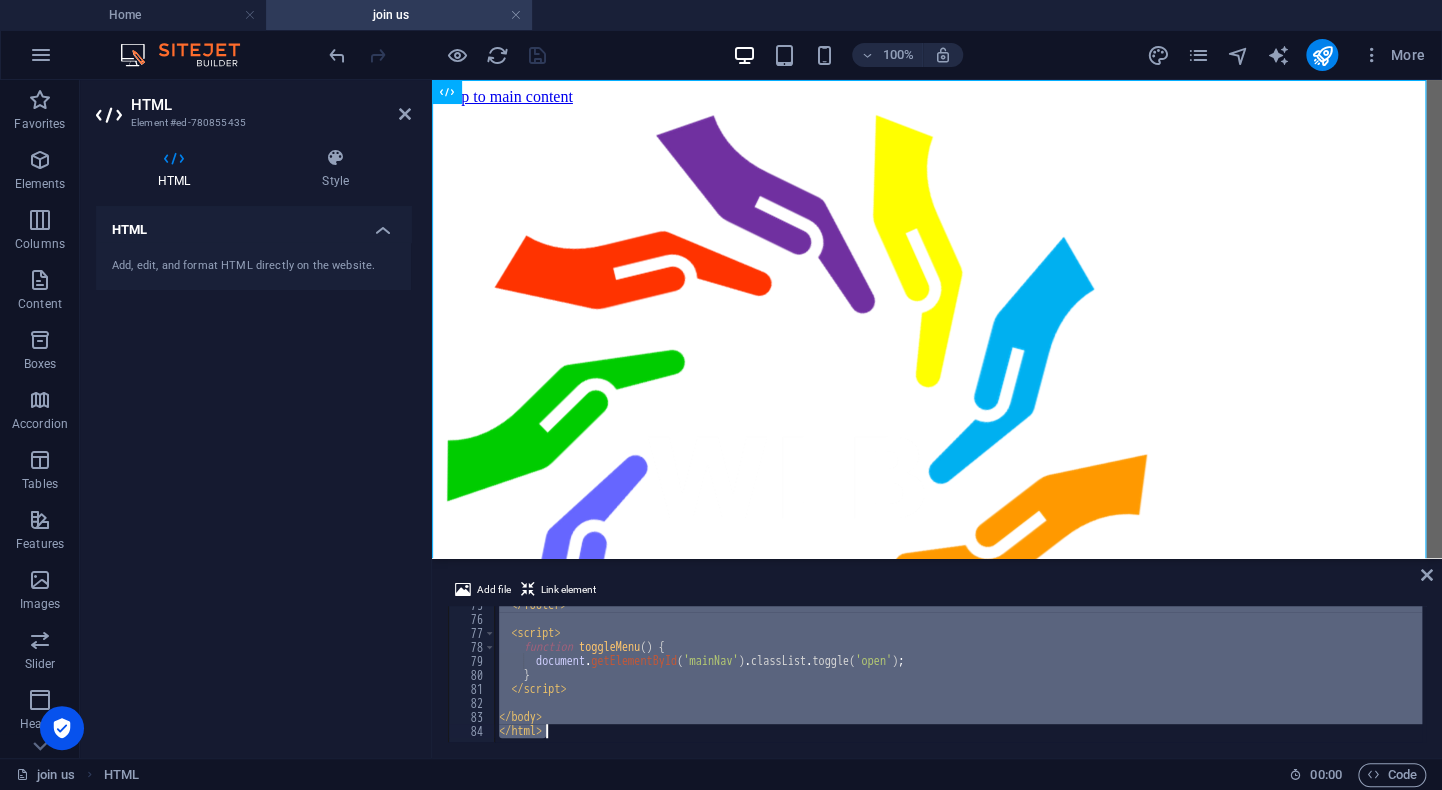 drag, startPoint x: 500, startPoint y: 612, endPoint x: 586, endPoint y: 793, distance: 200.39212 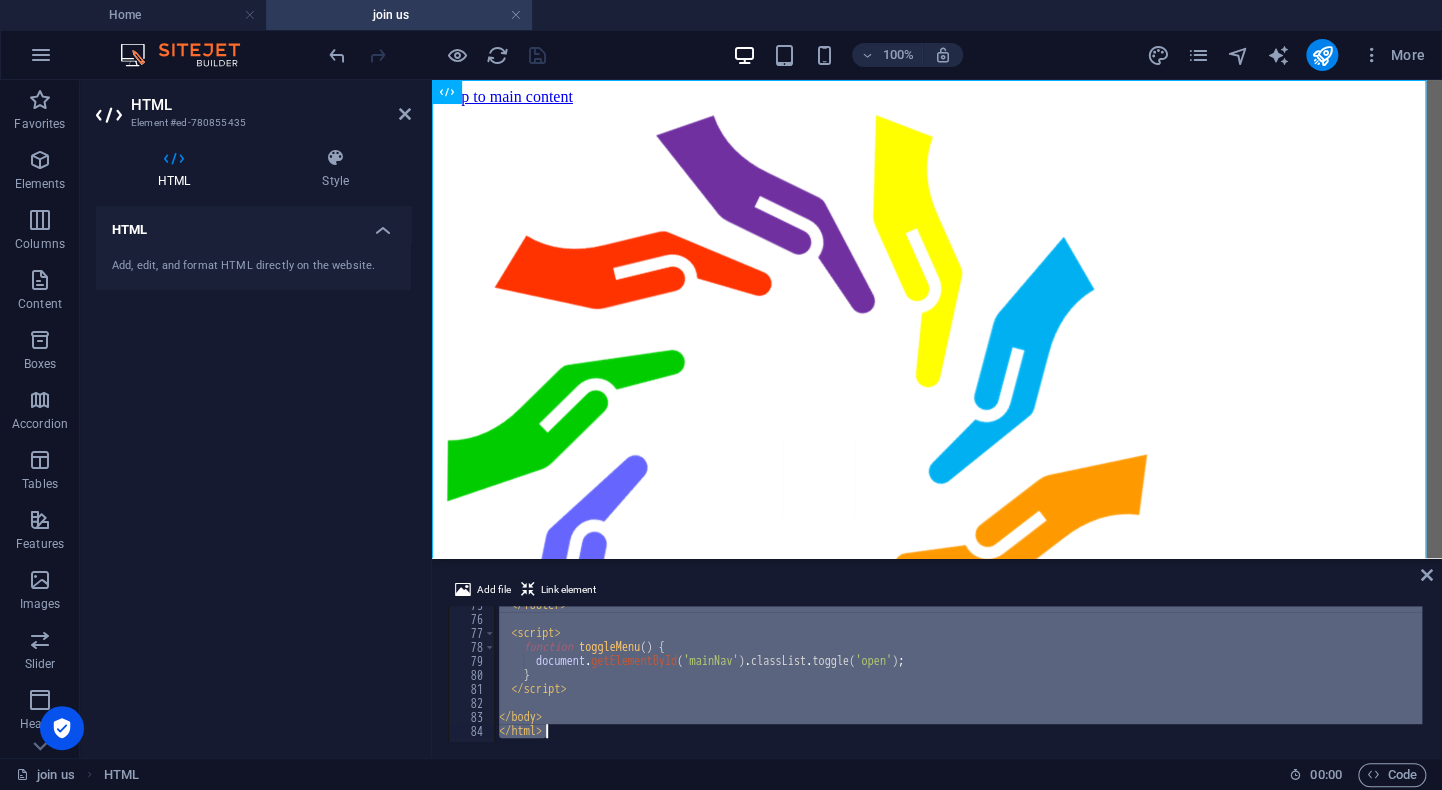 paste 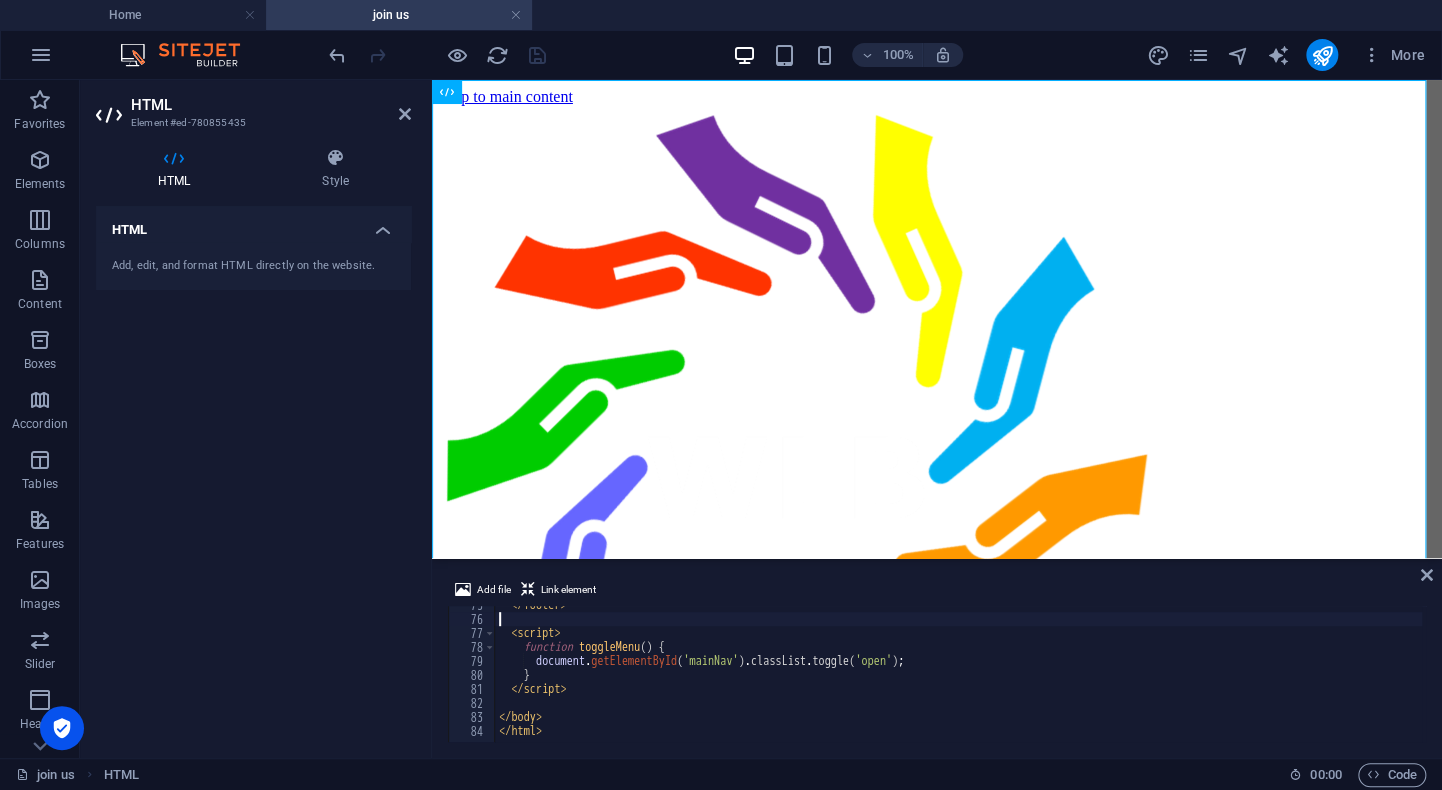 click on "</ footer >    < script >      function   toggleMenu ( )   {         document . getElementById ( 'mainNav' ) . classList . toggle ( 'open' ) ;      }    </ script > </ body > </ html >" at bounding box center (977, 678) 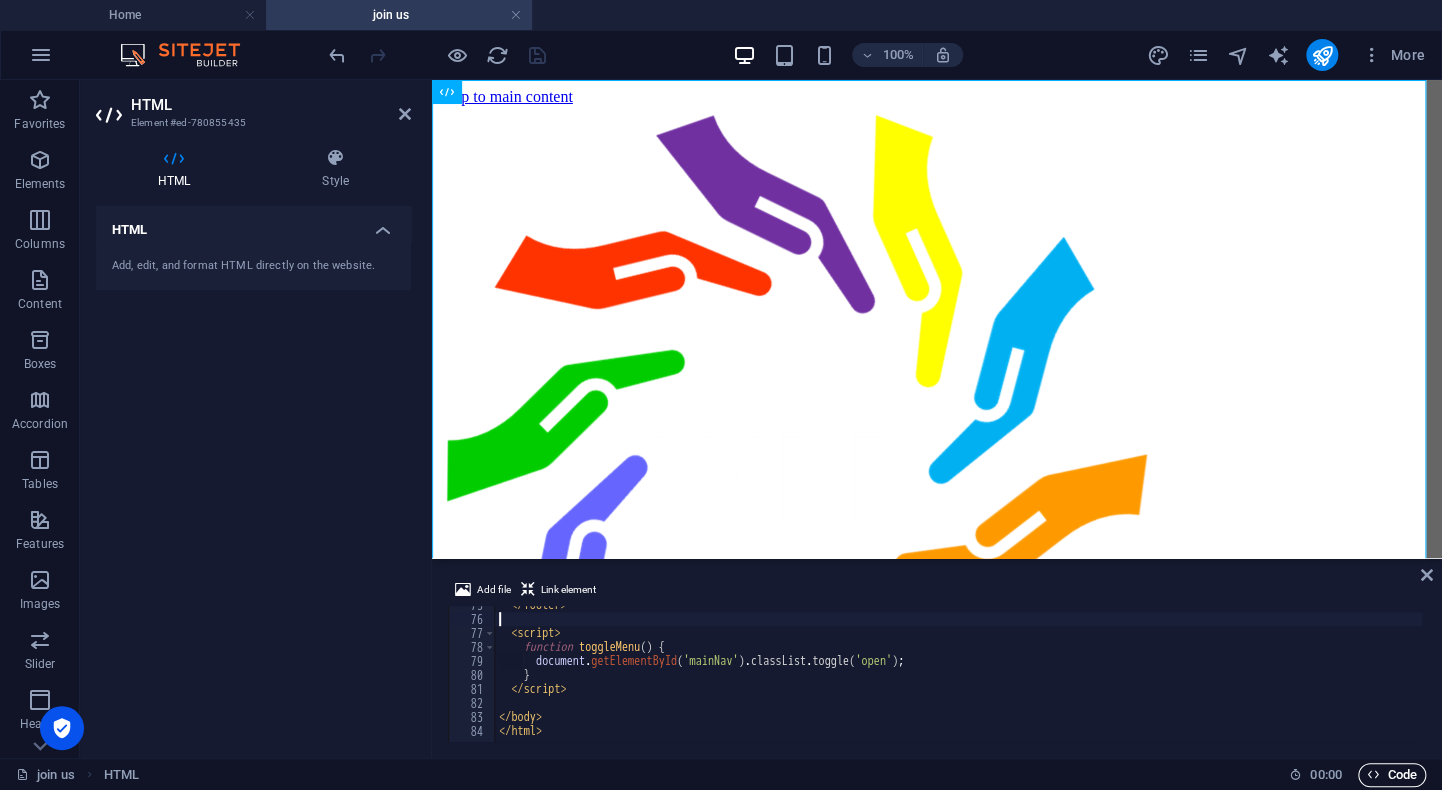 click on "Code" at bounding box center [1392, 775] 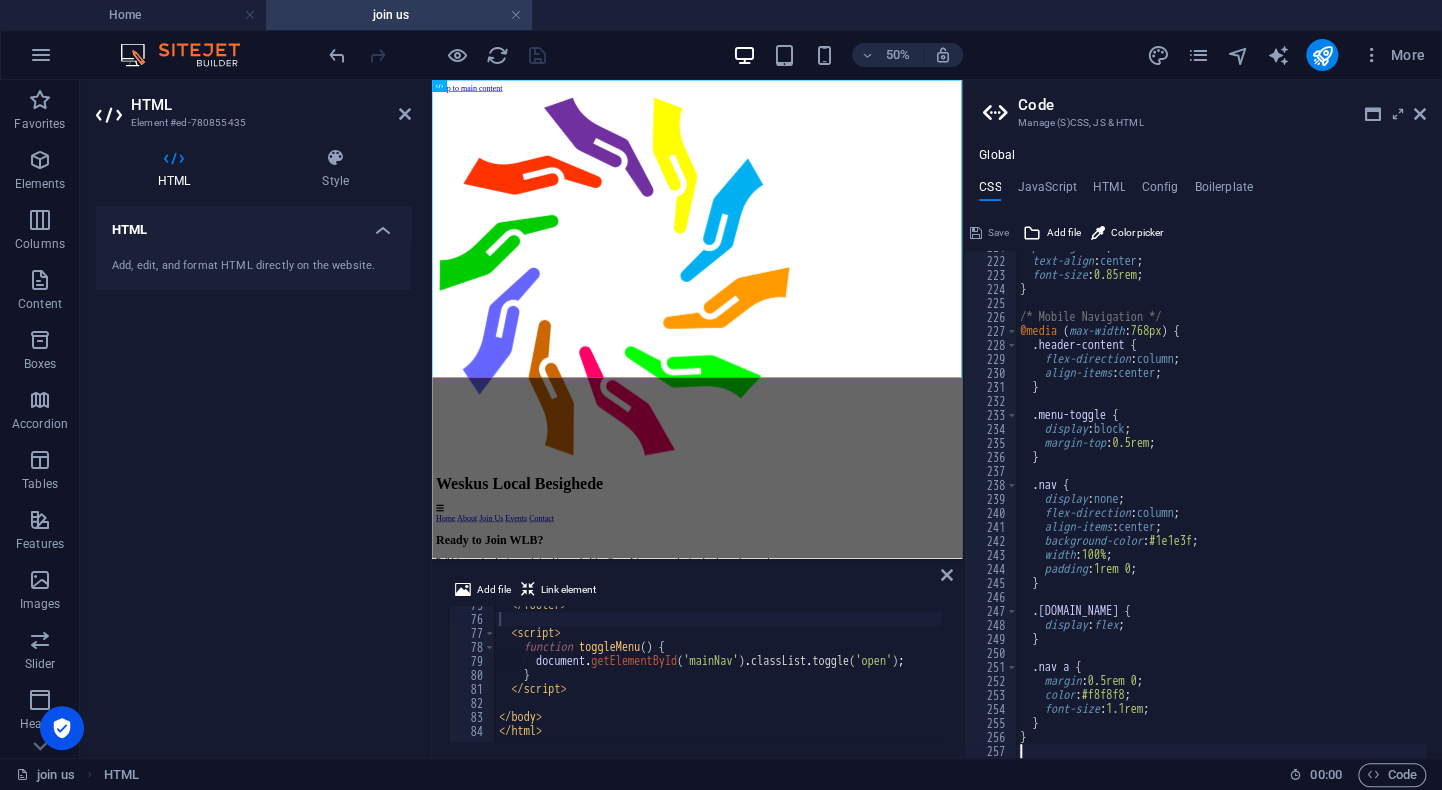 scroll, scrollTop: 3106, scrollLeft: 0, axis: vertical 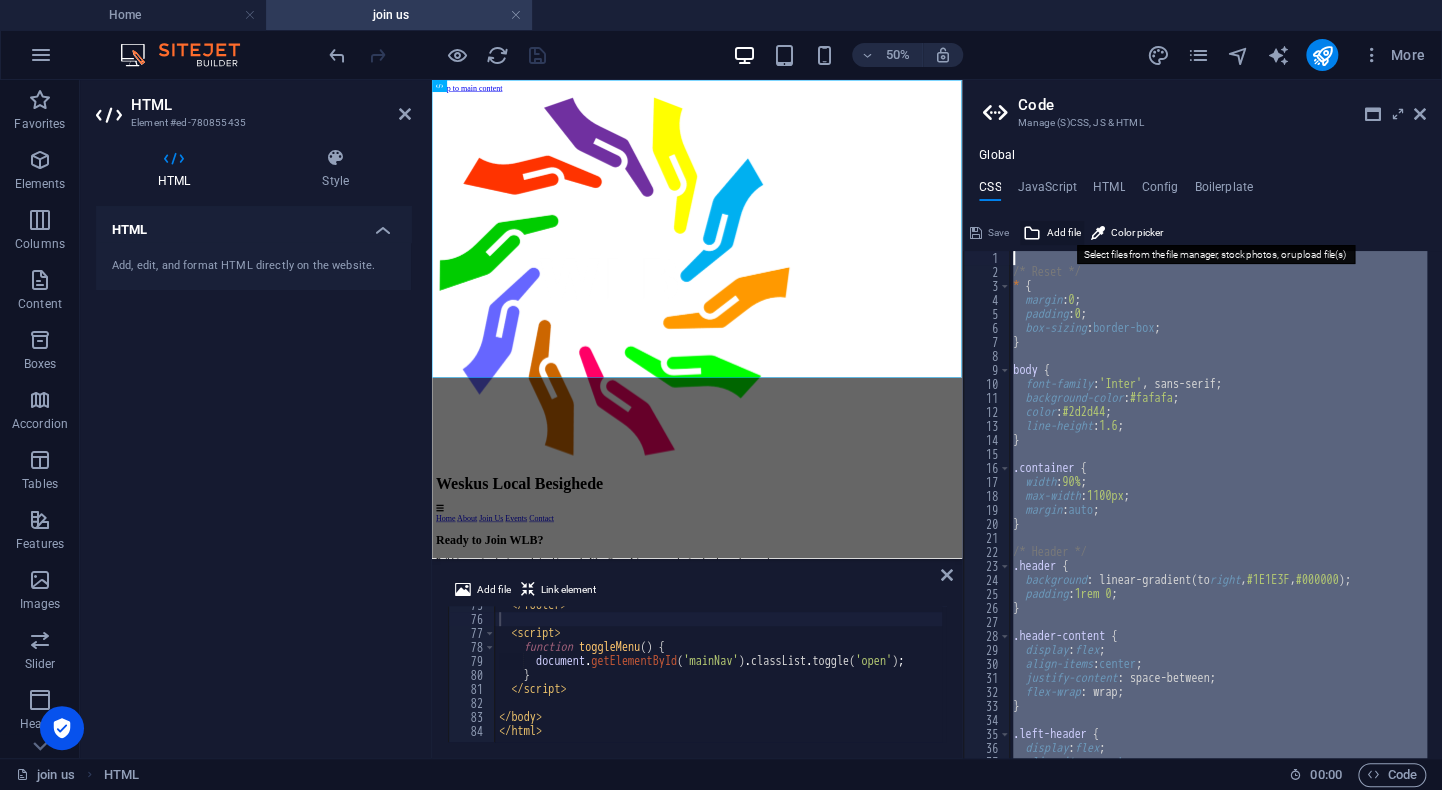 drag, startPoint x: 1030, startPoint y: 729, endPoint x: 1033, endPoint y: 224, distance: 505.0089 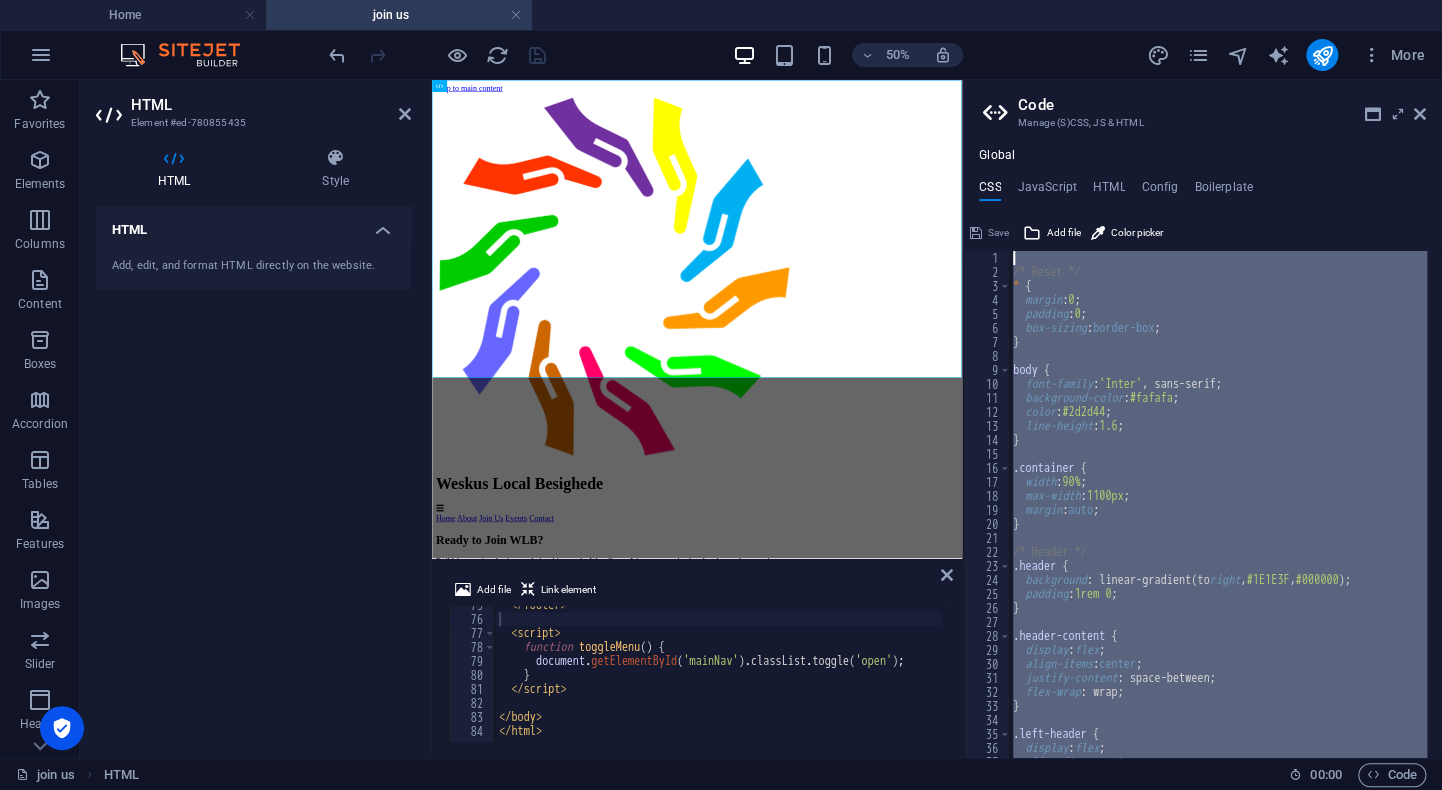 type 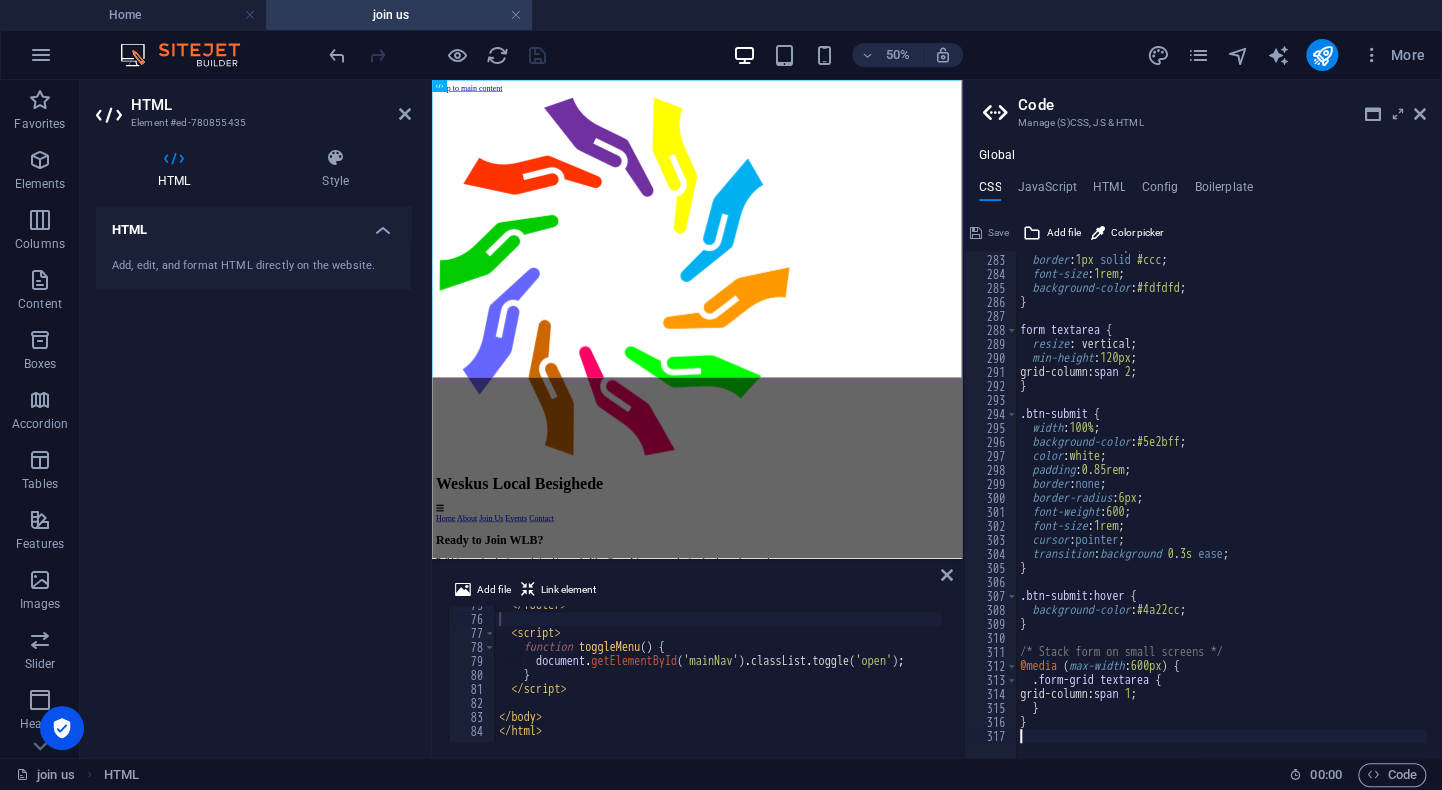 scroll, scrollTop: 3946, scrollLeft: 0, axis: vertical 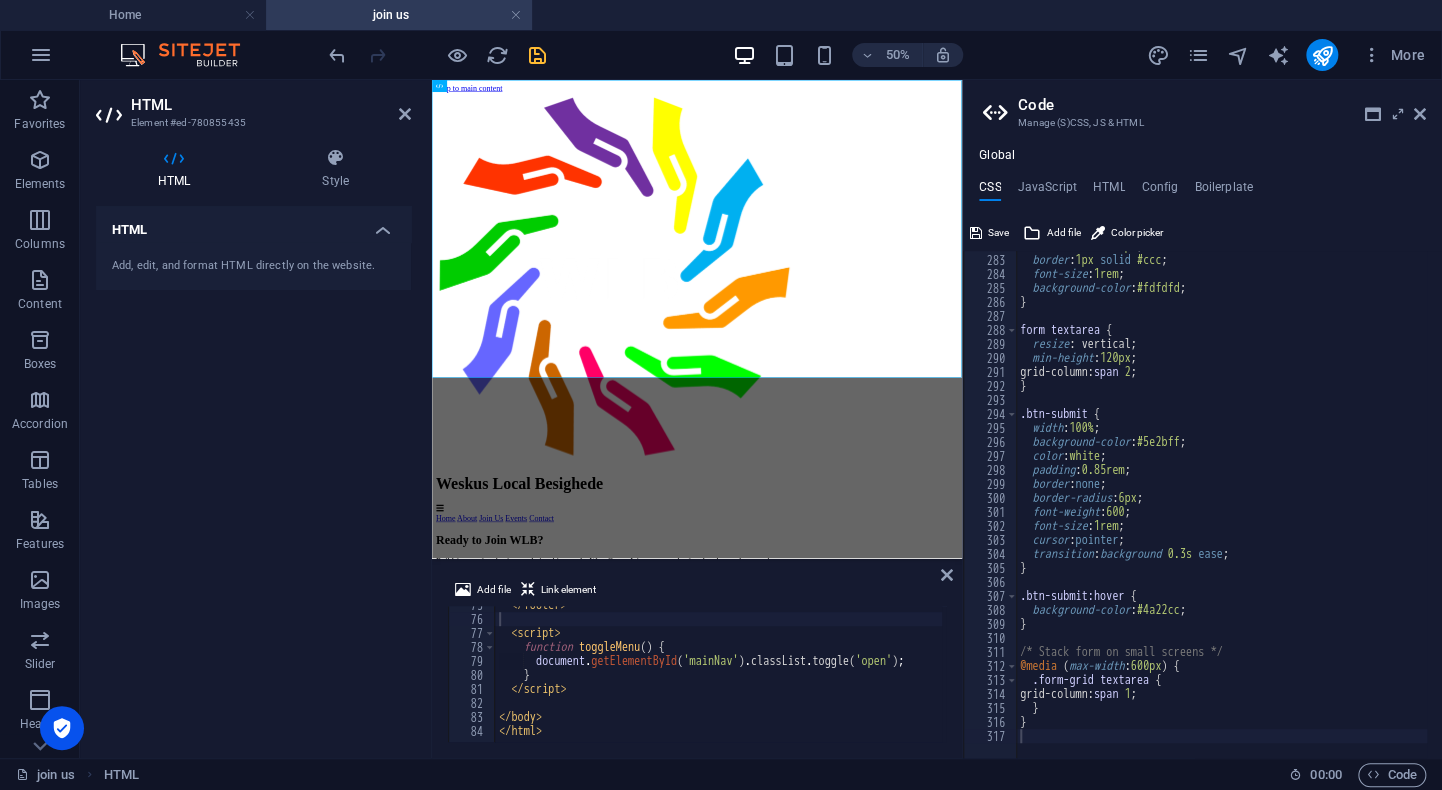 click on "50% More" at bounding box center (879, 55) 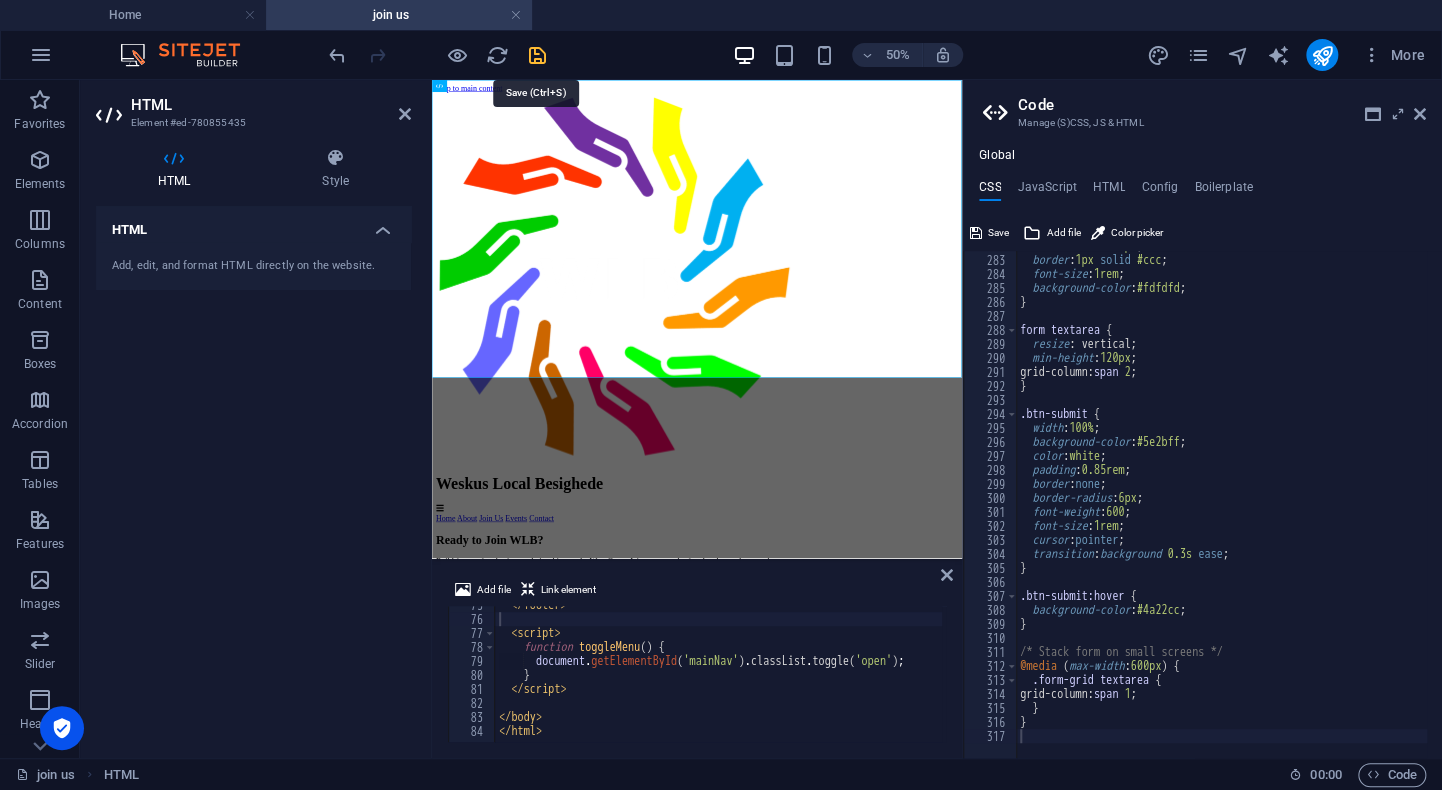 click at bounding box center (537, 55) 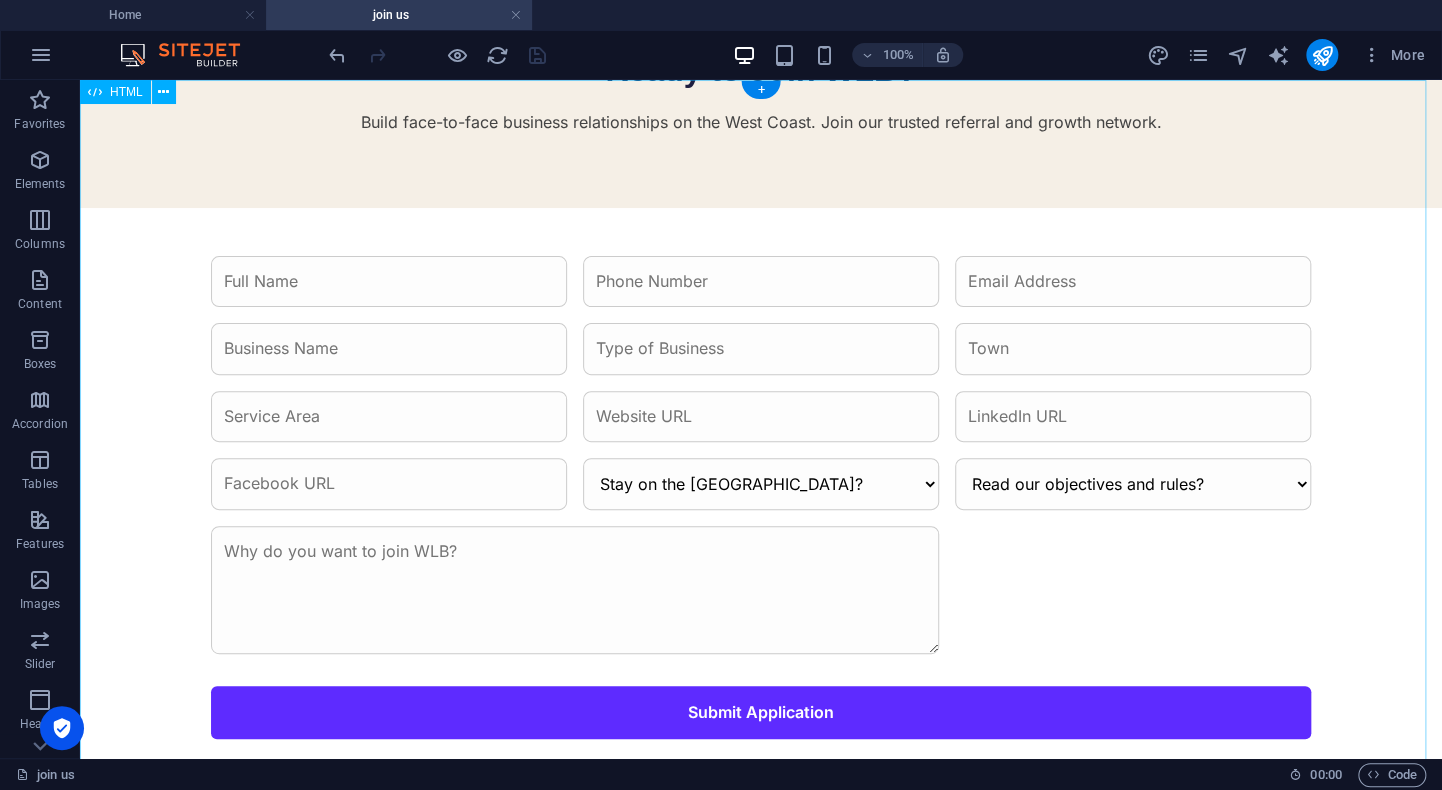 scroll, scrollTop: 271, scrollLeft: 0, axis: vertical 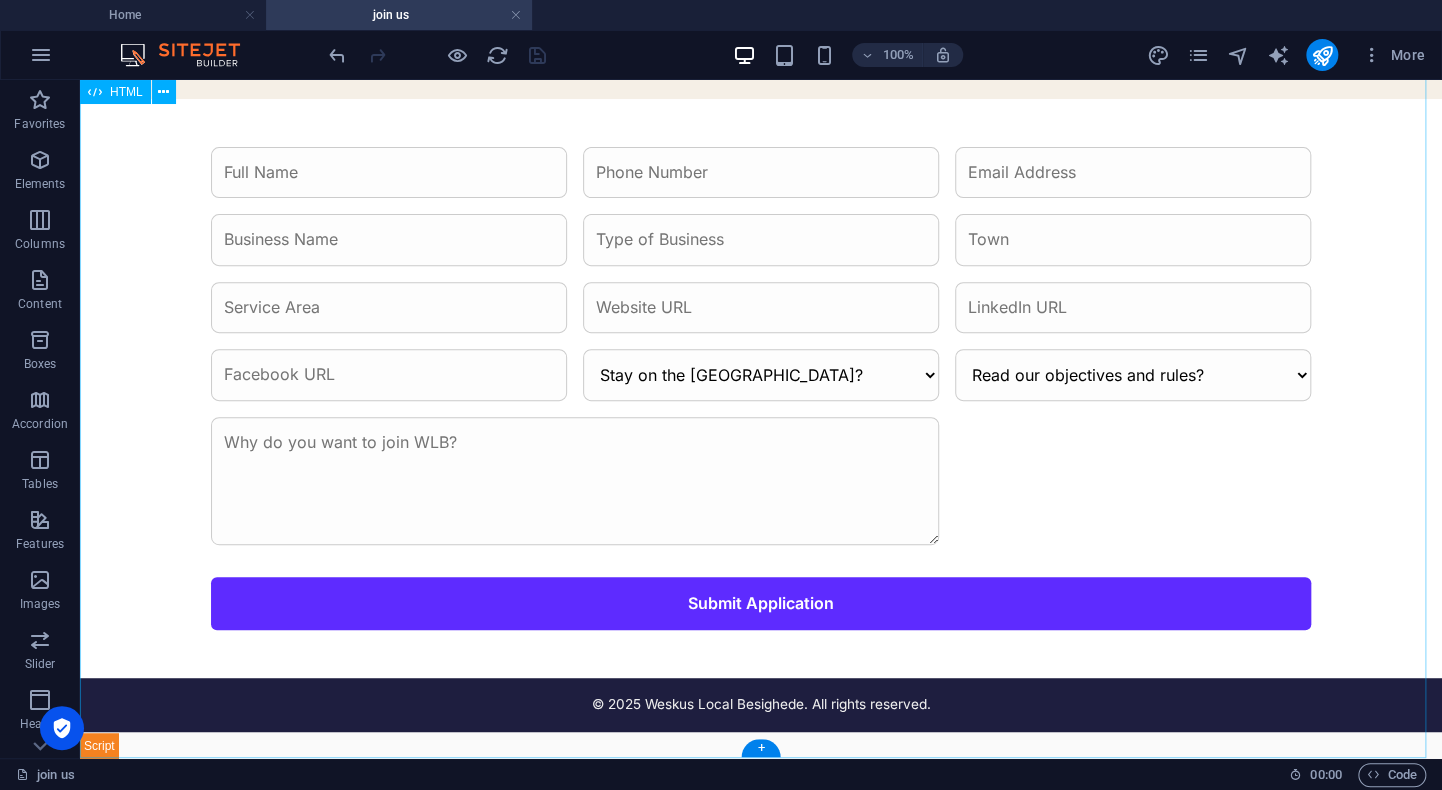click on "Join WLB – Weskus Local Besighede
Weskus Local Besighede
☰
Home
About
Join Us
Events
Contact
Ready to Join WLB?
Build face-to-face business relationships on the West Coast. Join our trusted referral and growth network.
Stay on the [GEOGRAPHIC_DATA]?
Yes
No
Read our objectives and rules?
Yes
No
Submit Application
© 2025 Weskus Local Besighede. All rights reserved." at bounding box center (761, 284) 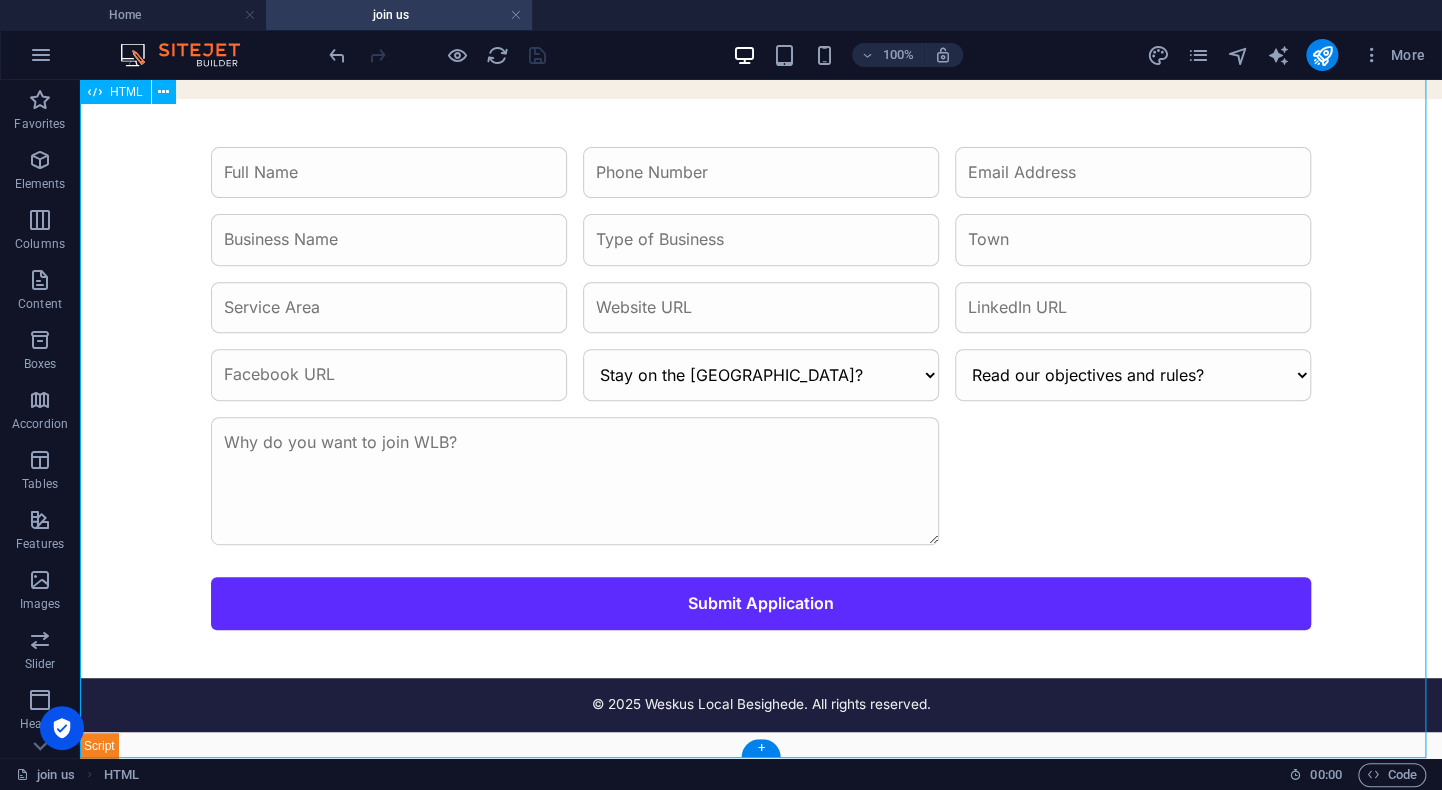 click on "Join WLB – Weskus Local Besighede
Weskus Local Besighede
☰
Home
About
Join Us
Events
Contact
Ready to Join WLB?
Build face-to-face business relationships on the West Coast. Join our trusted referral and growth network.
Stay on the [GEOGRAPHIC_DATA]?
Yes
No
Read our objectives and rules?
Yes
No
Submit Application
© 2025 Weskus Local Besighede. All rights reserved." at bounding box center (761, 284) 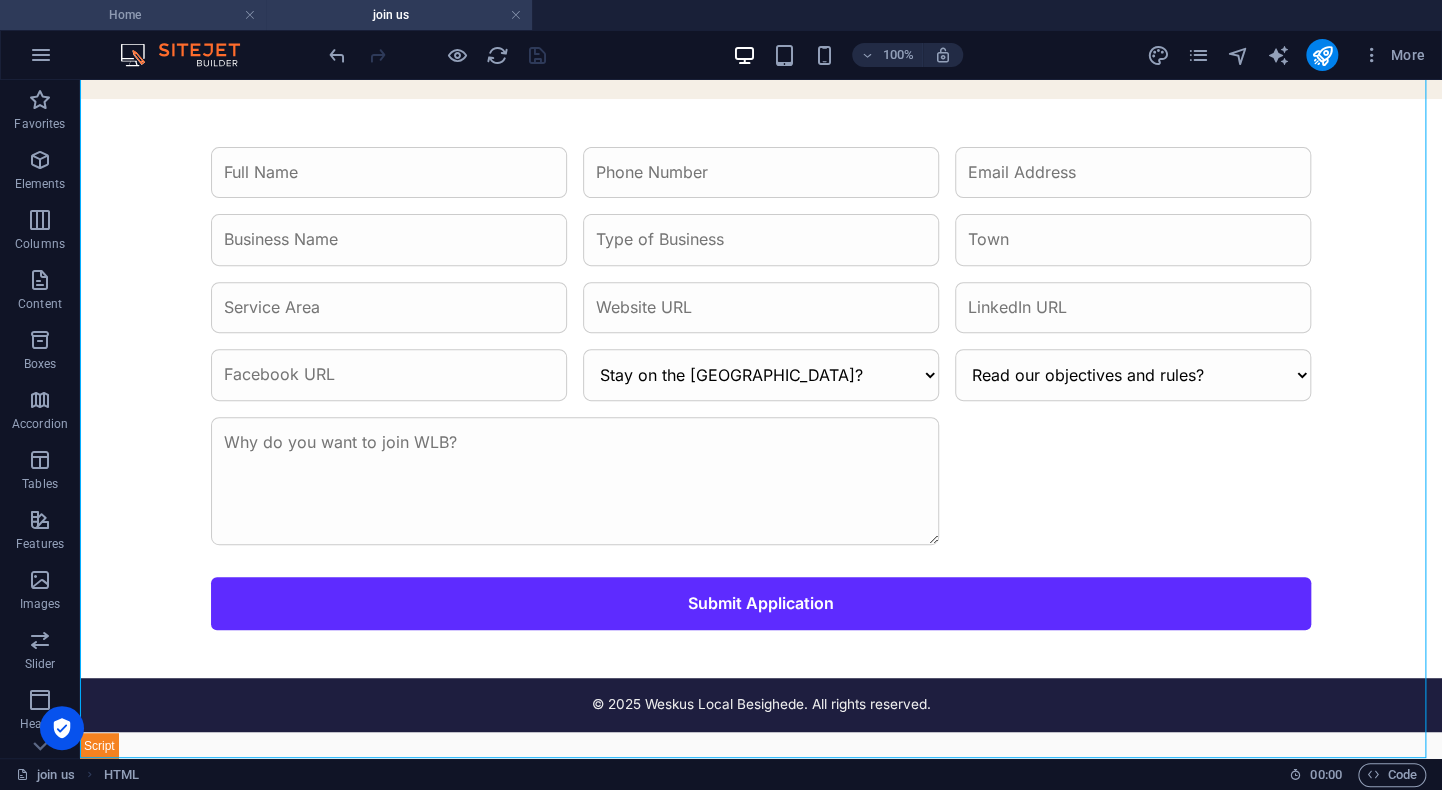 click on "Home" at bounding box center [133, 15] 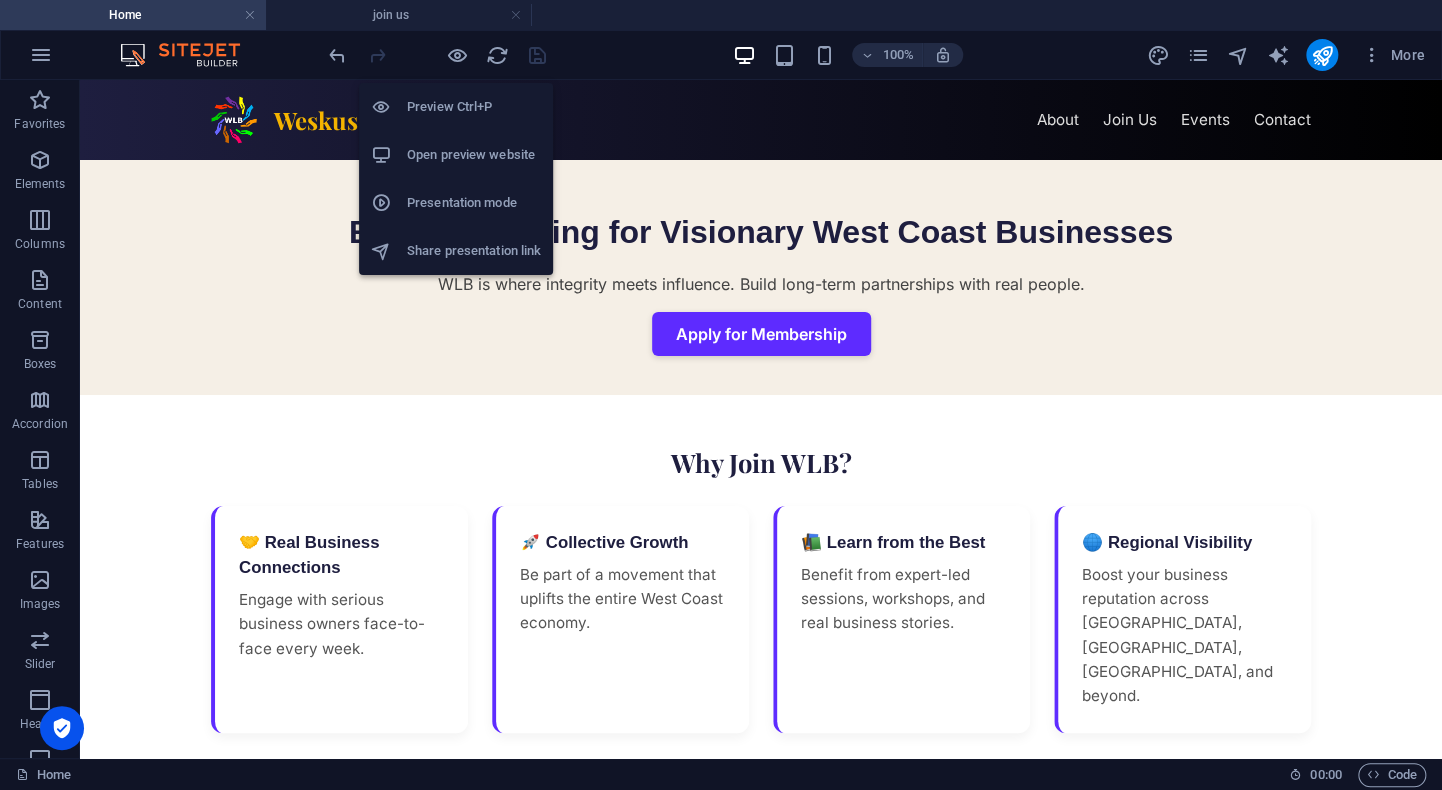 click on "Open preview website" at bounding box center (474, 155) 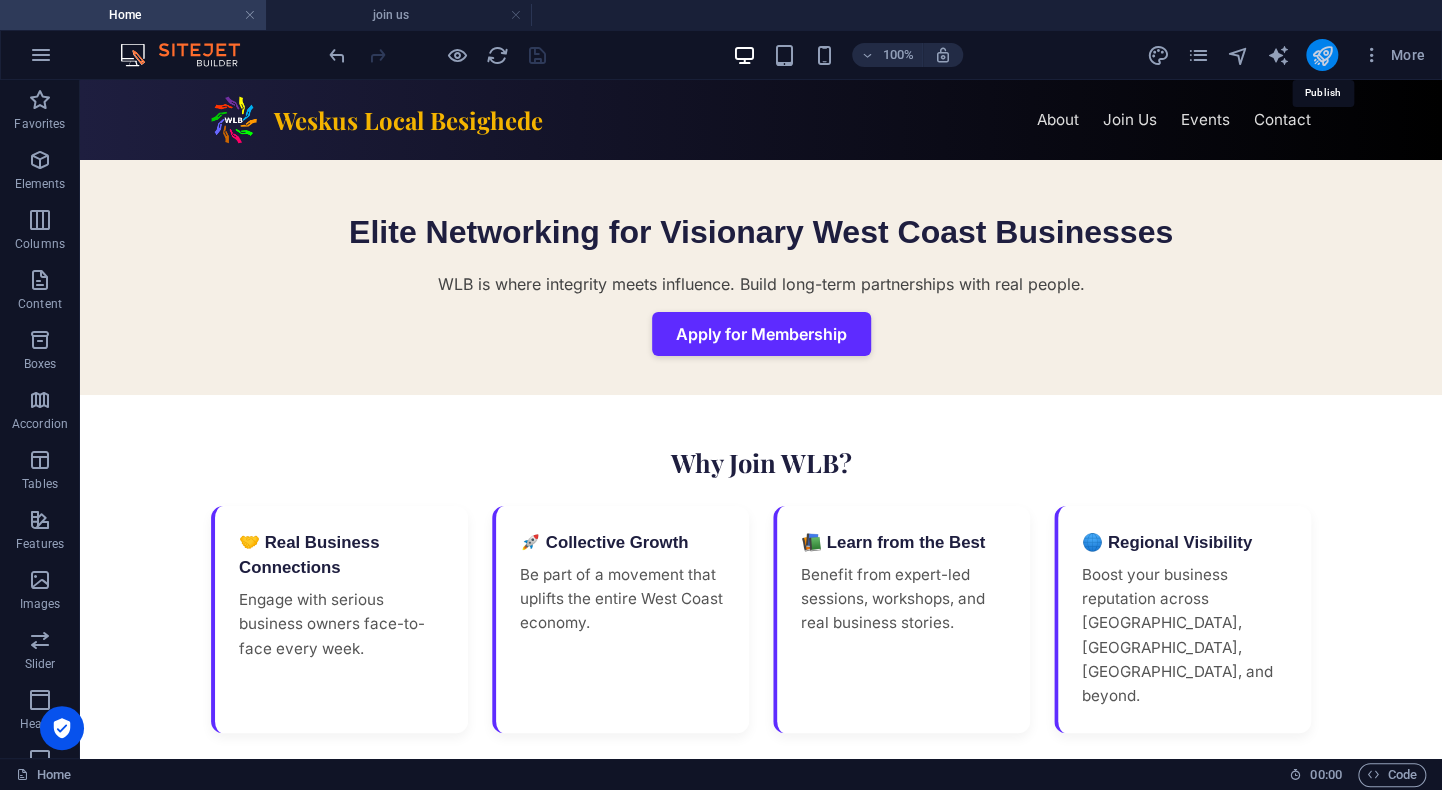 click at bounding box center (1321, 55) 